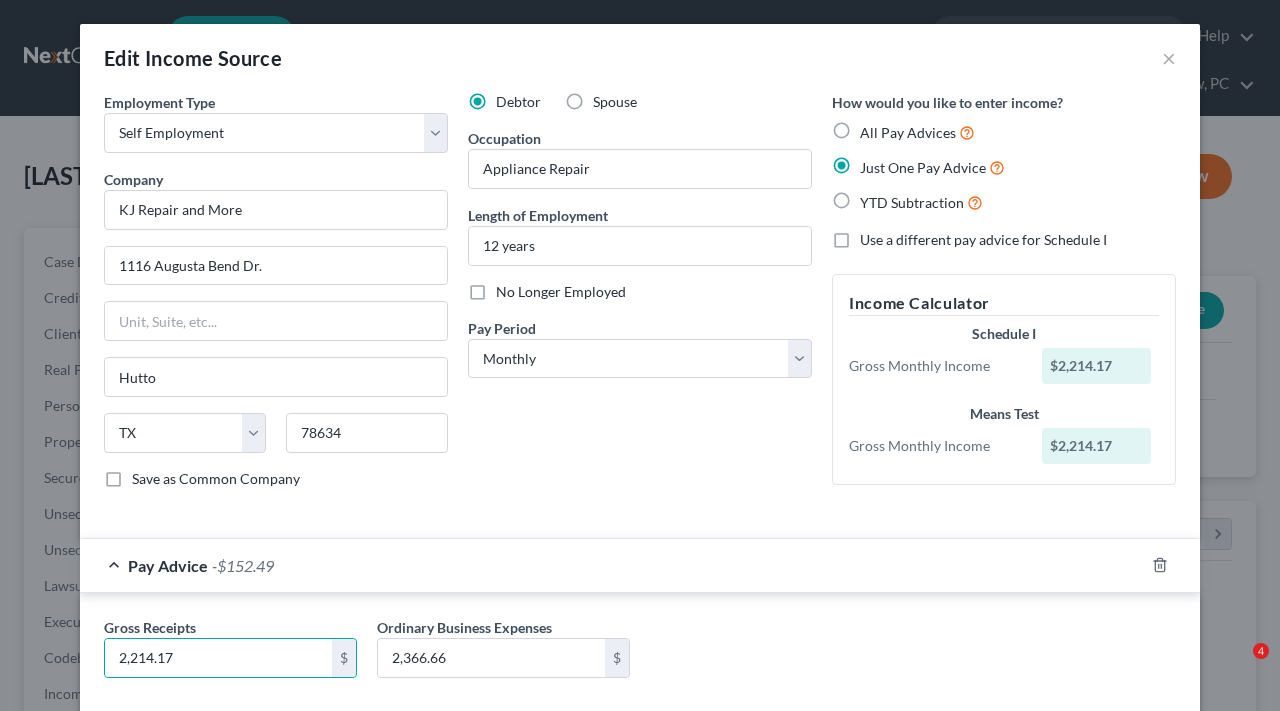 select on "1" 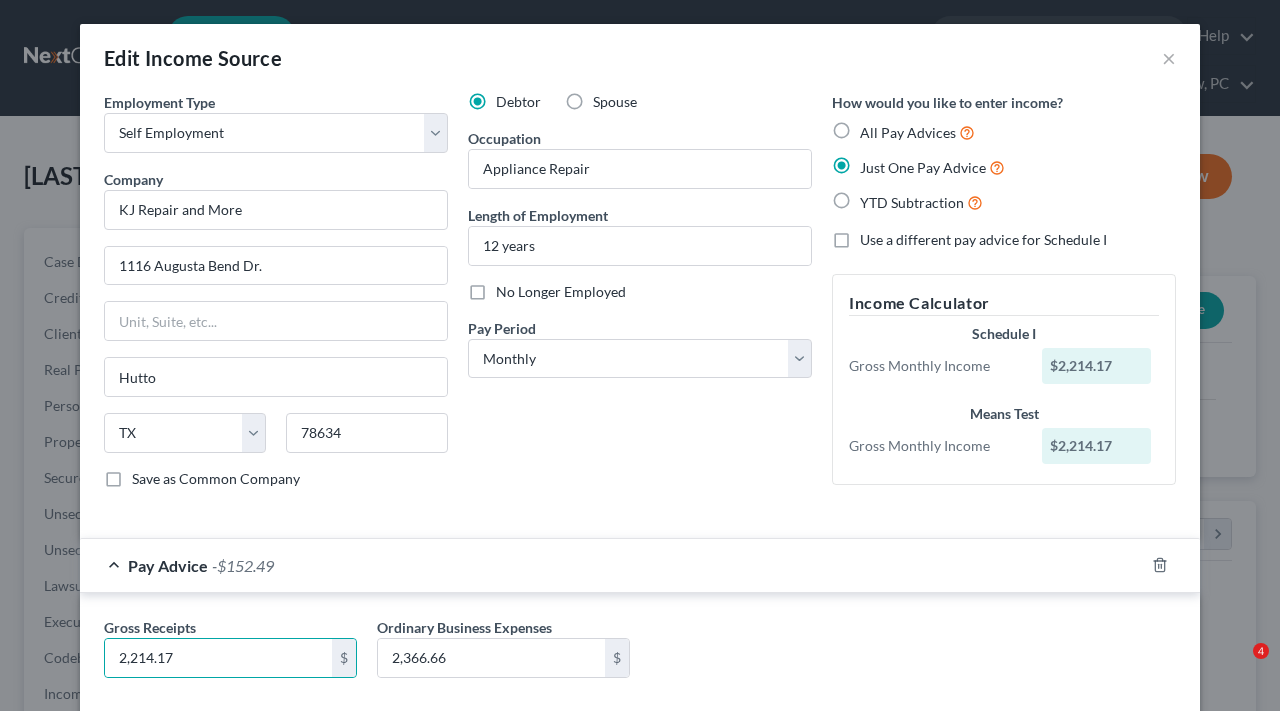 scroll, scrollTop: 0, scrollLeft: 0, axis: both 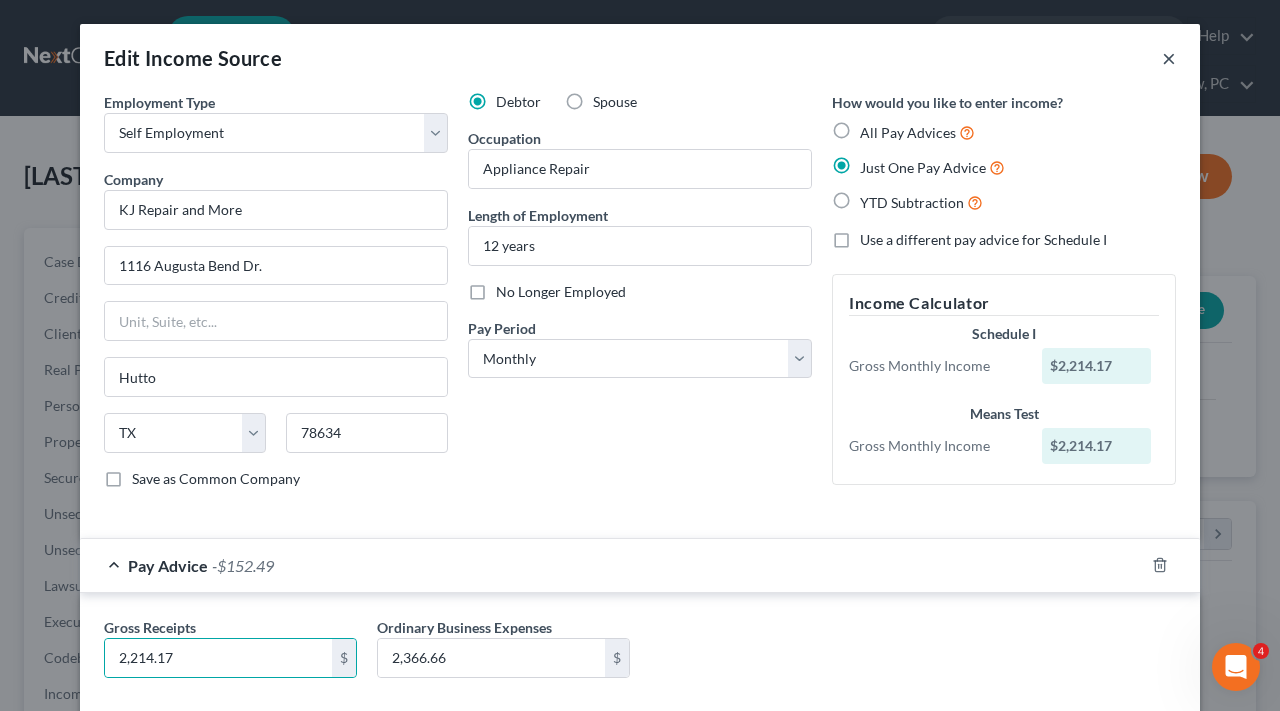 click on "×" at bounding box center [1169, 58] 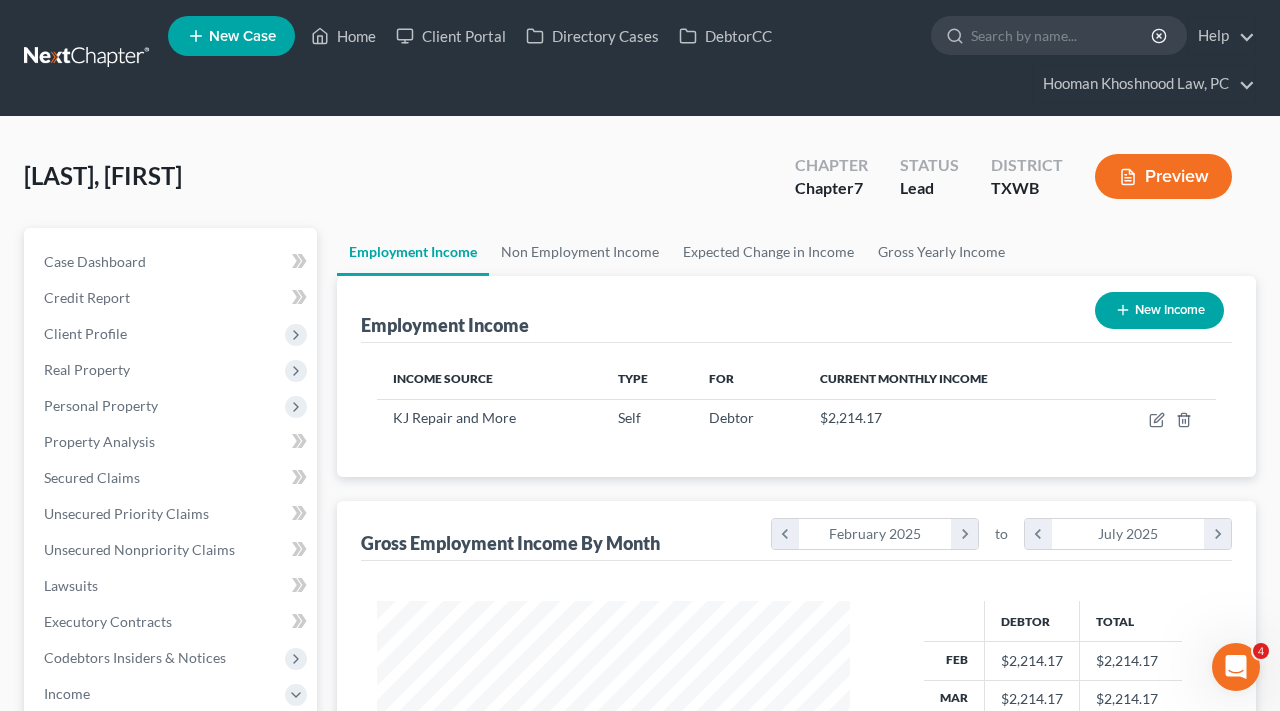 click at bounding box center (88, 58) 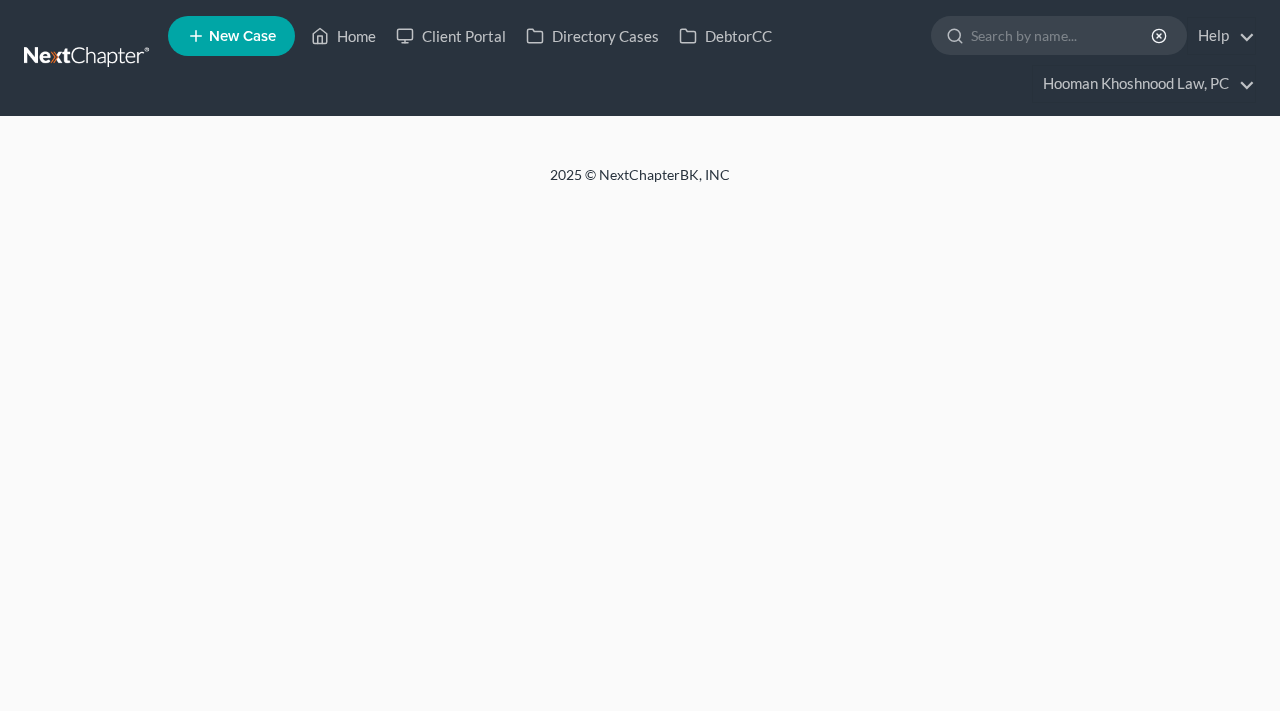 scroll, scrollTop: 0, scrollLeft: 0, axis: both 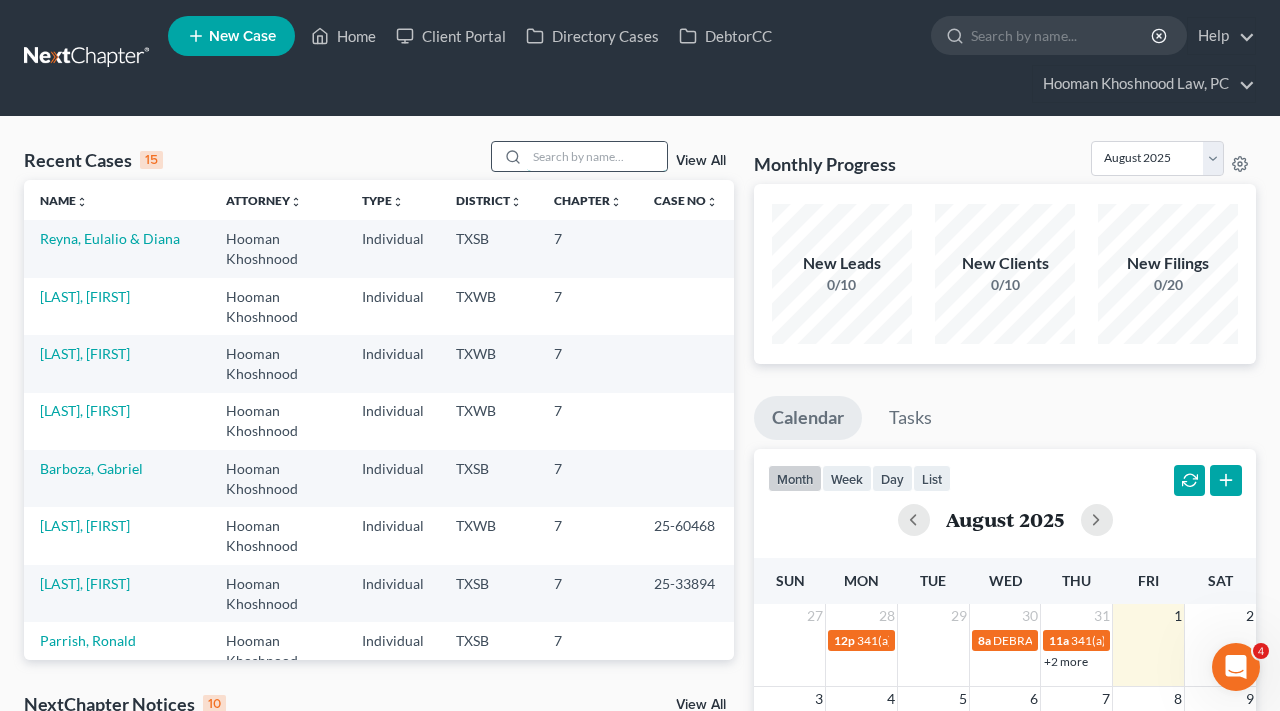 click at bounding box center [597, 156] 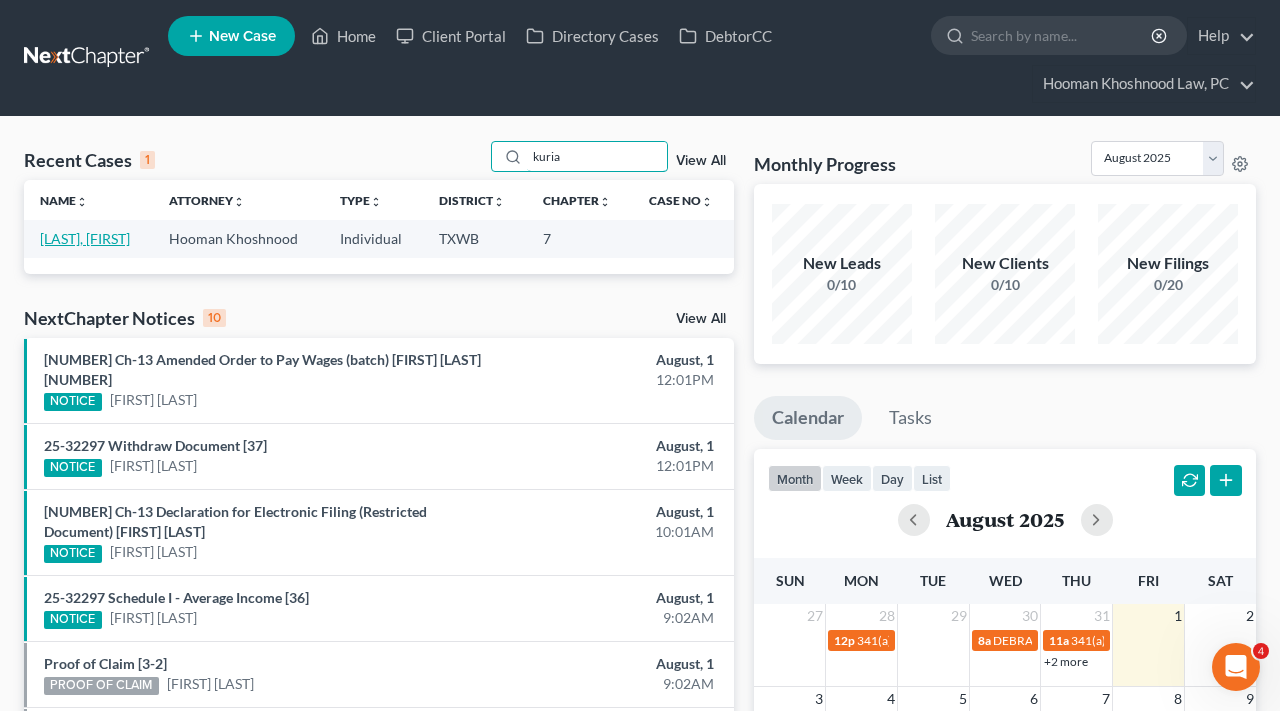 type on "kuria" 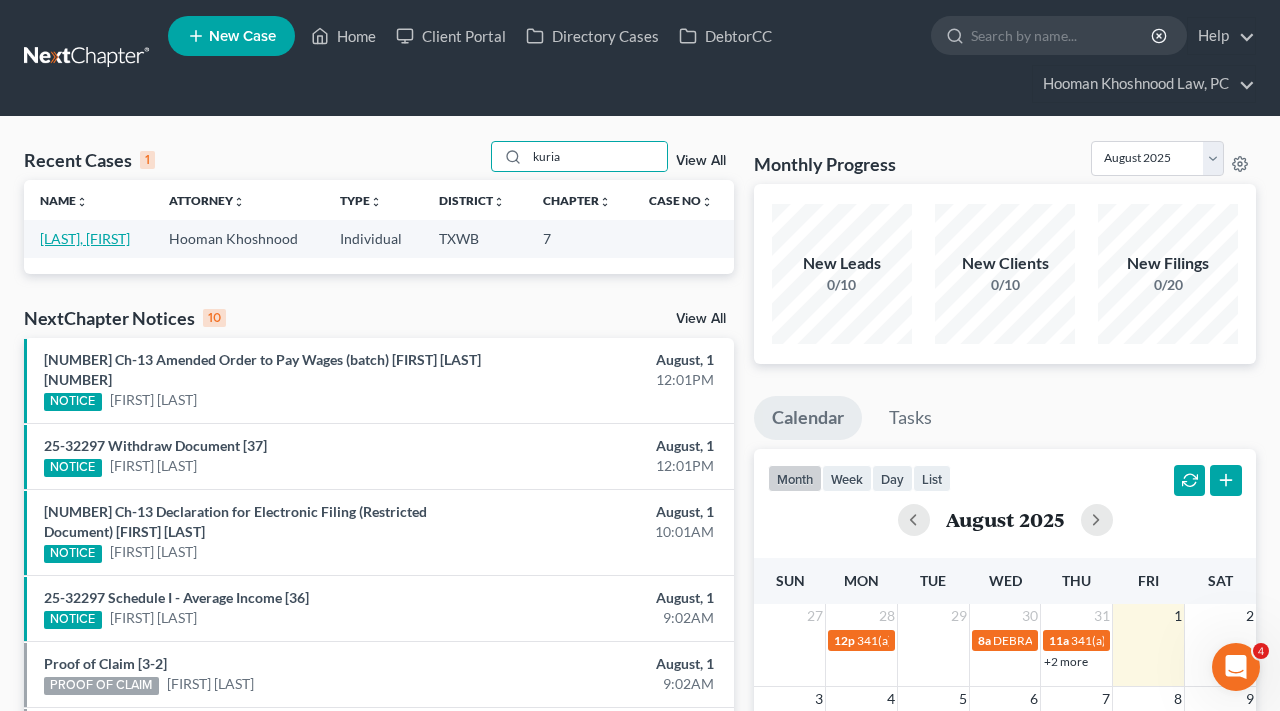 click on "Carnie, Kuria" at bounding box center [85, 238] 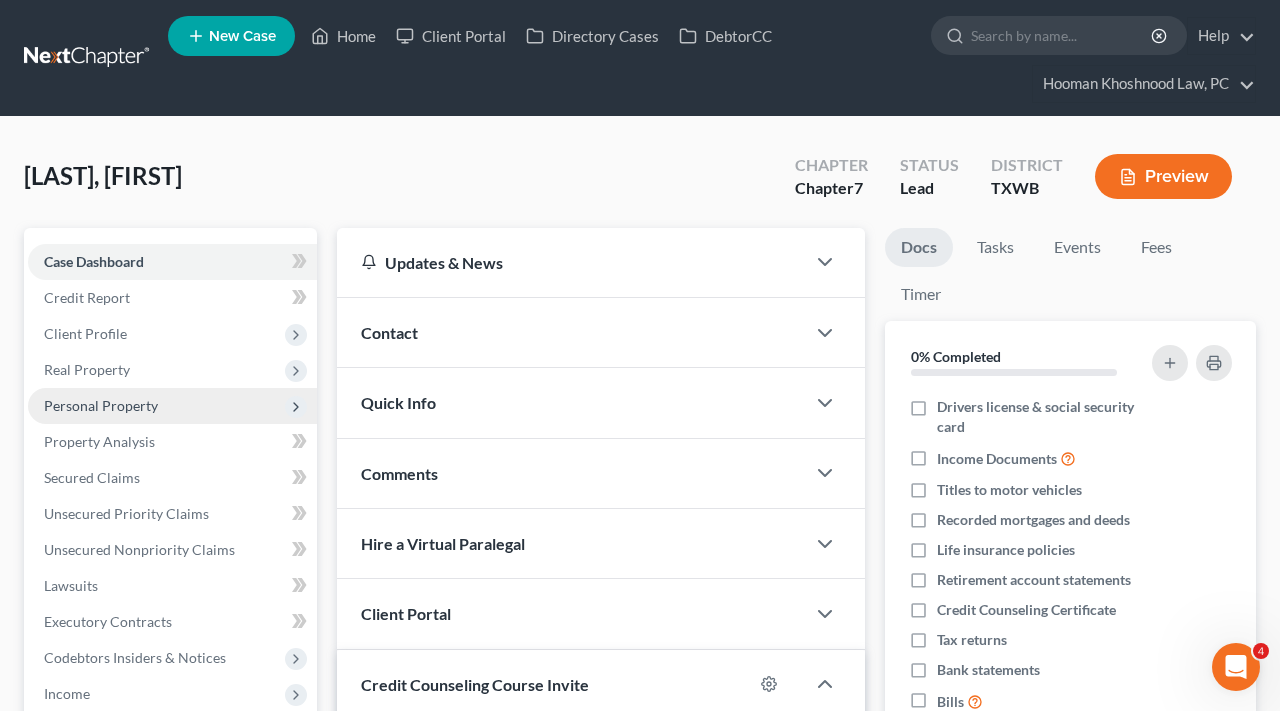 click on "Personal Property" at bounding box center (101, 405) 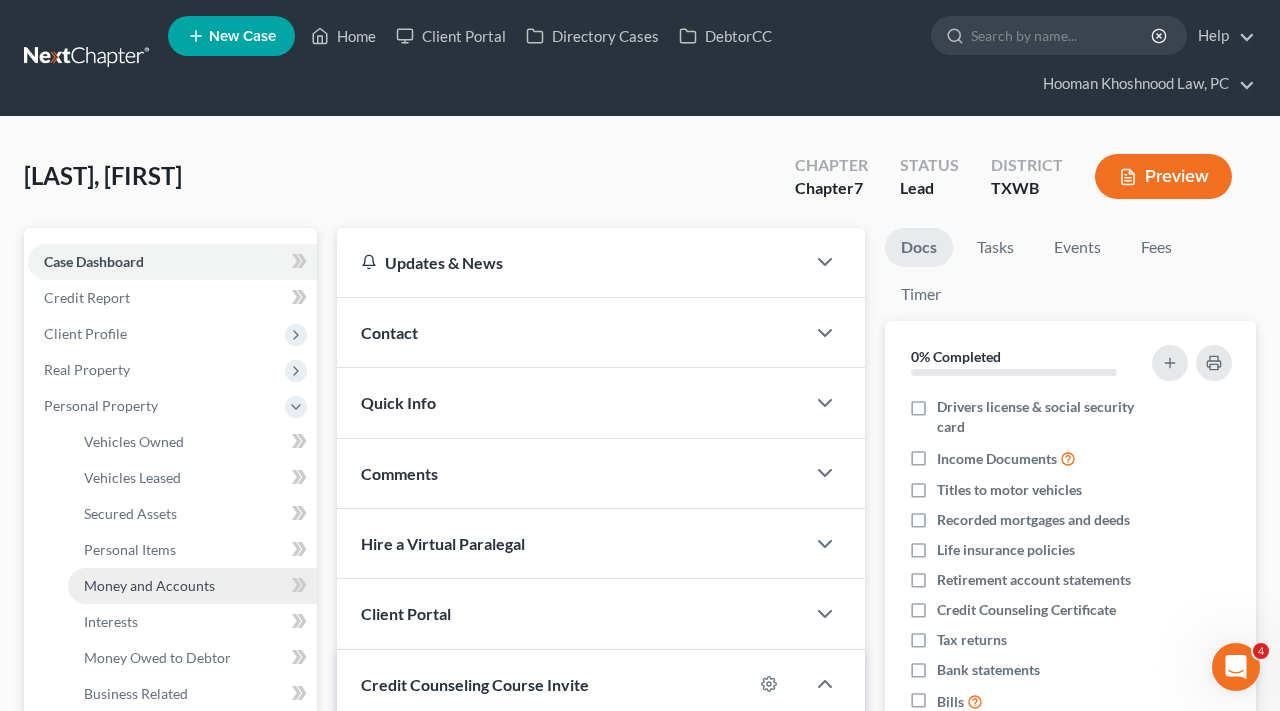 click on "Money and Accounts" at bounding box center (149, 585) 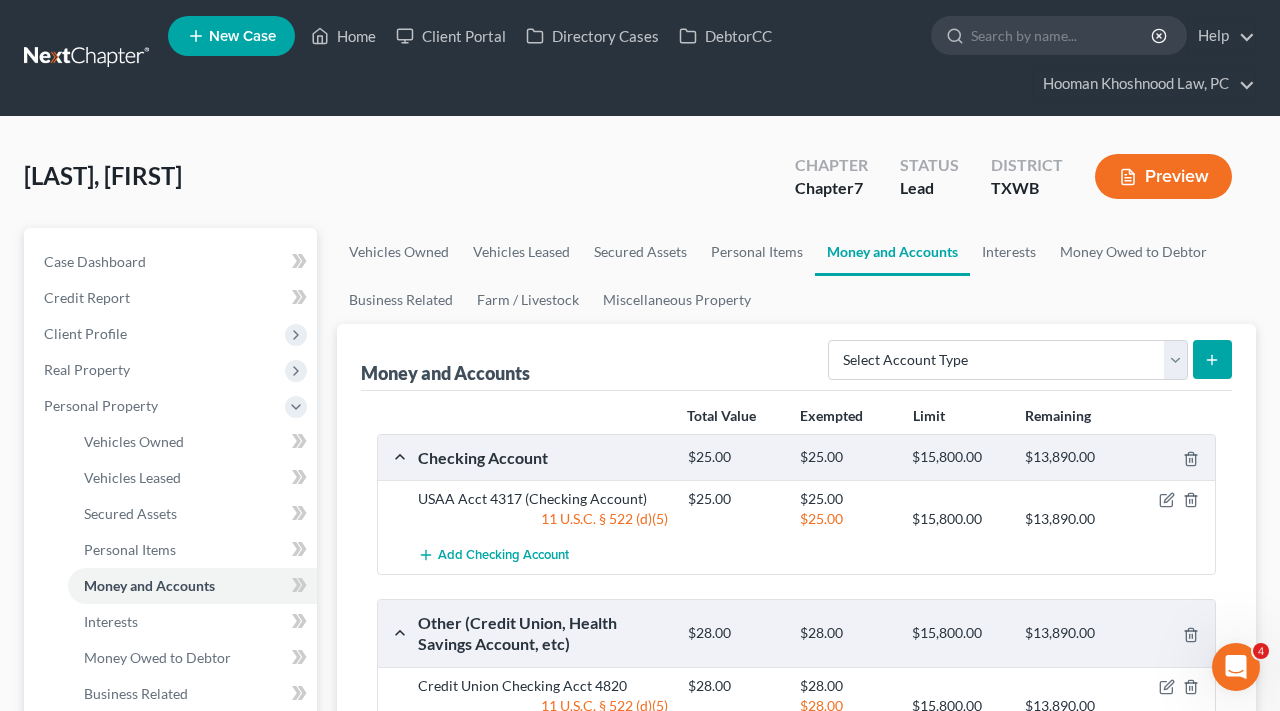 scroll, scrollTop: 0, scrollLeft: 0, axis: both 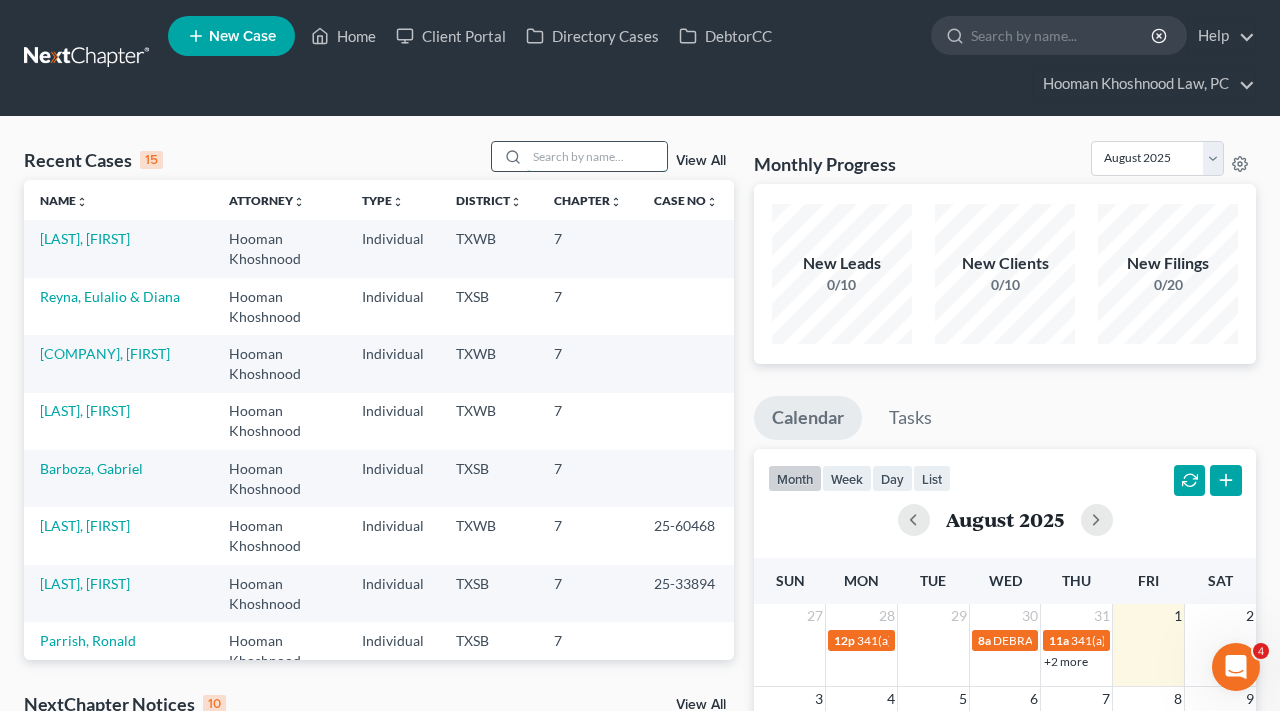 click at bounding box center (597, 156) 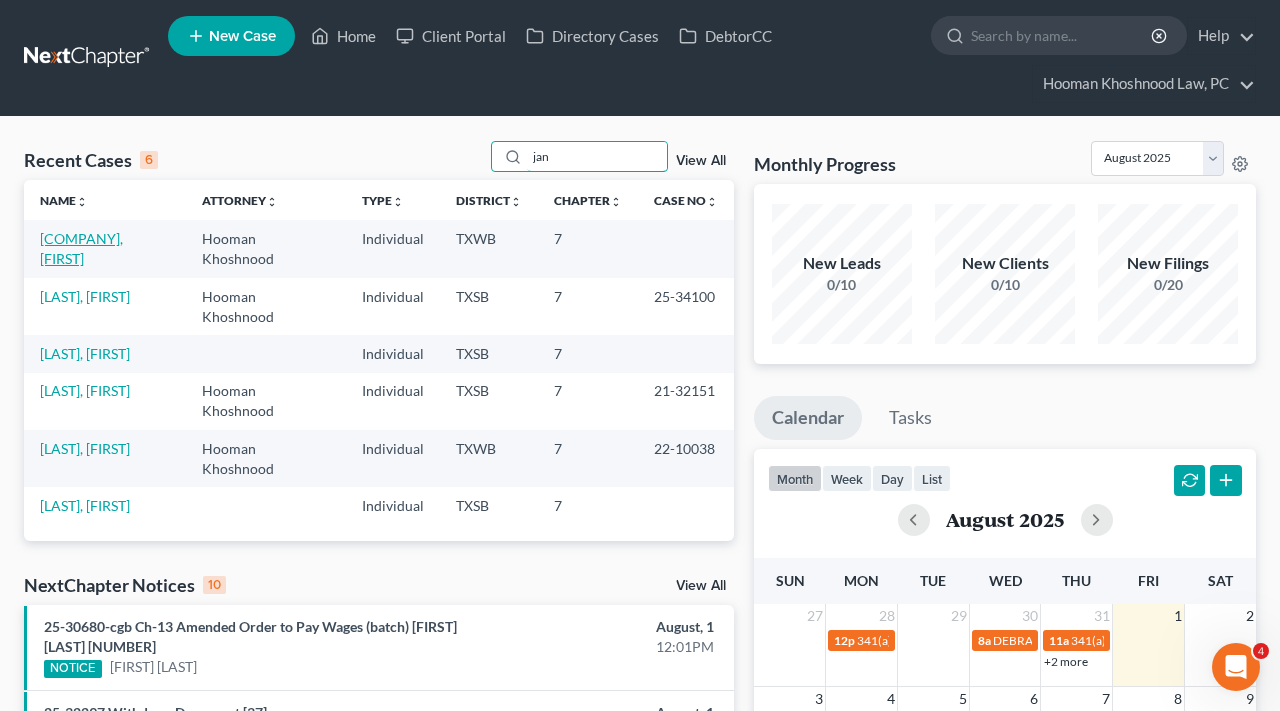type on "jan" 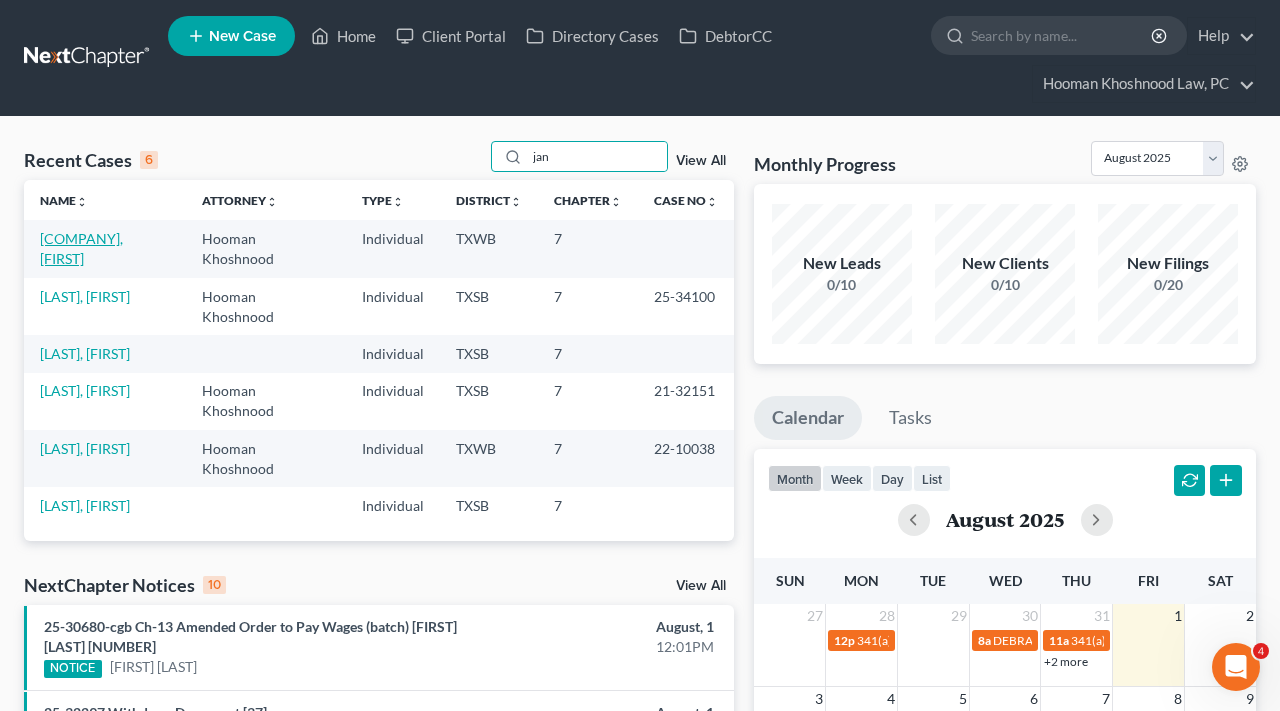 click on "[LAST], [FIRST]" at bounding box center [81, 248] 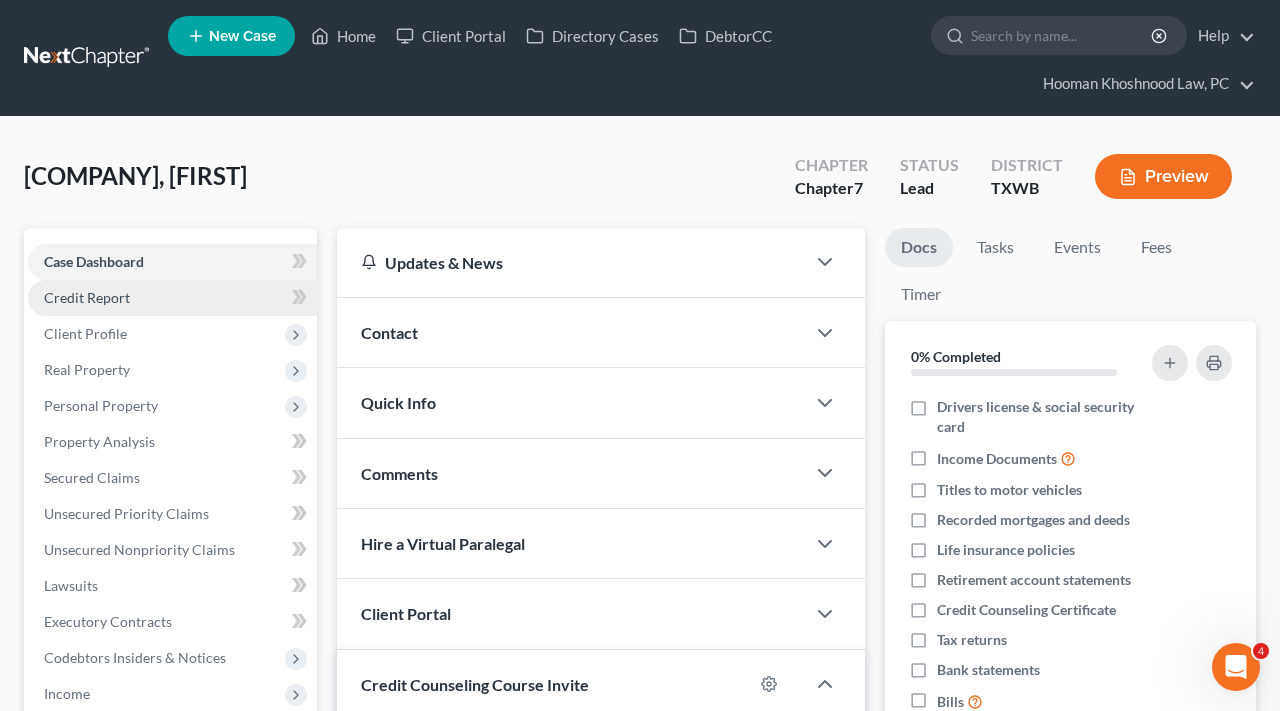 click on "Credit Report" at bounding box center (87, 297) 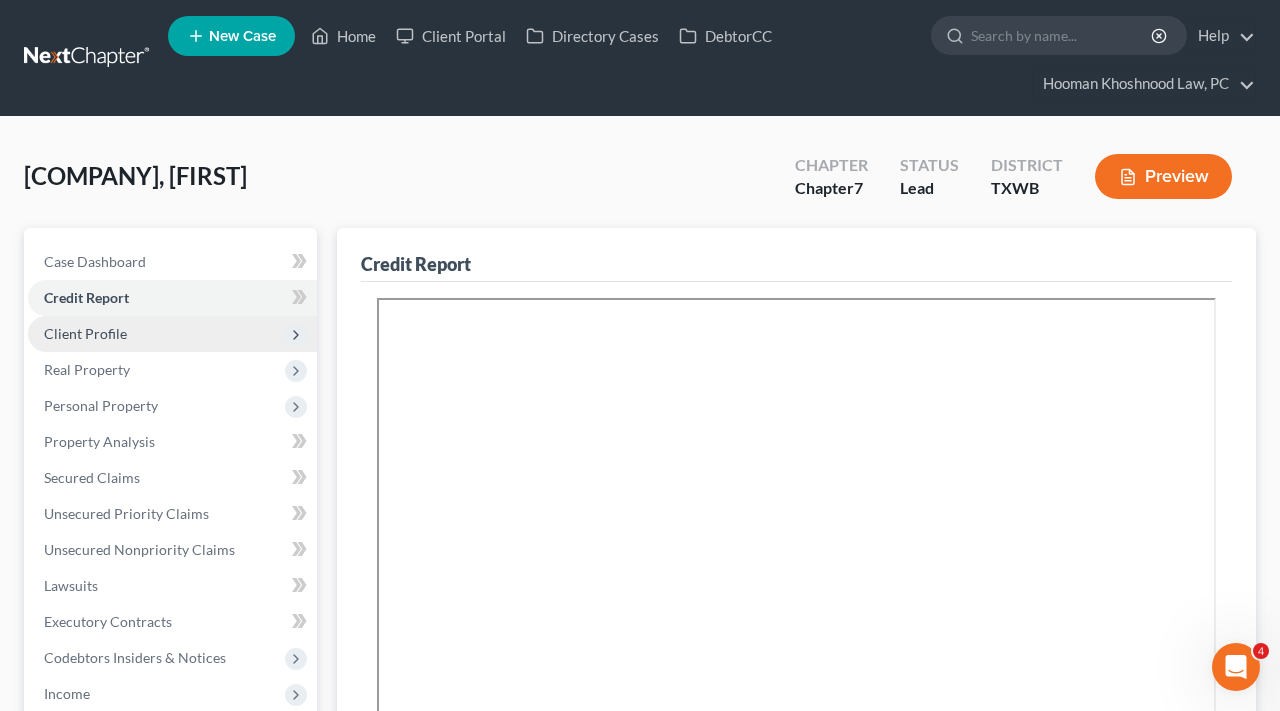 click on "Client Profile" at bounding box center [85, 333] 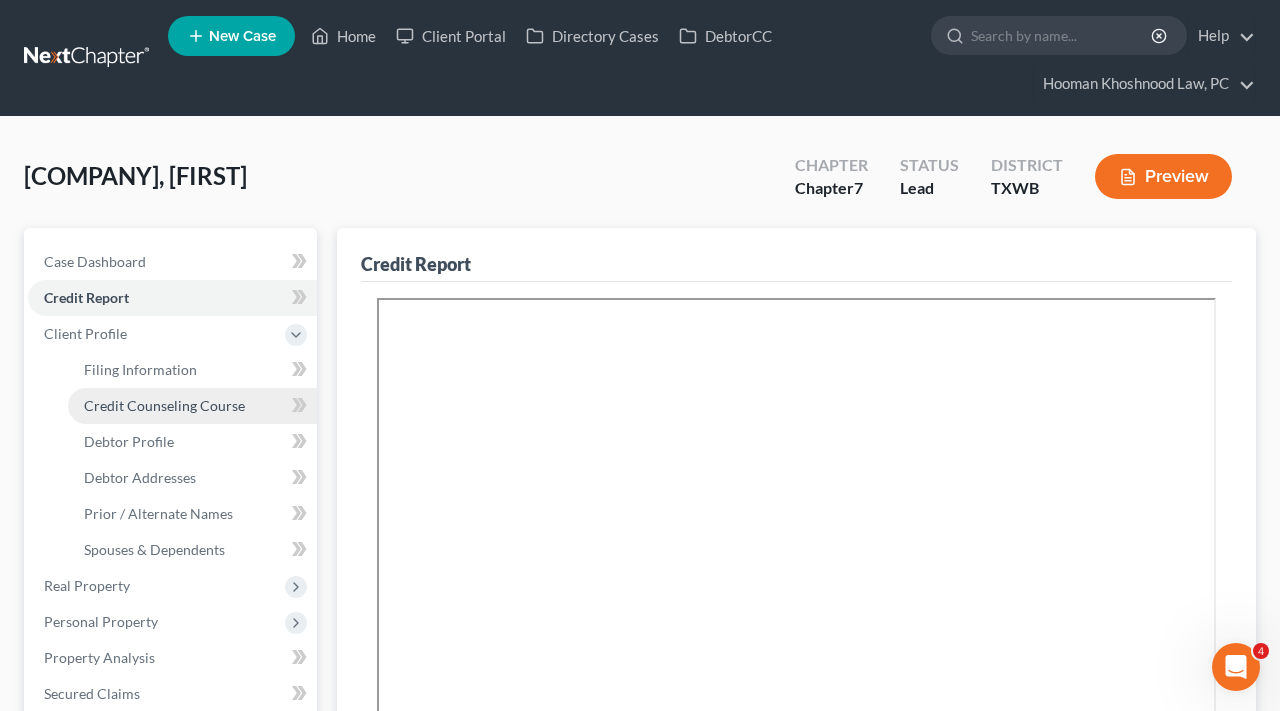 click on "Credit Counseling Course" at bounding box center [164, 405] 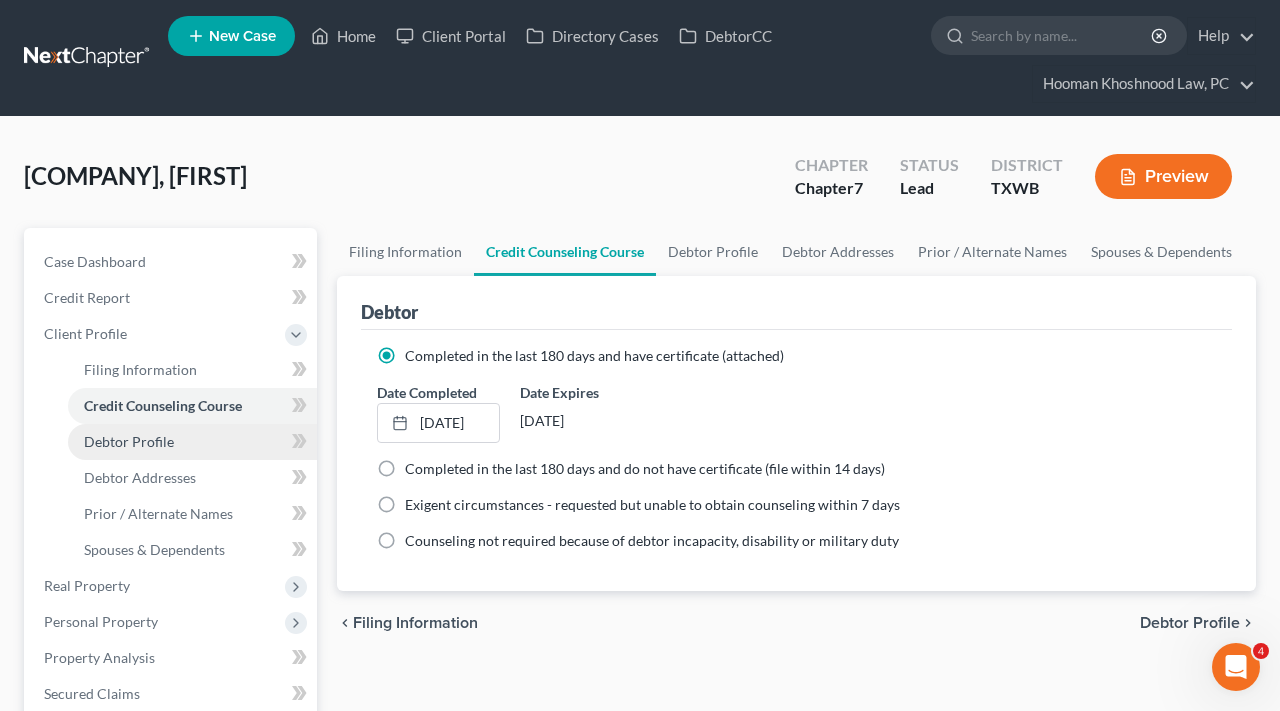 click on "Debtor Profile" at bounding box center [129, 441] 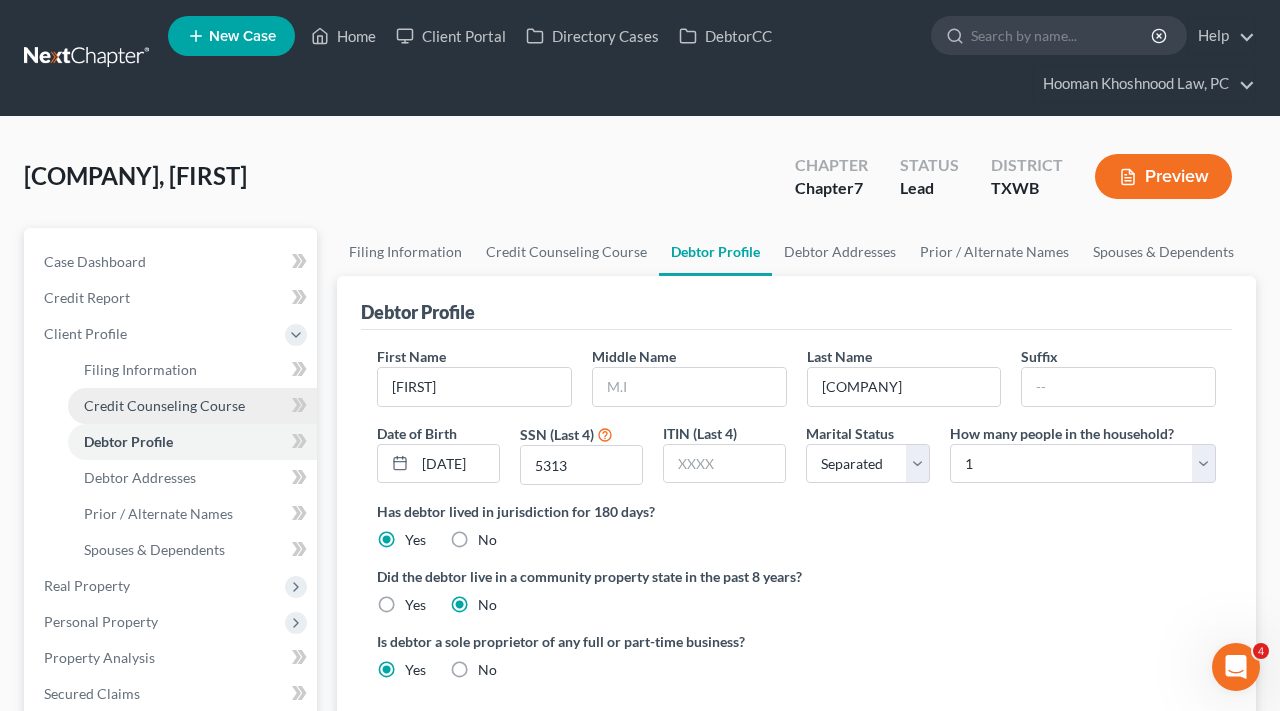 click on "Credit Counseling Course" at bounding box center (164, 405) 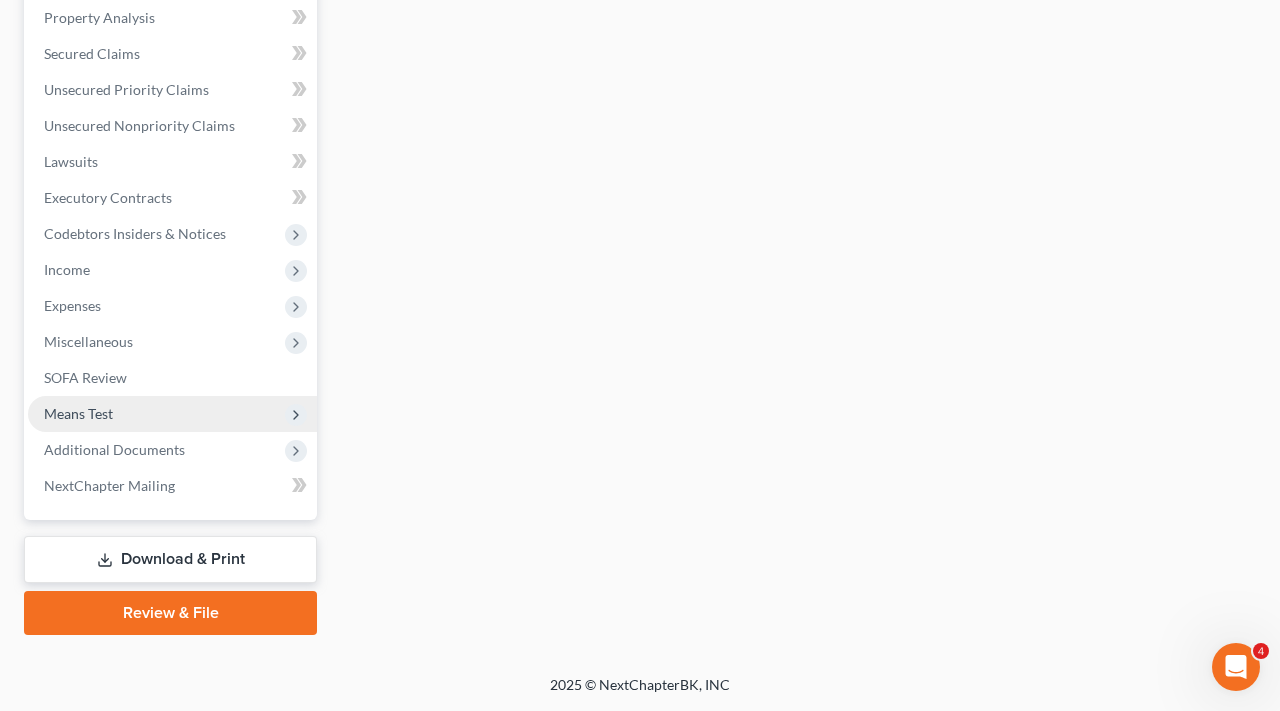 scroll, scrollTop: 640, scrollLeft: 0, axis: vertical 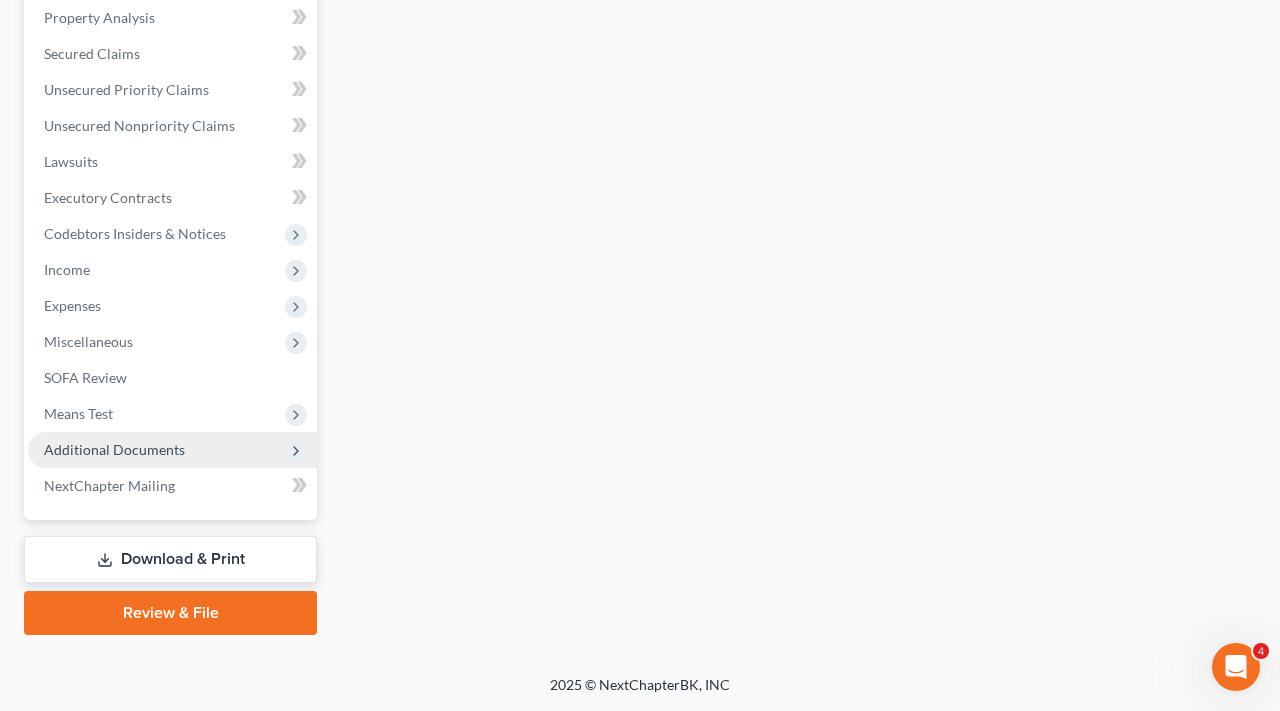 click on "Additional Documents" at bounding box center [172, 450] 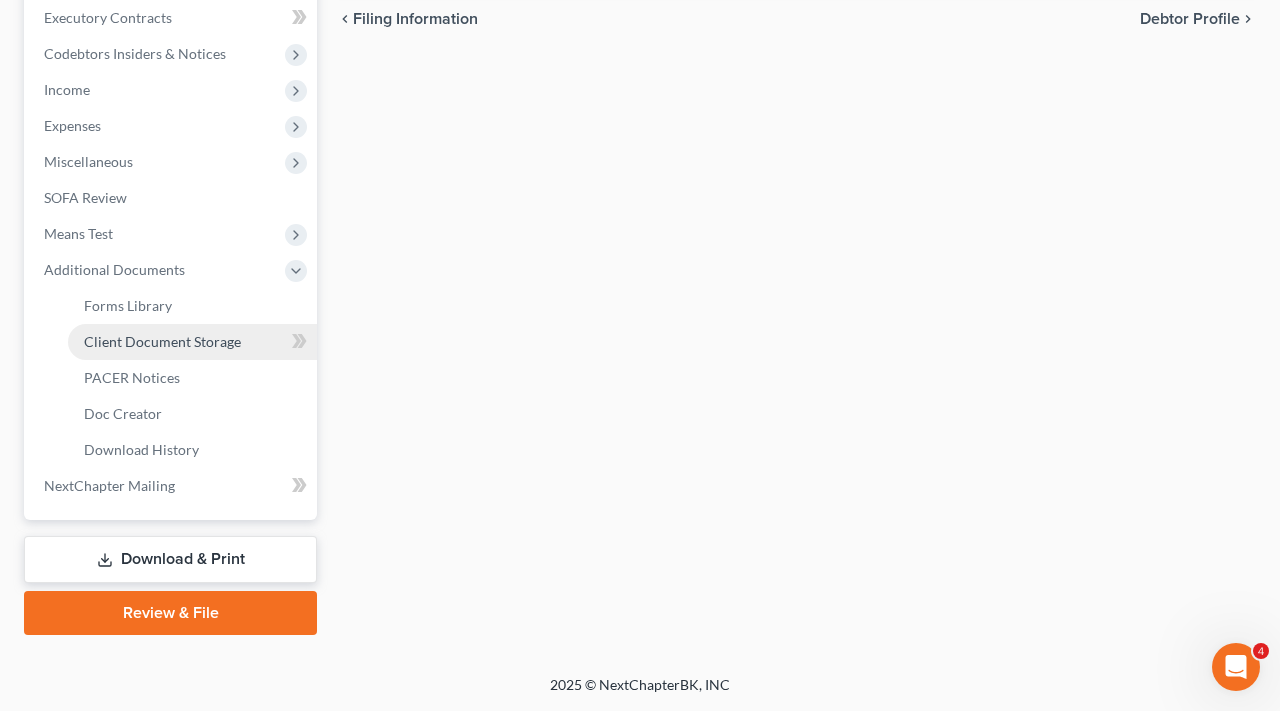 click on "Client Document Storage" at bounding box center (162, 341) 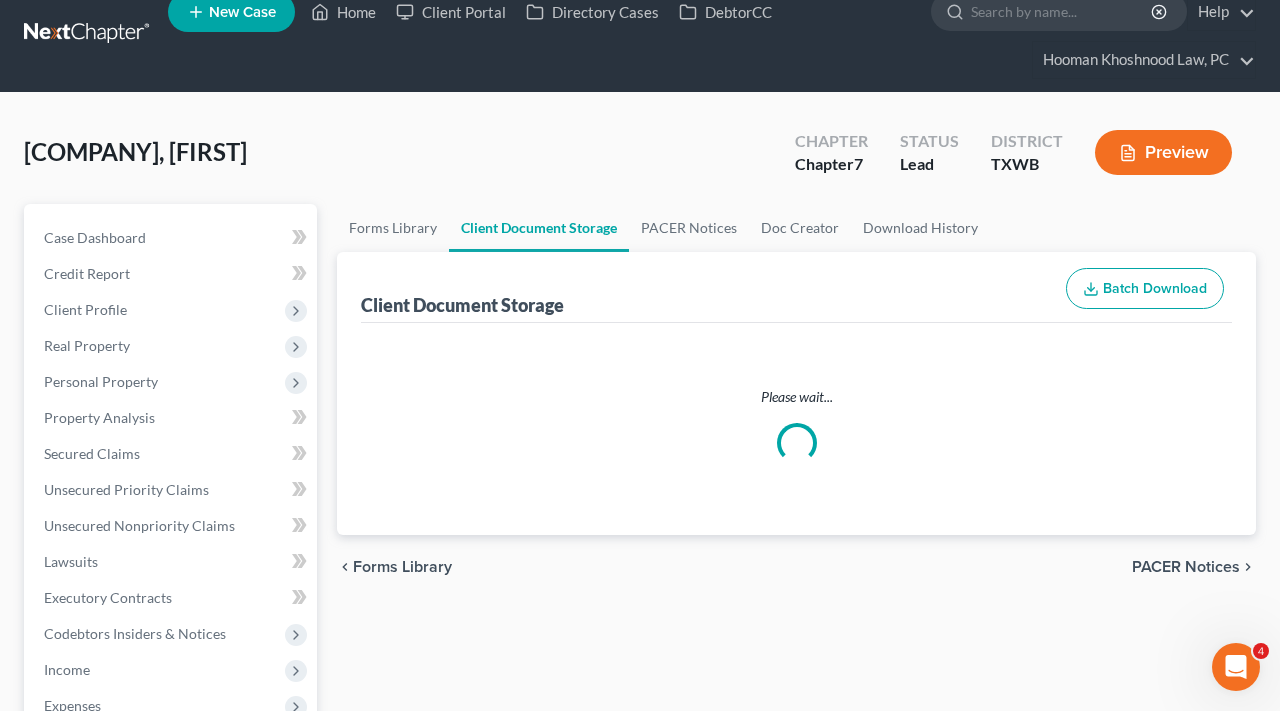 scroll, scrollTop: 0, scrollLeft: 0, axis: both 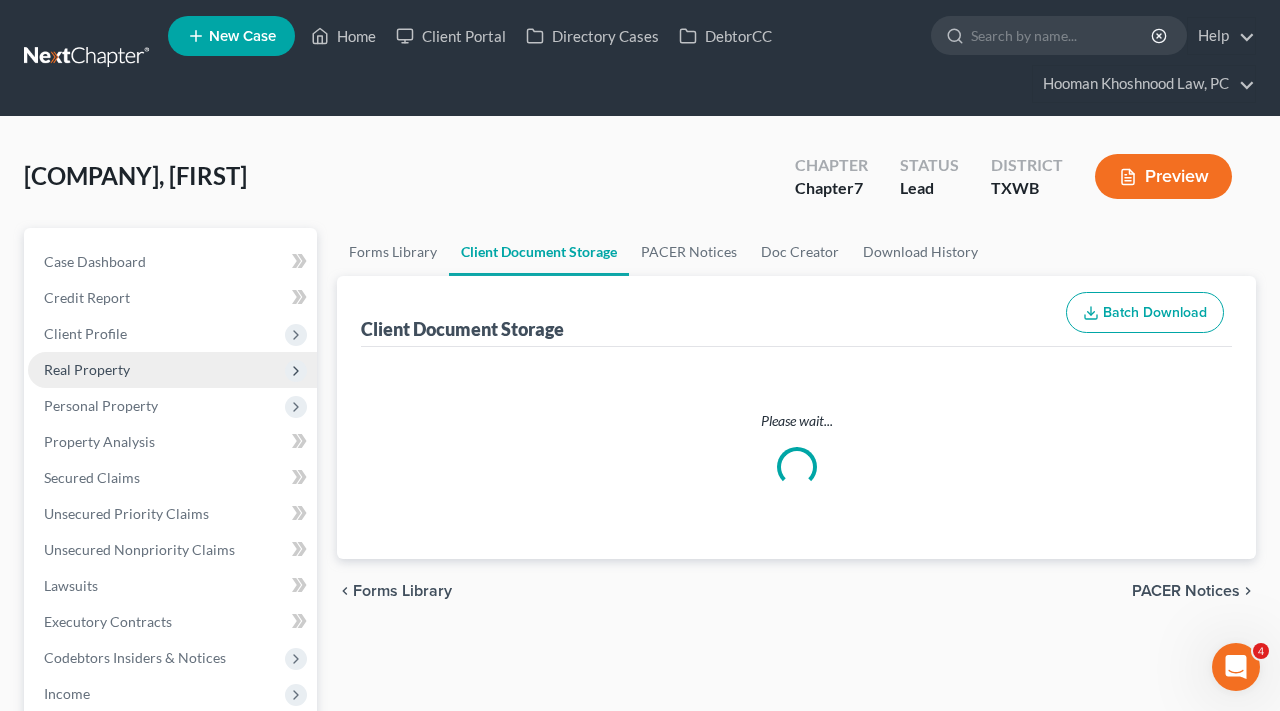 select on "0" 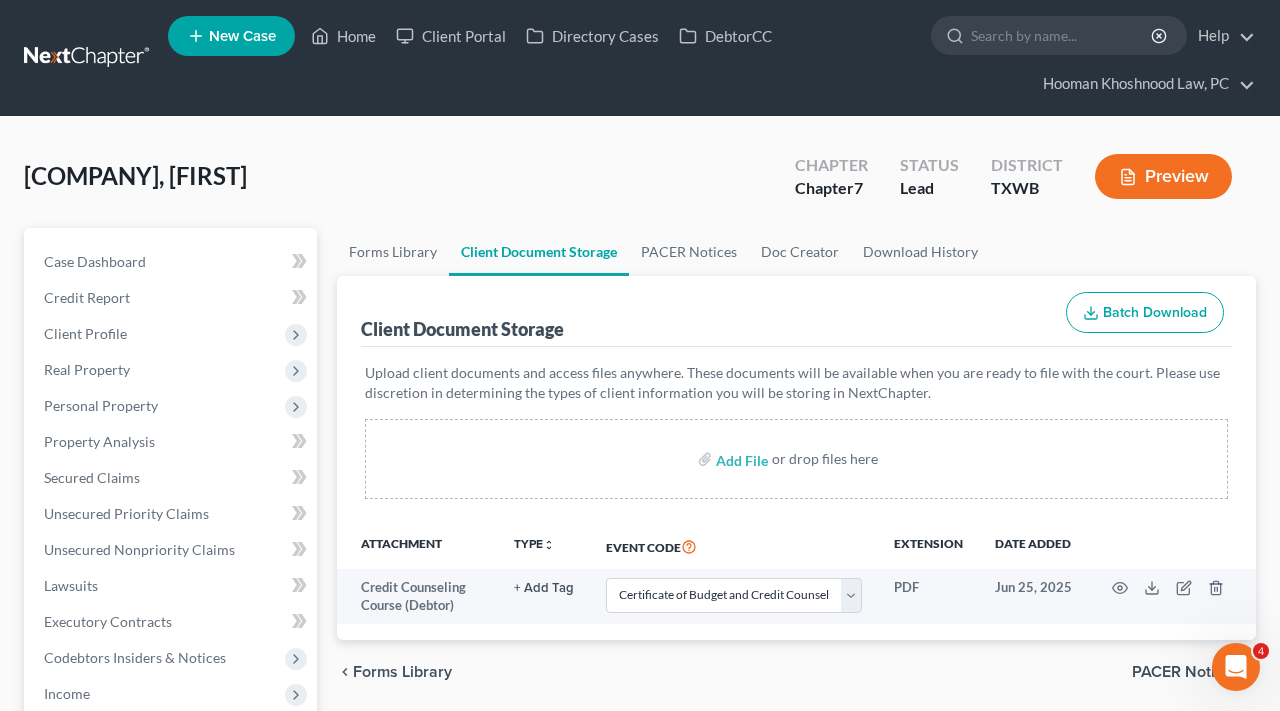 scroll, scrollTop: 40, scrollLeft: 0, axis: vertical 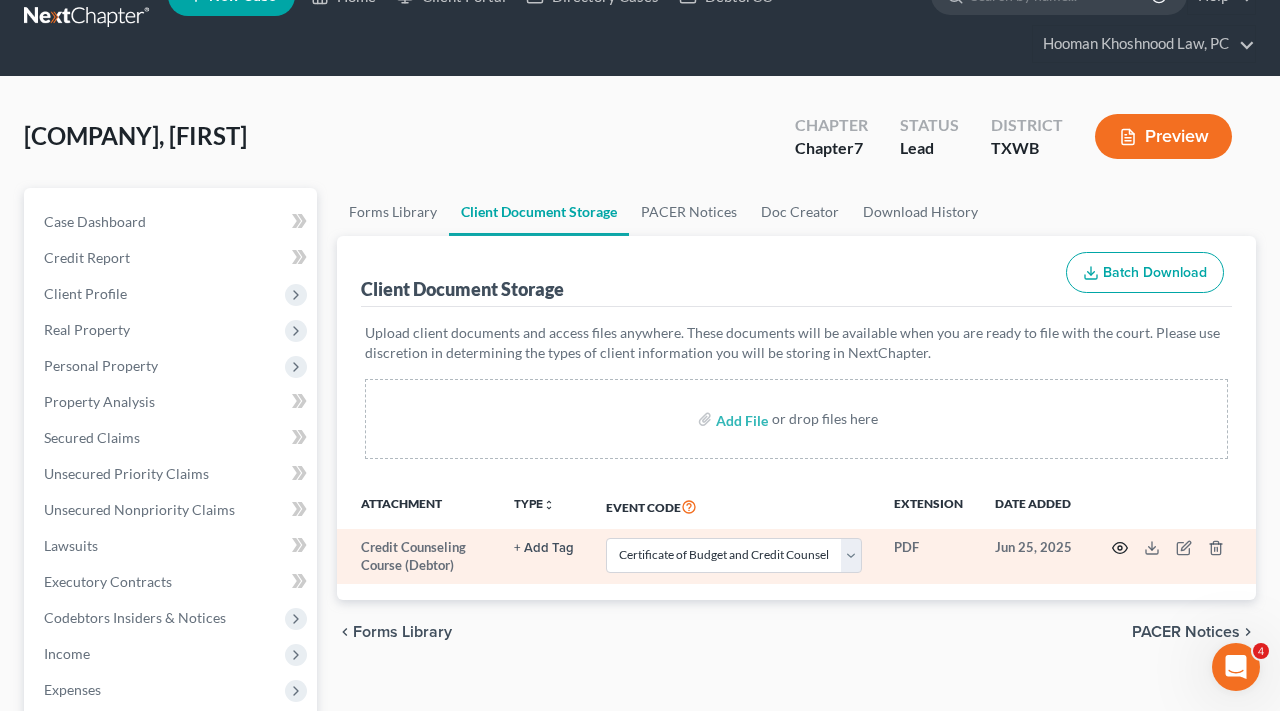click 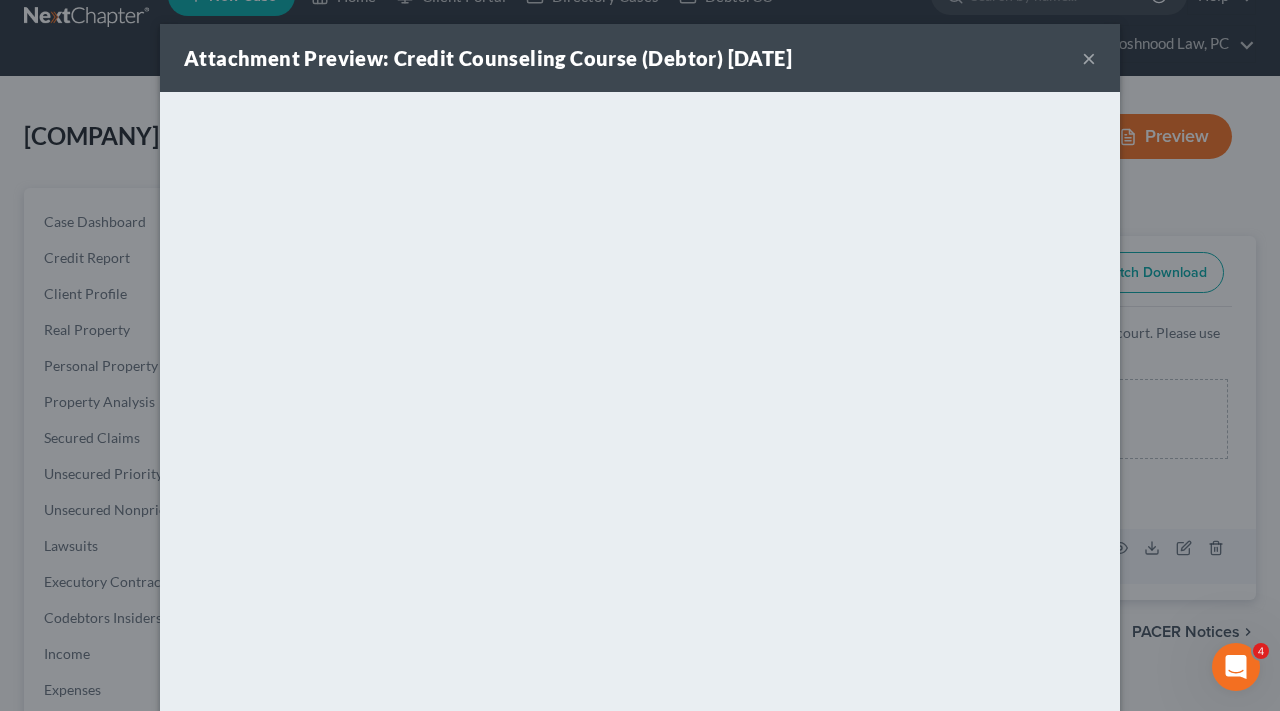 click on "×" at bounding box center (1089, 58) 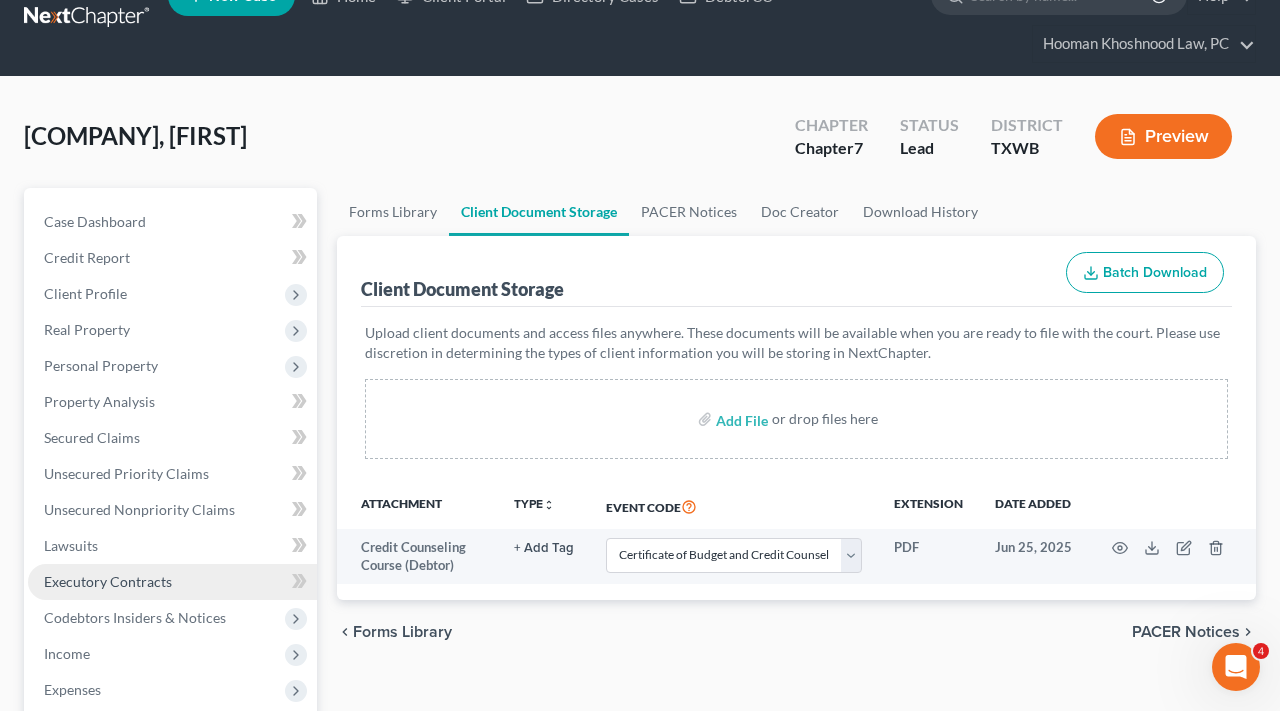 scroll, scrollTop: 427, scrollLeft: 0, axis: vertical 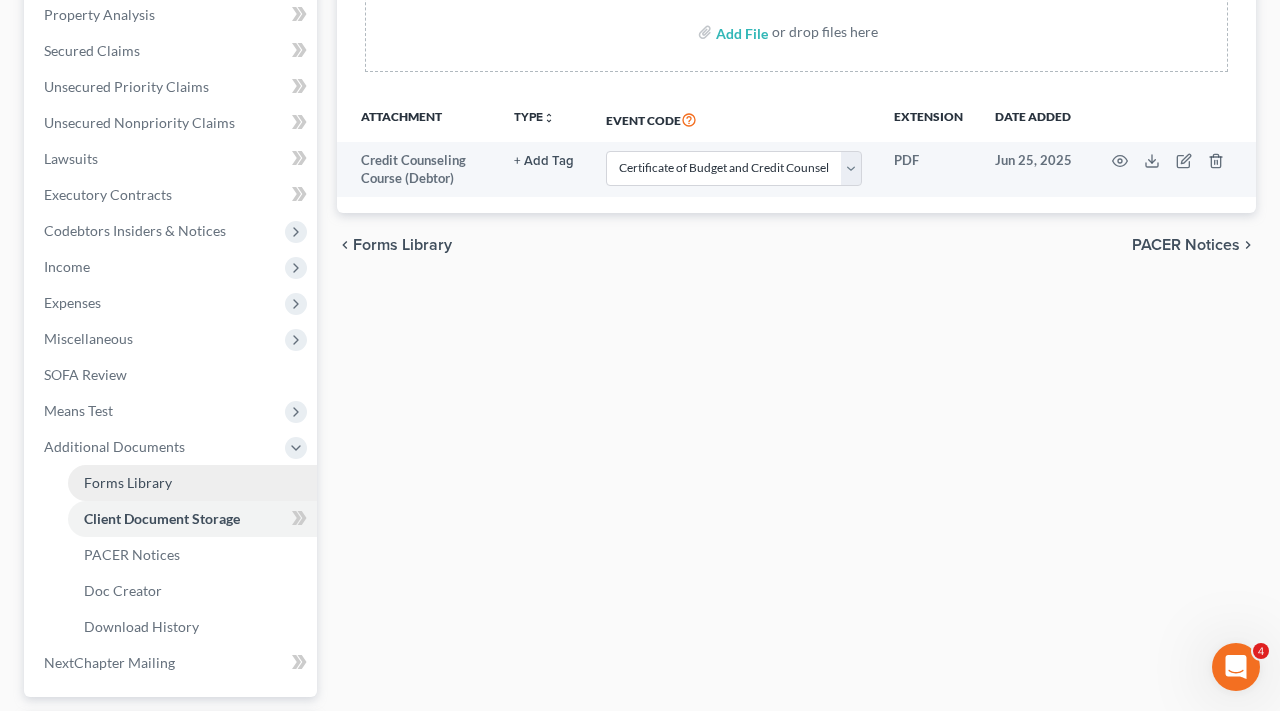 click on "Forms Library" at bounding box center [192, 483] 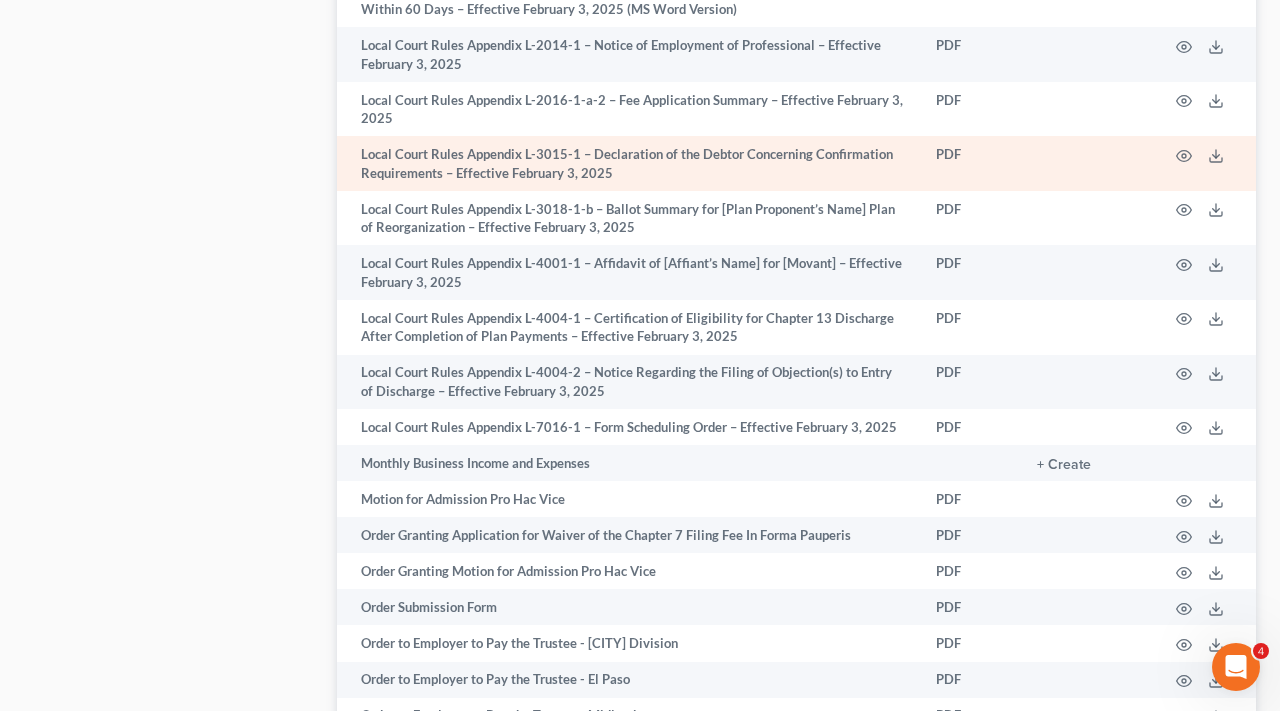 scroll, scrollTop: 2624, scrollLeft: 0, axis: vertical 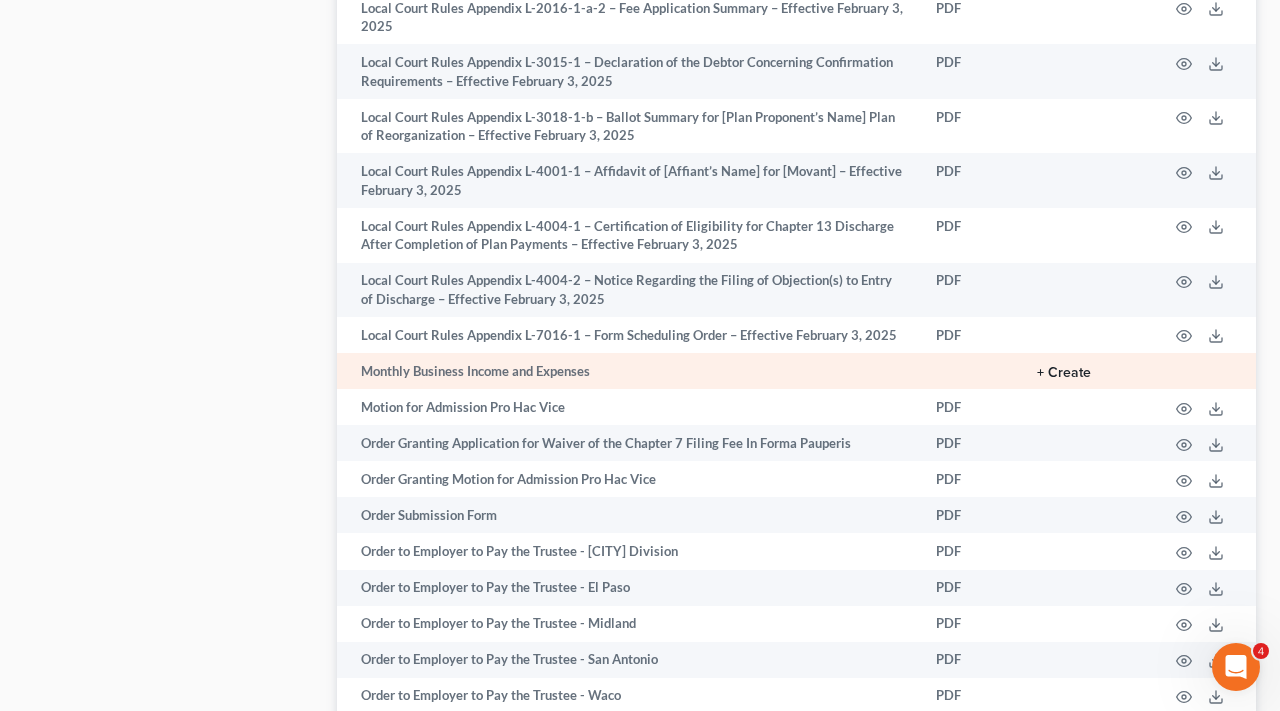click on "+ Create" at bounding box center (1064, 373) 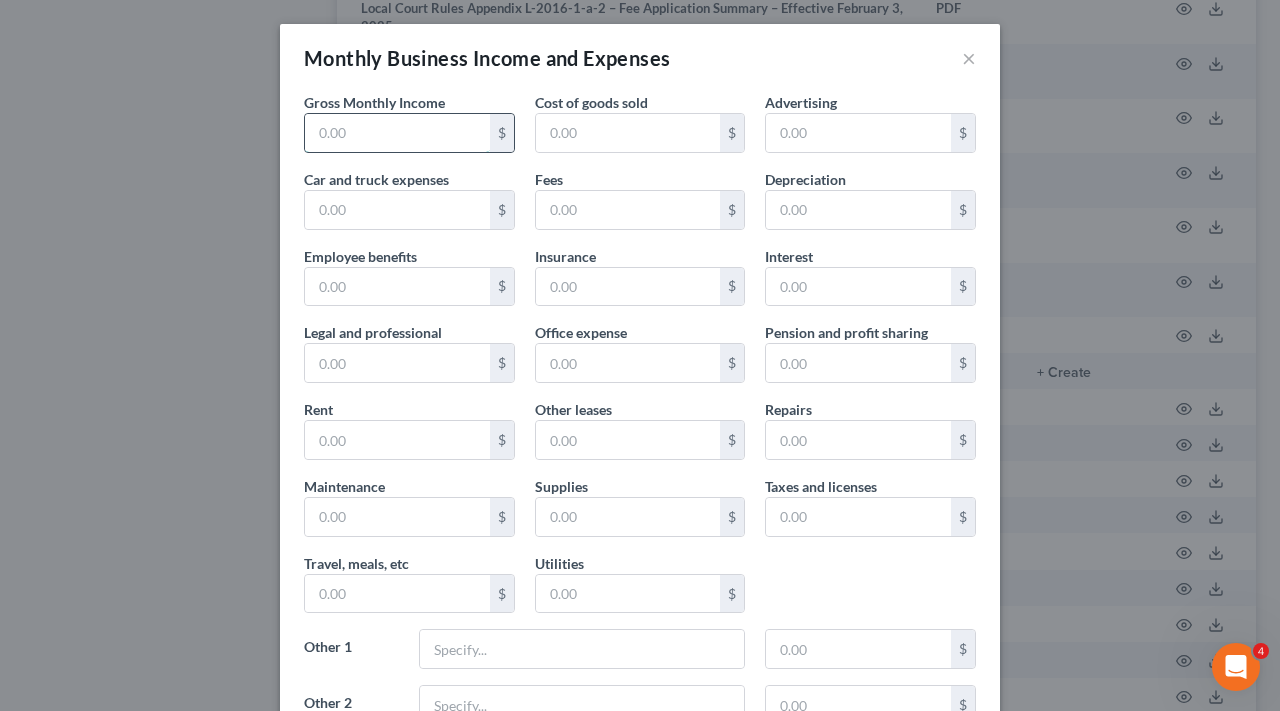 click at bounding box center [397, 133] 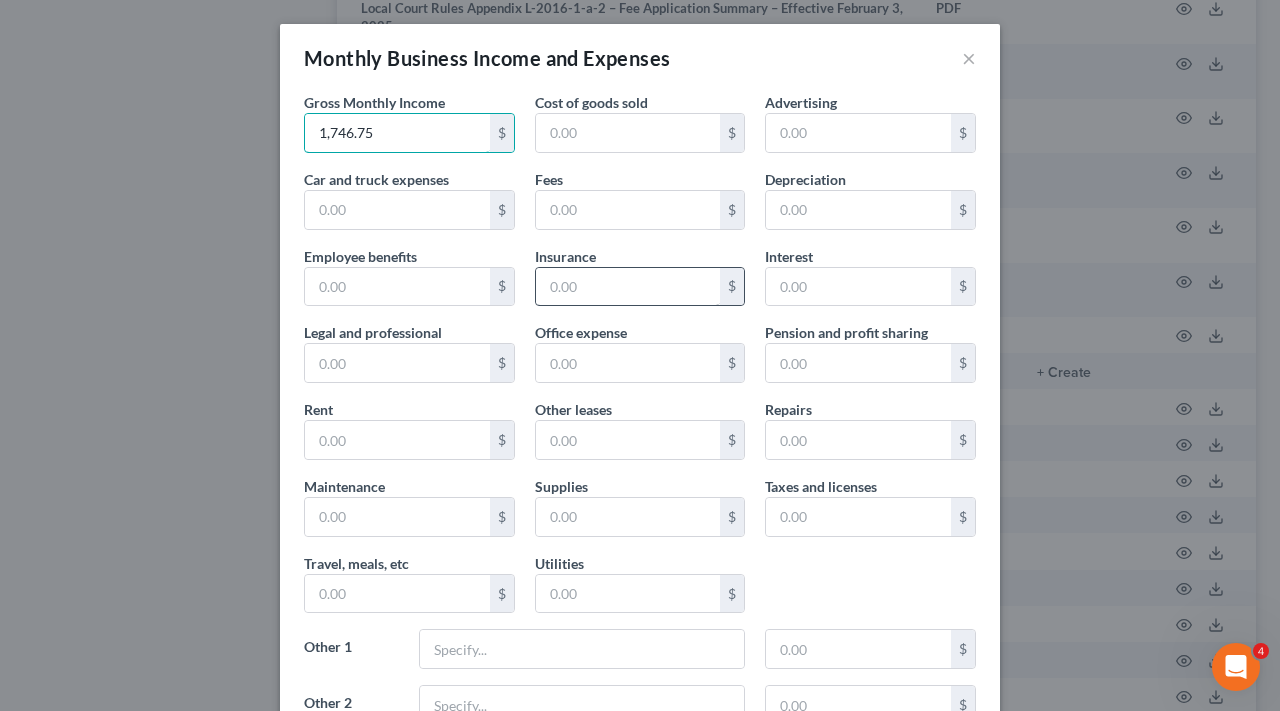 type on "1,746.75" 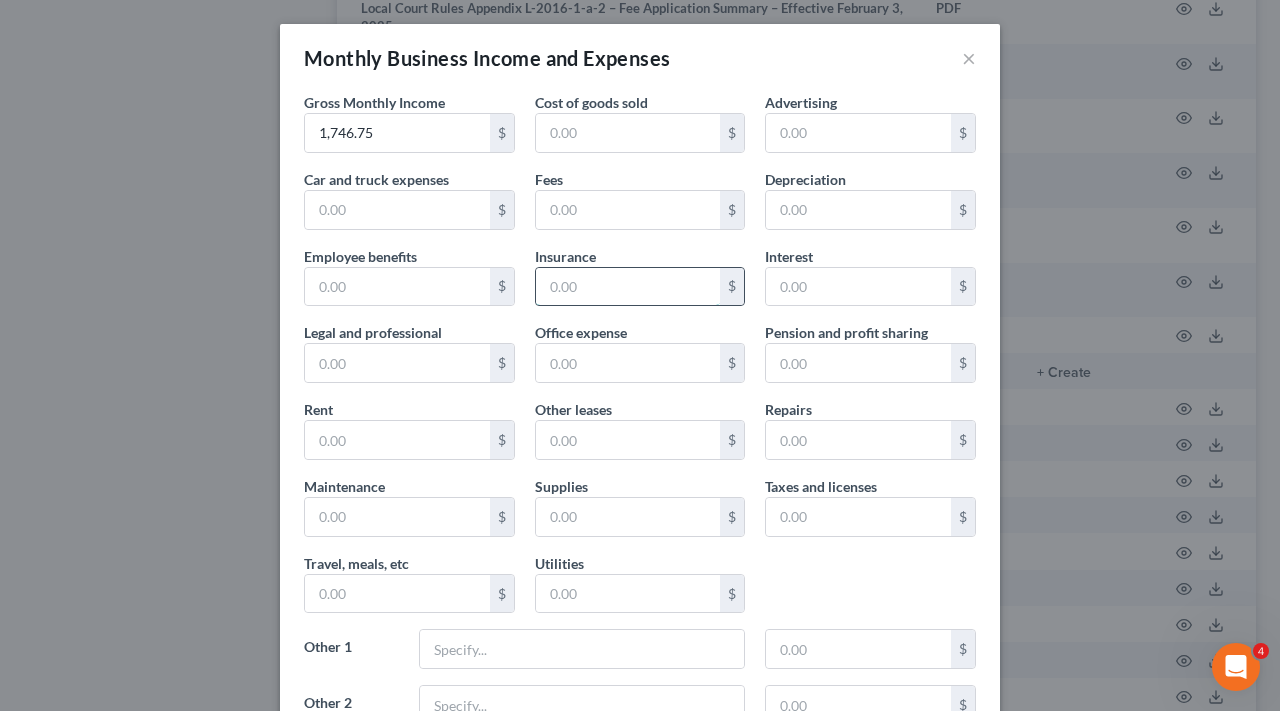 click at bounding box center (628, 287) 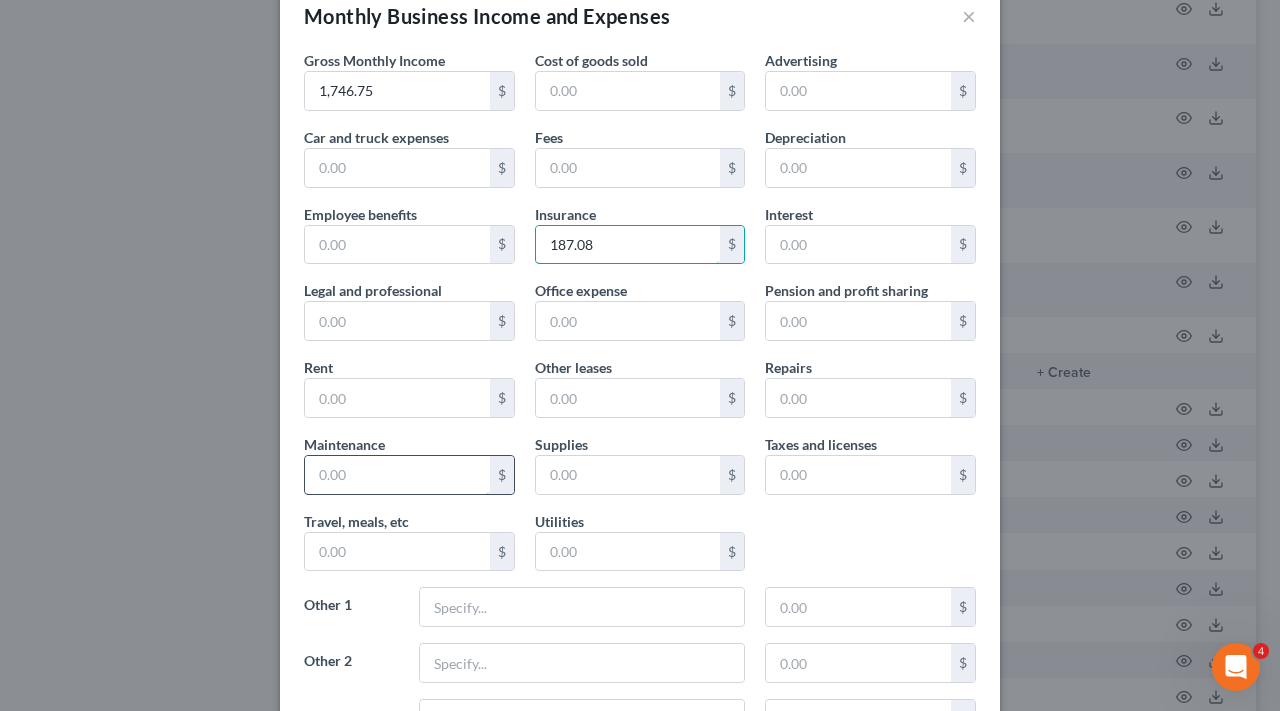 scroll, scrollTop: 50, scrollLeft: 0, axis: vertical 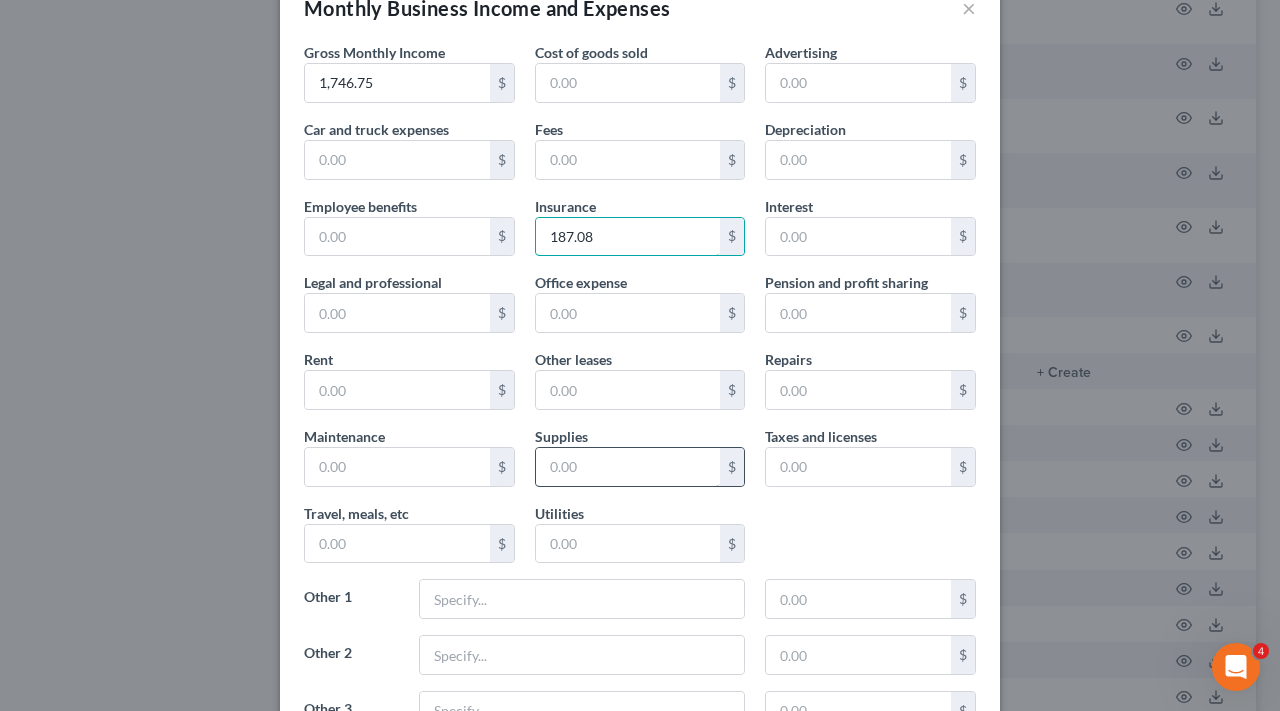type on "187.08" 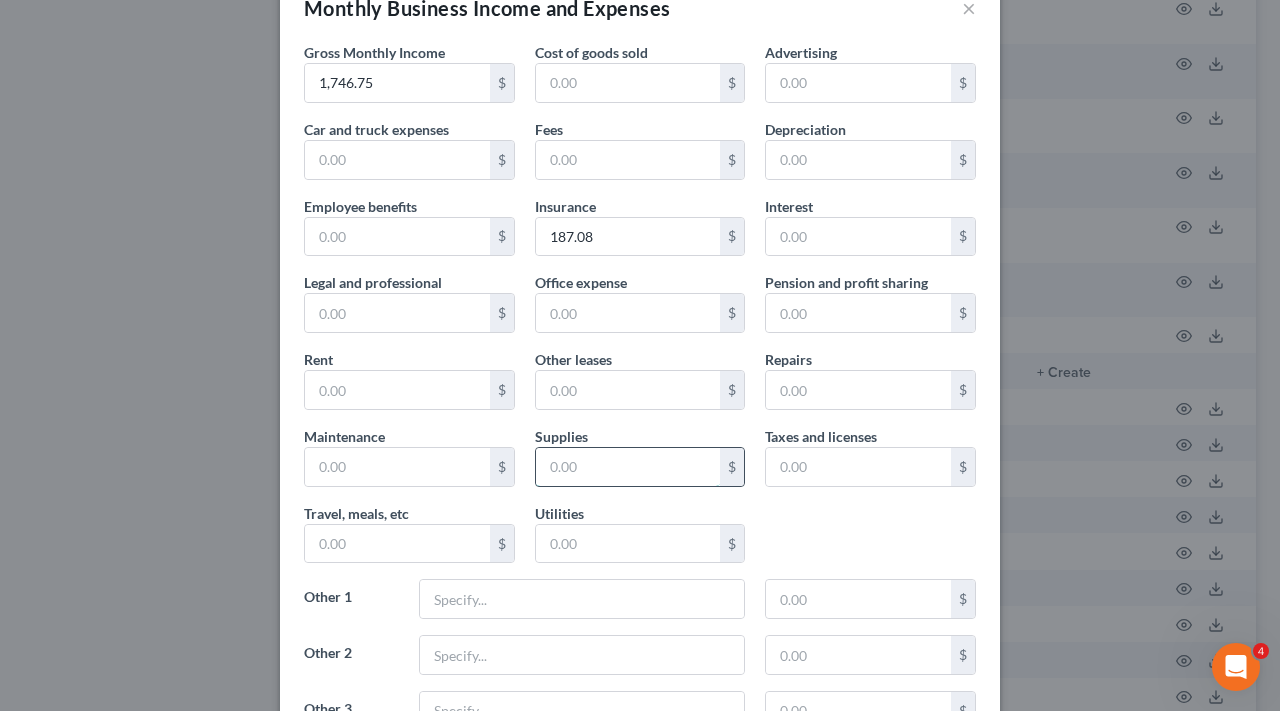 click at bounding box center [628, 467] 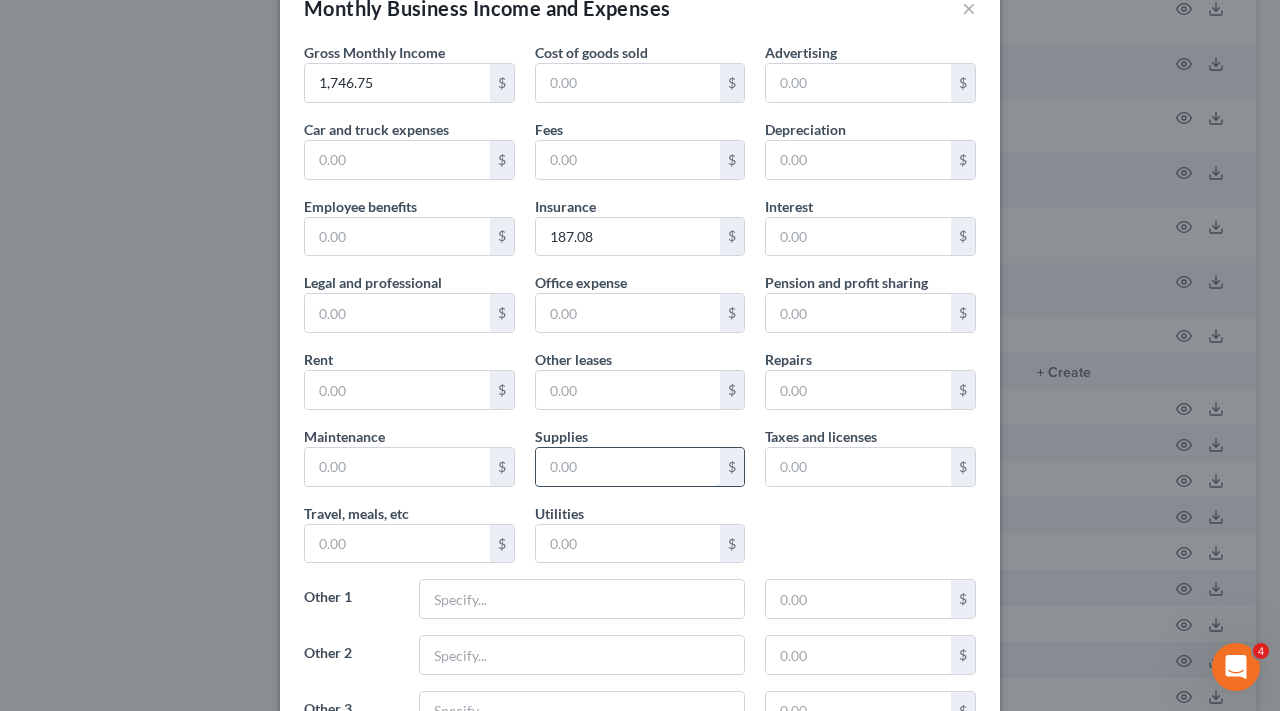 click at bounding box center (628, 467) 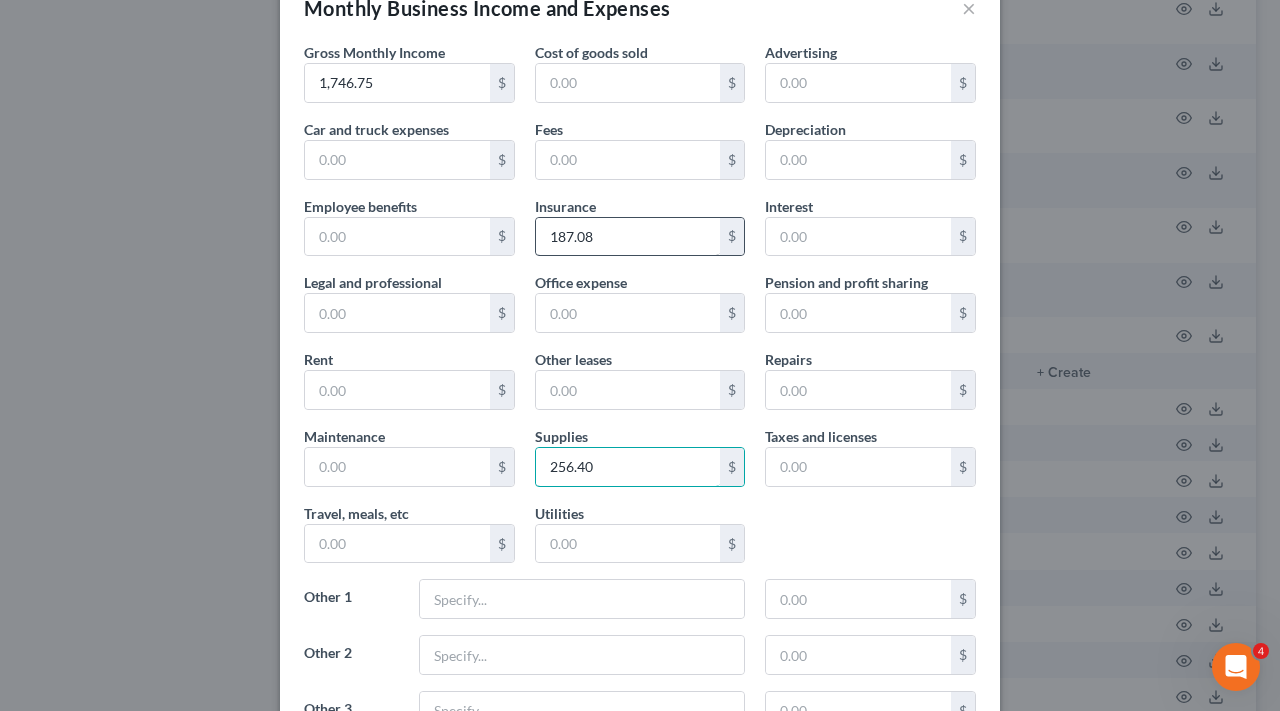 type on "256.40" 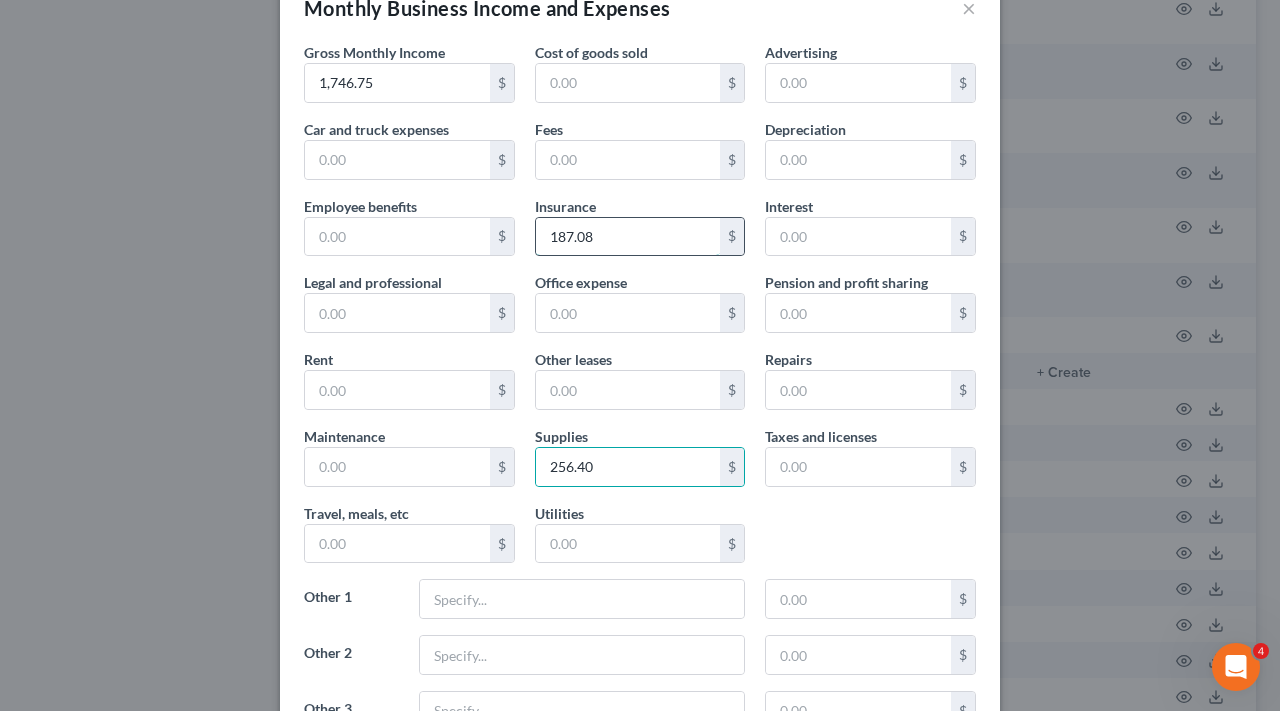 click on "187.08" at bounding box center (628, 237) 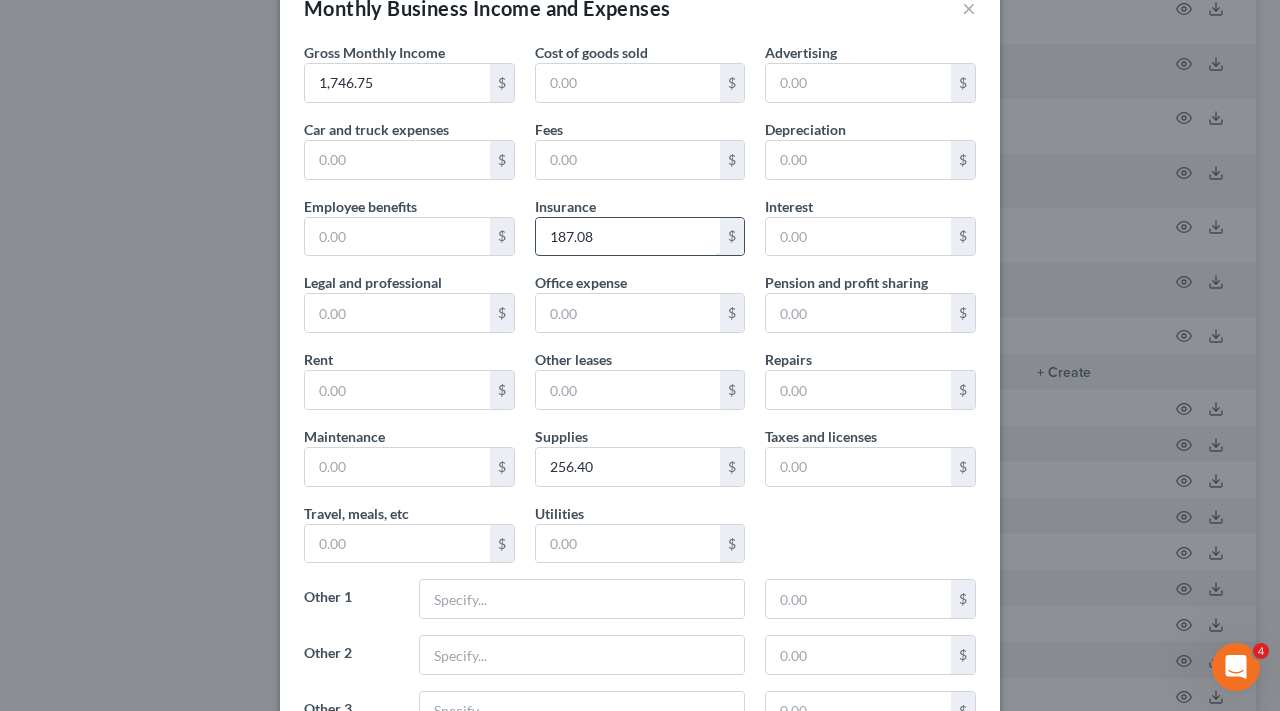 drag, startPoint x: 625, startPoint y: 237, endPoint x: 565, endPoint y: 237, distance: 60 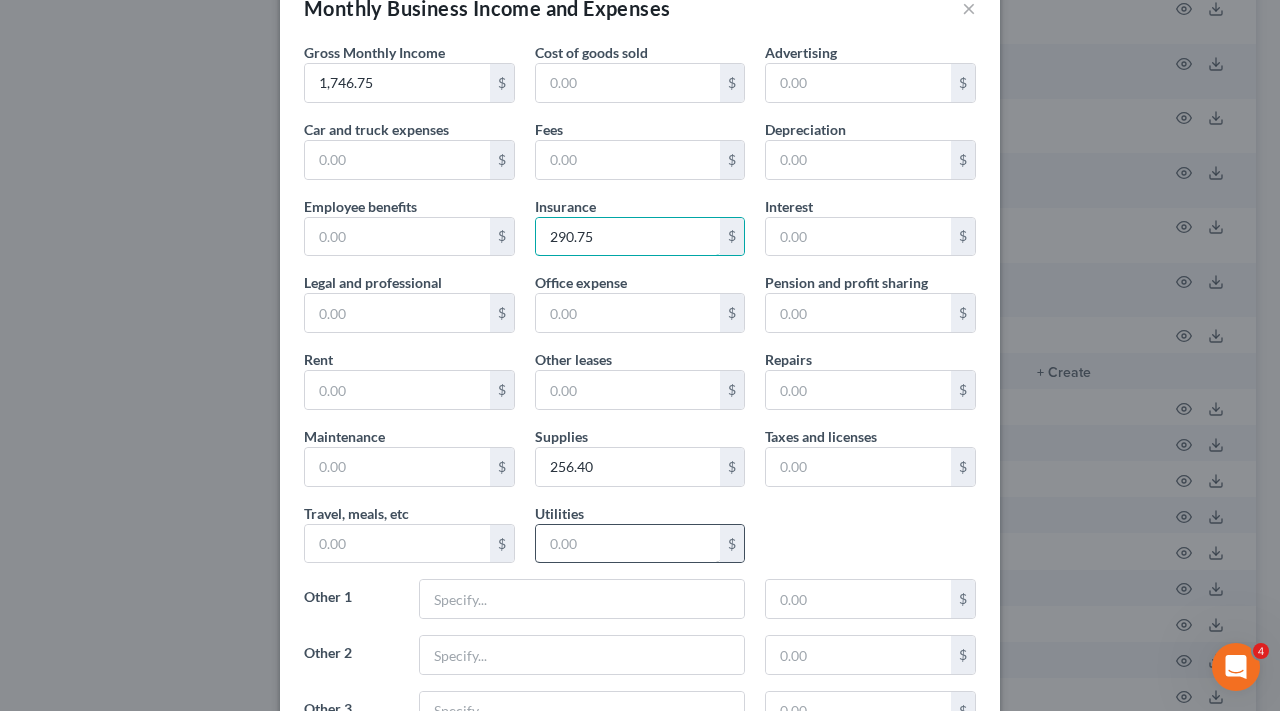 type on "290.75" 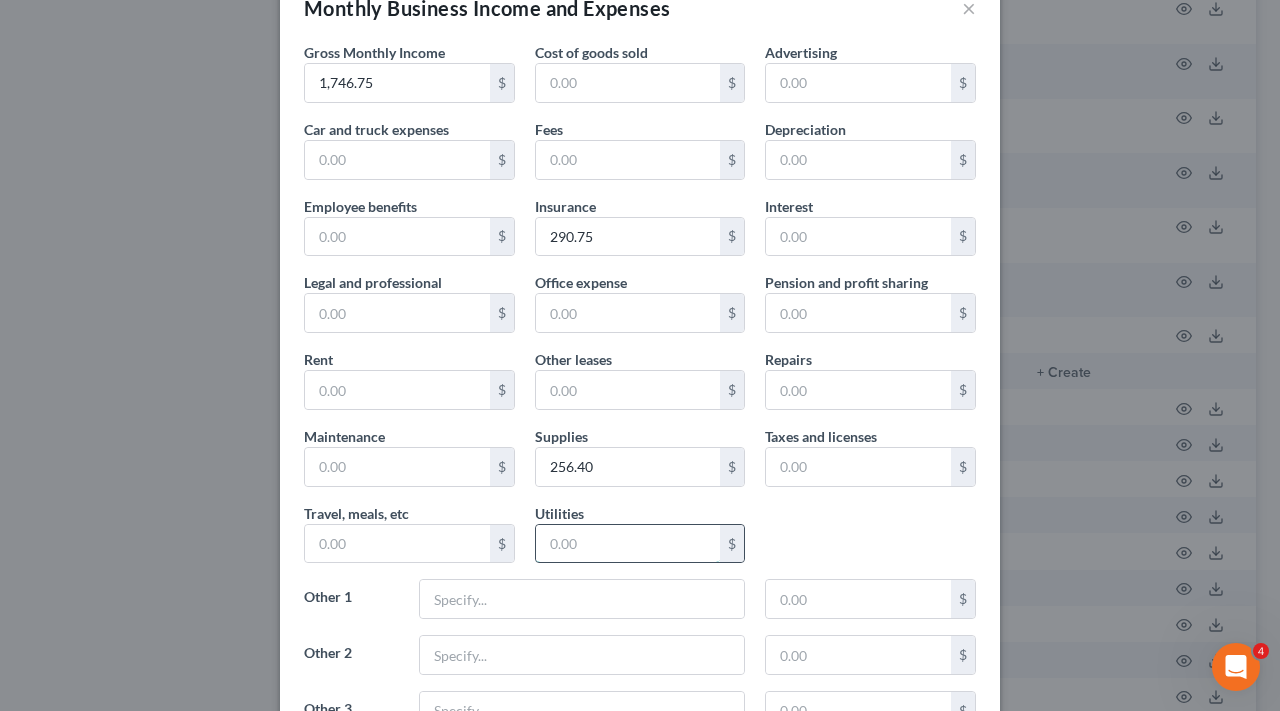 click at bounding box center [628, 544] 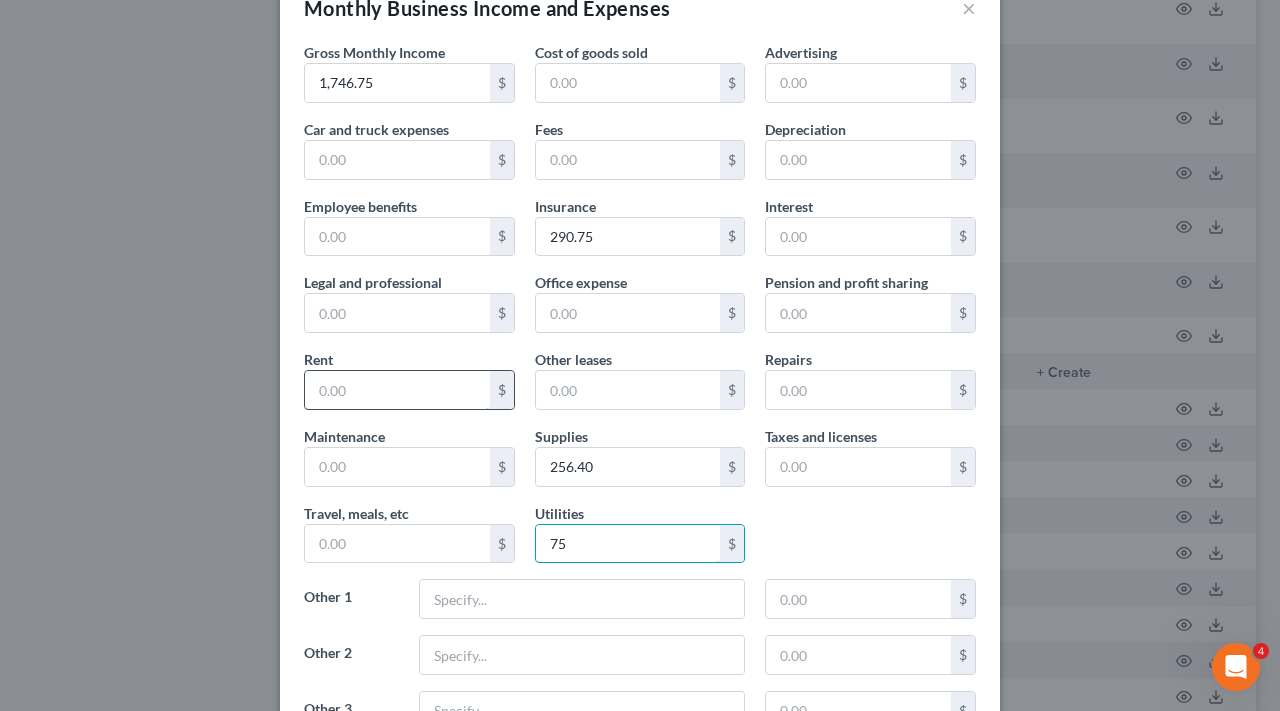 type on "75" 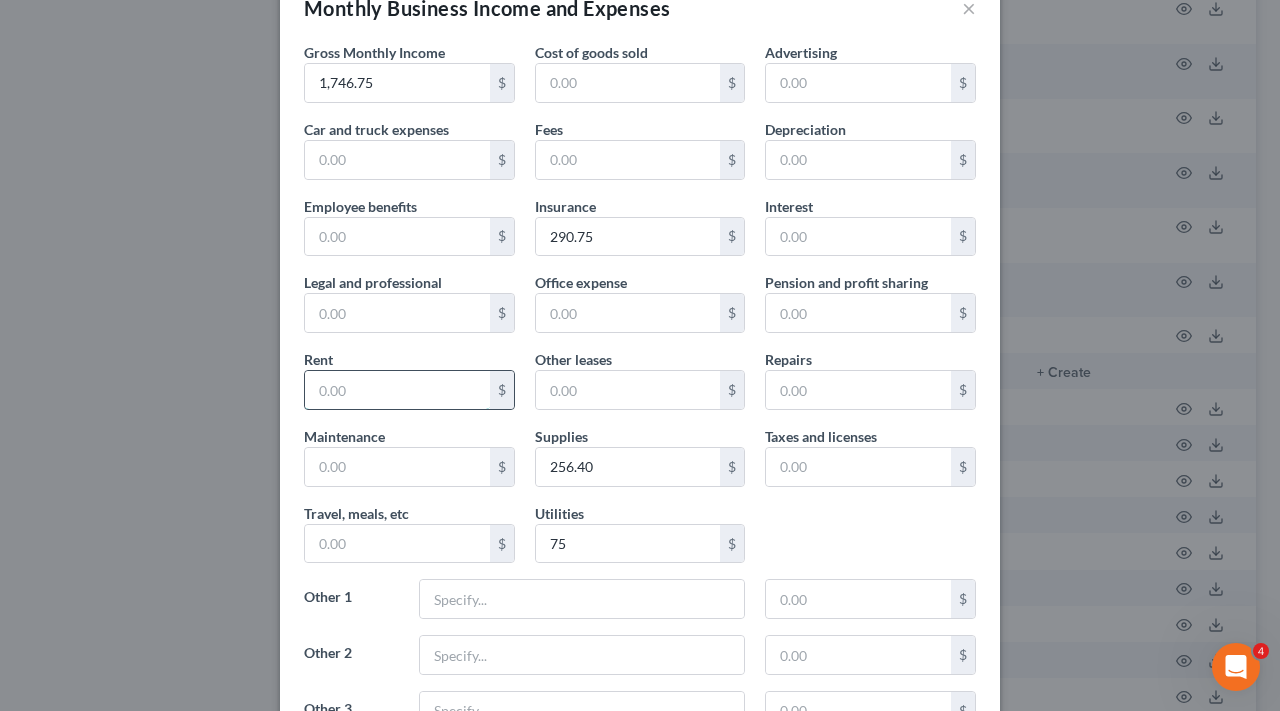 click at bounding box center (397, 390) 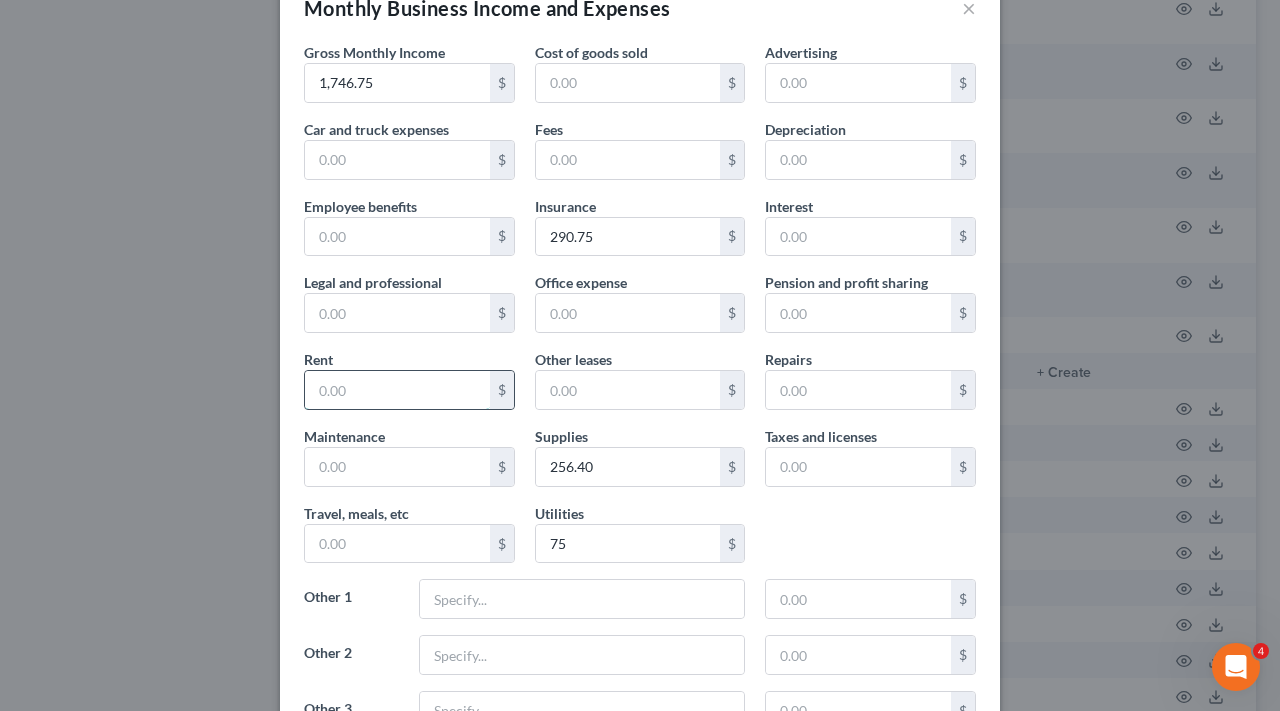 click at bounding box center (397, 390) 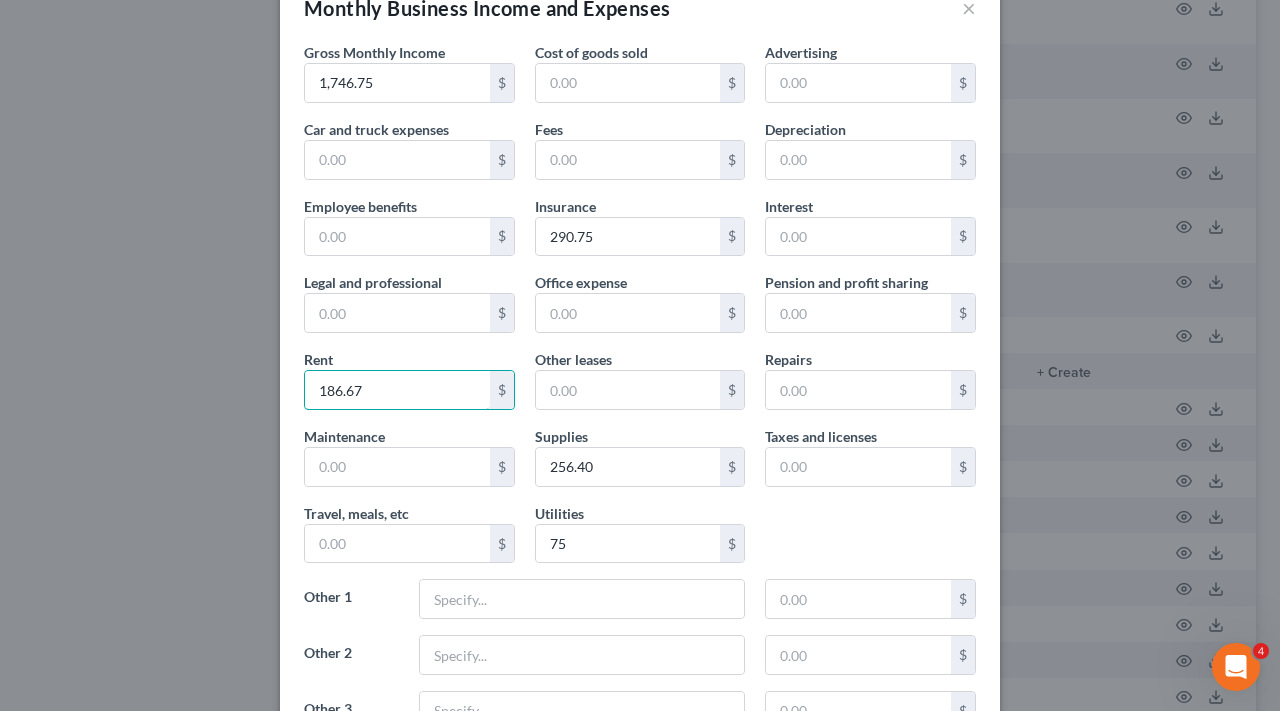 type on "186.67" 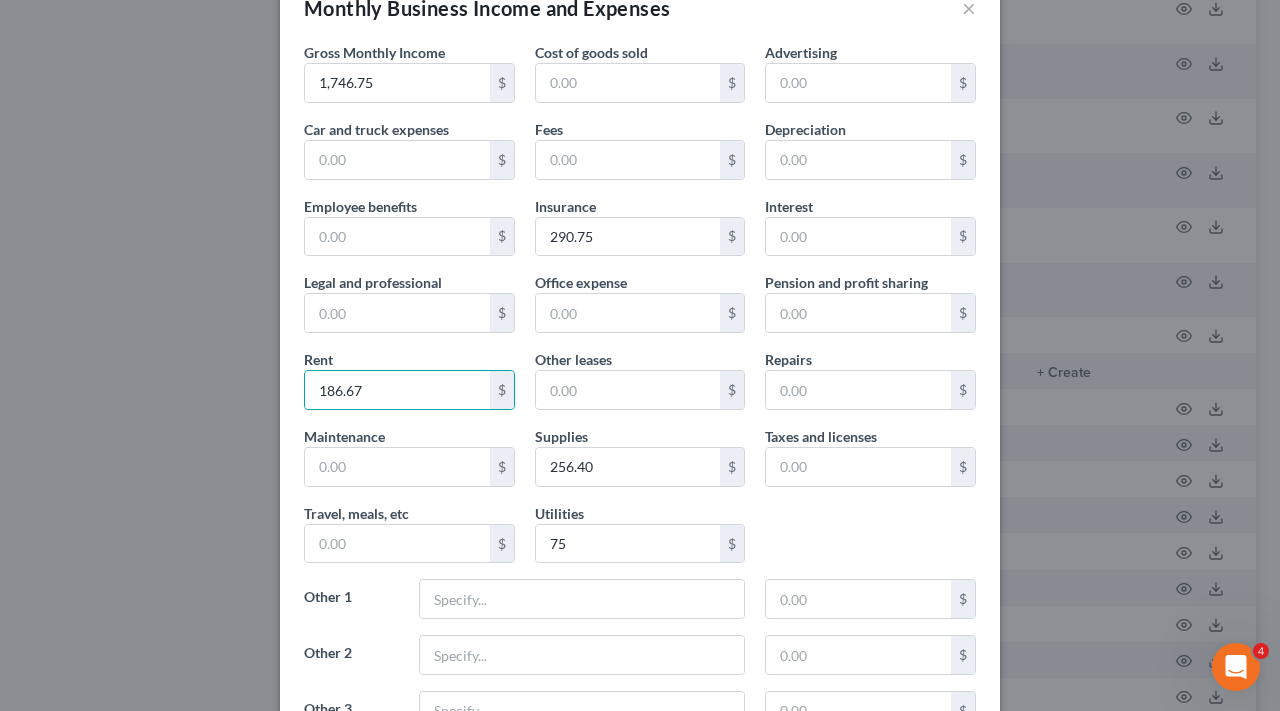 click on "Gross Monthly Income 1,746.75 $ Cost of goods sold $ Advertising $ Car and truck expenses $ Fees $ Depreciation $ Employee benefits $ Insurance 290.75 $ Interest $ Legal and professional $ Office expense $ Pension and profit sharing $ Rent 186.67 $ Other leases $ Repairs $ Maintenance $ Supplies 256.40 $ Taxes and licenses $ Travel, meals, etc $ Utilities 75 $ Other 1 $ Other 2 $ Other 3 $" at bounding box center (640, 394) 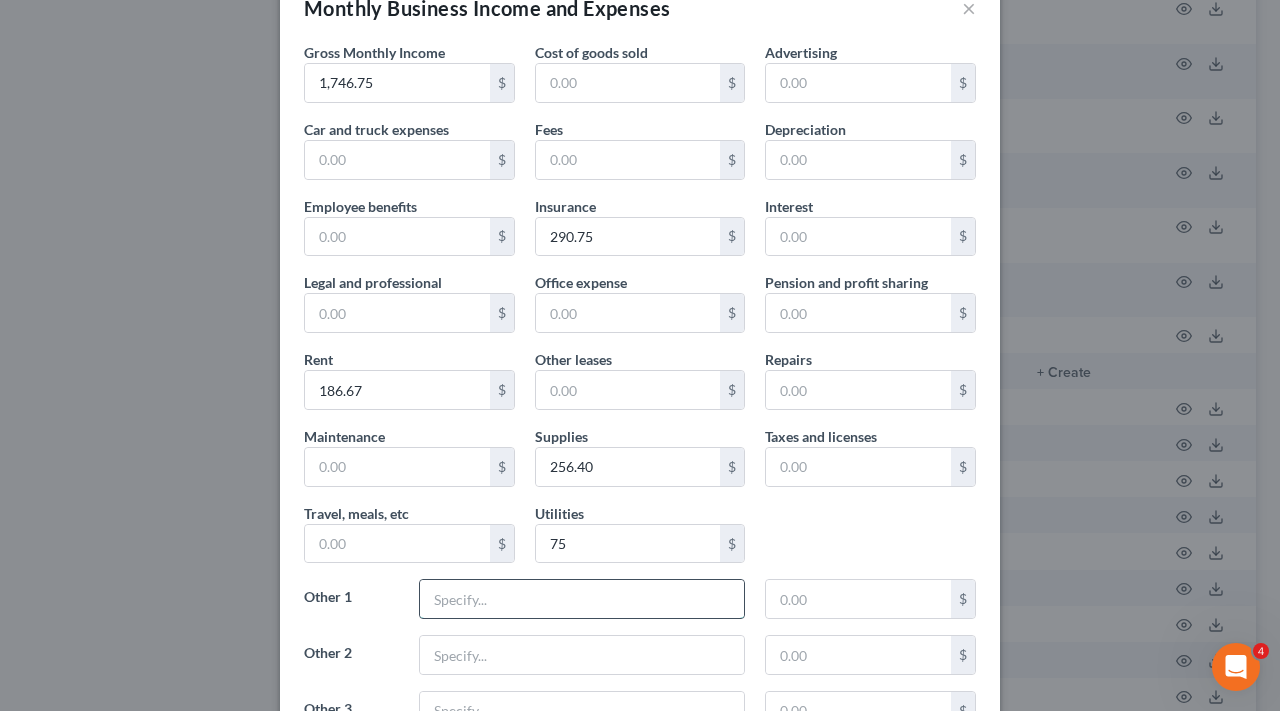 click at bounding box center [582, 599] 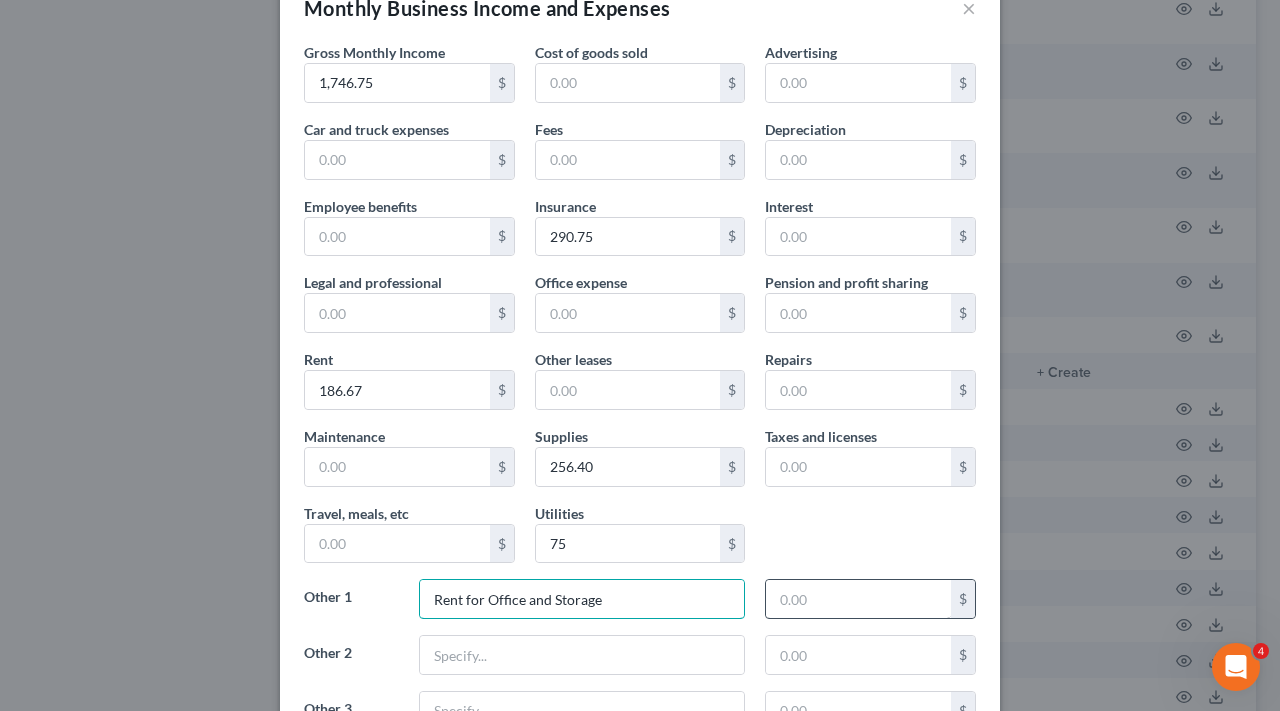 type on "Rent for Office and Storage" 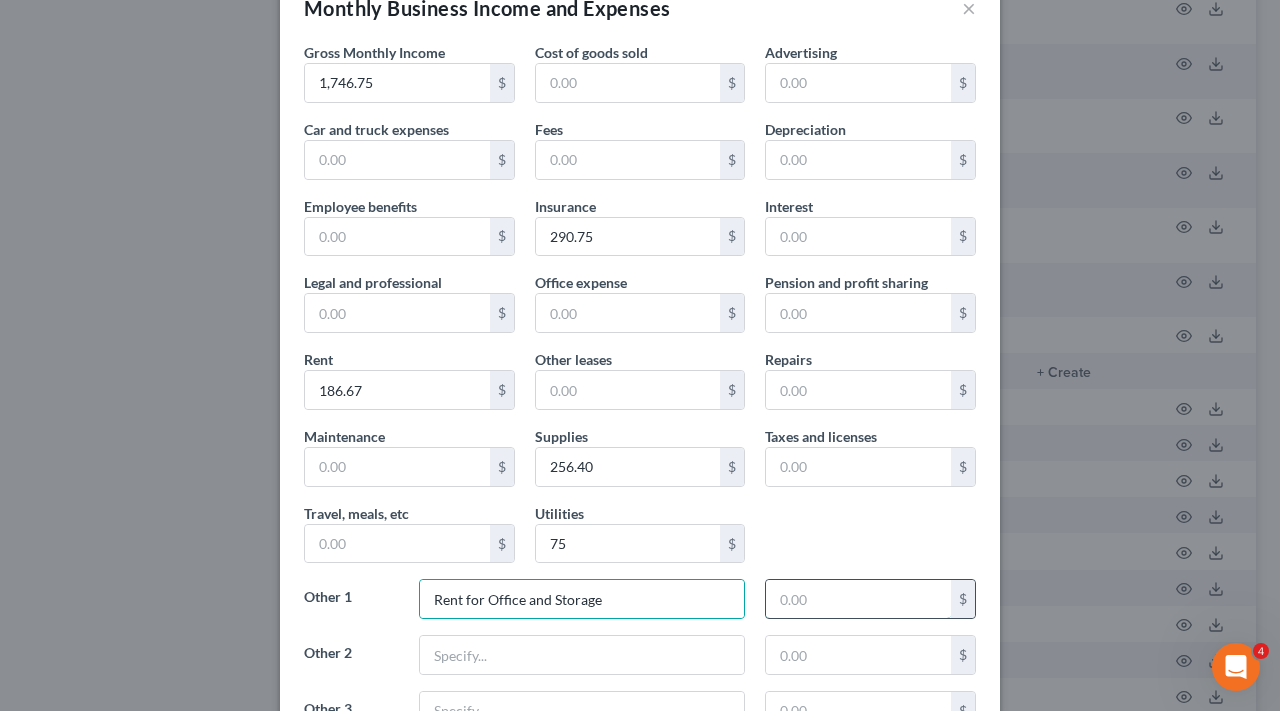 click at bounding box center (858, 599) 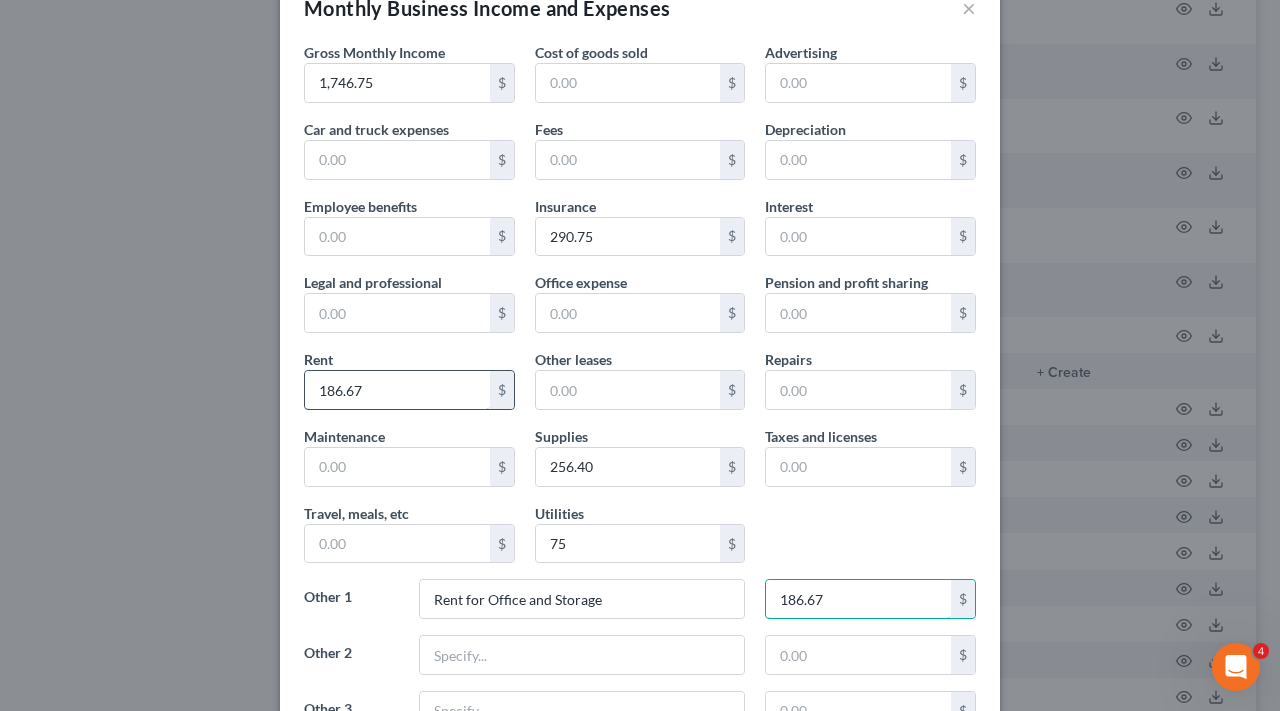 type on "186.67" 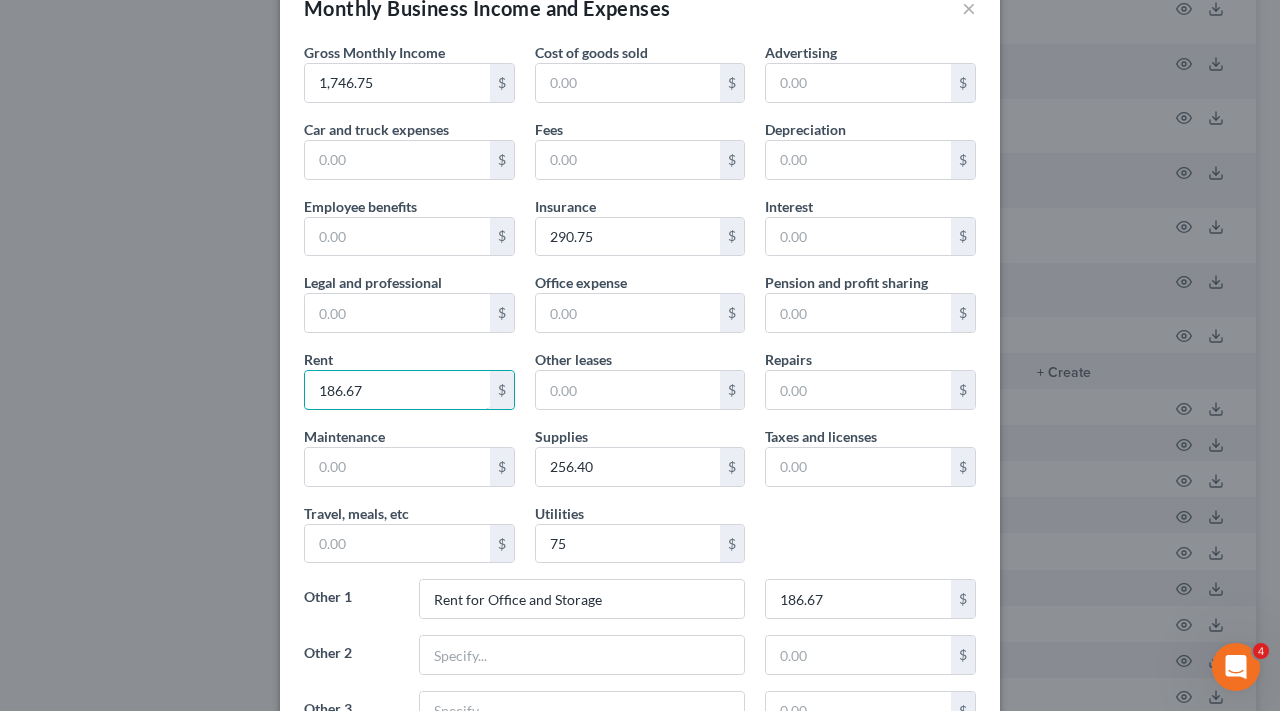 drag, startPoint x: 426, startPoint y: 391, endPoint x: 283, endPoint y: 390, distance: 143.0035 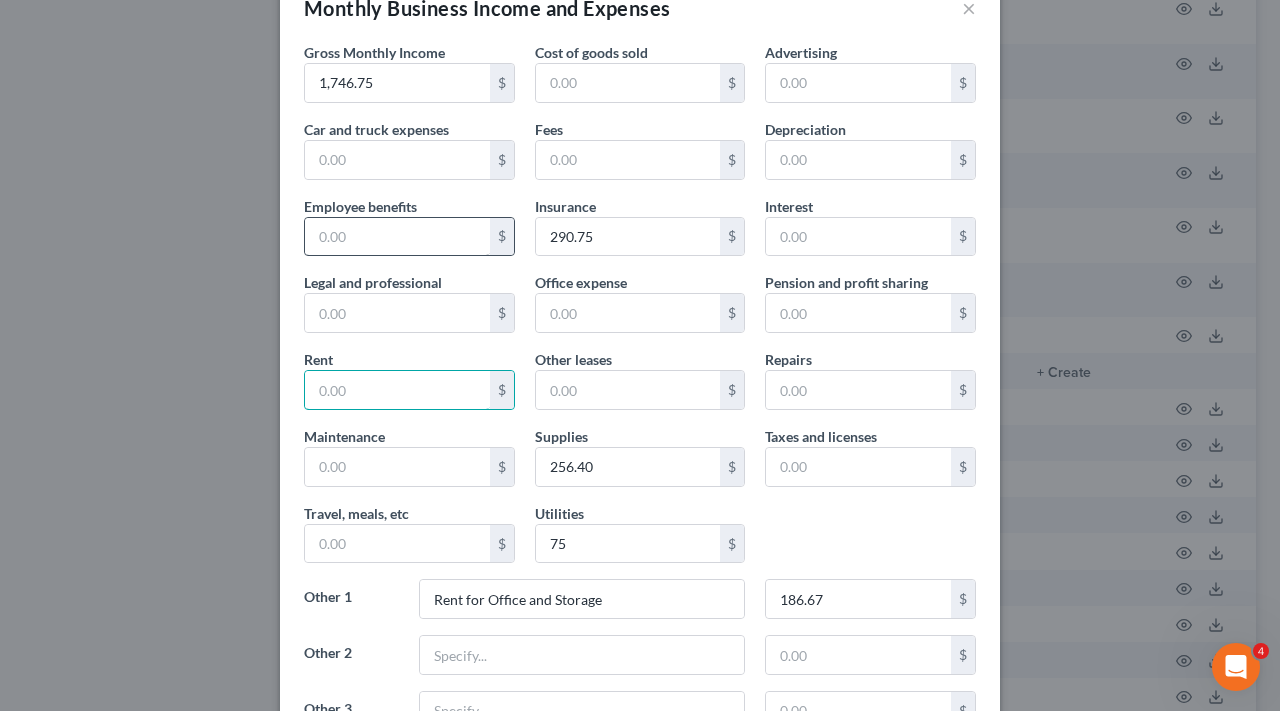 type 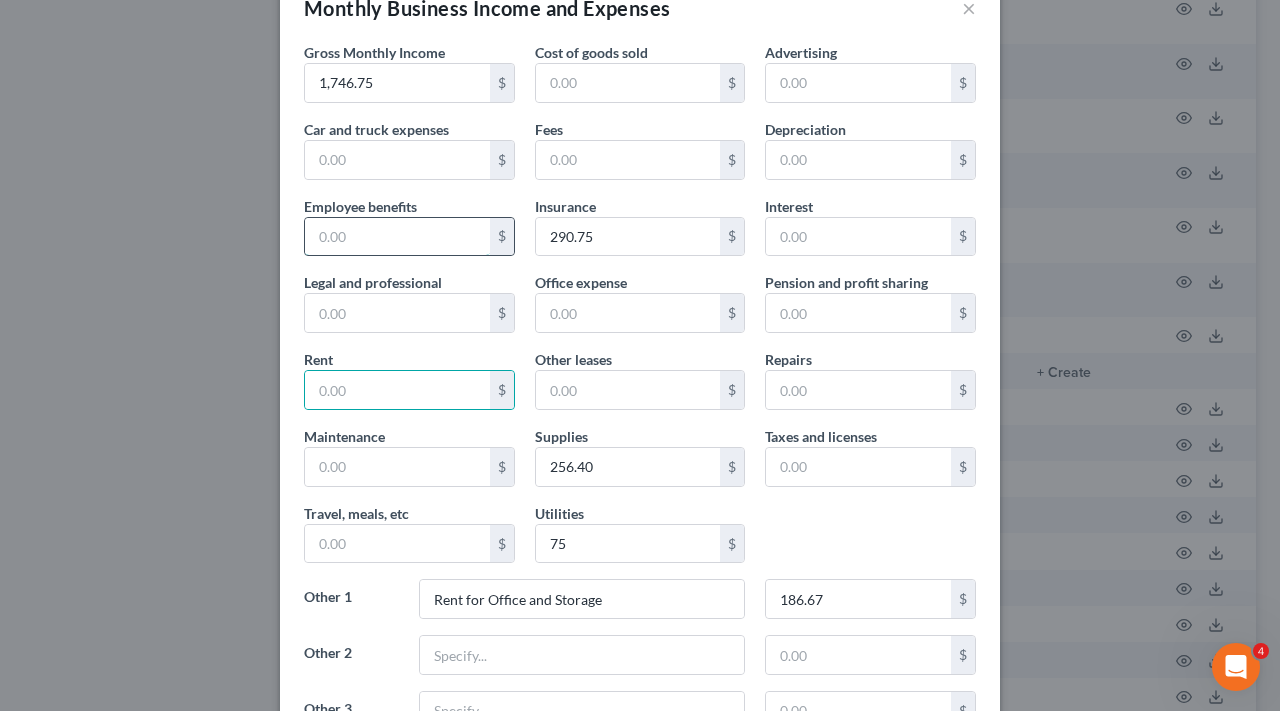 click at bounding box center [397, 237] 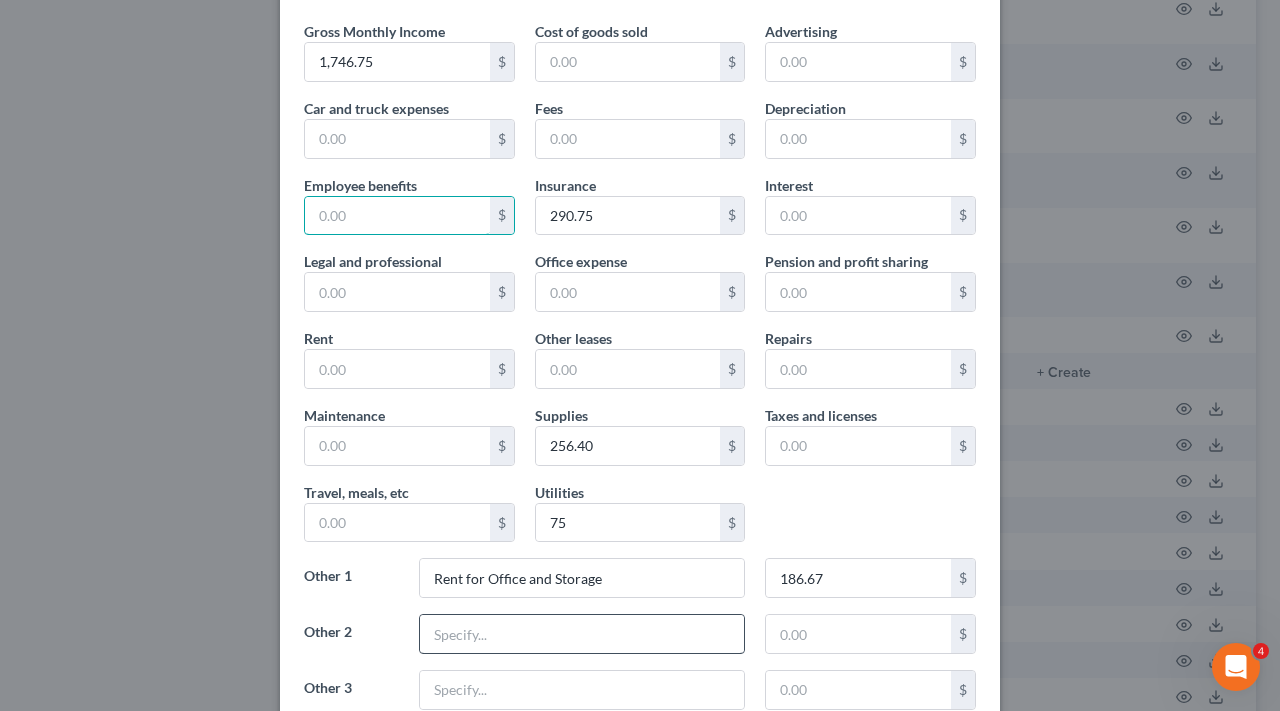 scroll, scrollTop: 79, scrollLeft: 0, axis: vertical 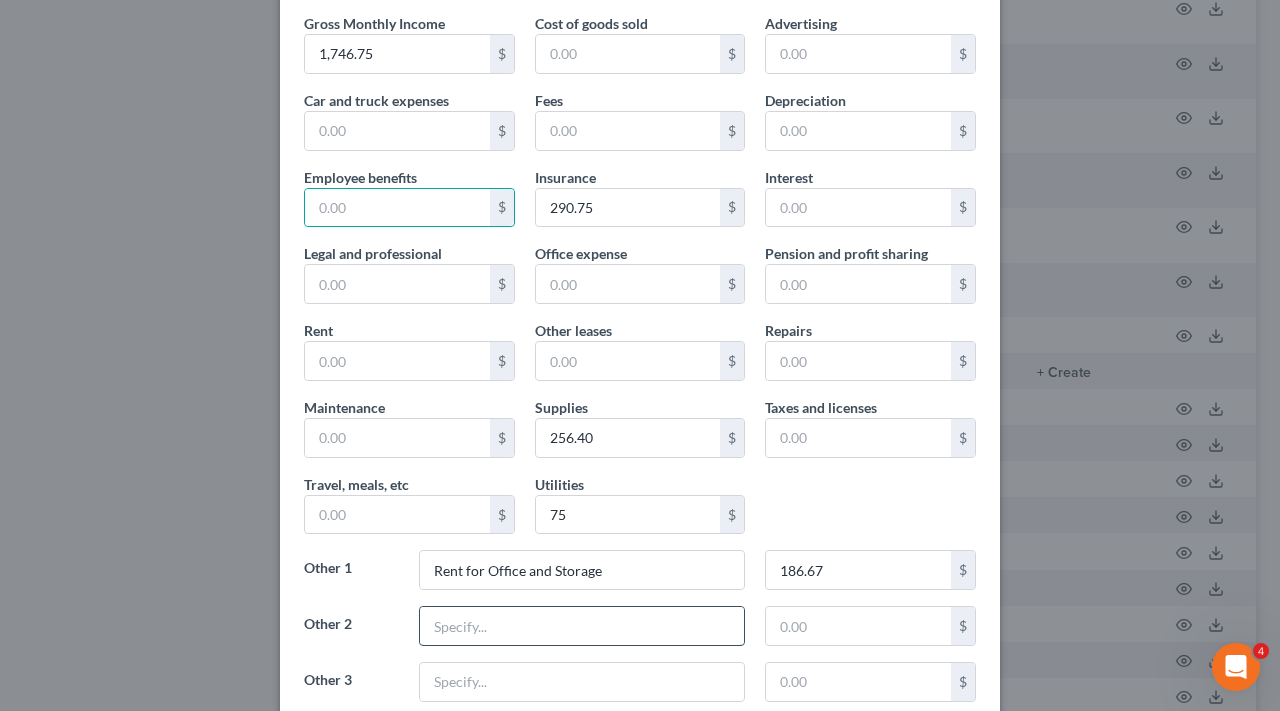 click at bounding box center (582, 626) 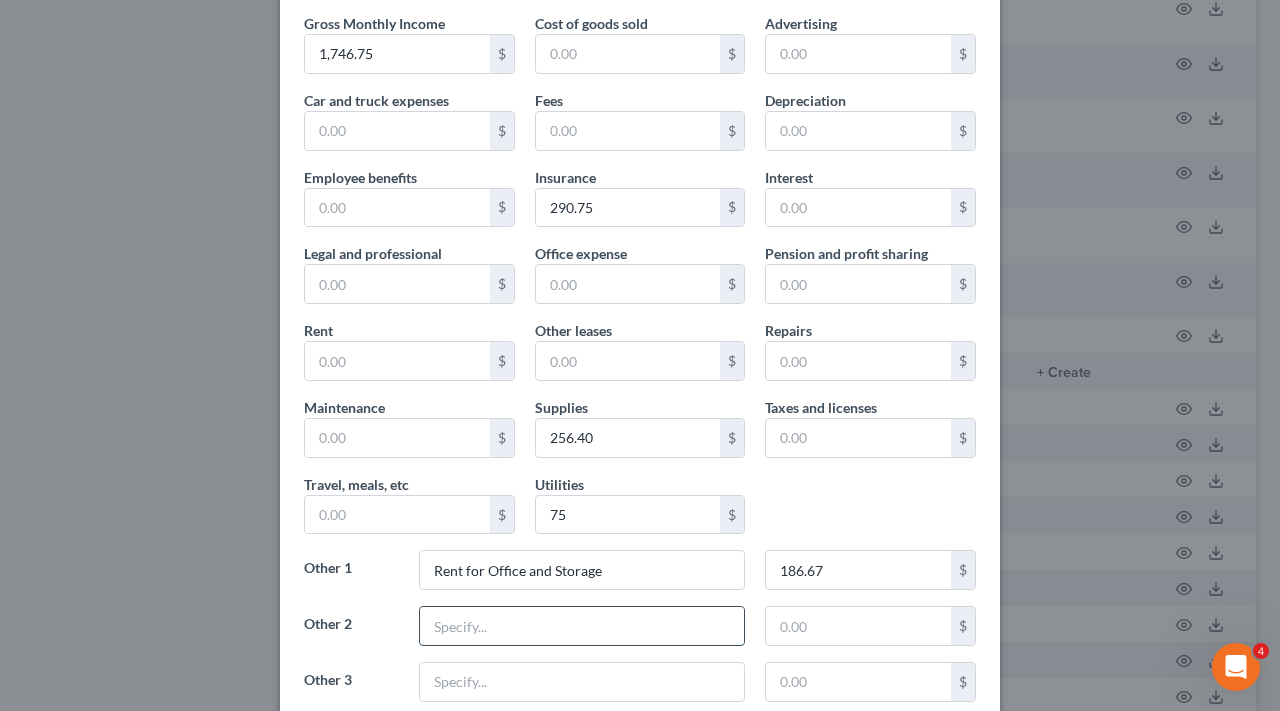 click at bounding box center (582, 626) 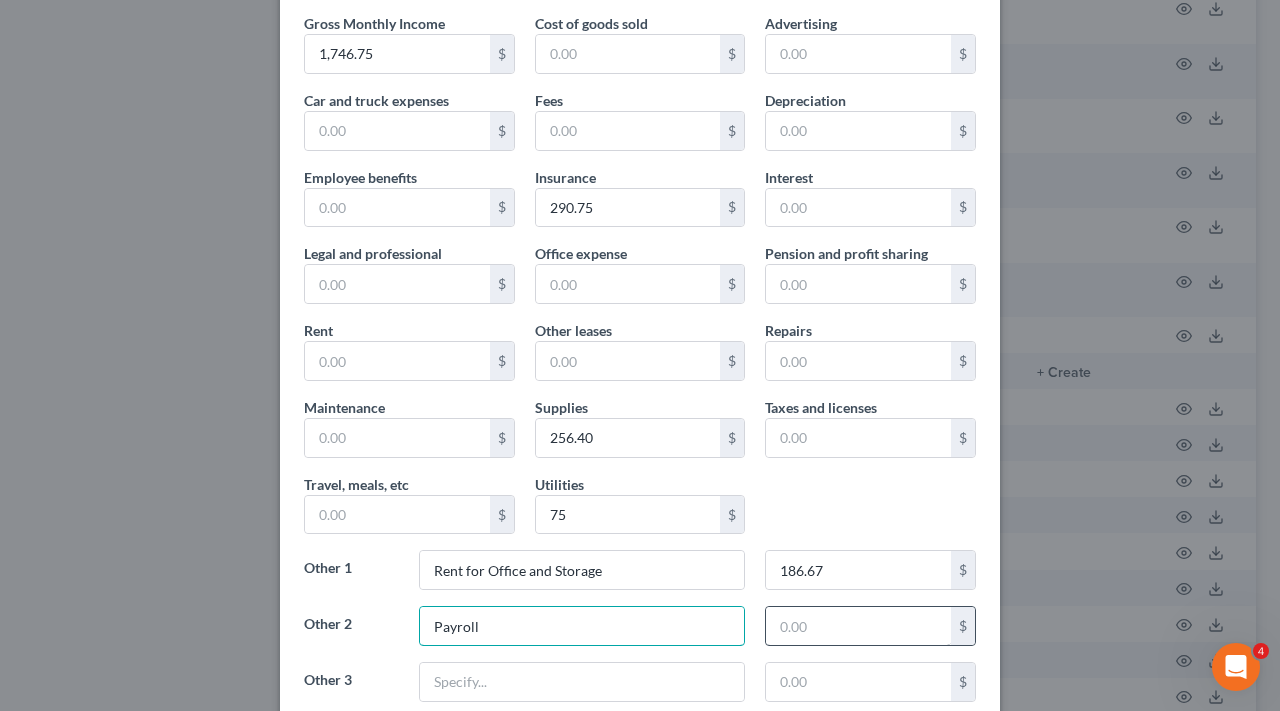 type on "Payroll" 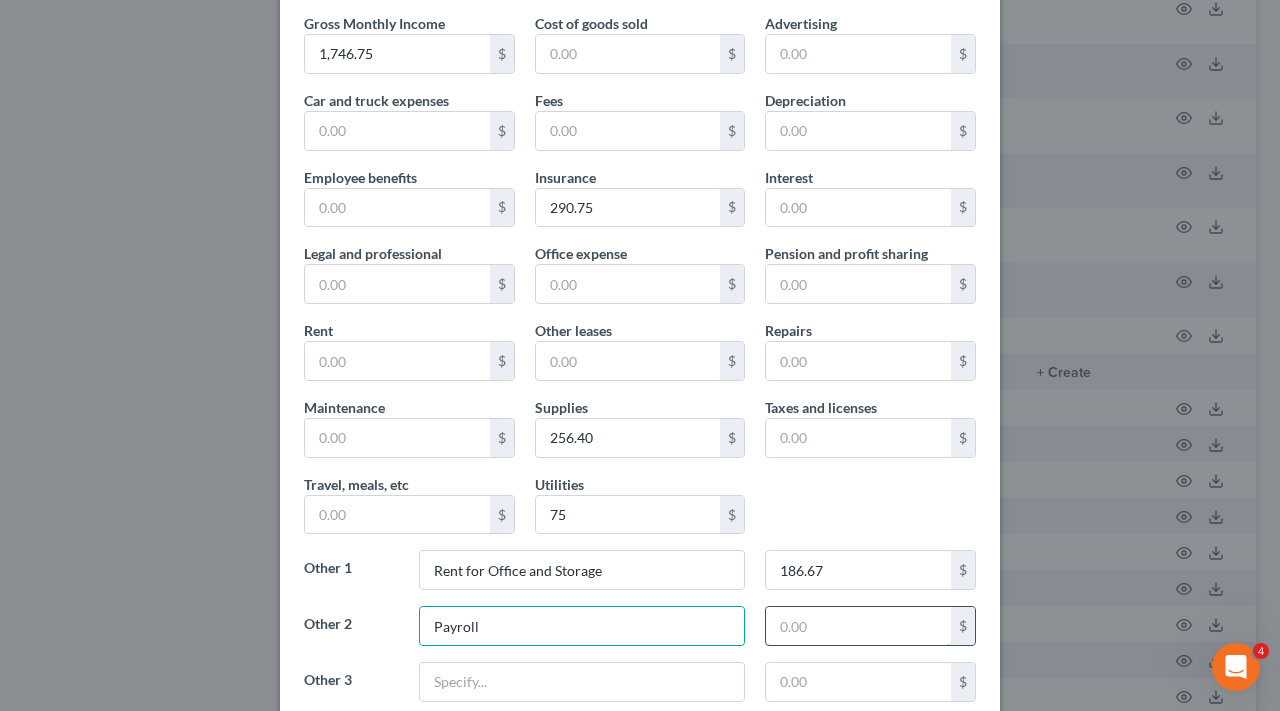 click at bounding box center [858, 626] 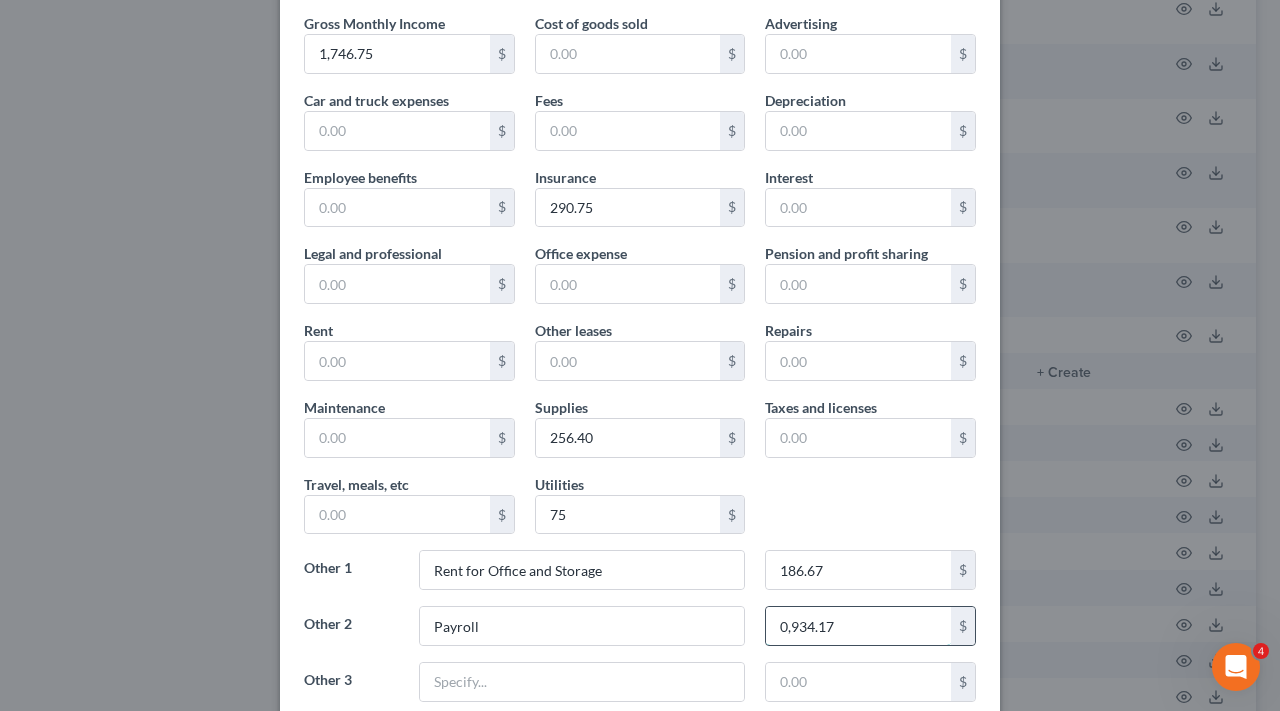 click on "0,934.17" at bounding box center (858, 626) 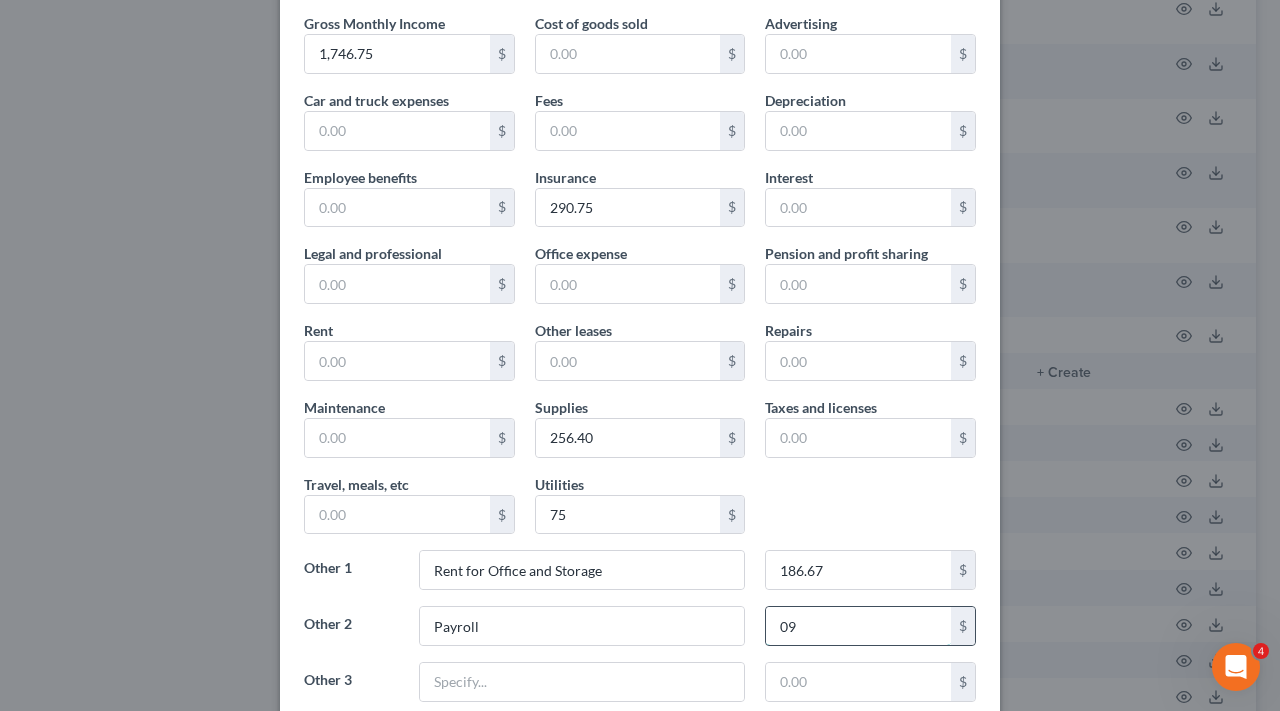 type on "0" 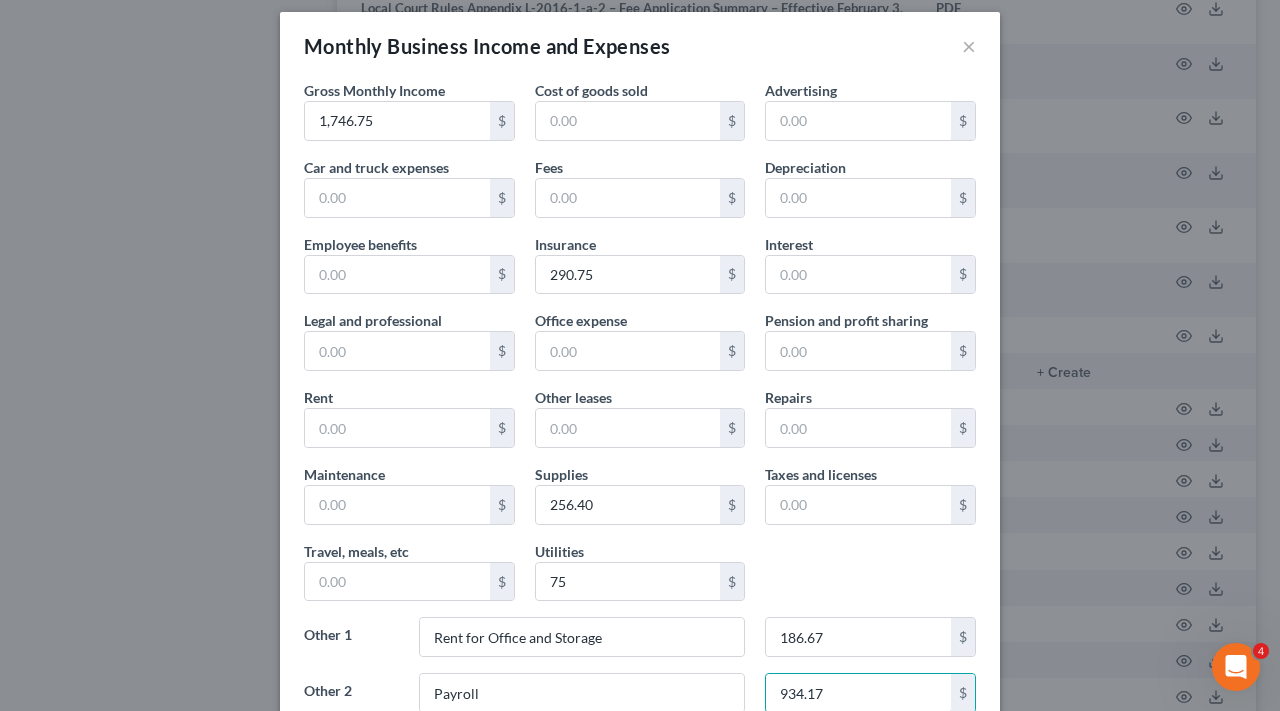 scroll, scrollTop: 60, scrollLeft: 0, axis: vertical 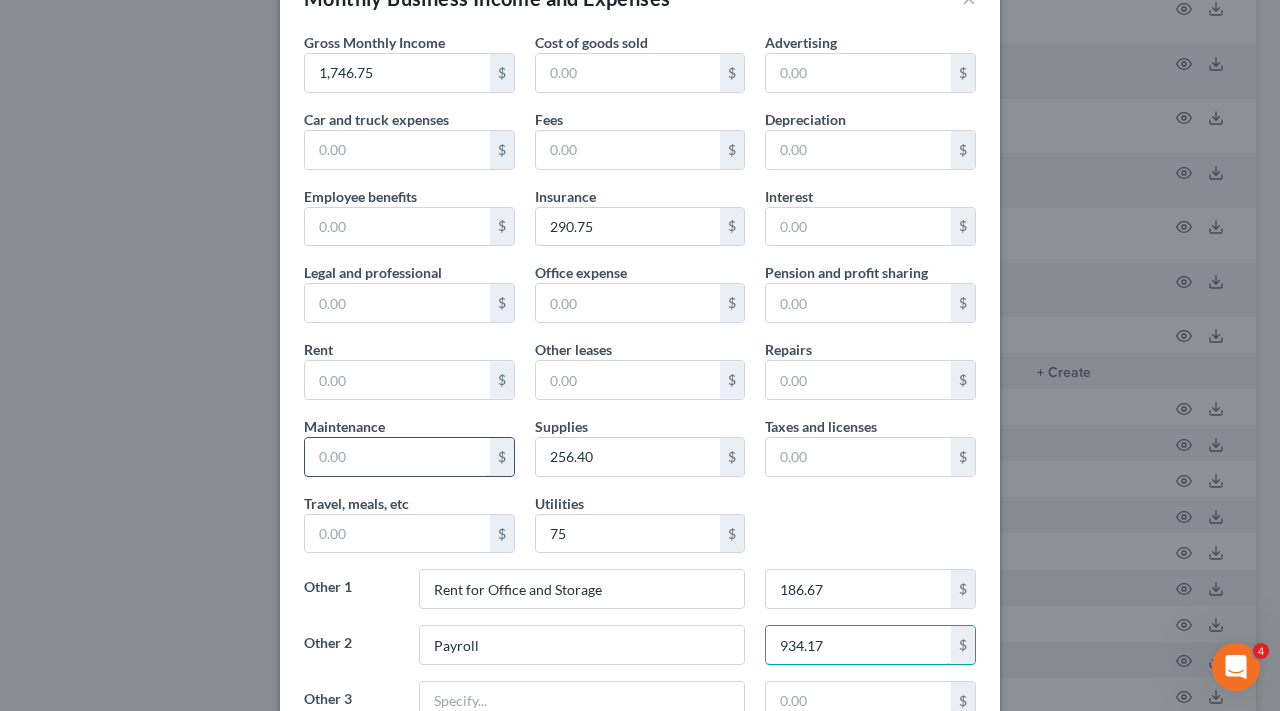 type on "934.17" 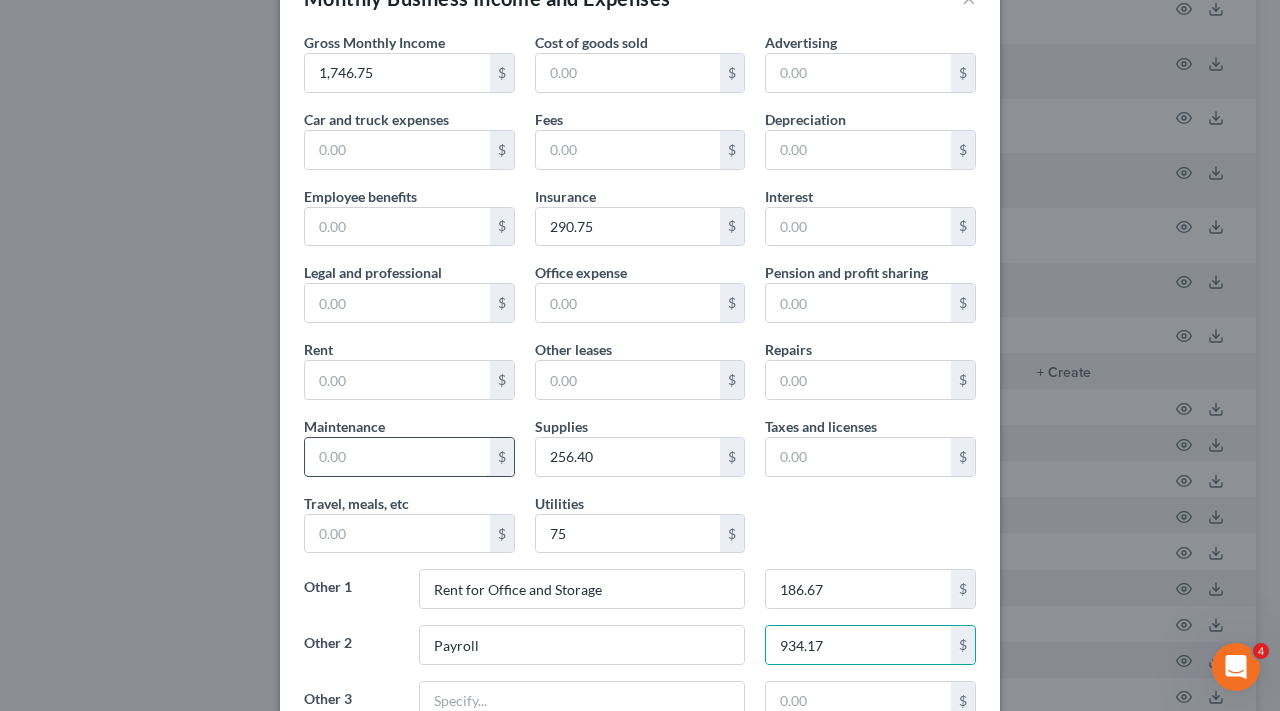 click at bounding box center [397, 457] 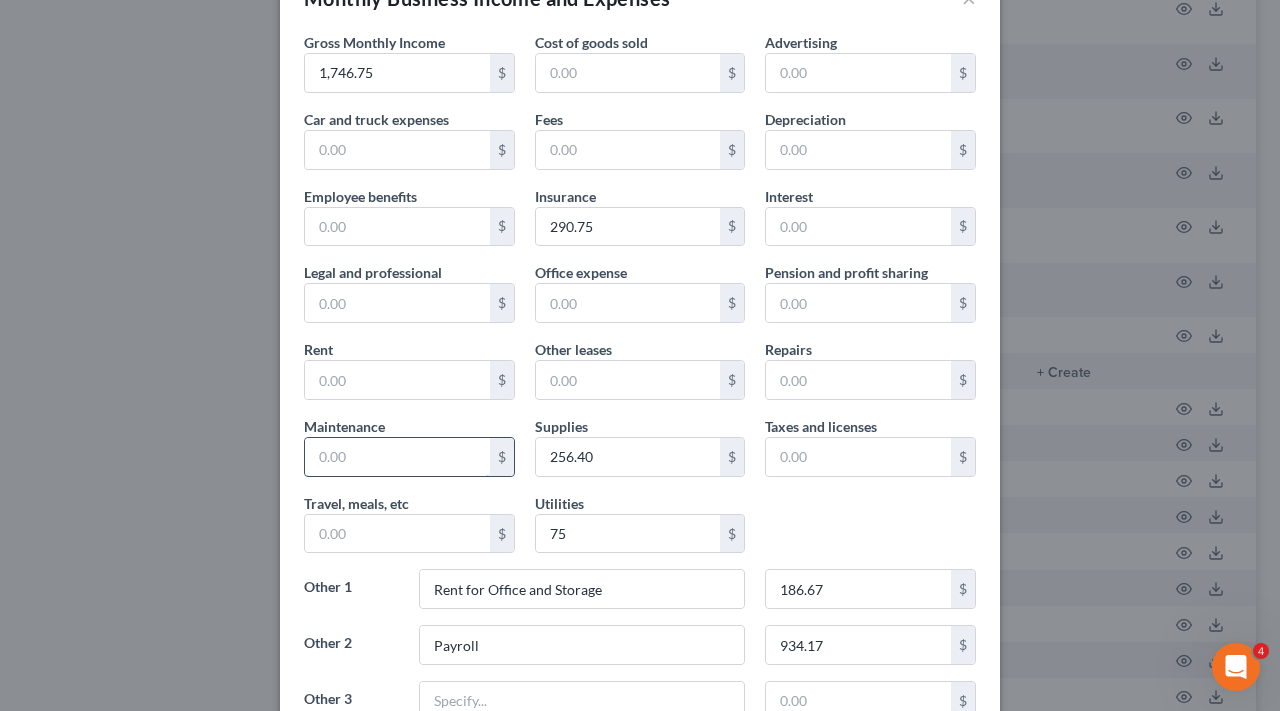 click at bounding box center (397, 457) 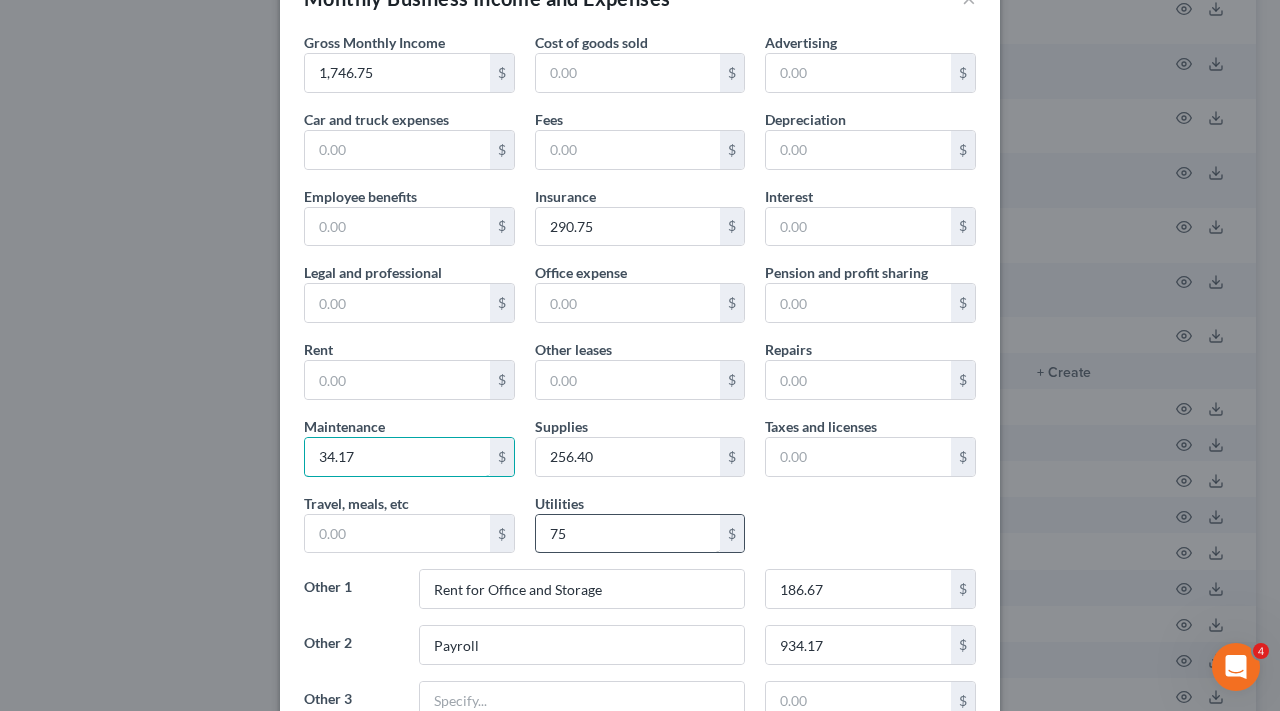 type on "34.17" 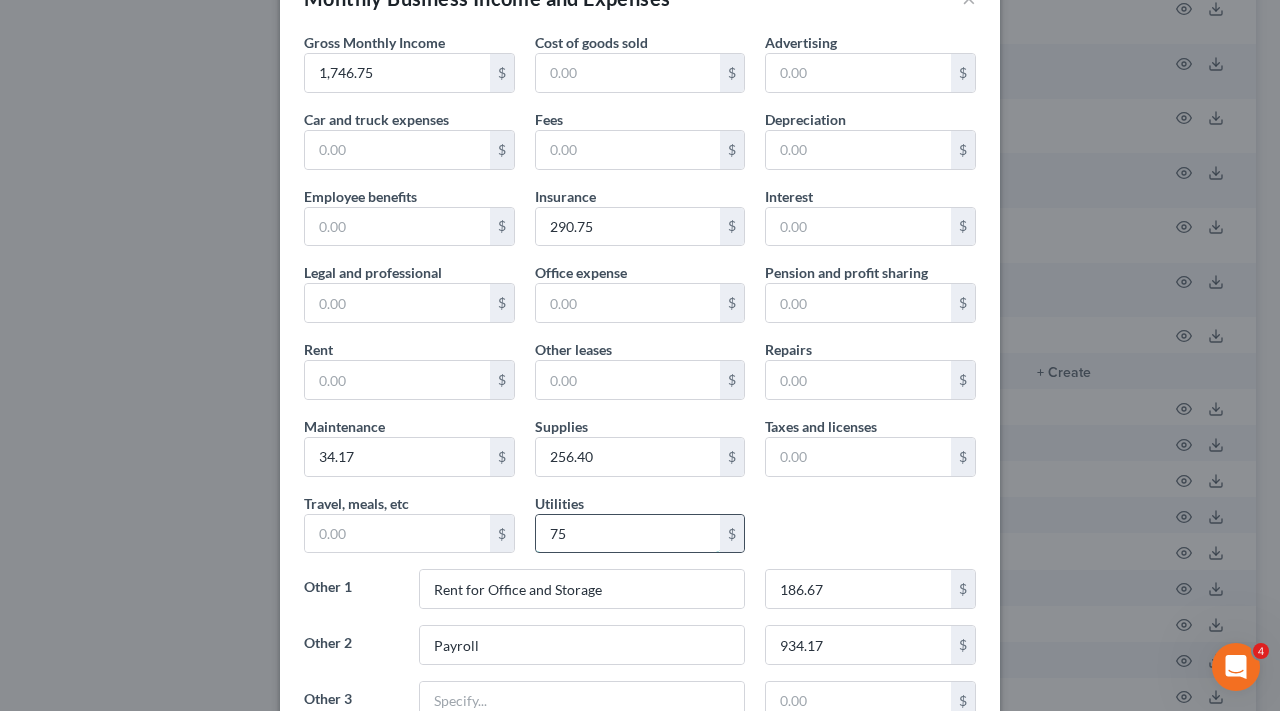 drag, startPoint x: 579, startPoint y: 537, endPoint x: 542, endPoint y: 536, distance: 37.01351 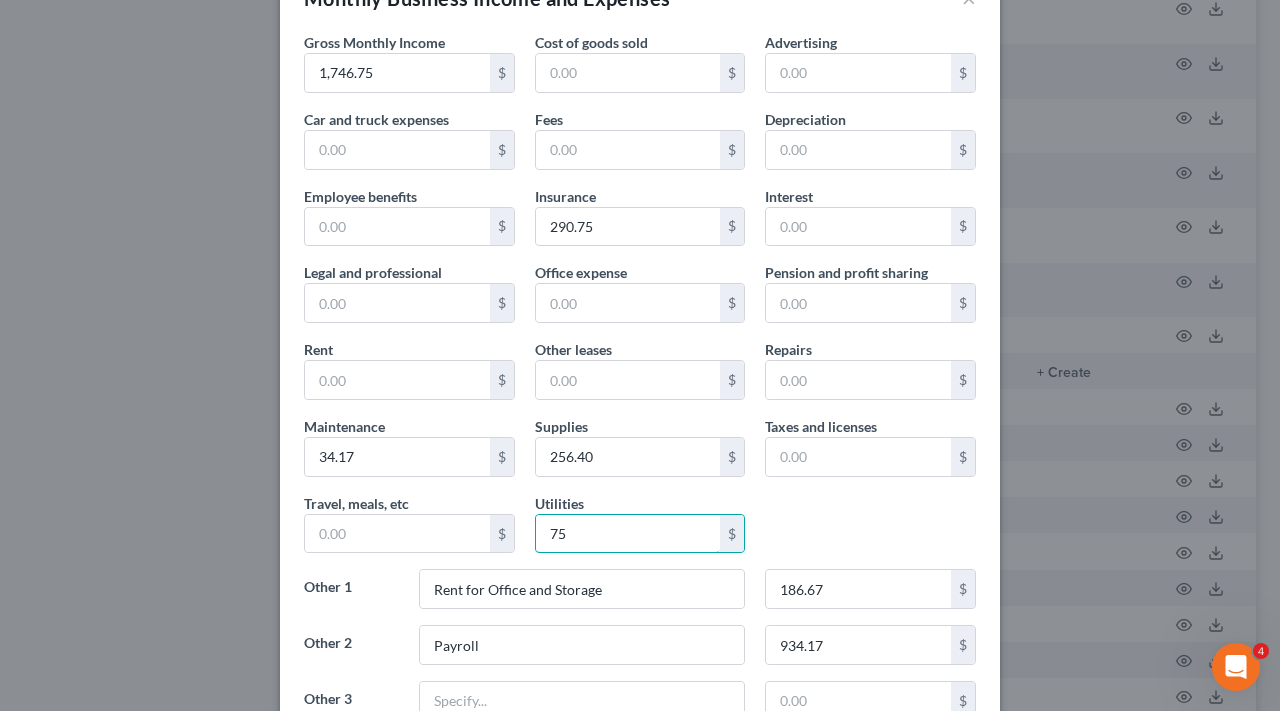 drag, startPoint x: 594, startPoint y: 530, endPoint x: 522, endPoint y: 530, distance: 72 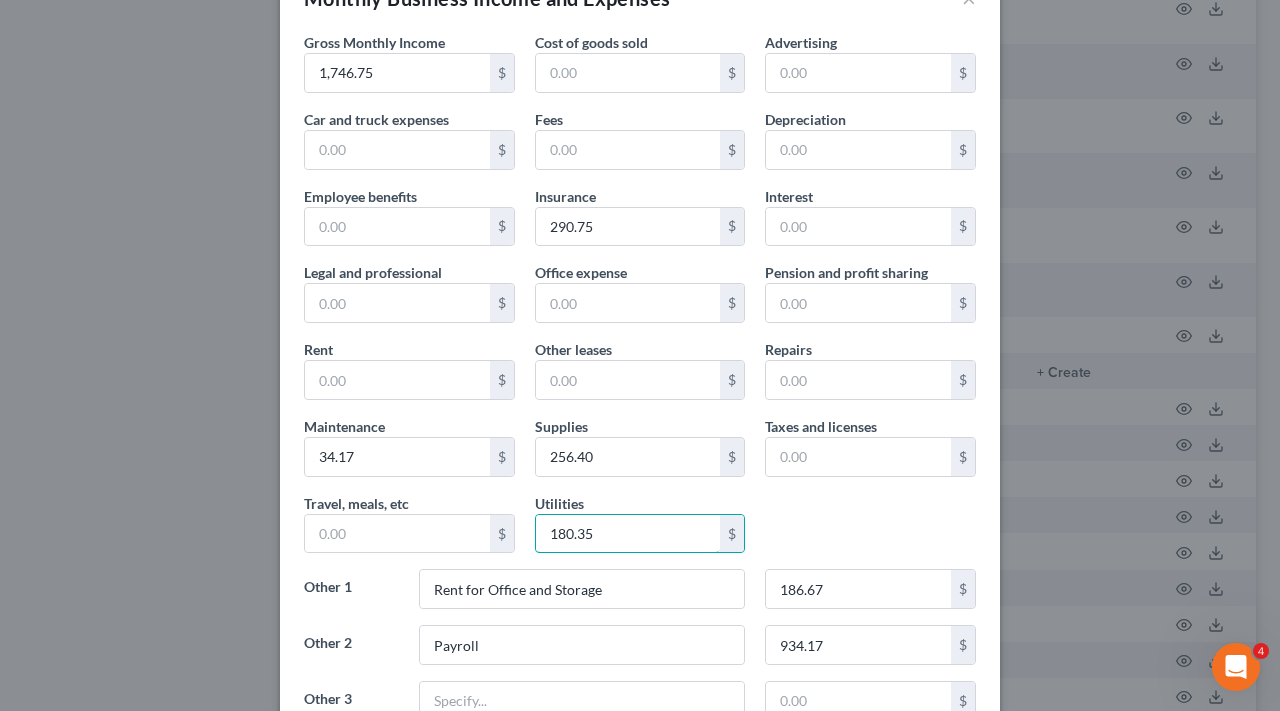 type on "180.35" 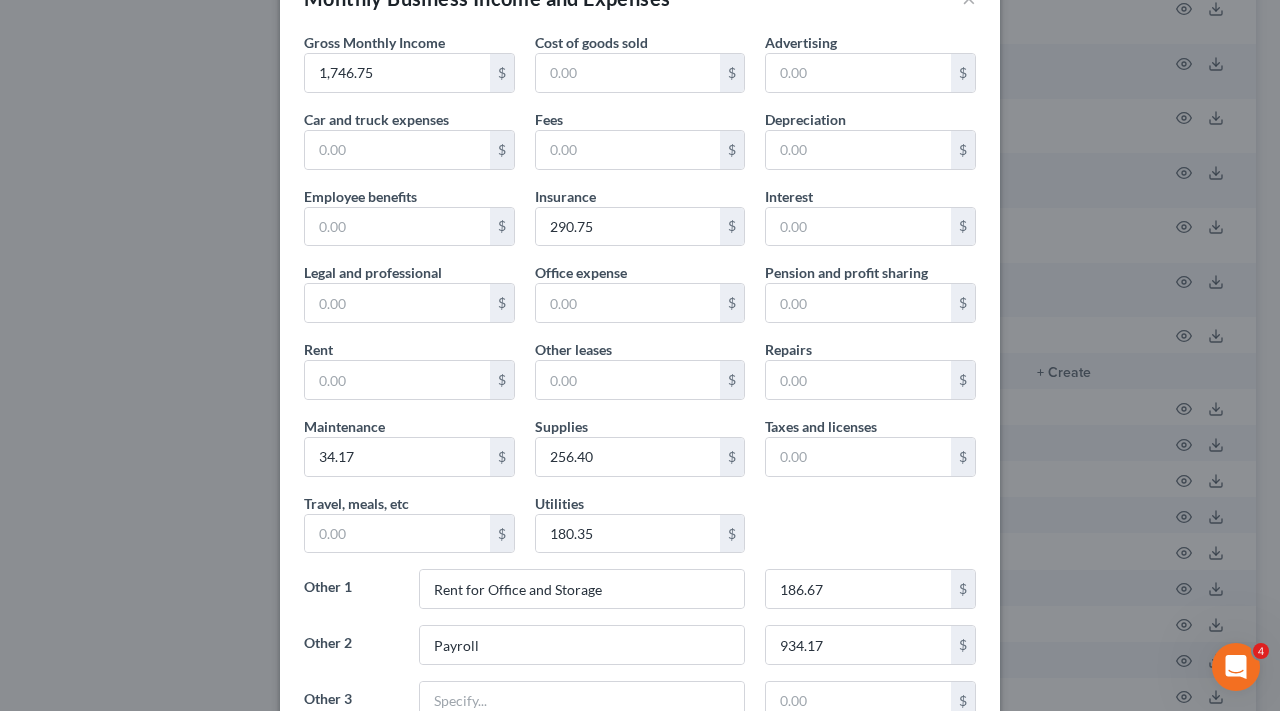 click on "Gross Monthly Income 1,746.75 $ Cost of goods sold $ Advertising $ Car and truck expenses $ Fees $ Depreciation $ Employee benefits $ Insurance 290.75 $ Interest $ Legal and professional $ Office expense $ Pension and profit sharing $ Rent $ Other leases $ Repairs $ Maintenance 34.17 $ Supplies 256.40 $ Taxes and licenses $ Travel, meals, etc $ Utilities 180.35 $ Other 1 Rent for Office and Storage 186.67 $ Other 2 Payroll 934.17 $ Other 3 $" at bounding box center [640, 384] 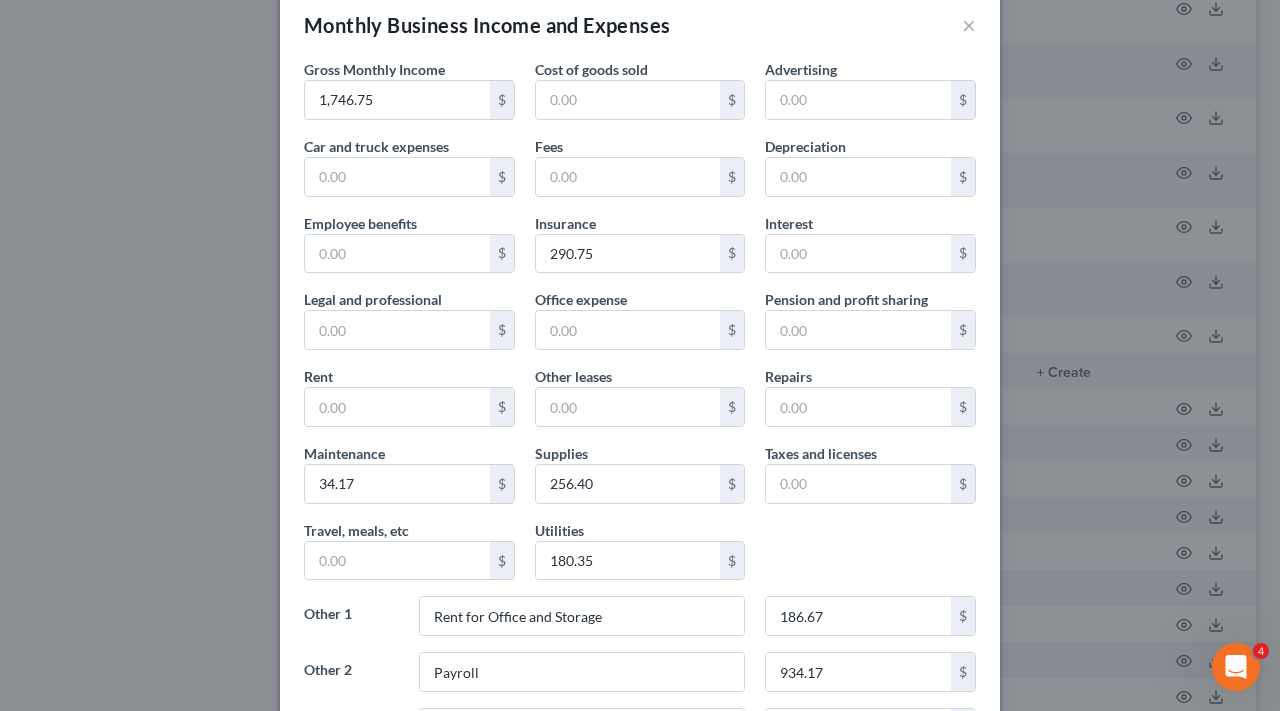 scroll, scrollTop: 0, scrollLeft: 0, axis: both 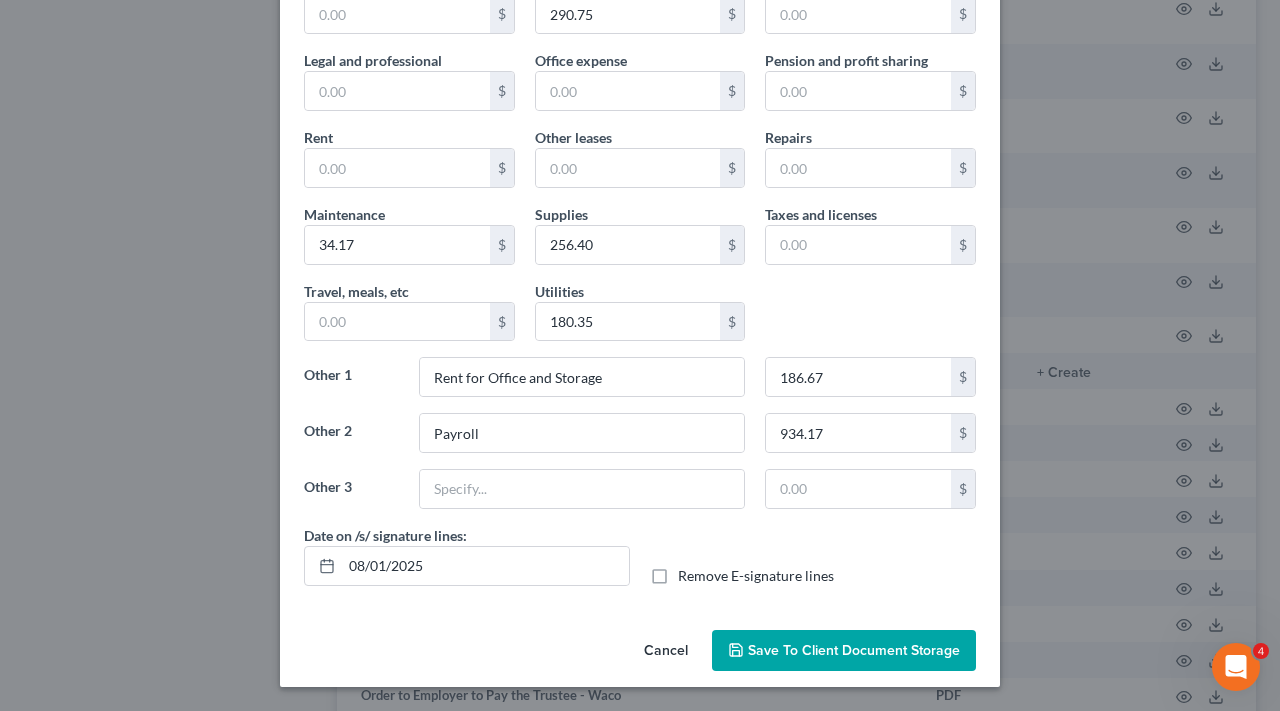 click on "Save to Client Document Storage" at bounding box center [854, 650] 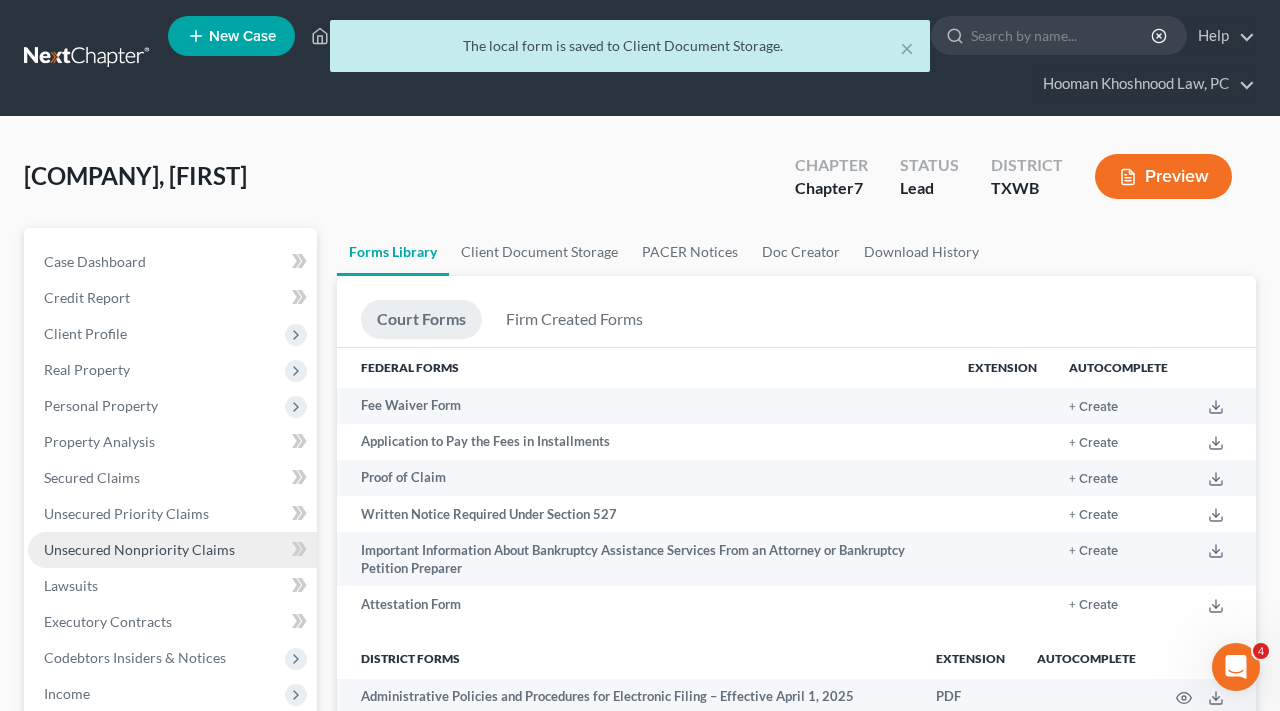 scroll, scrollTop: 0, scrollLeft: 0, axis: both 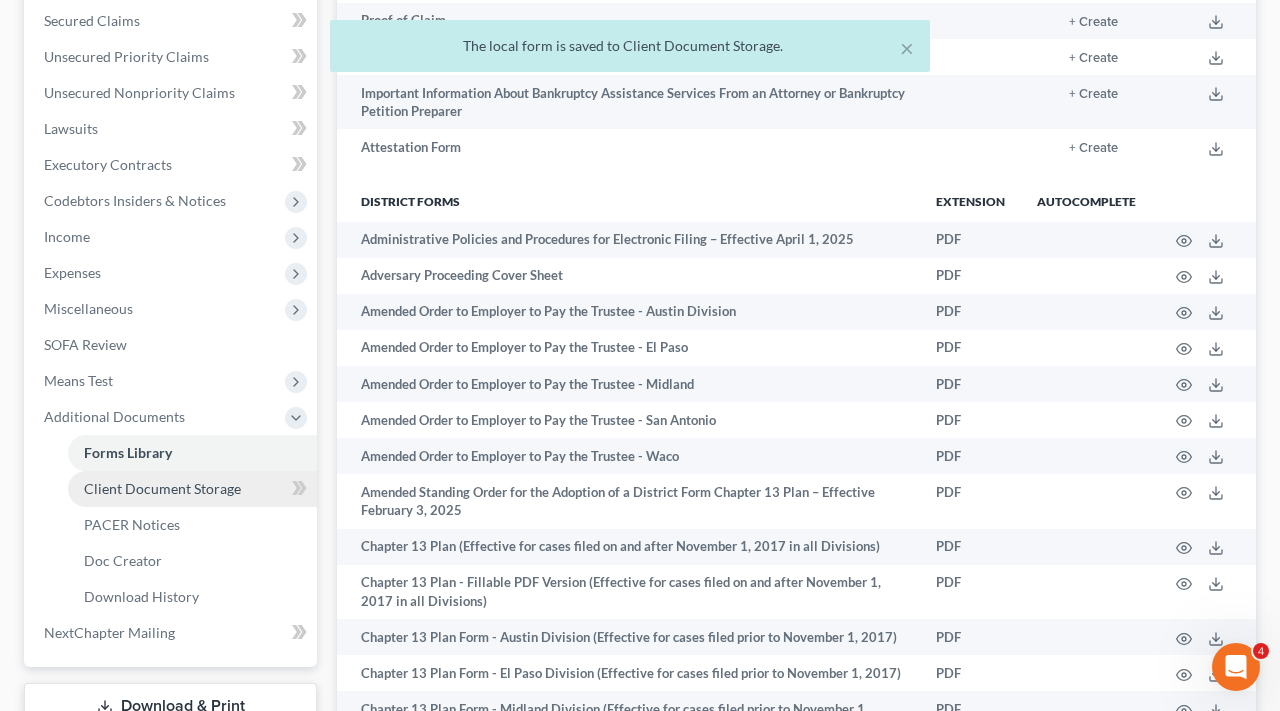 click on "Client Document Storage" at bounding box center (162, 488) 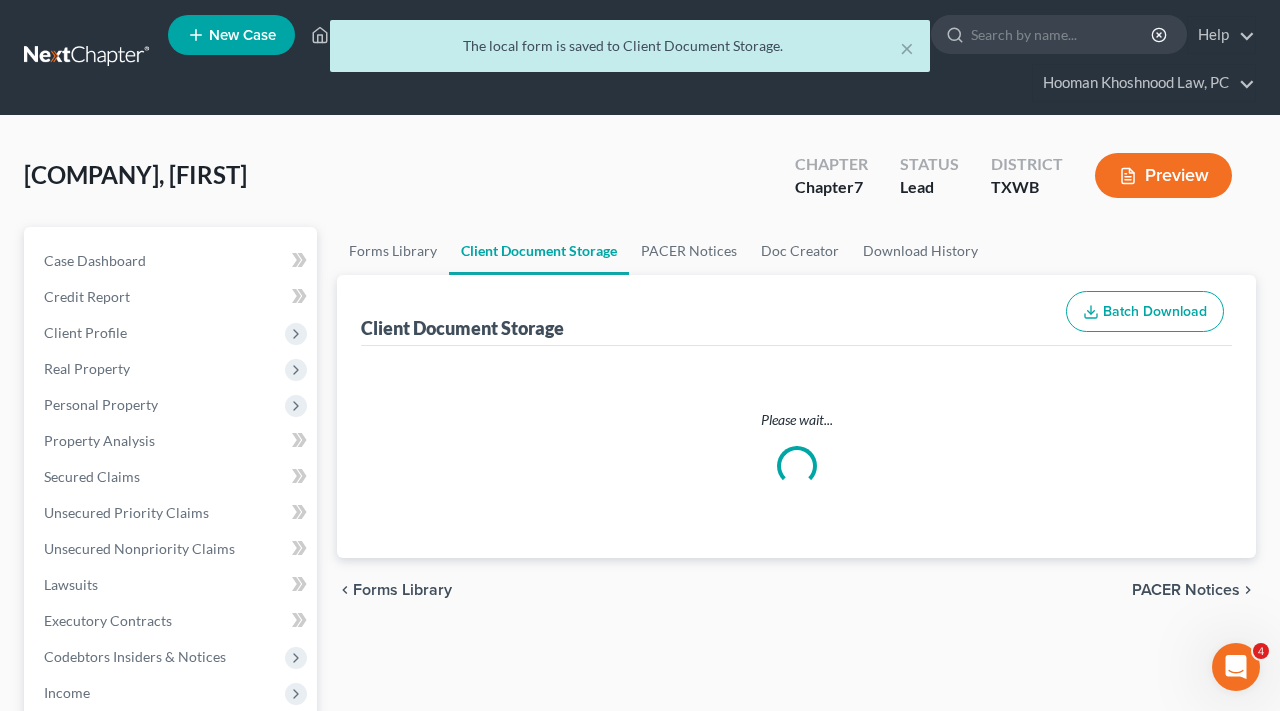 scroll, scrollTop: 0, scrollLeft: 0, axis: both 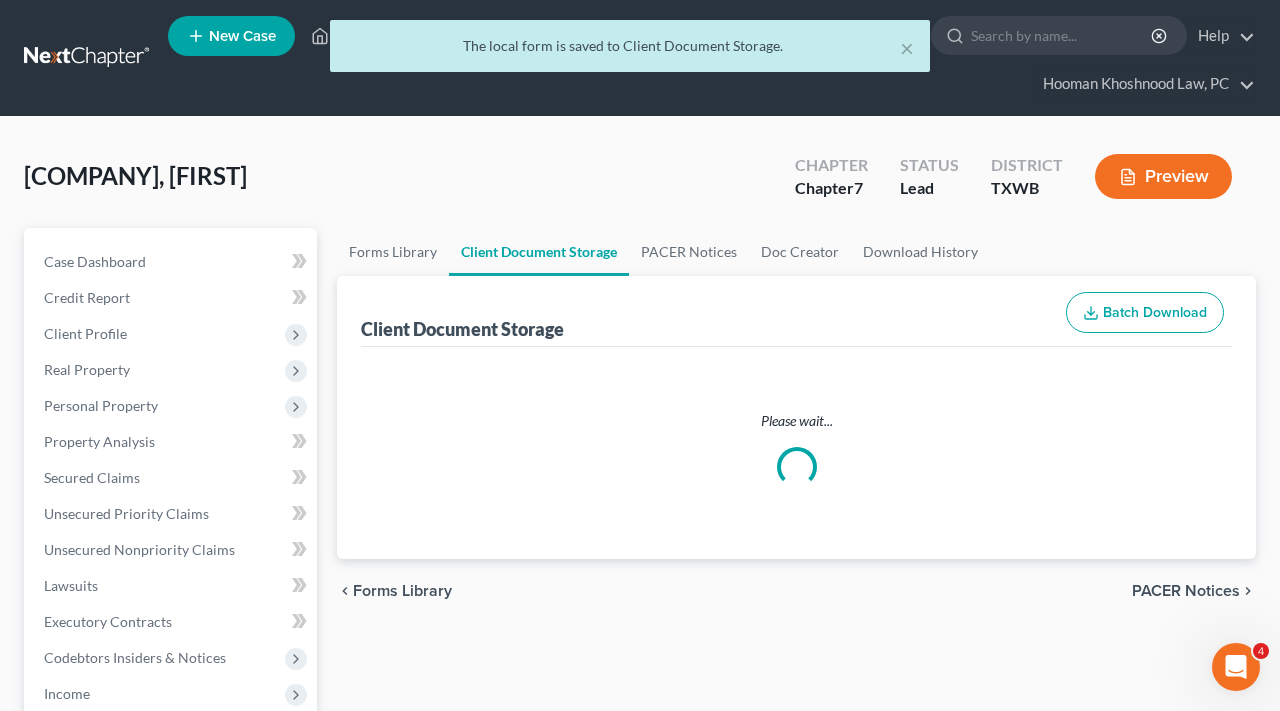 select on "0" 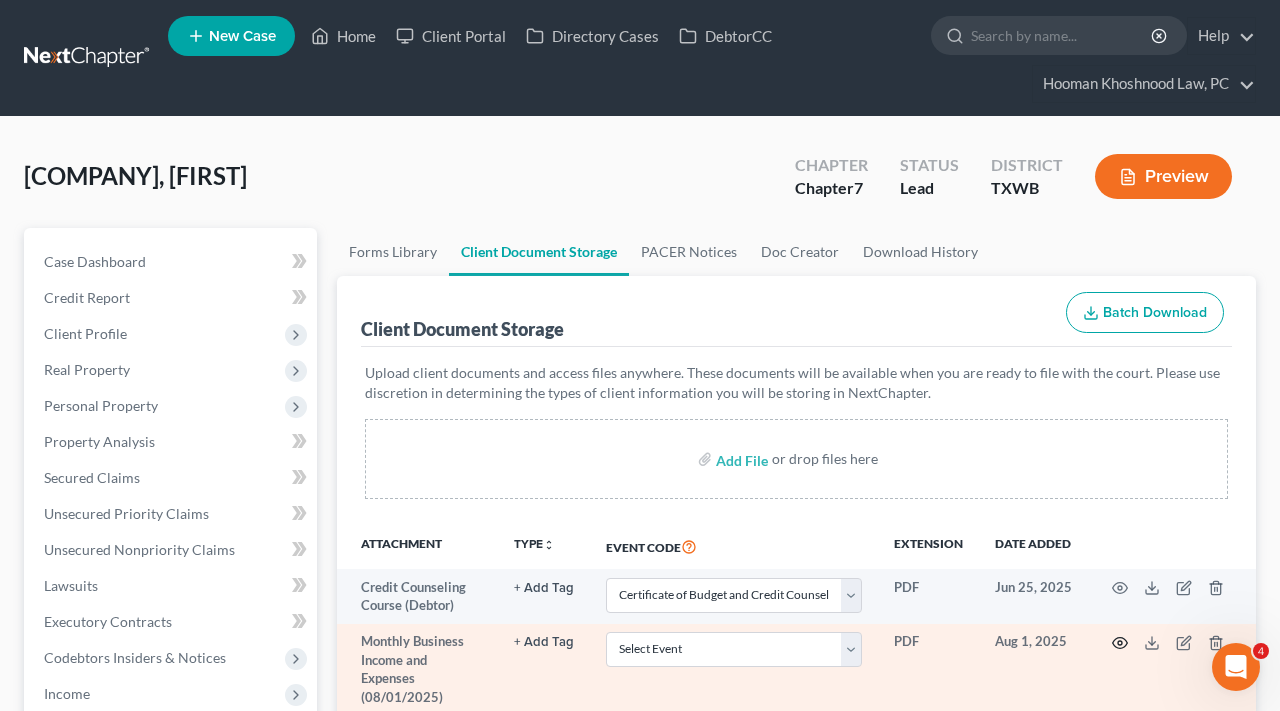 click 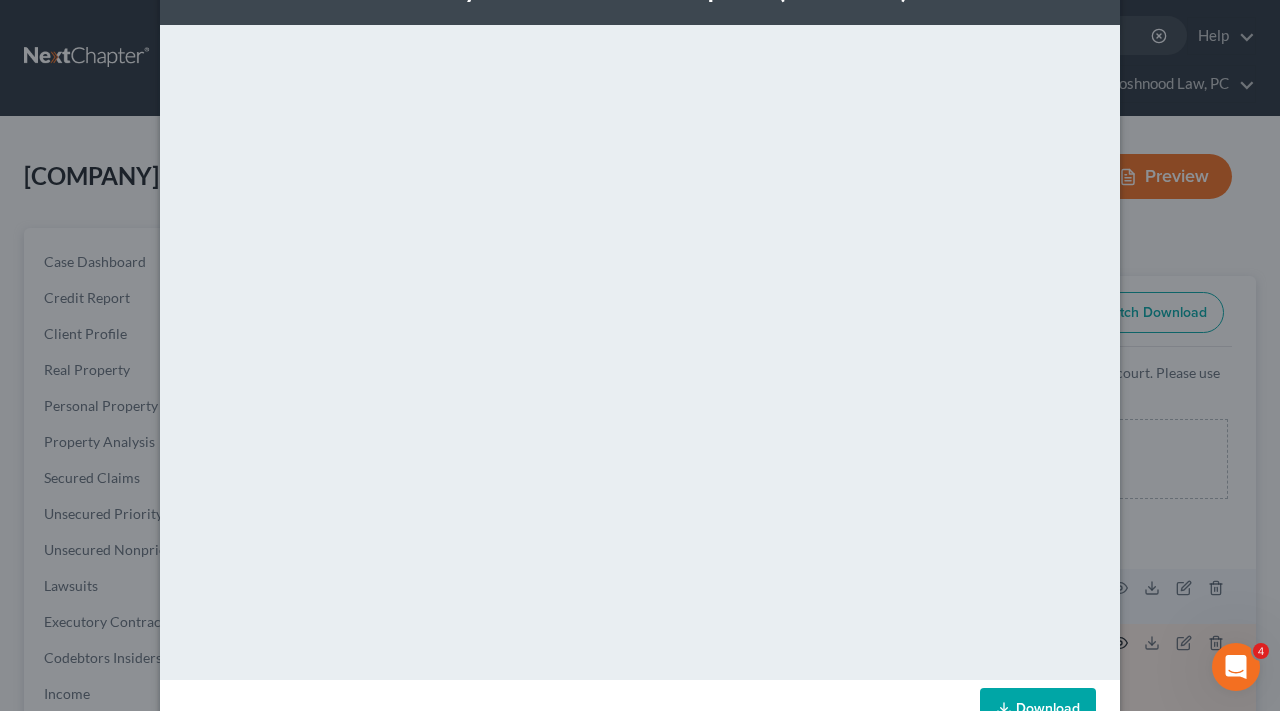 scroll, scrollTop: 82, scrollLeft: 0, axis: vertical 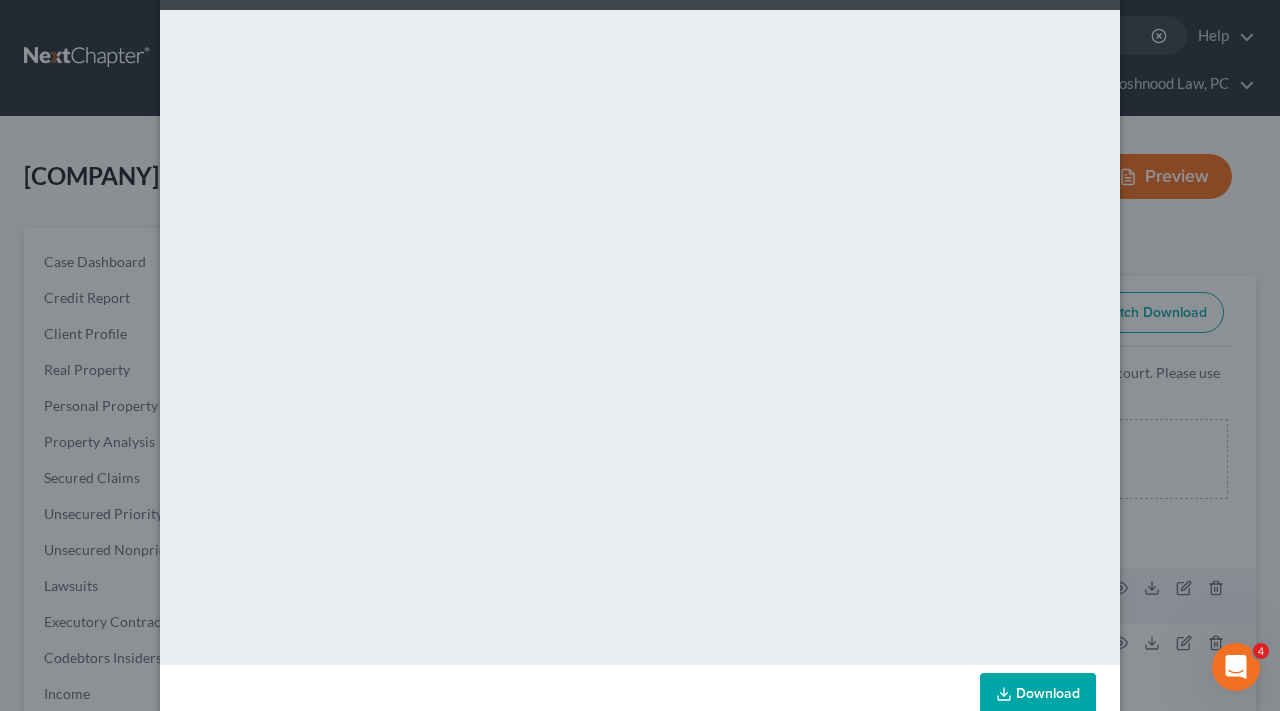 click on "Attachment Preview: Monthly Business Income and Expenses (08/01/2025) 08/01/2025 ×
Download" at bounding box center (640, 355) 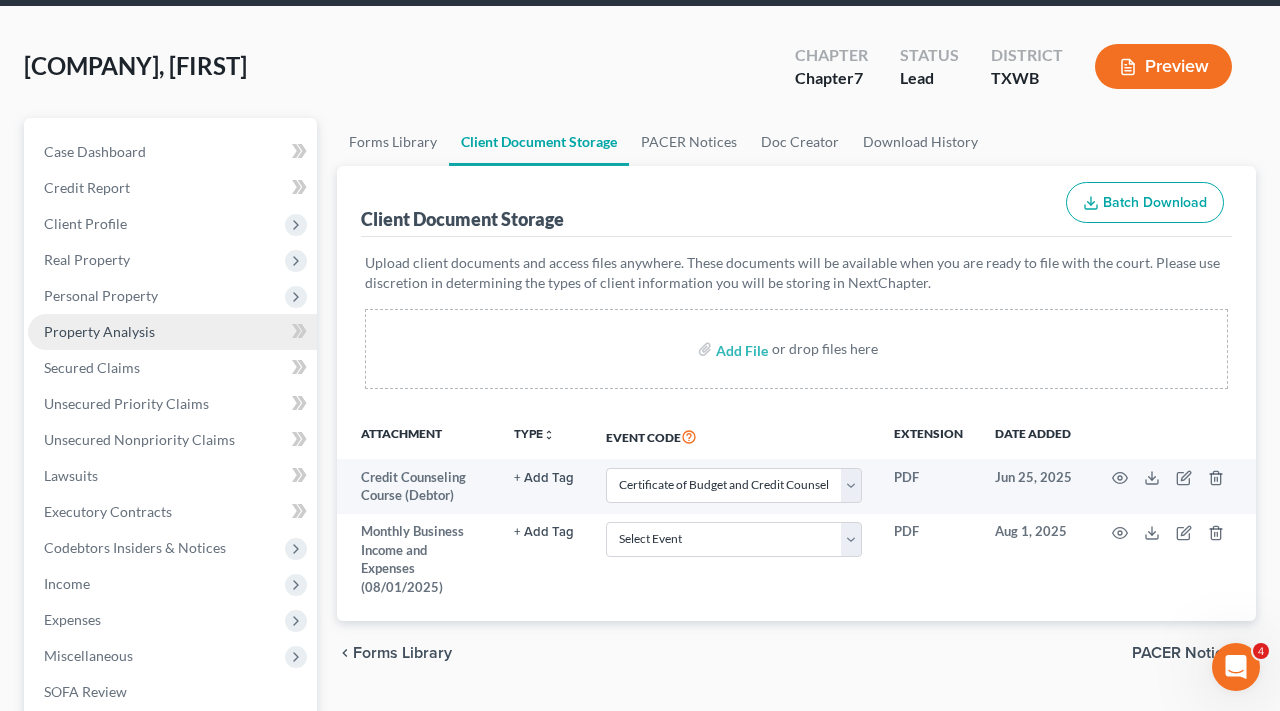 scroll, scrollTop: 145, scrollLeft: 0, axis: vertical 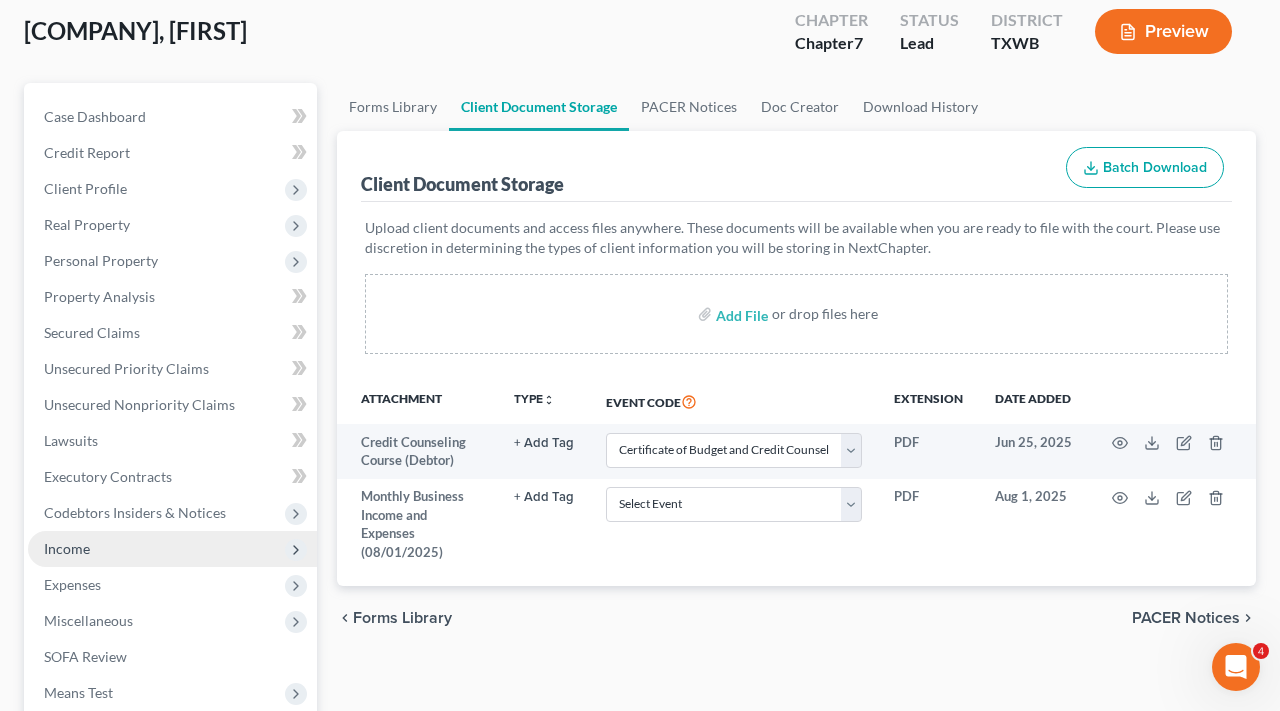 click on "Income" at bounding box center (67, 548) 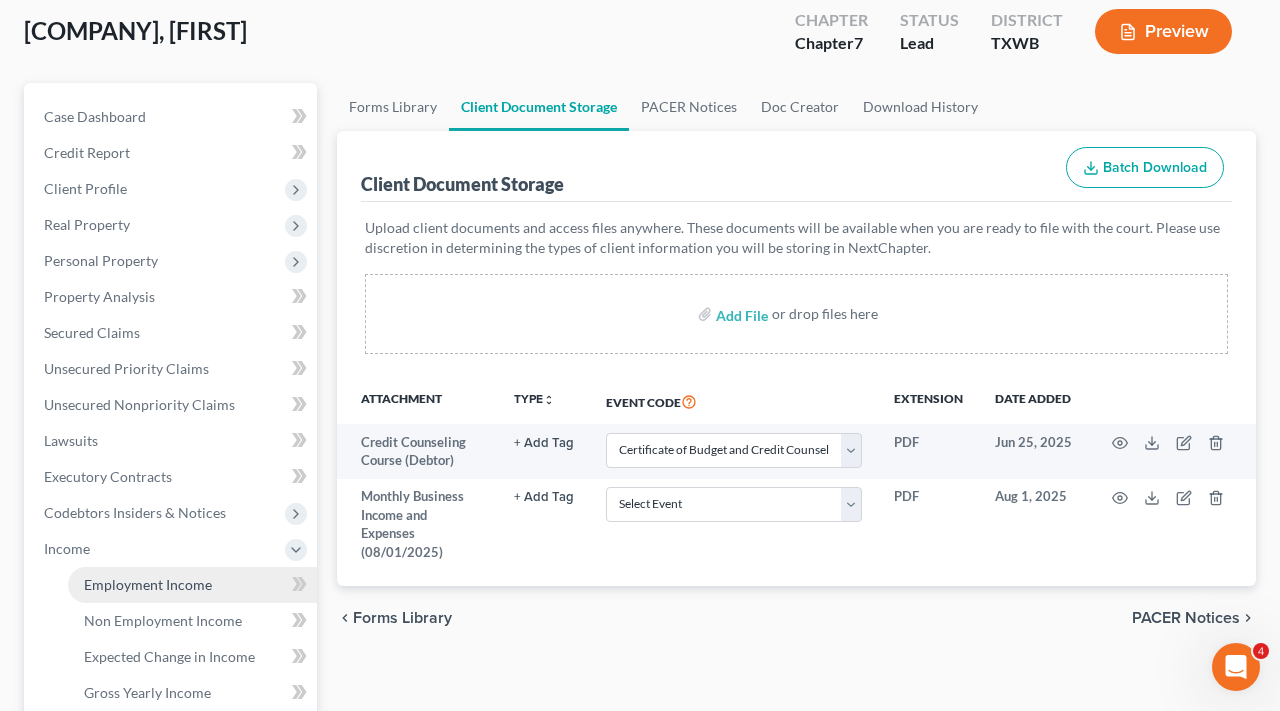 click on "Employment Income" at bounding box center [148, 584] 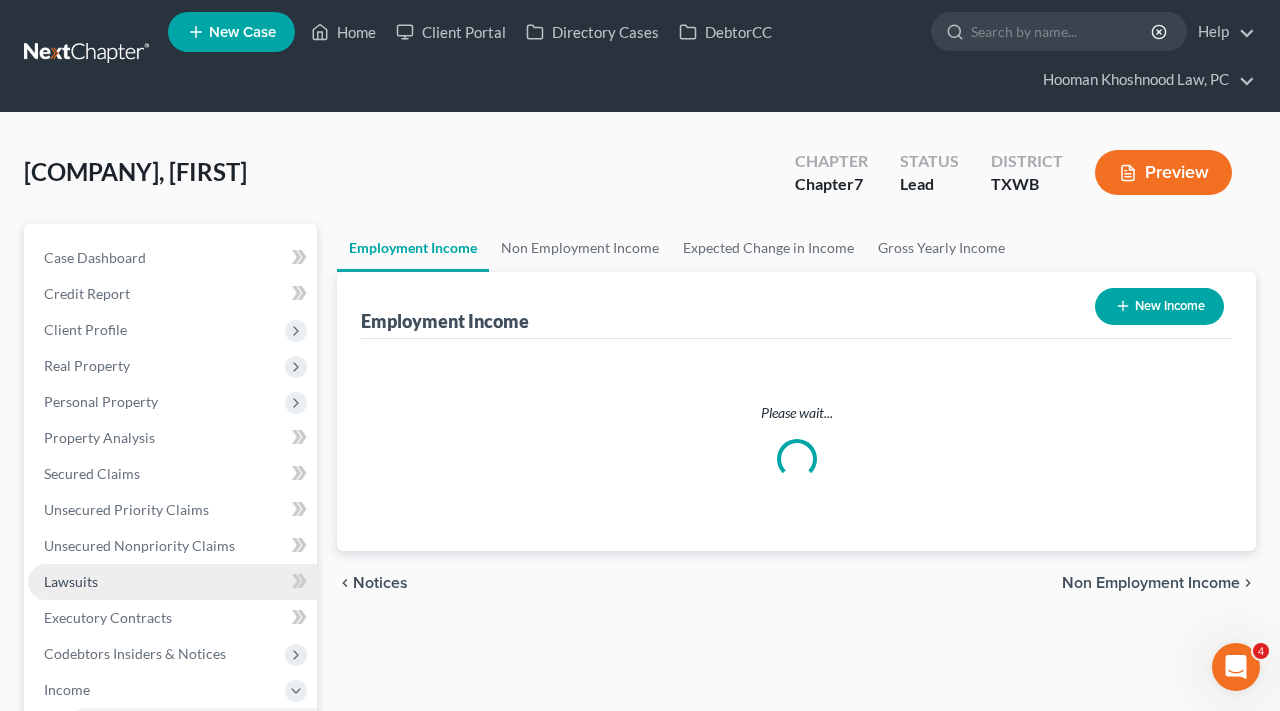 scroll, scrollTop: 0, scrollLeft: 0, axis: both 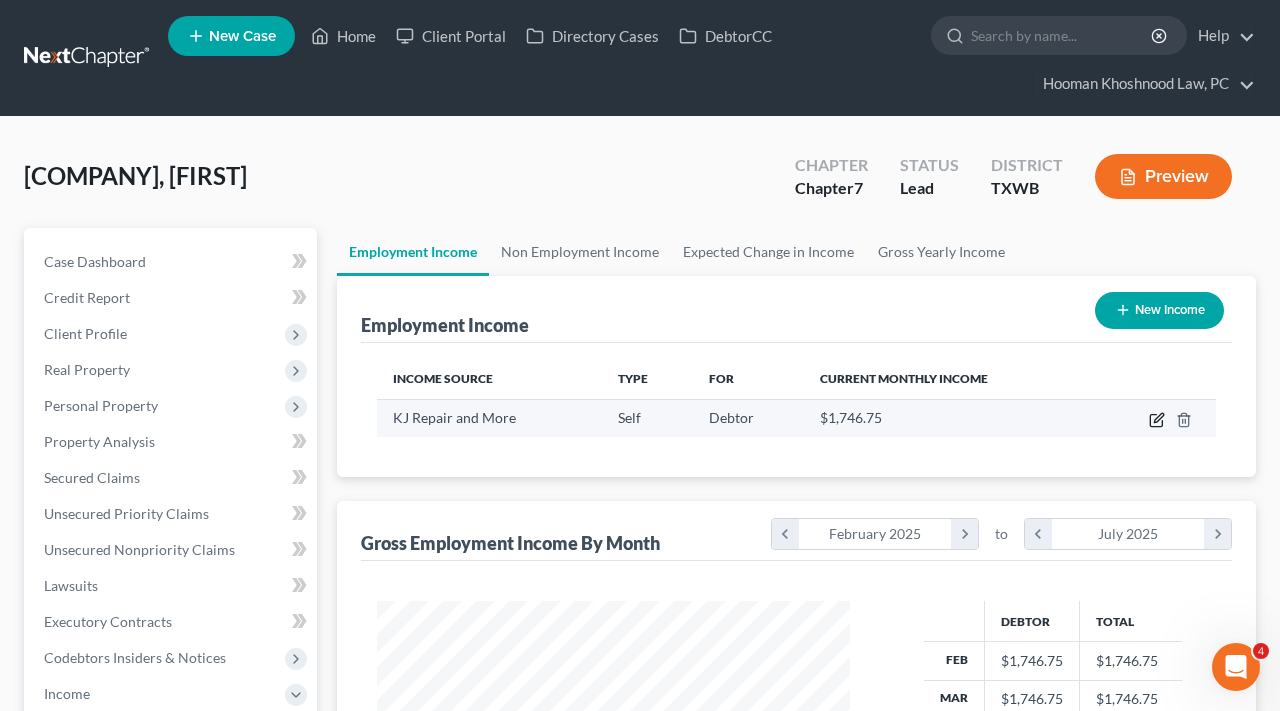 click 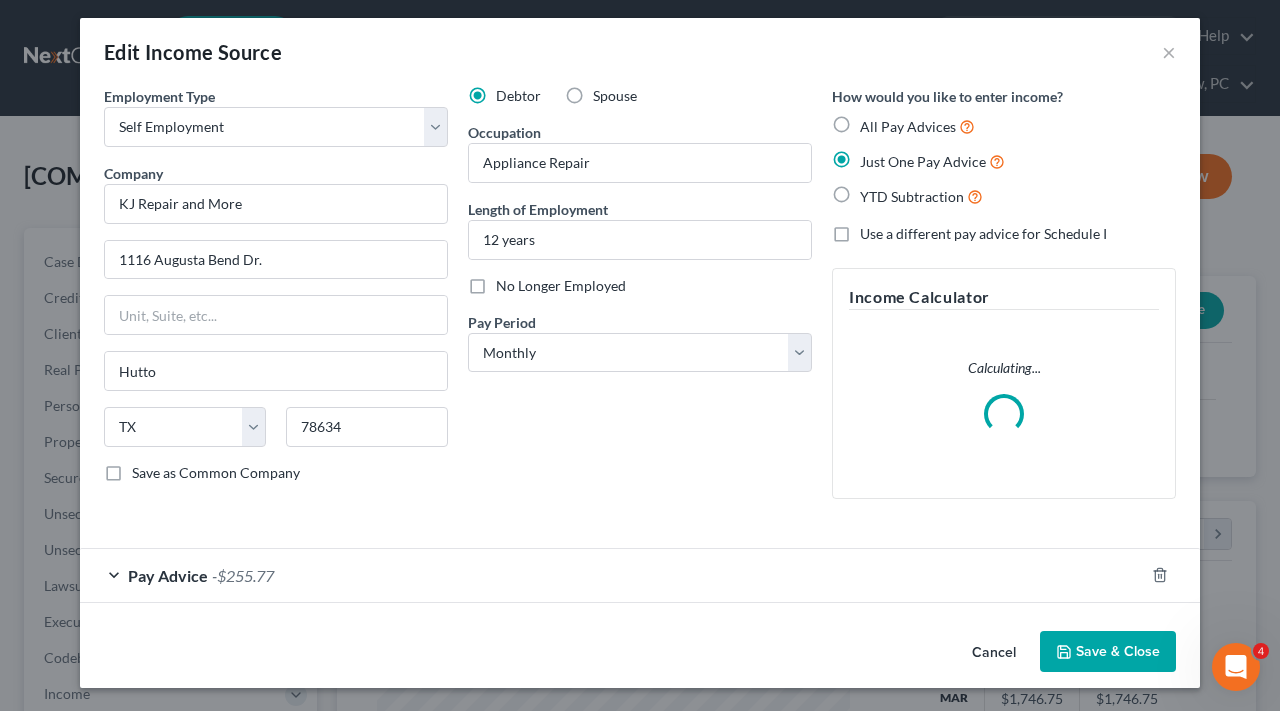 scroll, scrollTop: 5, scrollLeft: 0, axis: vertical 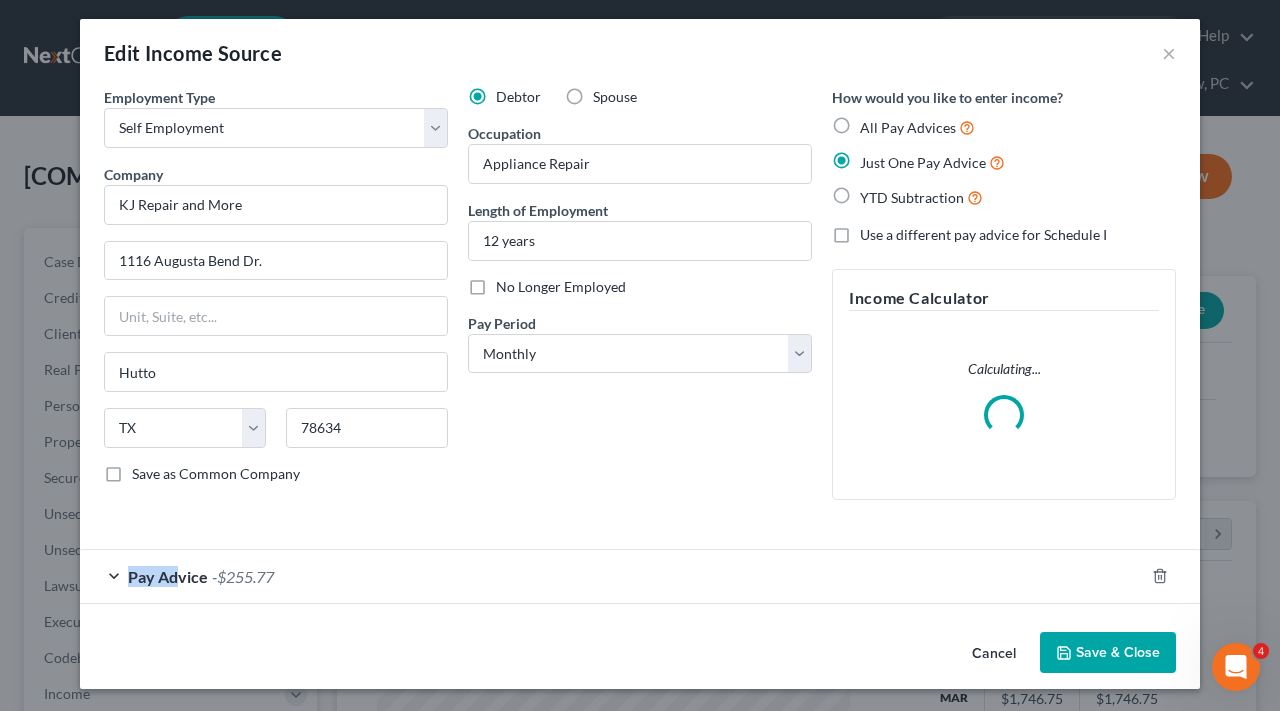 click on "Pay Advice -$255.77" at bounding box center (612, 576) 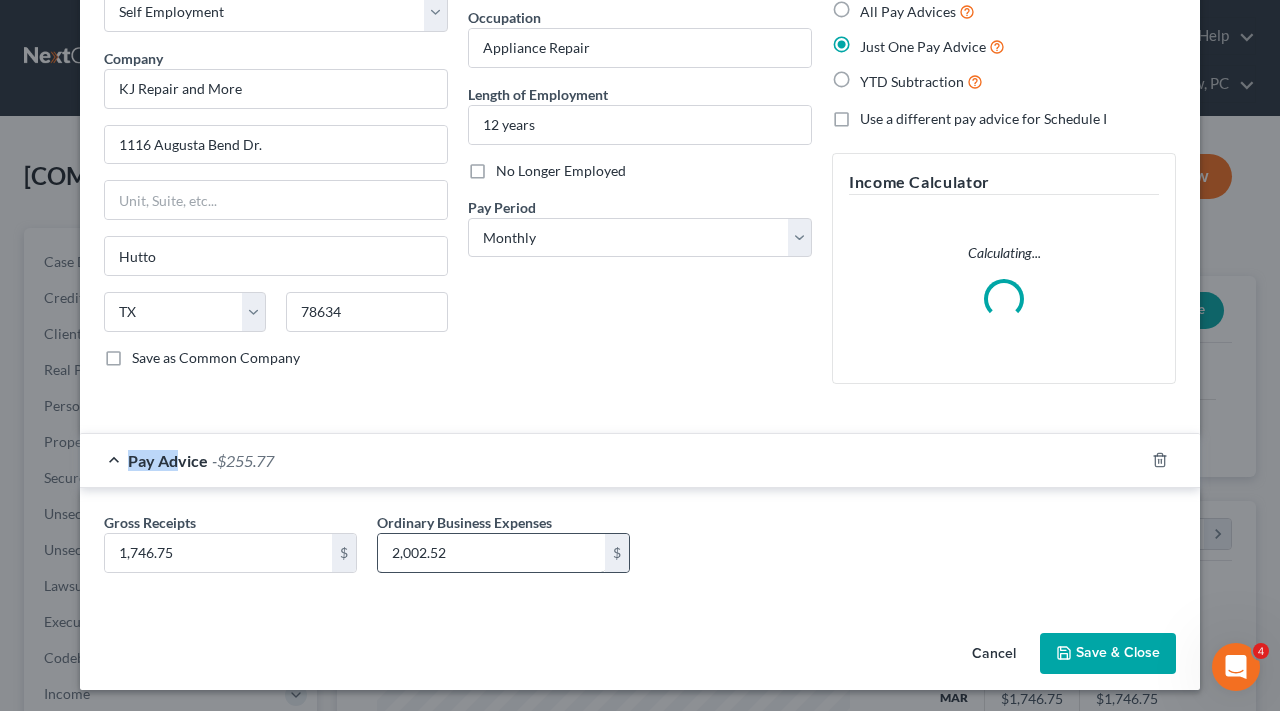 scroll, scrollTop: 108, scrollLeft: 0, axis: vertical 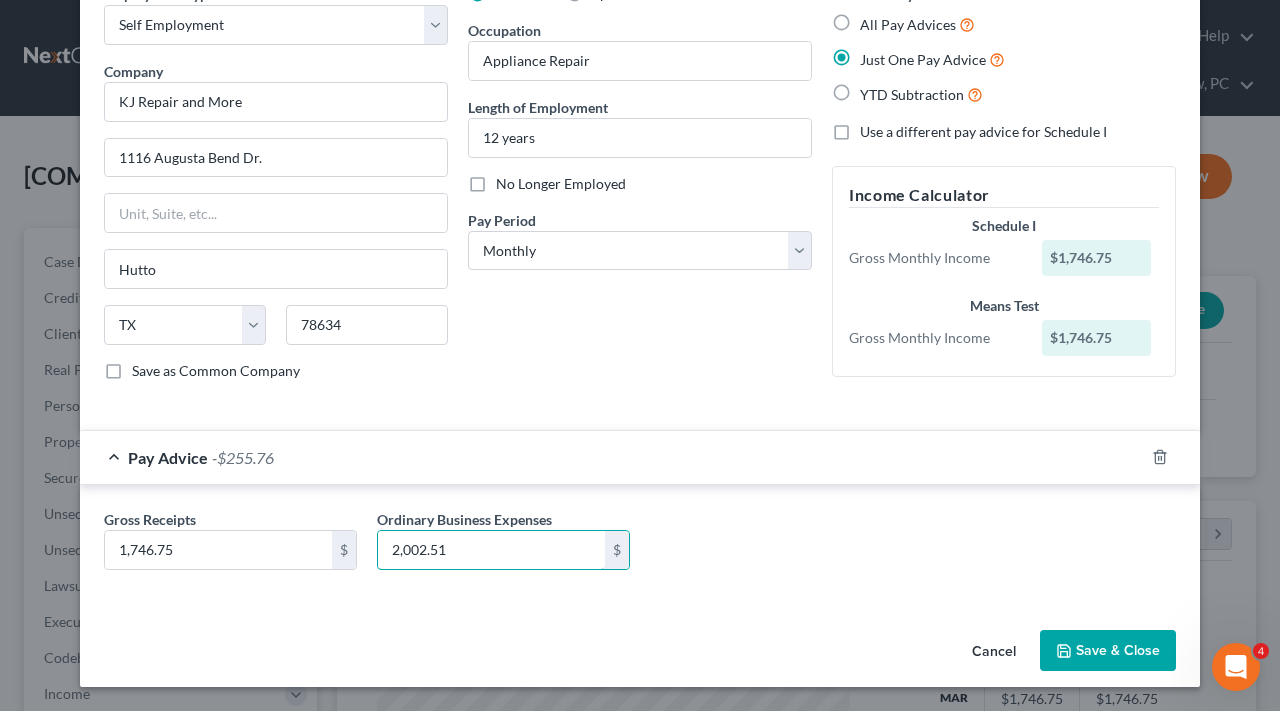 type on "2,002.51" 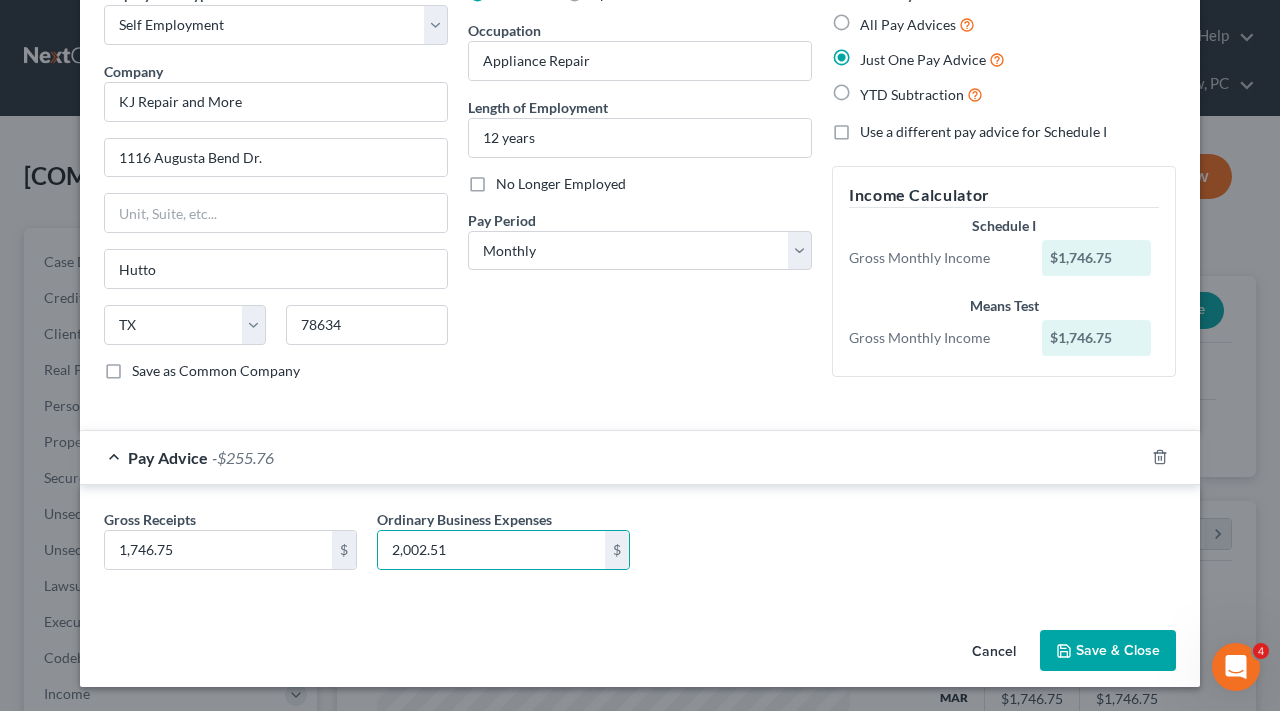 click on "Gross Receipts 1,746.75 $ Ordinary Business Expenses 2,002.51 $" at bounding box center (640, 547) 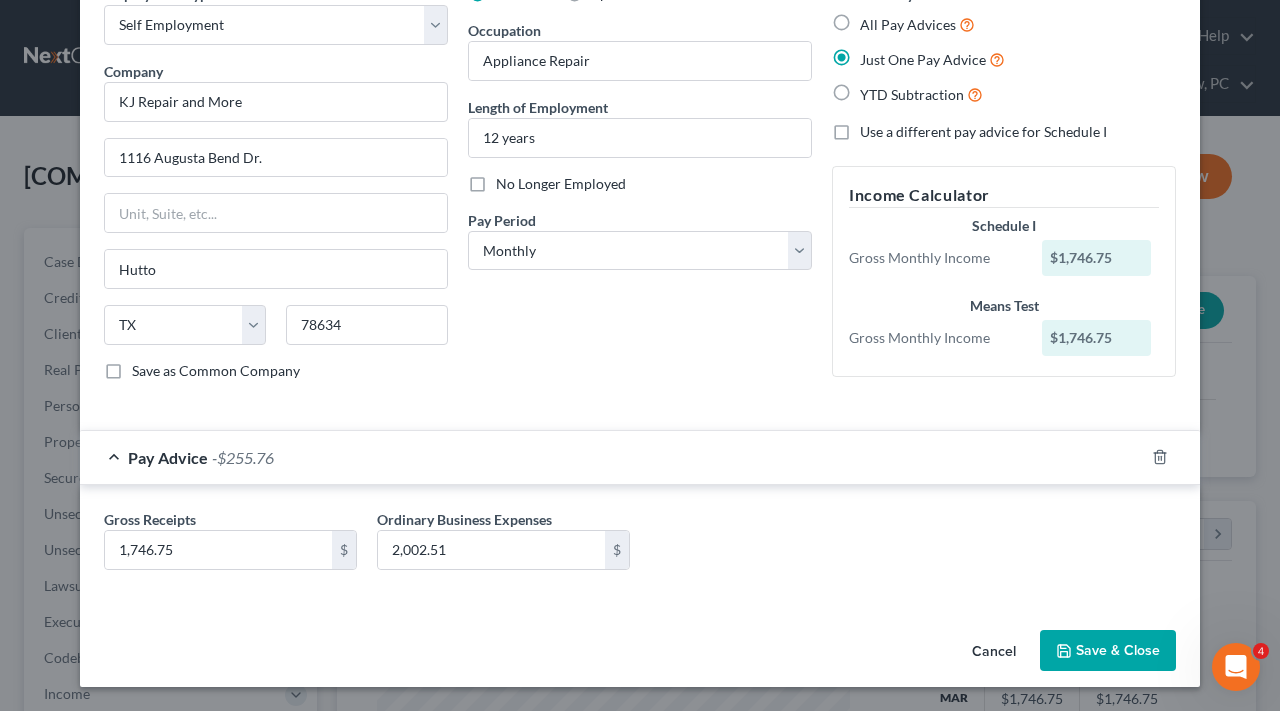 click on "Save & Close" at bounding box center (1108, 651) 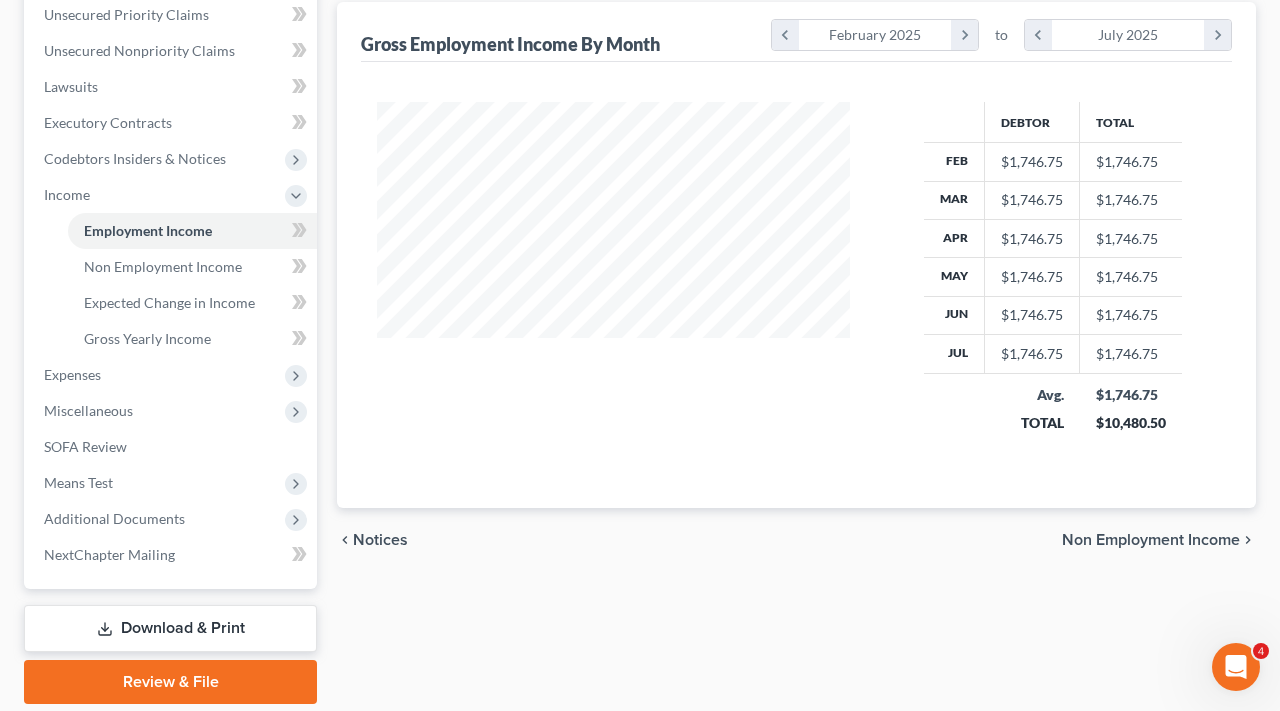 scroll, scrollTop: 502, scrollLeft: 0, axis: vertical 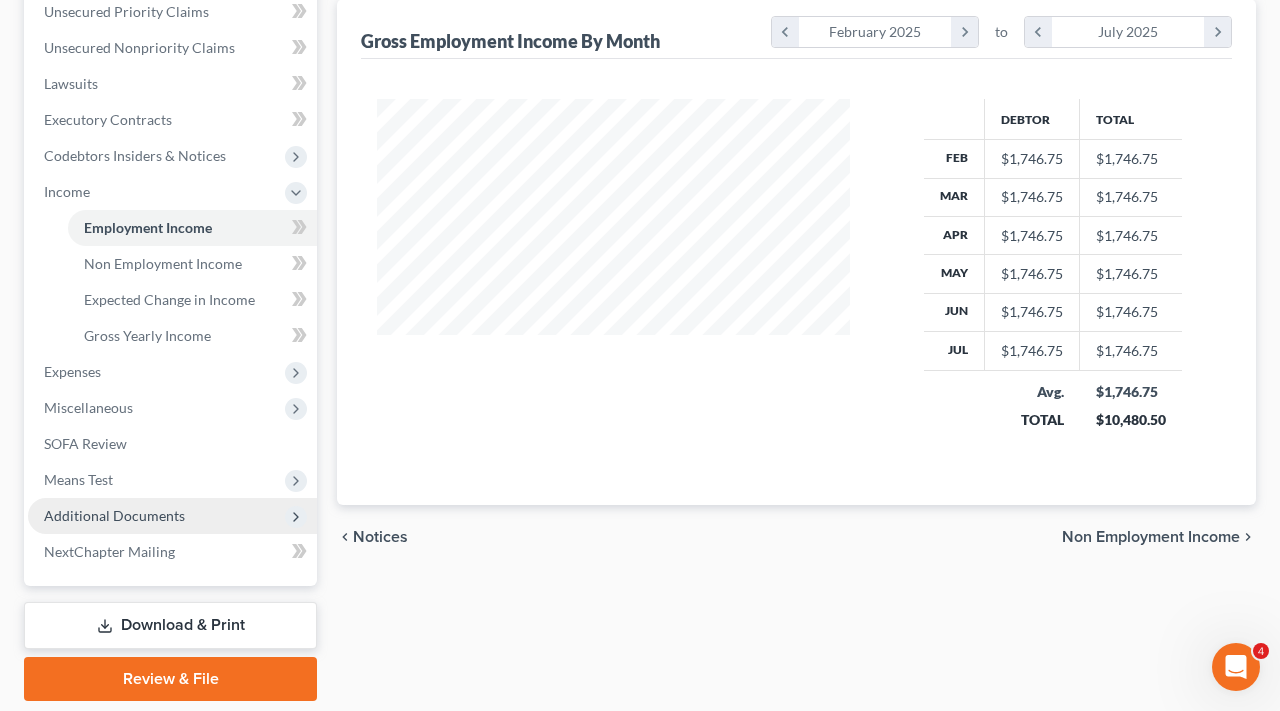 click on "Additional Documents" at bounding box center [114, 515] 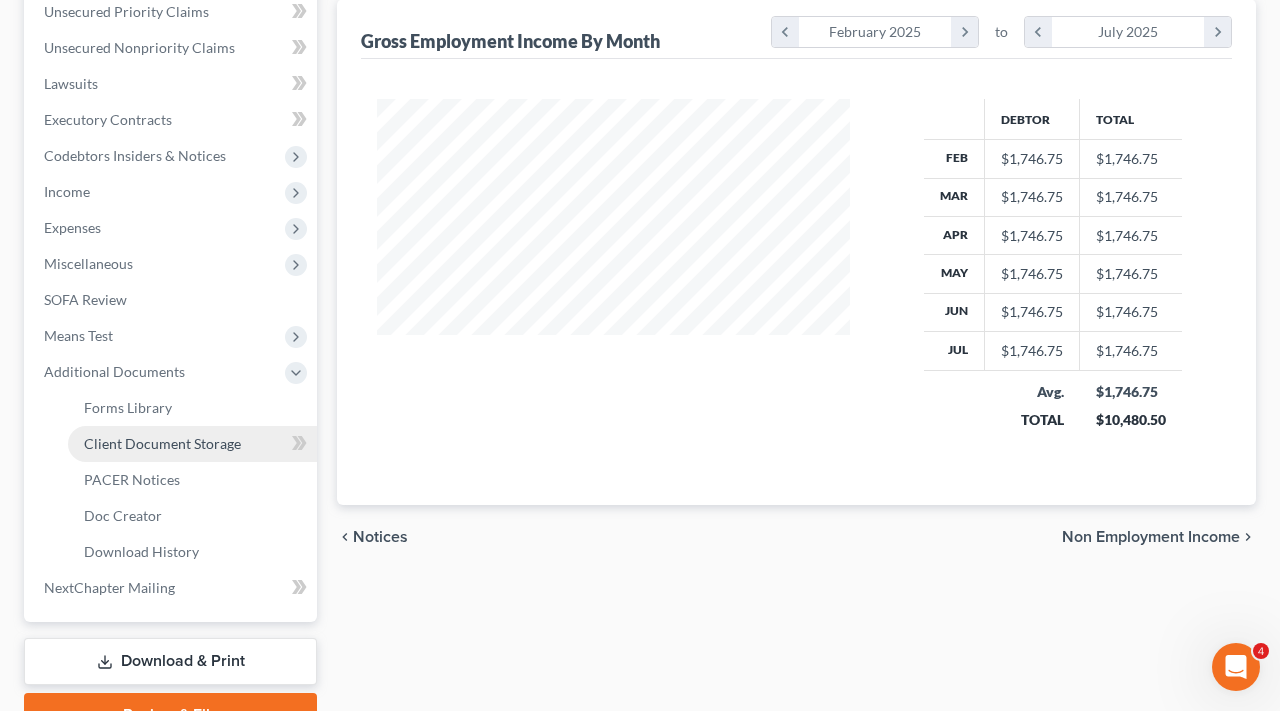 click on "Client Document Storage" at bounding box center [162, 443] 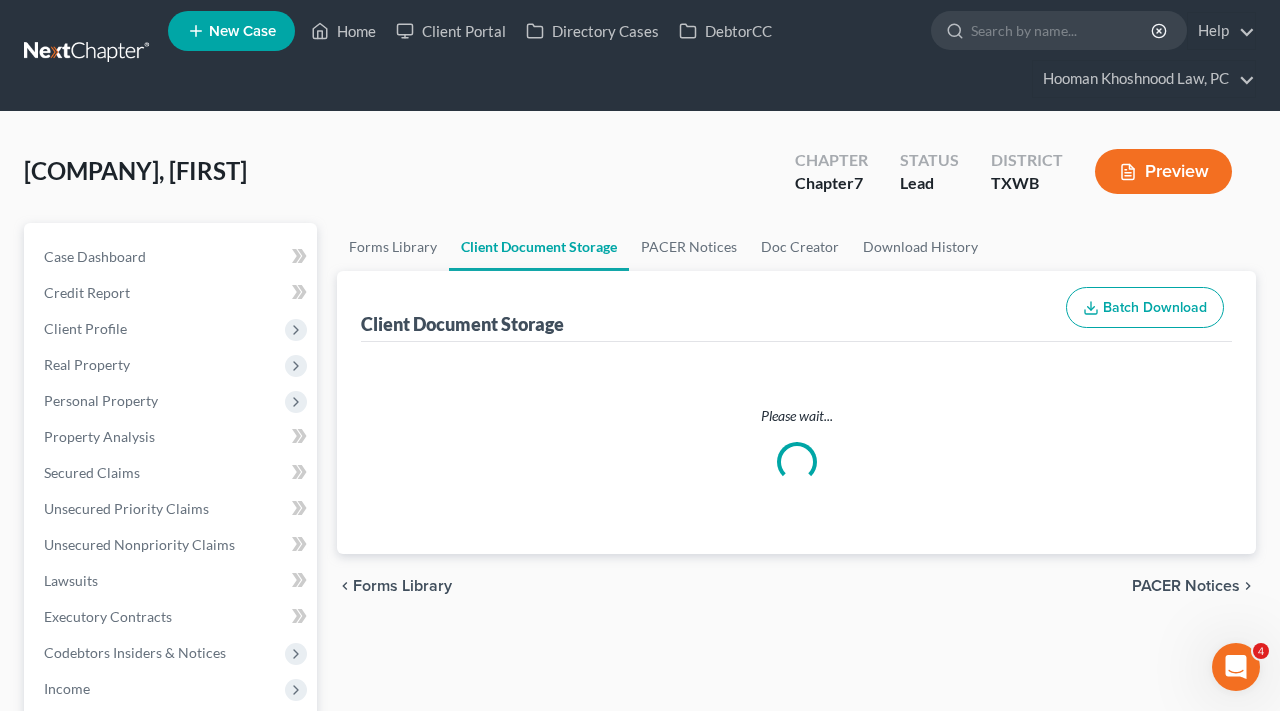 scroll, scrollTop: 0, scrollLeft: 0, axis: both 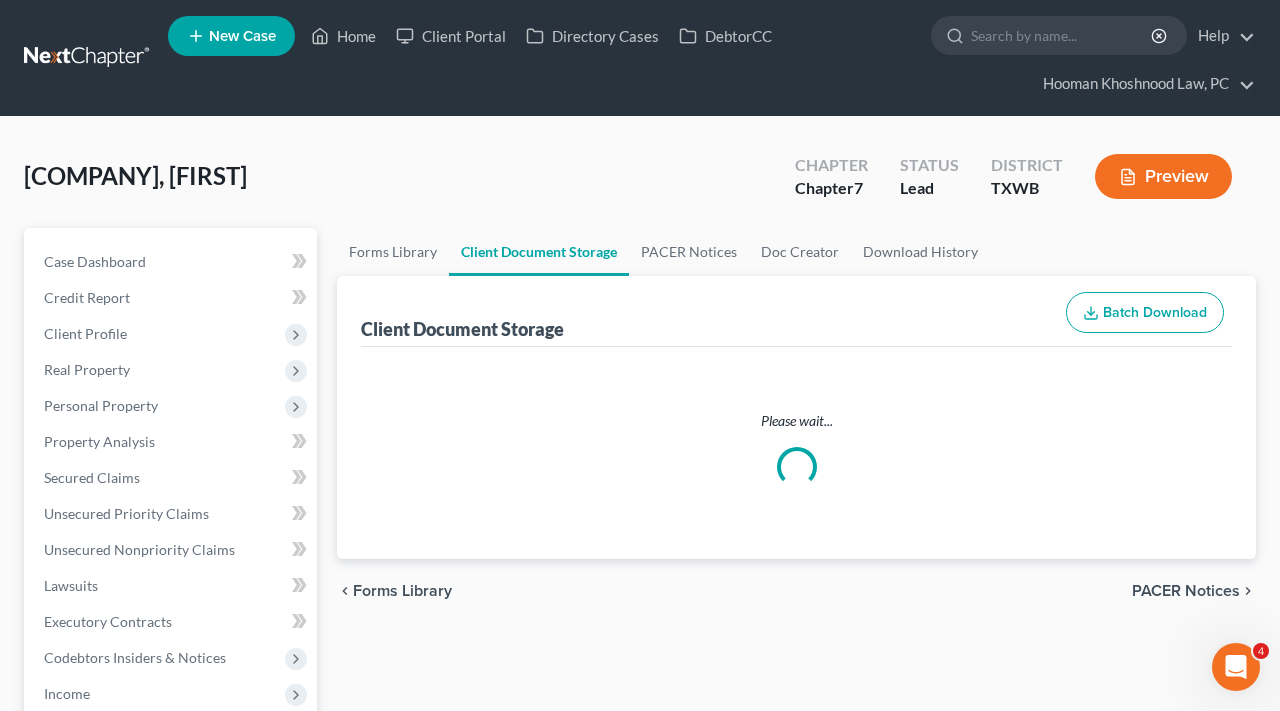 select on "0" 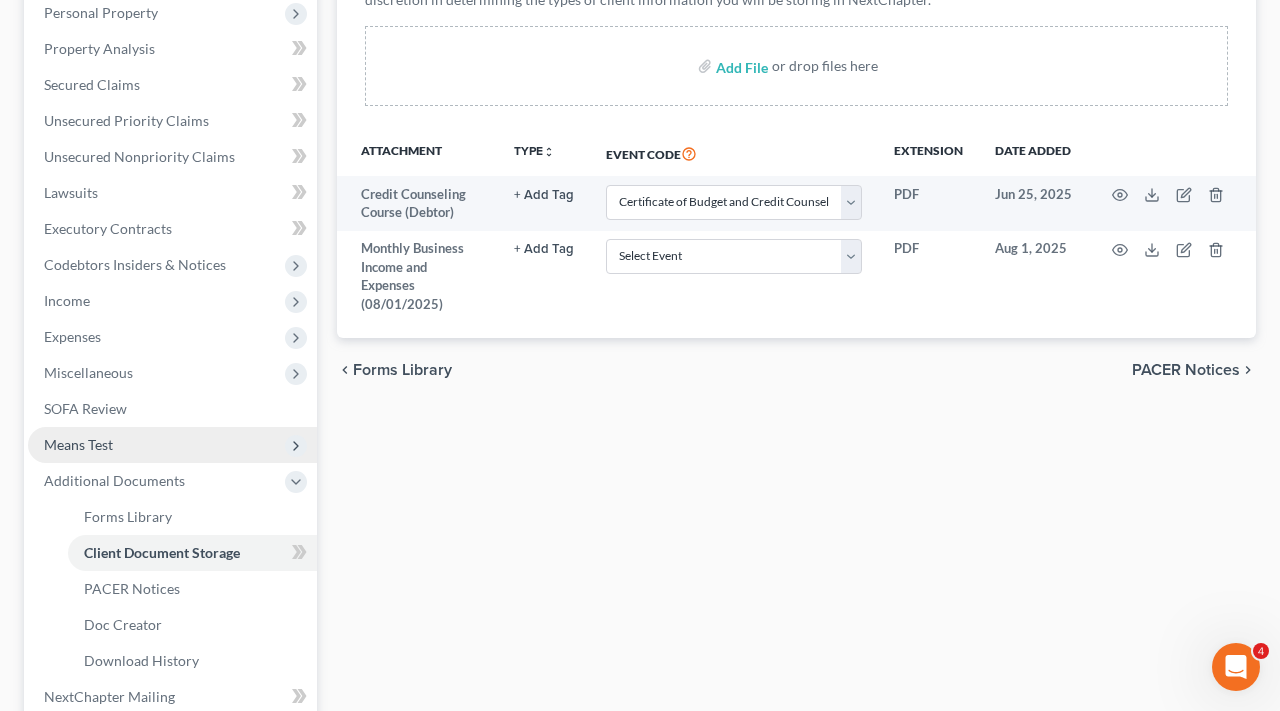 scroll, scrollTop: 418, scrollLeft: 0, axis: vertical 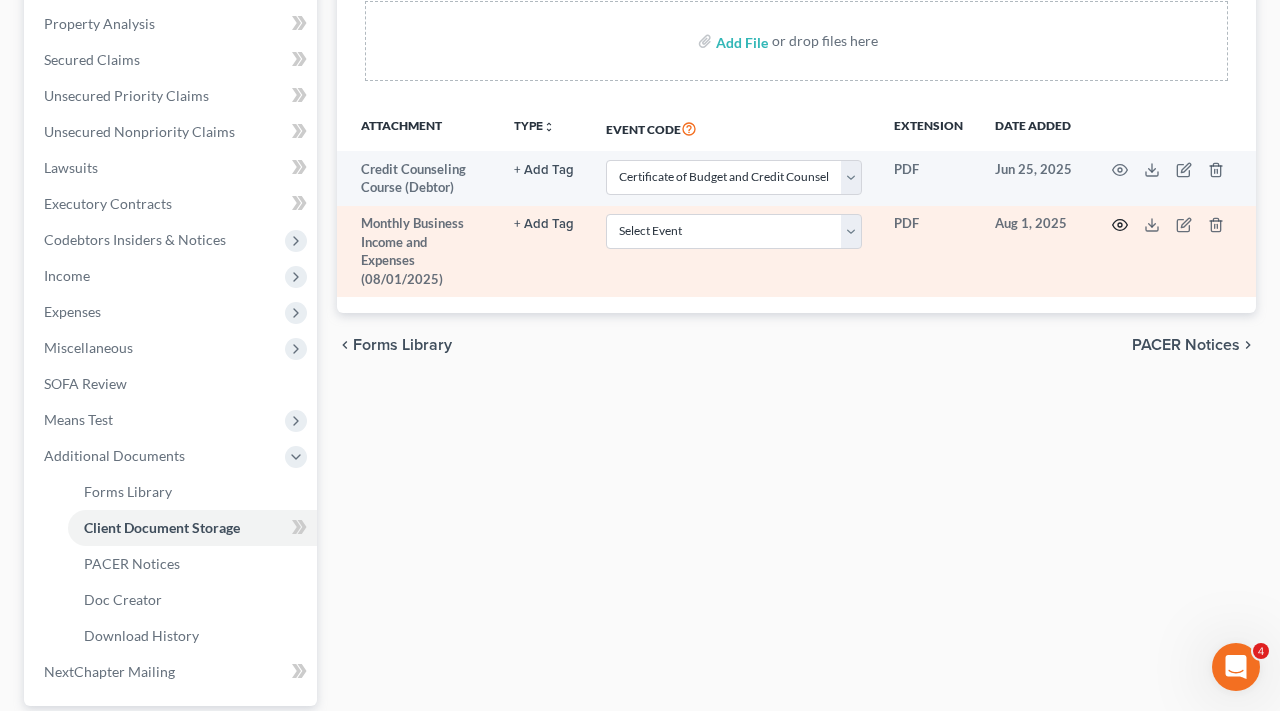click 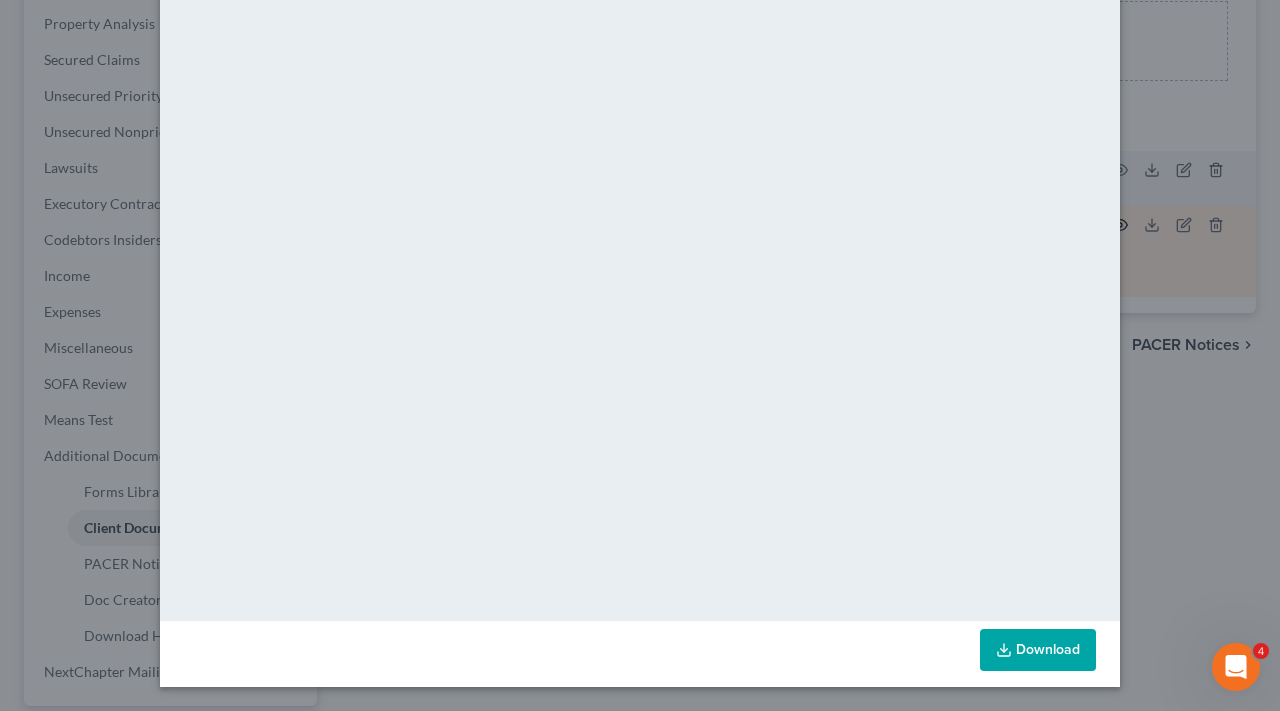 scroll, scrollTop: 126, scrollLeft: 0, axis: vertical 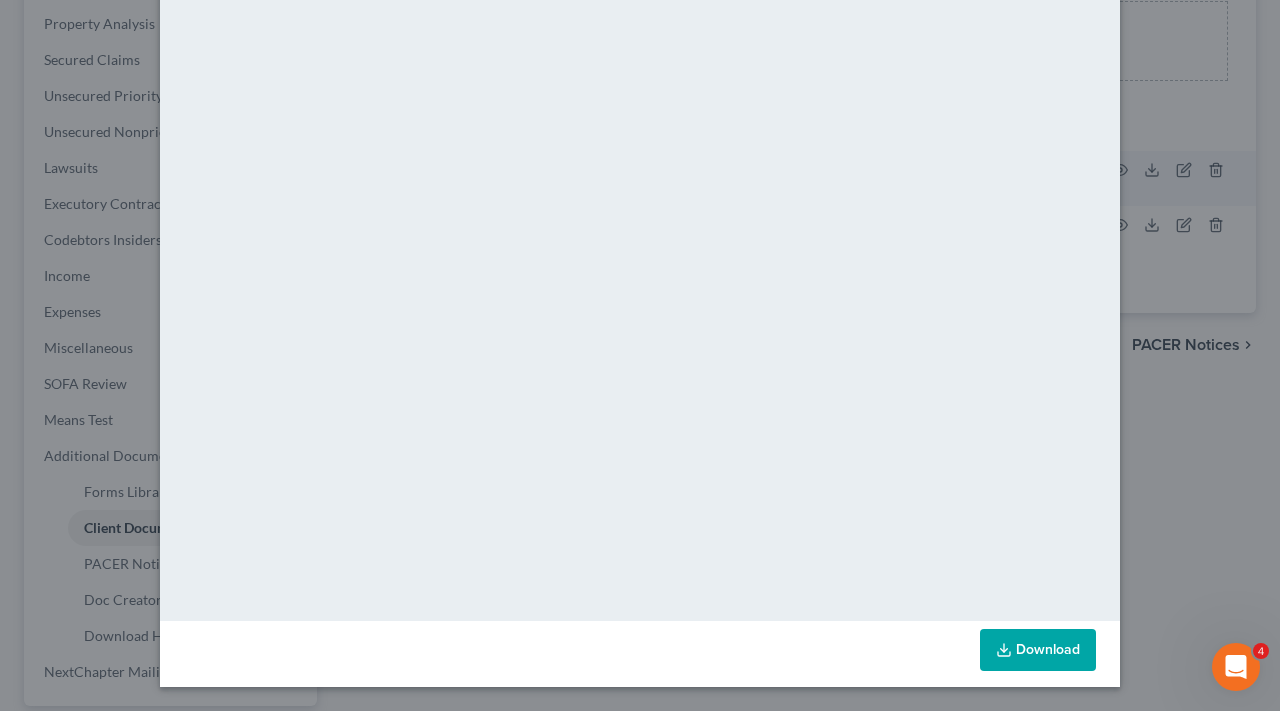 click on "Attachment Preview: Monthly Business Income and Expenses (08/01/2025) 08/01/2025 ×
Download" at bounding box center [640, 355] 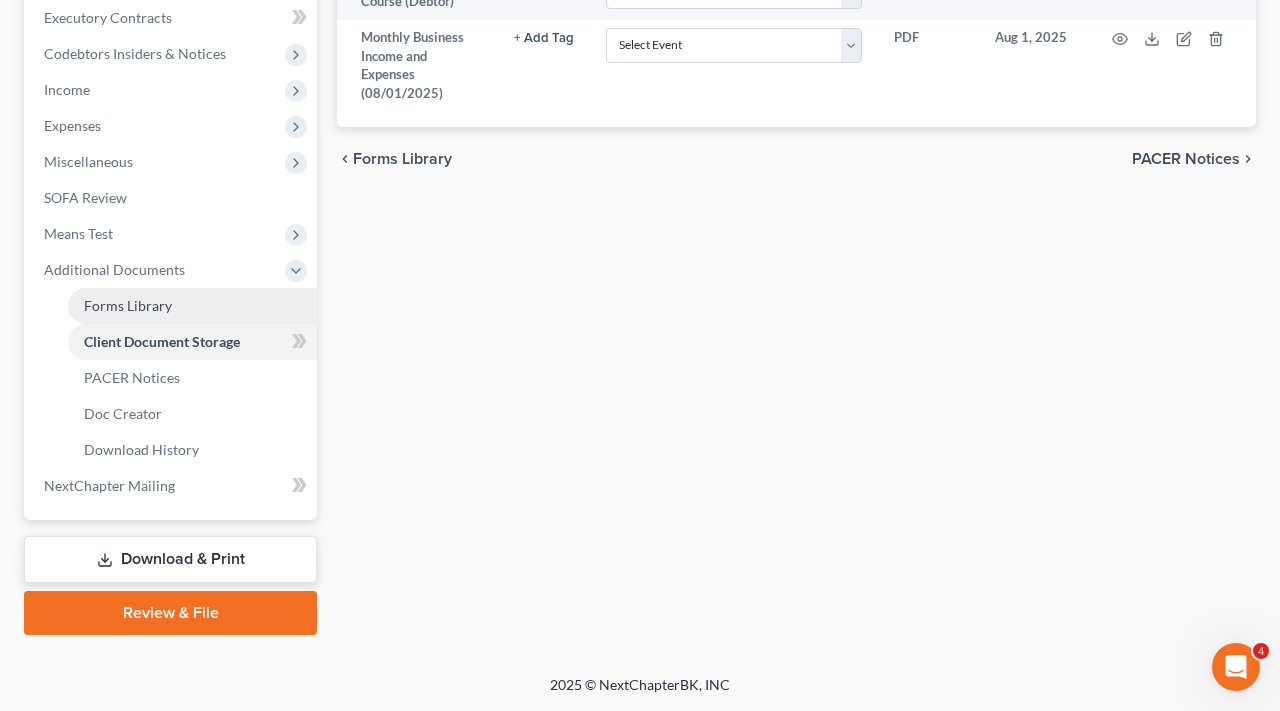 click on "Forms Library" at bounding box center (128, 305) 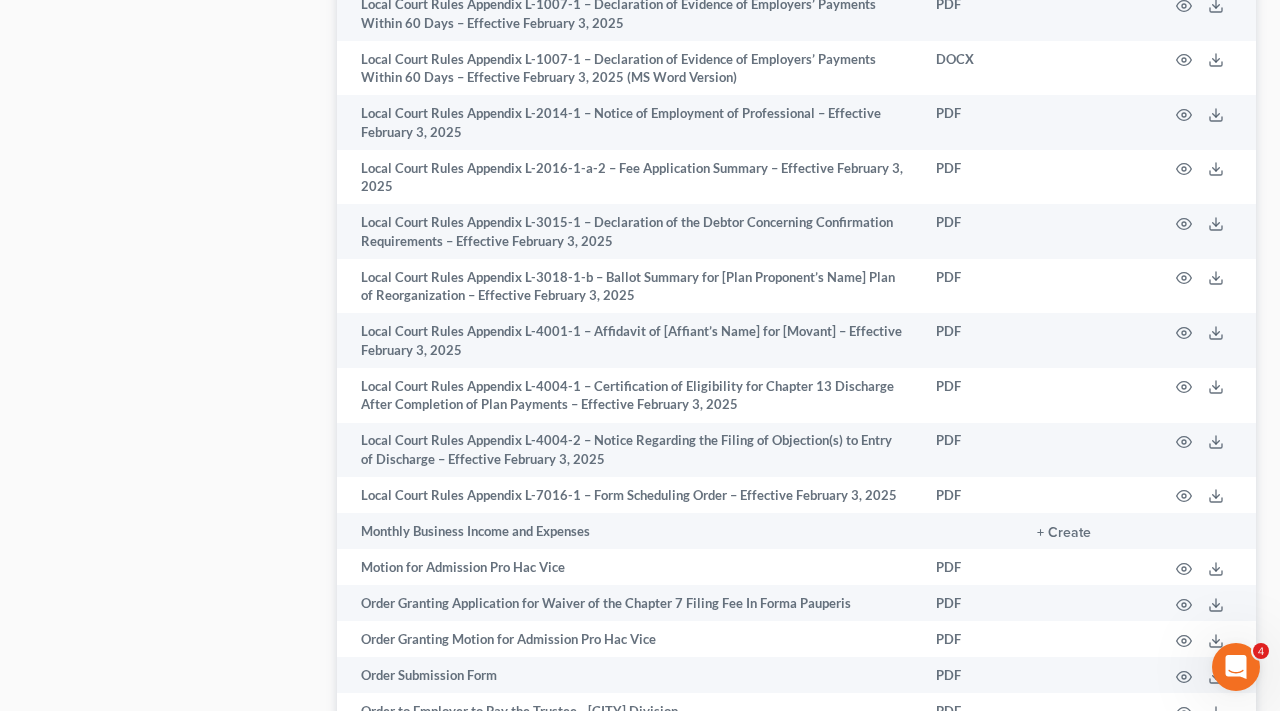 scroll, scrollTop: 2474, scrollLeft: 0, axis: vertical 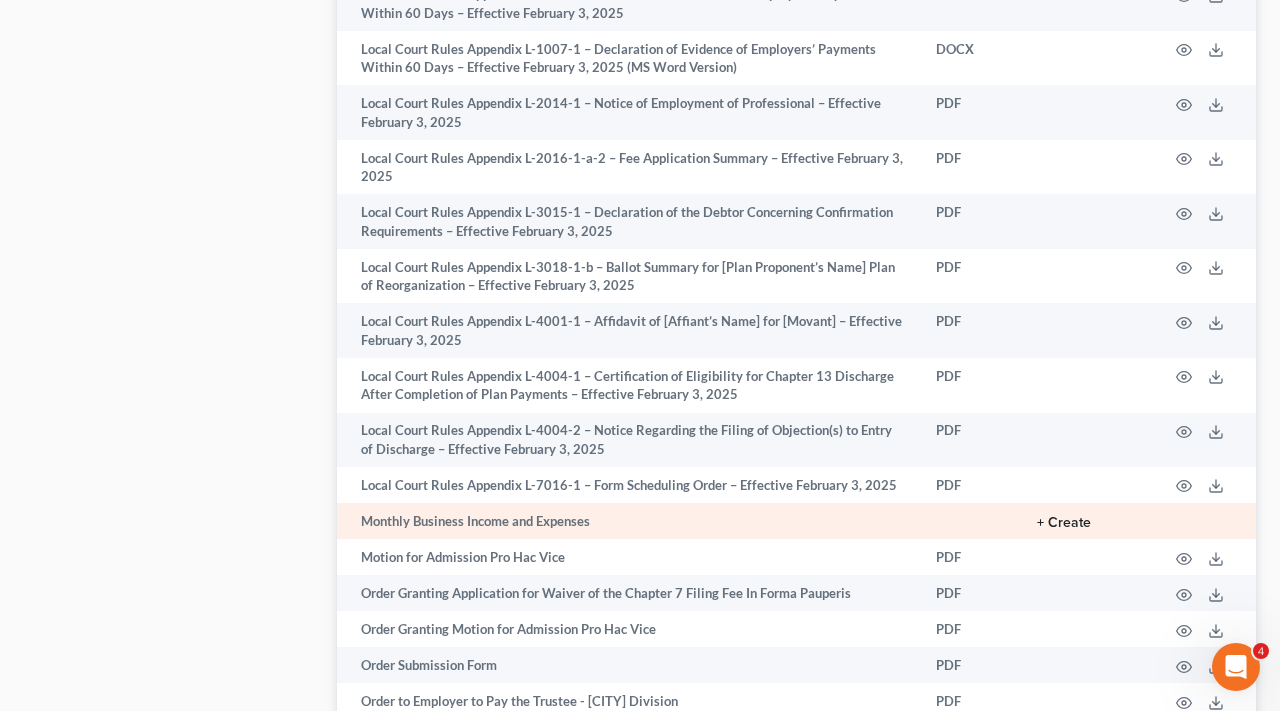 click on "+ Create" at bounding box center (1064, 523) 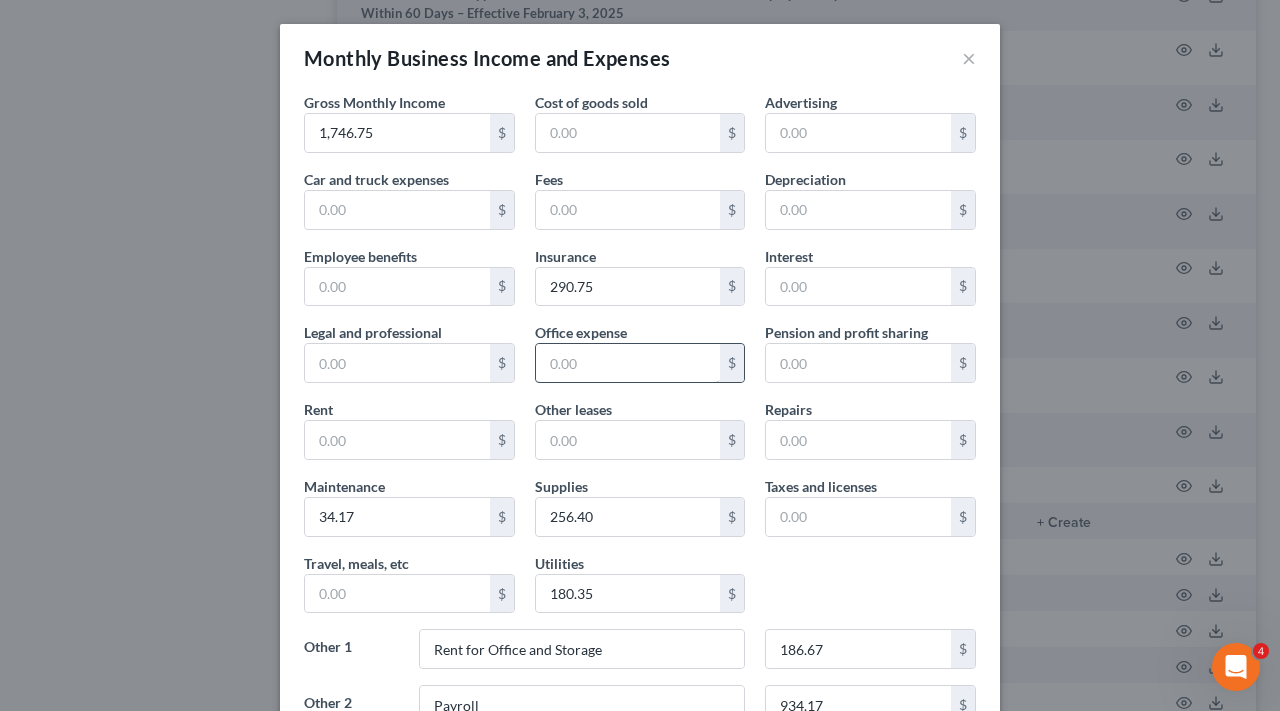 scroll, scrollTop: 123, scrollLeft: 0, axis: vertical 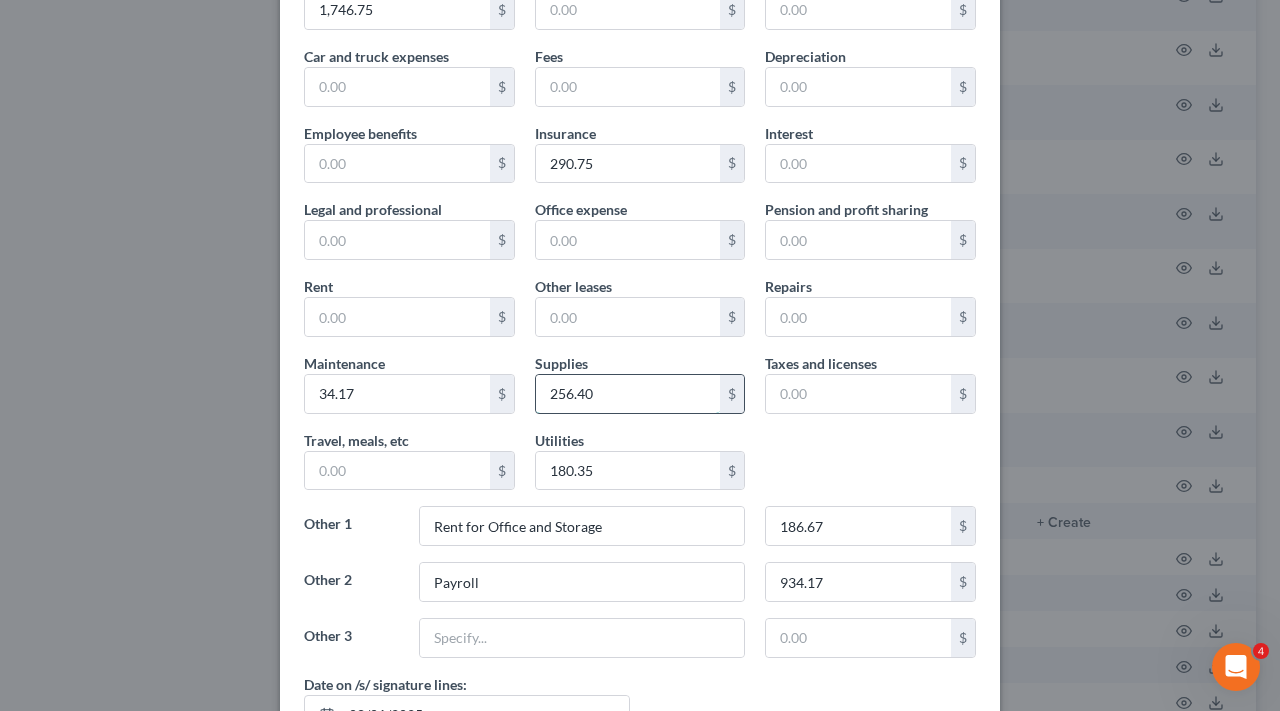 click on "256.40" at bounding box center (628, 394) 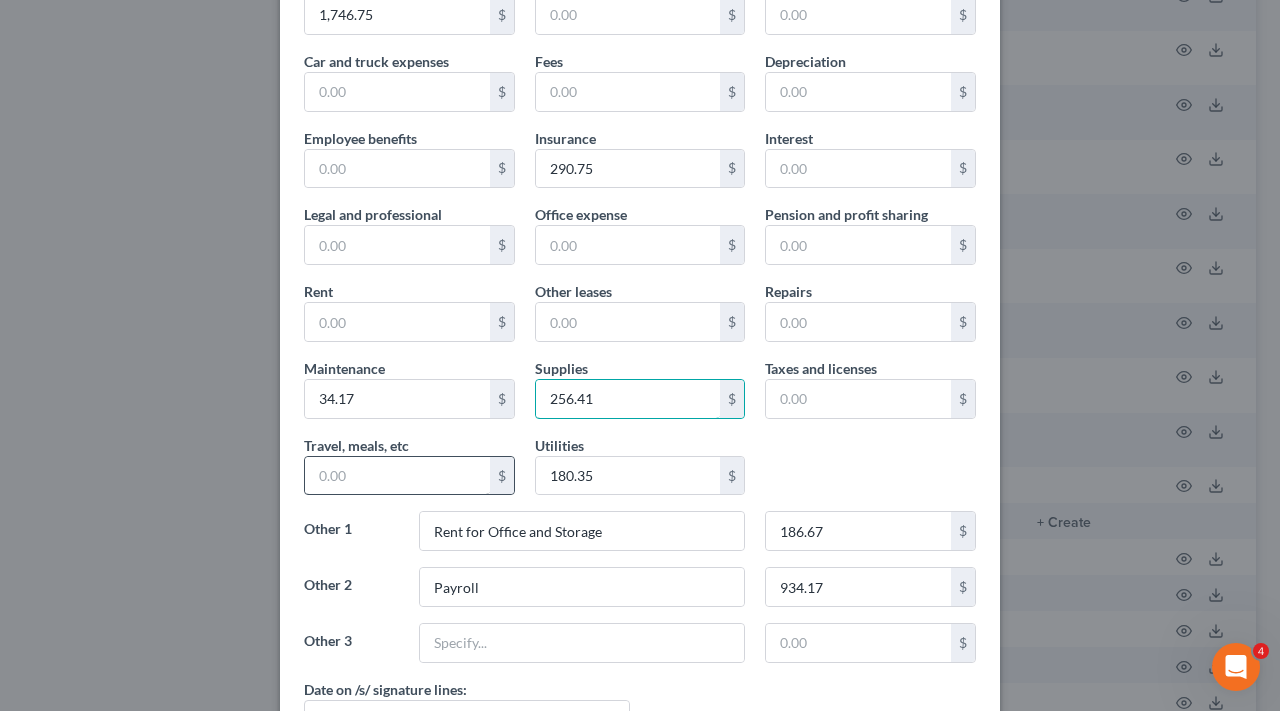 scroll, scrollTop: 119, scrollLeft: 0, axis: vertical 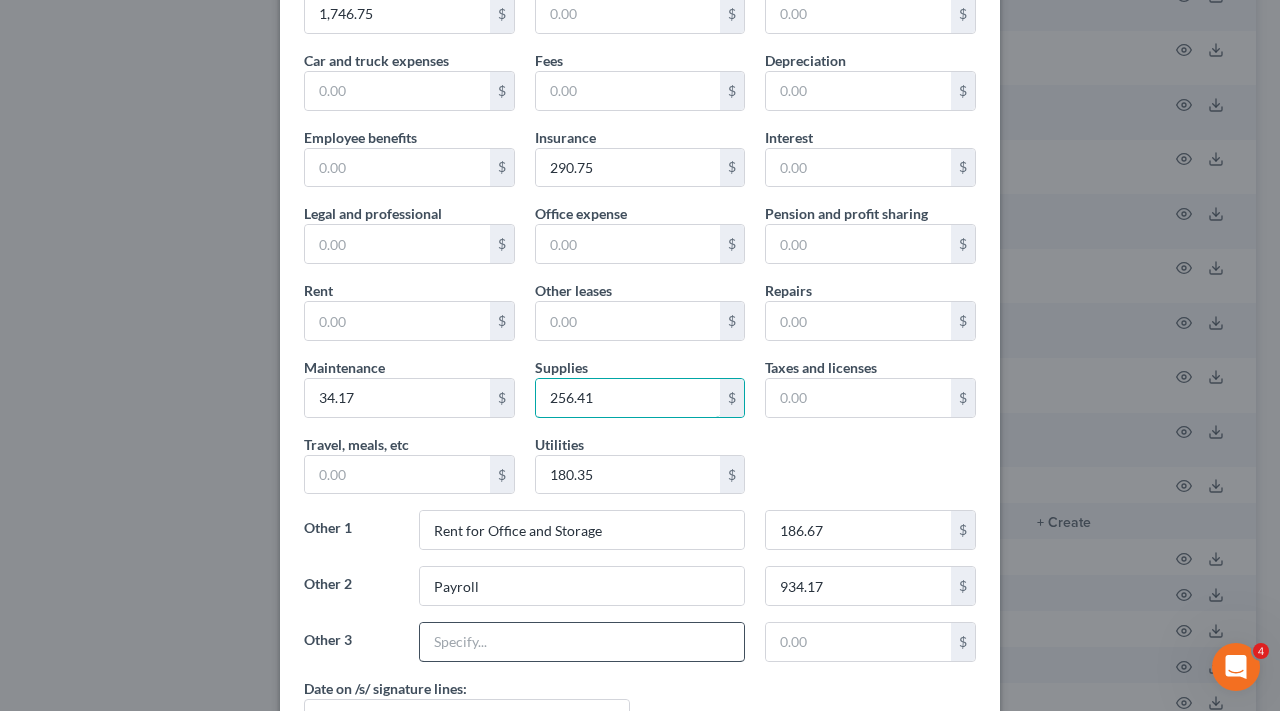 type on "256.41" 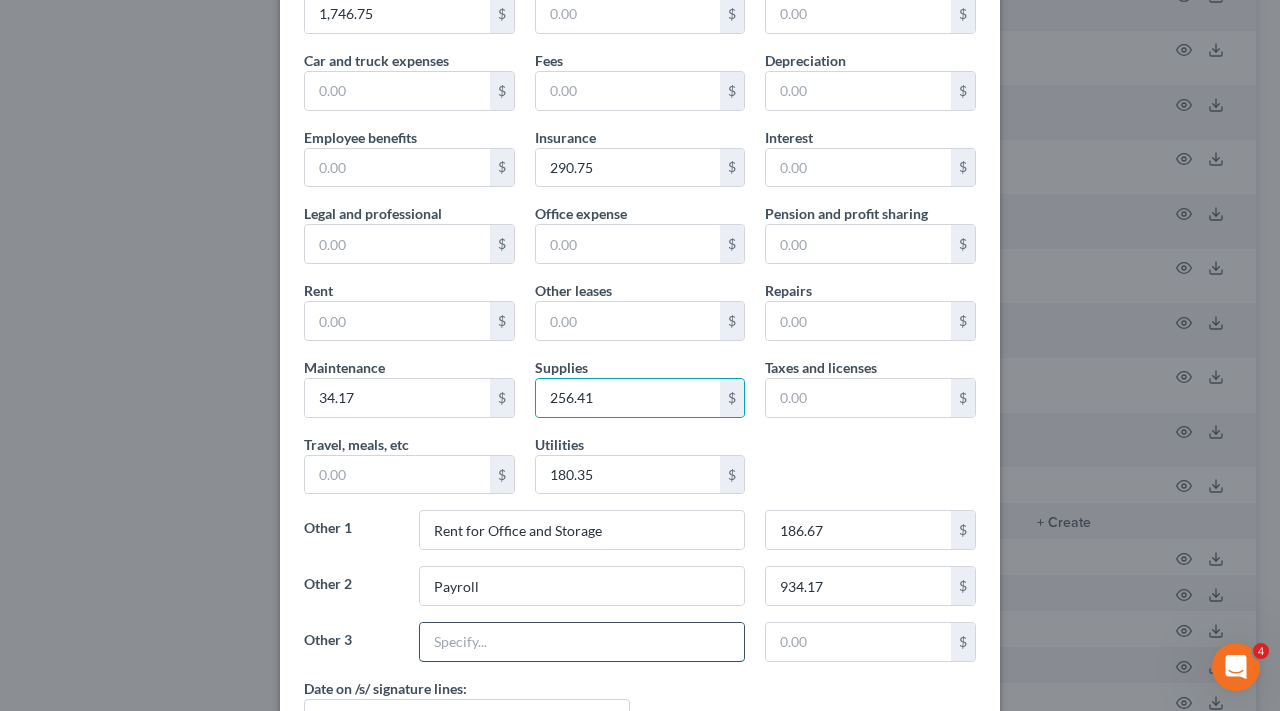 click at bounding box center (582, 642) 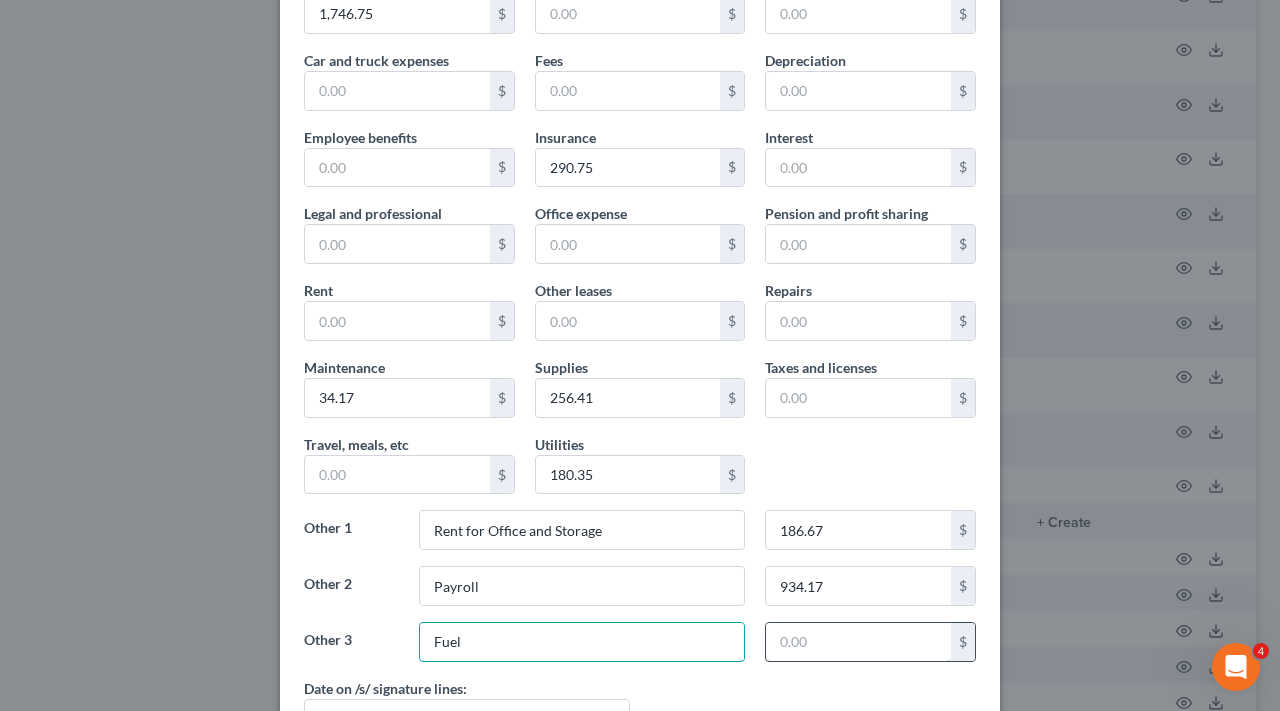 type on "Fuel" 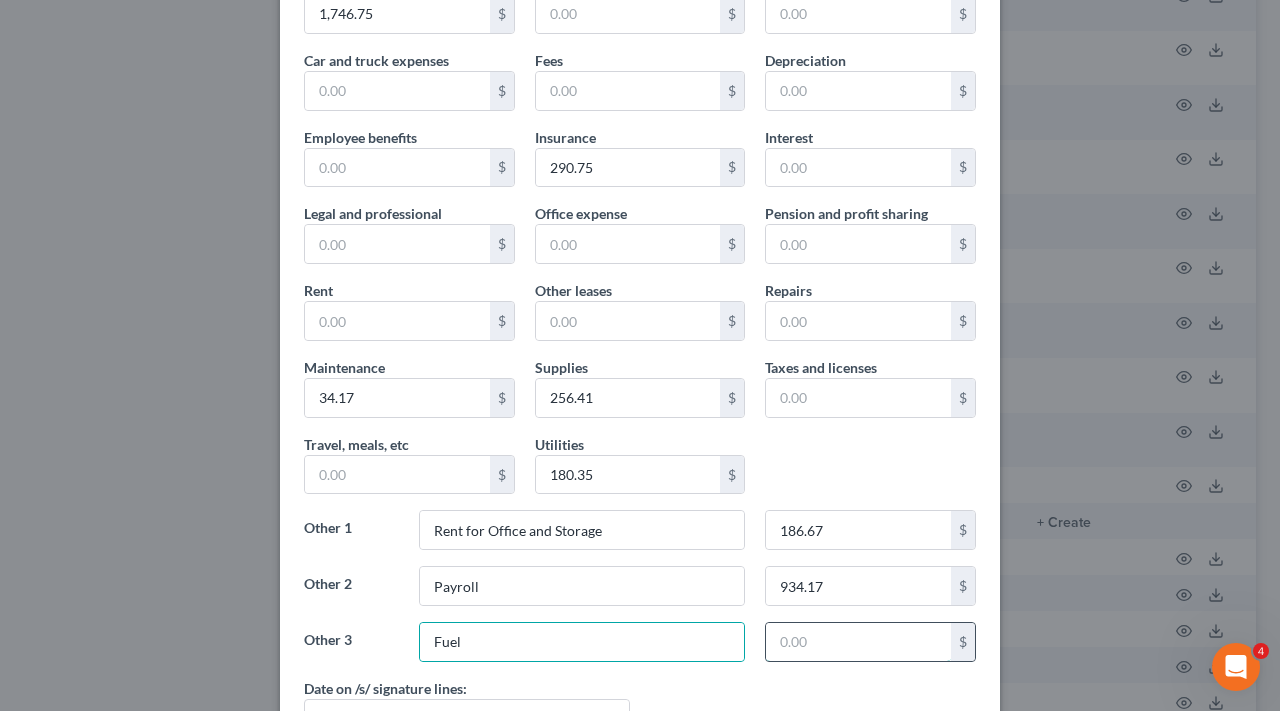 click at bounding box center (858, 642) 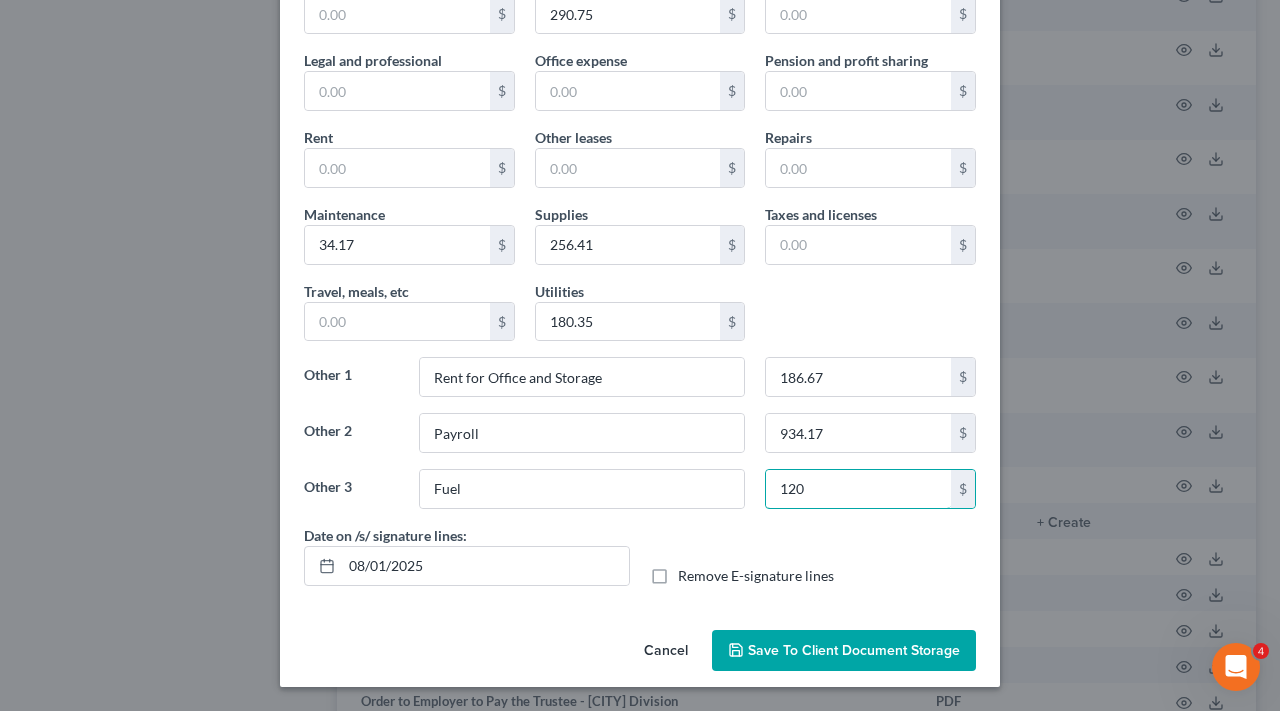 scroll, scrollTop: 272, scrollLeft: 0, axis: vertical 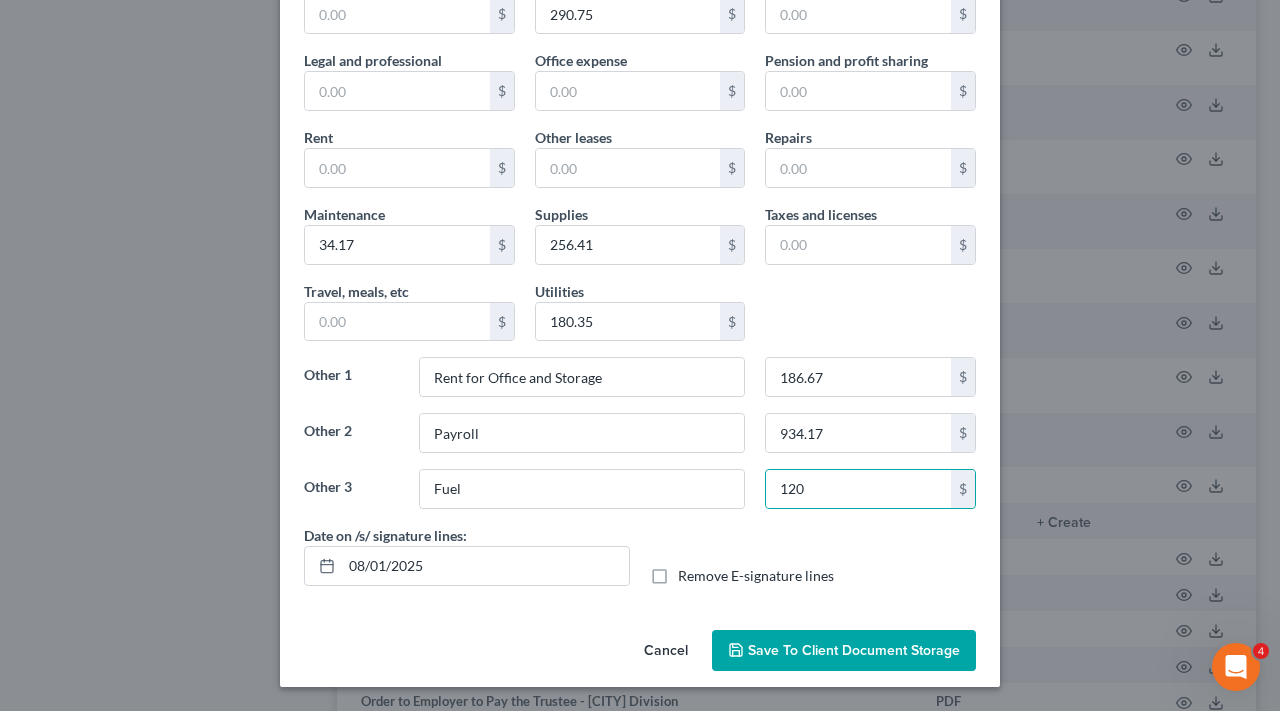 click on "Save to Client Document Storage" at bounding box center [854, 650] 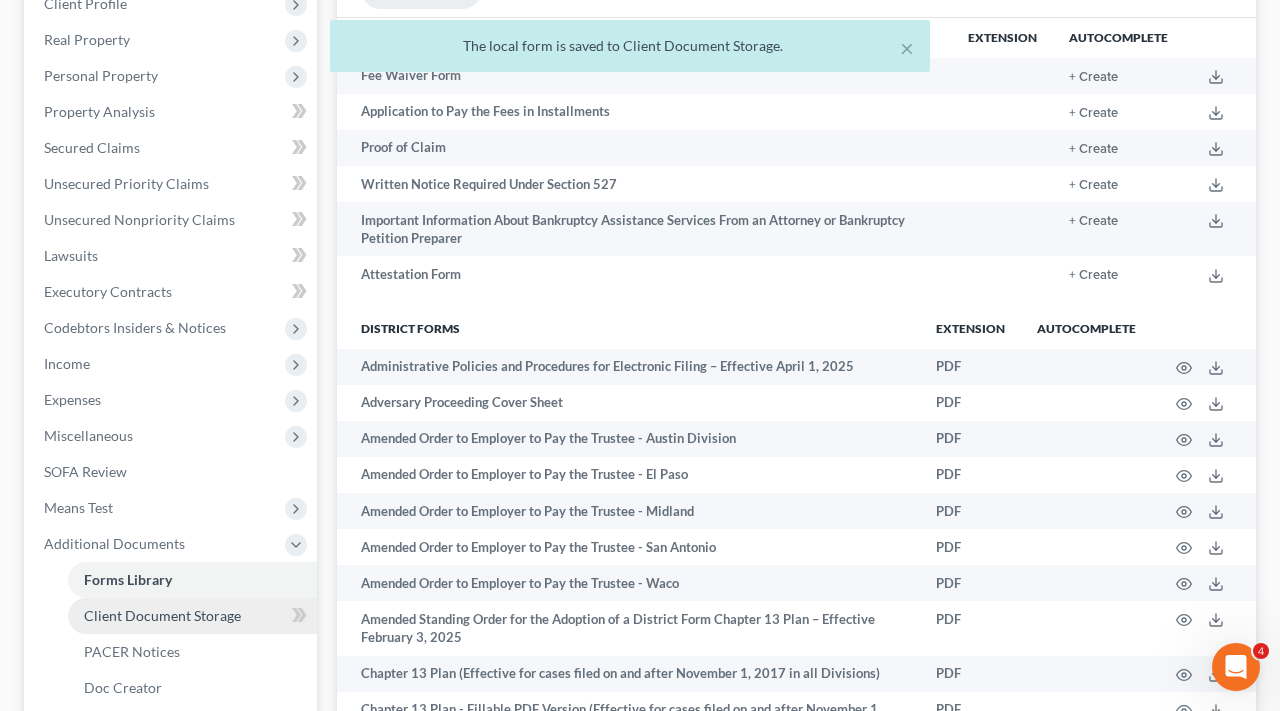 click on "Client Document Storage" at bounding box center (162, 615) 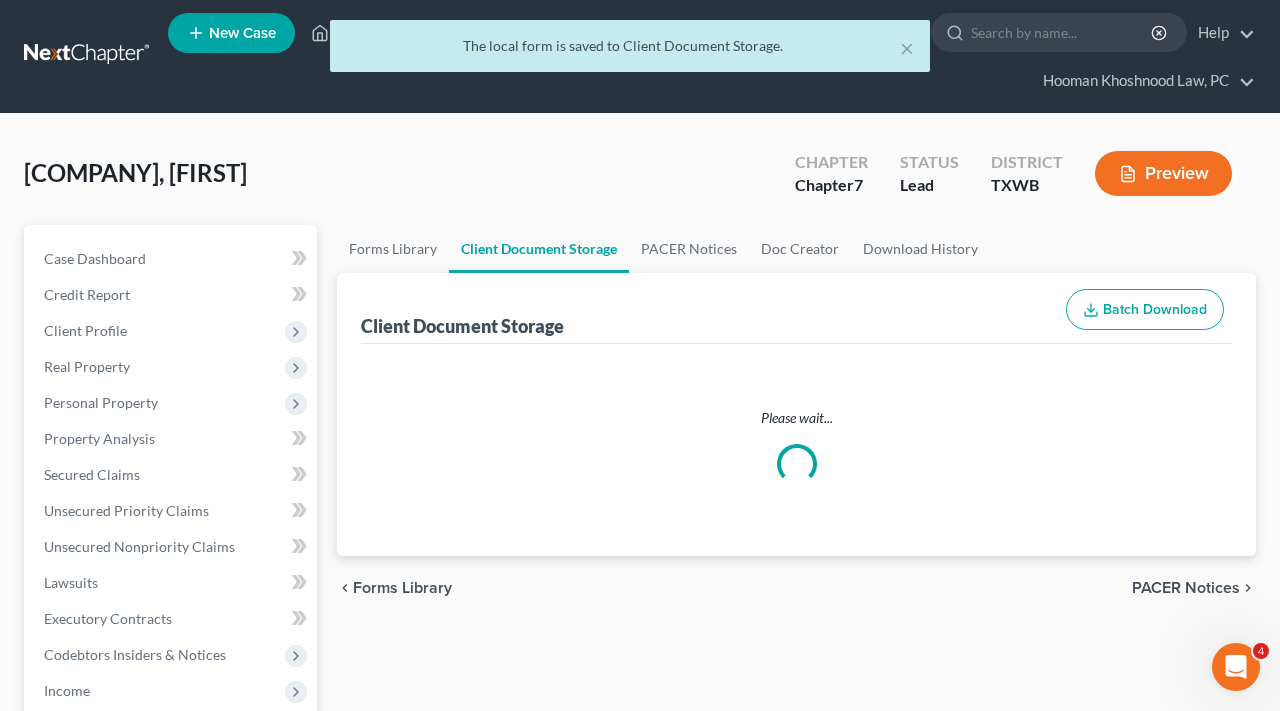 scroll, scrollTop: 0, scrollLeft: 0, axis: both 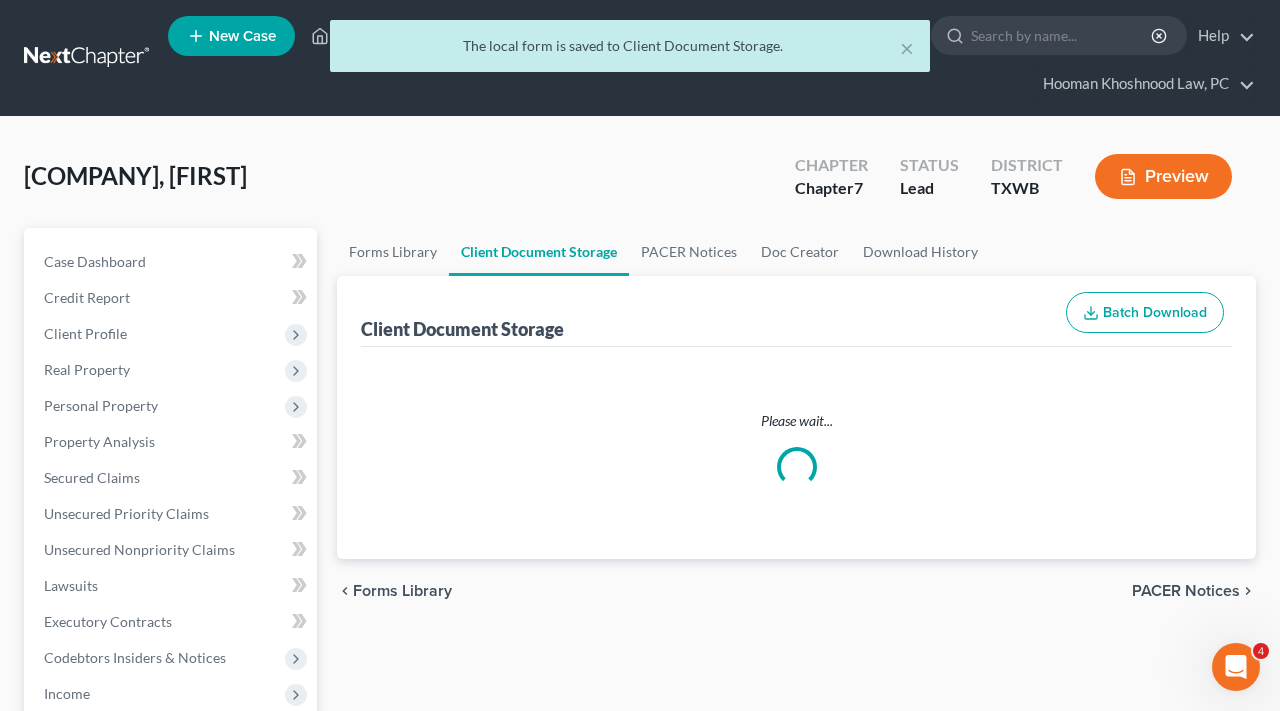 select on "0" 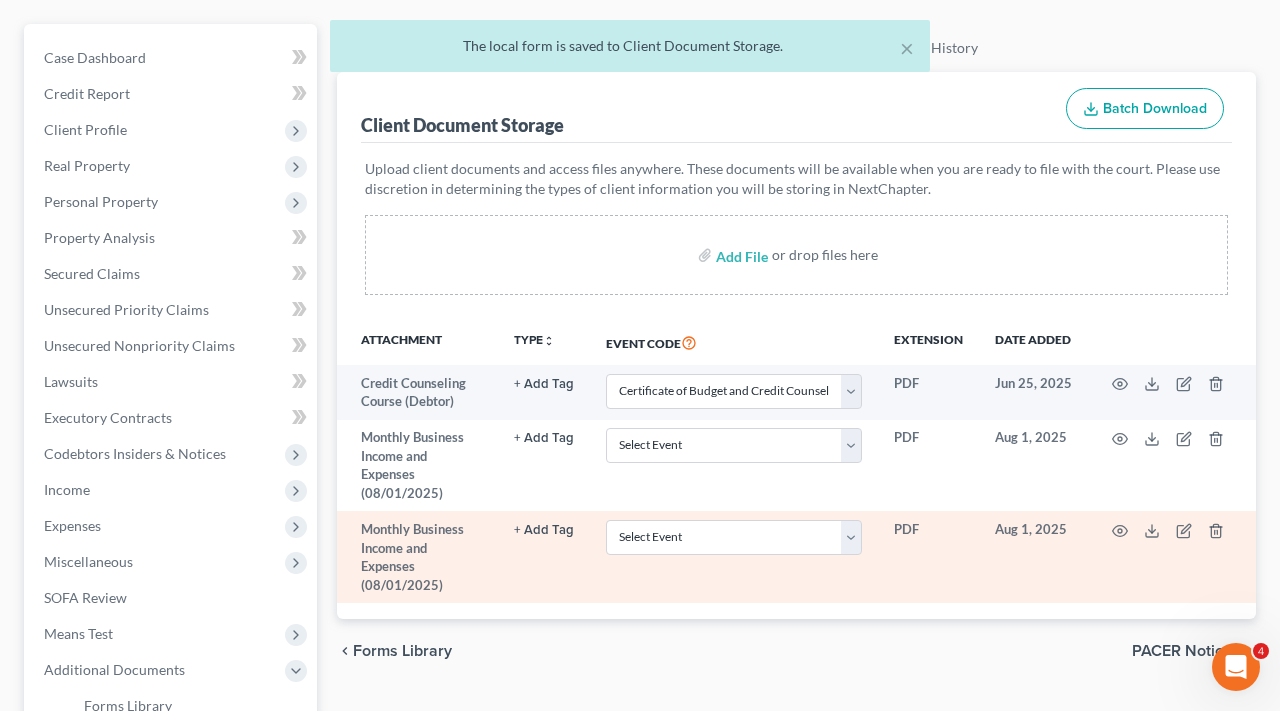 scroll, scrollTop: 208, scrollLeft: 0, axis: vertical 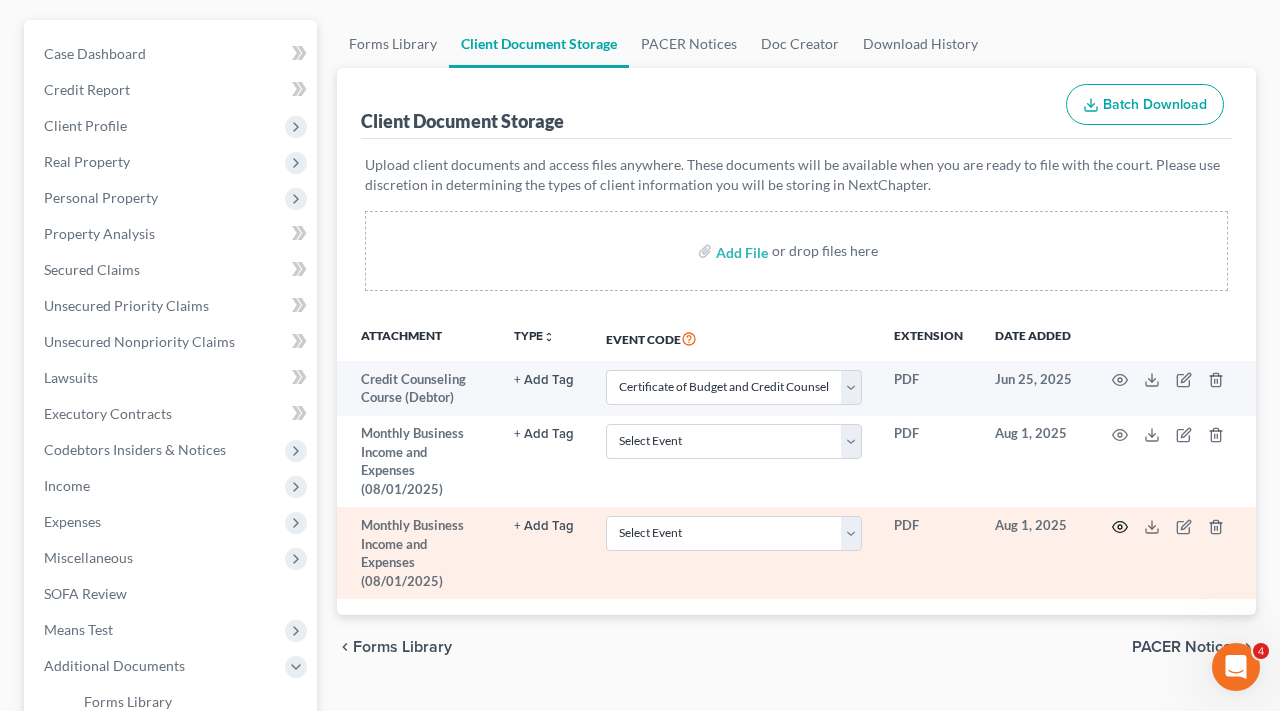 click 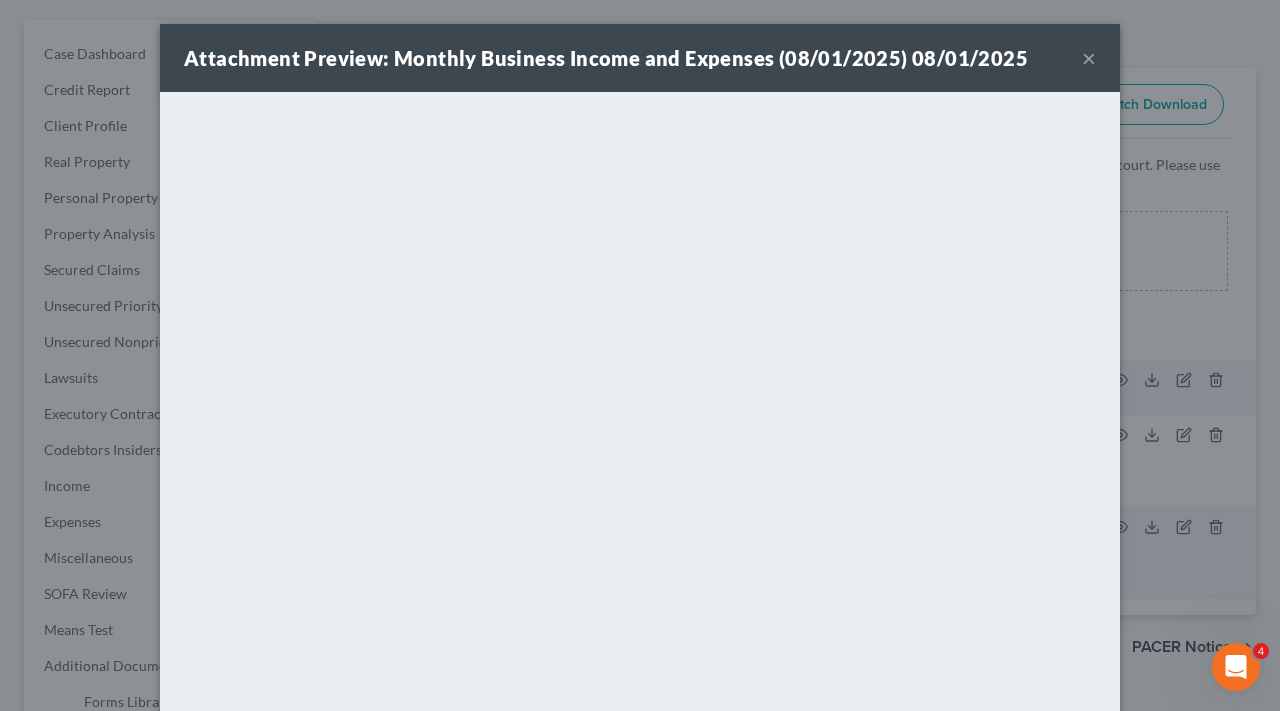 click on "×" at bounding box center (1089, 58) 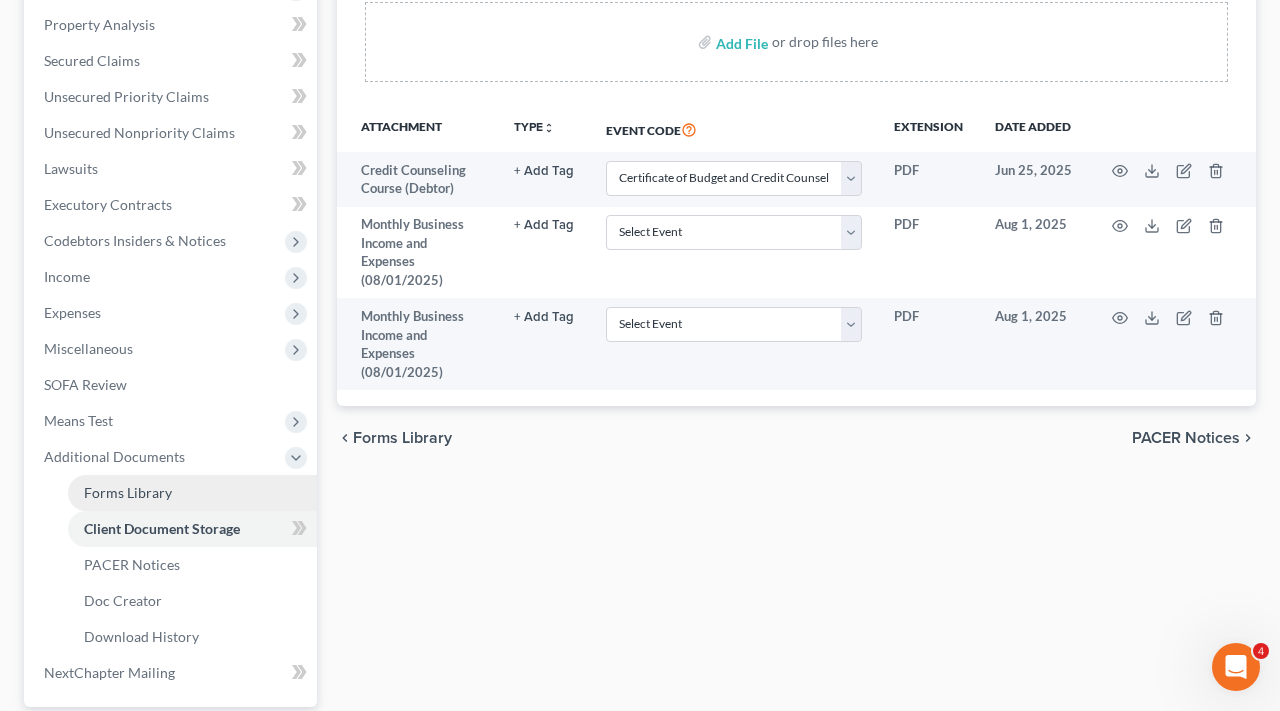 click on "Forms Library" at bounding box center (128, 492) 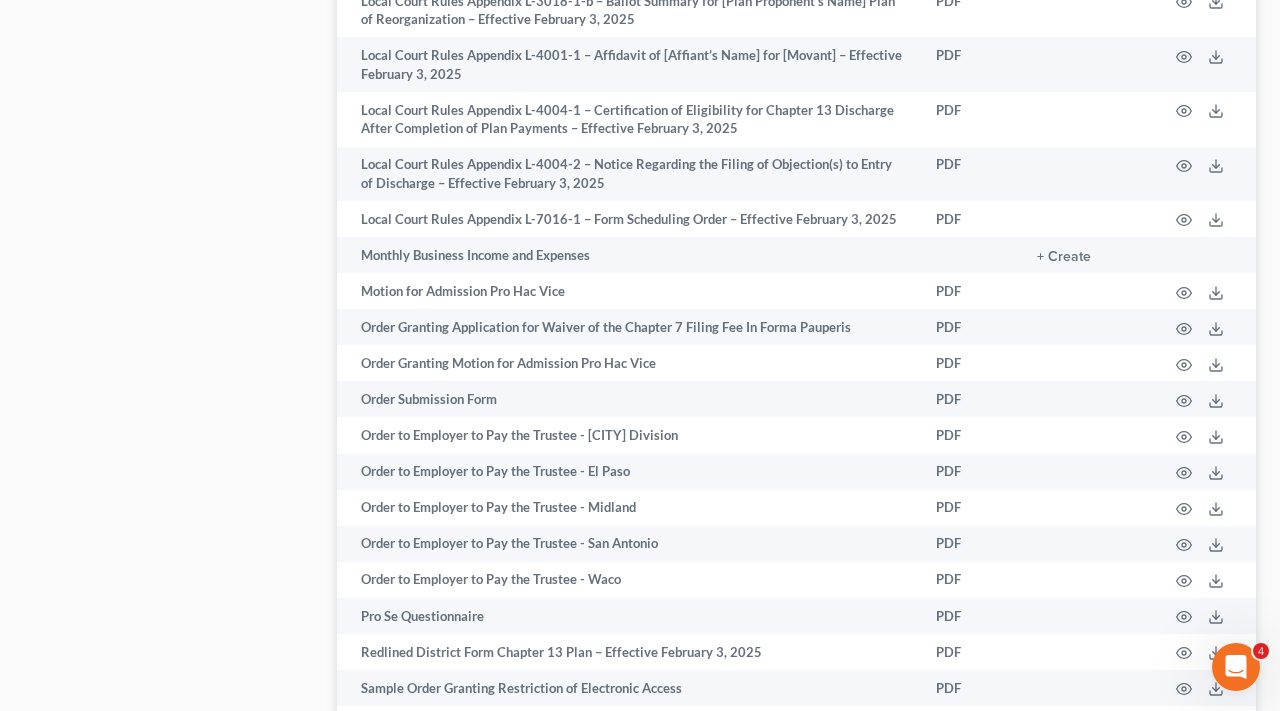 scroll, scrollTop: 2742, scrollLeft: 0, axis: vertical 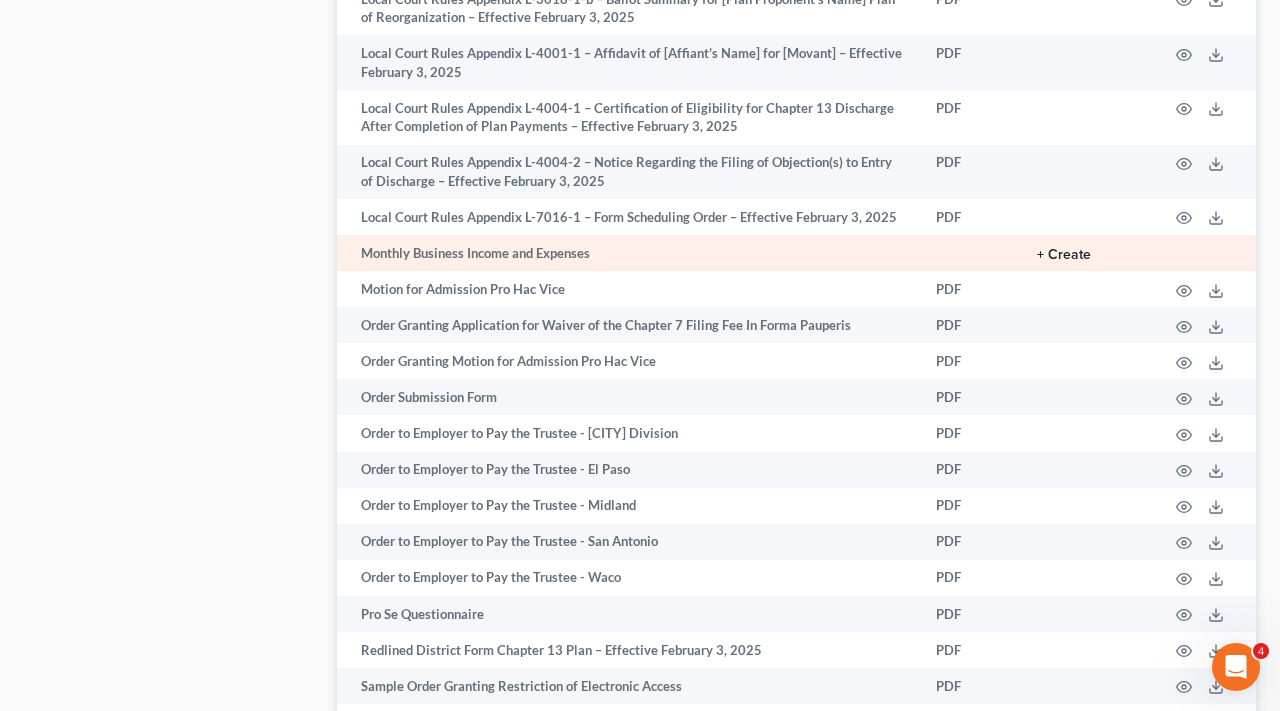 click on "+ Create" at bounding box center (1064, 255) 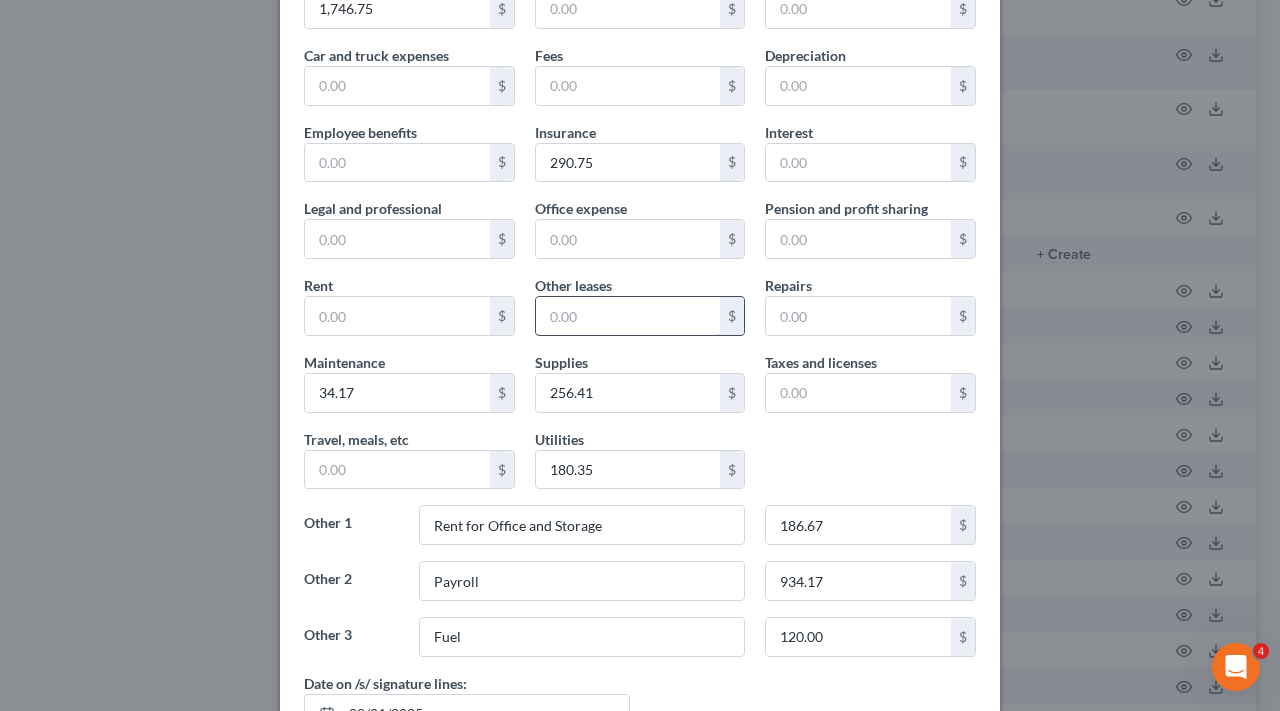 scroll, scrollTop: 161, scrollLeft: 0, axis: vertical 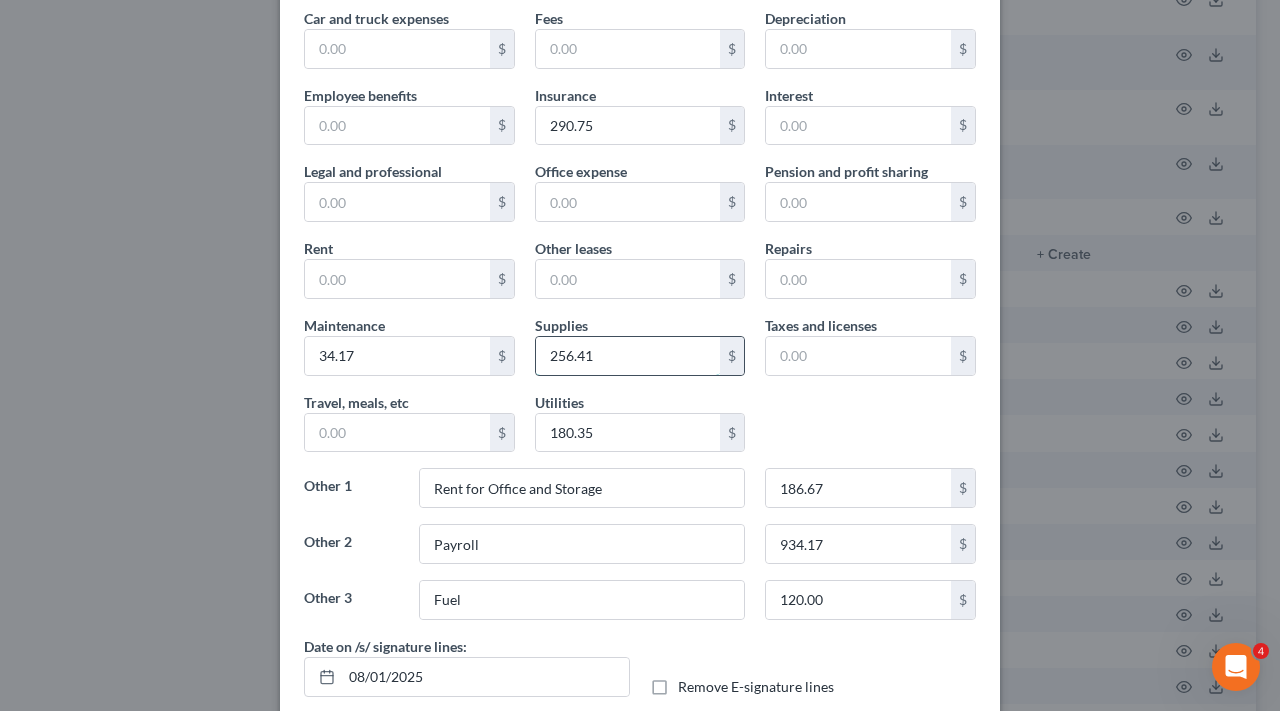 click on "256.41" at bounding box center (628, 356) 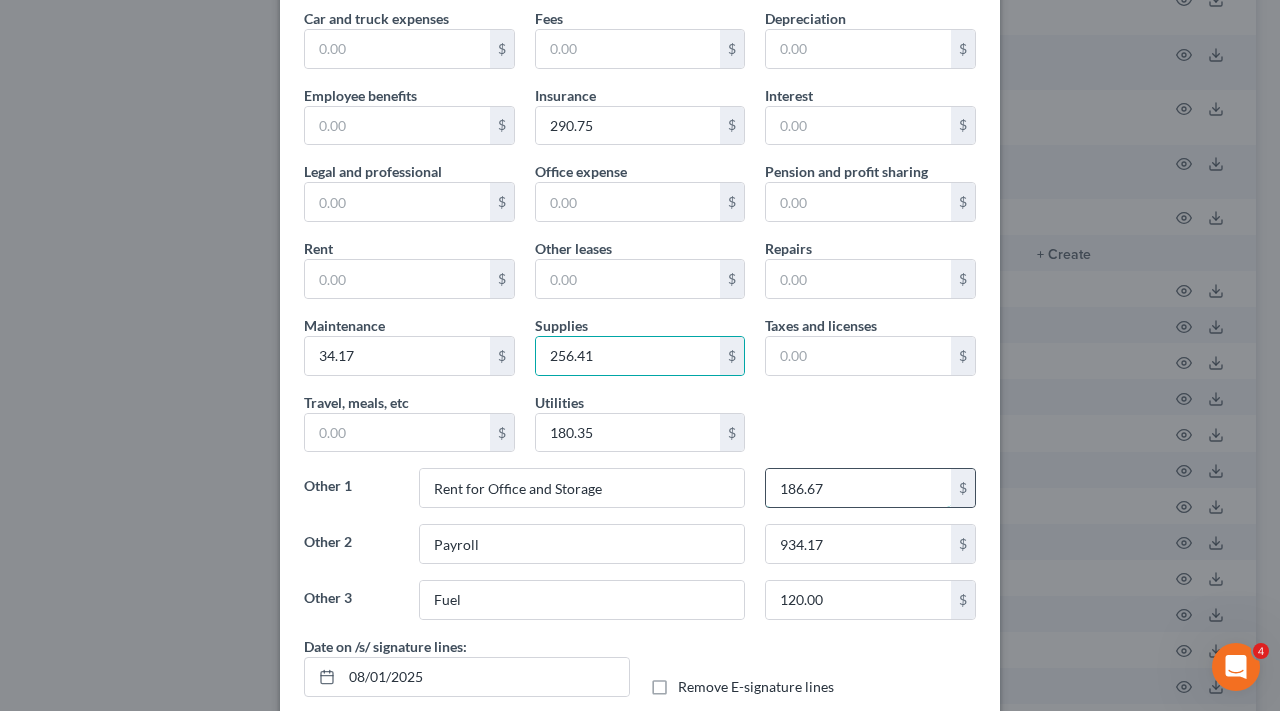 click on "186.67" at bounding box center (858, 488) 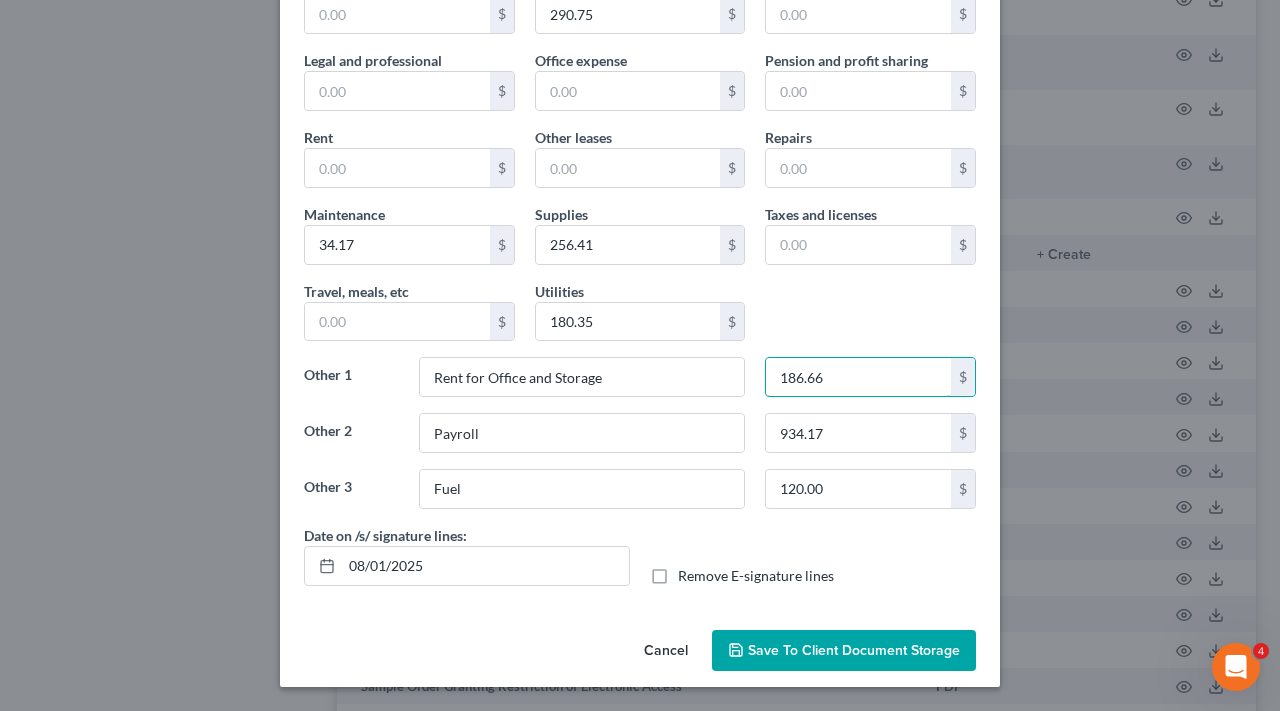 scroll, scrollTop: 272, scrollLeft: 0, axis: vertical 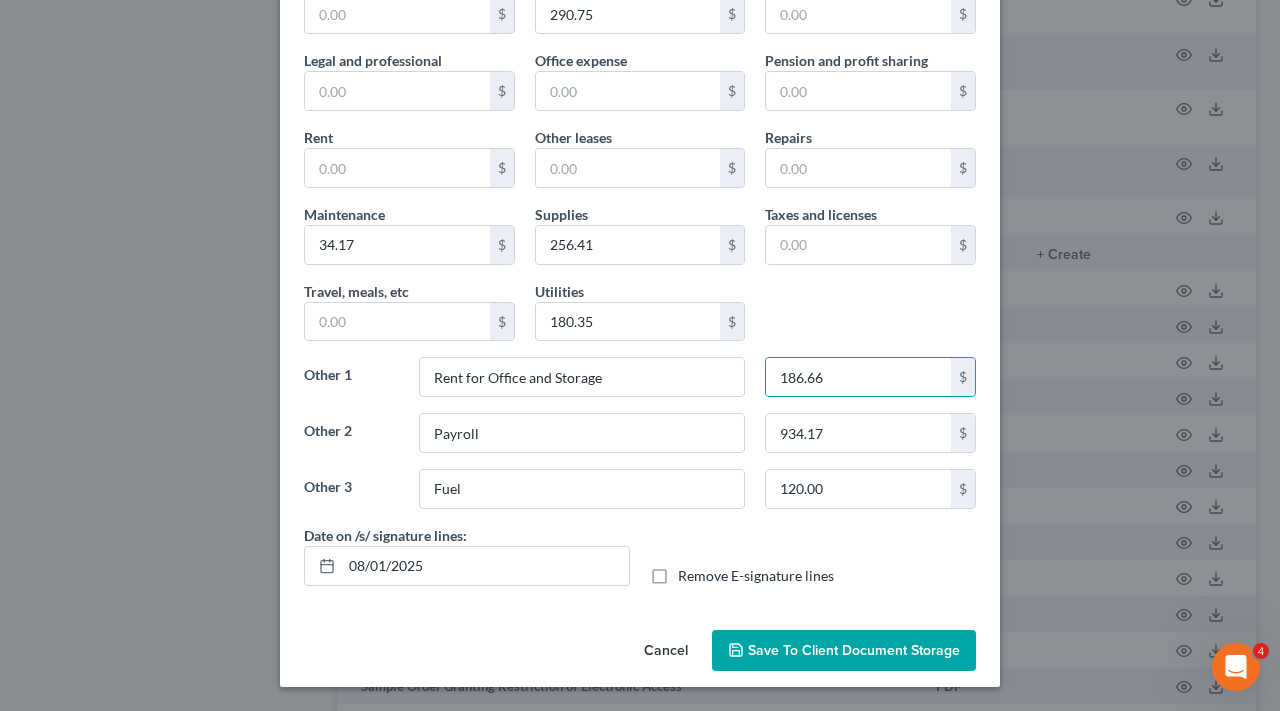 click on "Save to Client Document Storage" at bounding box center [854, 650] 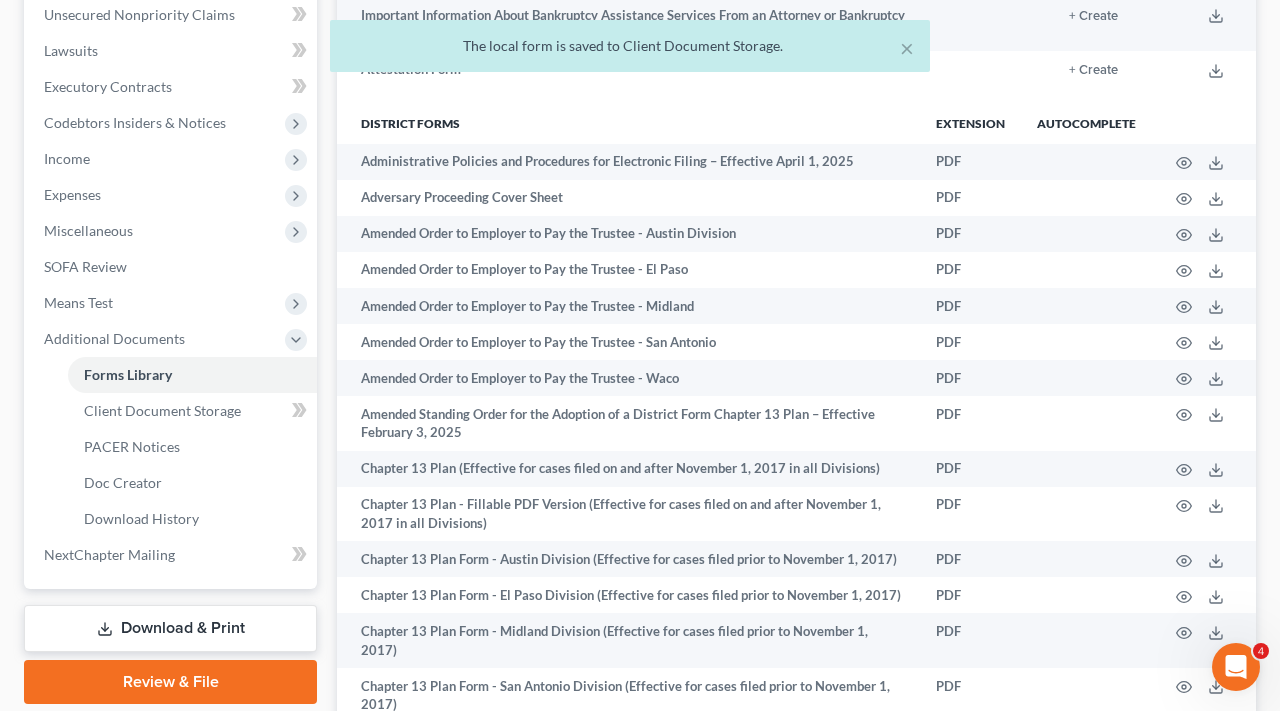 scroll, scrollTop: 437, scrollLeft: 0, axis: vertical 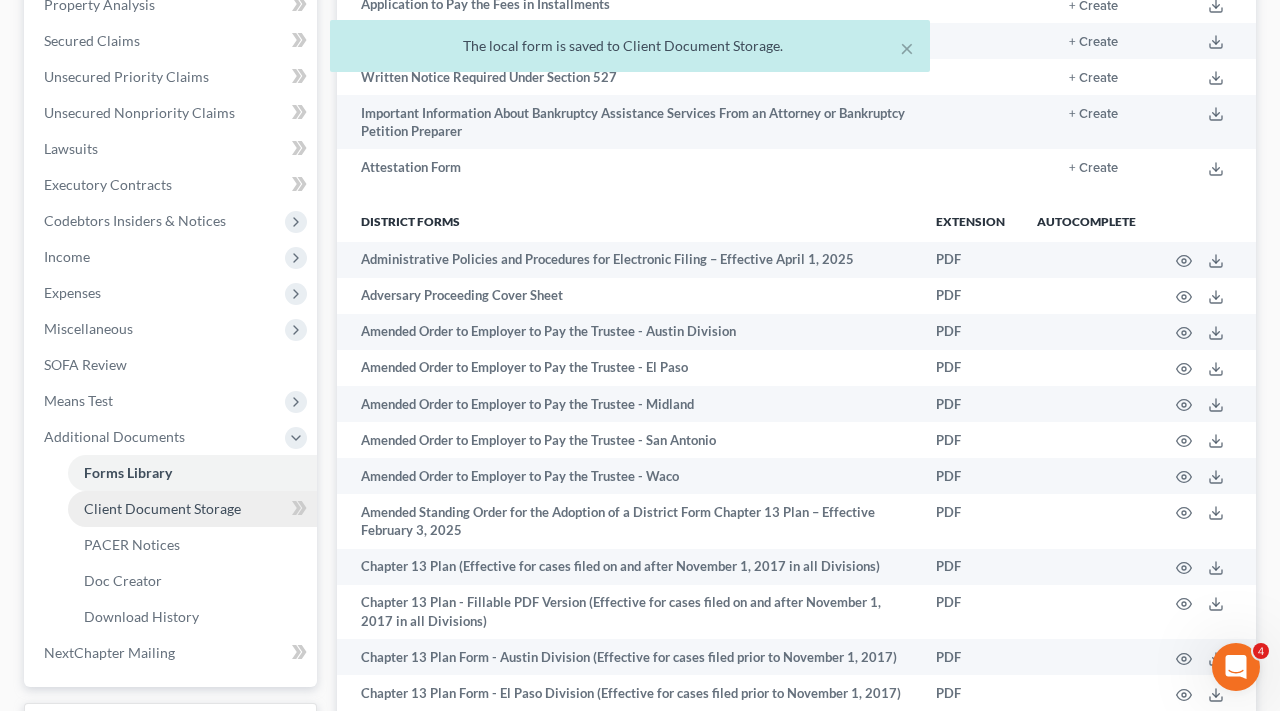 click on "Client Document Storage" at bounding box center (192, 509) 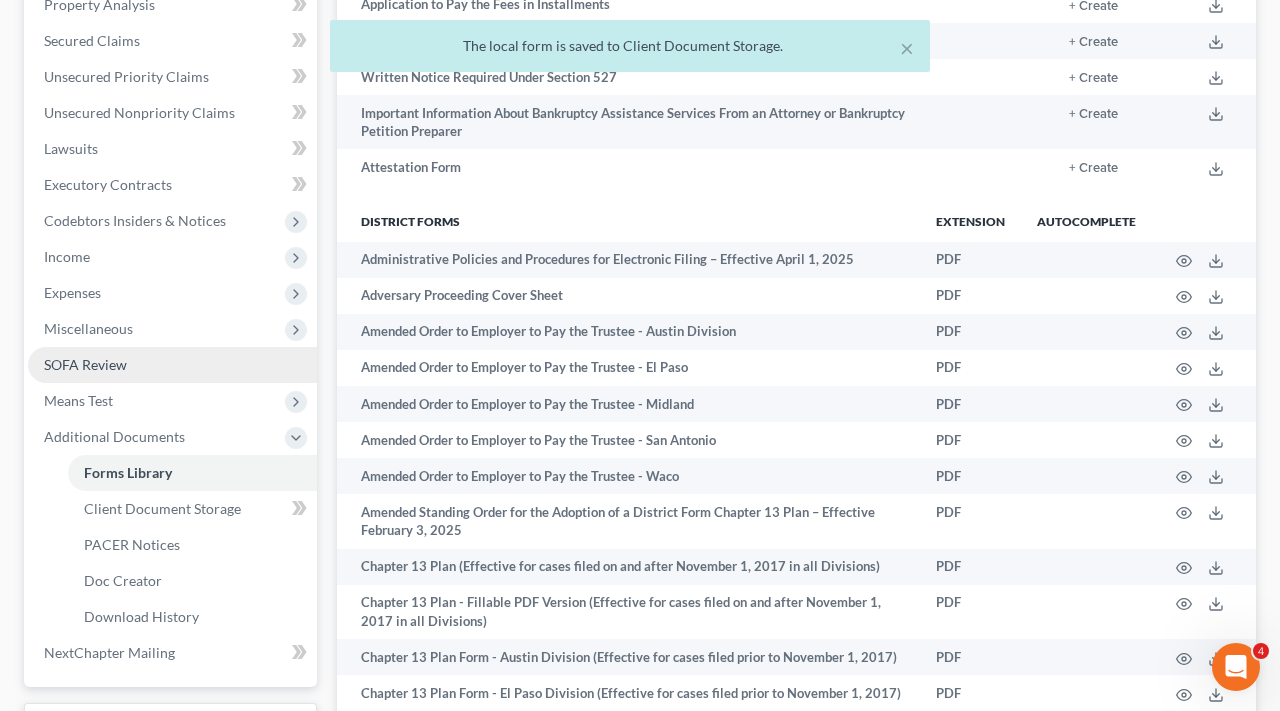 scroll, scrollTop: 13, scrollLeft: 0, axis: vertical 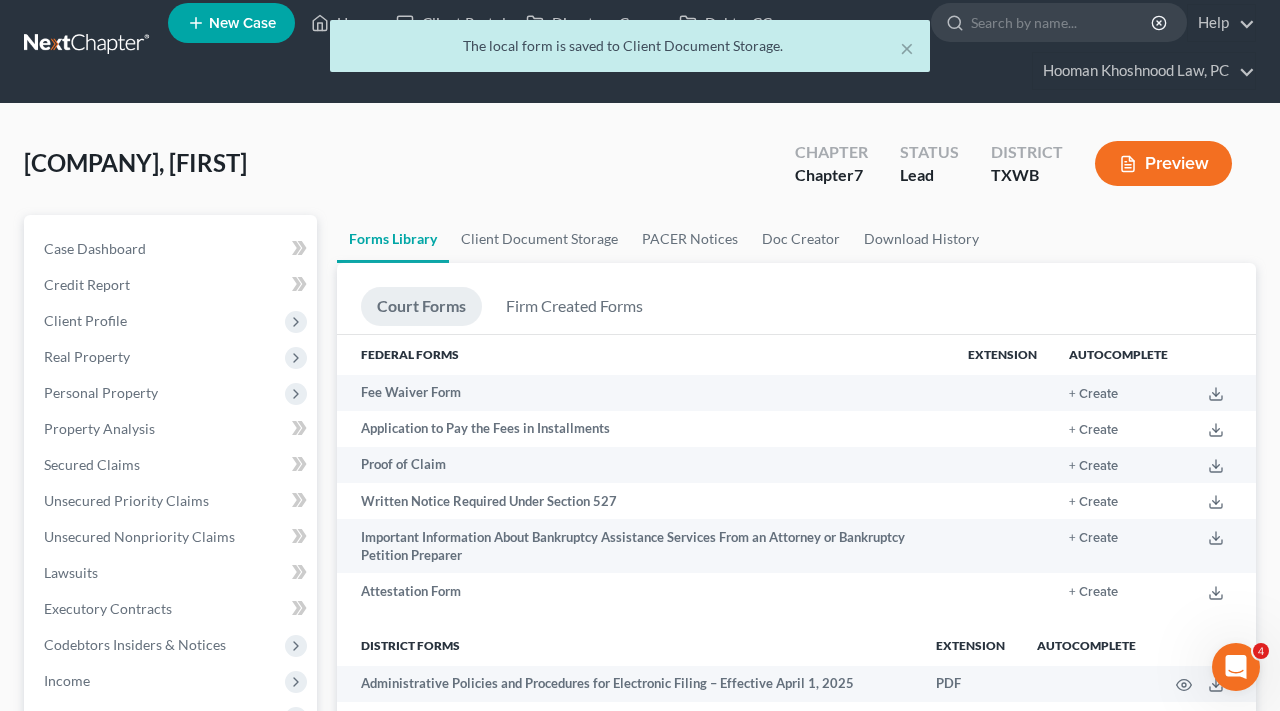 select on "0" 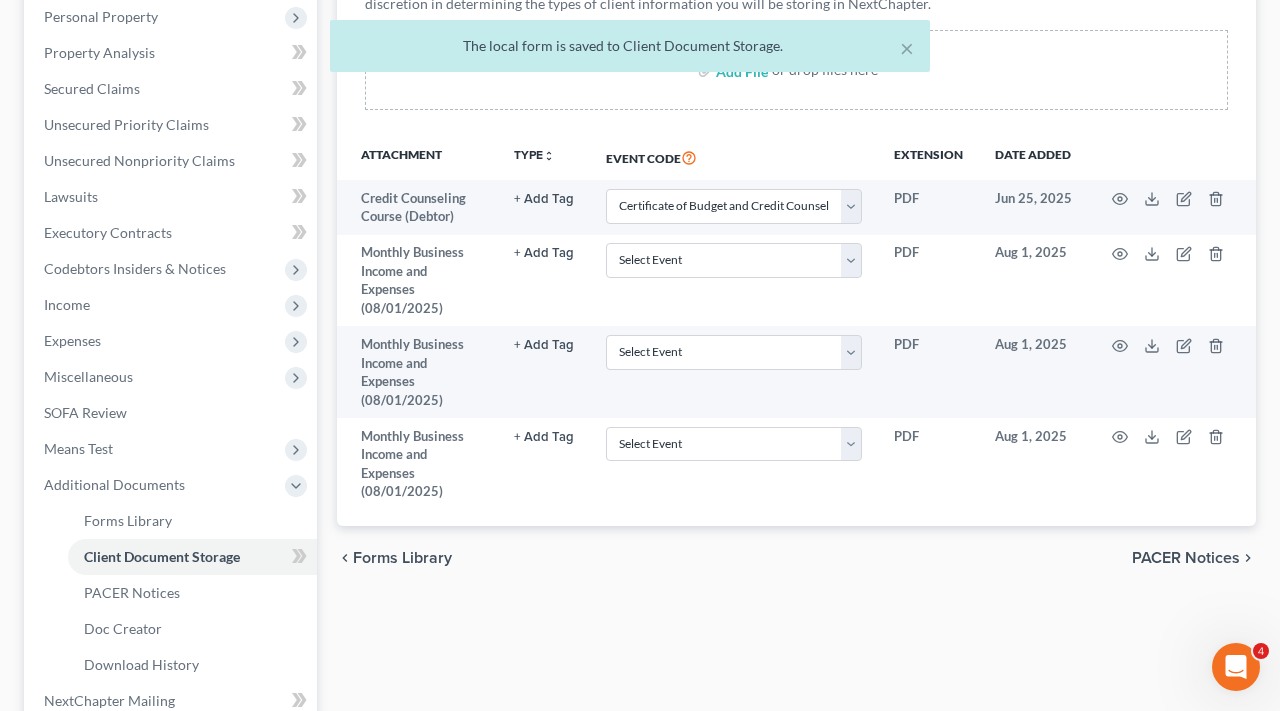 scroll, scrollTop: 364, scrollLeft: 0, axis: vertical 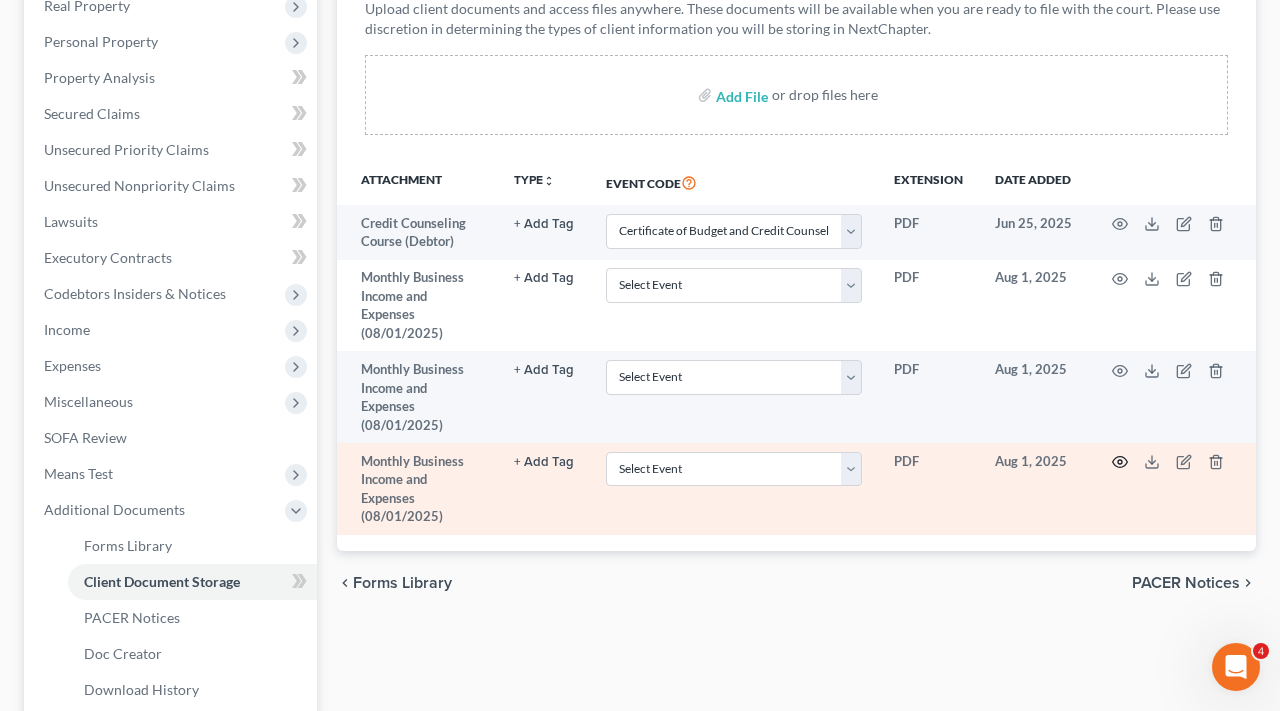 click 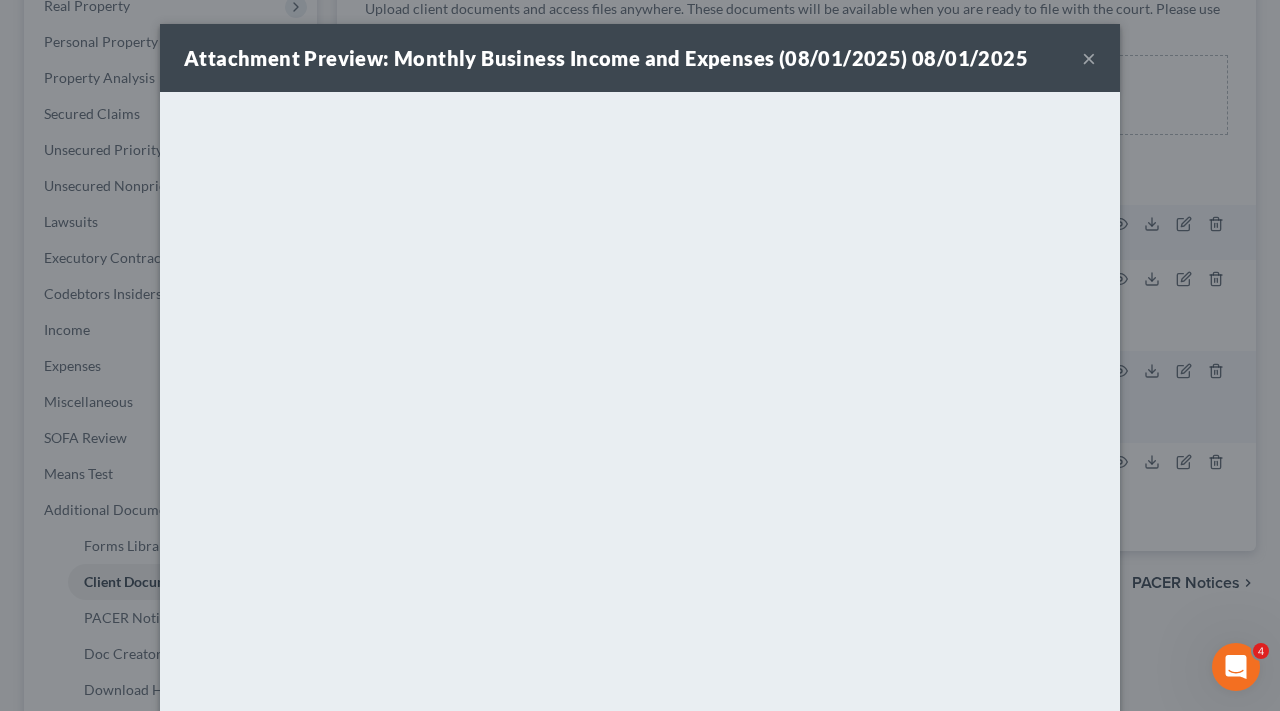 click on "×" at bounding box center [1089, 58] 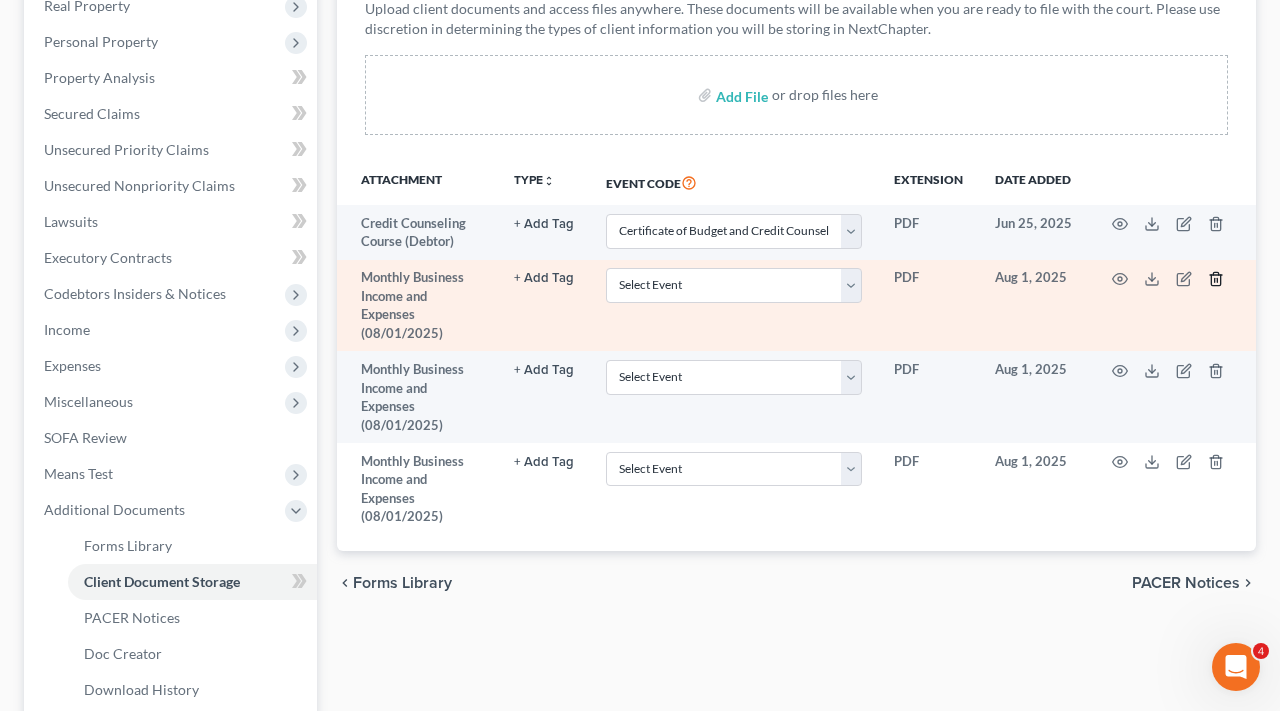 click 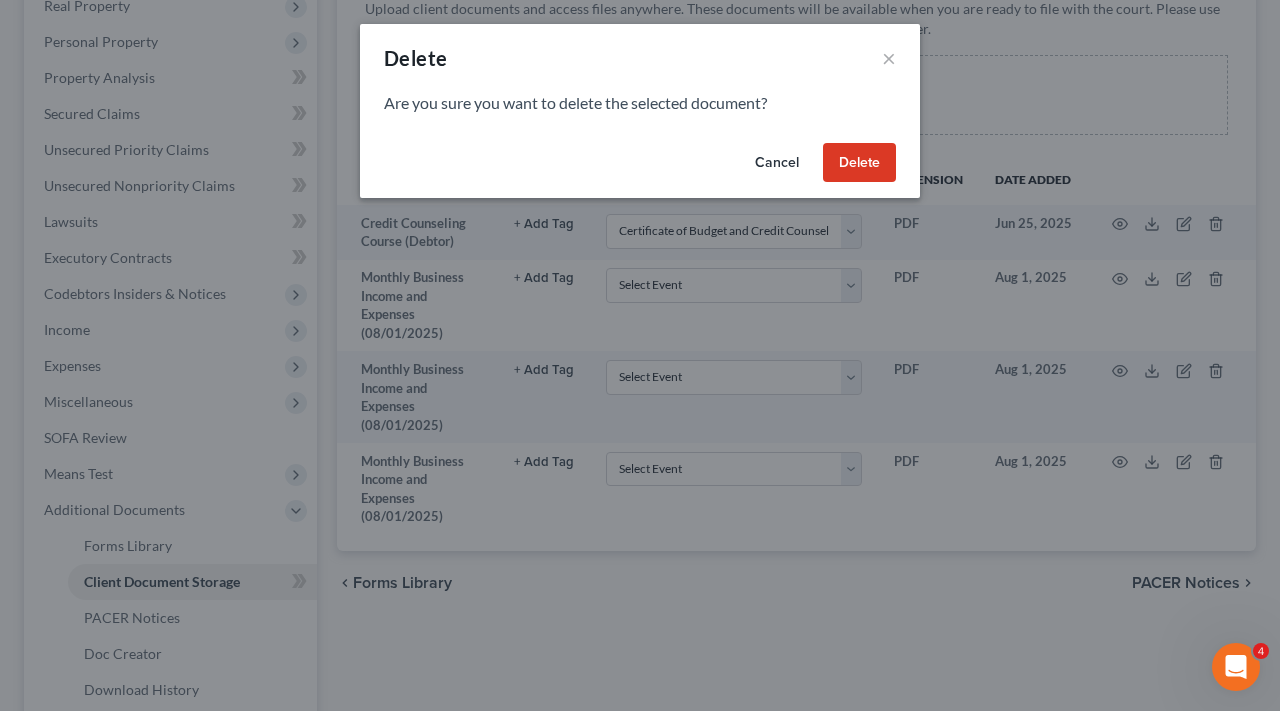 click on "Delete" at bounding box center (859, 163) 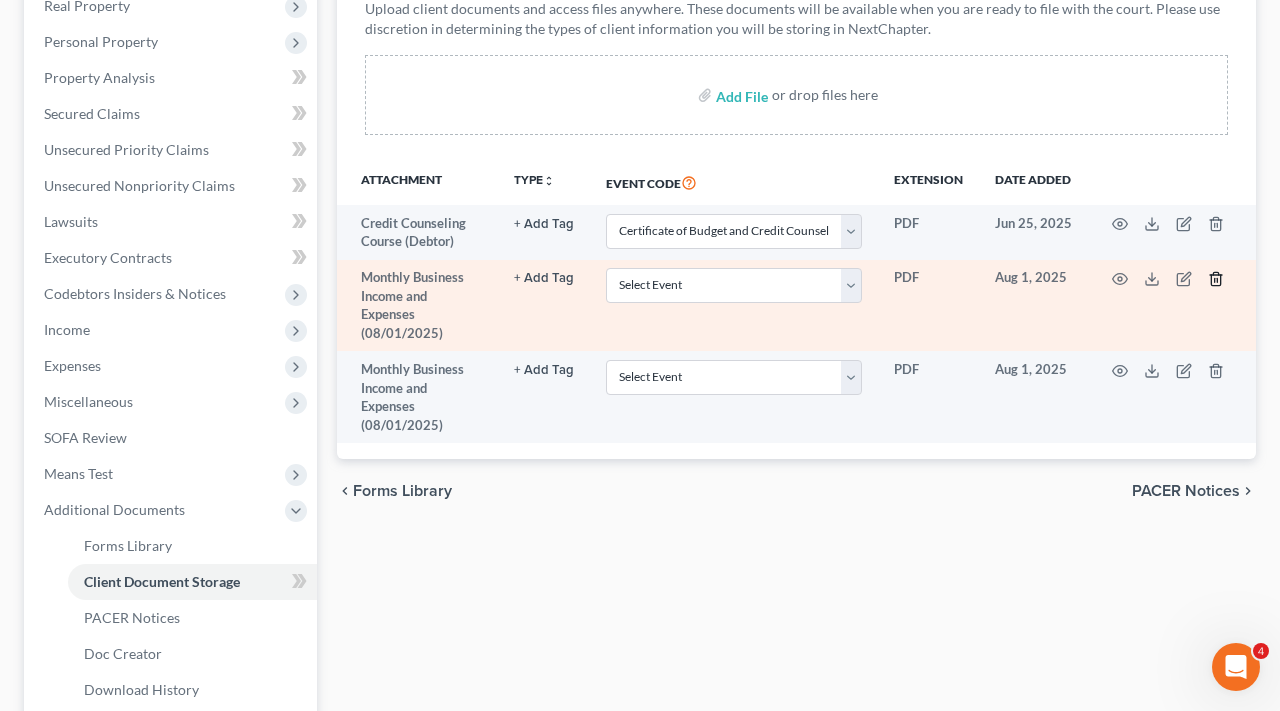 click 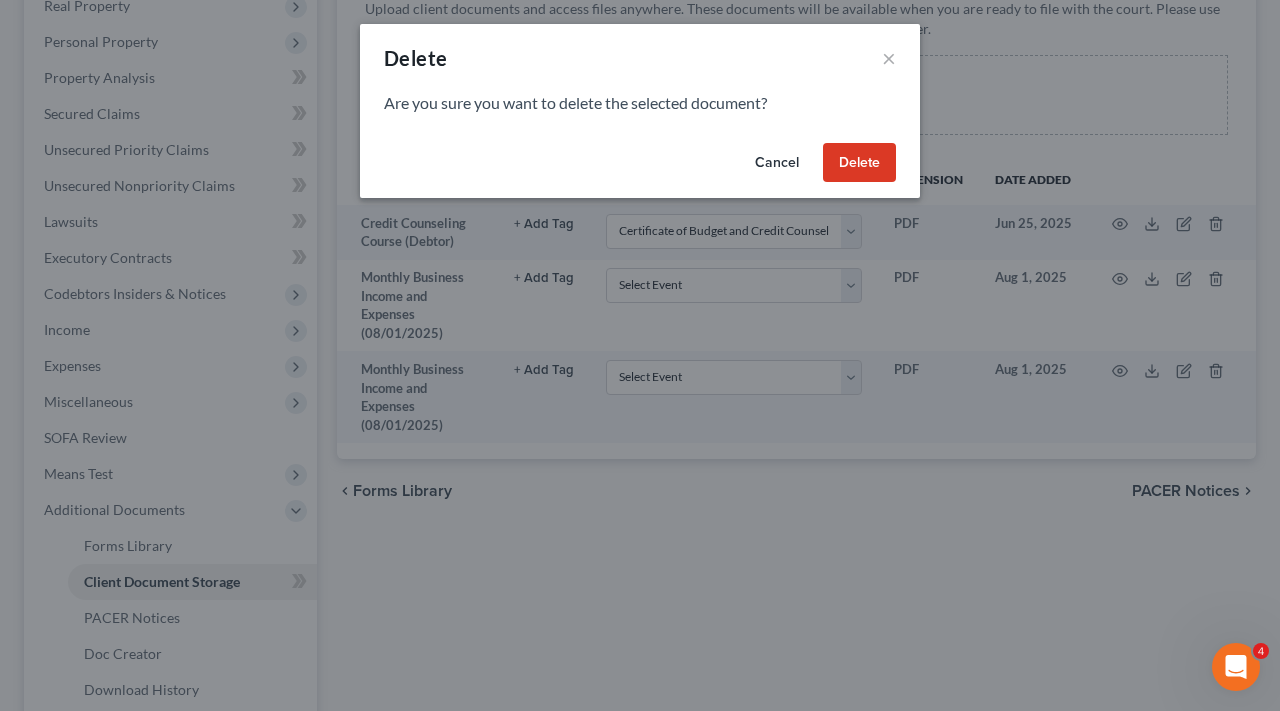 click on "Delete" at bounding box center [859, 163] 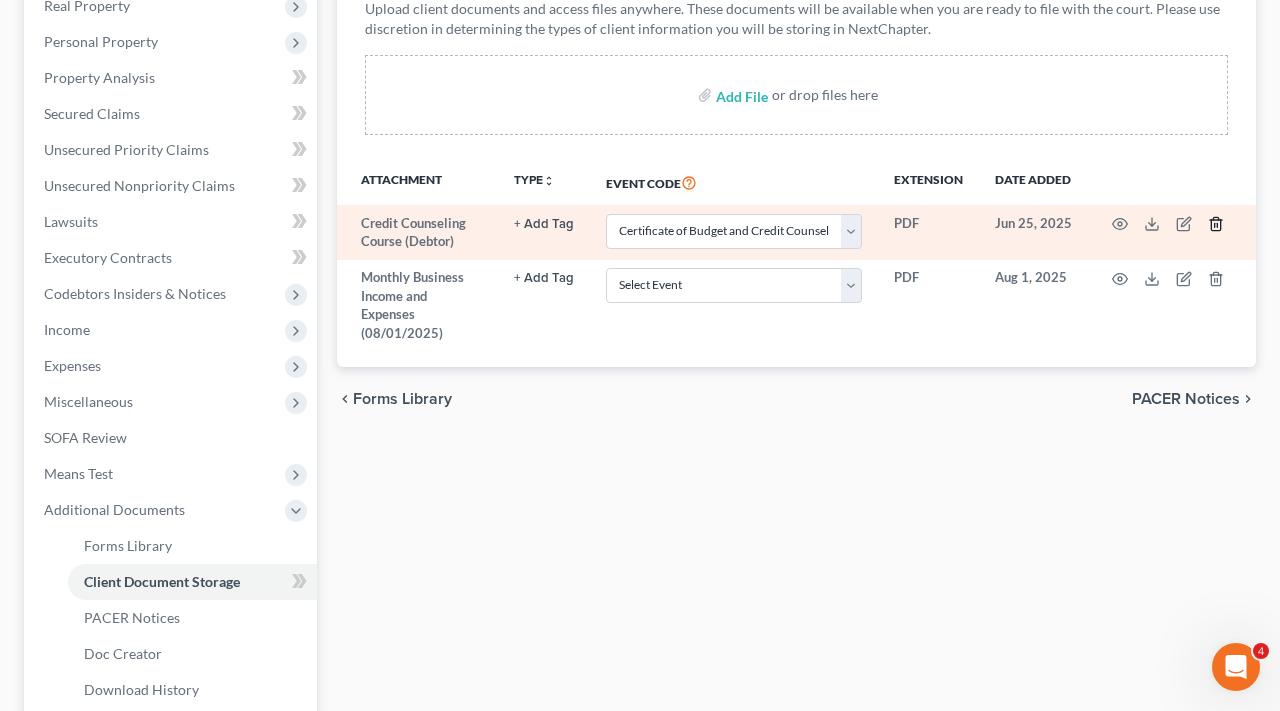 click 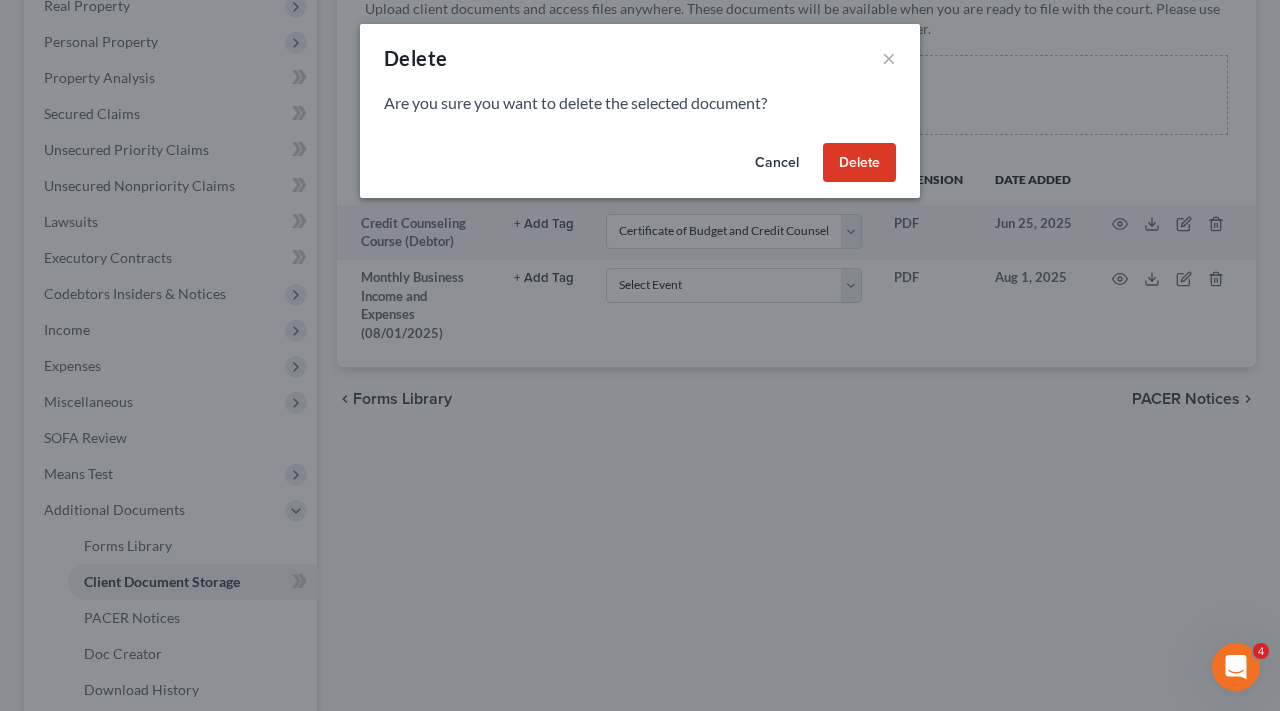click on "Delete" at bounding box center (859, 163) 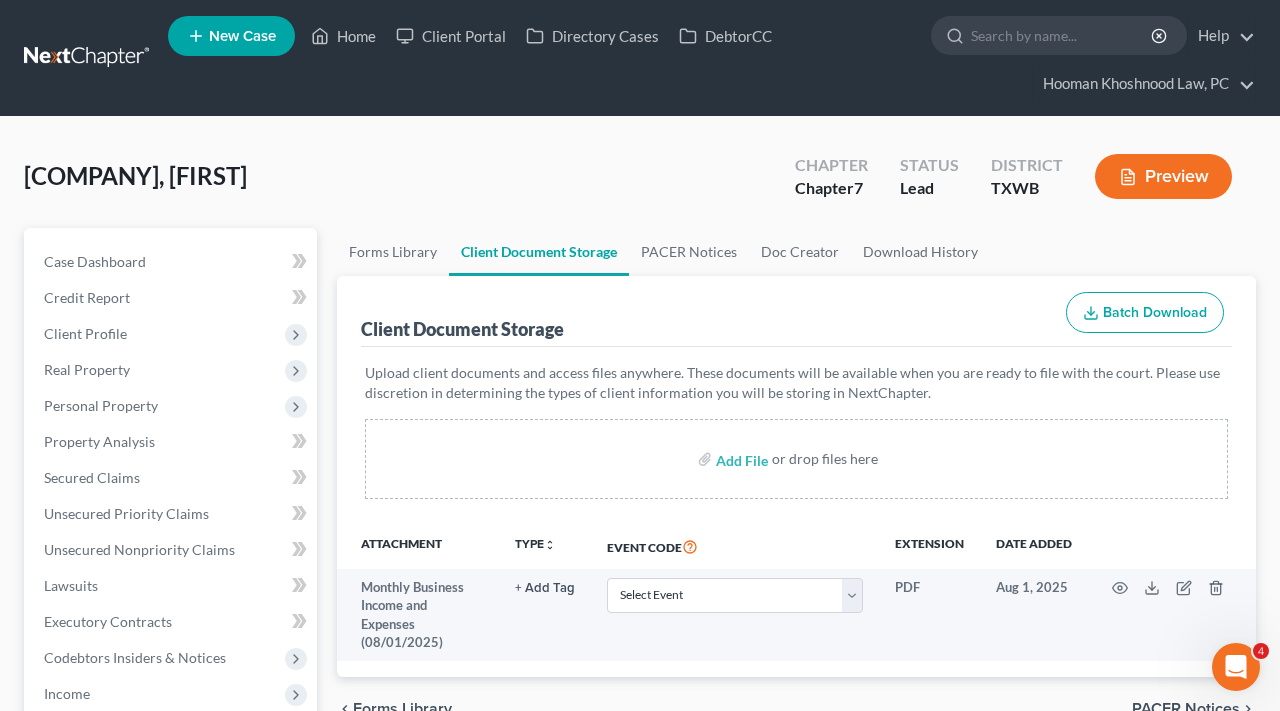 scroll, scrollTop: 0, scrollLeft: 0, axis: both 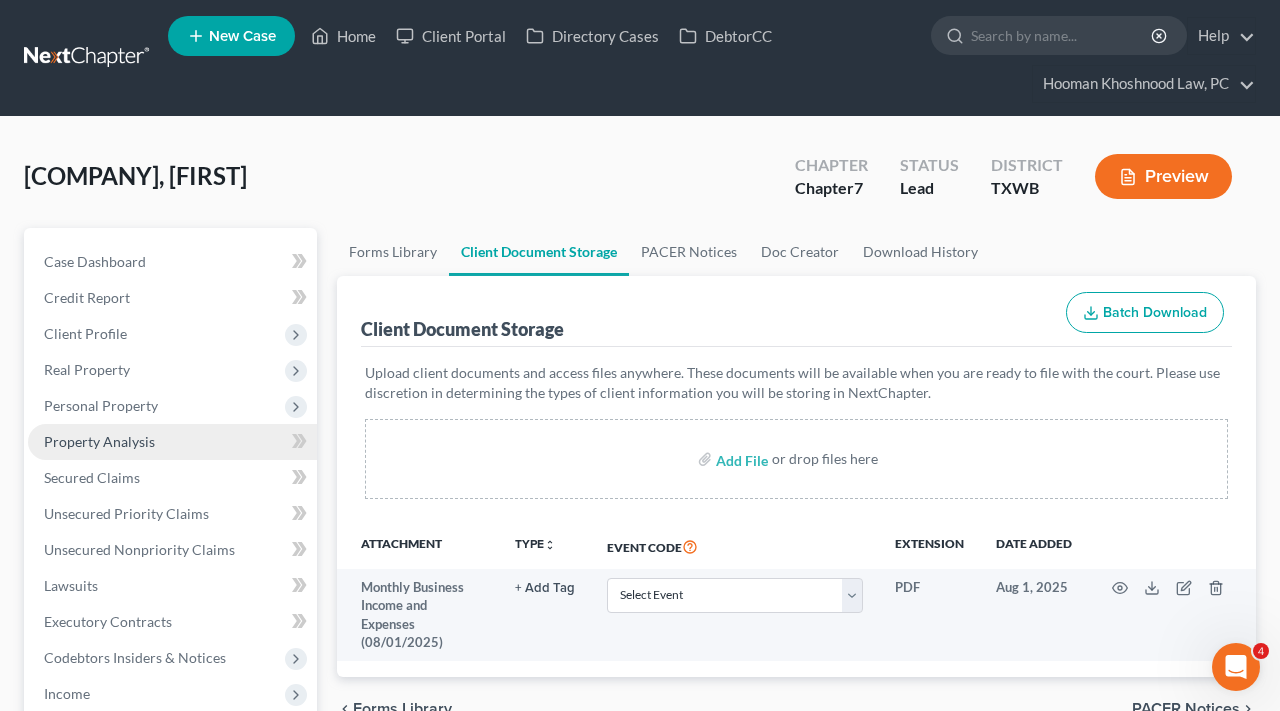 click on "Property Analysis" at bounding box center [172, 442] 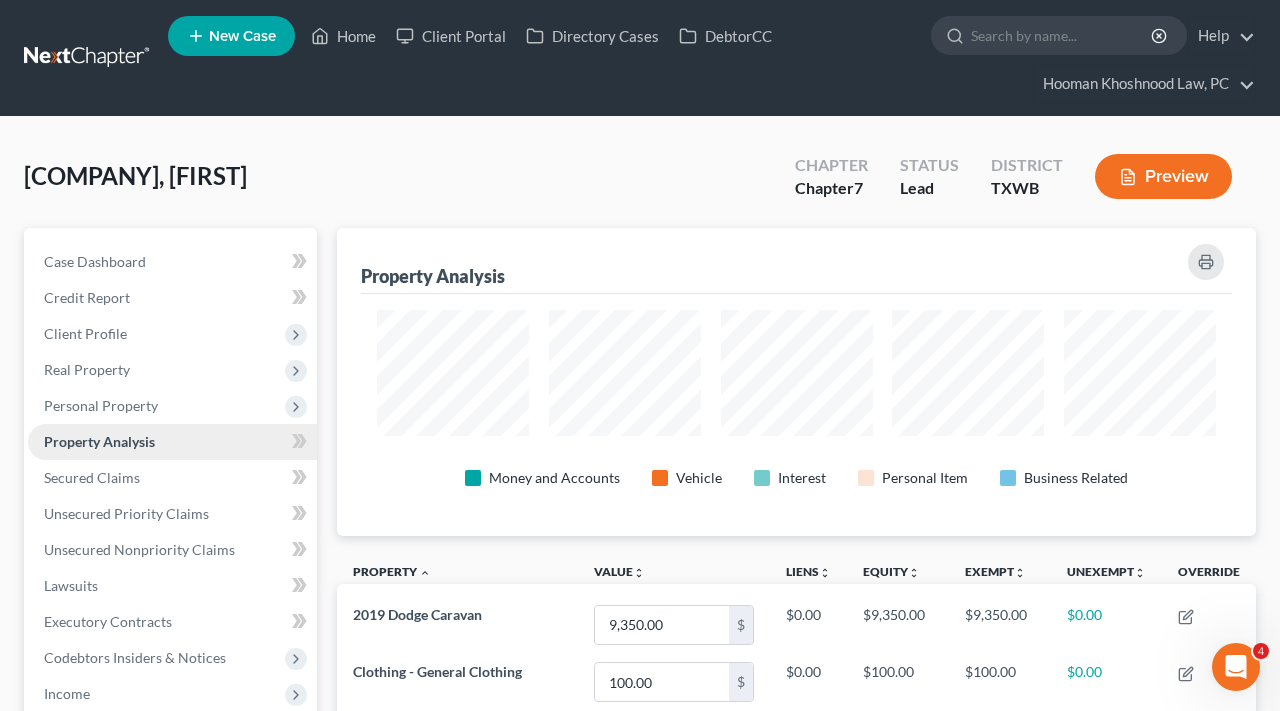 scroll, scrollTop: 999692, scrollLeft: 999081, axis: both 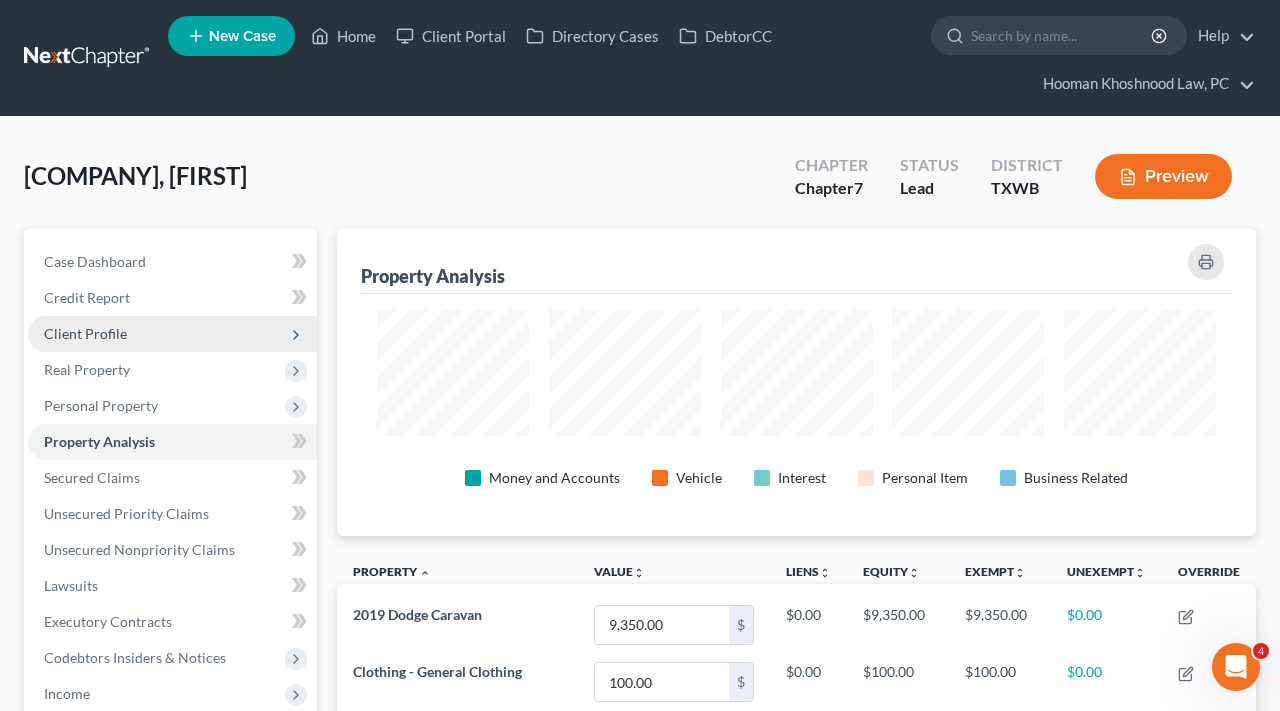 click on "Client Profile" at bounding box center (85, 333) 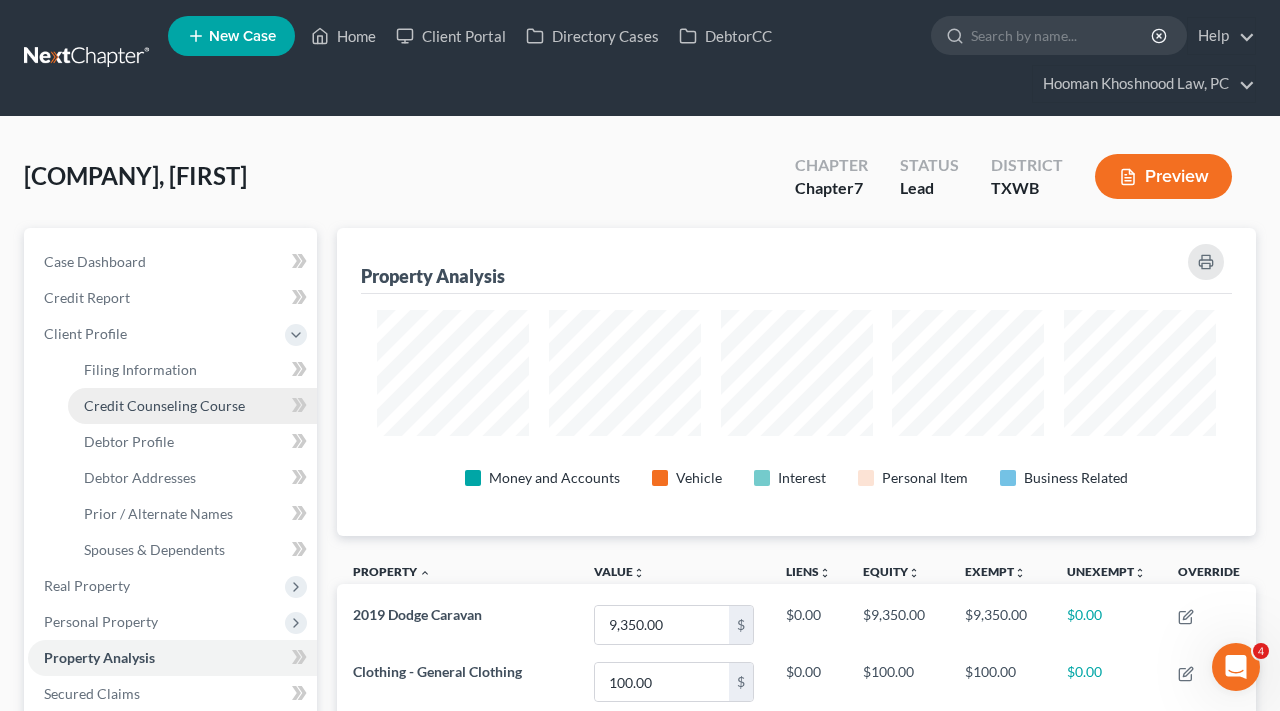 click on "Credit Counseling Course" at bounding box center [164, 405] 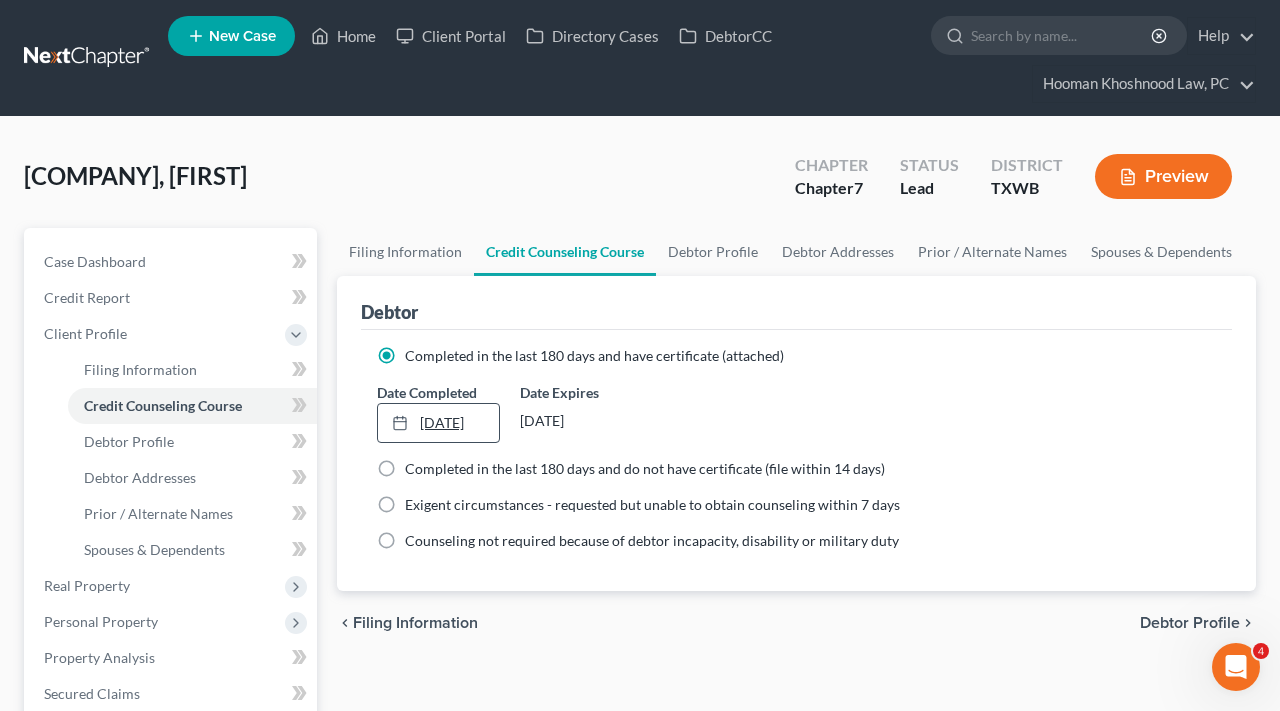 click on "1/10/2025" at bounding box center (438, 423) 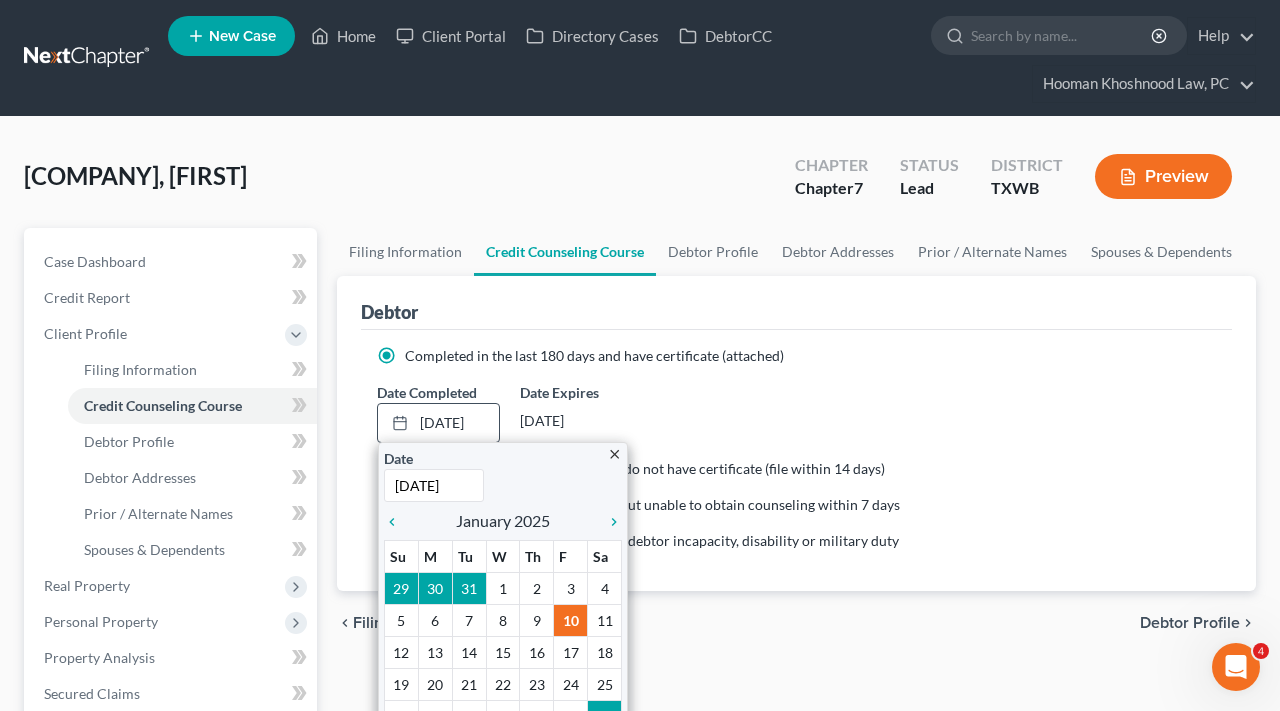 scroll, scrollTop: 84, scrollLeft: 0, axis: vertical 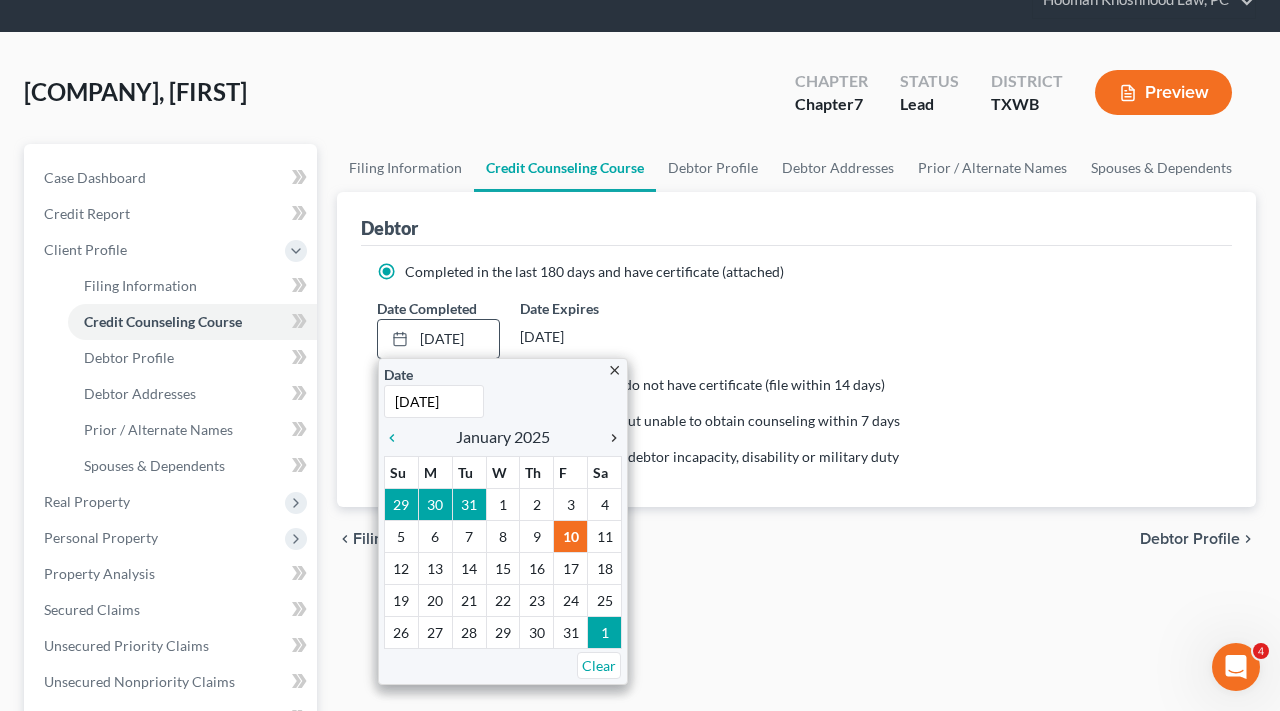 click on "chevron_right" at bounding box center (609, 438) 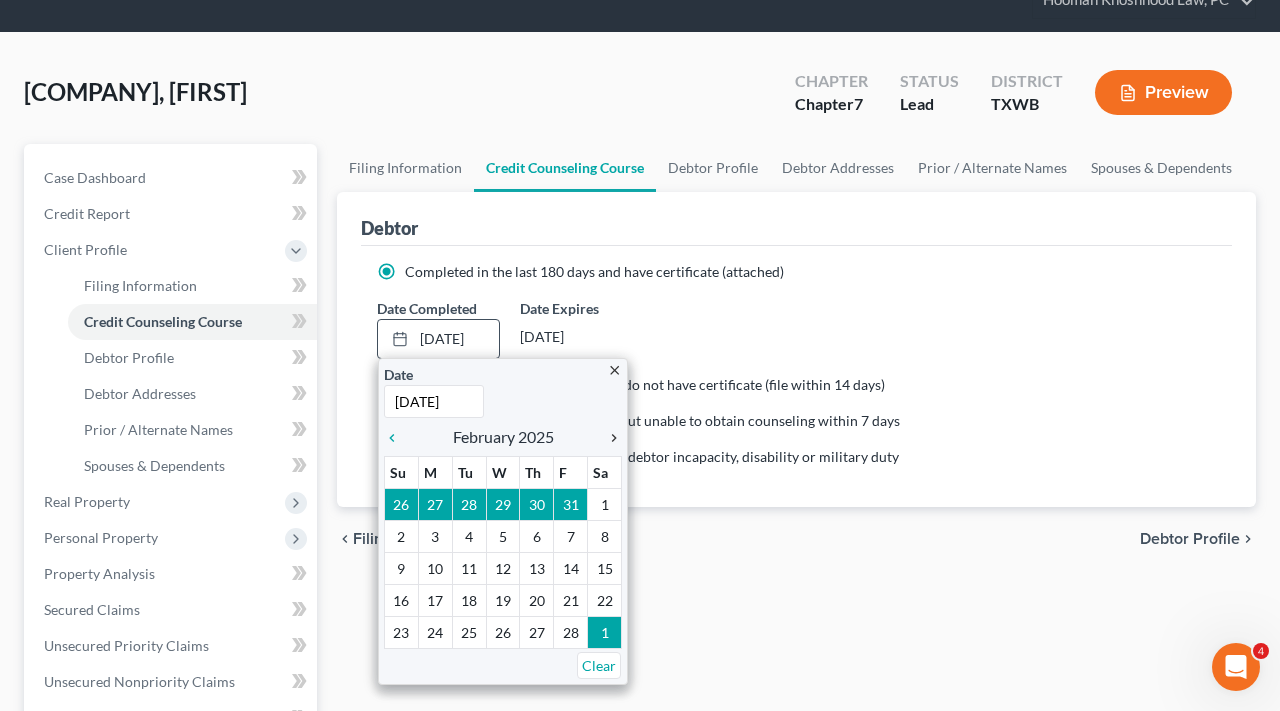 click on "chevron_right" at bounding box center (609, 438) 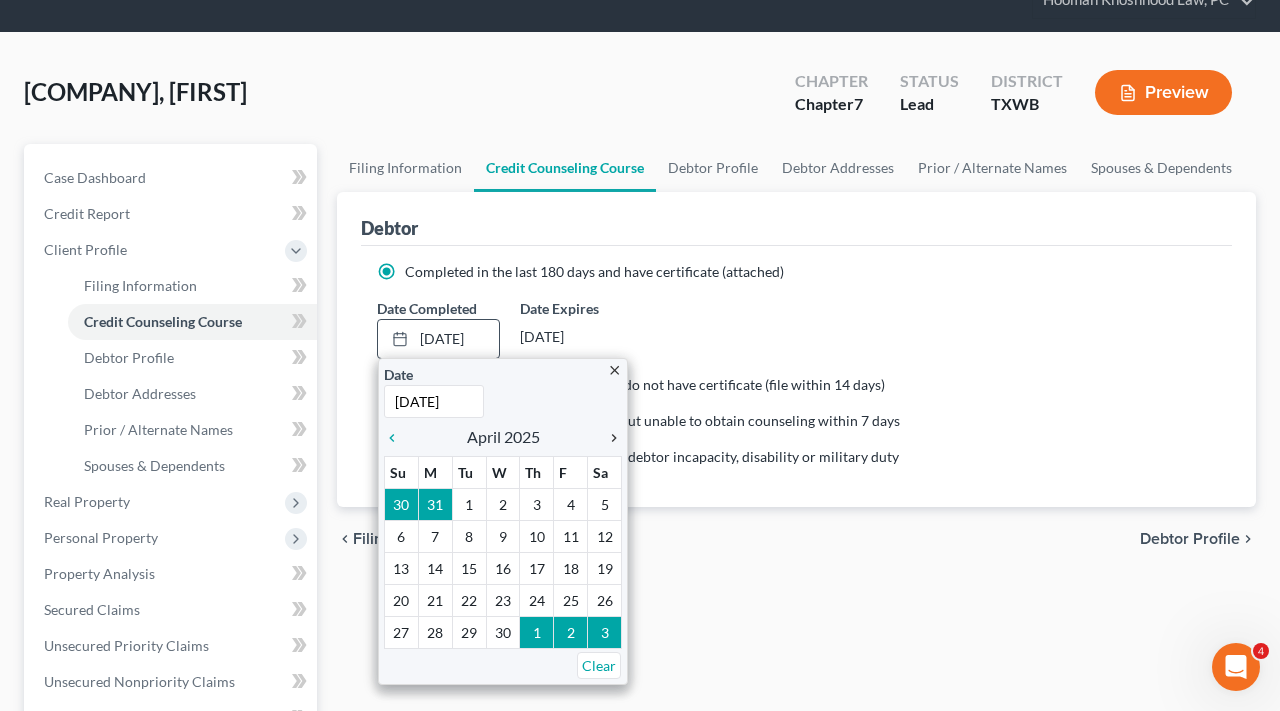 click on "chevron_right" at bounding box center [609, 438] 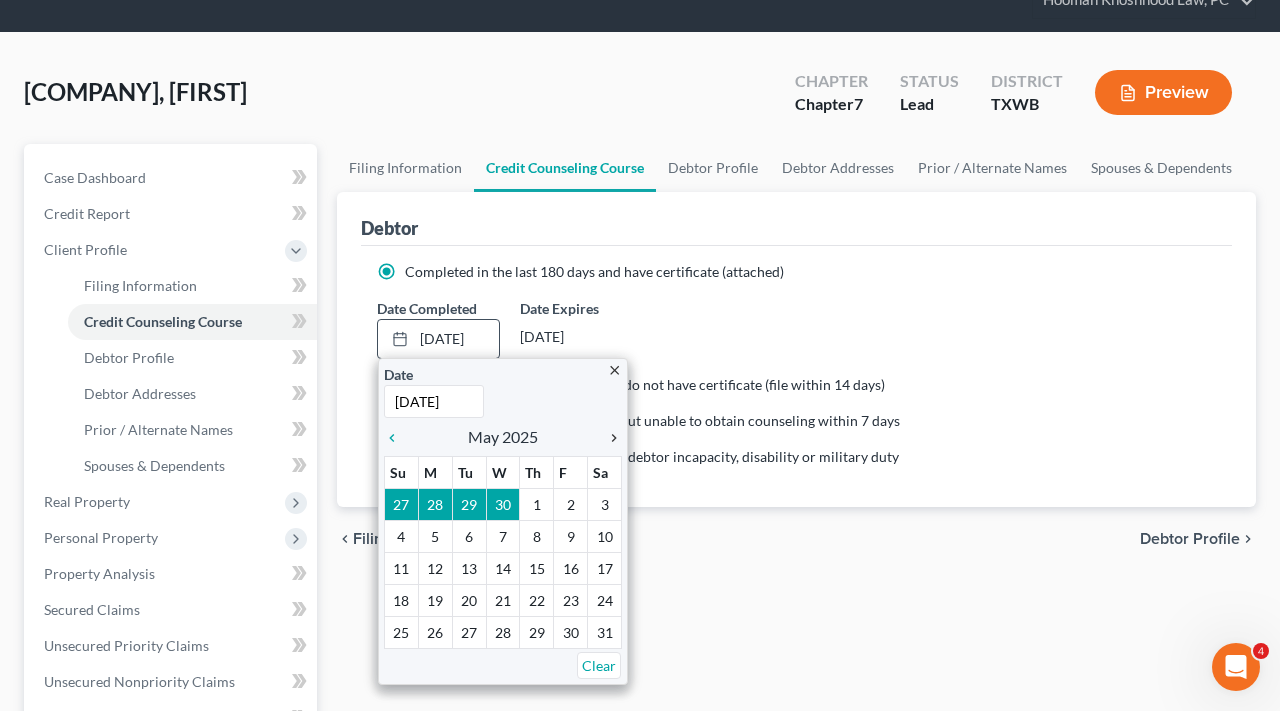 click on "chevron_right" at bounding box center (609, 438) 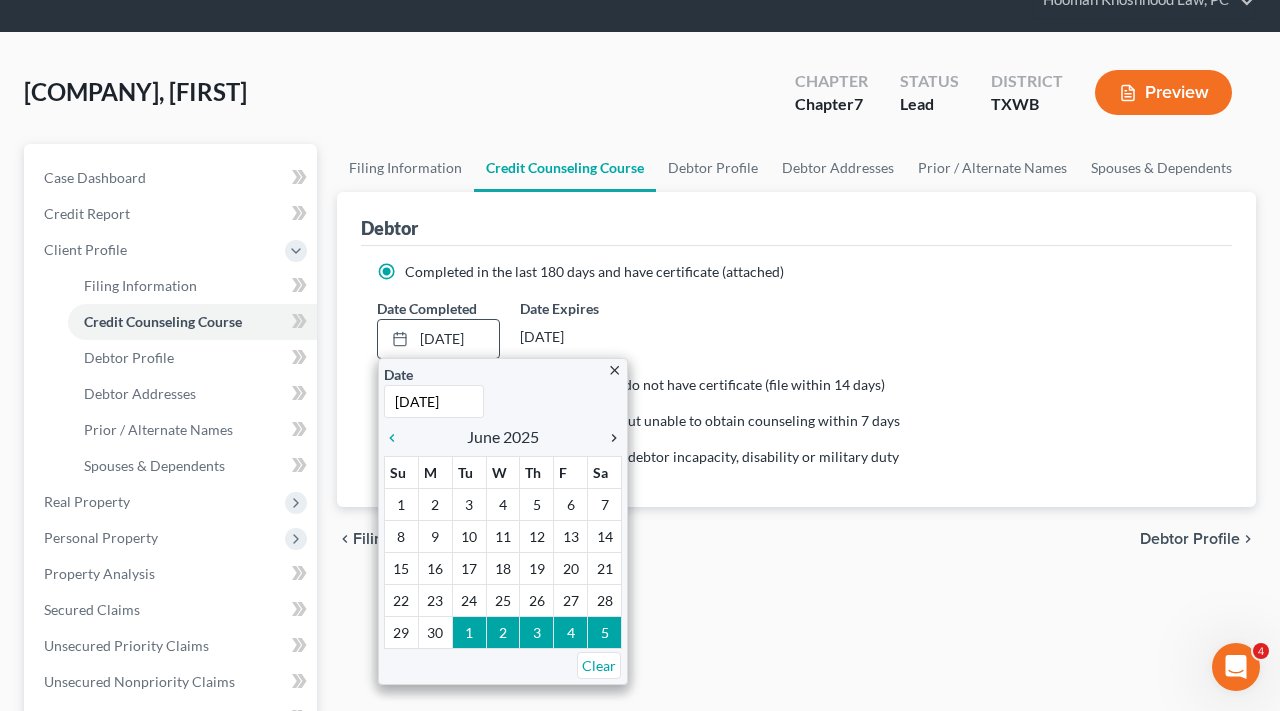 click on "chevron_right" at bounding box center (609, 438) 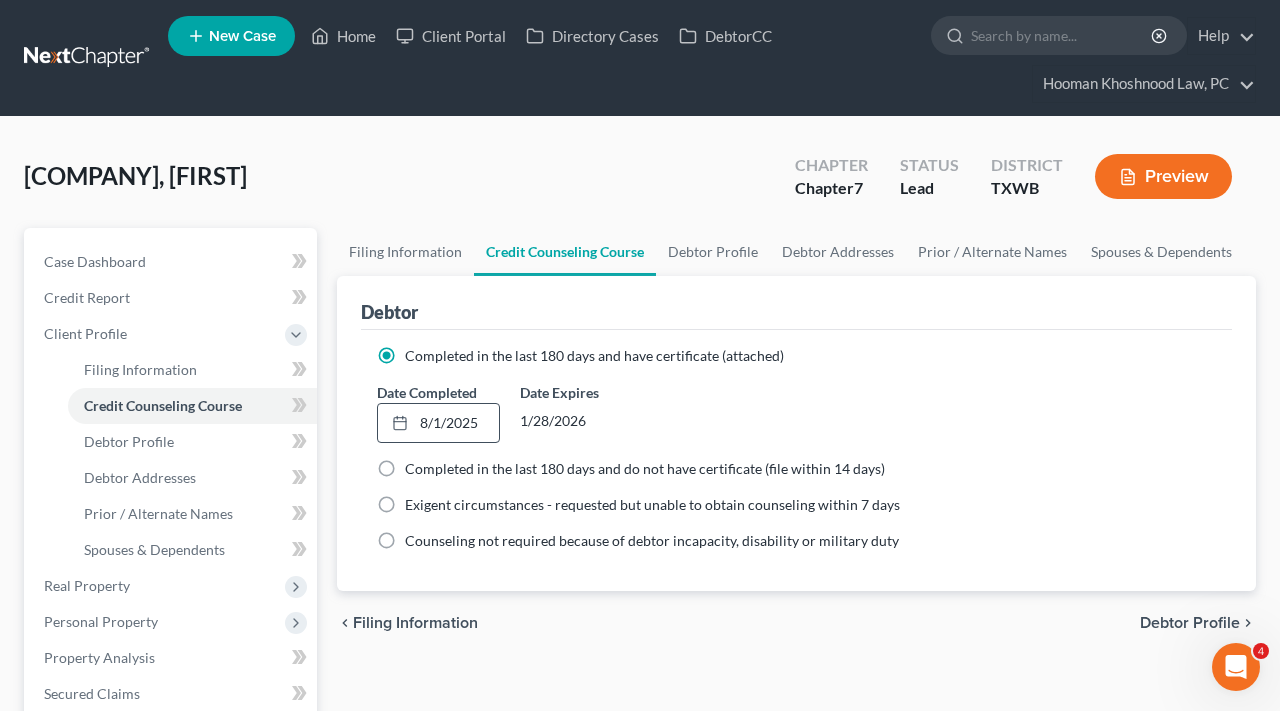 scroll, scrollTop: 0, scrollLeft: 0, axis: both 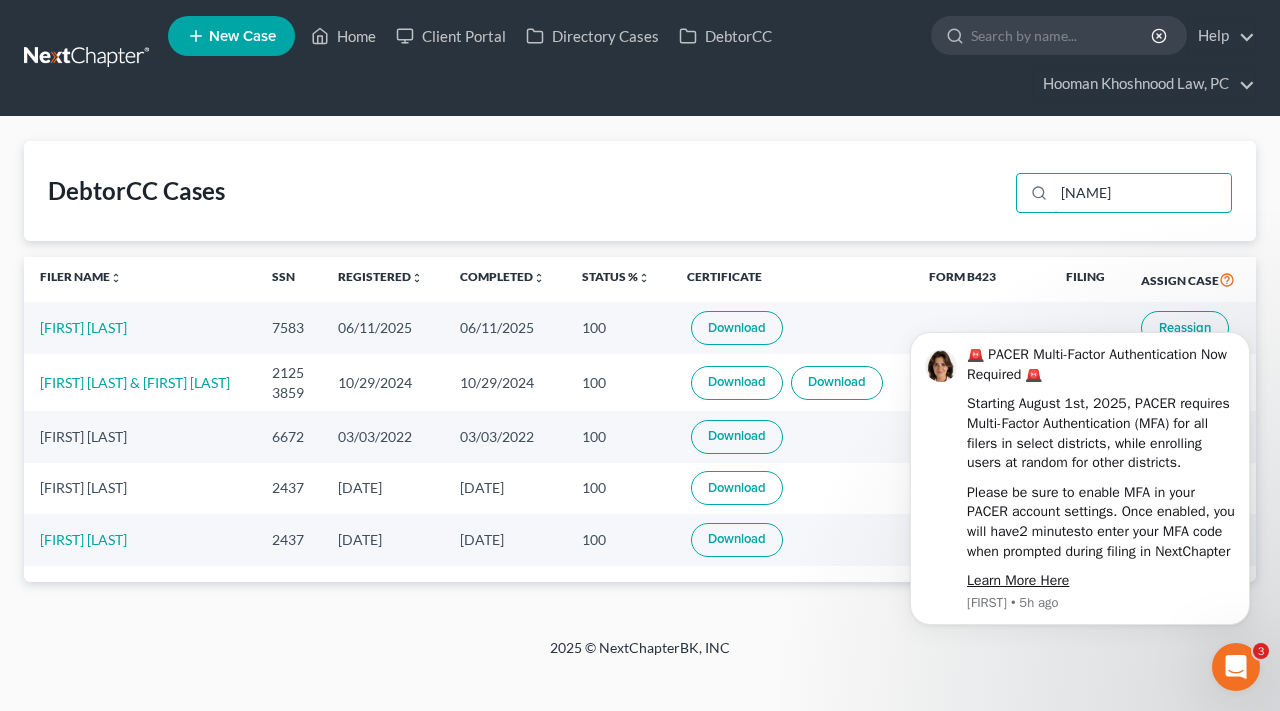 type on "[NAME]" 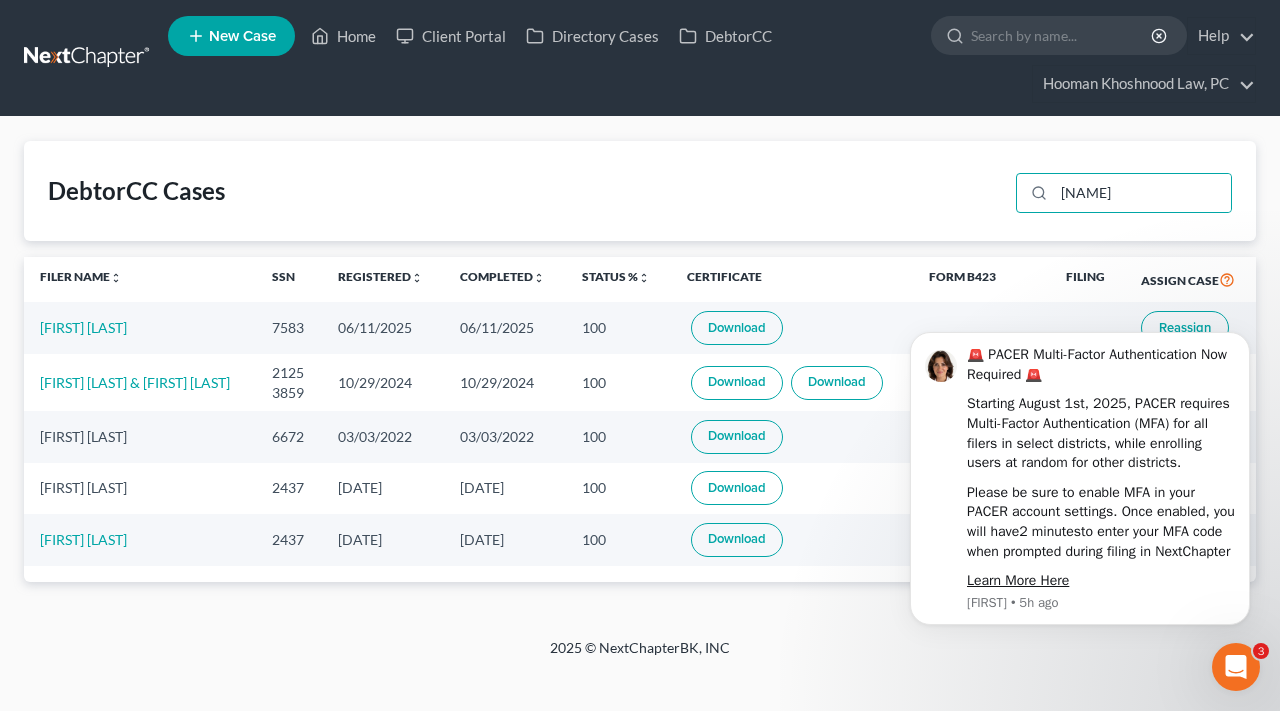 click at bounding box center (88, 58) 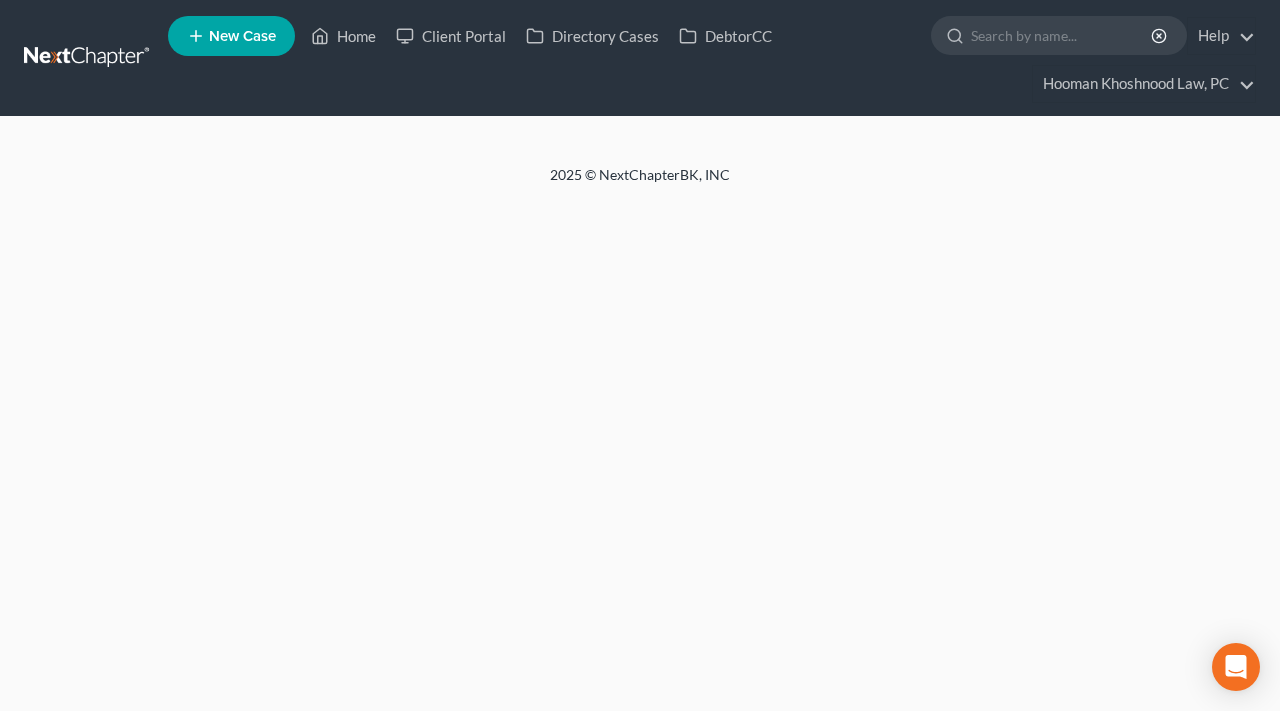 scroll, scrollTop: 0, scrollLeft: 0, axis: both 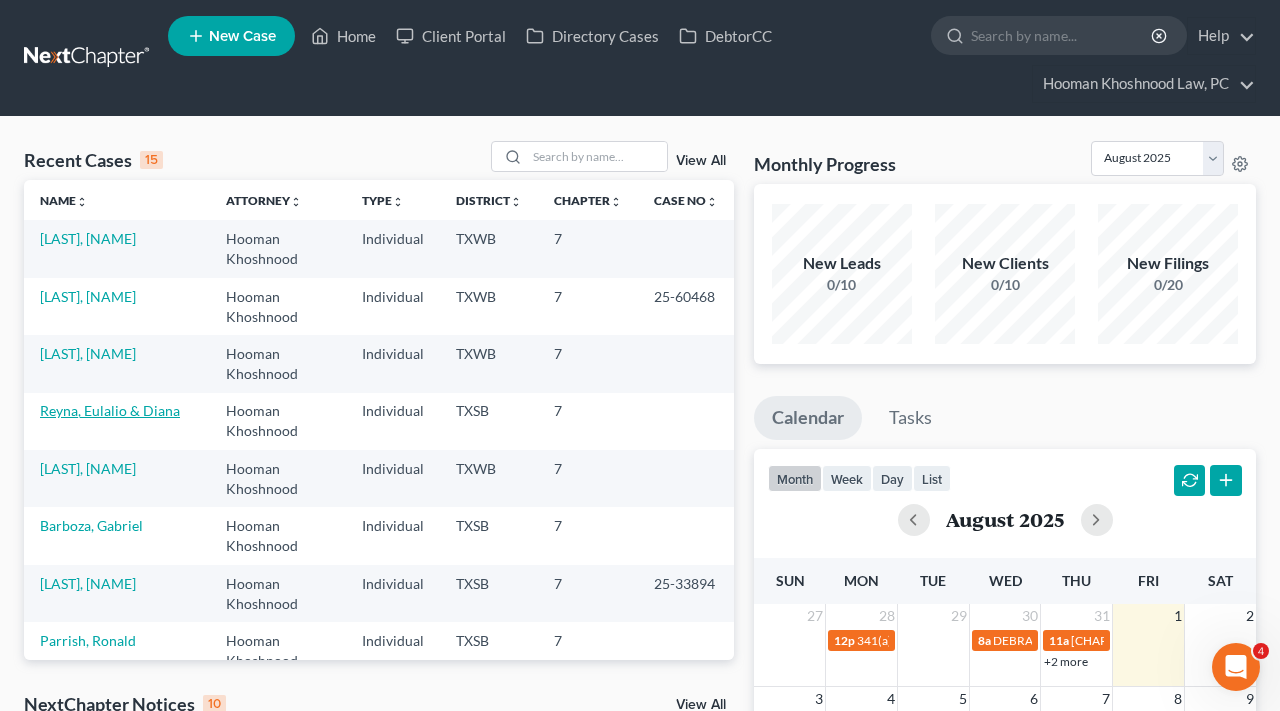 click on "Reyna, Eulalio & Diana" at bounding box center [110, 410] 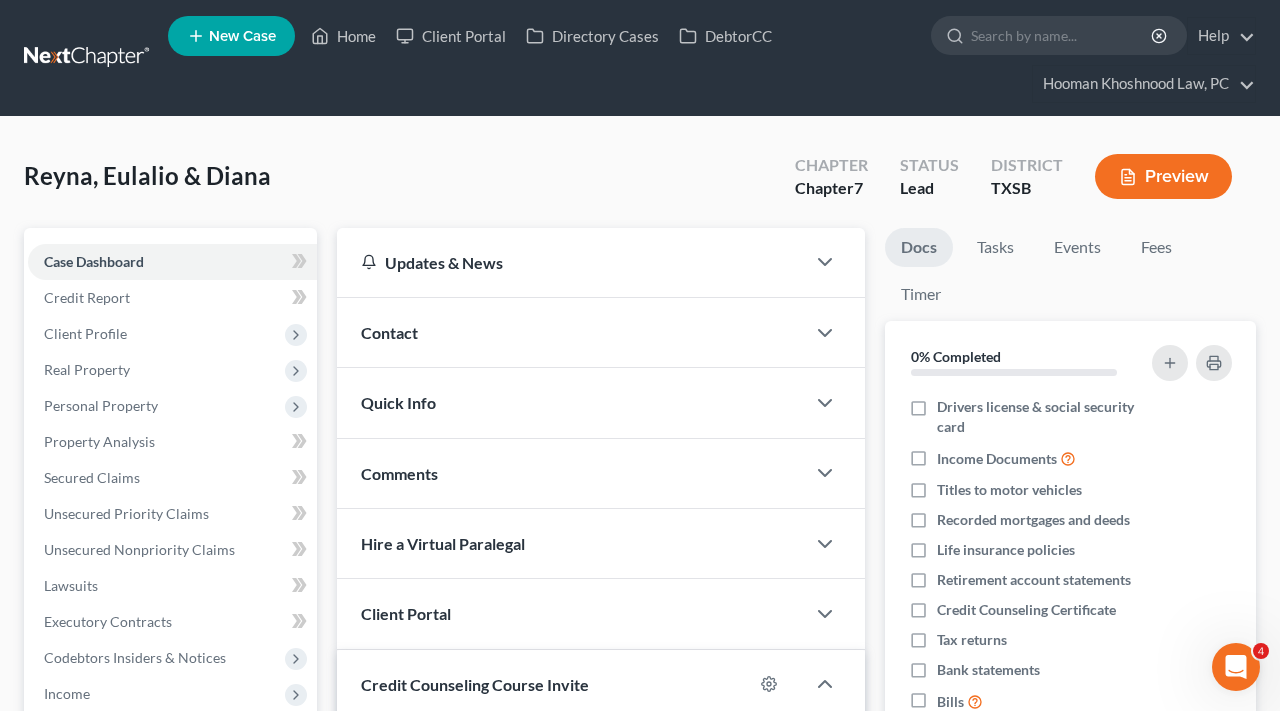 click at bounding box center (88, 58) 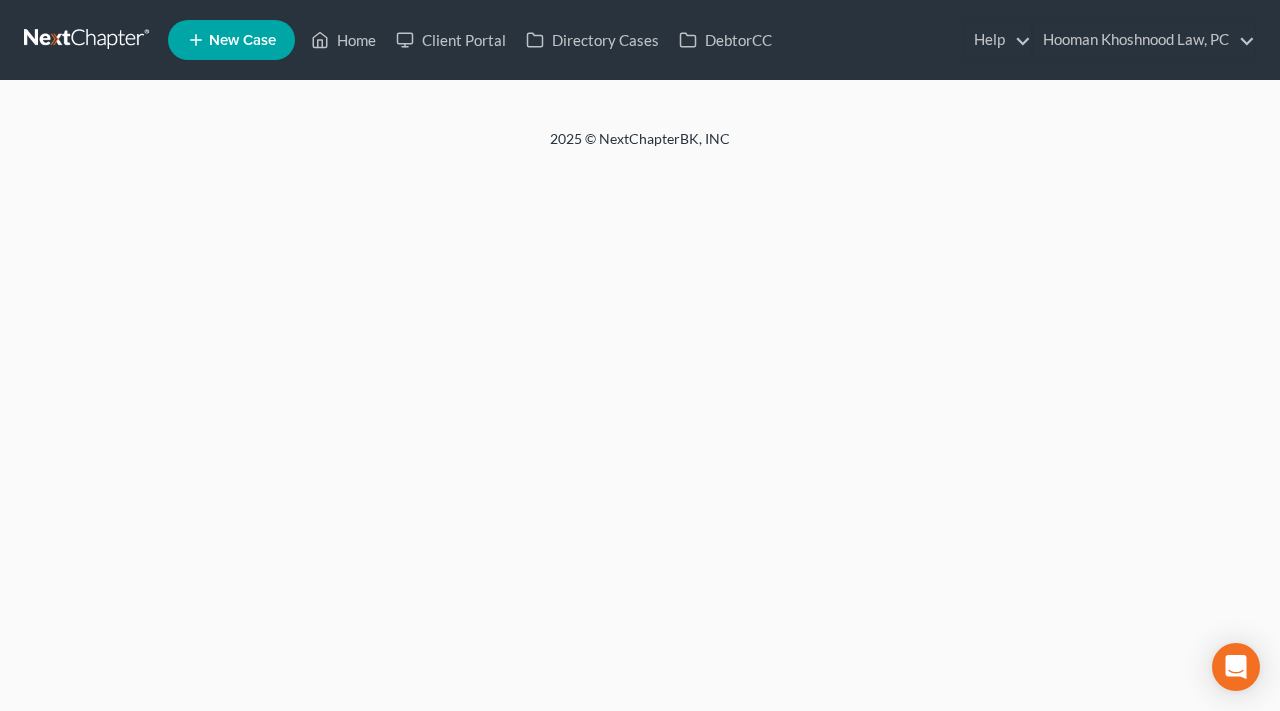 scroll, scrollTop: 0, scrollLeft: 0, axis: both 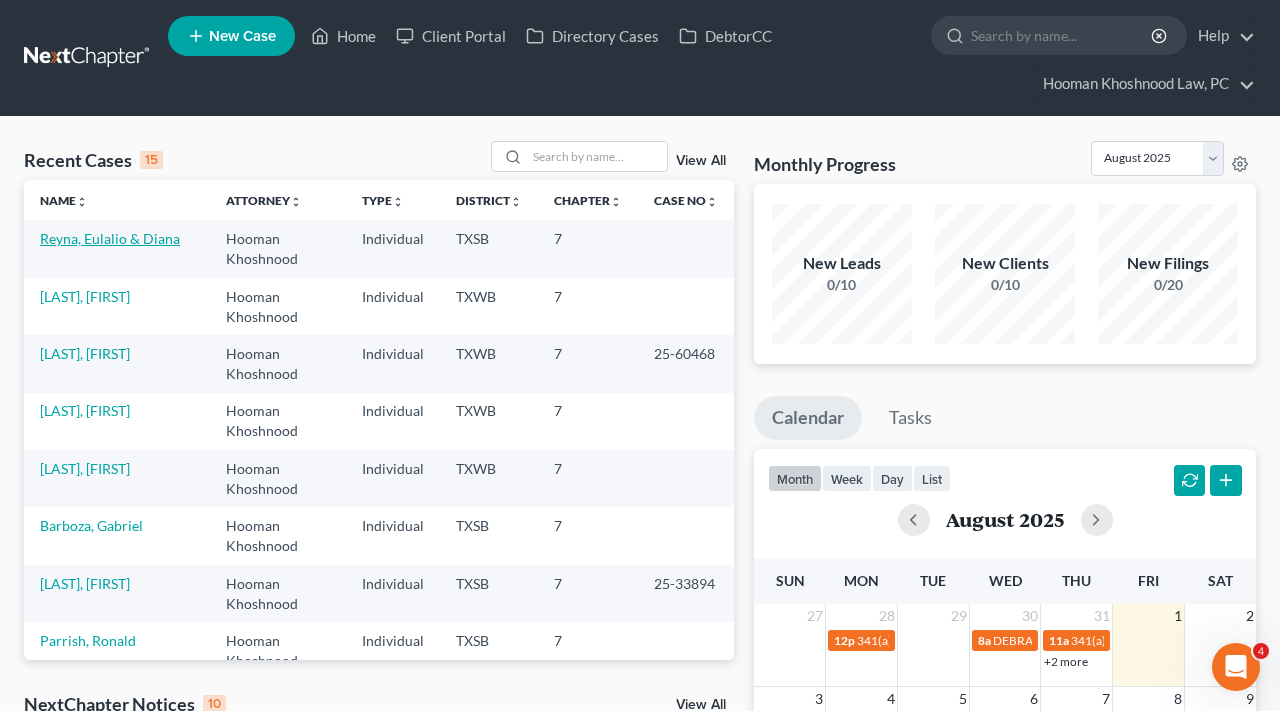 click on "Reyna, Eulalio & Diana" at bounding box center [110, 238] 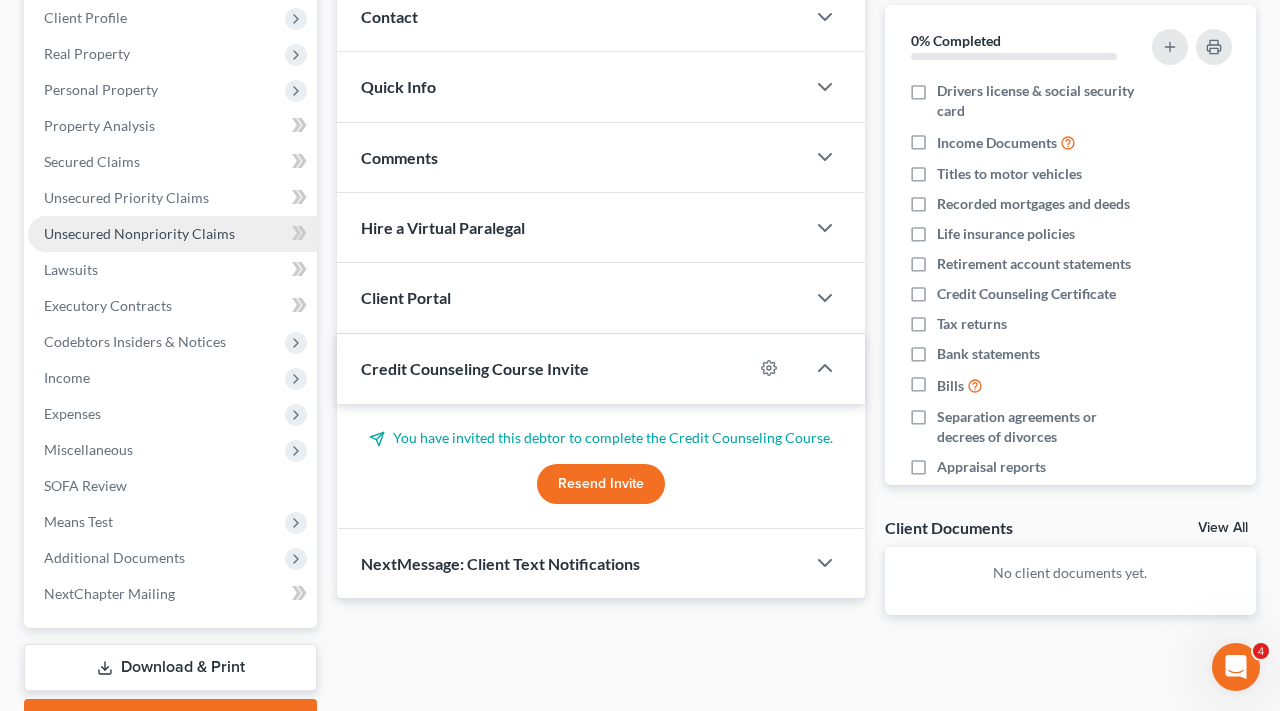 scroll, scrollTop: 326, scrollLeft: 0, axis: vertical 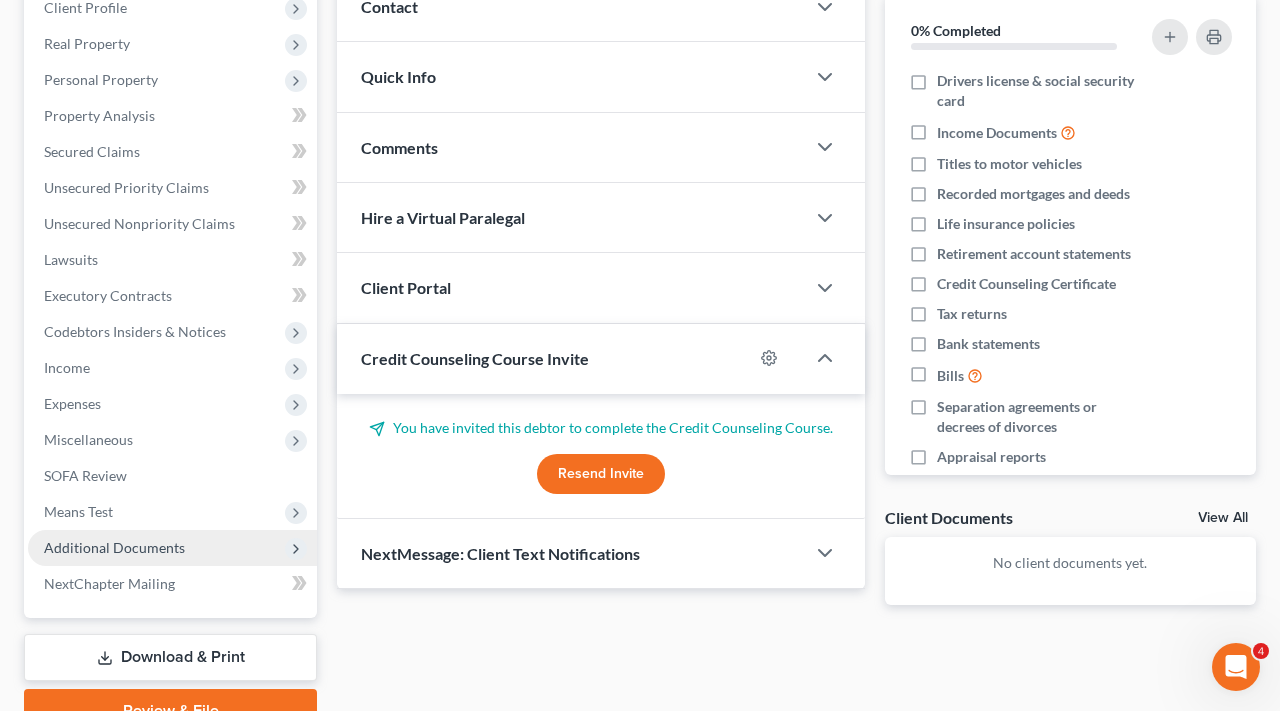 click on "Additional Documents" at bounding box center [114, 547] 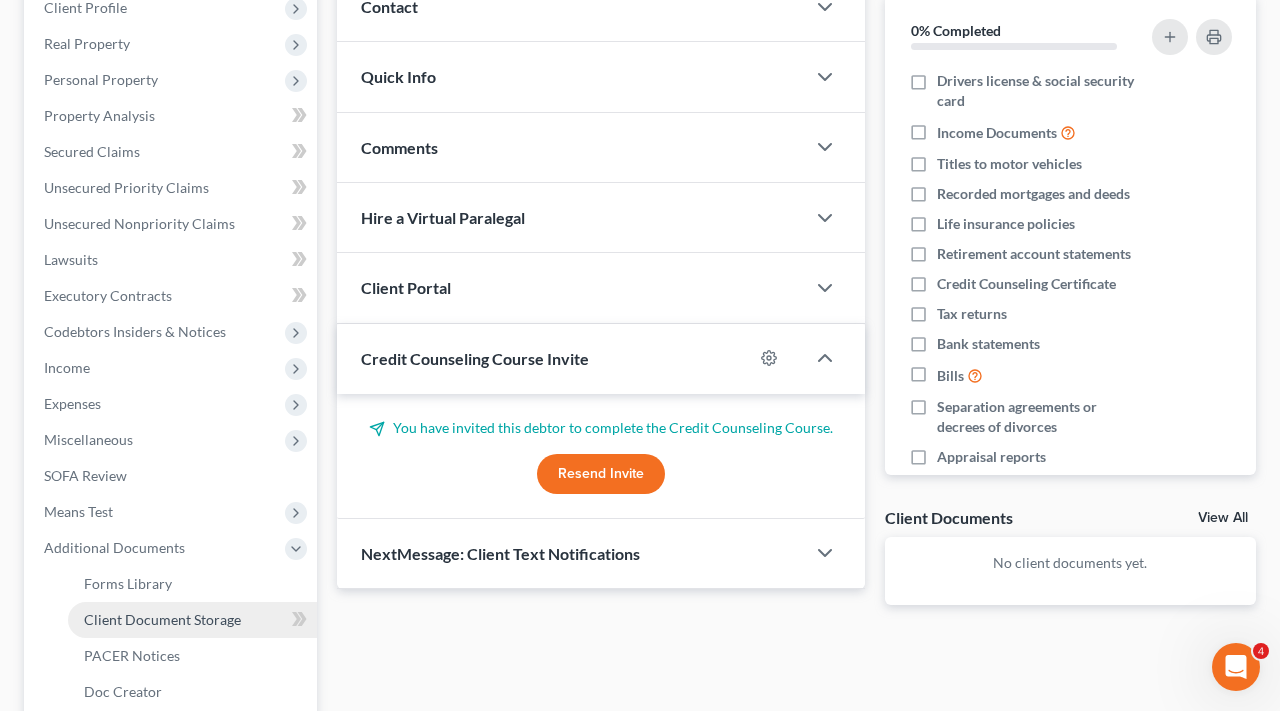 click on "Client Document Storage" at bounding box center (162, 619) 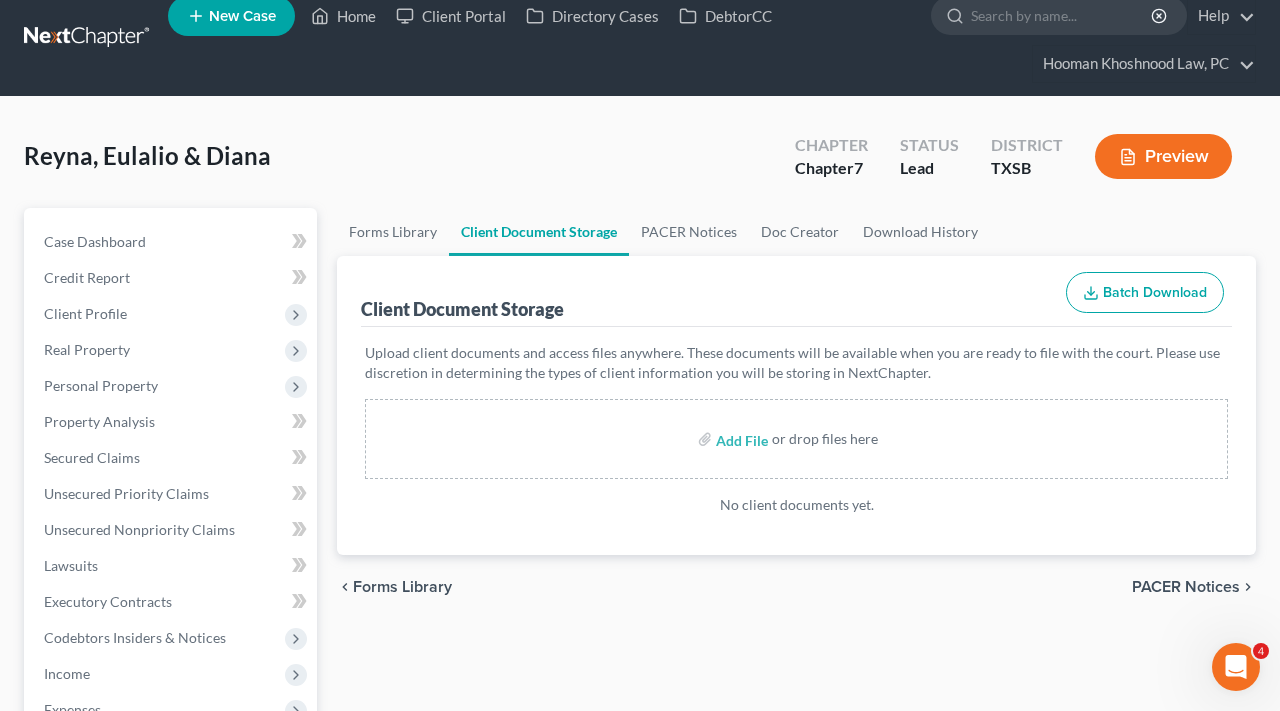 scroll, scrollTop: 0, scrollLeft: 0, axis: both 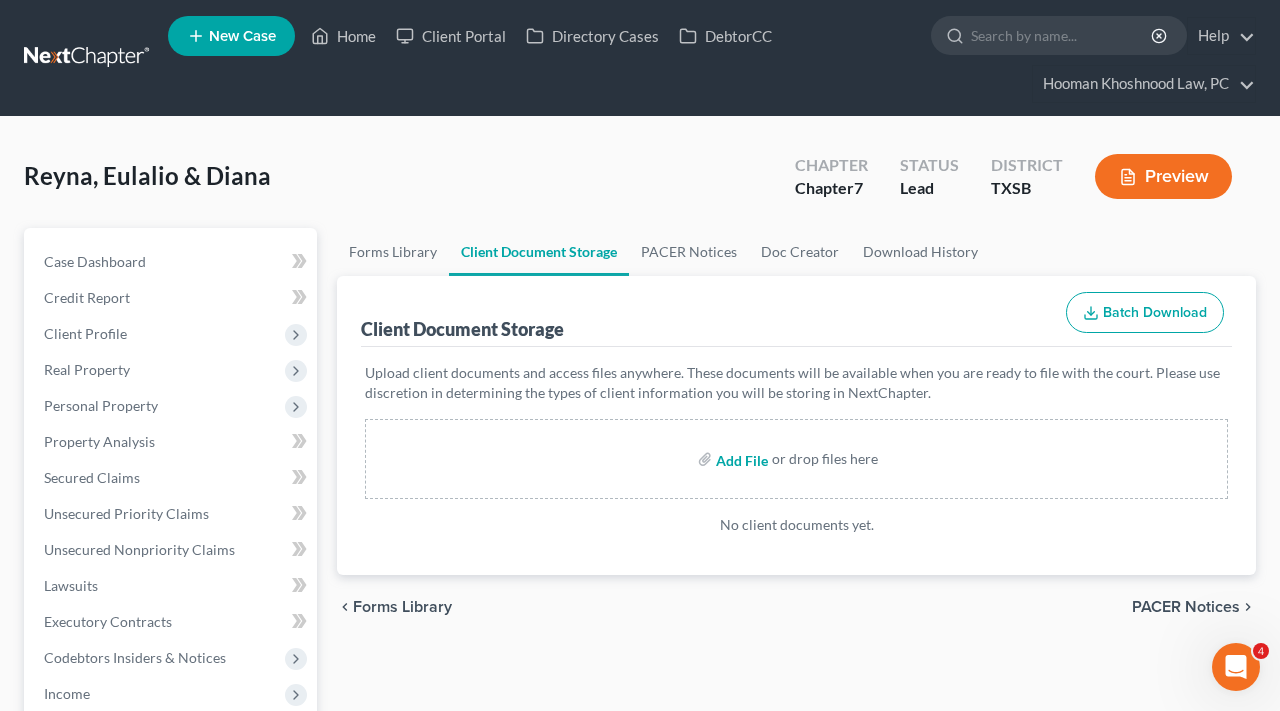 click at bounding box center (740, 459) 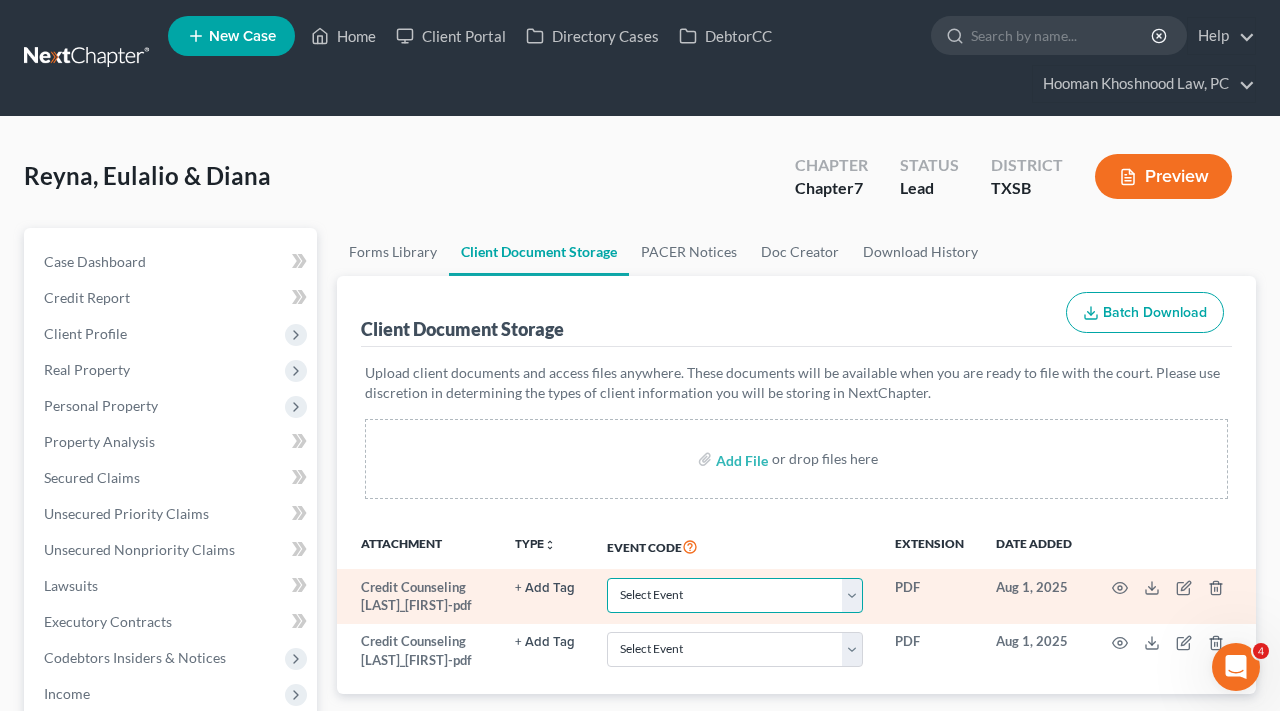 select on "8" 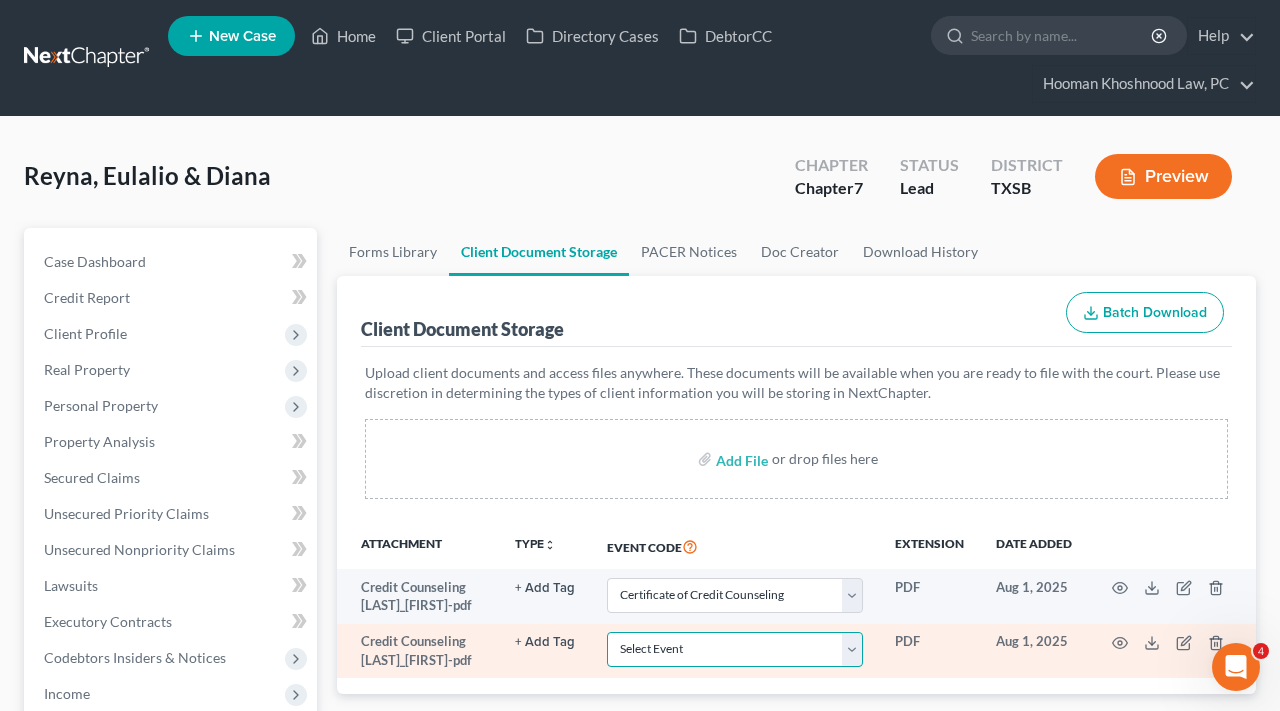 select on "8" 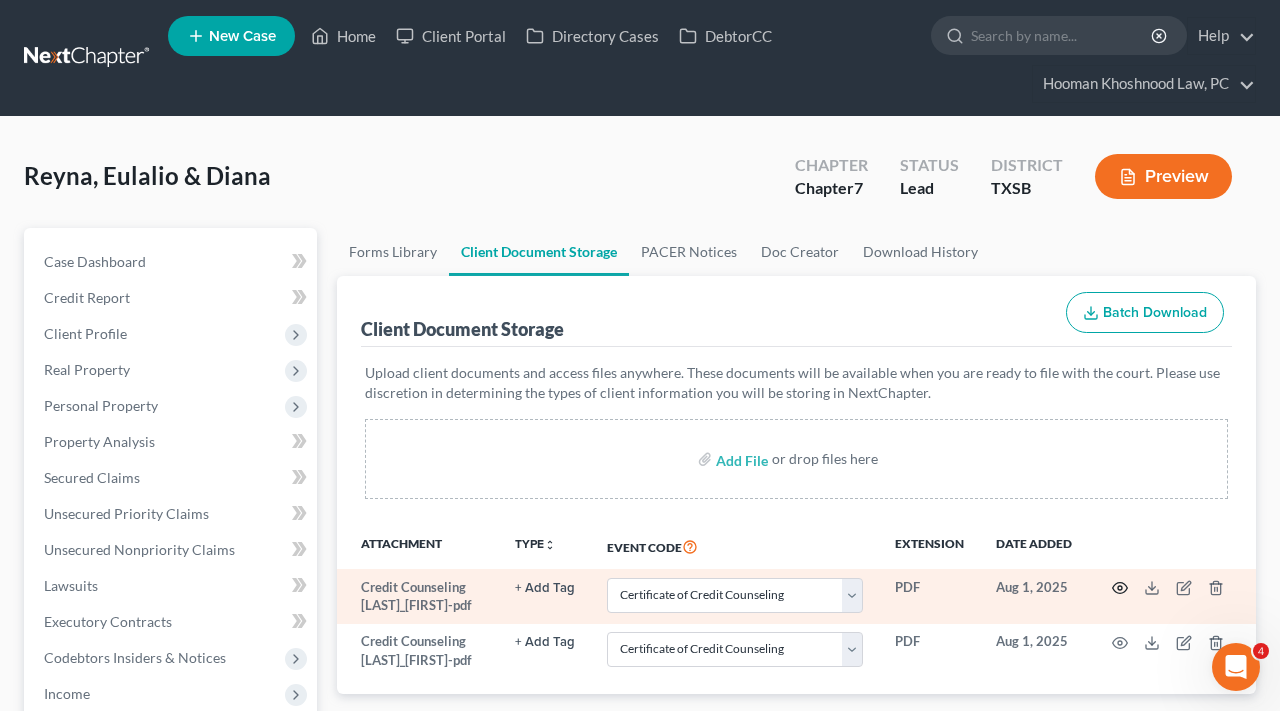 click 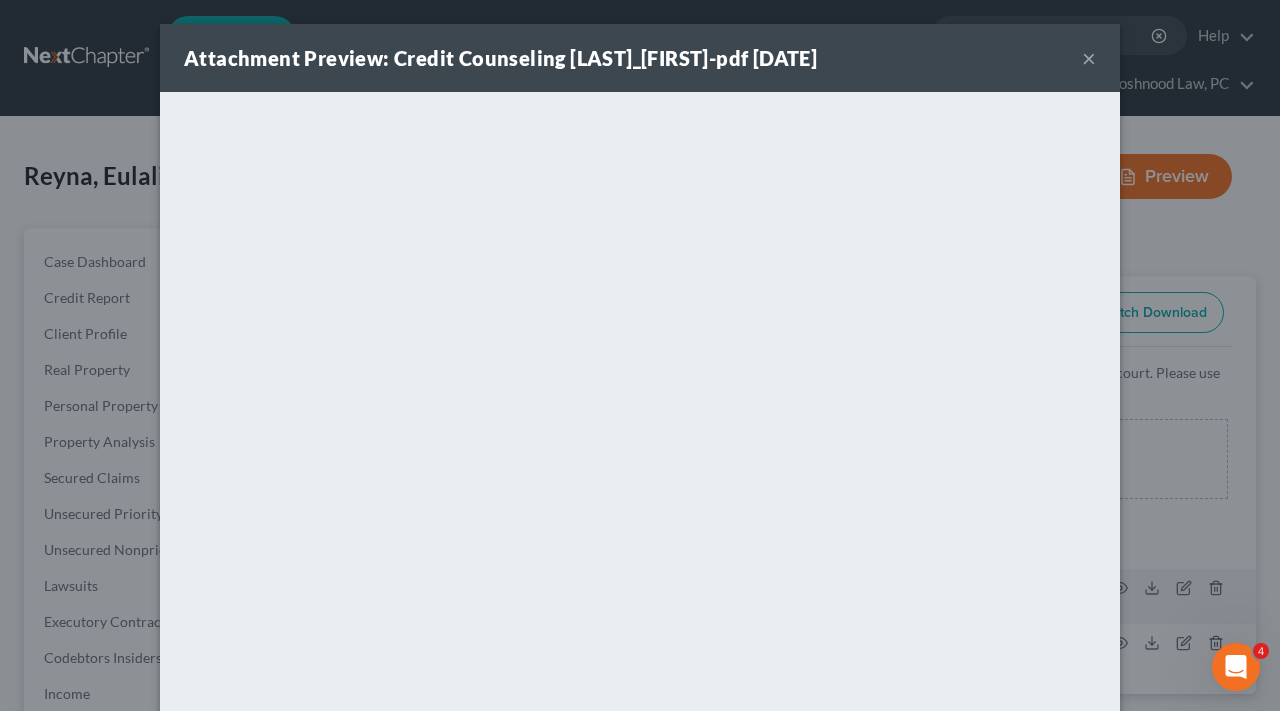 click on "×" at bounding box center [1089, 58] 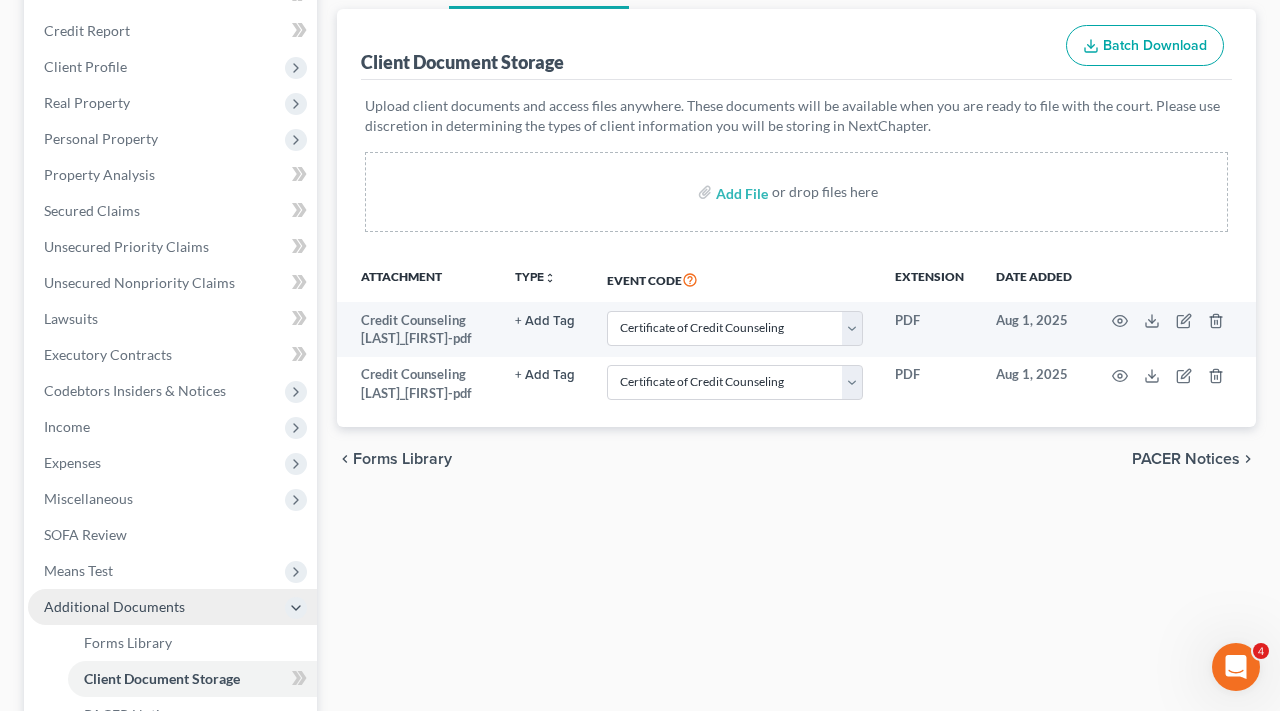 scroll, scrollTop: 267, scrollLeft: 0, axis: vertical 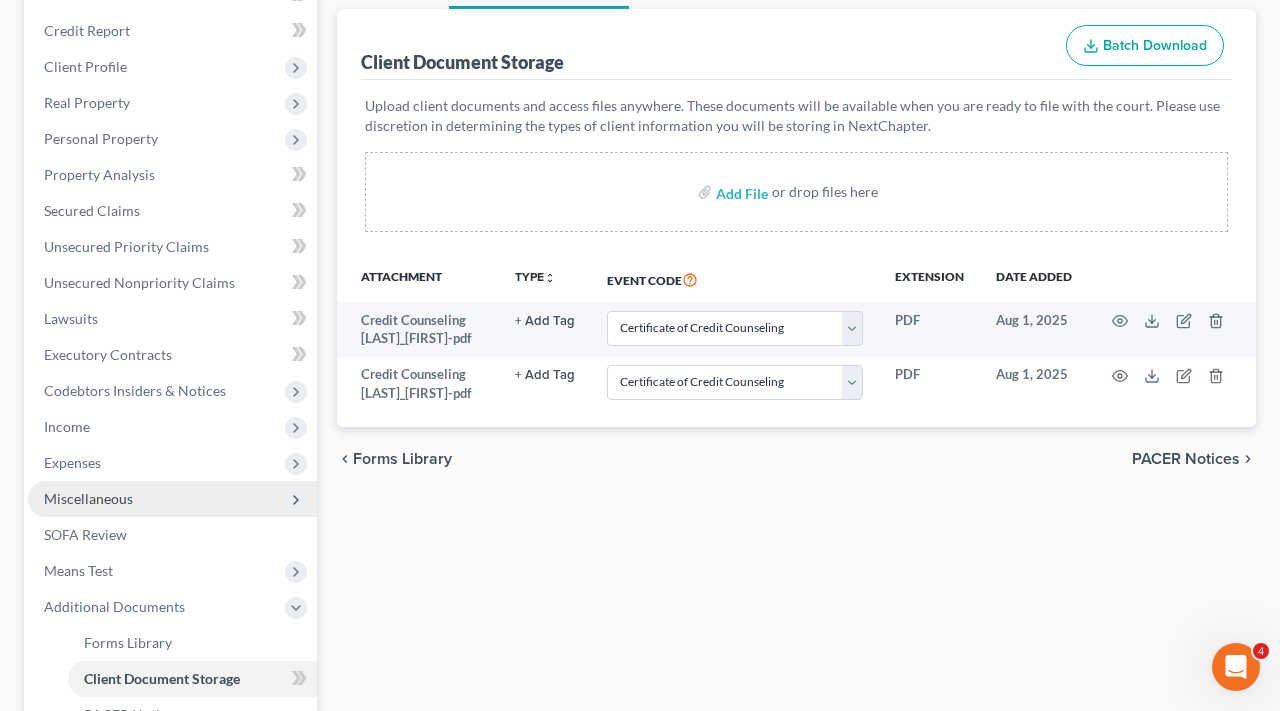 click on "Miscellaneous" at bounding box center (88, 498) 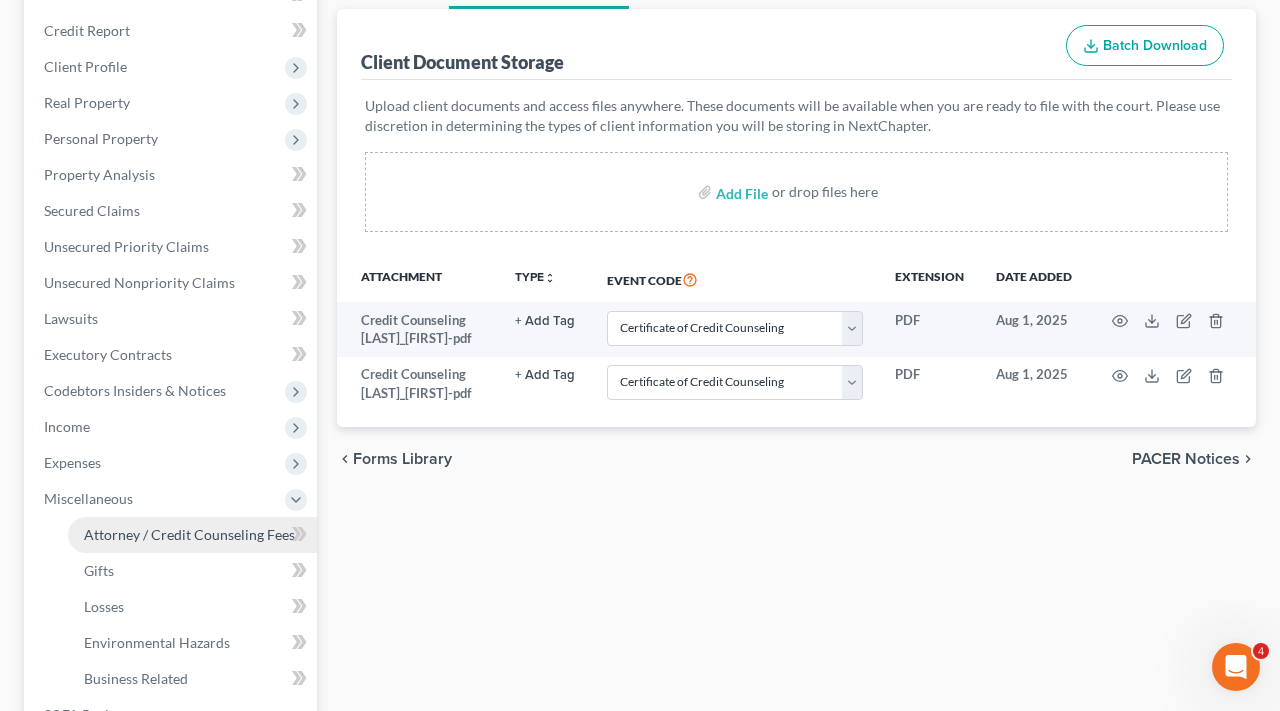 click on "Attorney / Credit Counseling Fees" at bounding box center [189, 534] 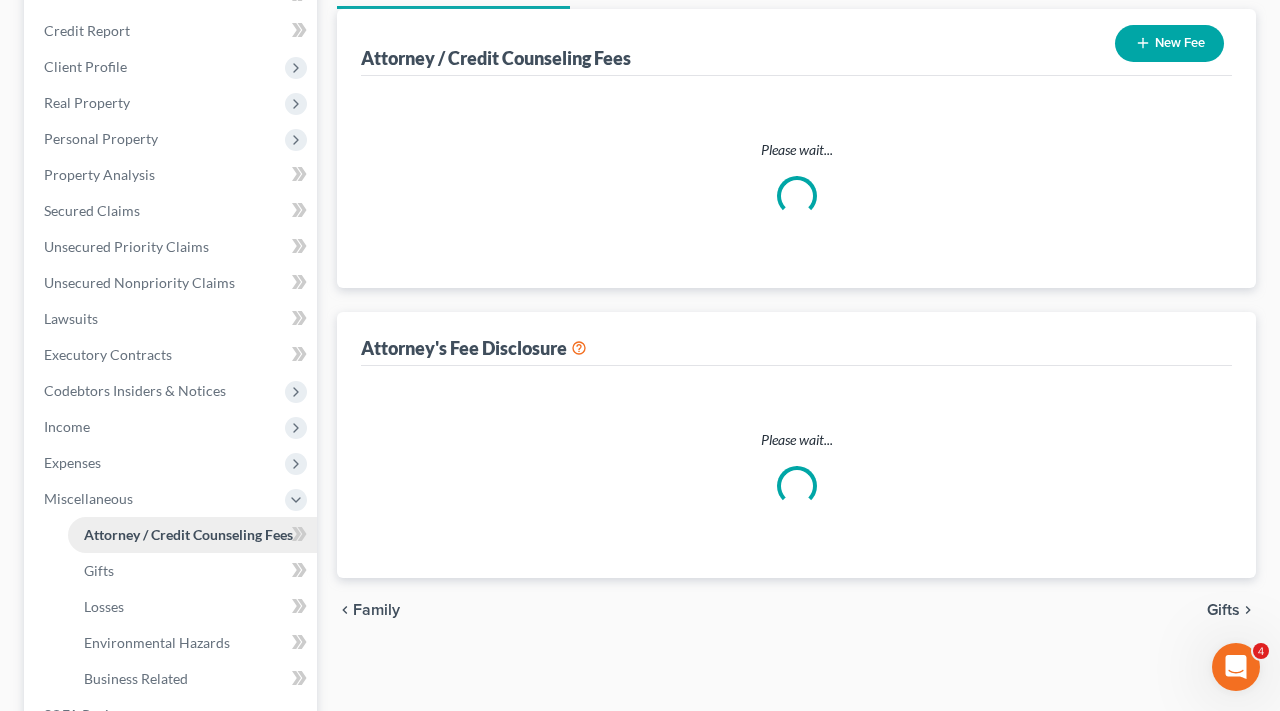 scroll, scrollTop: 0, scrollLeft: 0, axis: both 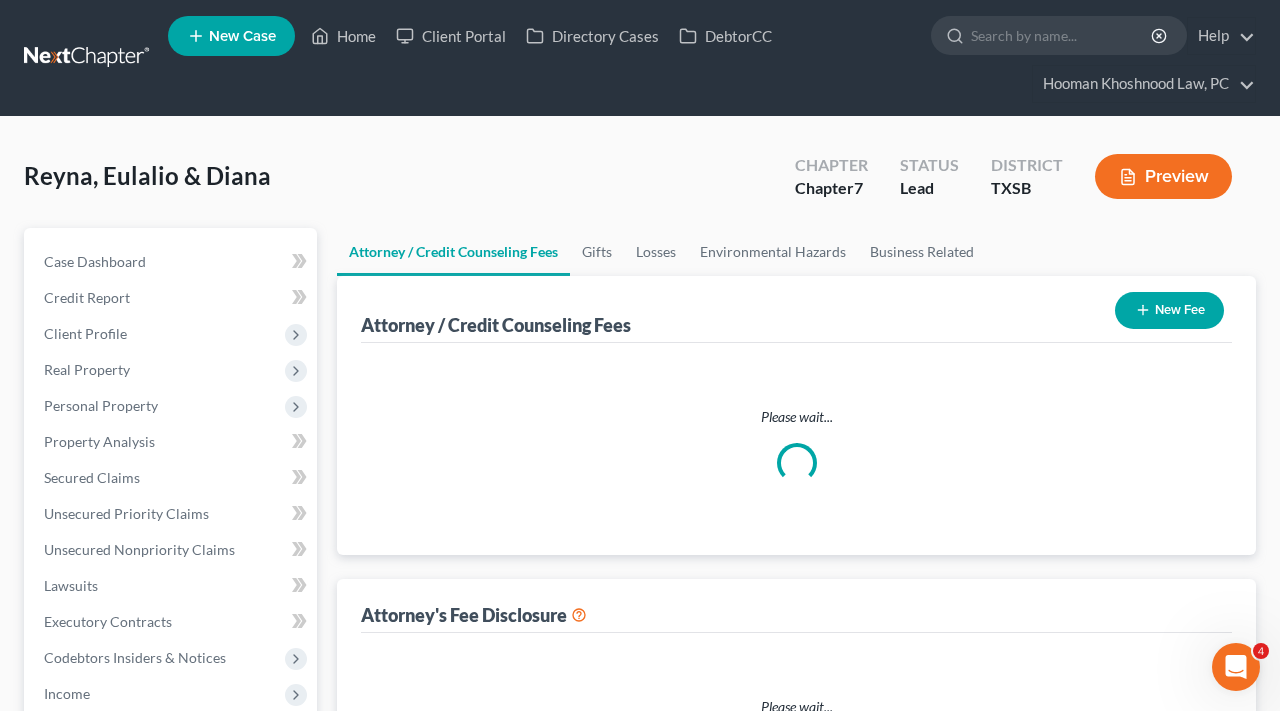 select on "4" 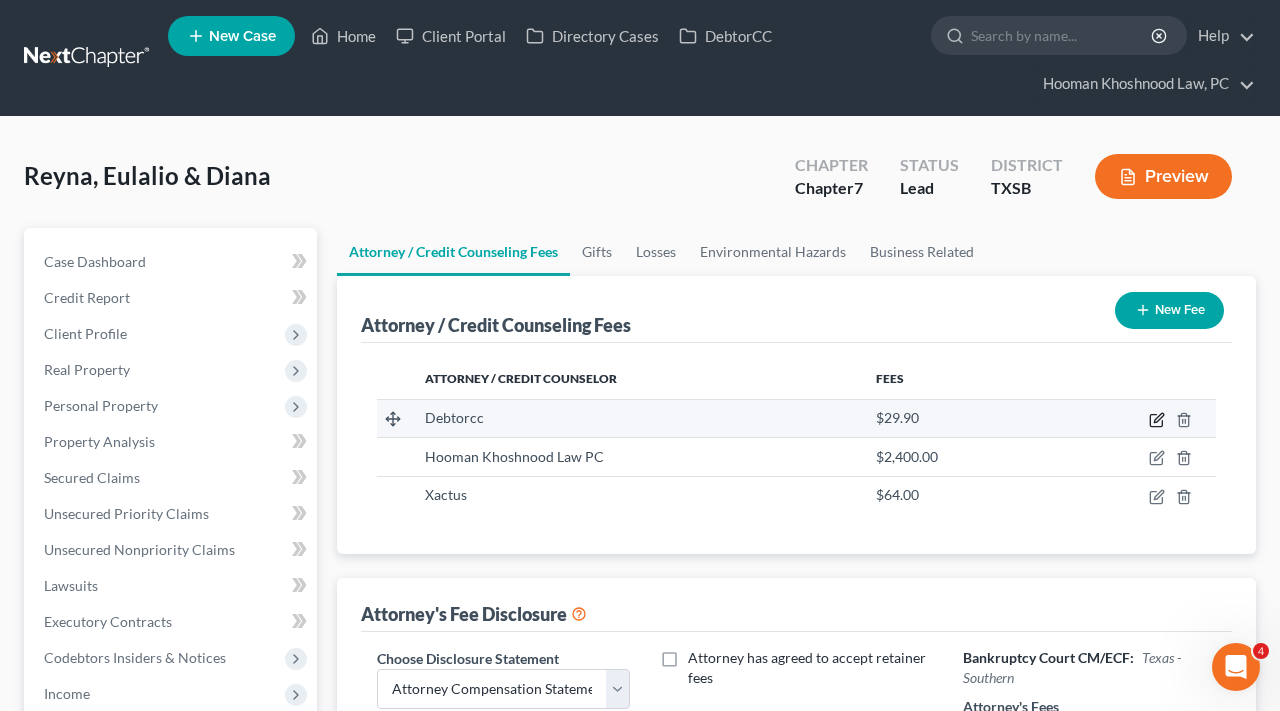click 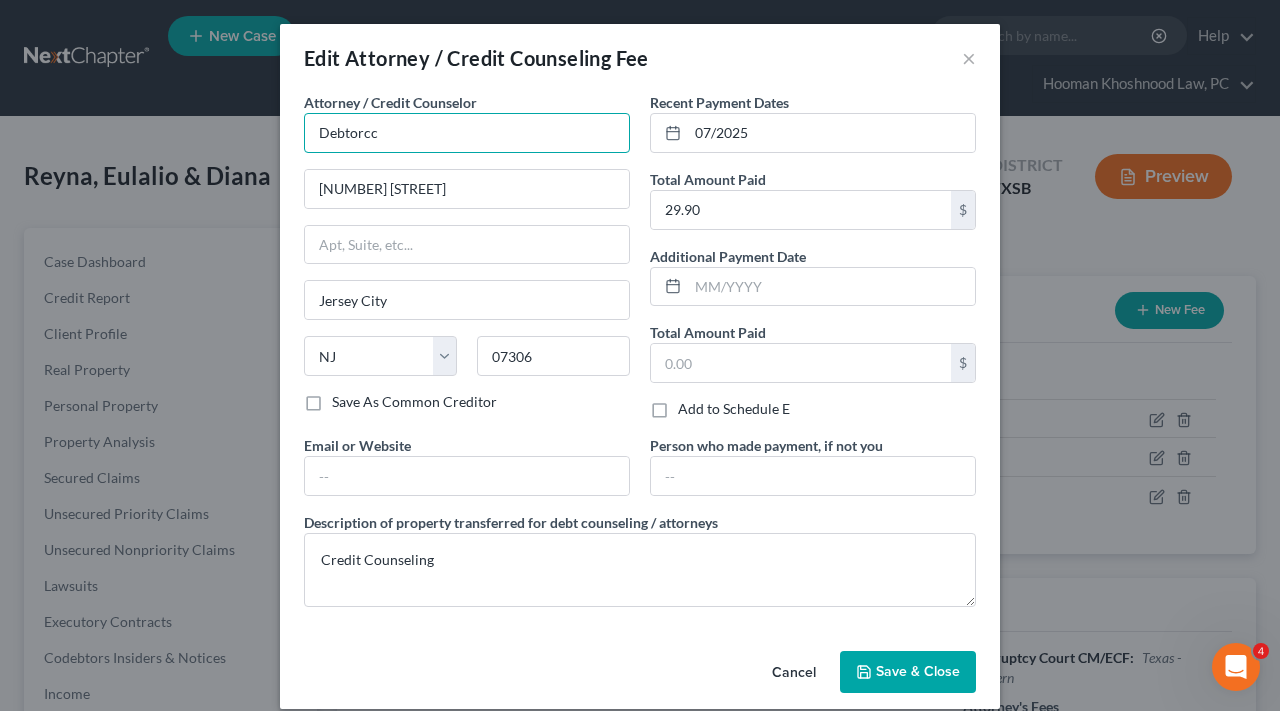 drag, startPoint x: 403, startPoint y: 139, endPoint x: 299, endPoint y: 137, distance: 104.019226 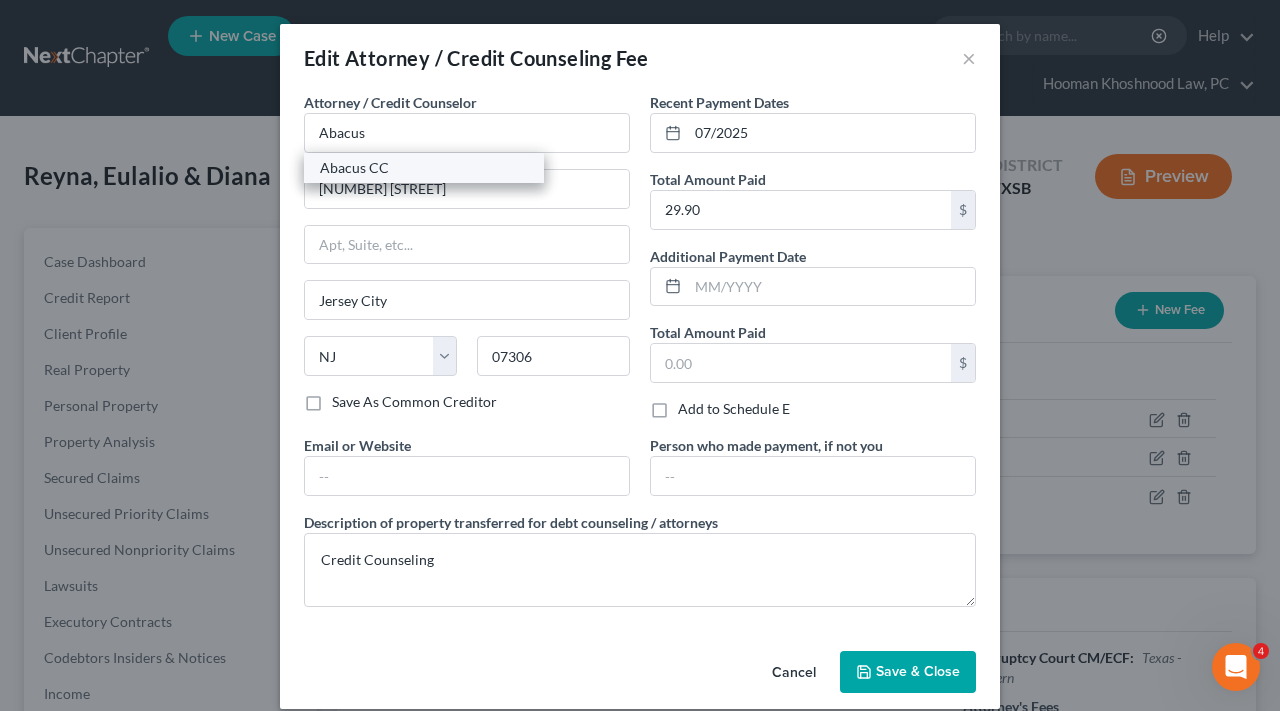 click on "Abacus CC" at bounding box center (424, 168) 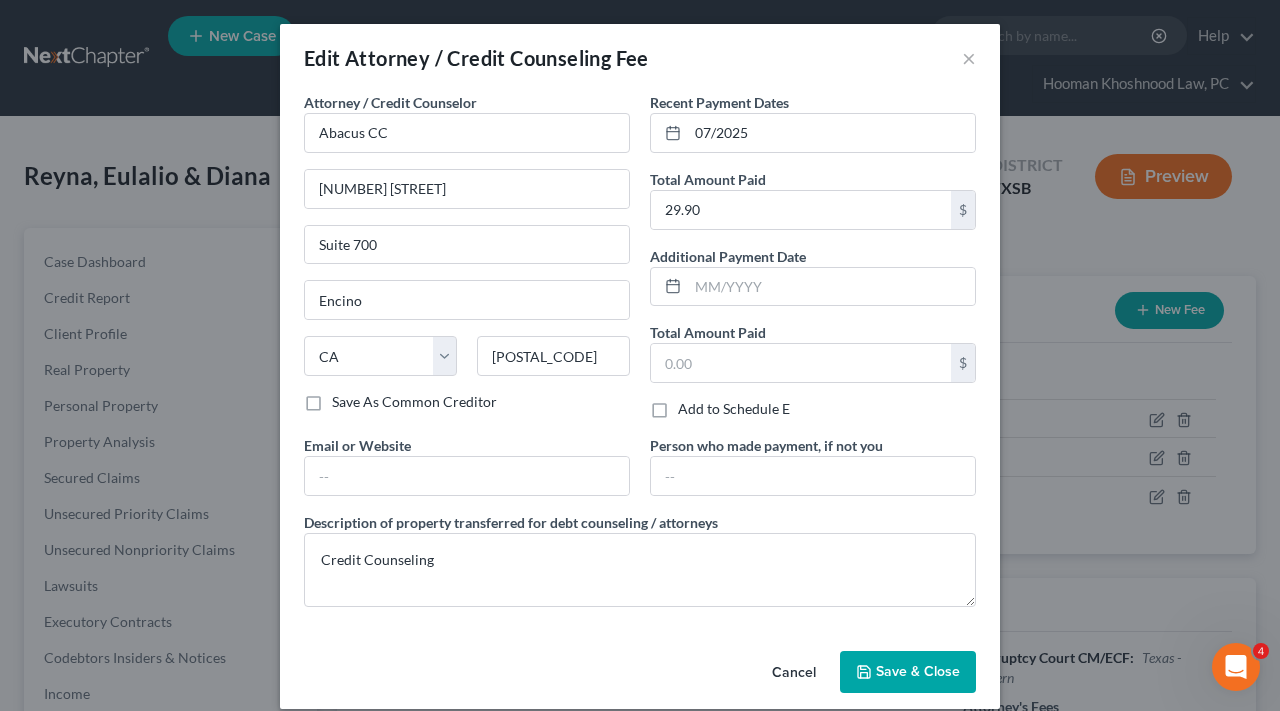 click on "Save & Close" at bounding box center (908, 672) 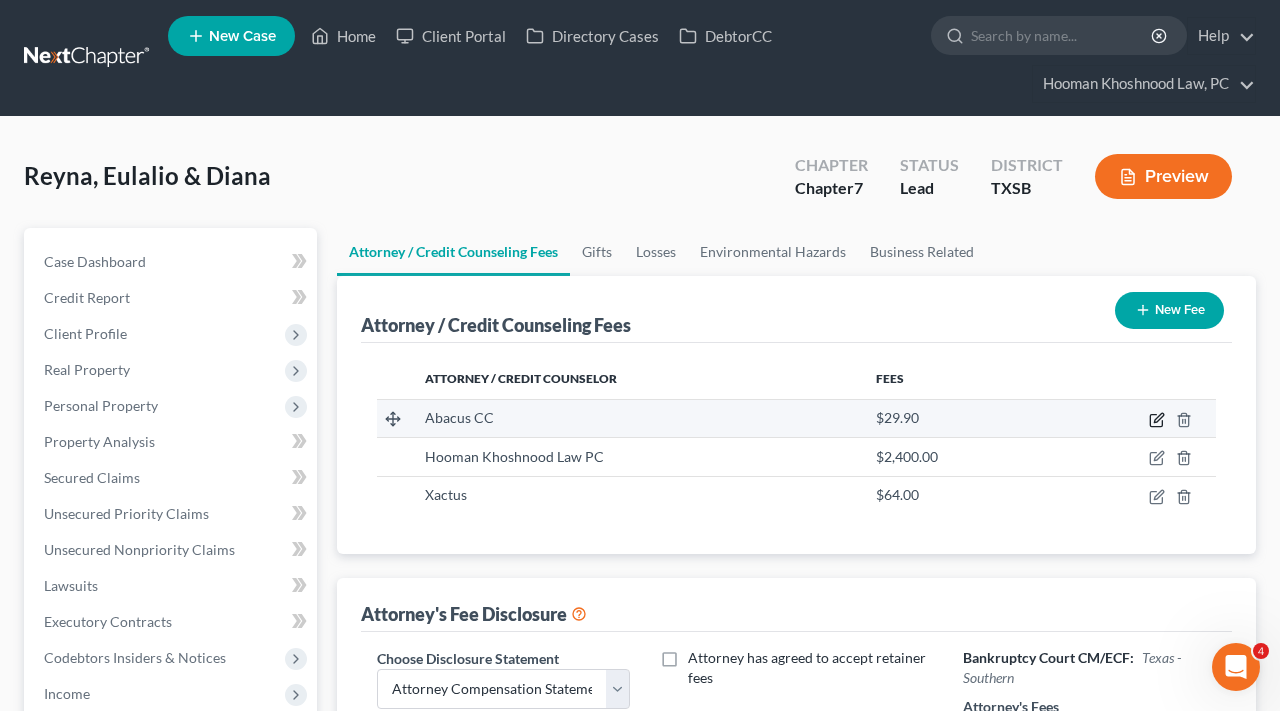 click 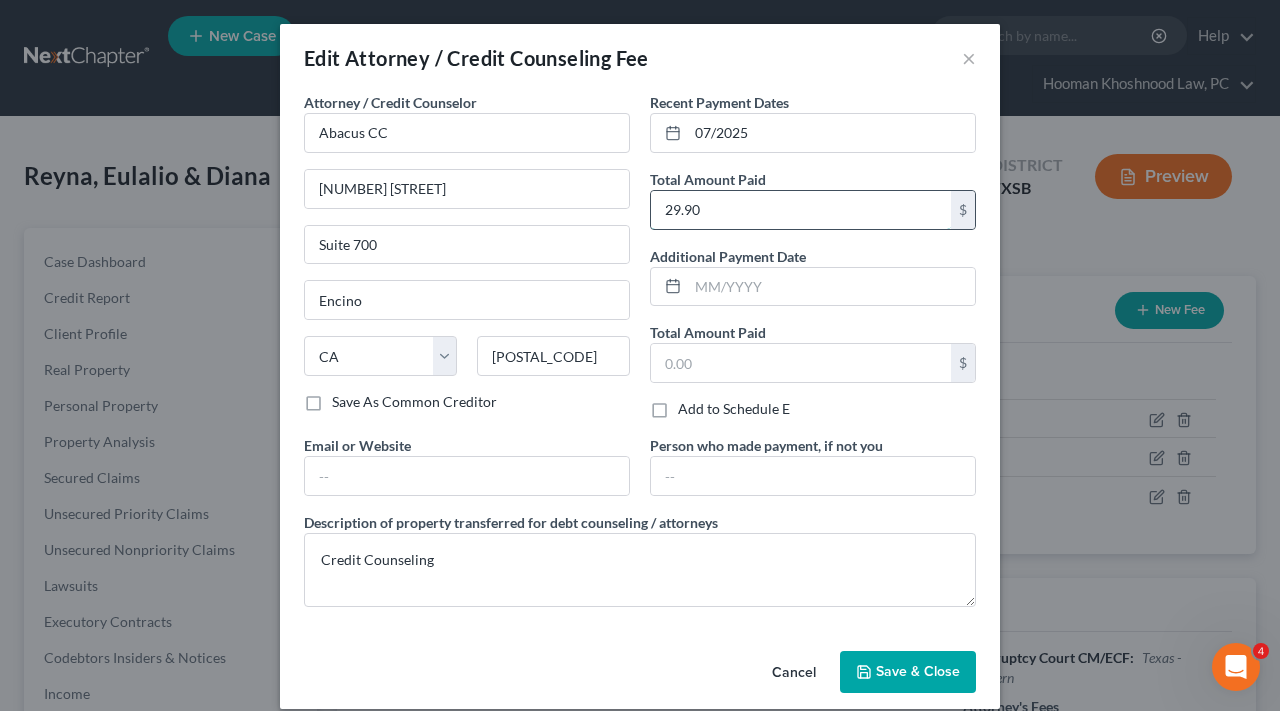 drag, startPoint x: 743, startPoint y: 199, endPoint x: 753, endPoint y: 202, distance: 10.440307 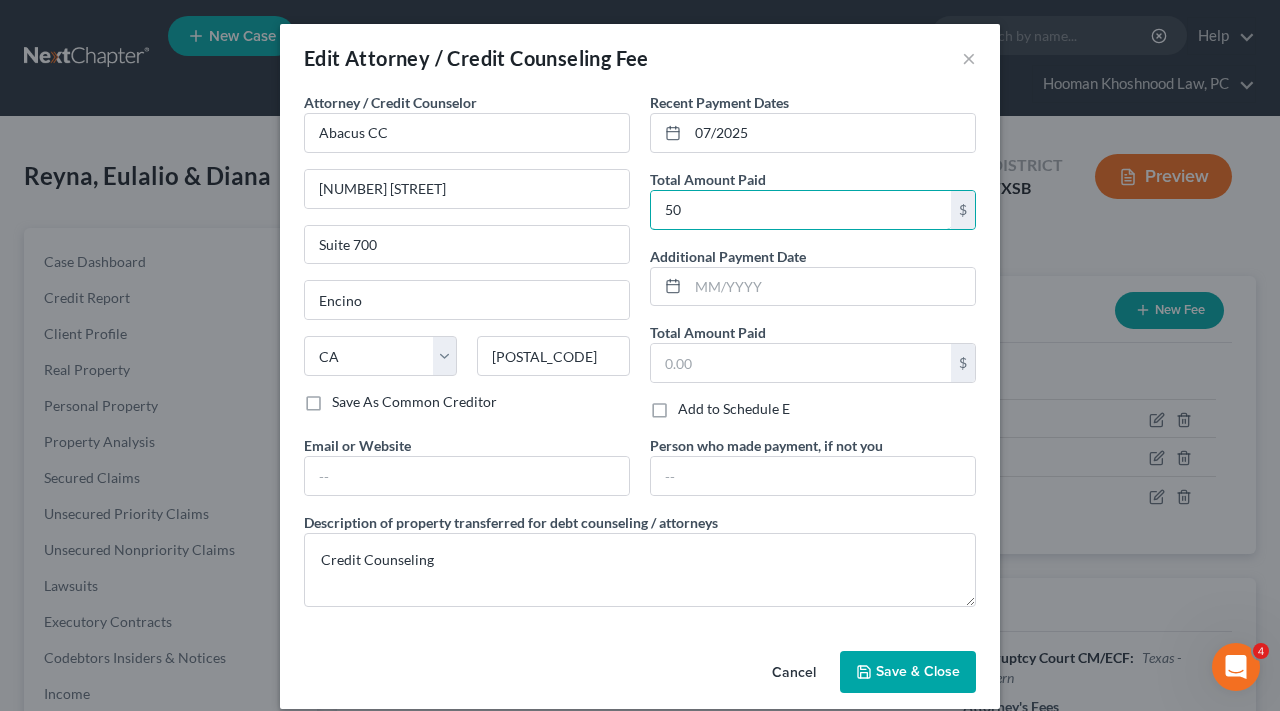 type on "50" 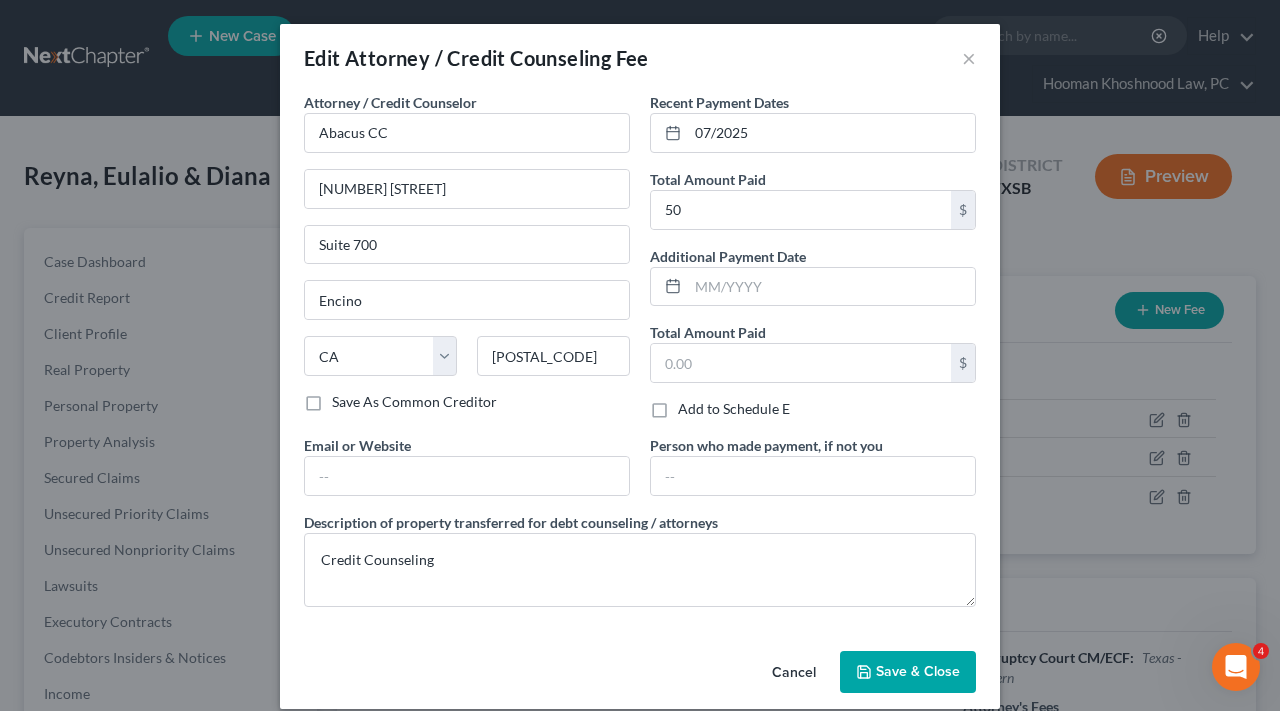 click on "Save & Close" at bounding box center [918, 671] 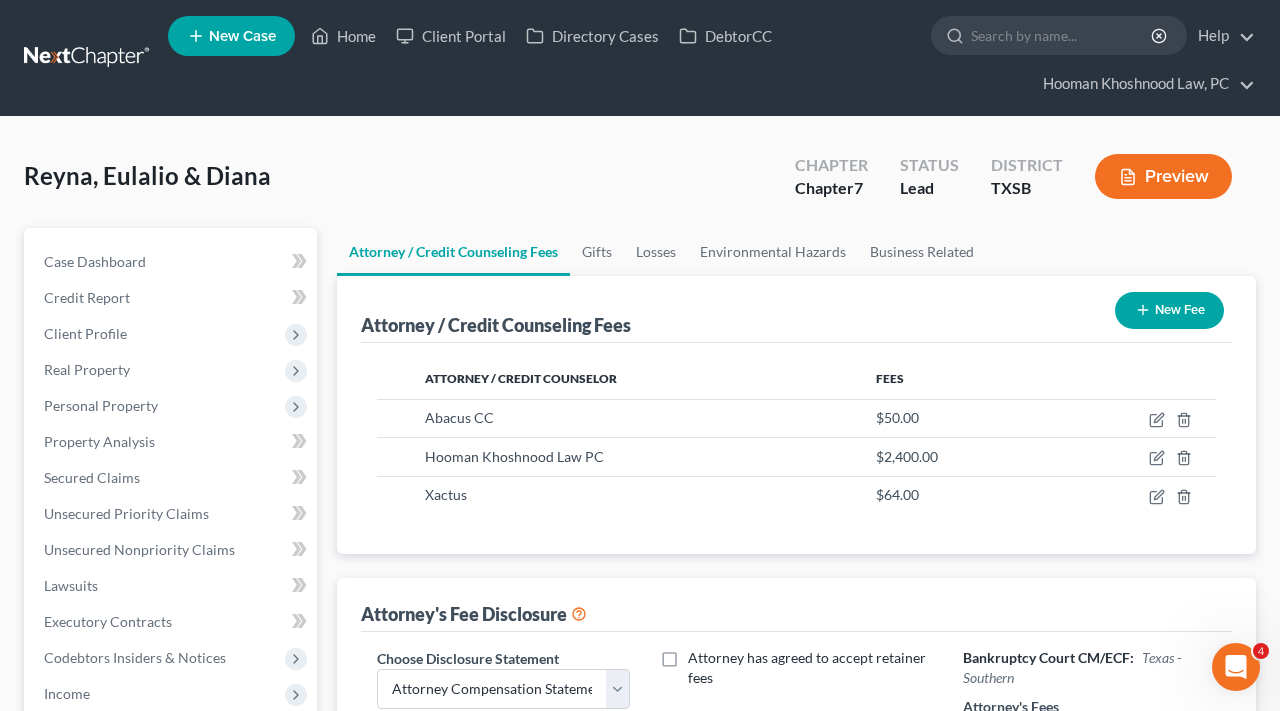 scroll, scrollTop: 0, scrollLeft: 0, axis: both 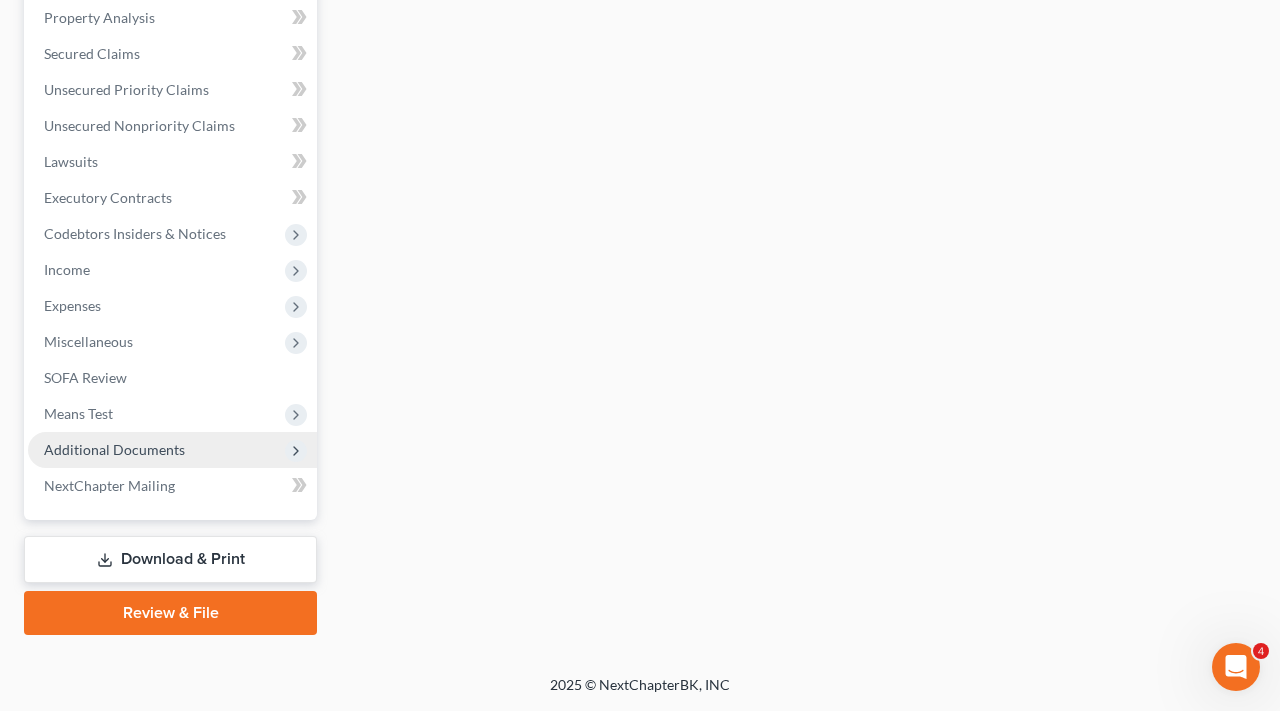 click on "Additional Documents" at bounding box center (114, 449) 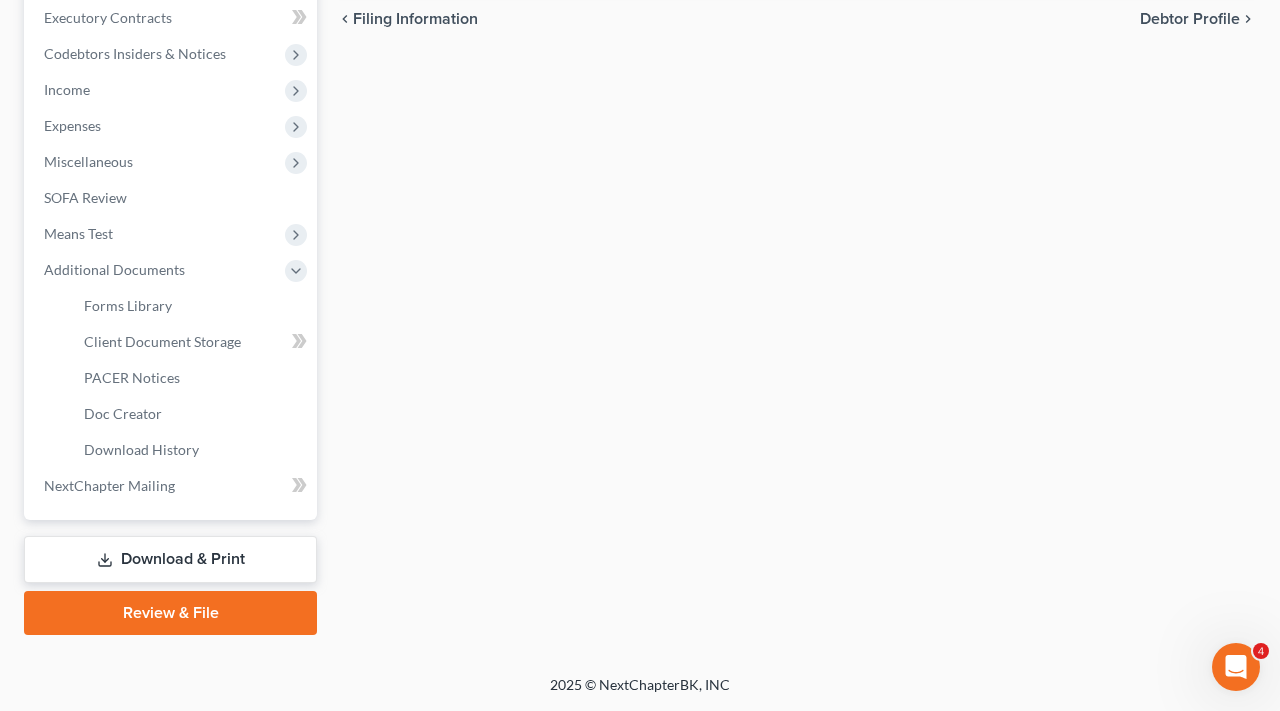 scroll, scrollTop: 604, scrollLeft: 0, axis: vertical 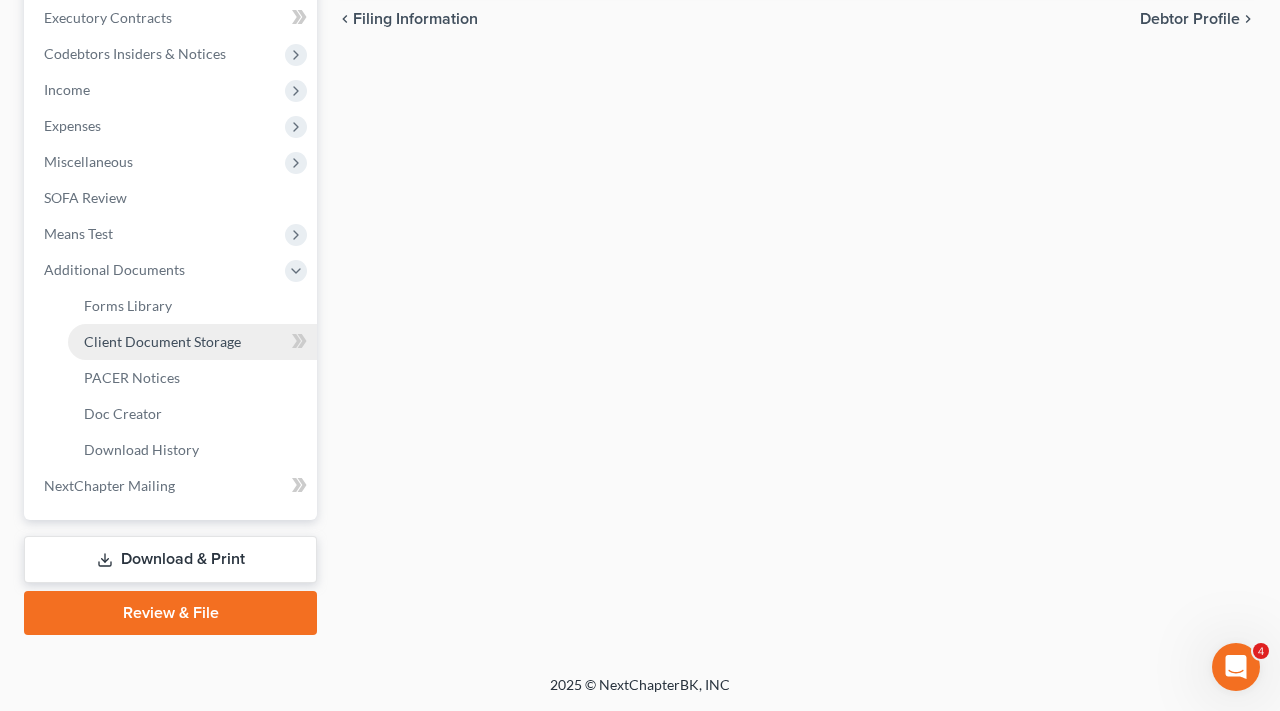 click on "Client Document Storage" at bounding box center (162, 341) 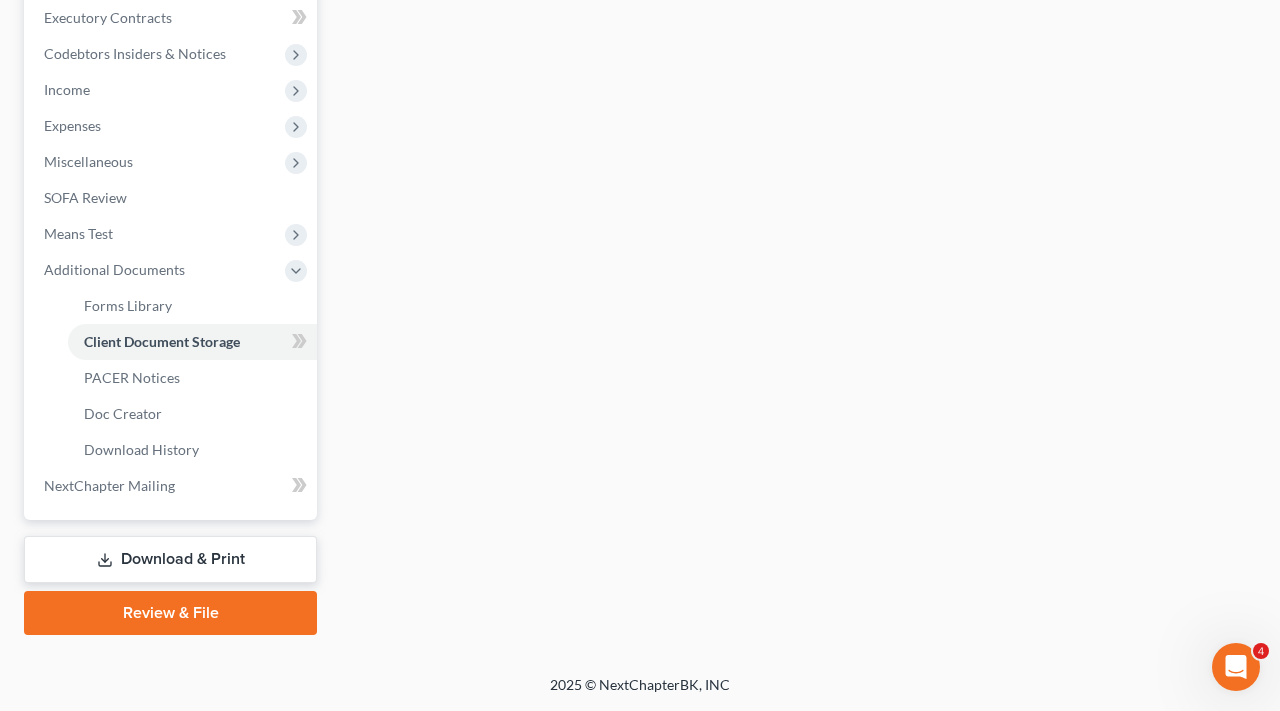 scroll, scrollTop: 0, scrollLeft: 0, axis: both 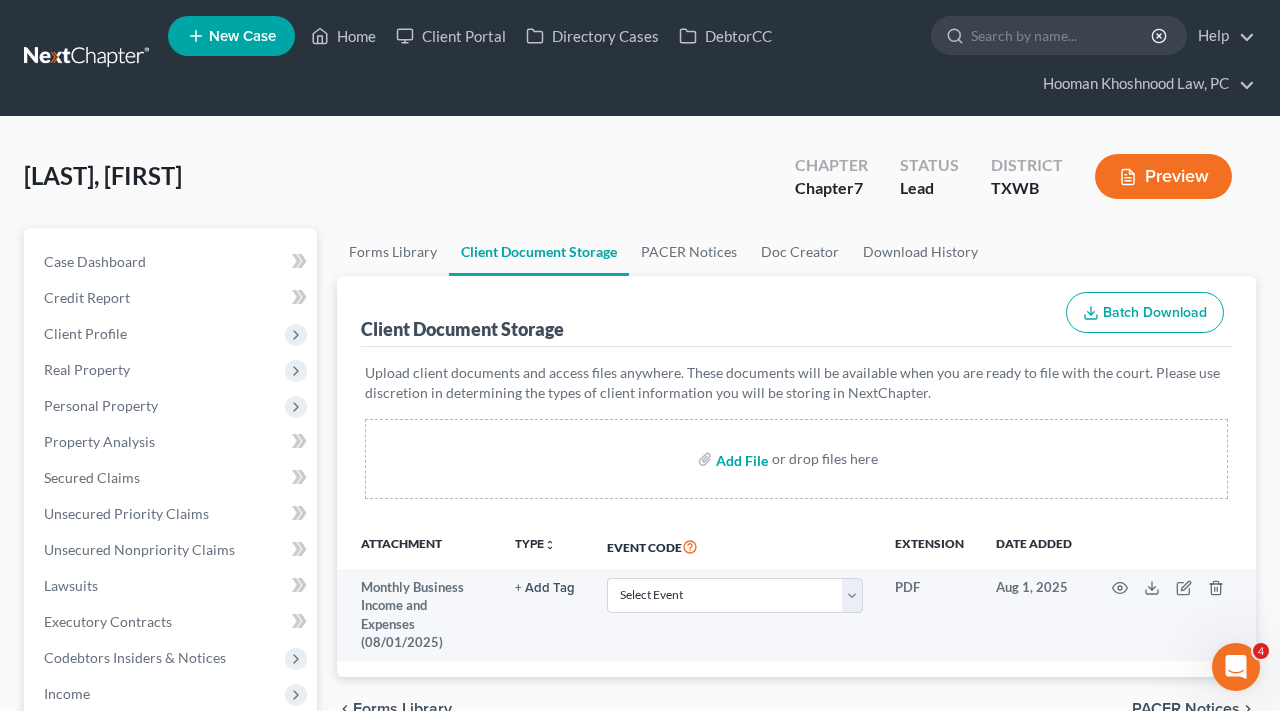 click at bounding box center [740, 459] 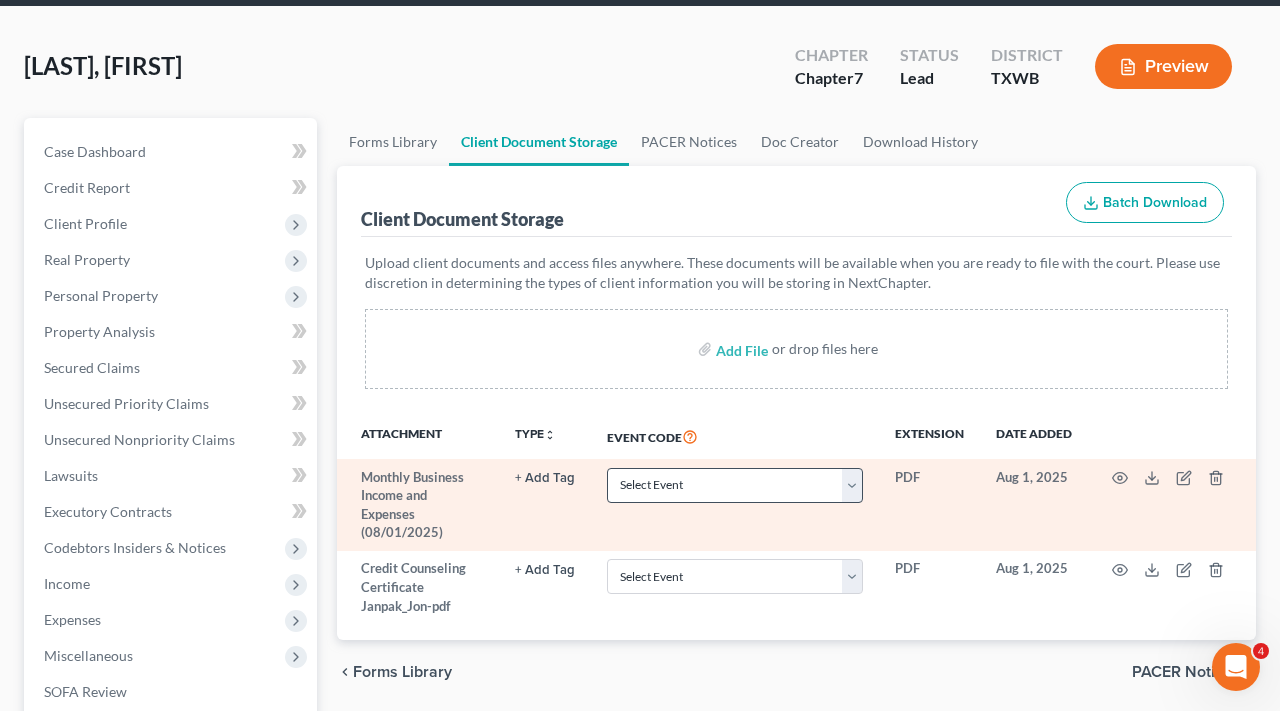scroll, scrollTop: 132, scrollLeft: 0, axis: vertical 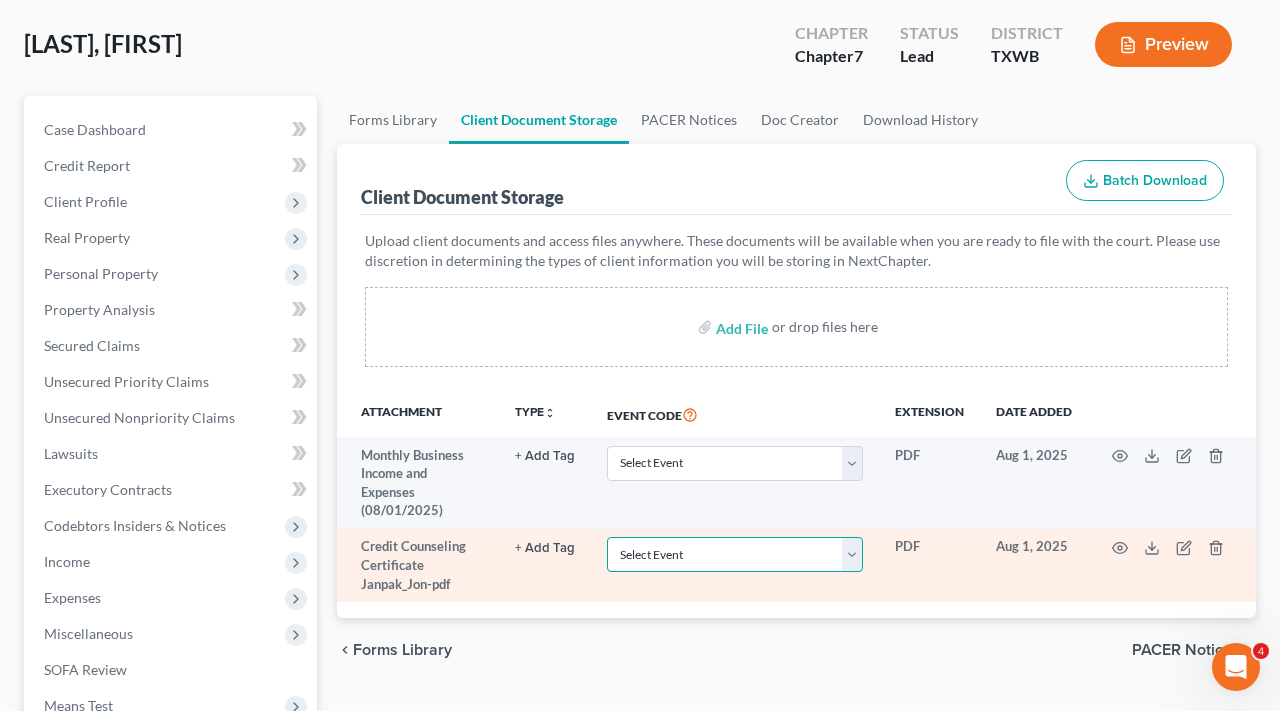 select on "0" 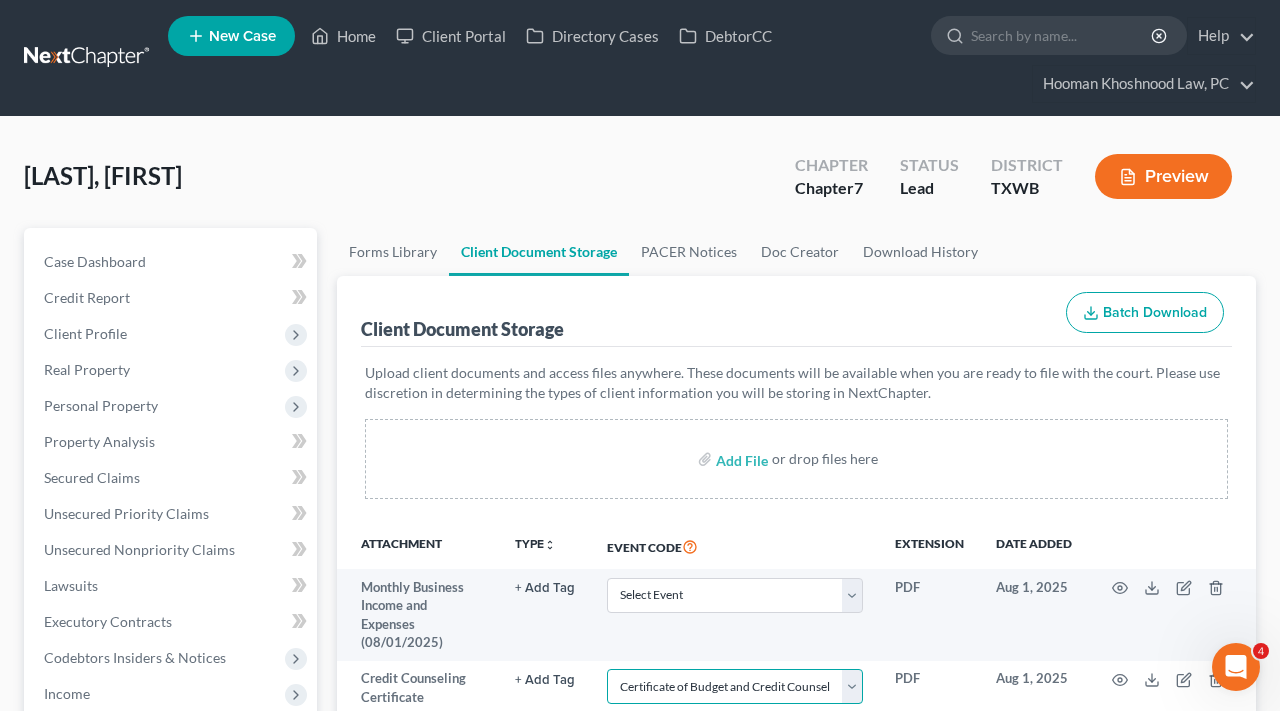 scroll, scrollTop: 0, scrollLeft: 0, axis: both 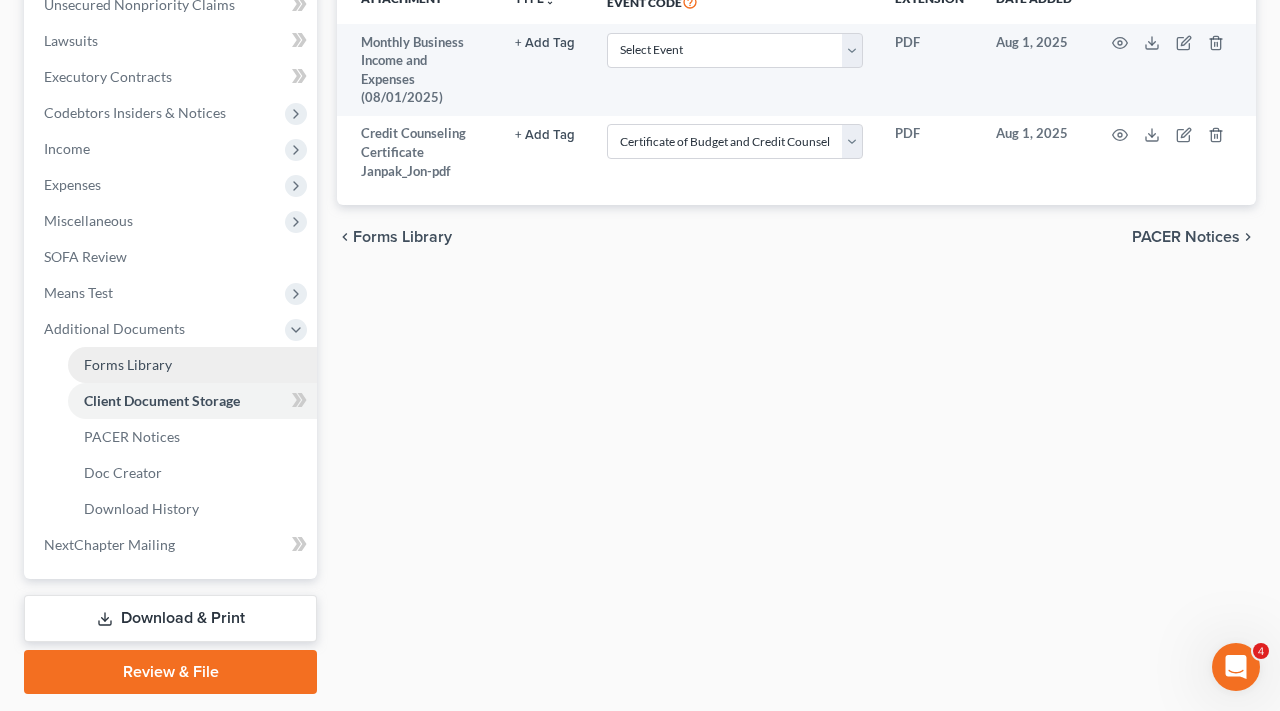 click on "Forms Library" at bounding box center [128, 364] 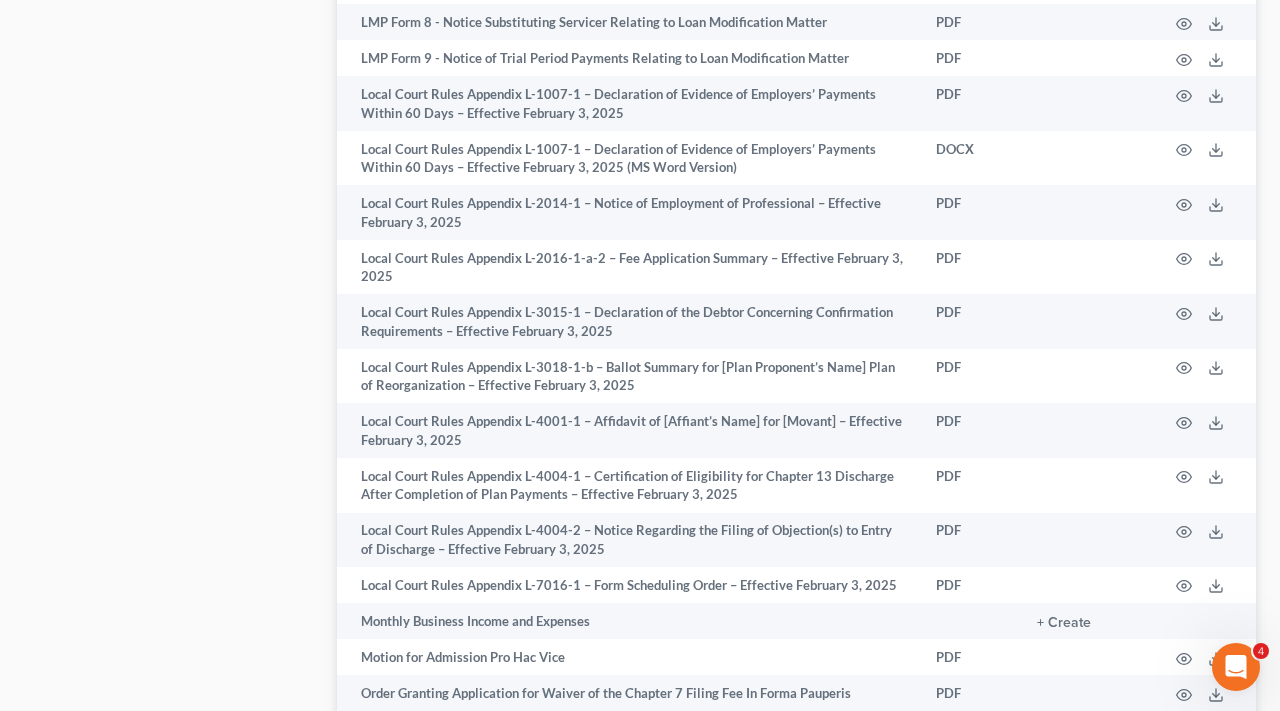 scroll, scrollTop: 2346, scrollLeft: 0, axis: vertical 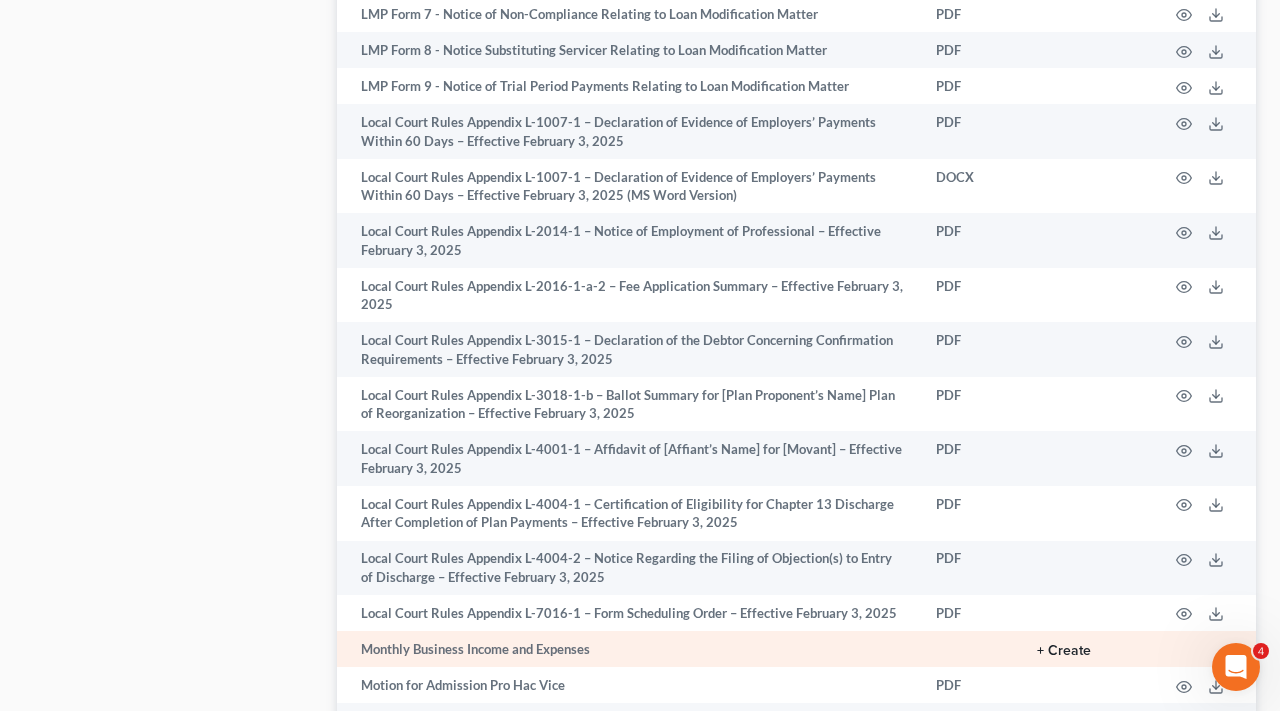 click on "+ Create" at bounding box center [1064, 651] 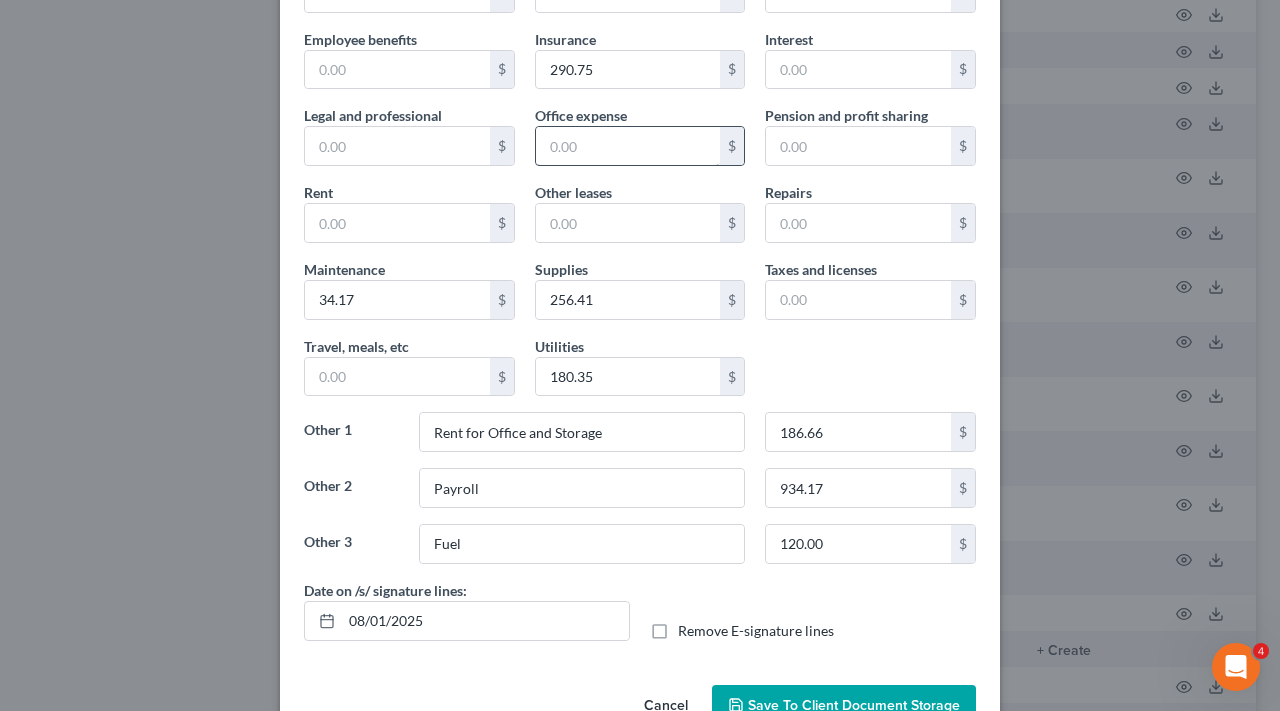 scroll, scrollTop: 260, scrollLeft: 0, axis: vertical 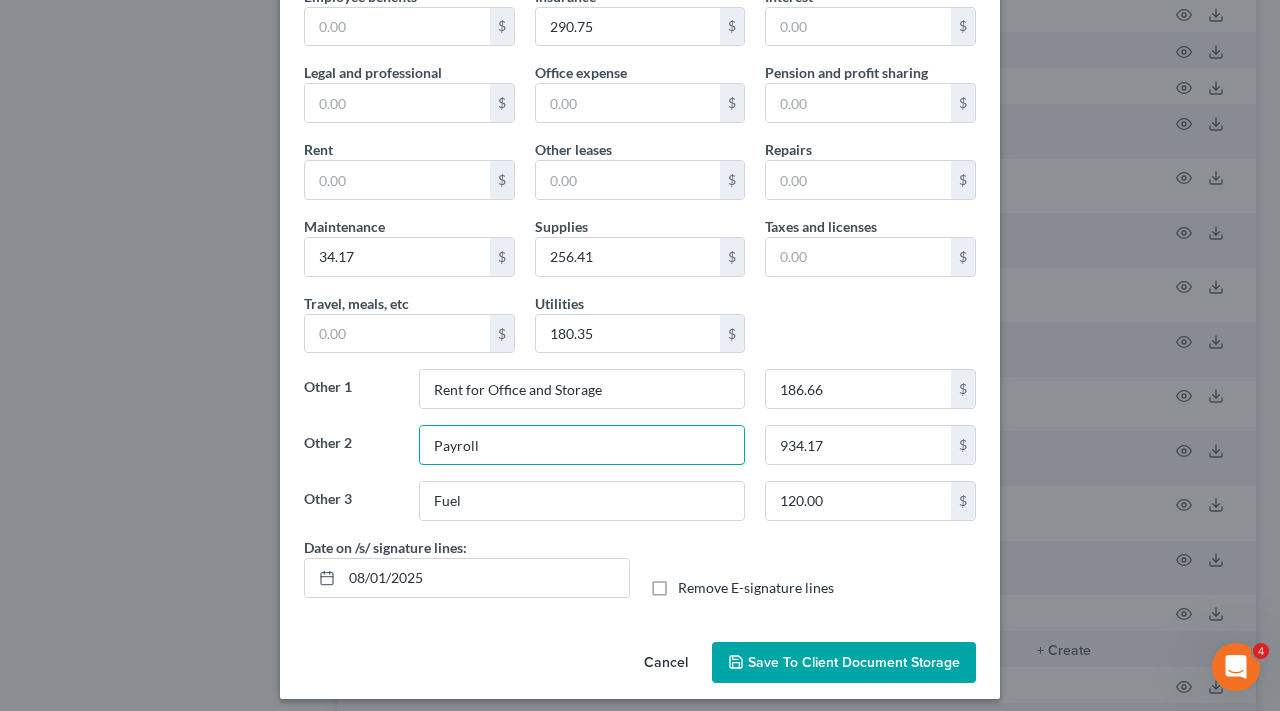 drag, startPoint x: 482, startPoint y: 442, endPoint x: 374, endPoint y: 442, distance: 108 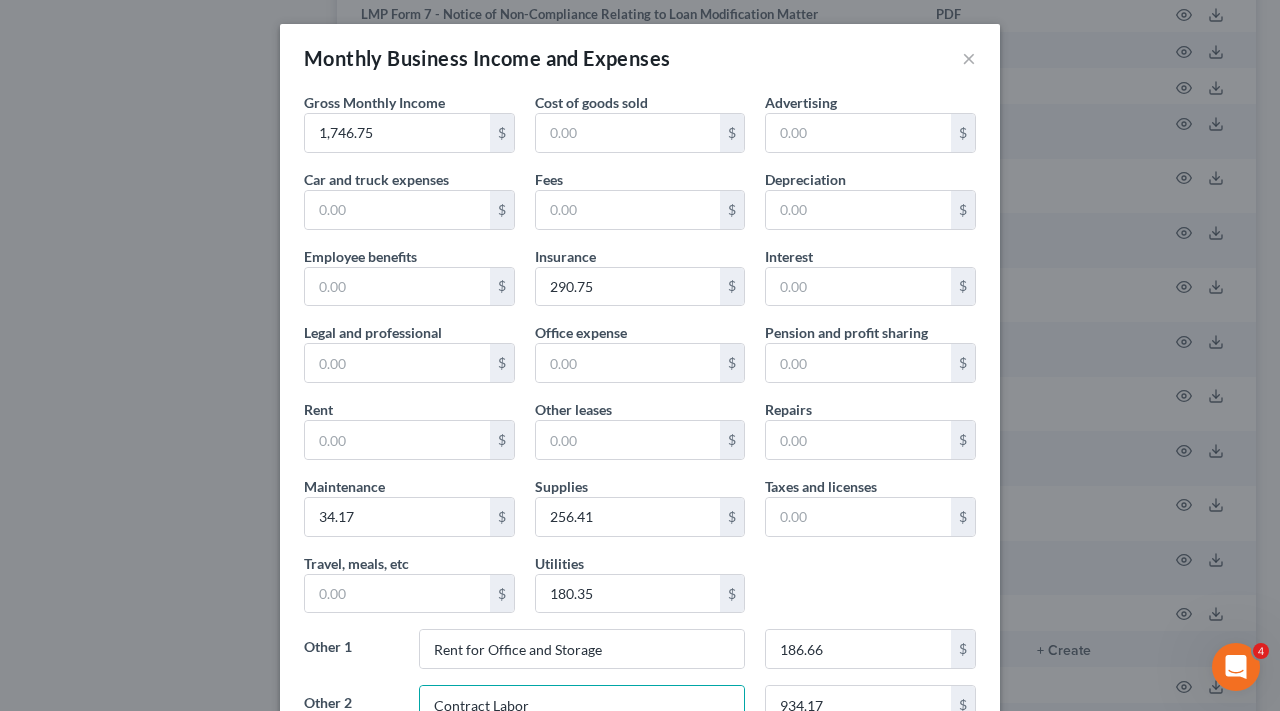 scroll, scrollTop: 0, scrollLeft: 0, axis: both 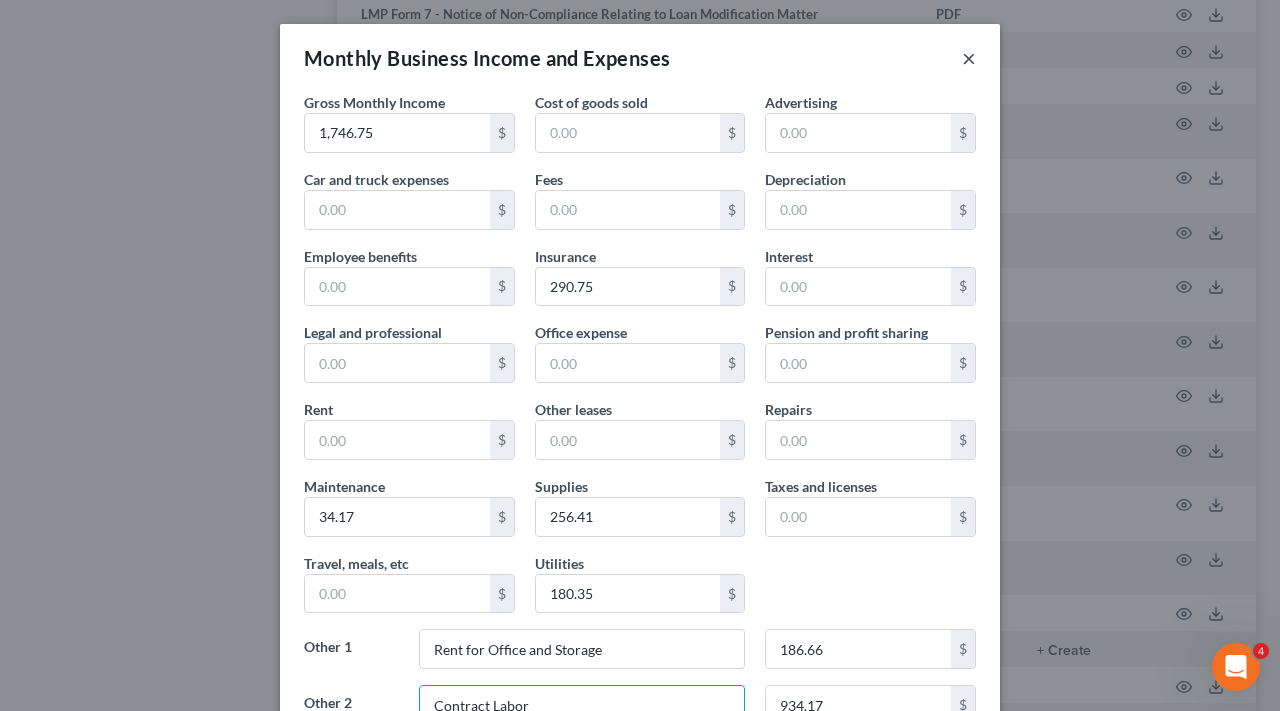 type on "Contract Labor" 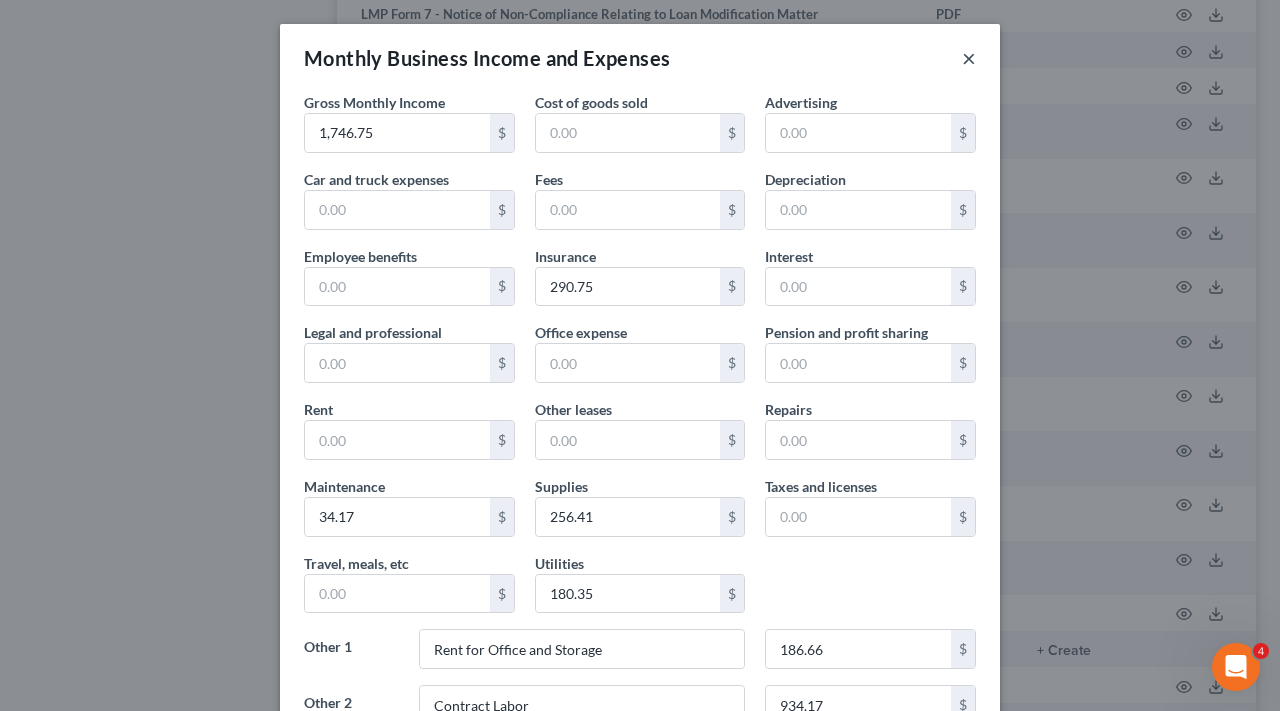 click on "×" at bounding box center (969, 58) 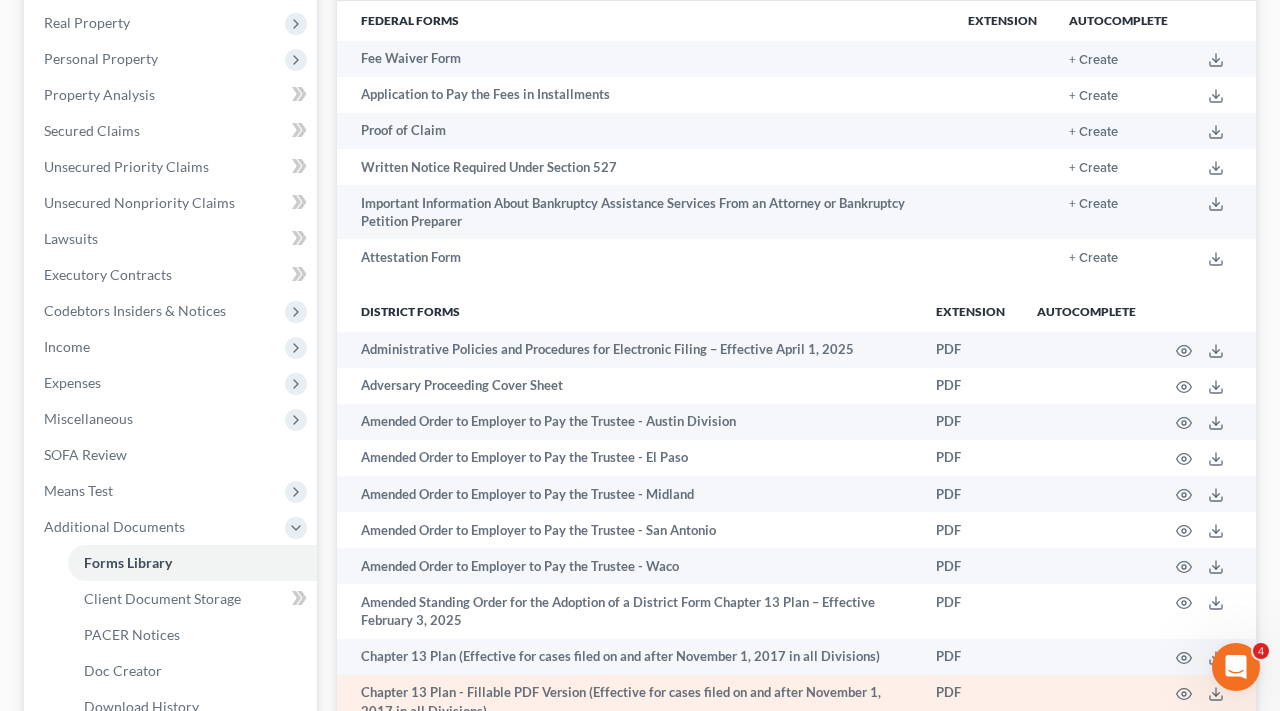 scroll, scrollTop: 263, scrollLeft: 0, axis: vertical 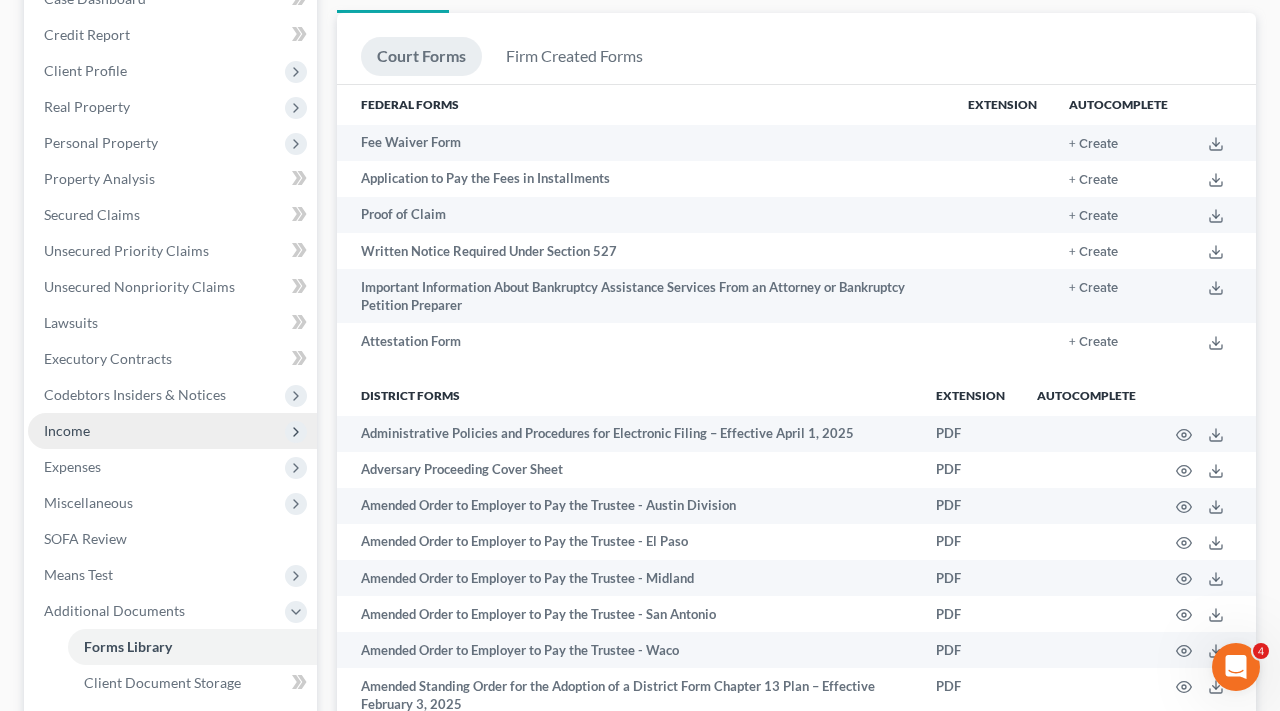 click on "Income" at bounding box center (67, 430) 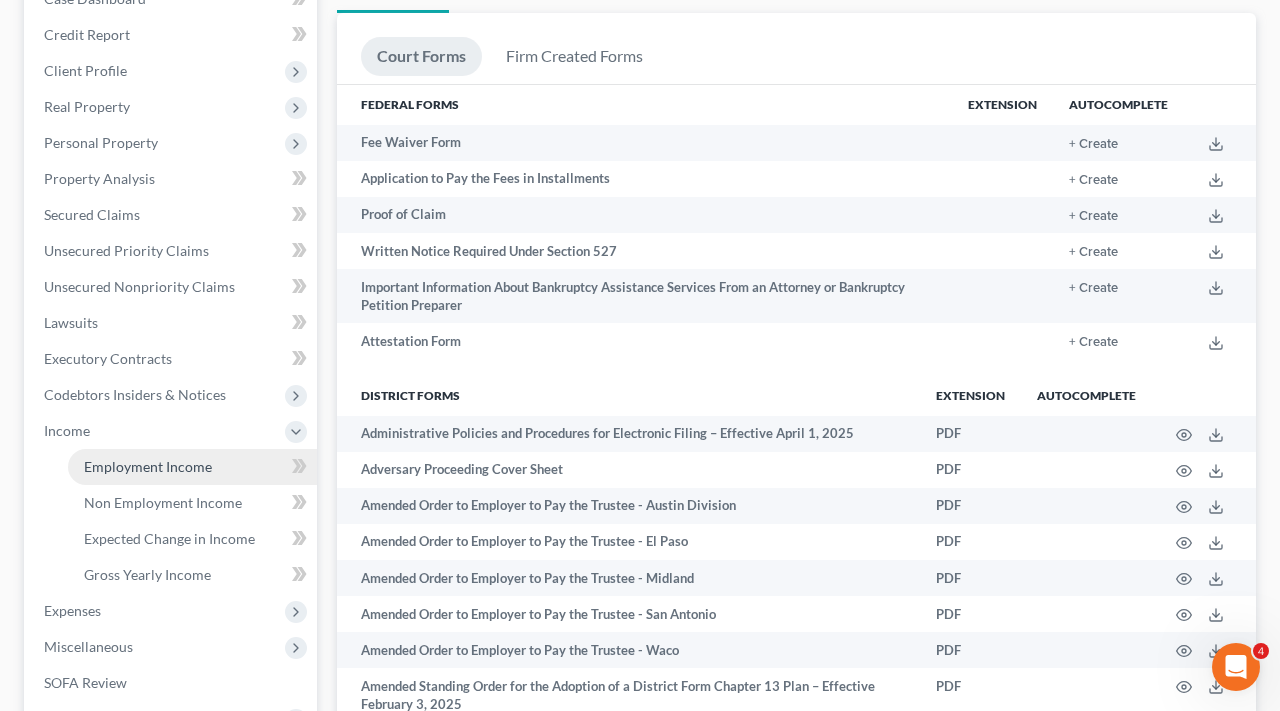 click on "Employment Income" at bounding box center (148, 466) 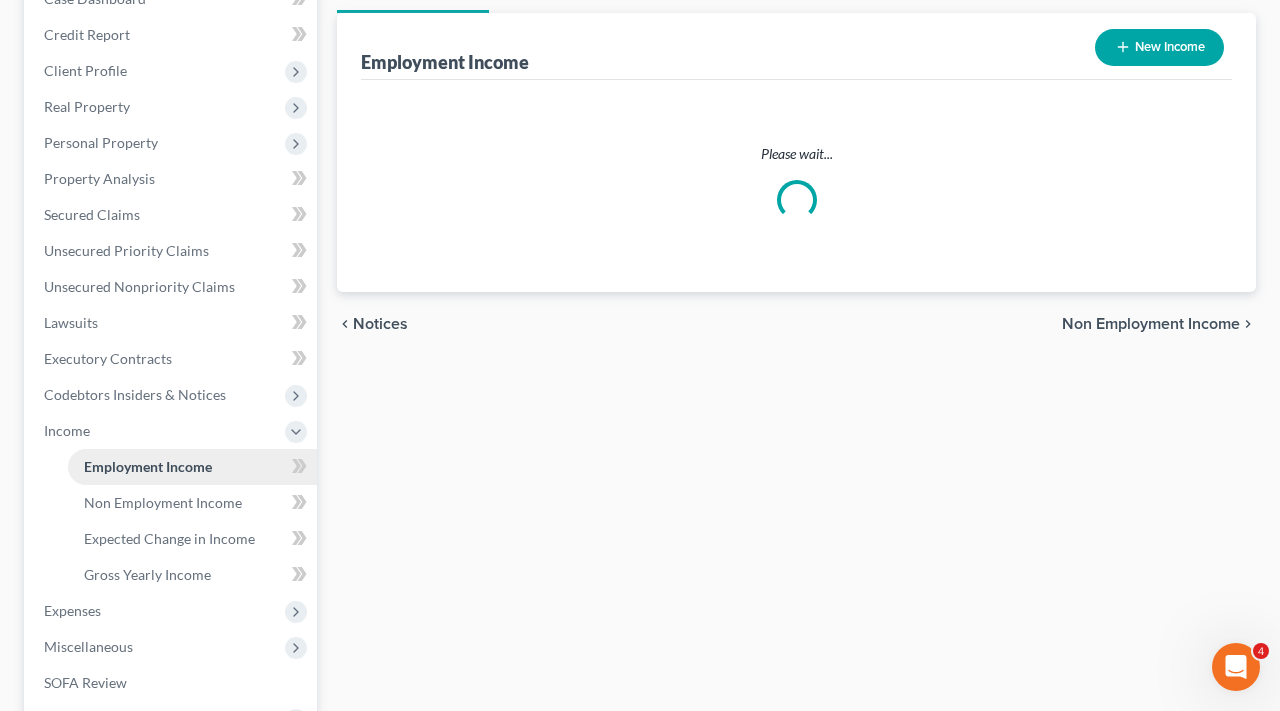 scroll, scrollTop: 0, scrollLeft: 0, axis: both 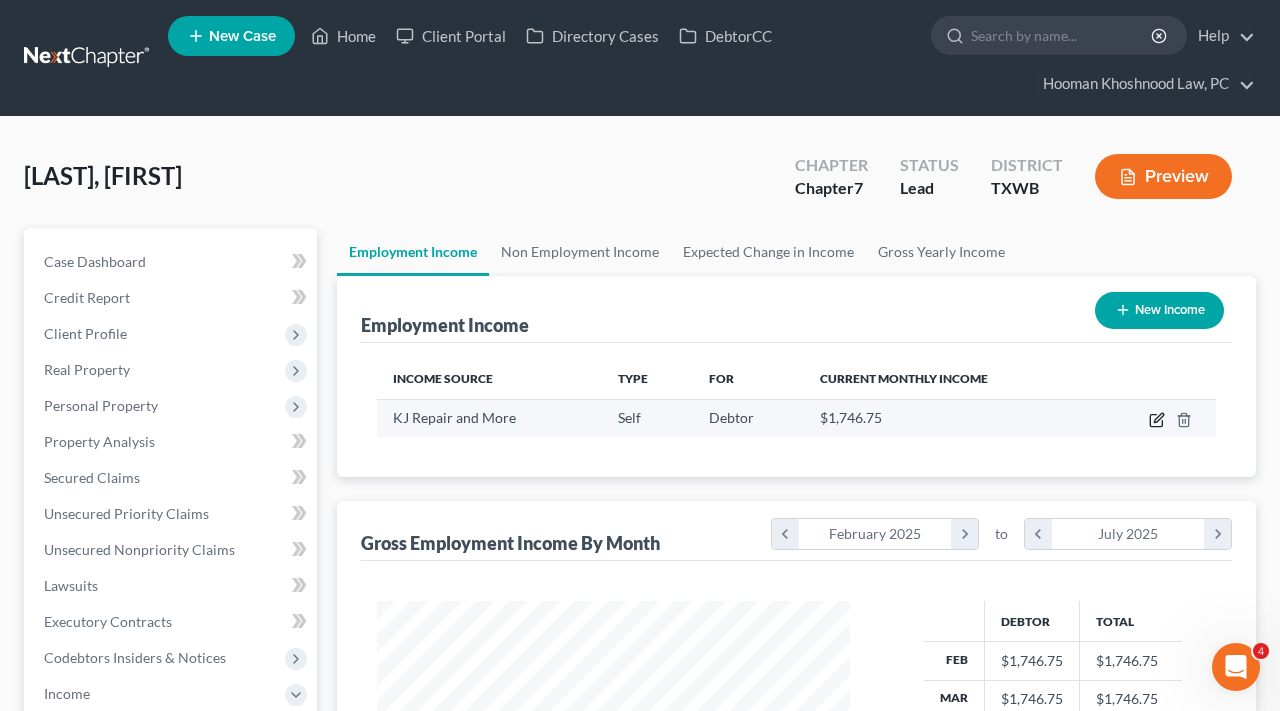 click 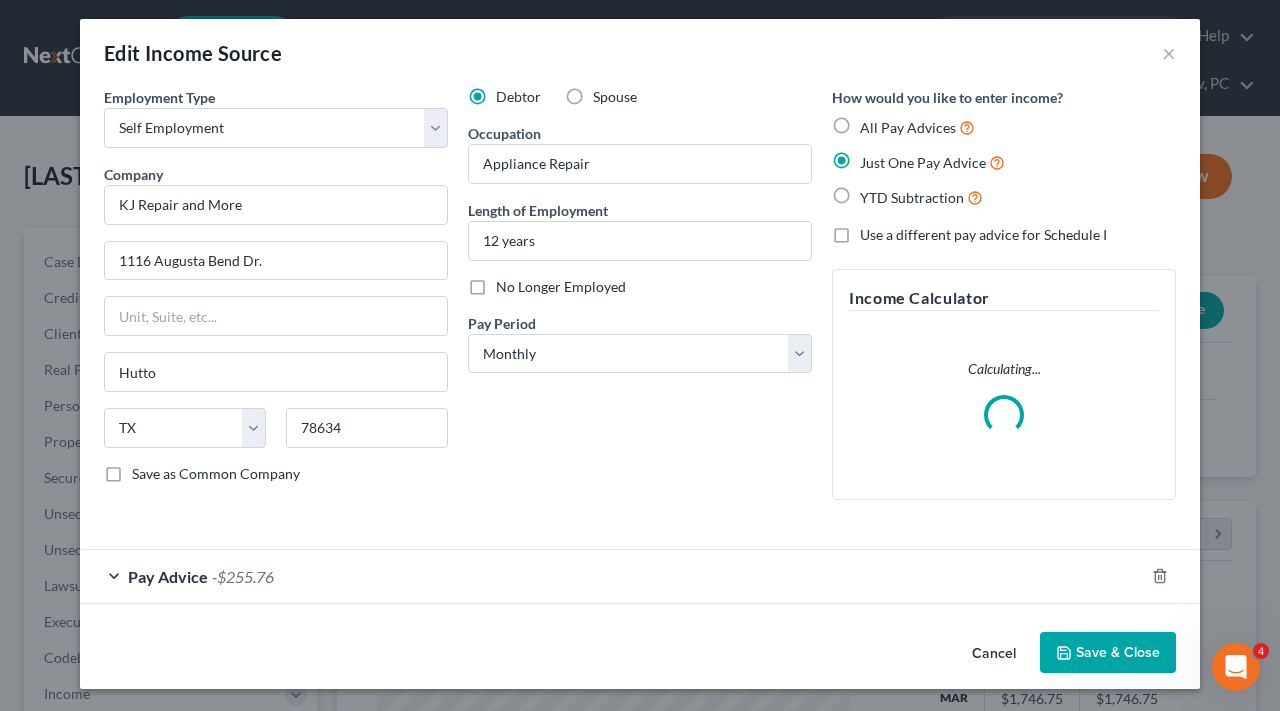 scroll, scrollTop: 0, scrollLeft: 0, axis: both 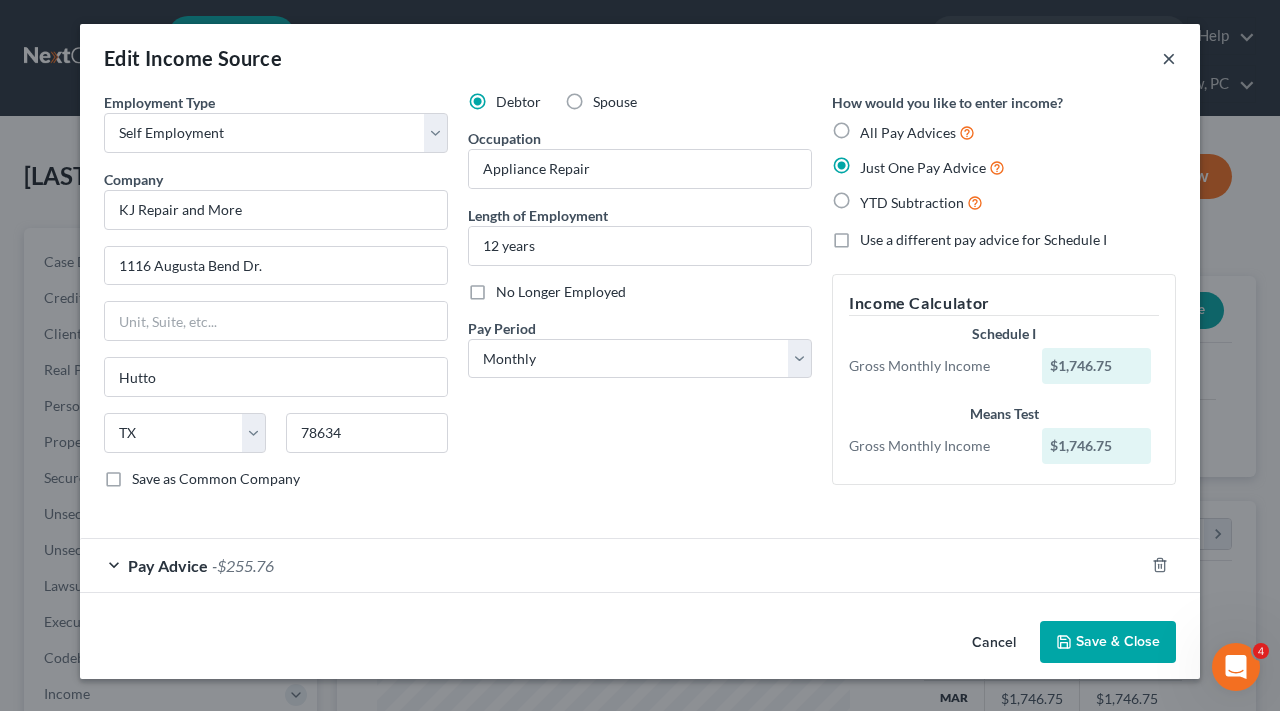 click on "×" at bounding box center (1169, 58) 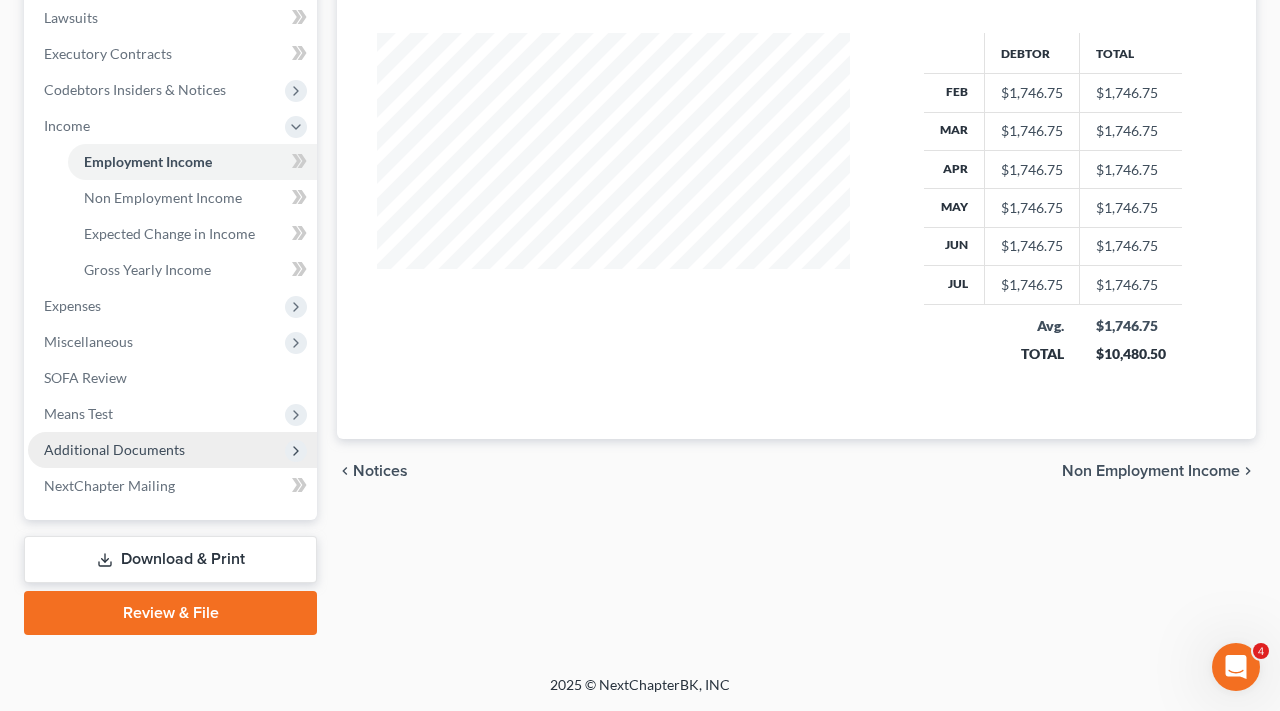 scroll, scrollTop: 568, scrollLeft: 0, axis: vertical 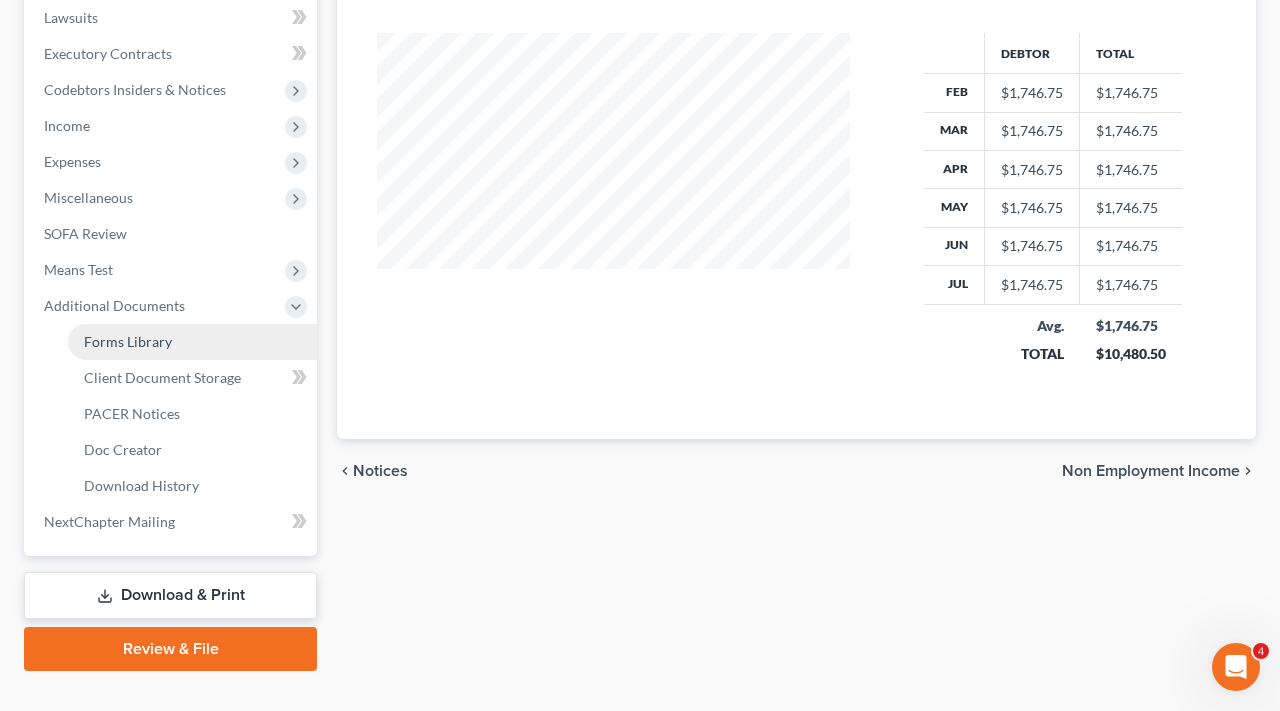 click on "Forms Library" at bounding box center [128, 341] 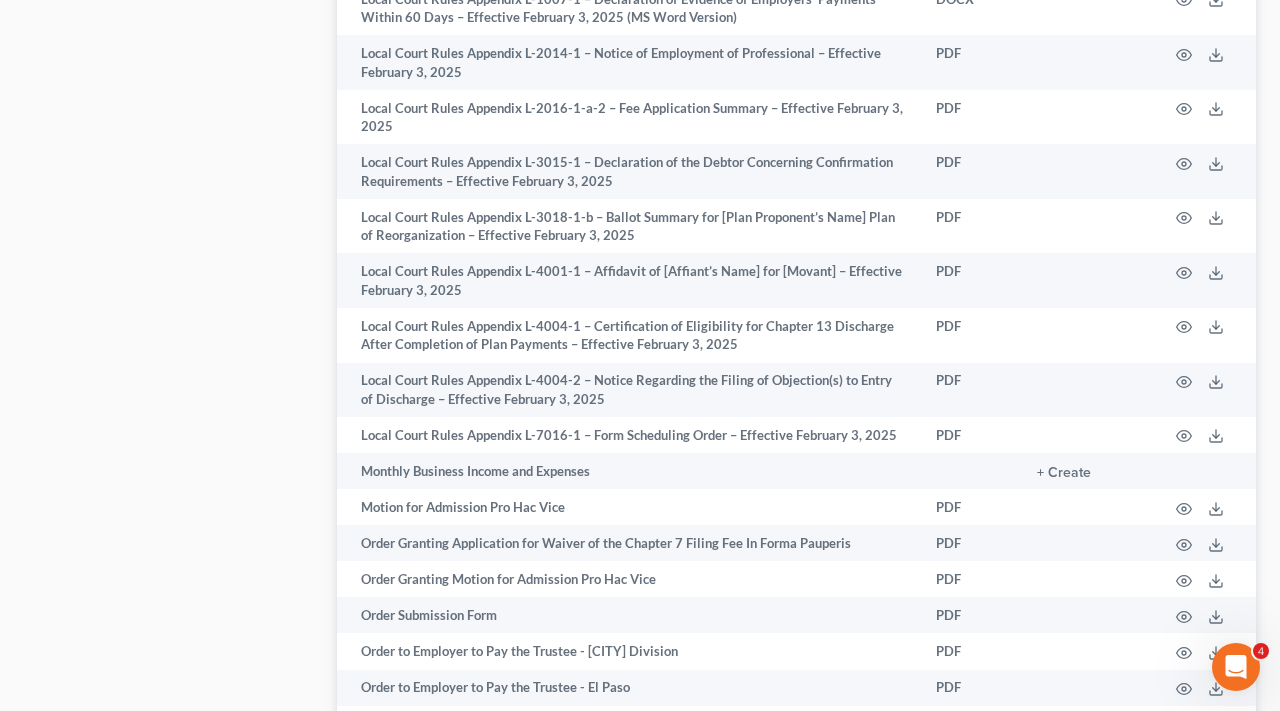 scroll, scrollTop: 2558, scrollLeft: 0, axis: vertical 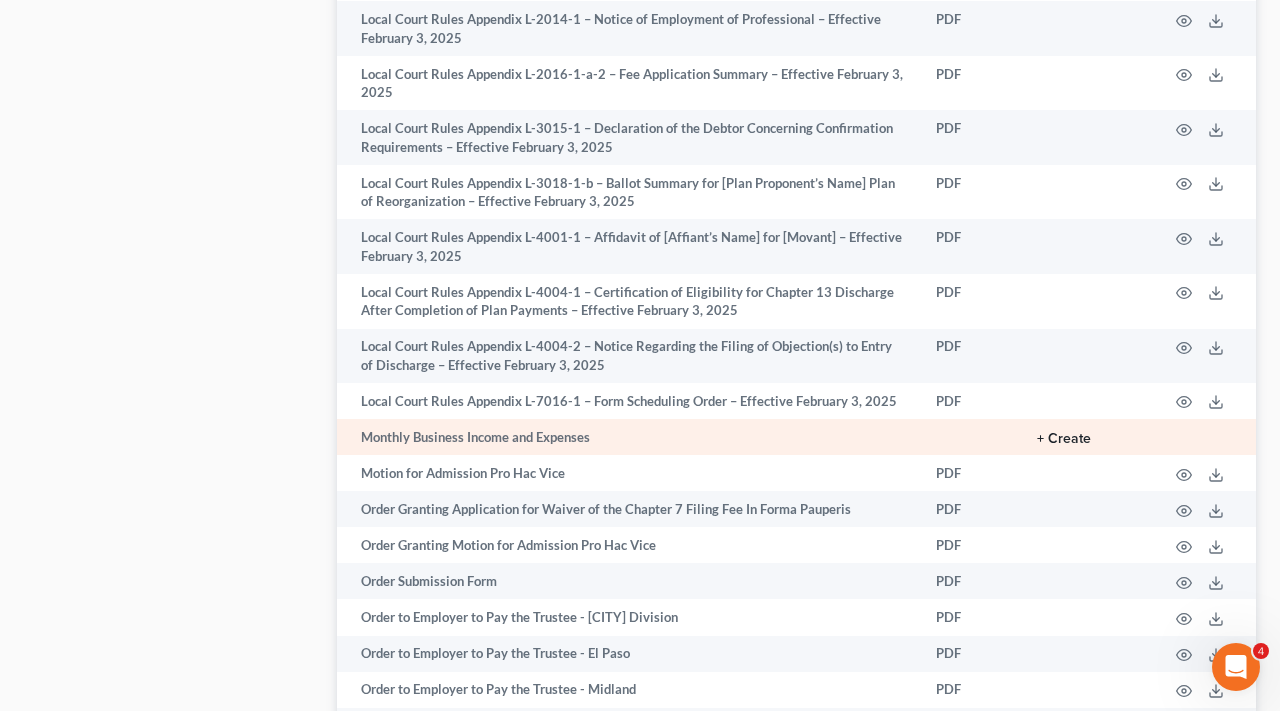 click on "+ Create" at bounding box center [1064, 439] 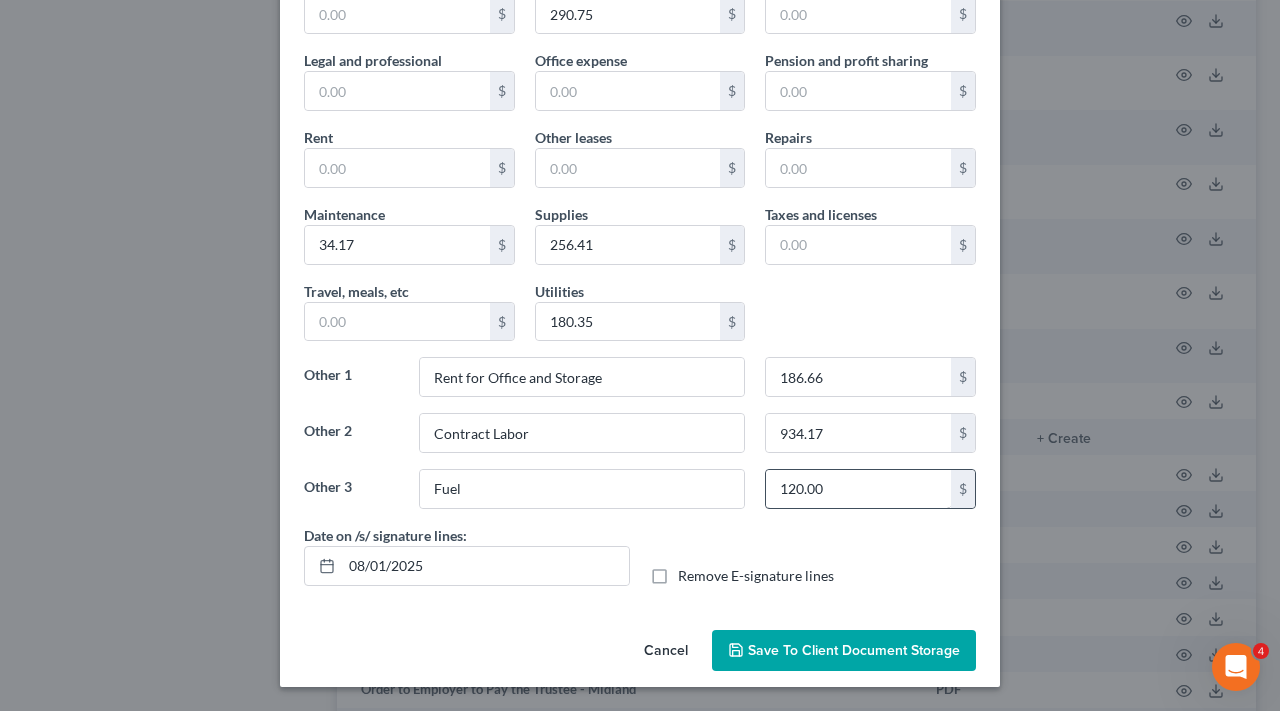 scroll, scrollTop: 272, scrollLeft: 0, axis: vertical 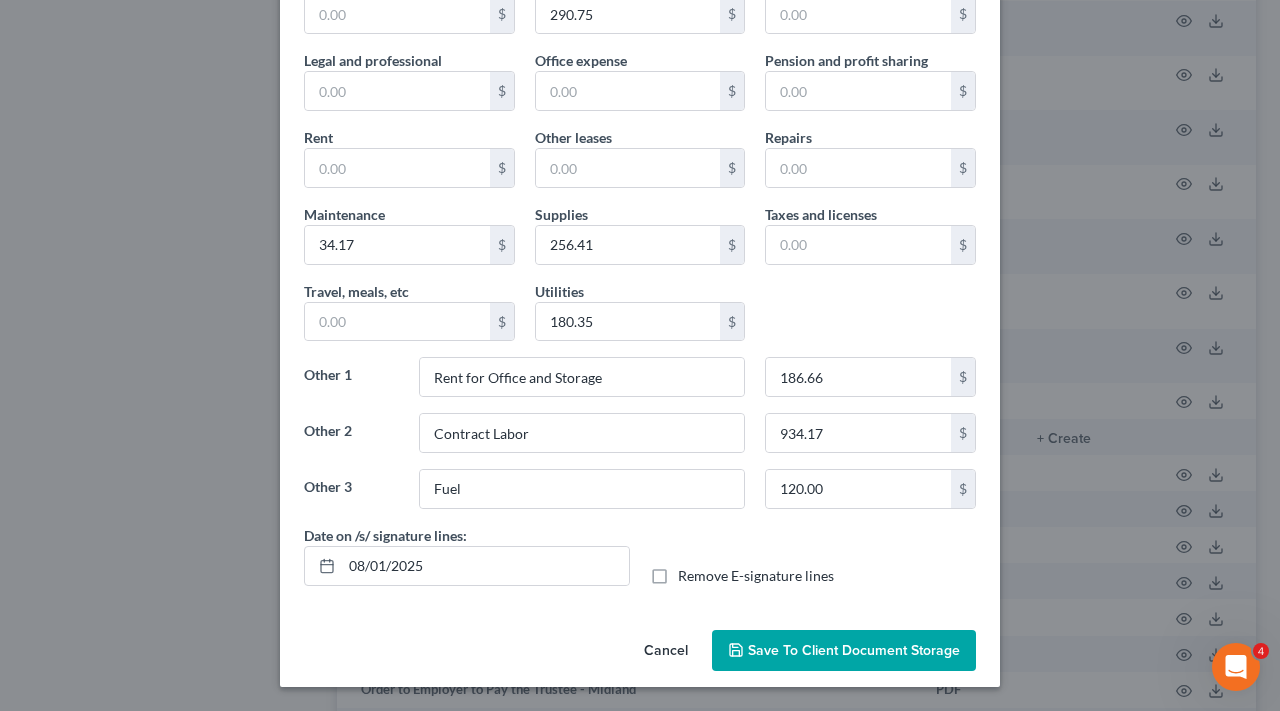click on "Save to Client Document Storage" at bounding box center (854, 650) 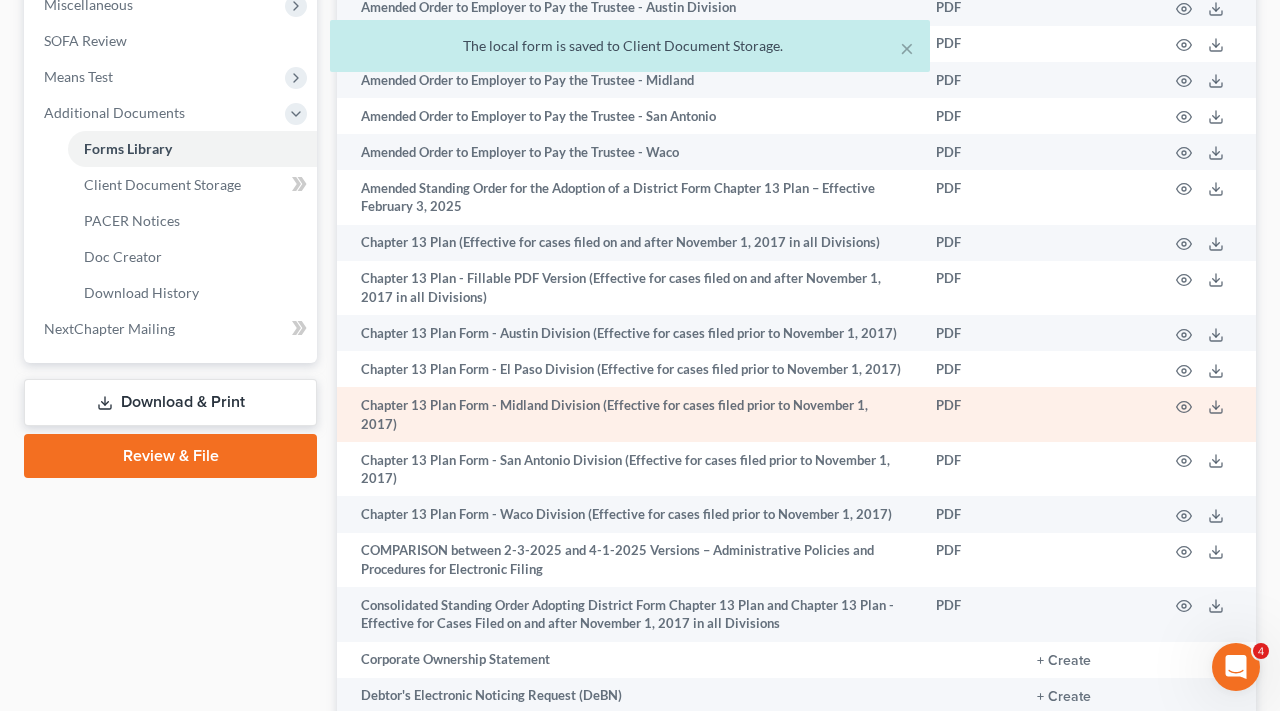 scroll, scrollTop: 761, scrollLeft: 0, axis: vertical 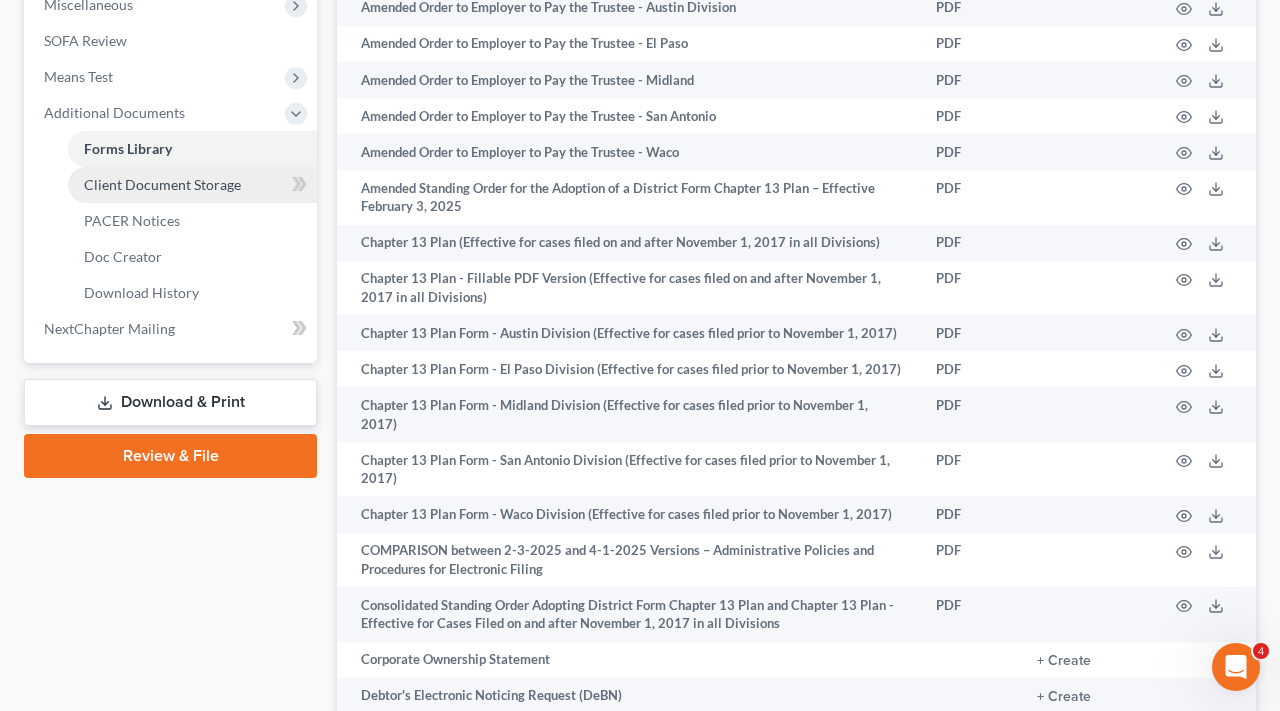 click on "Client Document Storage" at bounding box center (162, 184) 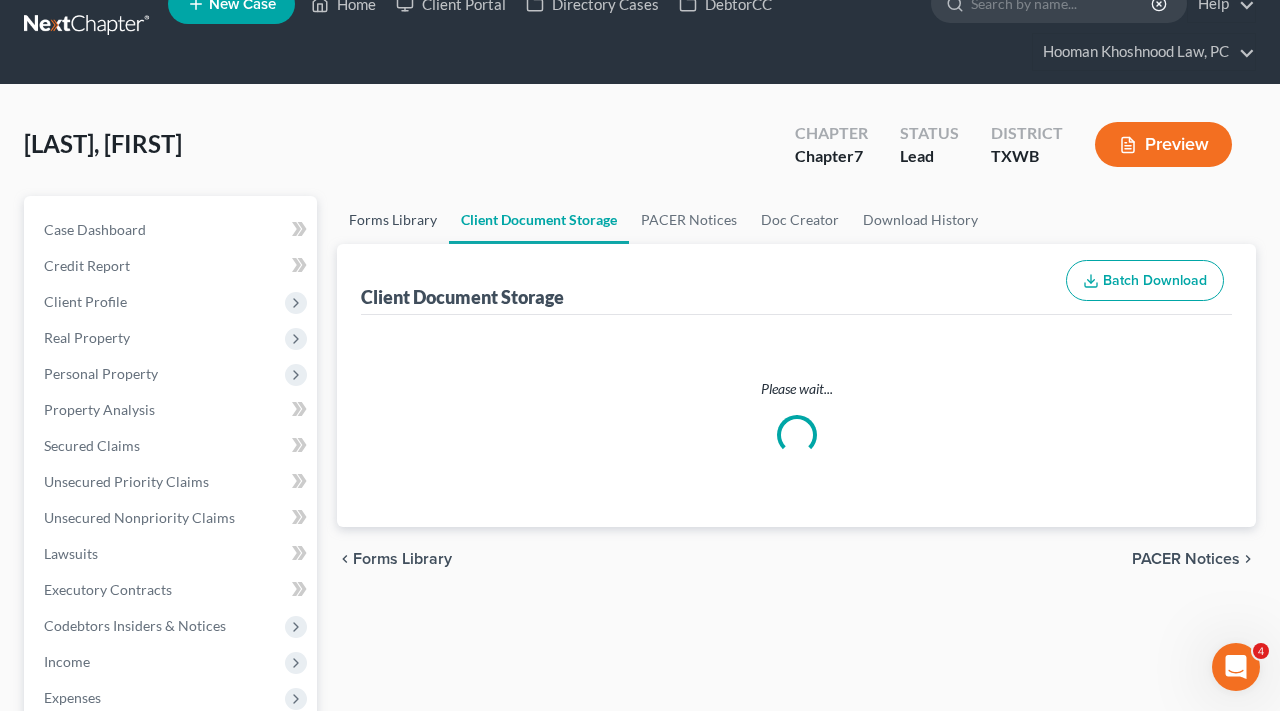scroll, scrollTop: 0, scrollLeft: 0, axis: both 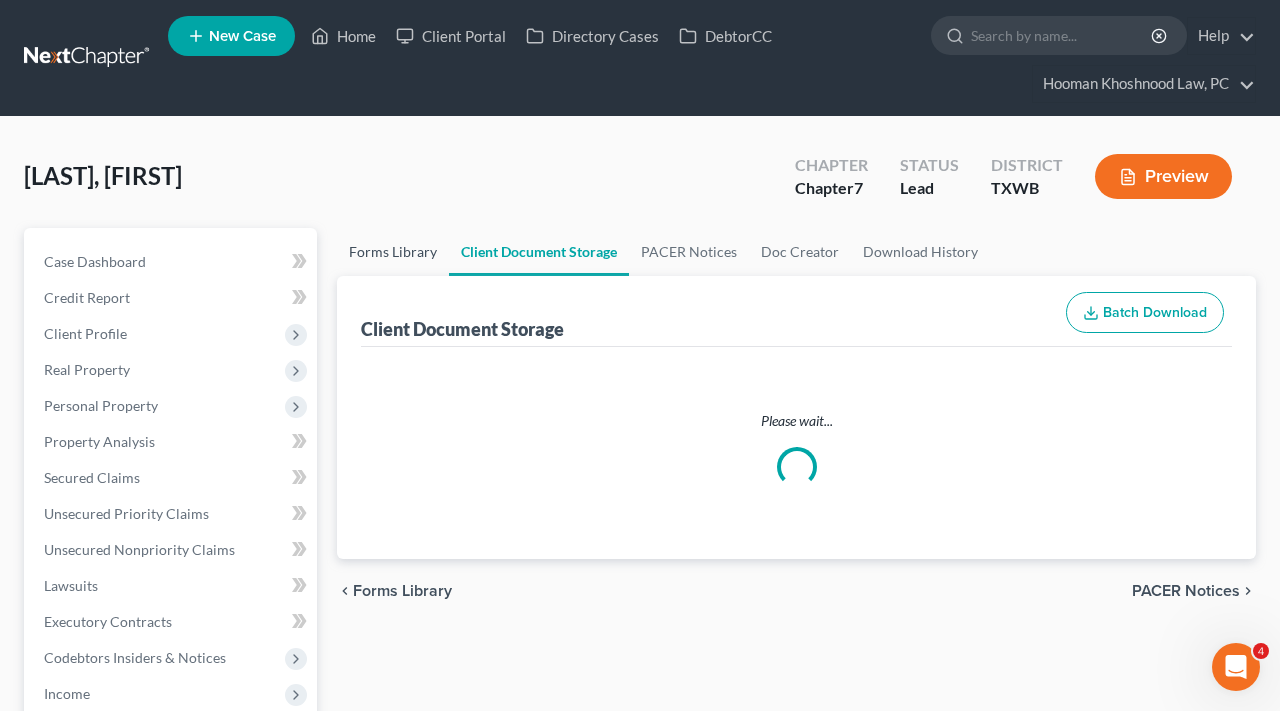 select on "0" 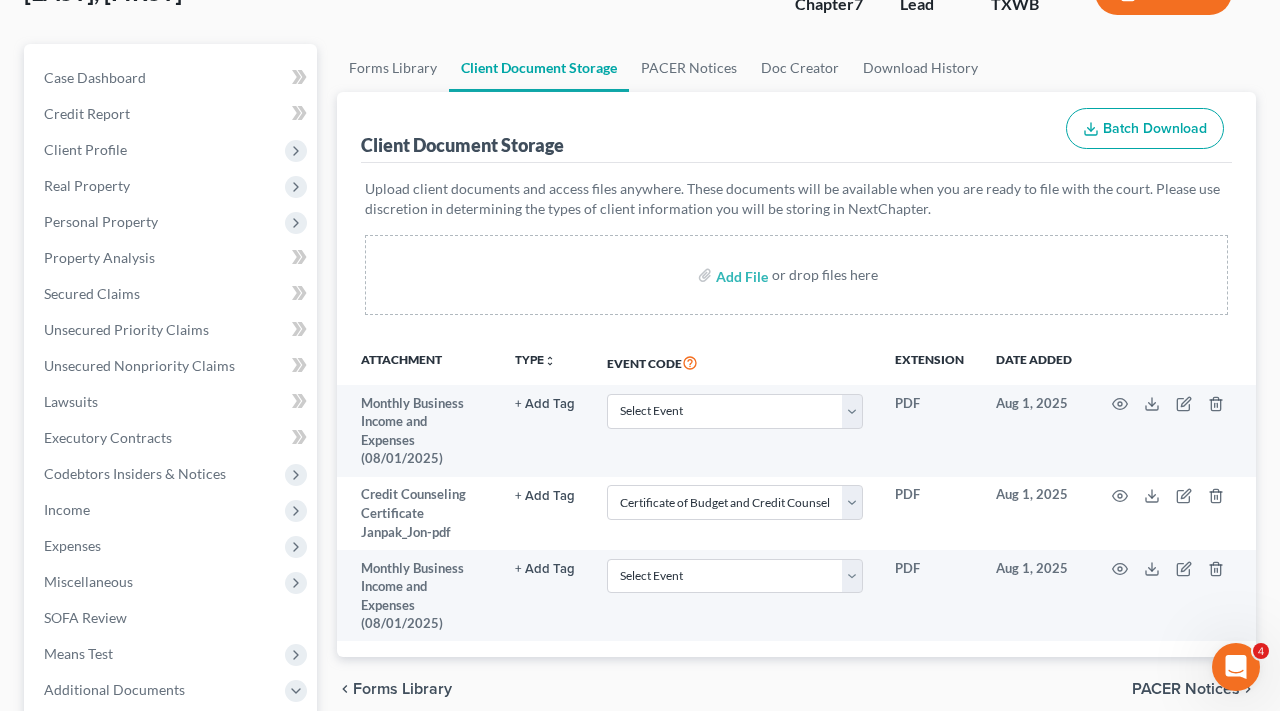 scroll, scrollTop: 241, scrollLeft: 0, axis: vertical 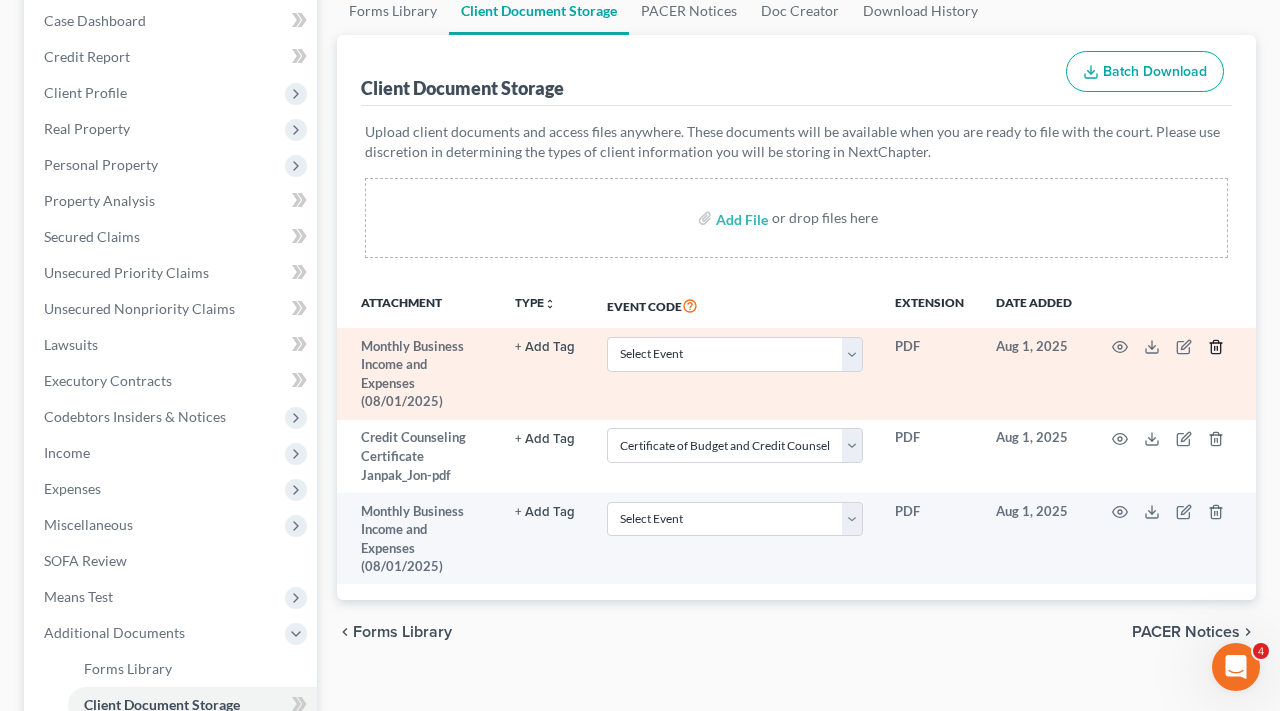 click 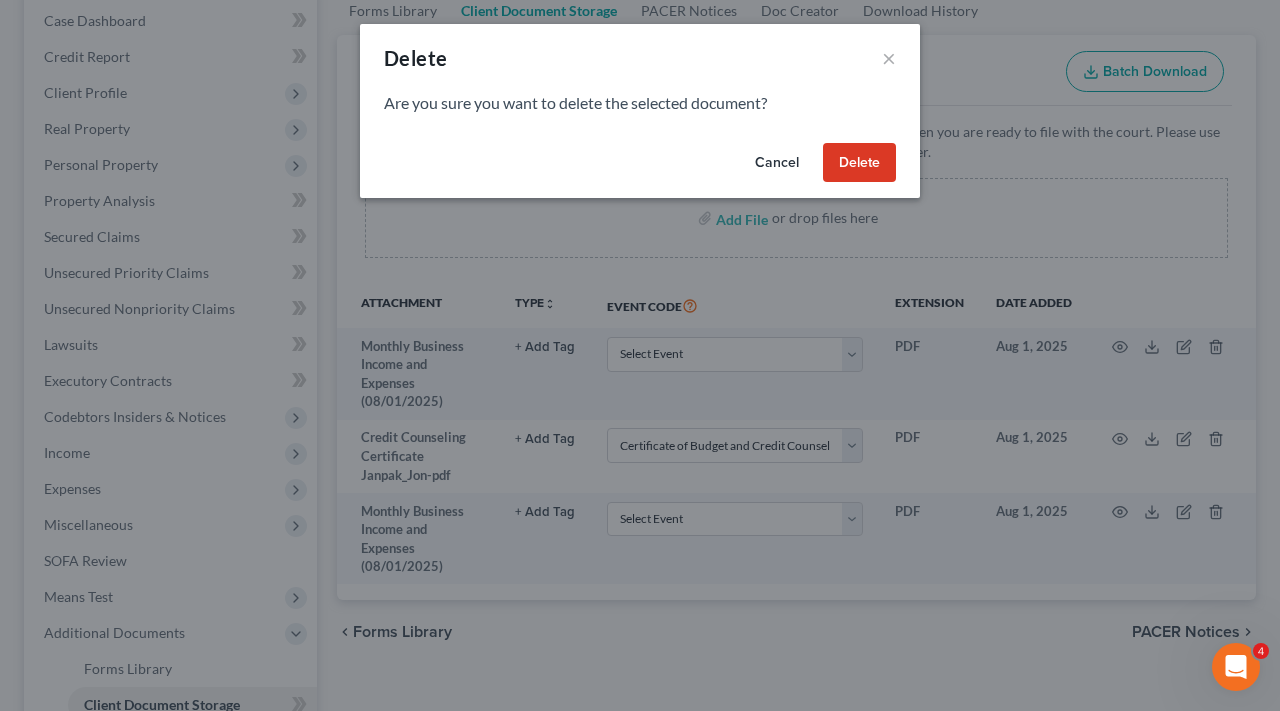 click on "Delete" at bounding box center [859, 163] 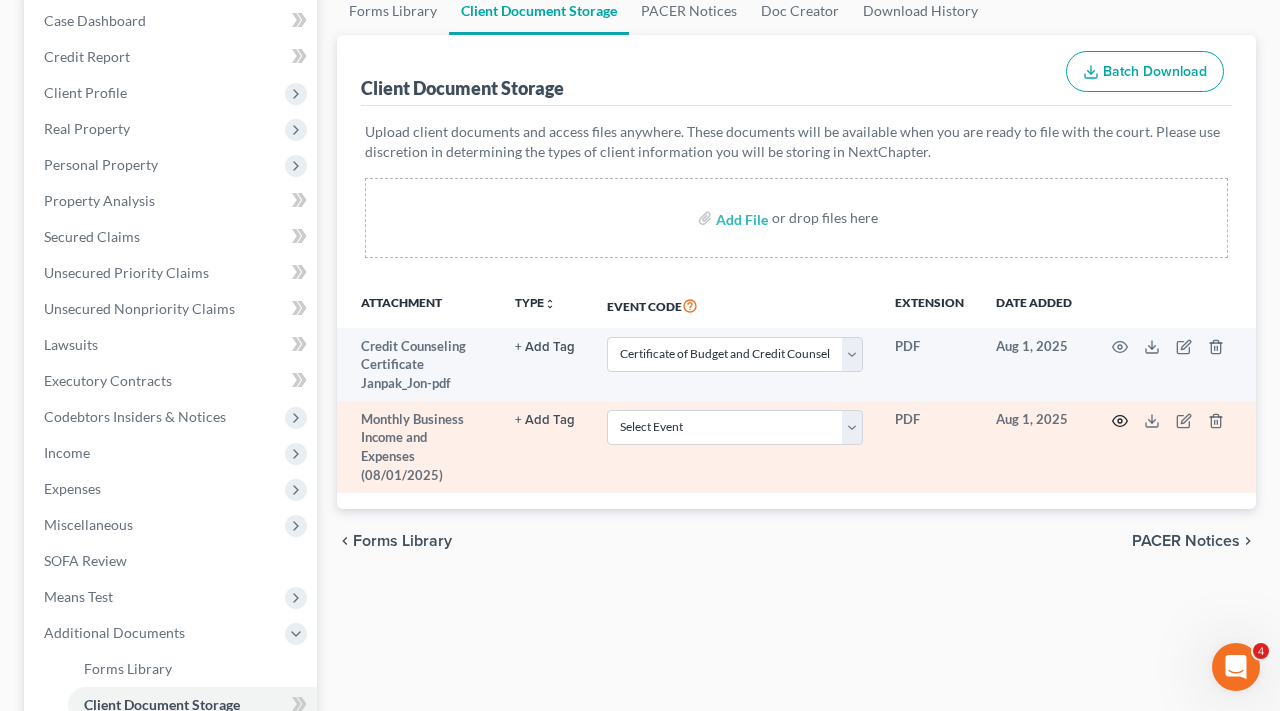 click 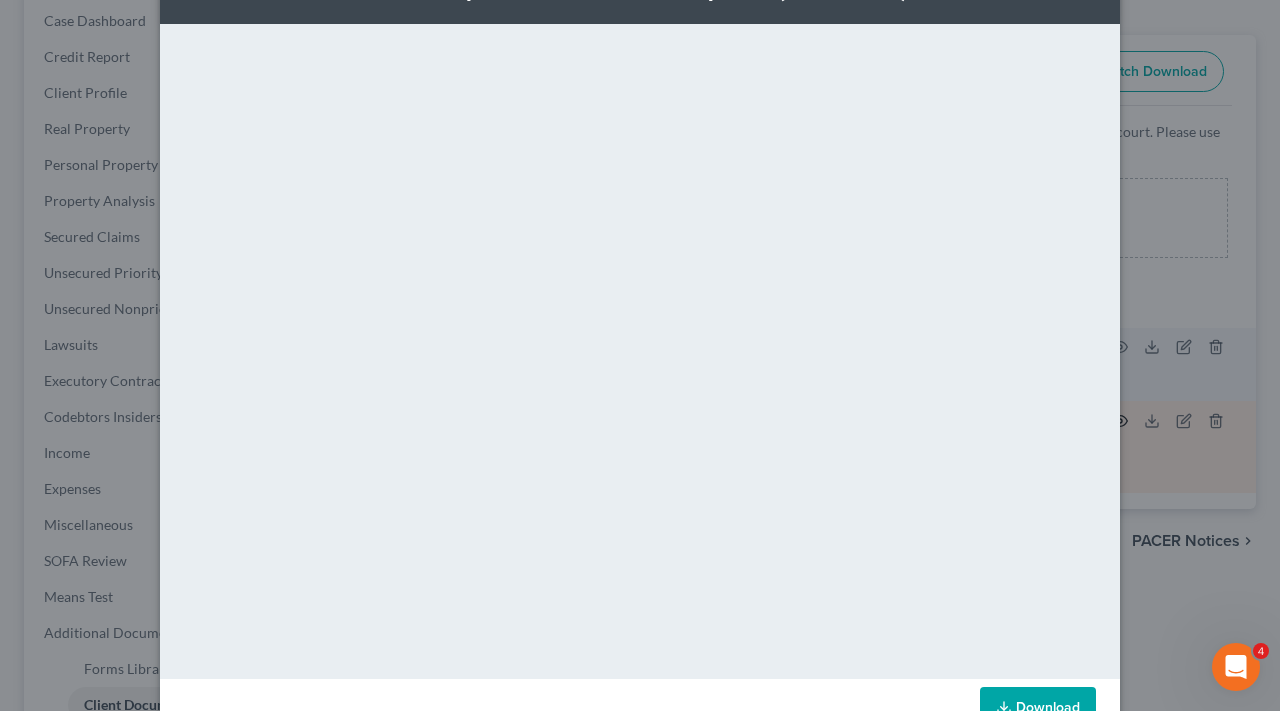 scroll, scrollTop: 78, scrollLeft: 0, axis: vertical 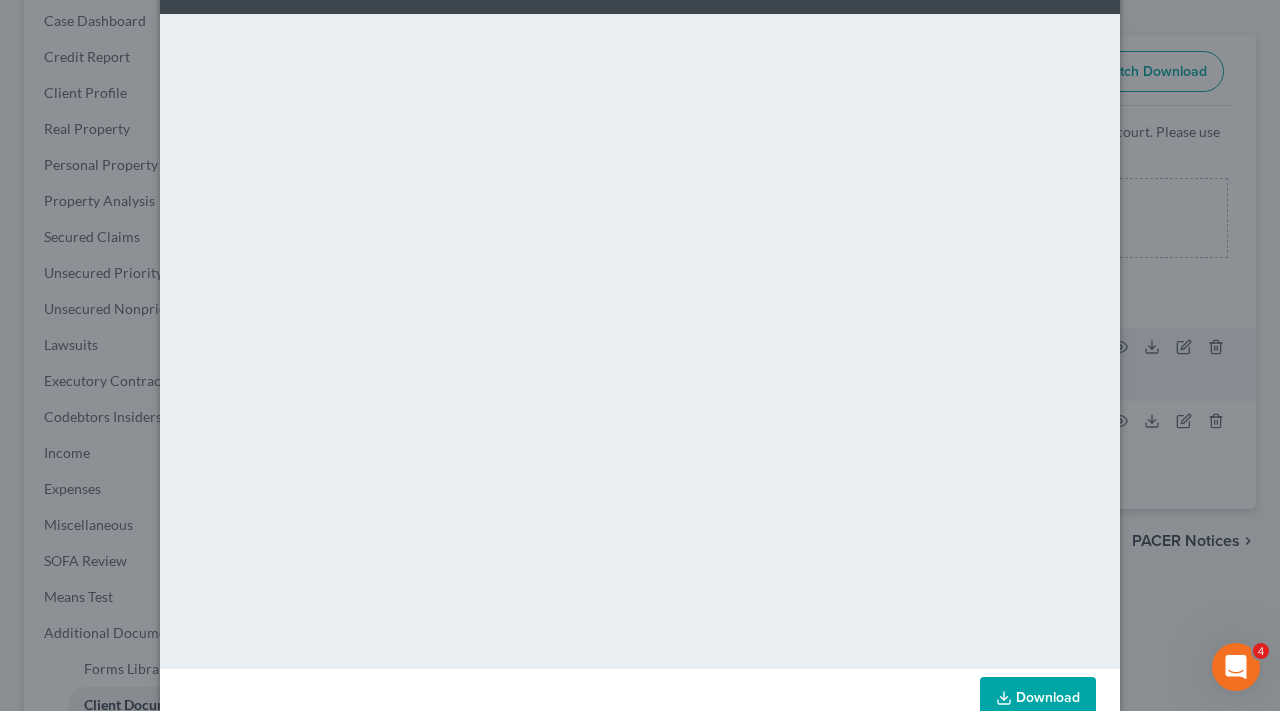 click on "Attachment Preview: Monthly Business Income and Expenses (08/01/2025) 08/01/2025 ×
Download" at bounding box center [640, 355] 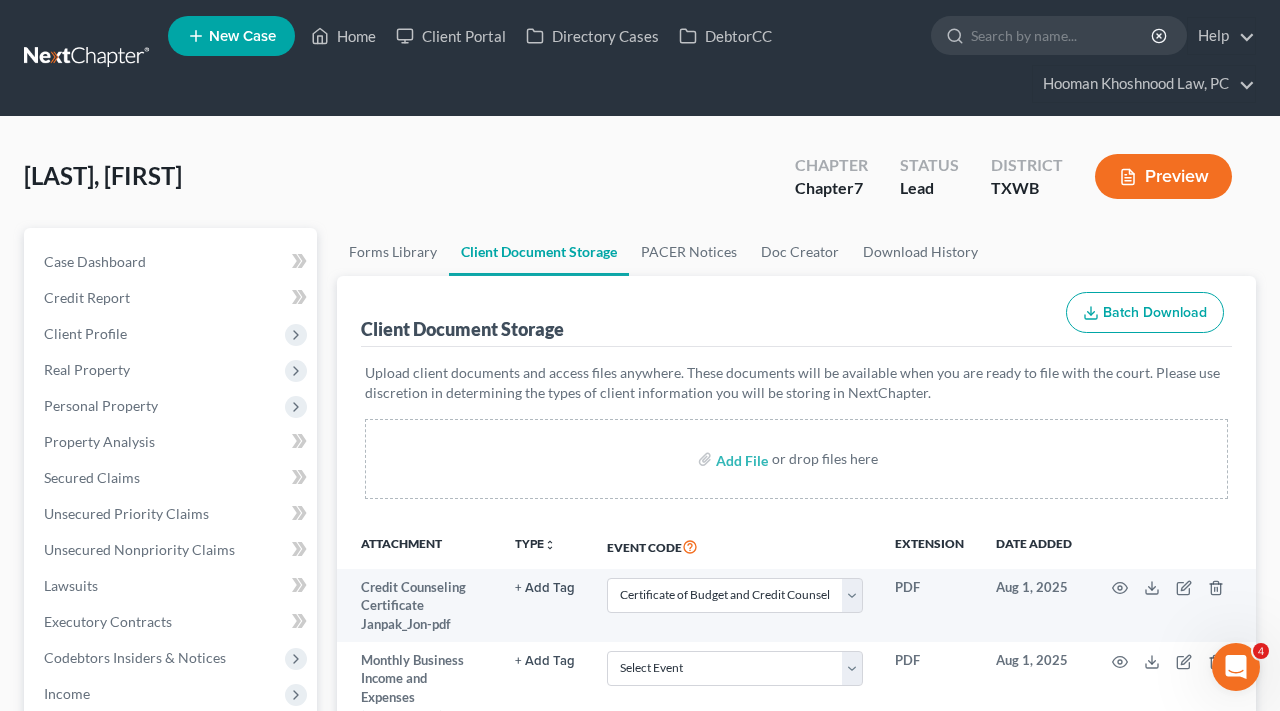 scroll, scrollTop: 0, scrollLeft: 0, axis: both 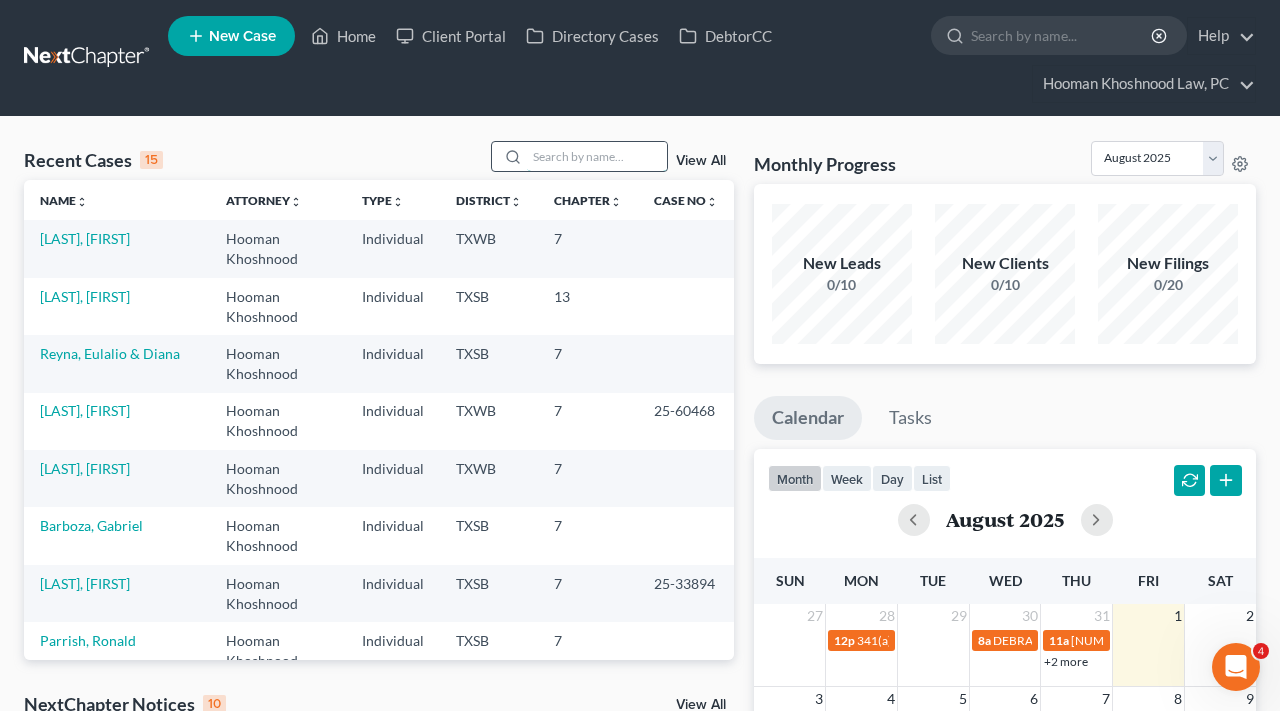 click at bounding box center (597, 156) 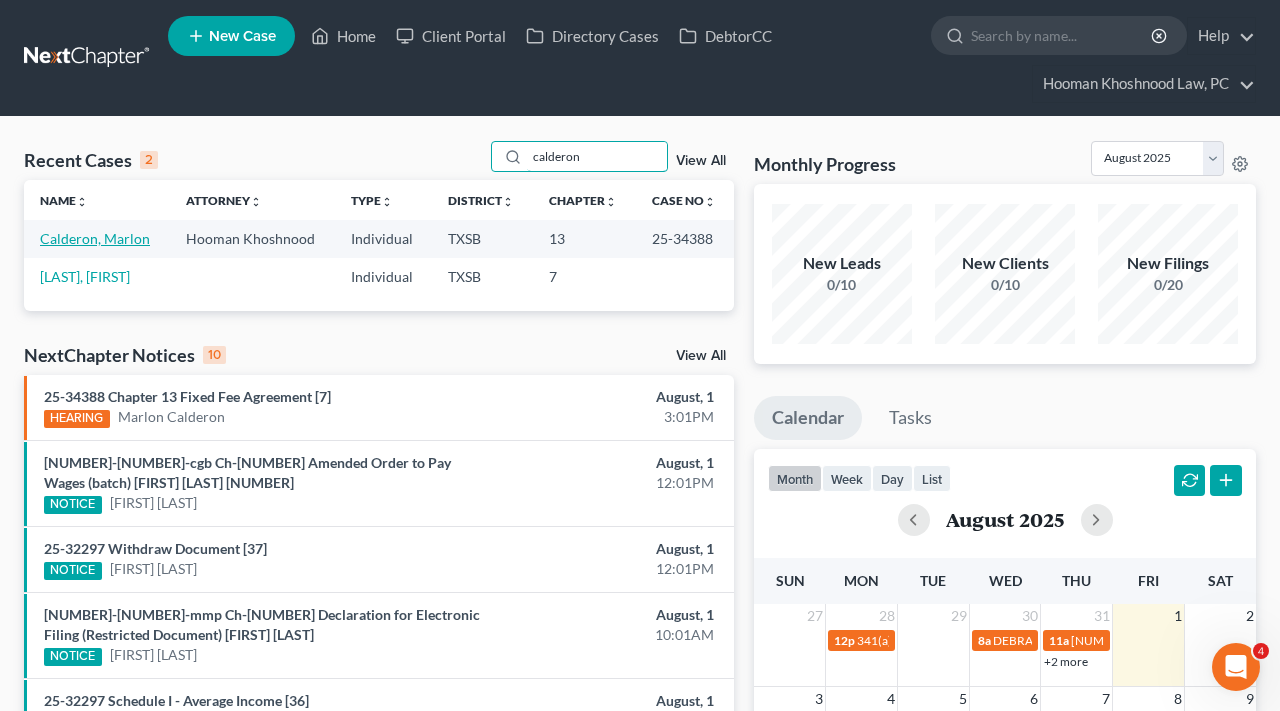 type on "calderon" 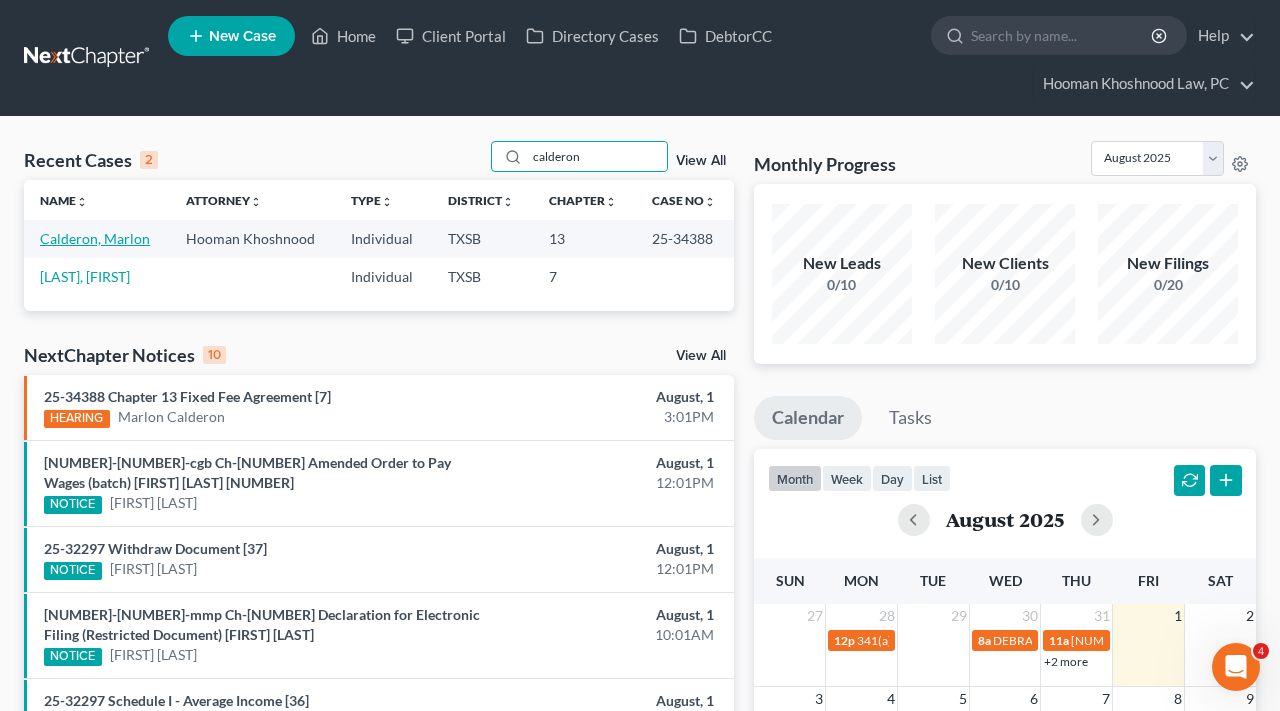 click on "Calderon, Marlon" at bounding box center [95, 238] 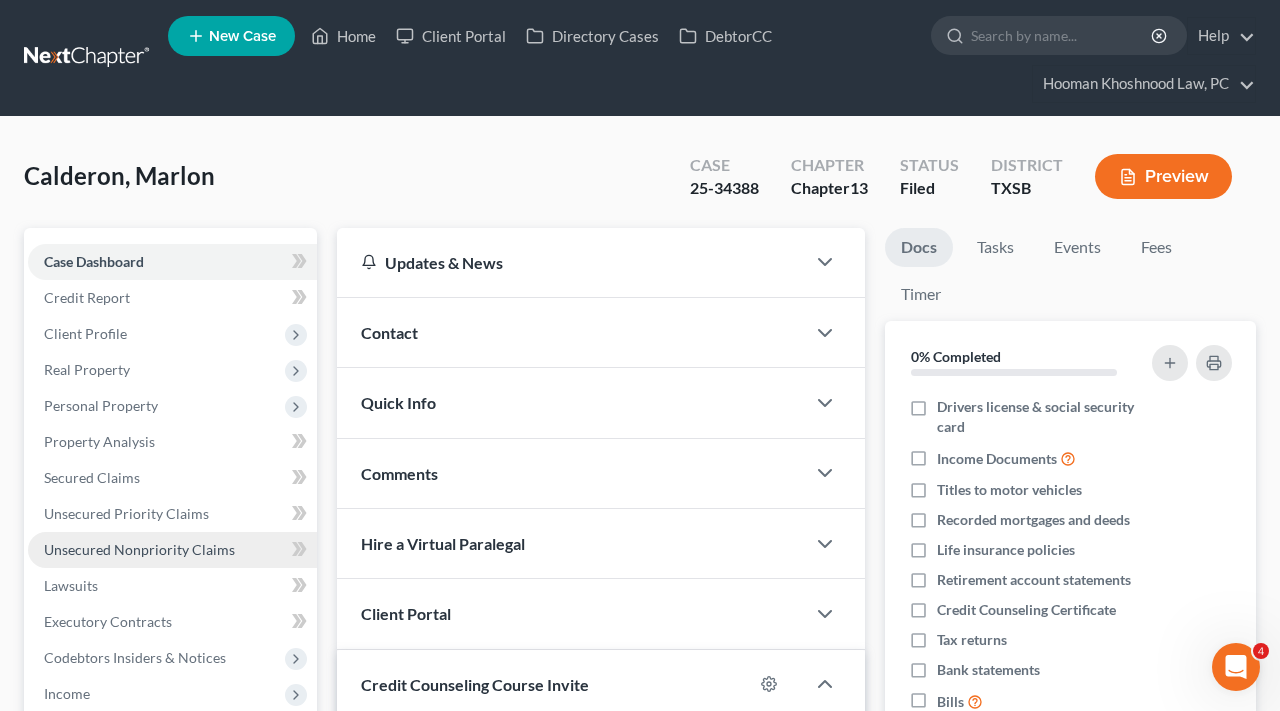 click on "Unsecured Nonpriority Claims" at bounding box center [139, 549] 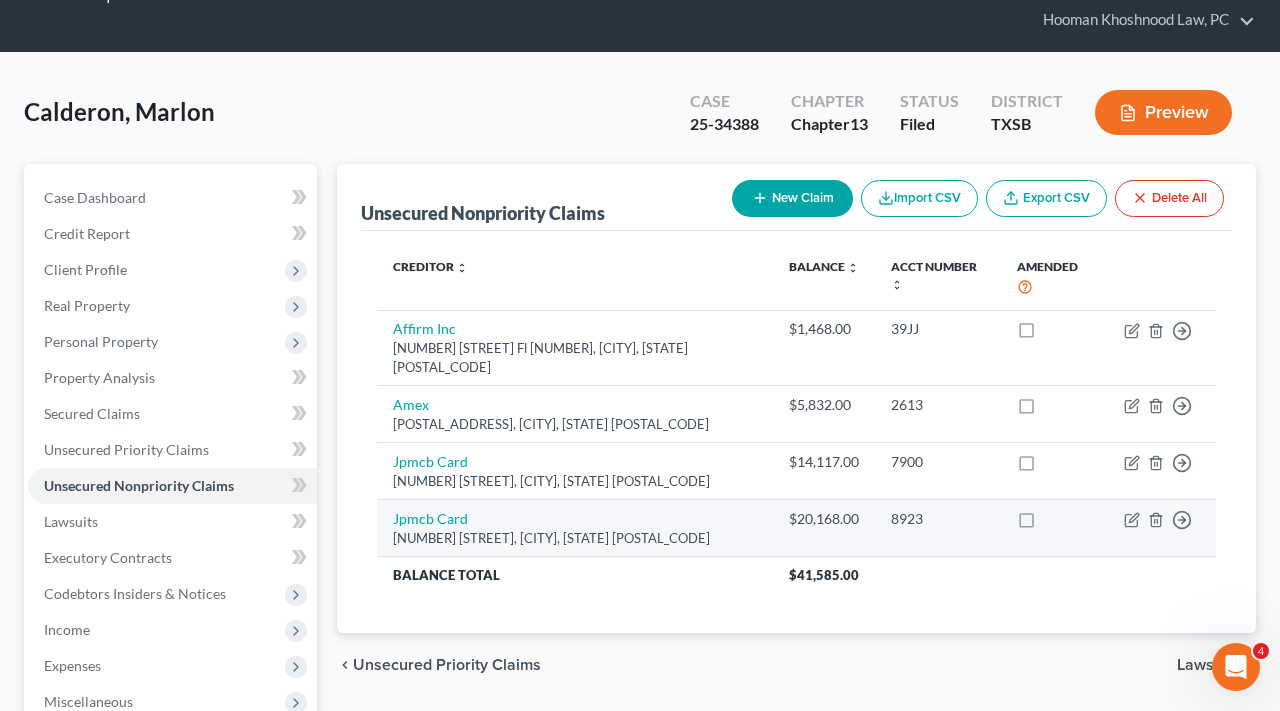 scroll, scrollTop: 64, scrollLeft: 0, axis: vertical 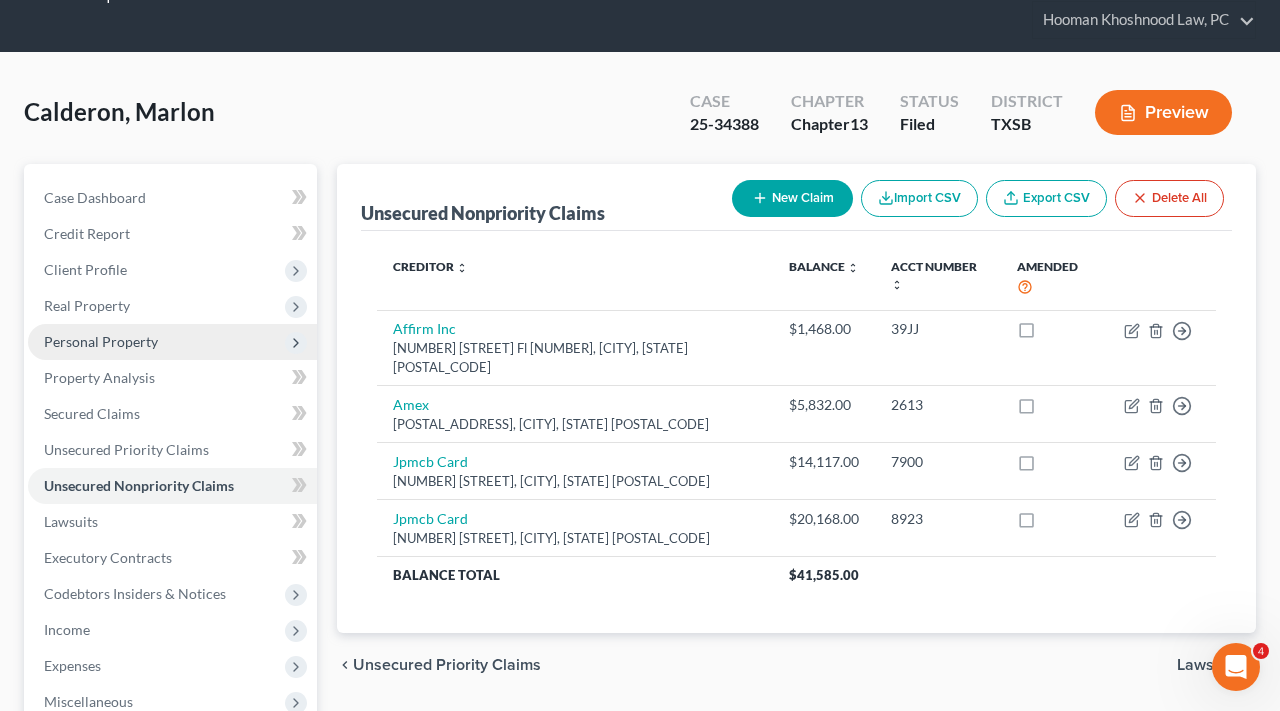 click on "Personal Property" at bounding box center (101, 341) 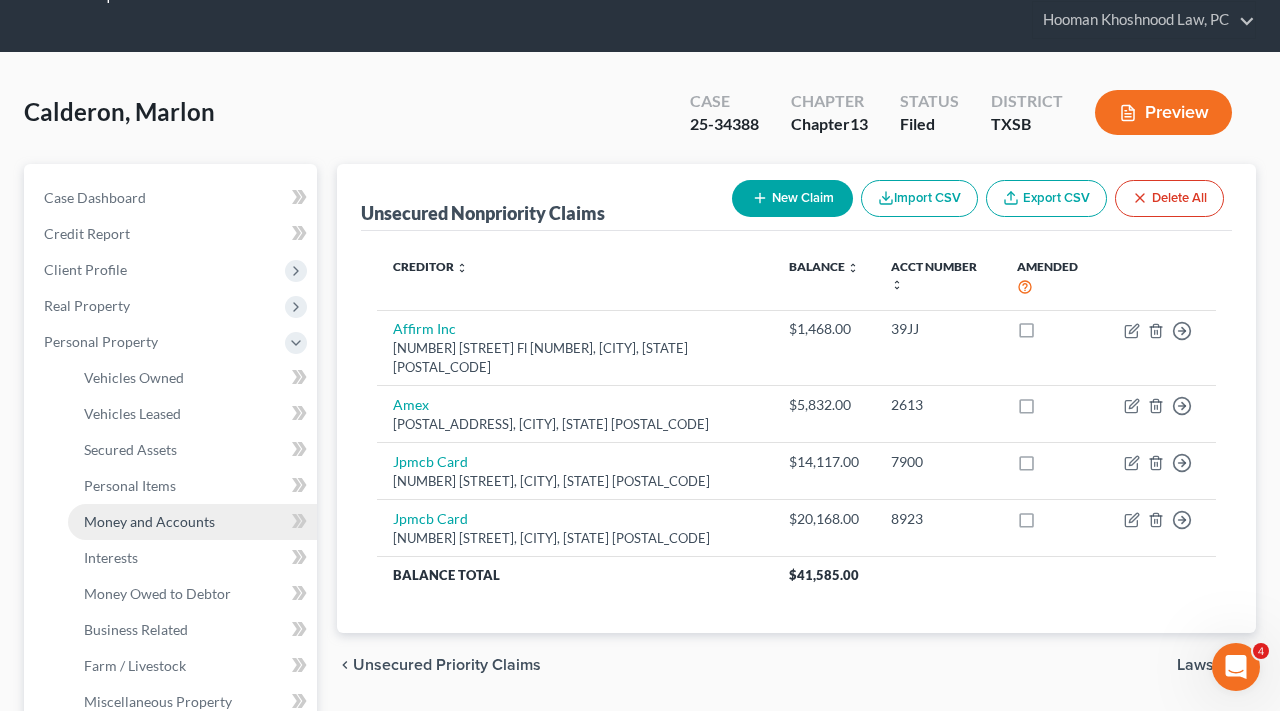 click on "Money and Accounts" at bounding box center [149, 521] 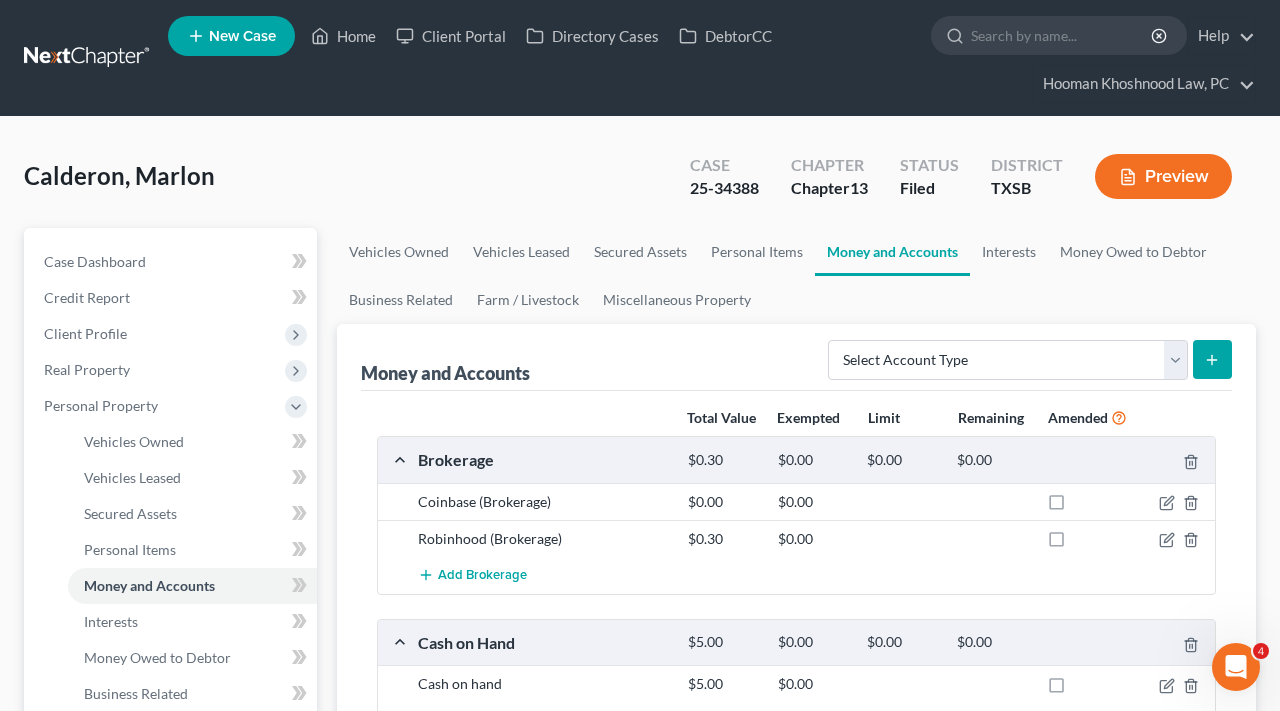 scroll, scrollTop: 0, scrollLeft: 0, axis: both 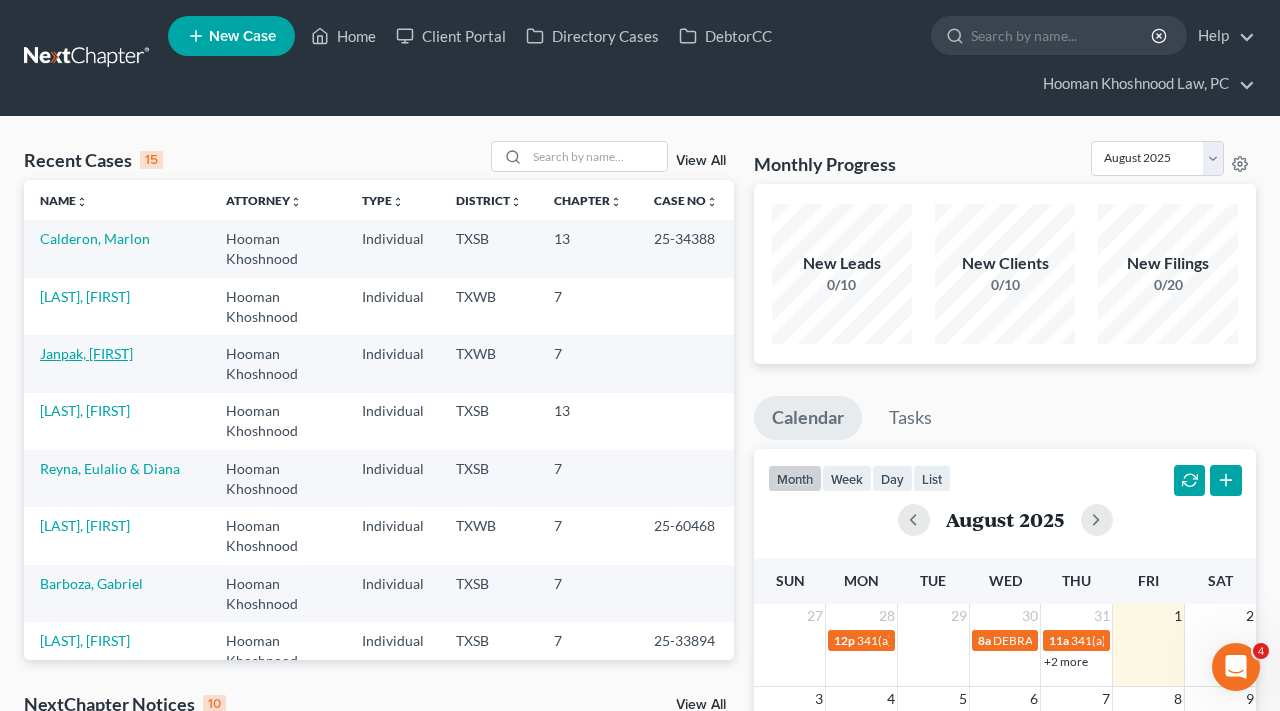 click on "Janpak, [FIRST]" at bounding box center (86, 353) 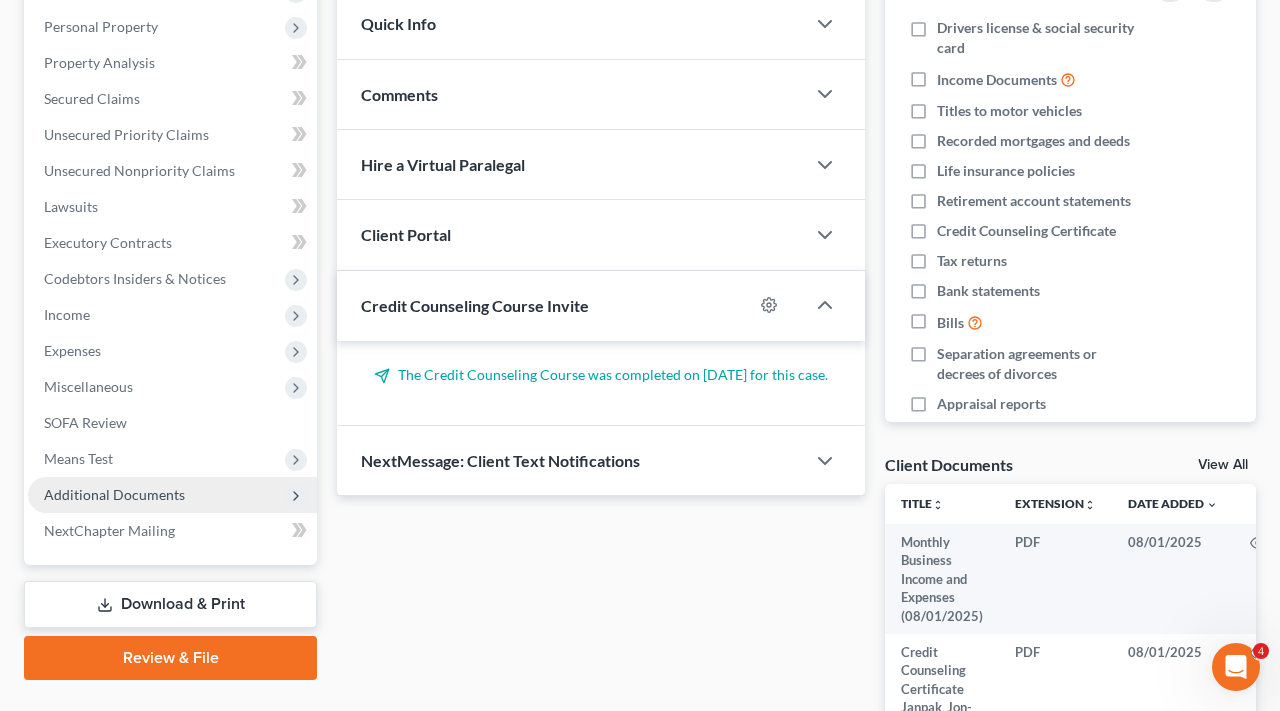 scroll, scrollTop: 375, scrollLeft: 0, axis: vertical 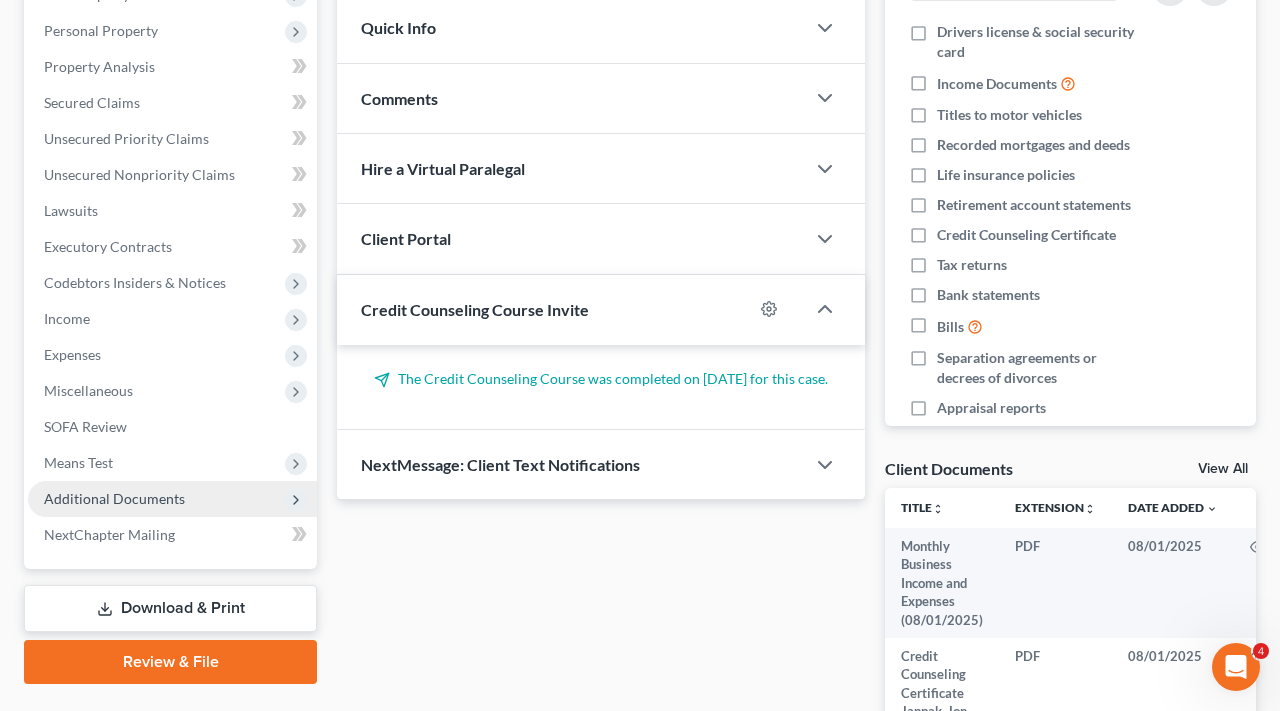 click on "Additional Documents" at bounding box center [114, 498] 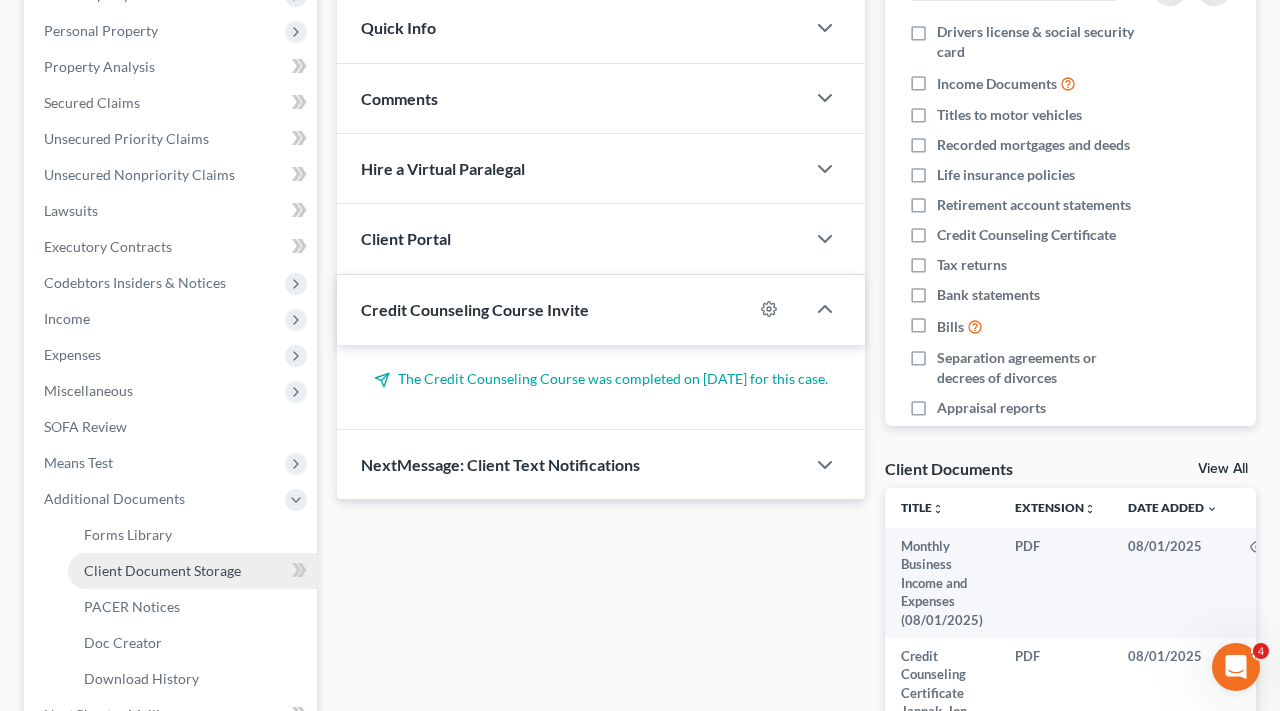 click on "Client Document Storage" at bounding box center (162, 570) 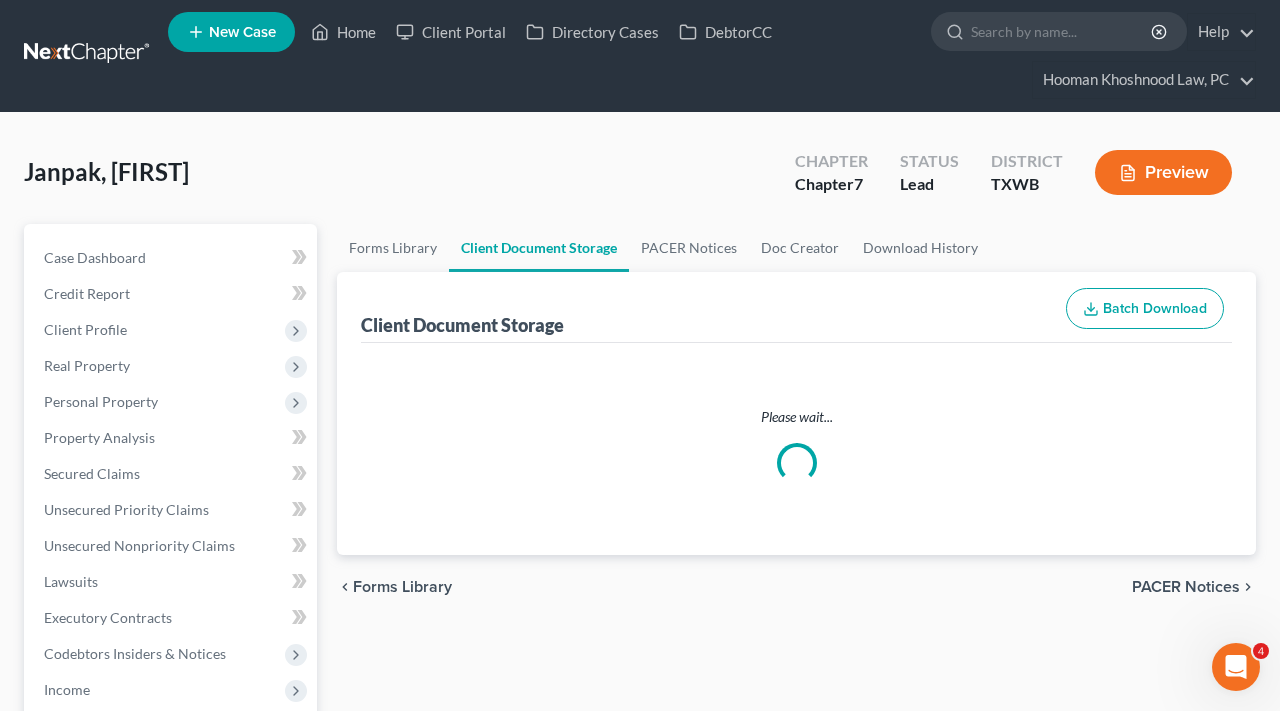 scroll, scrollTop: 0, scrollLeft: 0, axis: both 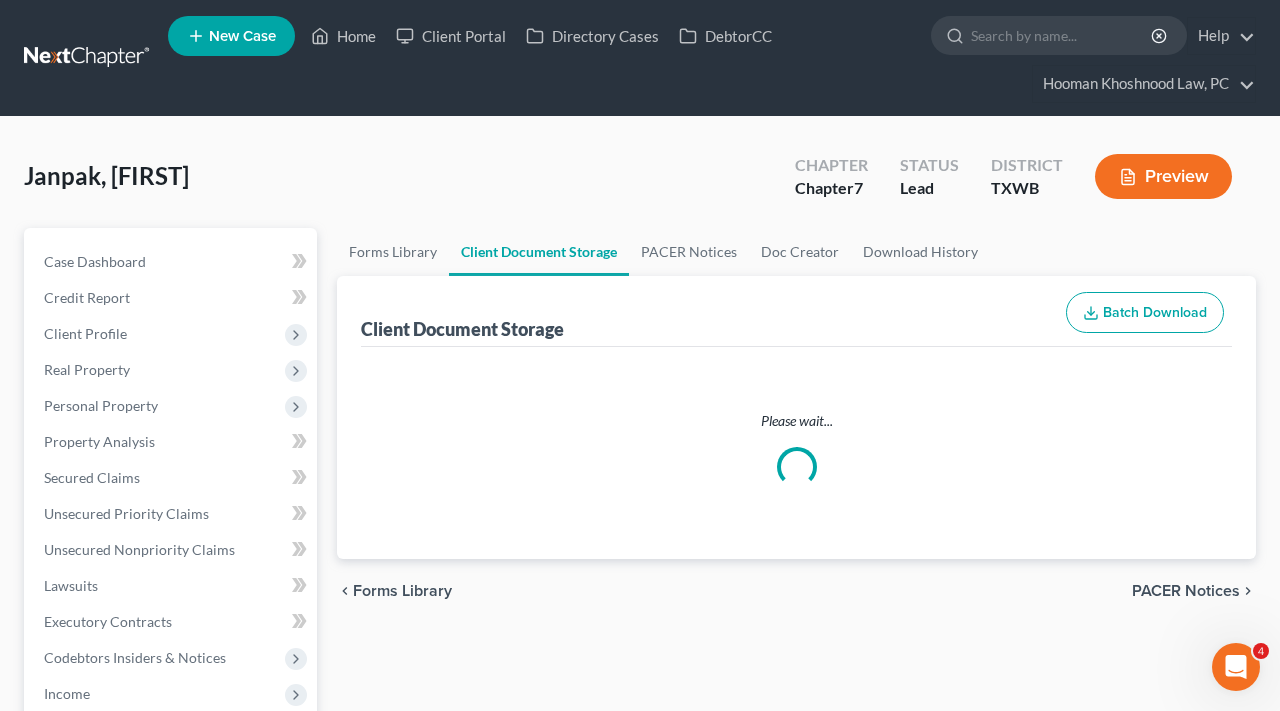 select on "0" 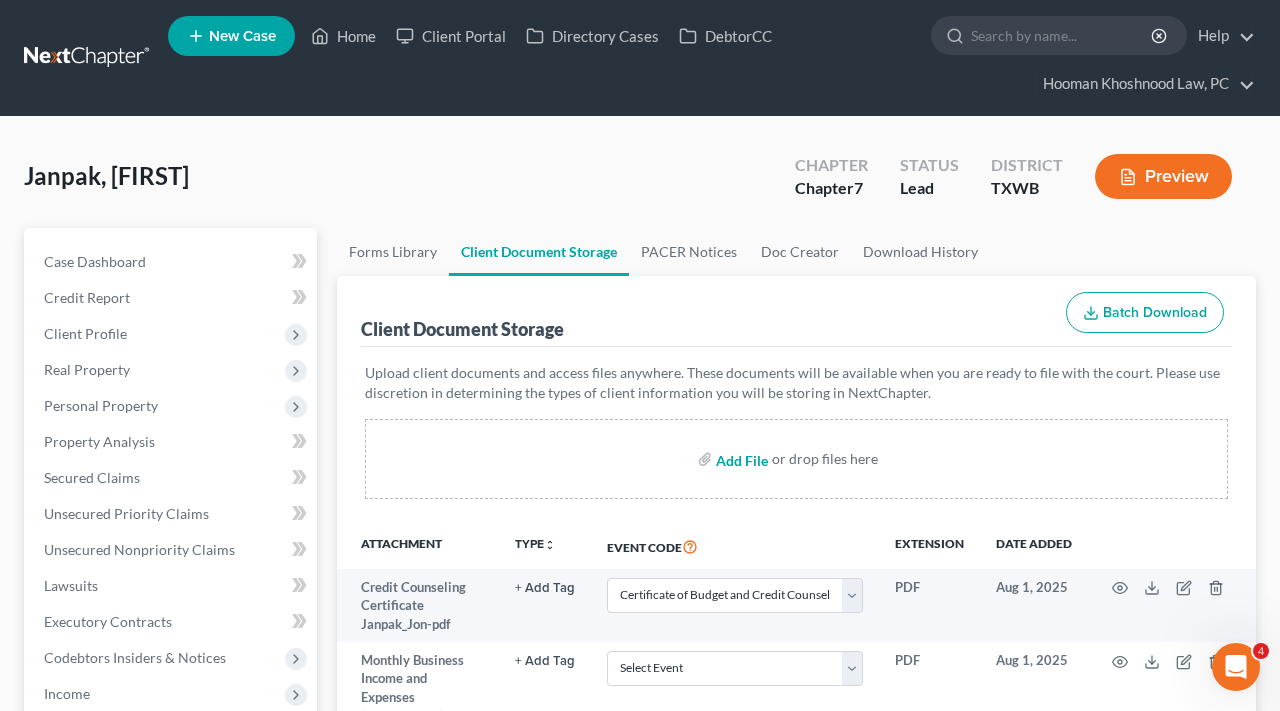 scroll, scrollTop: 5, scrollLeft: 0, axis: vertical 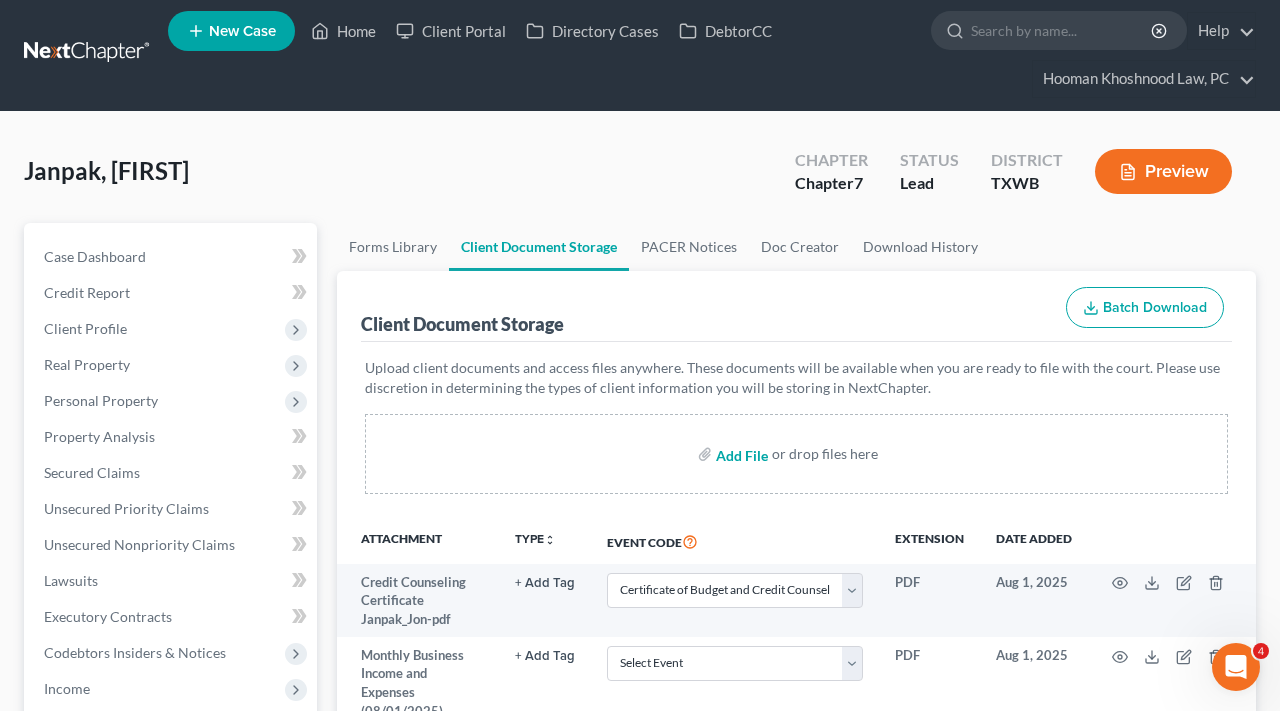 click at bounding box center [740, 454] 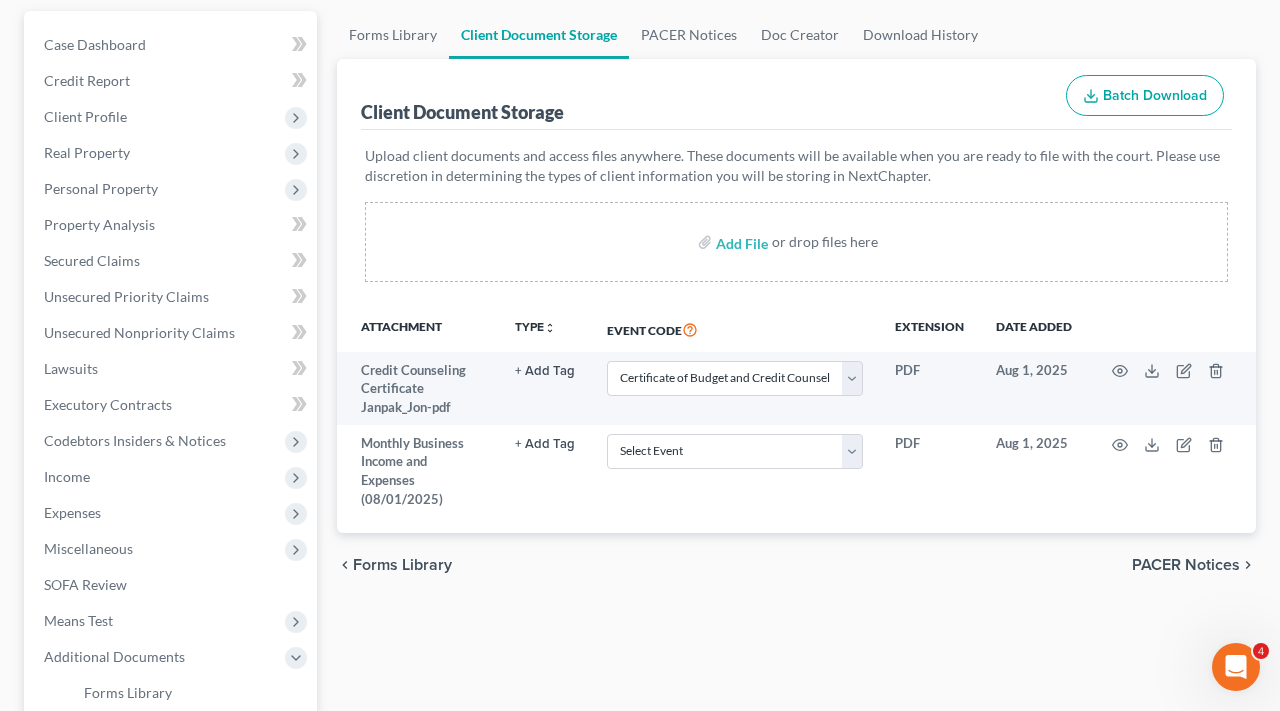 scroll, scrollTop: 221, scrollLeft: 0, axis: vertical 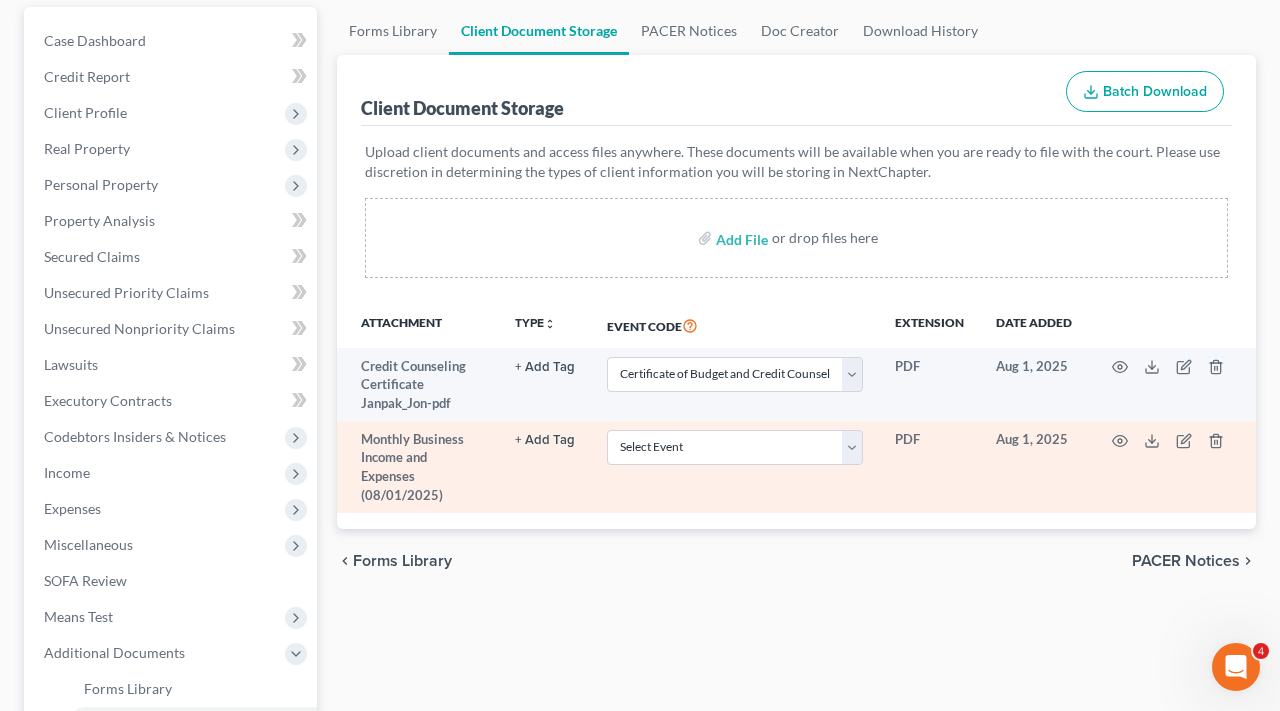 select on "0" 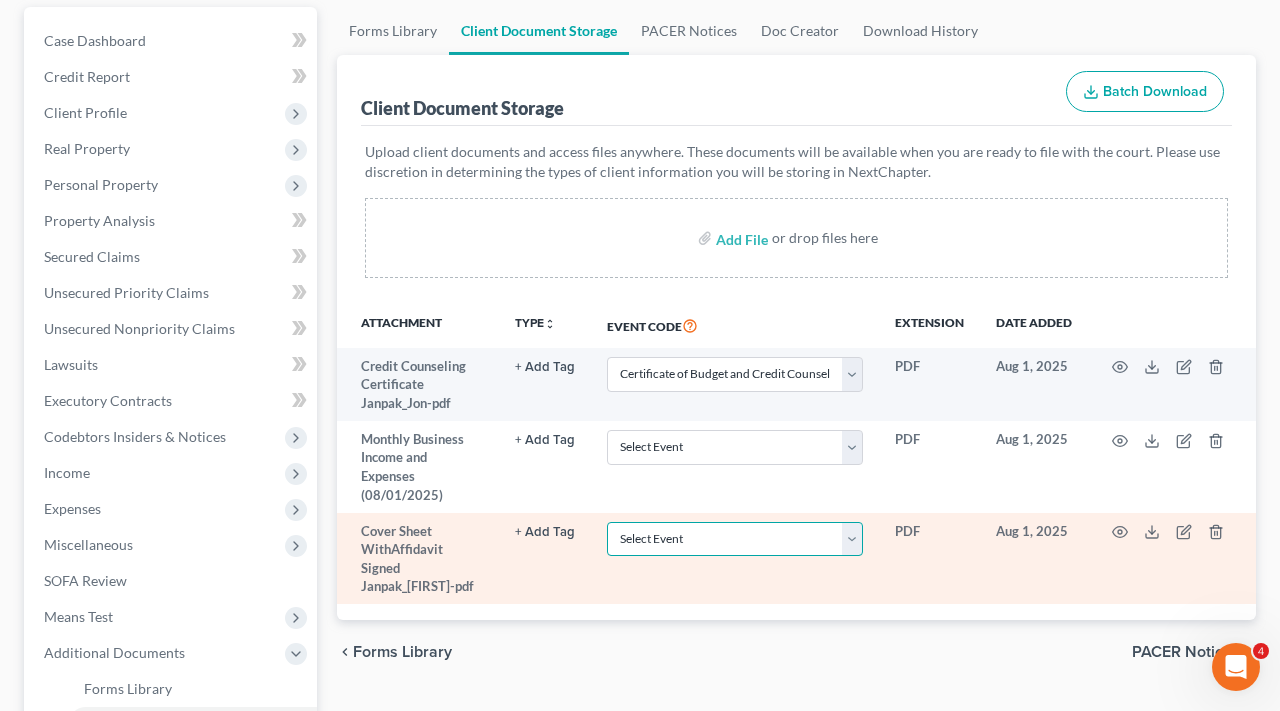 select on "10" 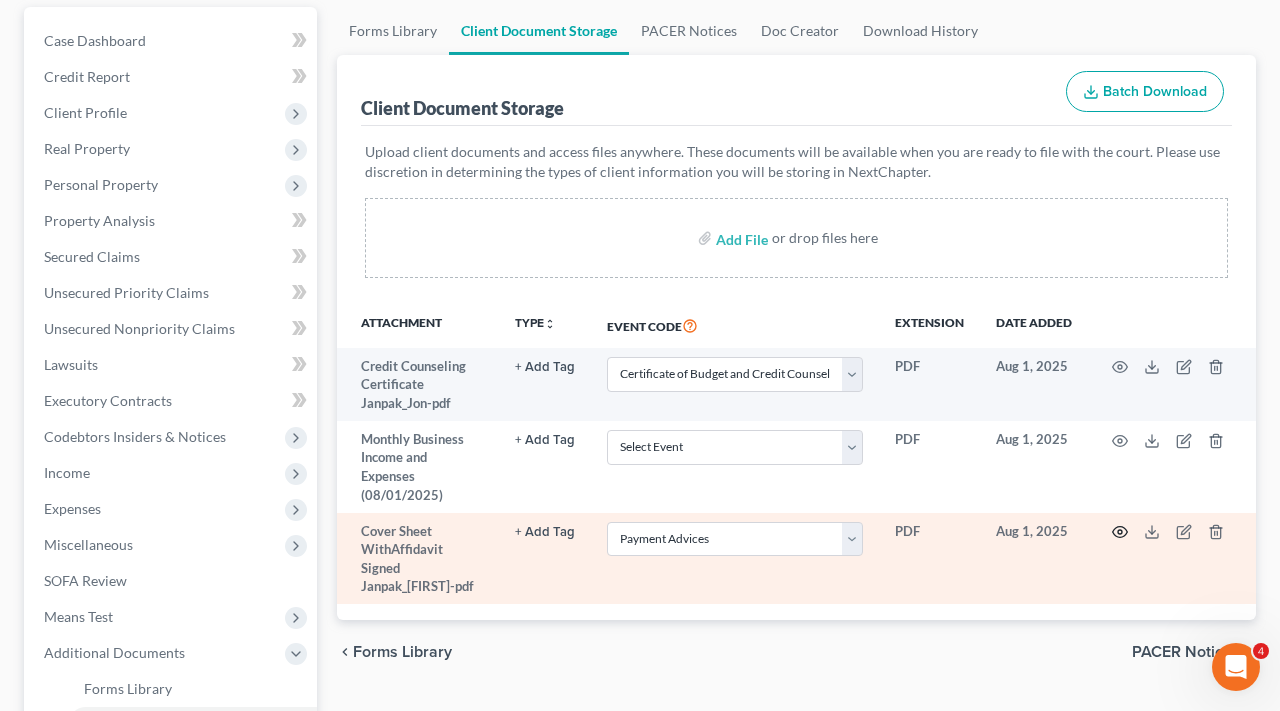 click 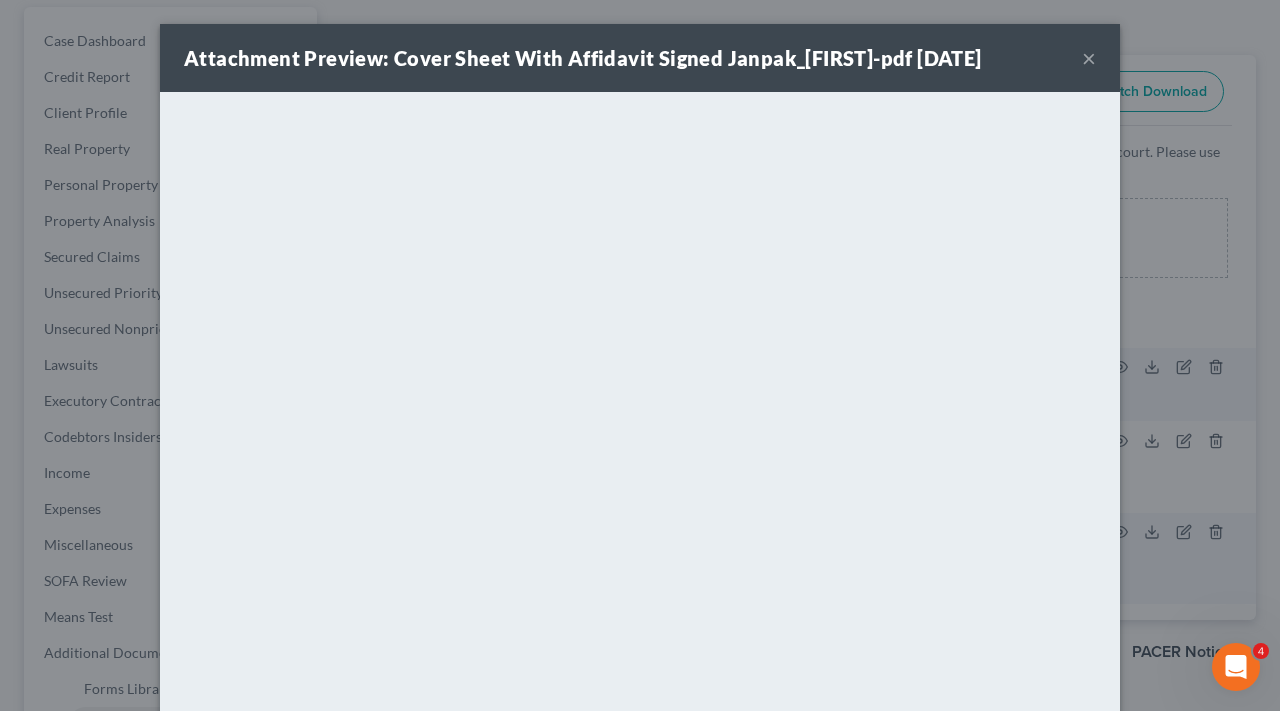 click on "×" at bounding box center (1089, 58) 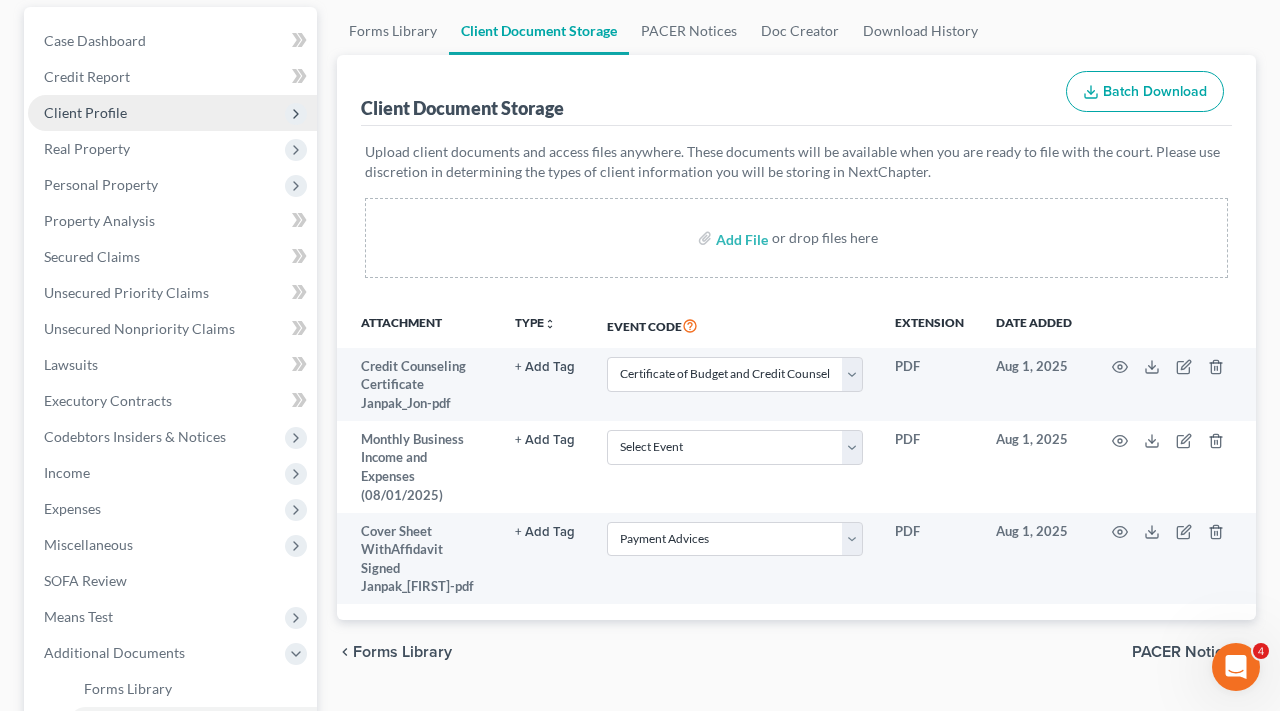 scroll, scrollTop: 161, scrollLeft: 0, axis: vertical 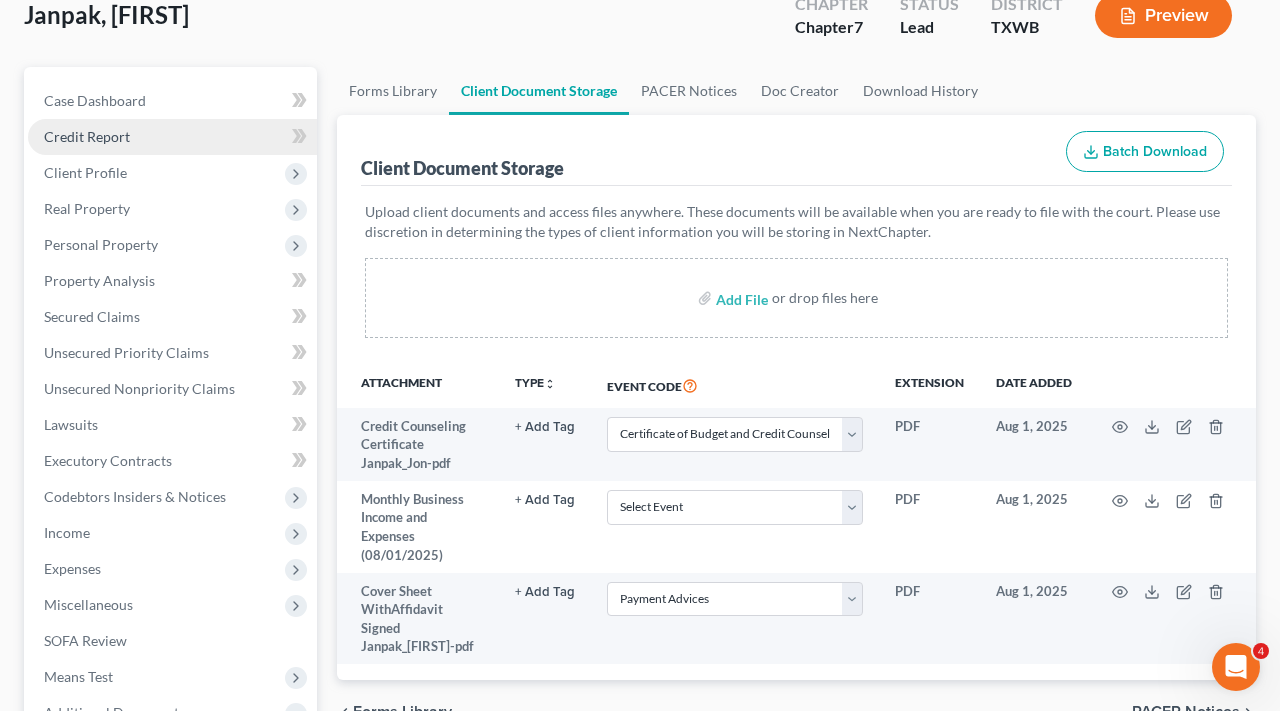 click on "Credit Report" at bounding box center [87, 136] 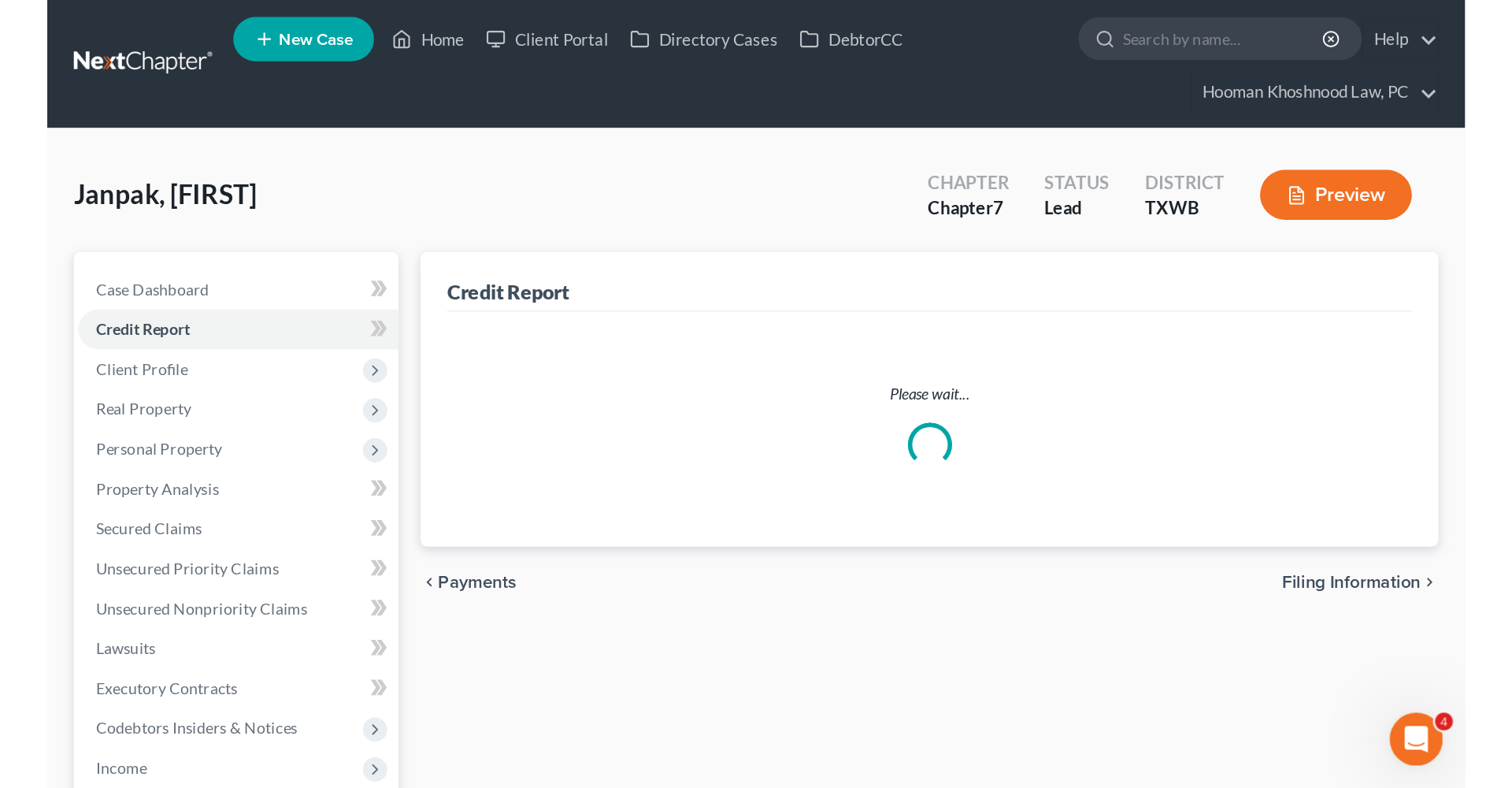 scroll, scrollTop: 0, scrollLeft: 0, axis: both 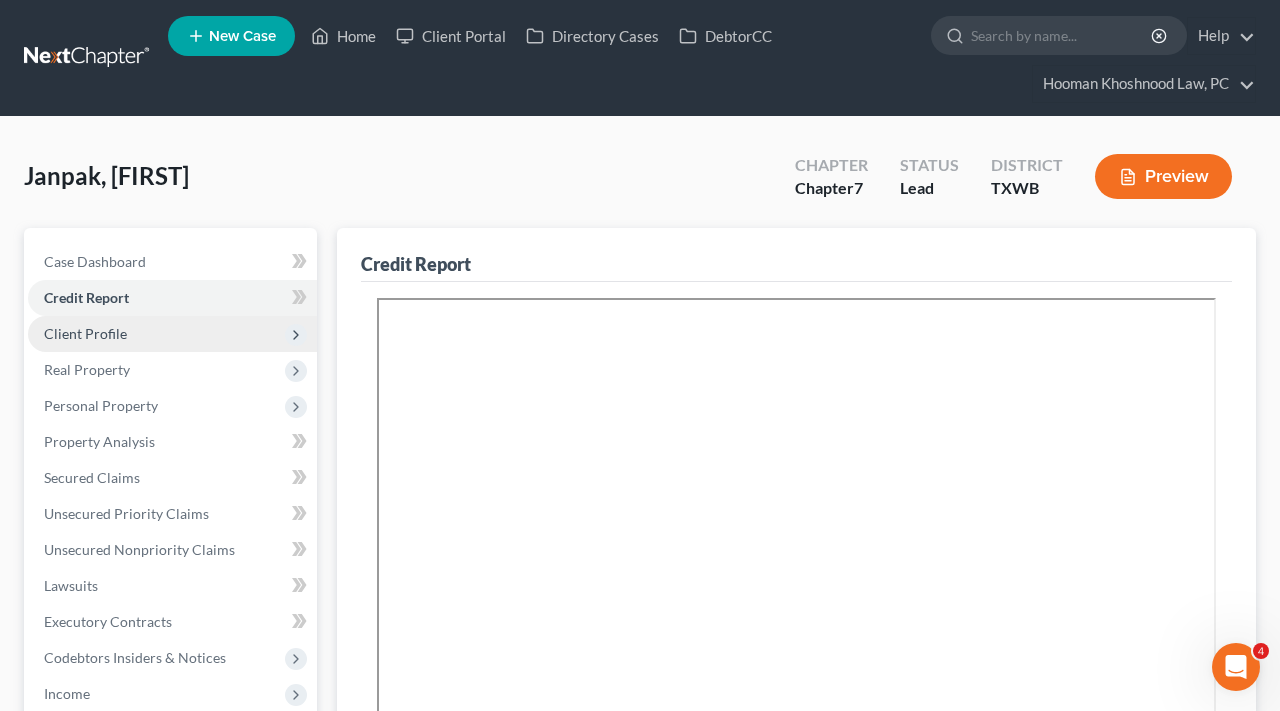 click on "Client Profile" at bounding box center [172, 334] 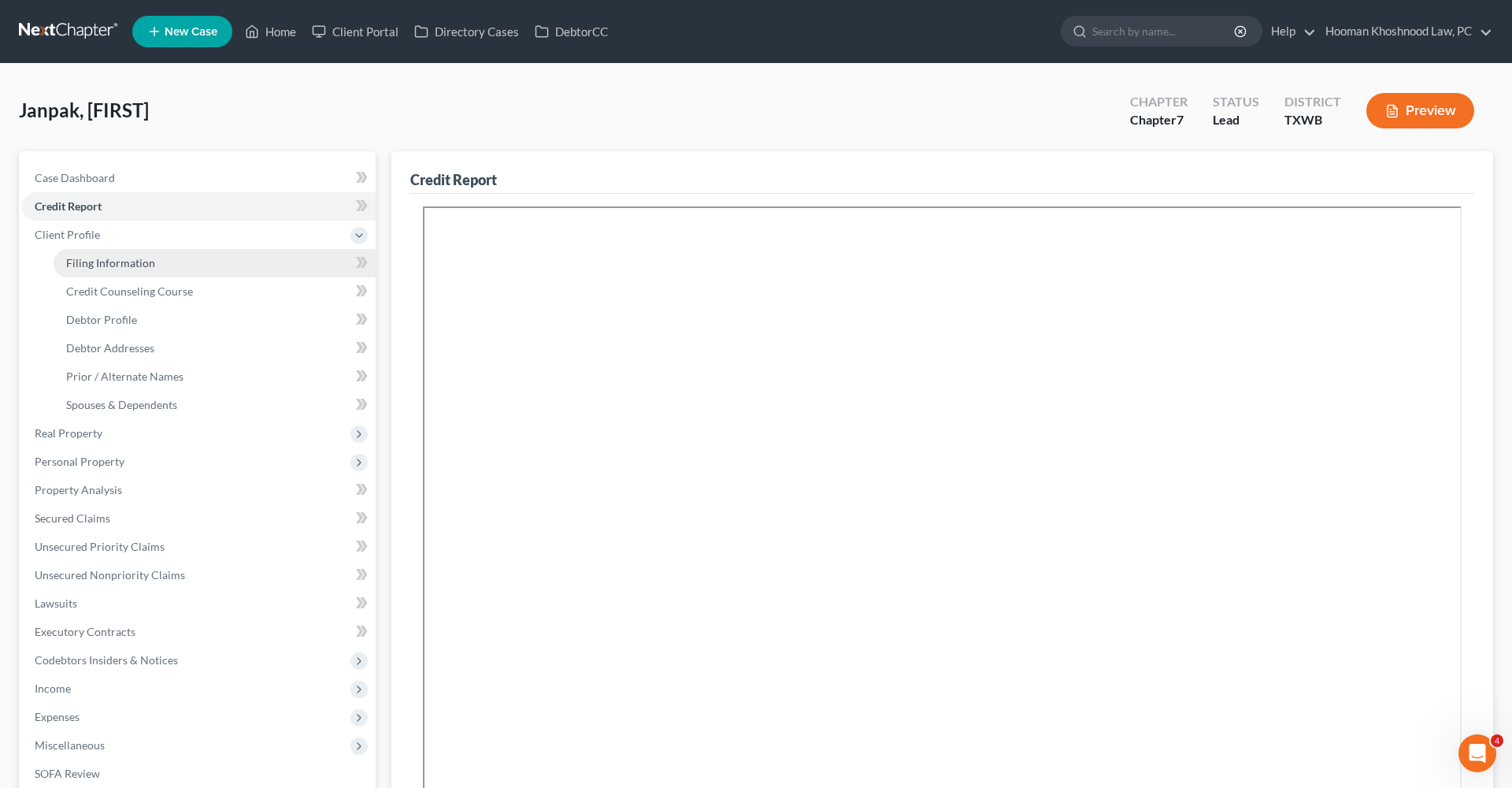click on "Filing Information" at bounding box center [110, 262] 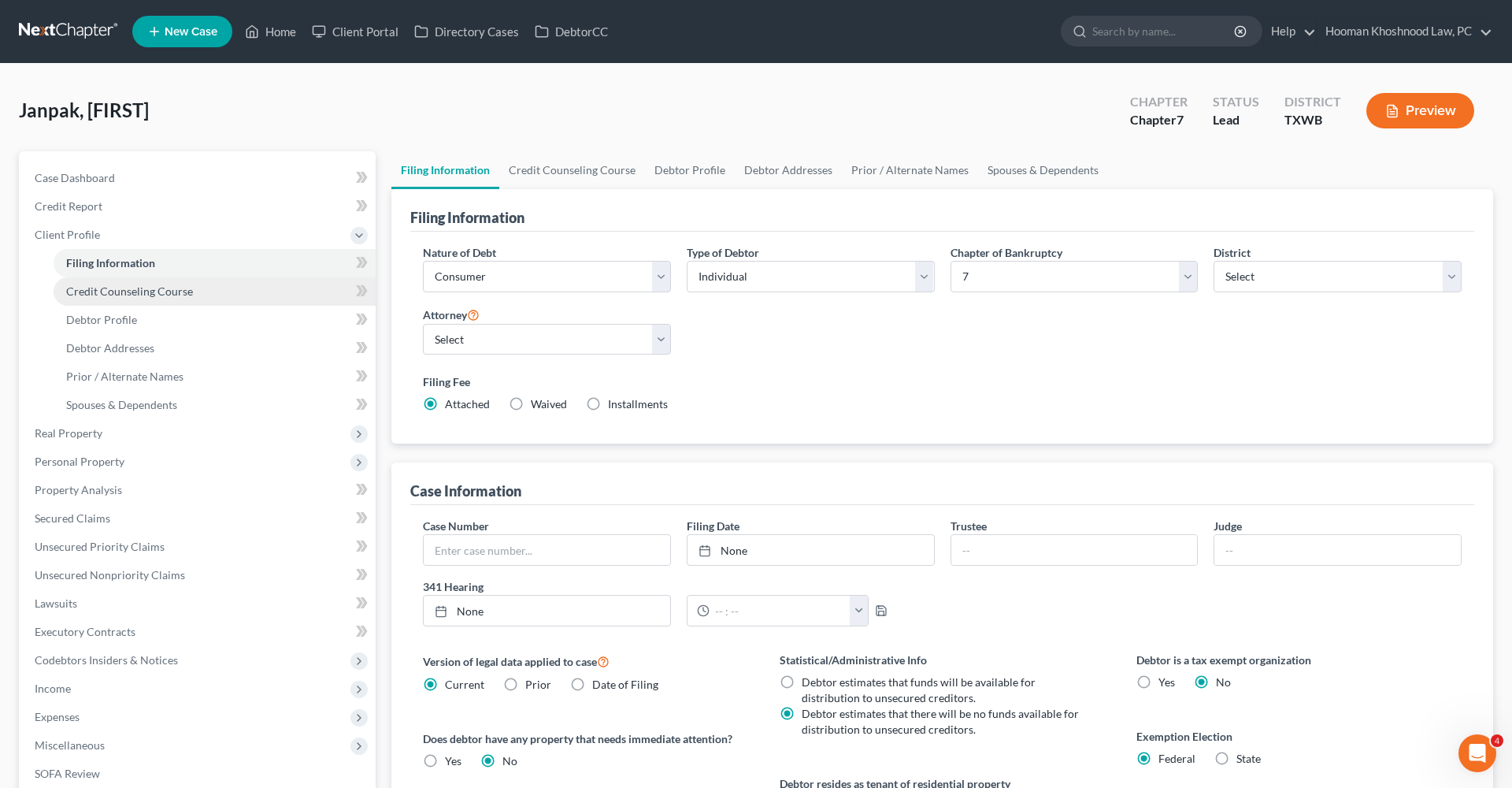 click on "Credit Counseling Course" at bounding box center (129, 291) 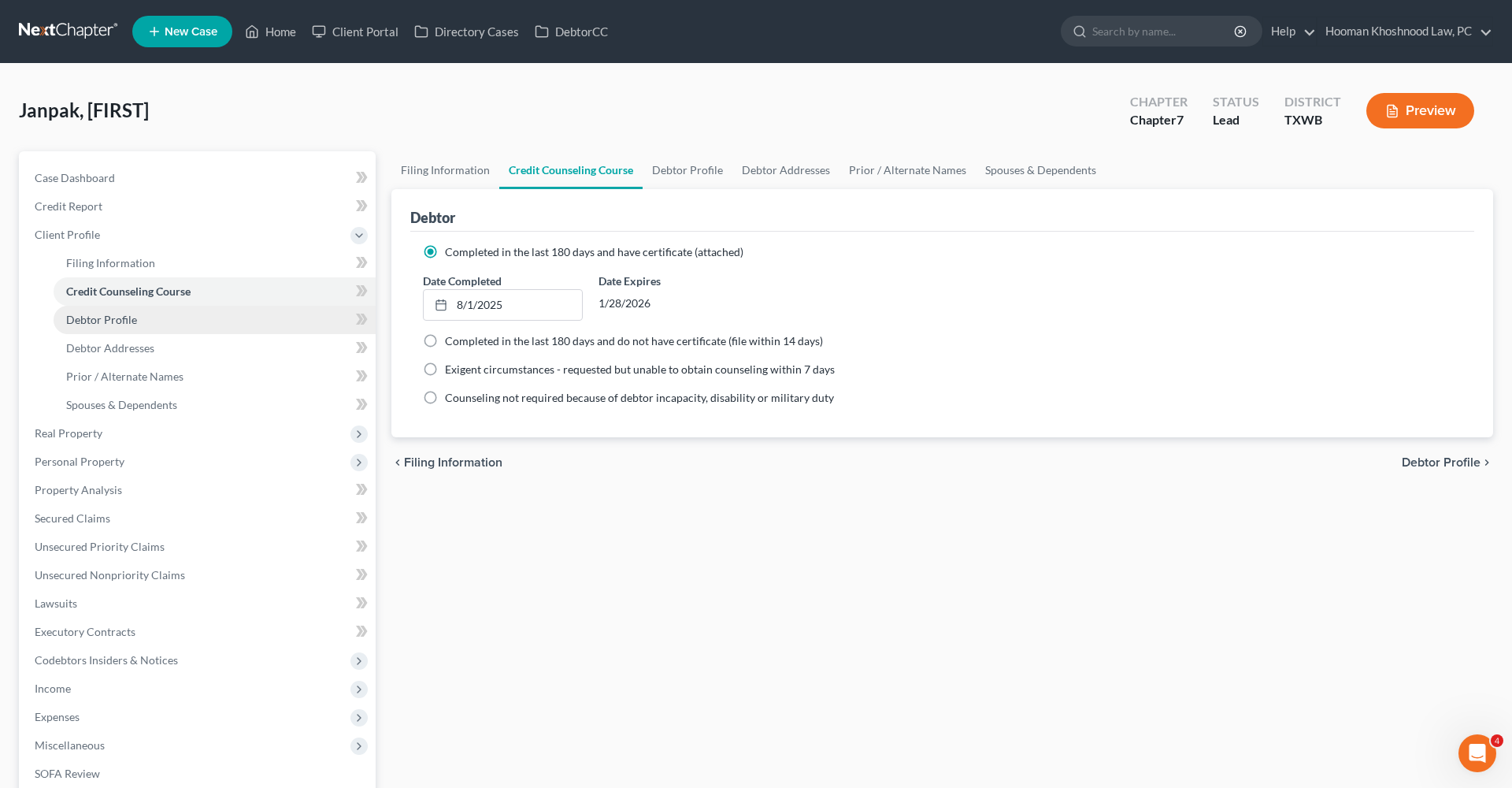click on "Debtor Profile" at bounding box center [102, 319] 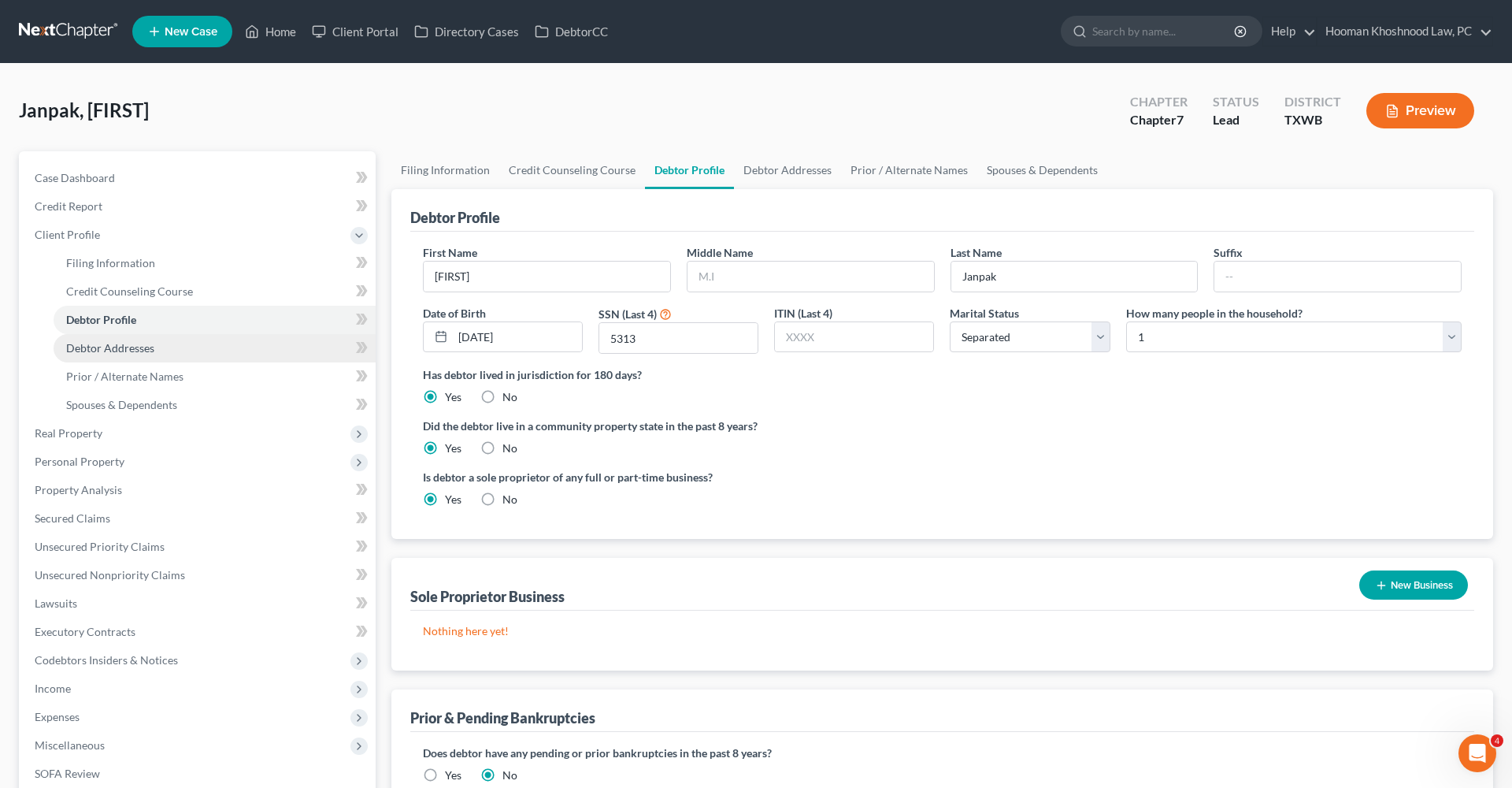 click on "Debtor Addresses" at bounding box center (110, 348) 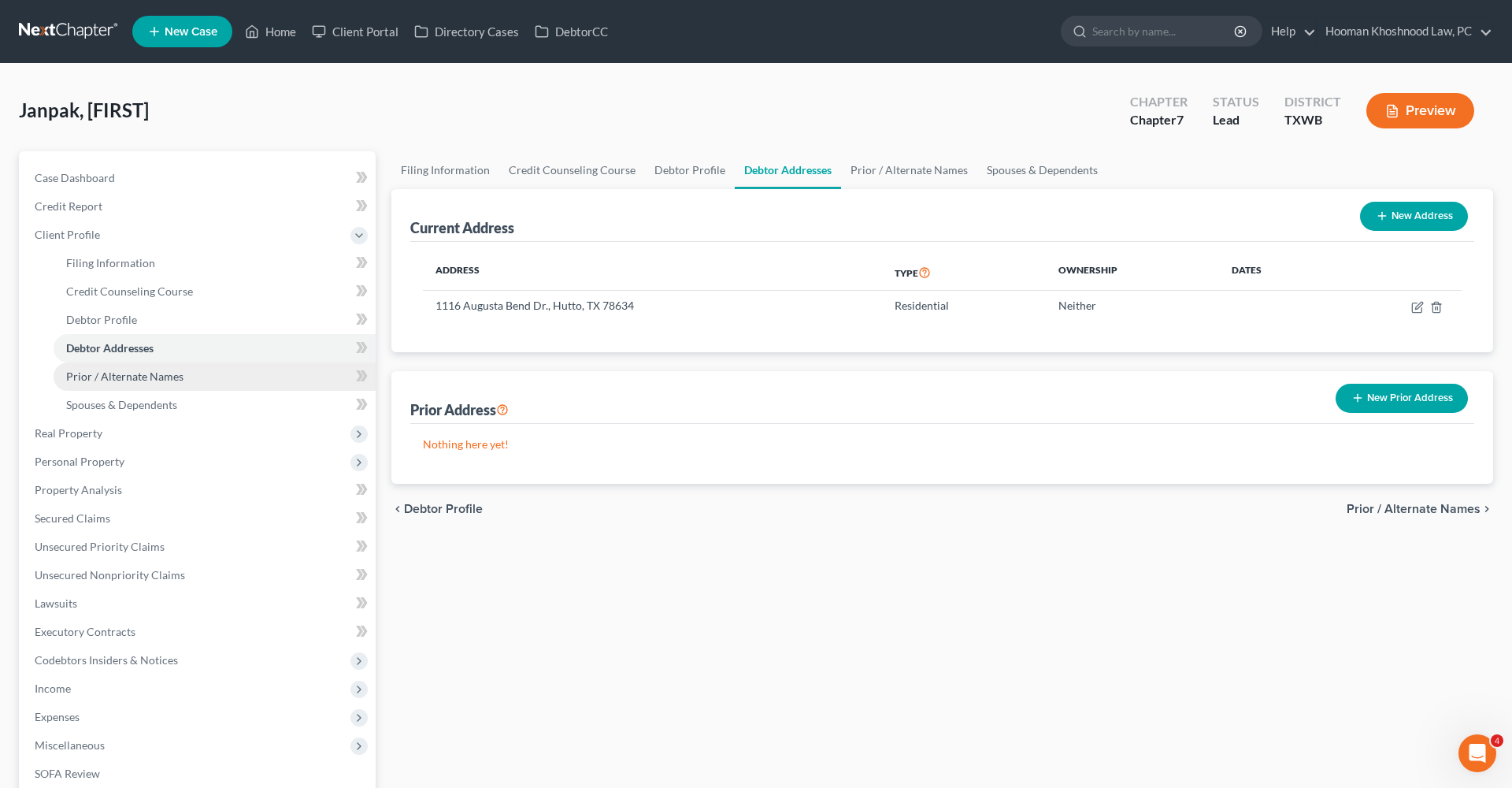 click on "Prior / Alternate Names" at bounding box center (124, 376) 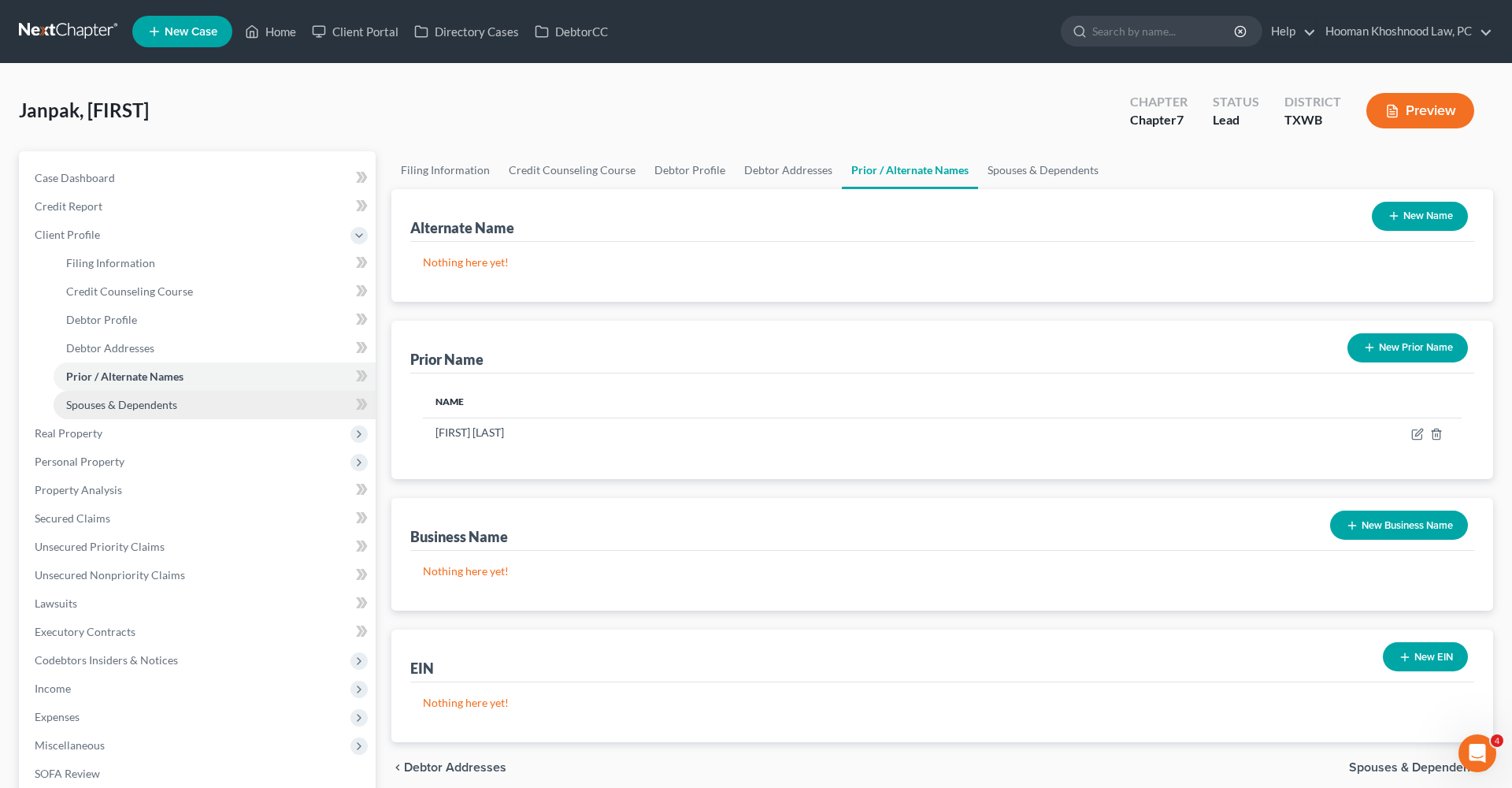 click on "Spouses & Dependents" at bounding box center [121, 404] 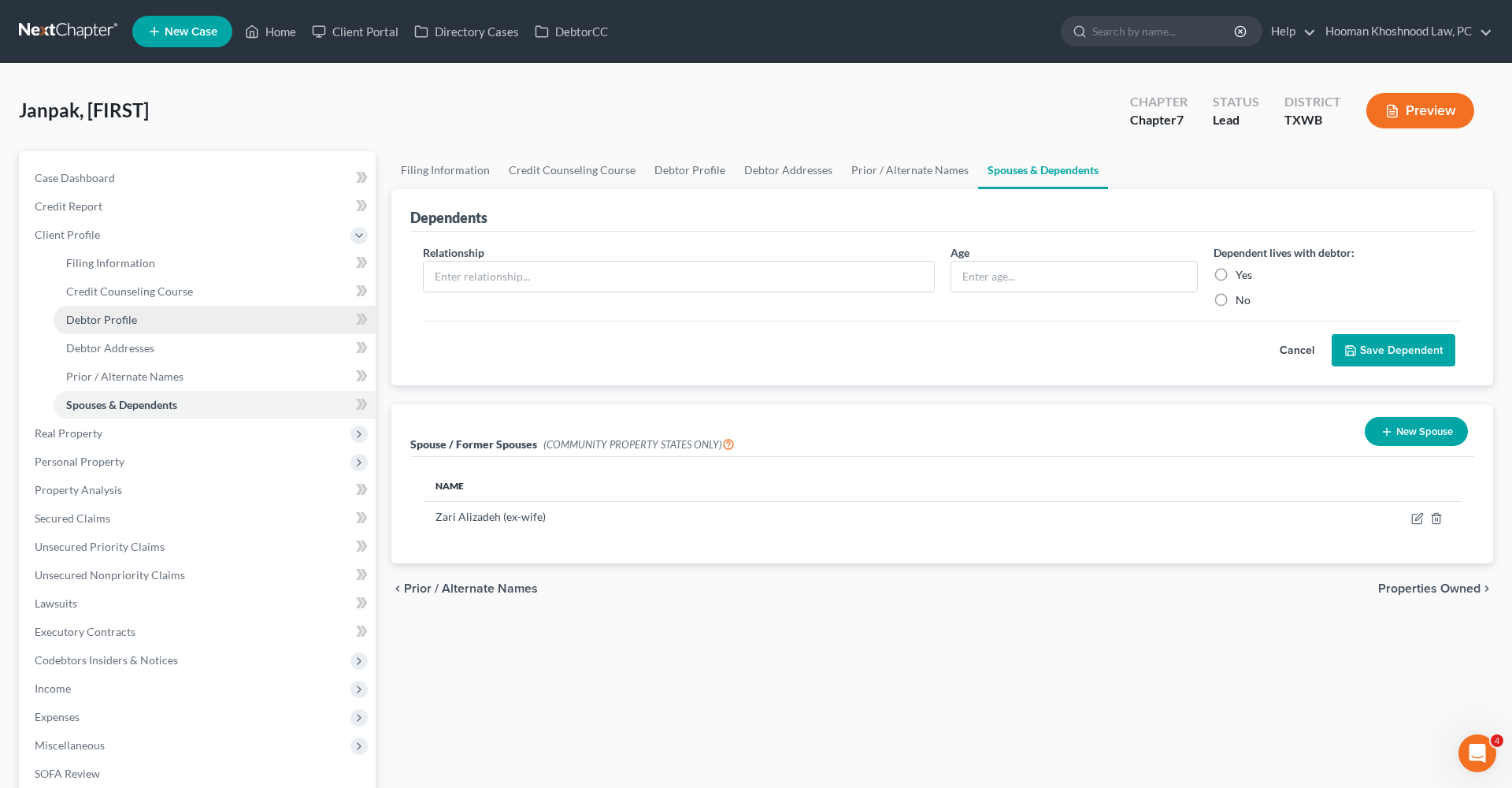 click on "Debtor Profile" at bounding box center (102, 319) 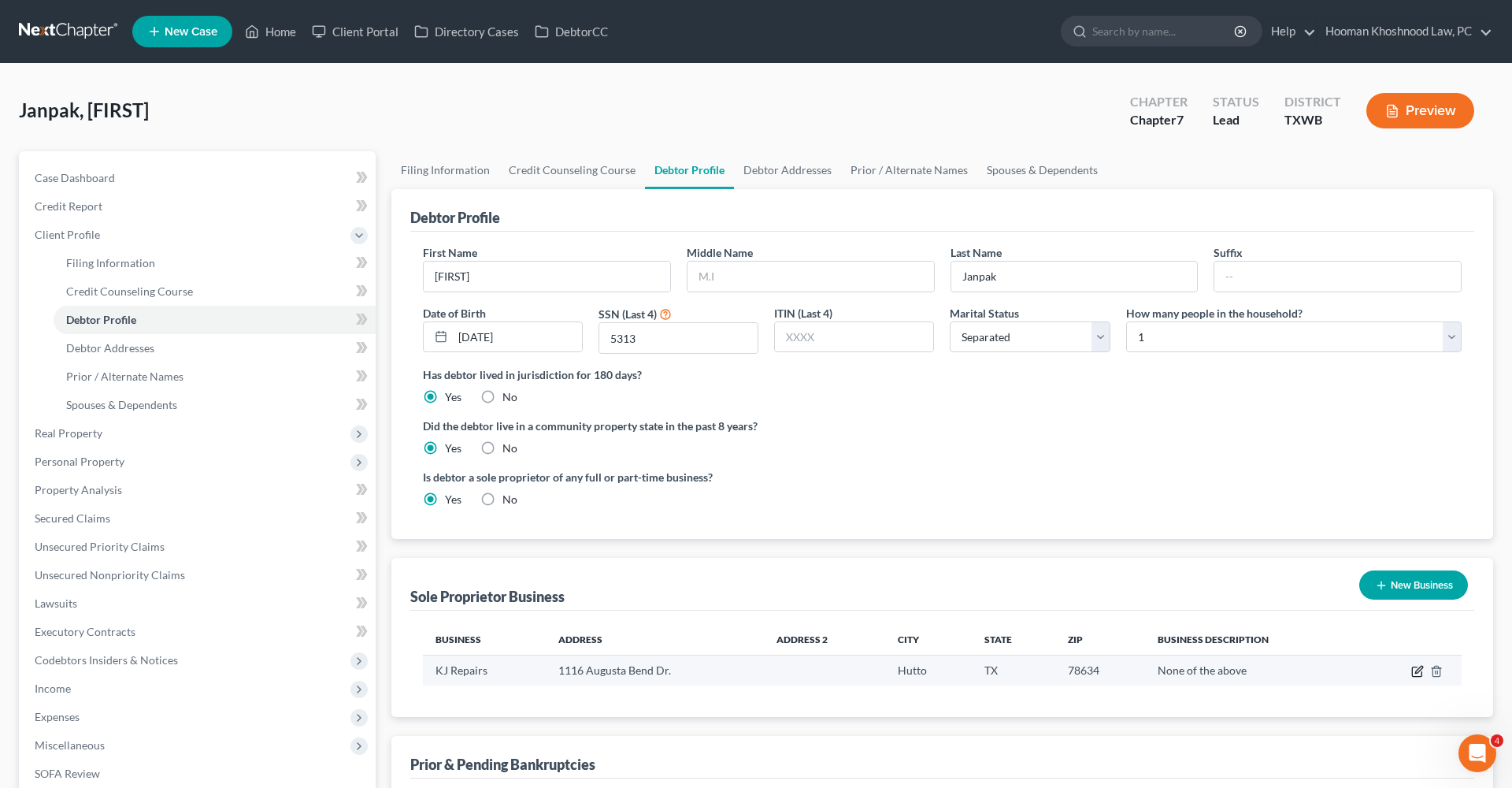 click 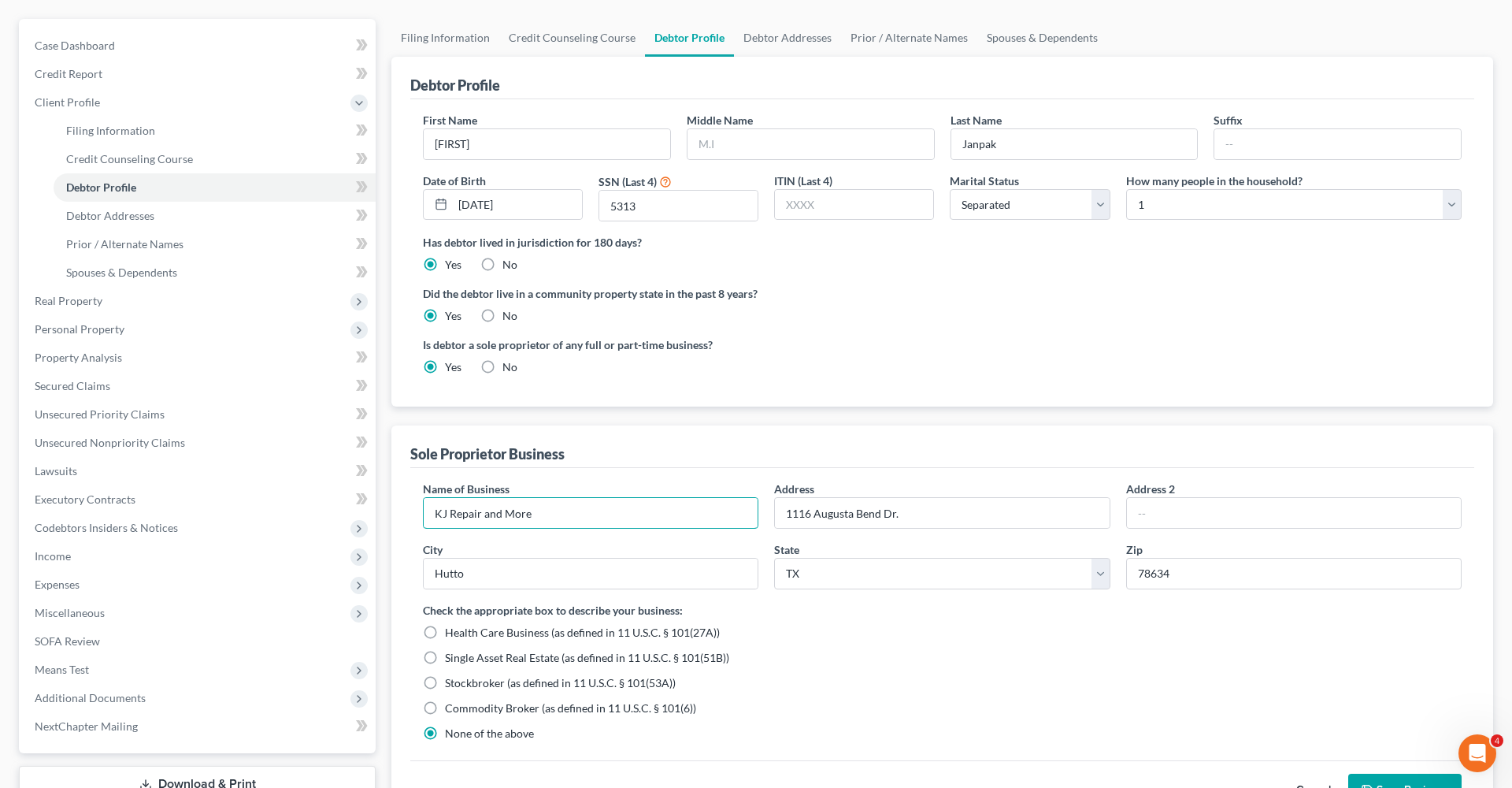 scroll, scrollTop: 174, scrollLeft: 0, axis: vertical 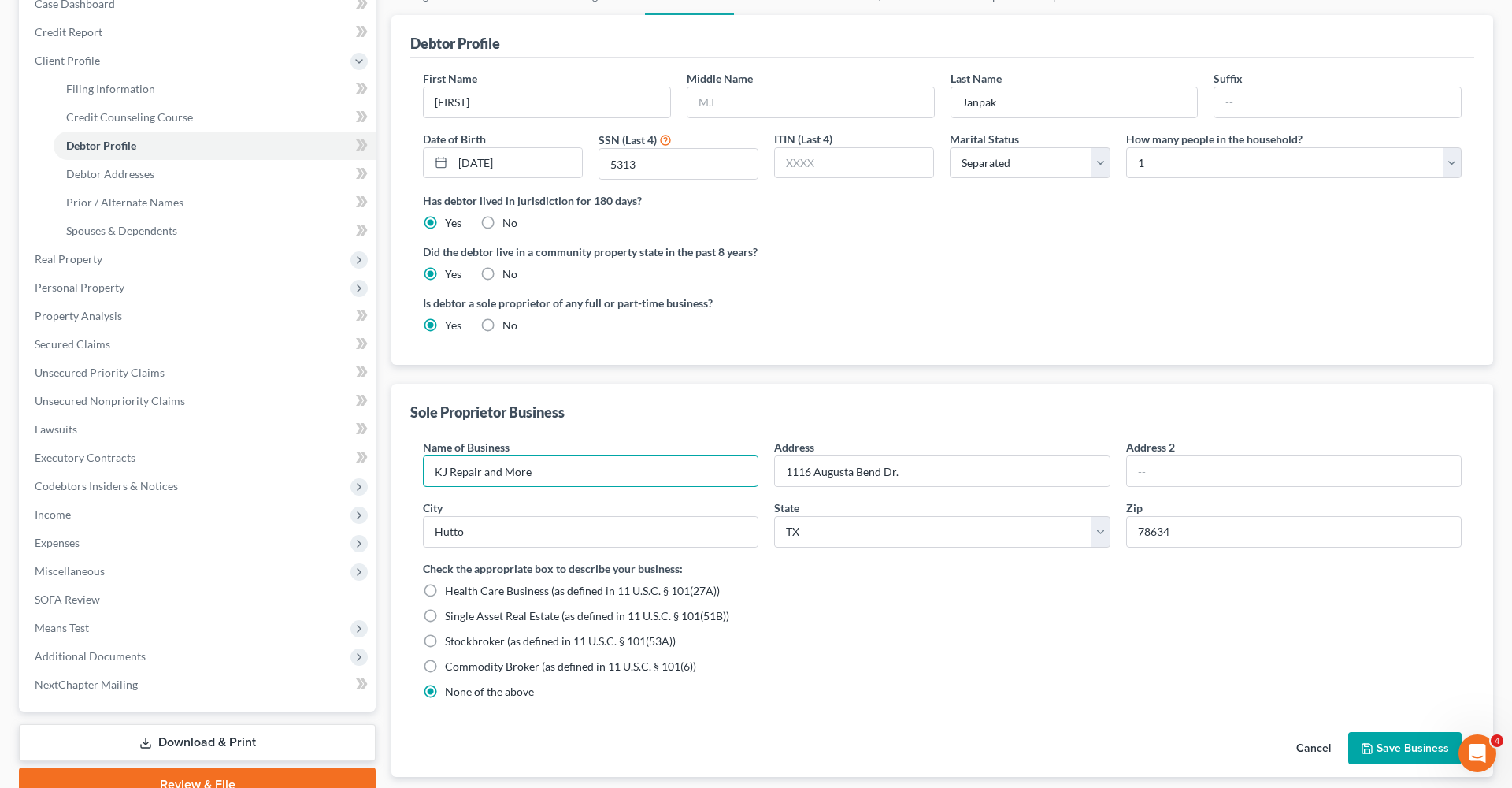 type on "KJ Repair and More" 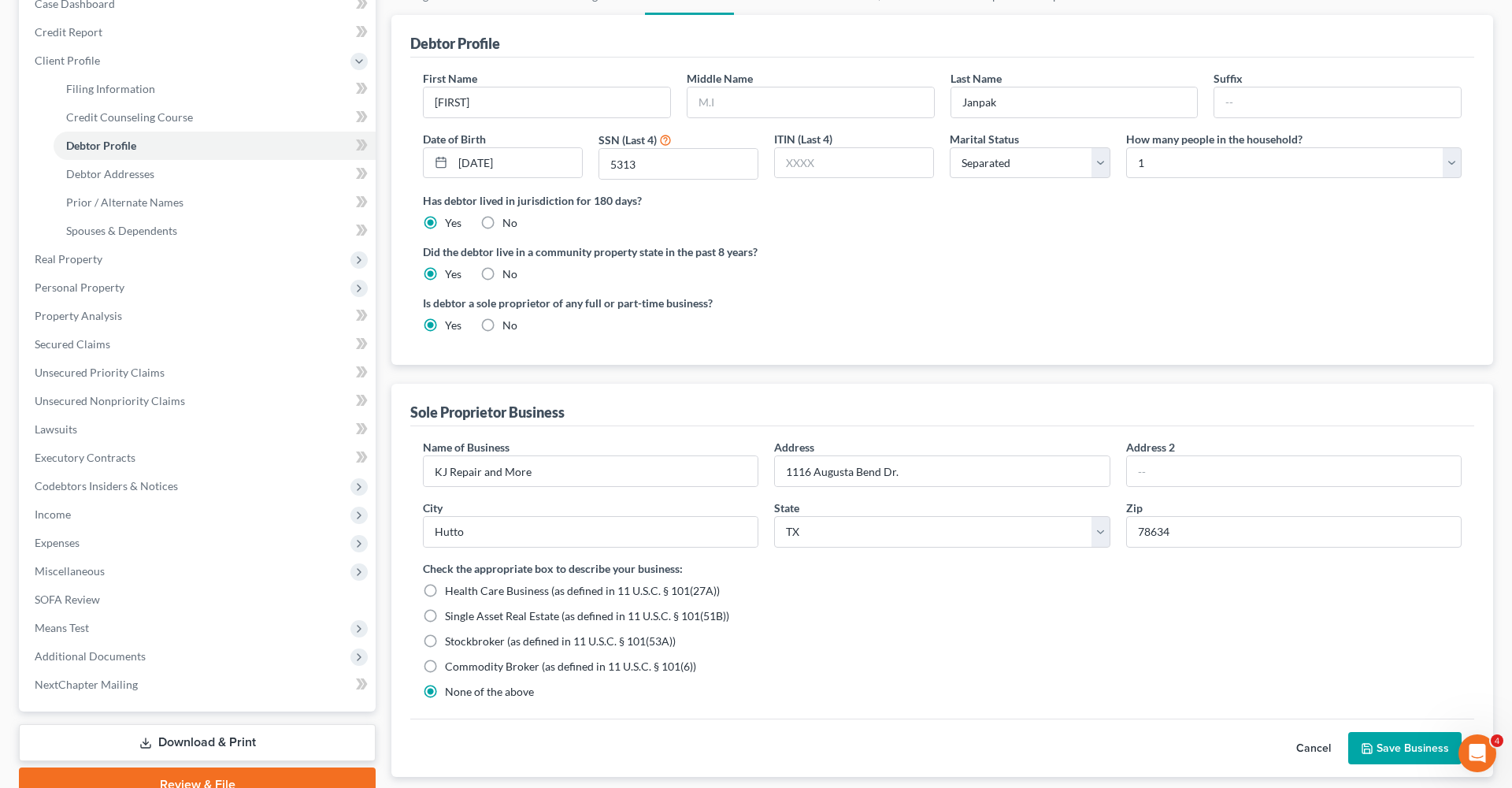 click on "Save Business" at bounding box center [1405, 749] 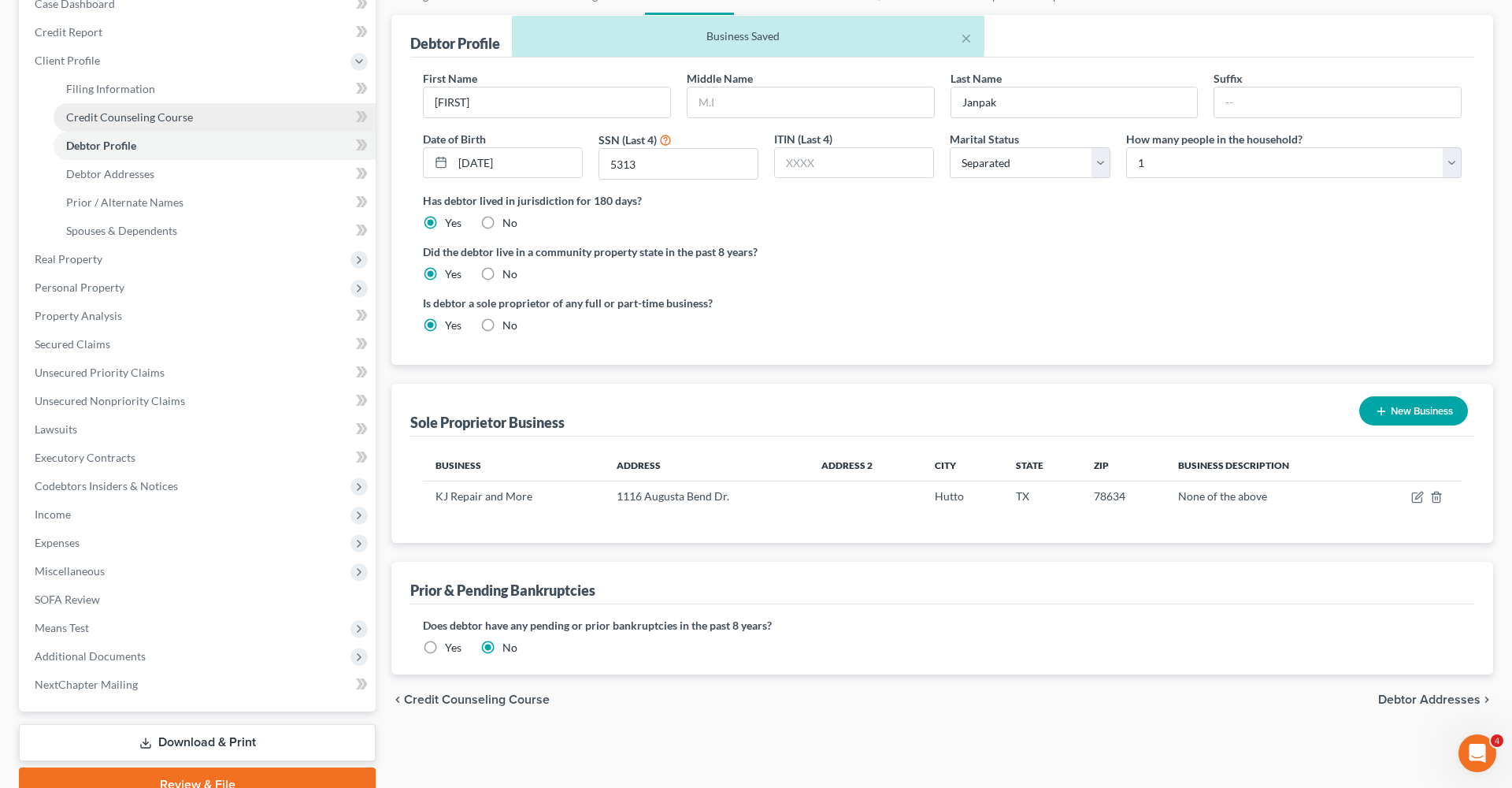 click on "Debtor Addresses" at bounding box center (110, 173) 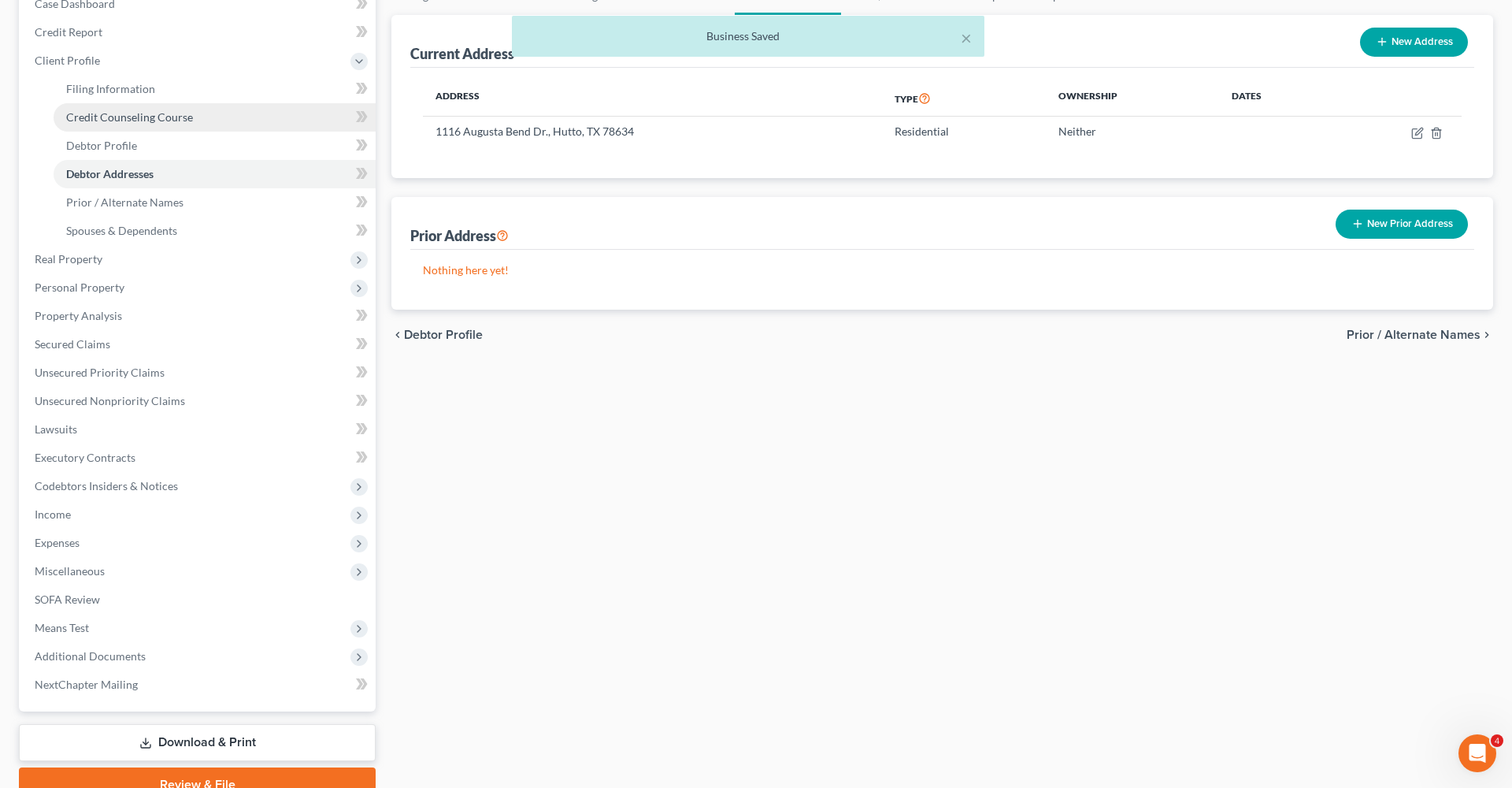 scroll, scrollTop: 0, scrollLeft: 0, axis: both 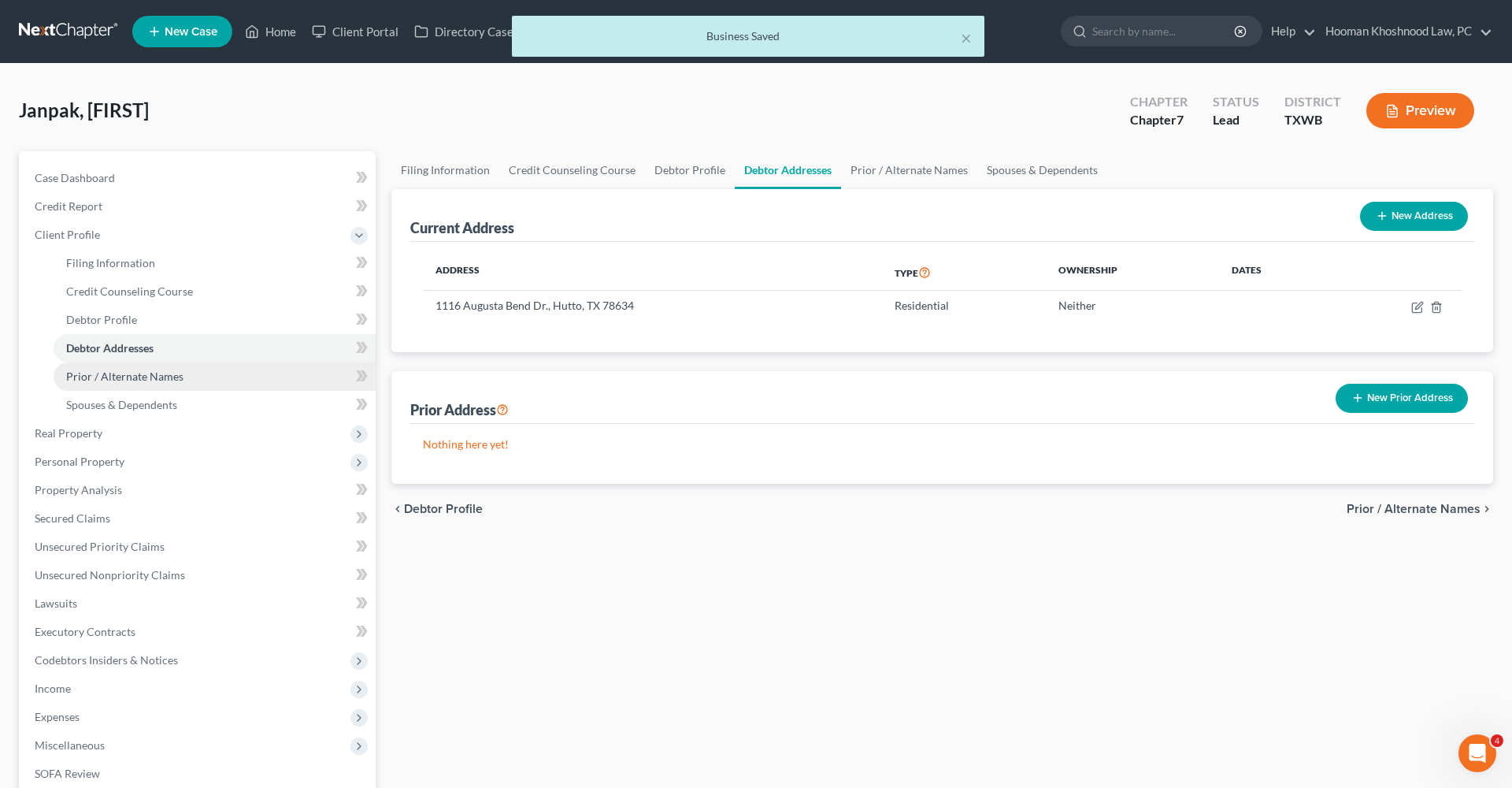 click on "Prior / Alternate Names" at bounding box center (124, 376) 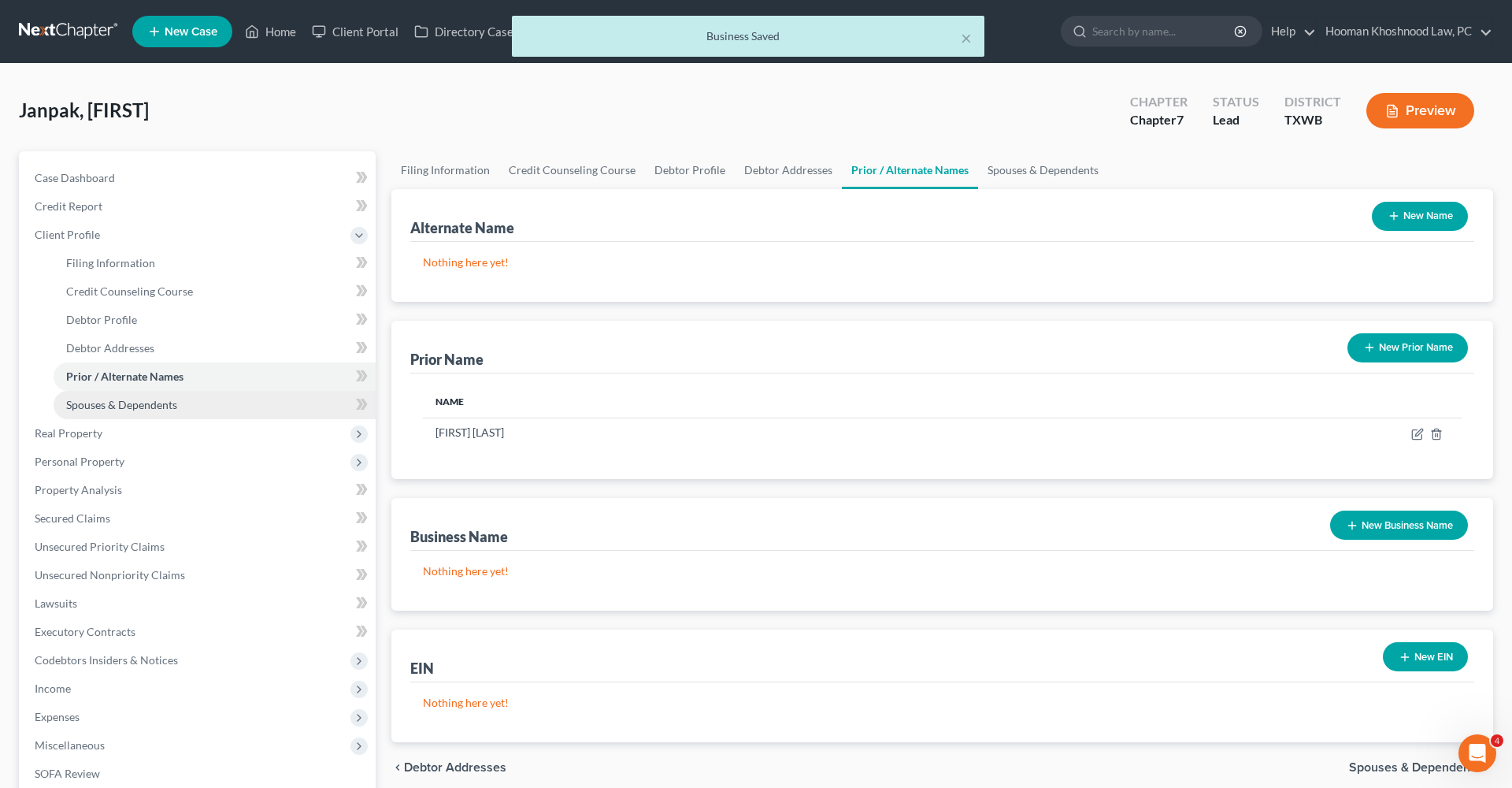 click on "Spouses & Dependents" at bounding box center [121, 404] 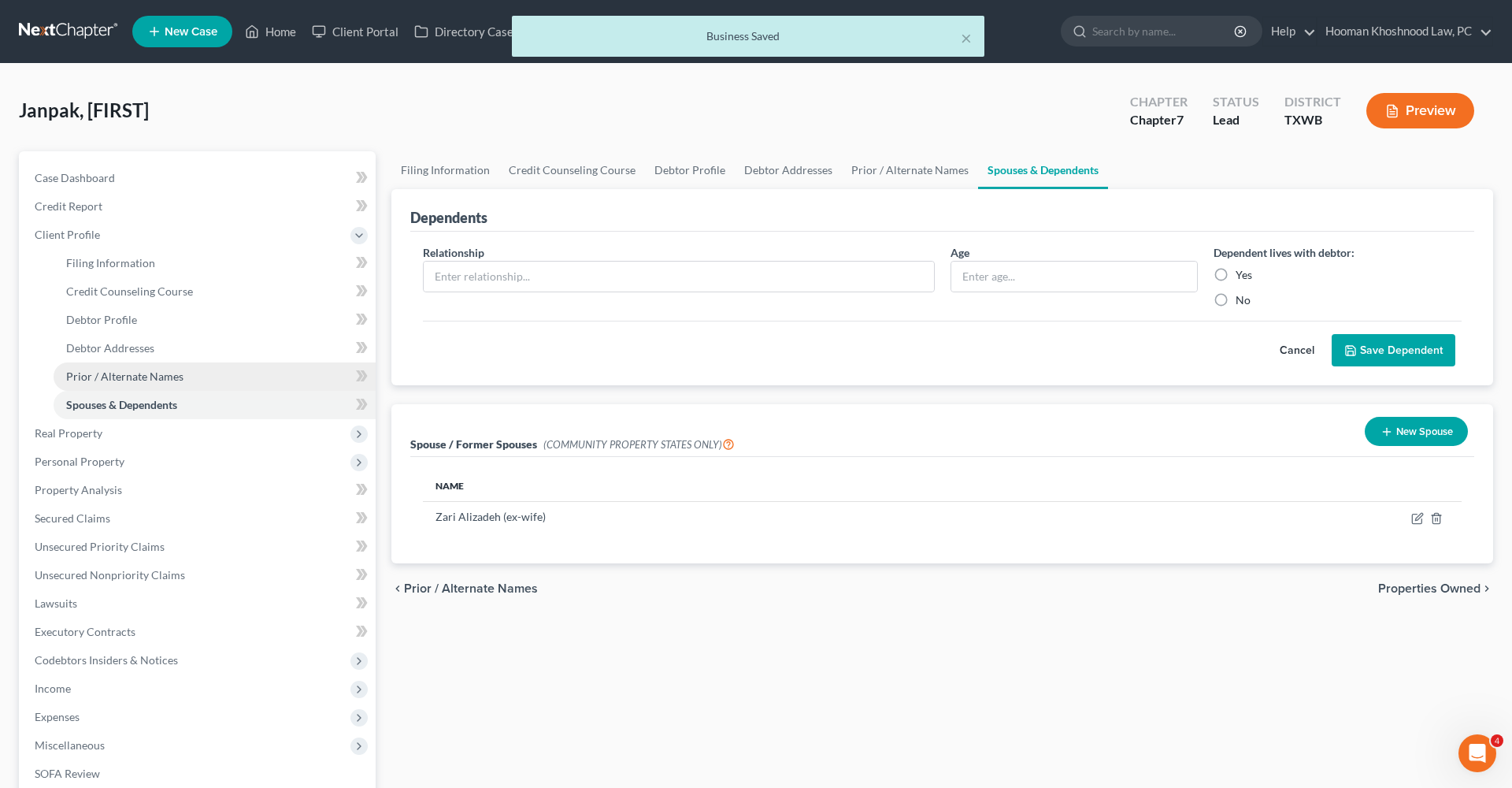 click on "Prior / Alternate Names" at bounding box center (124, 376) 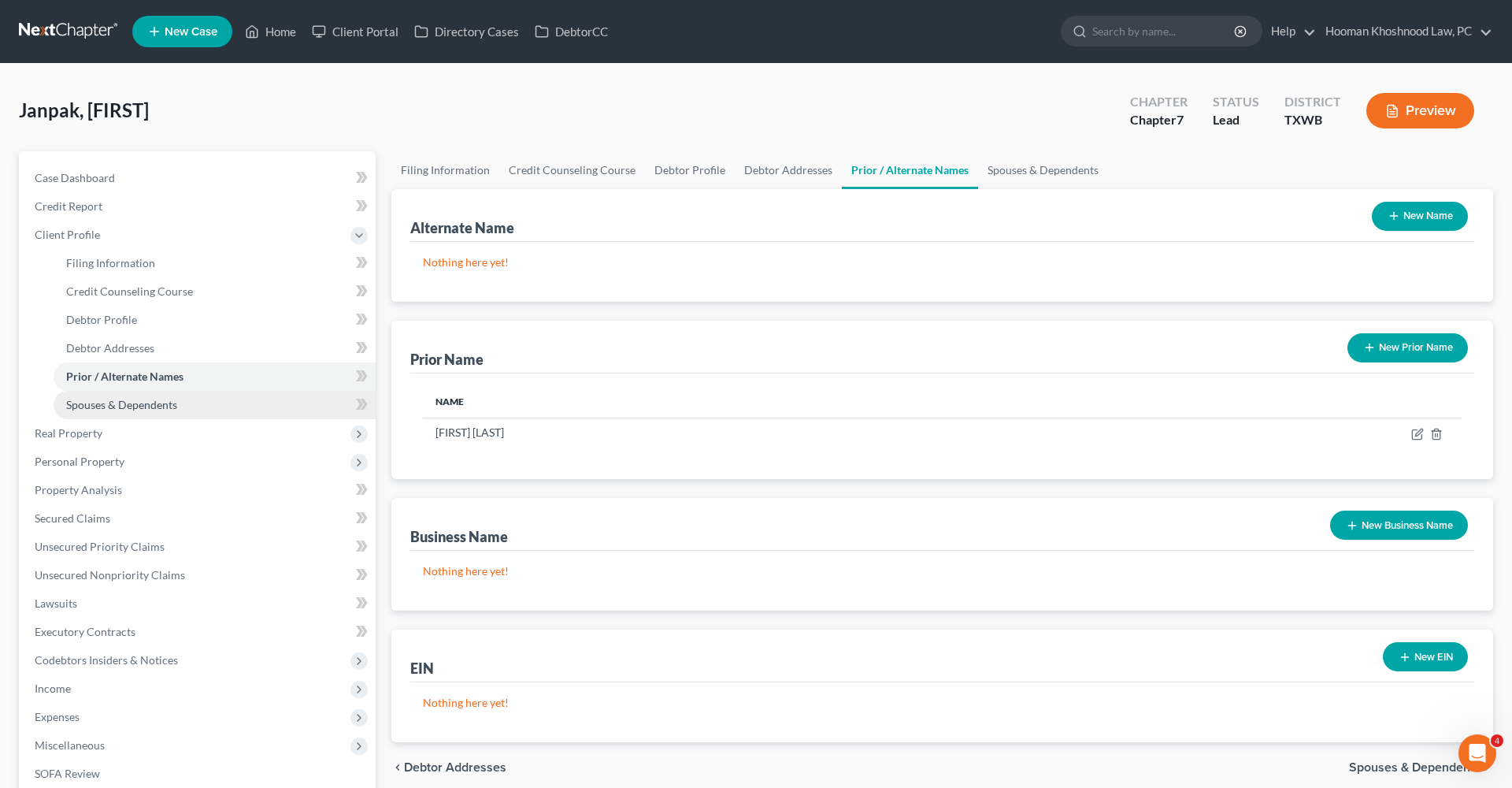 click on "Spouses & Dependents" at bounding box center [121, 404] 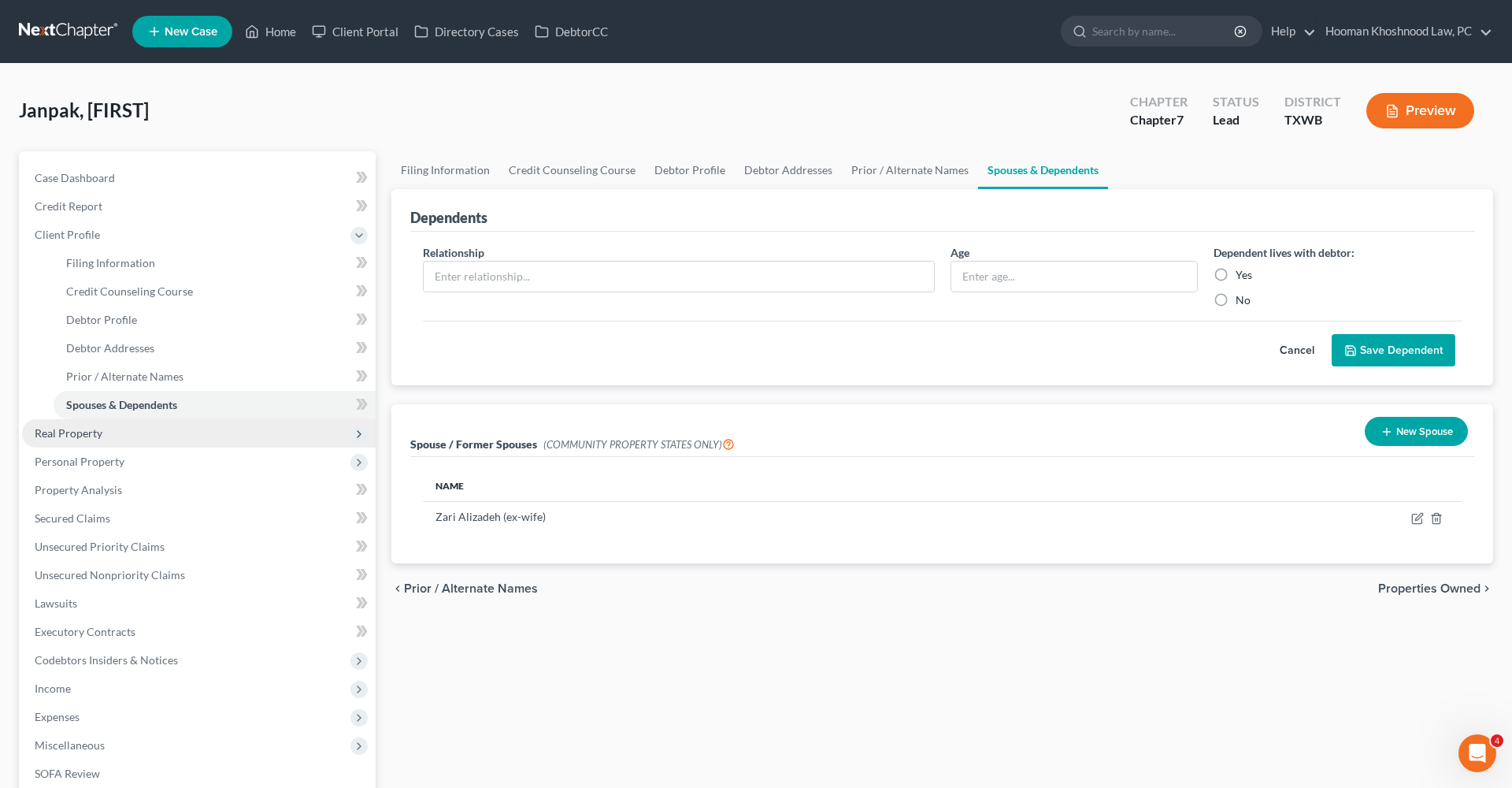 click on "Real Property" at bounding box center (198, 433) 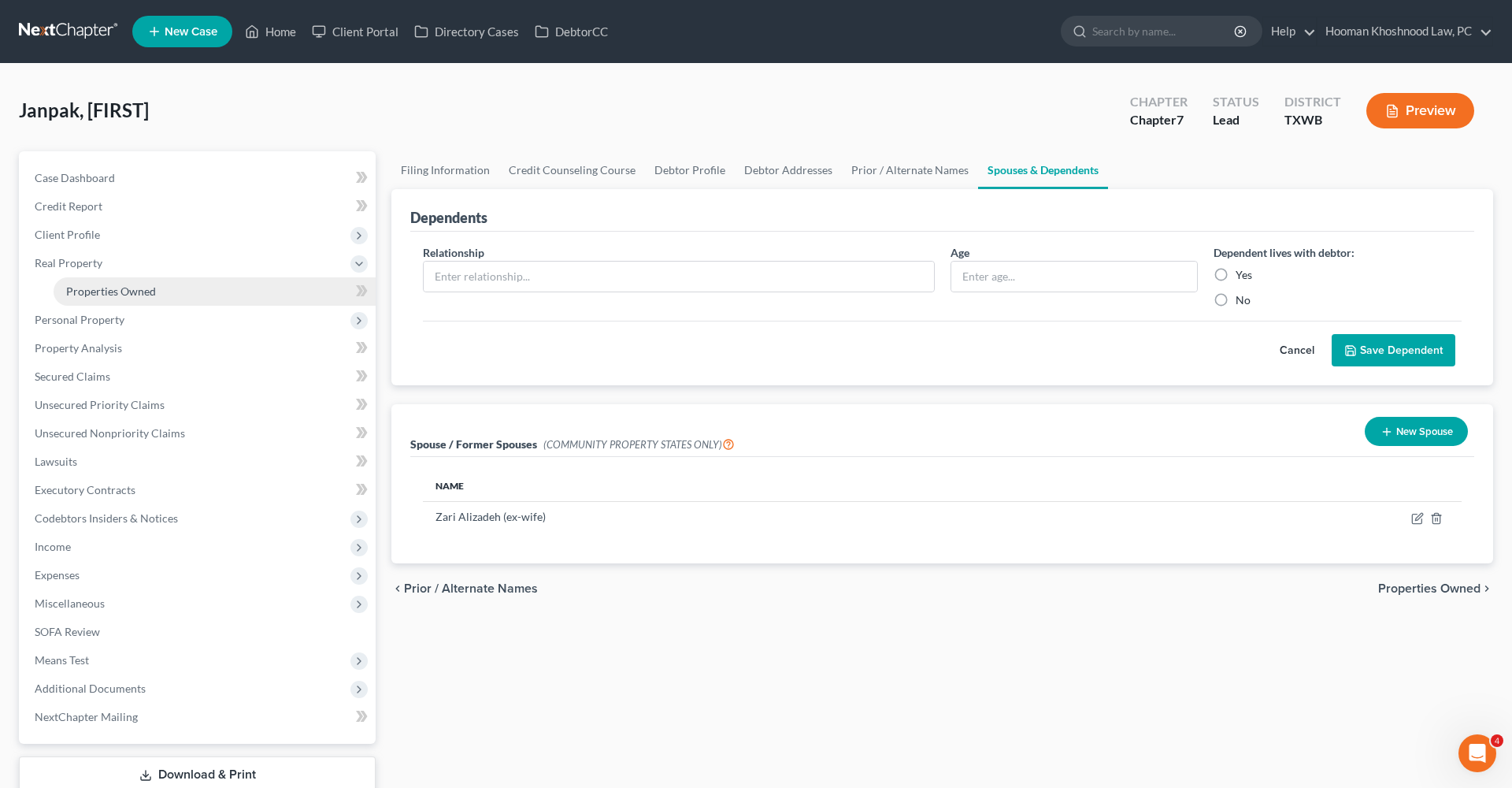 click on "Properties Owned" at bounding box center (214, 292) 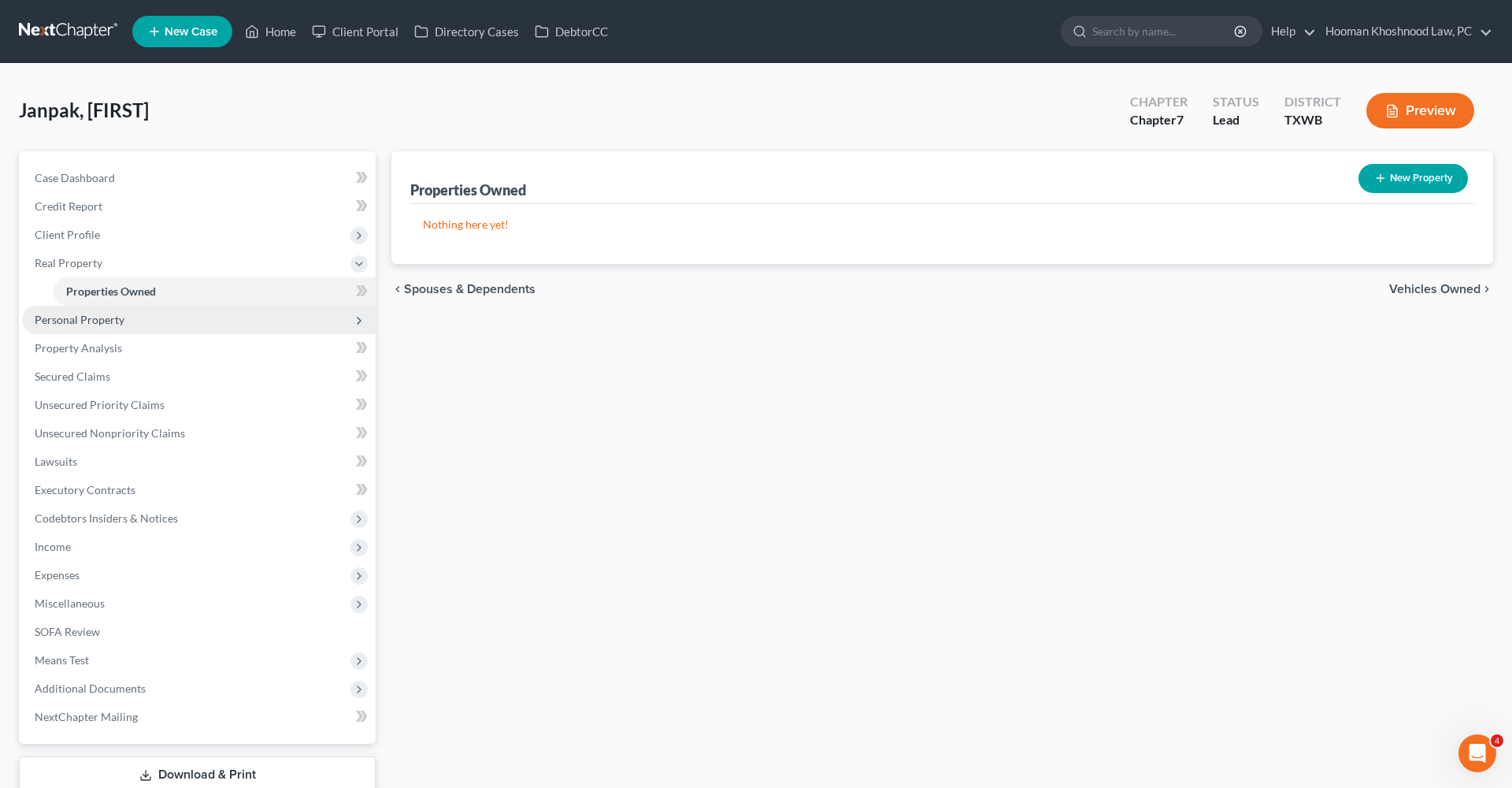 click on "Personal Property" at bounding box center (80, 319) 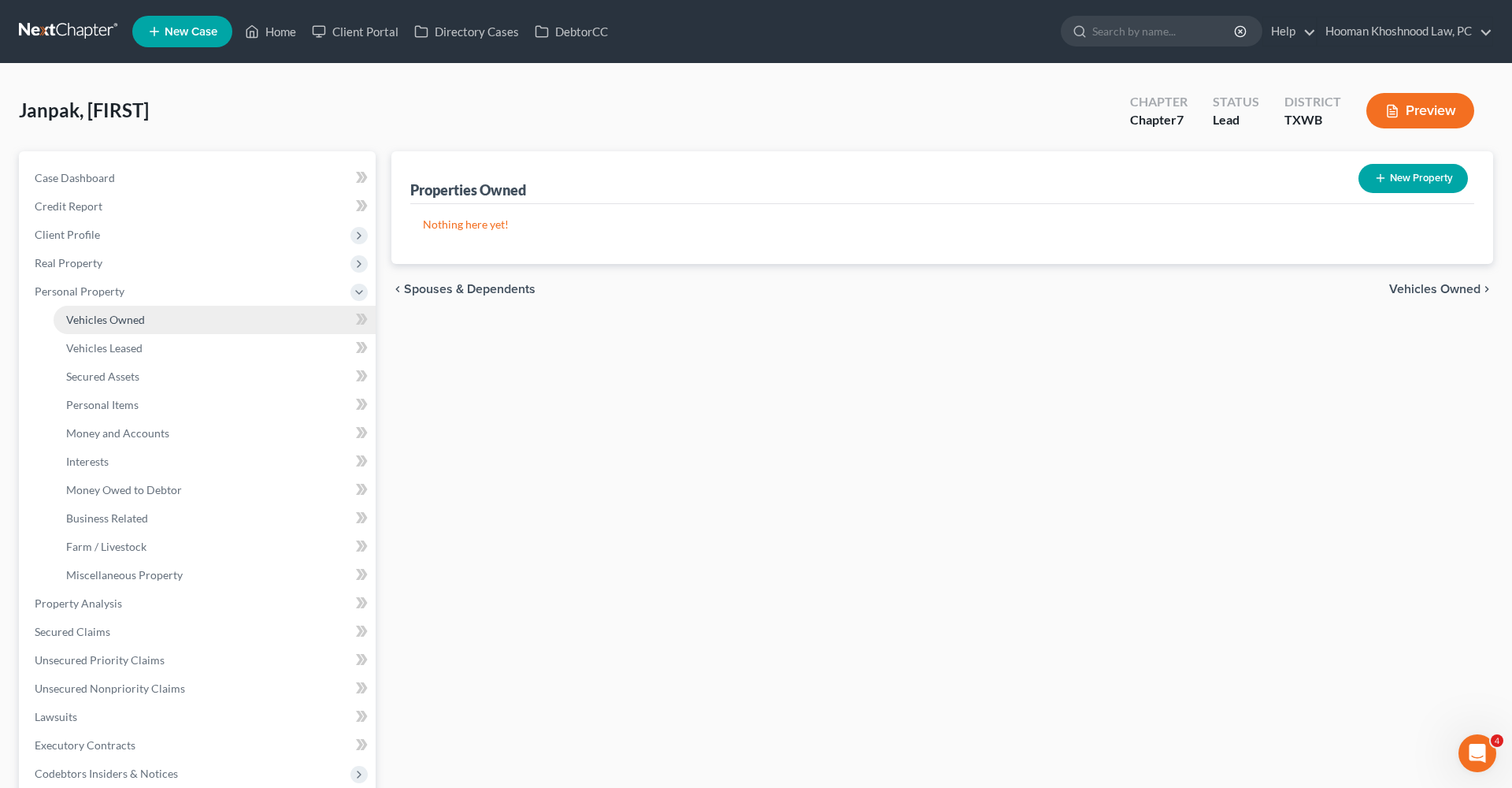 click on "Vehicles Owned" at bounding box center [106, 319] 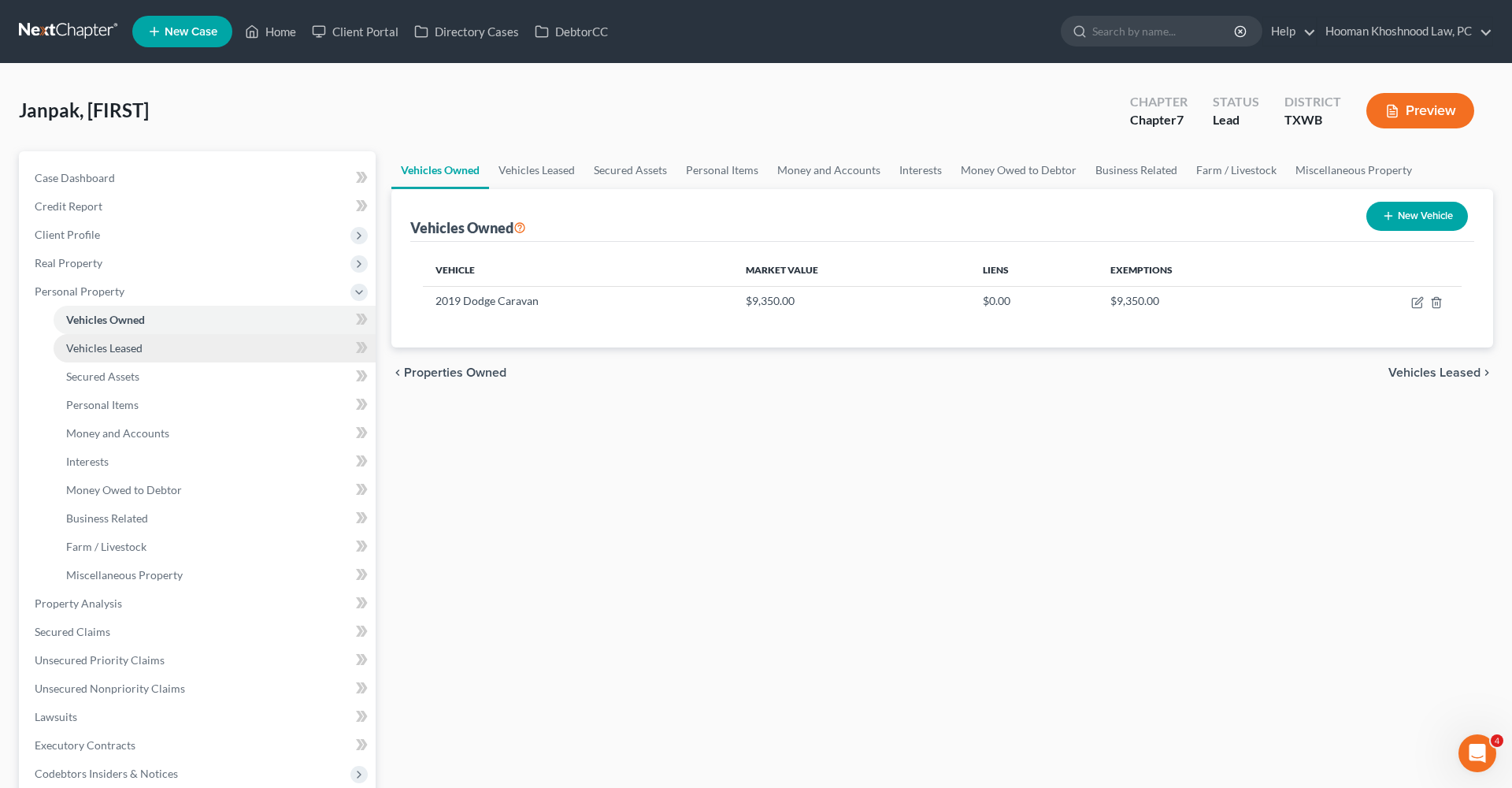 click on "Vehicles Leased" at bounding box center [104, 348] 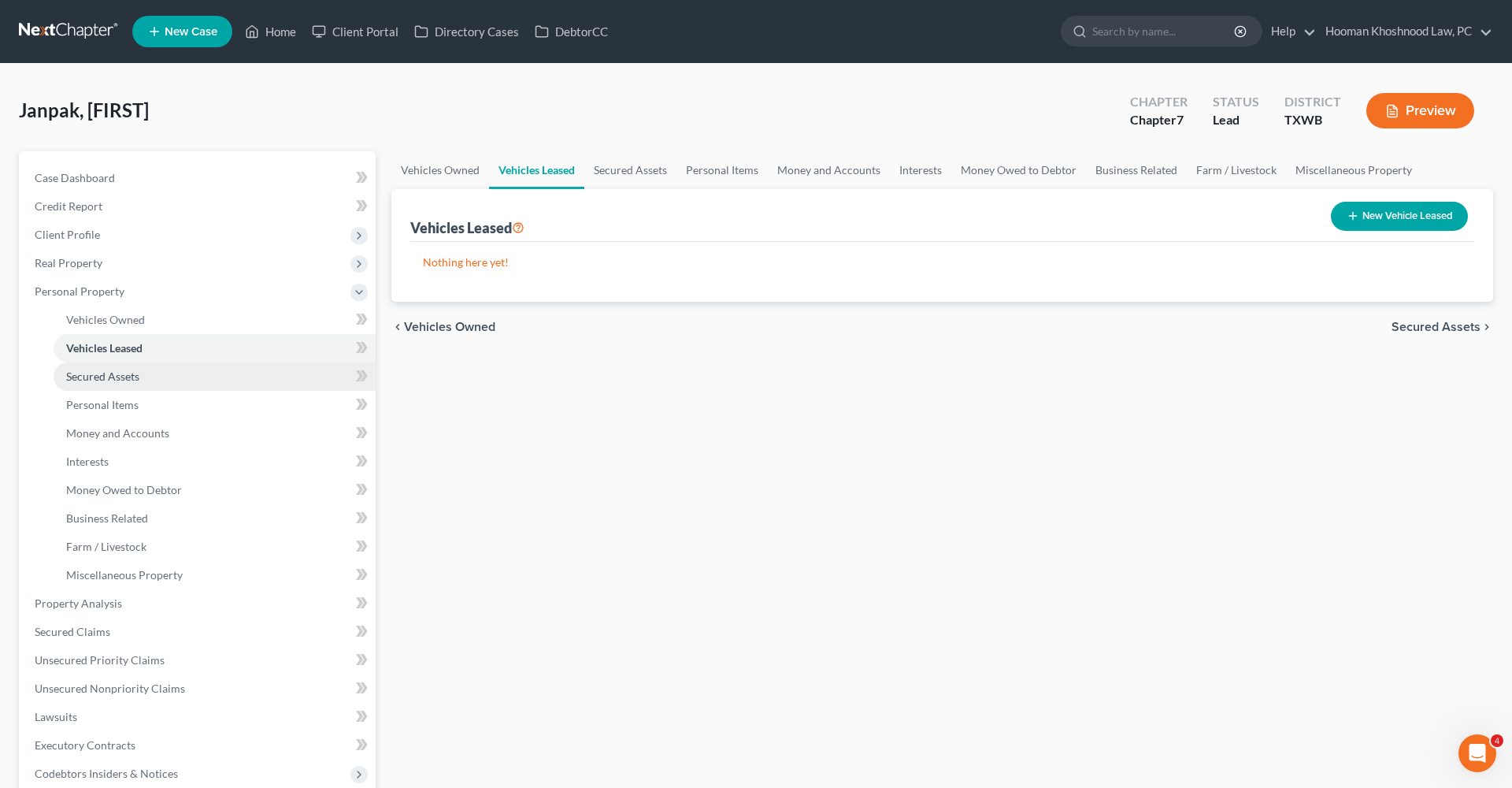 click on "Secured Assets" at bounding box center (102, 376) 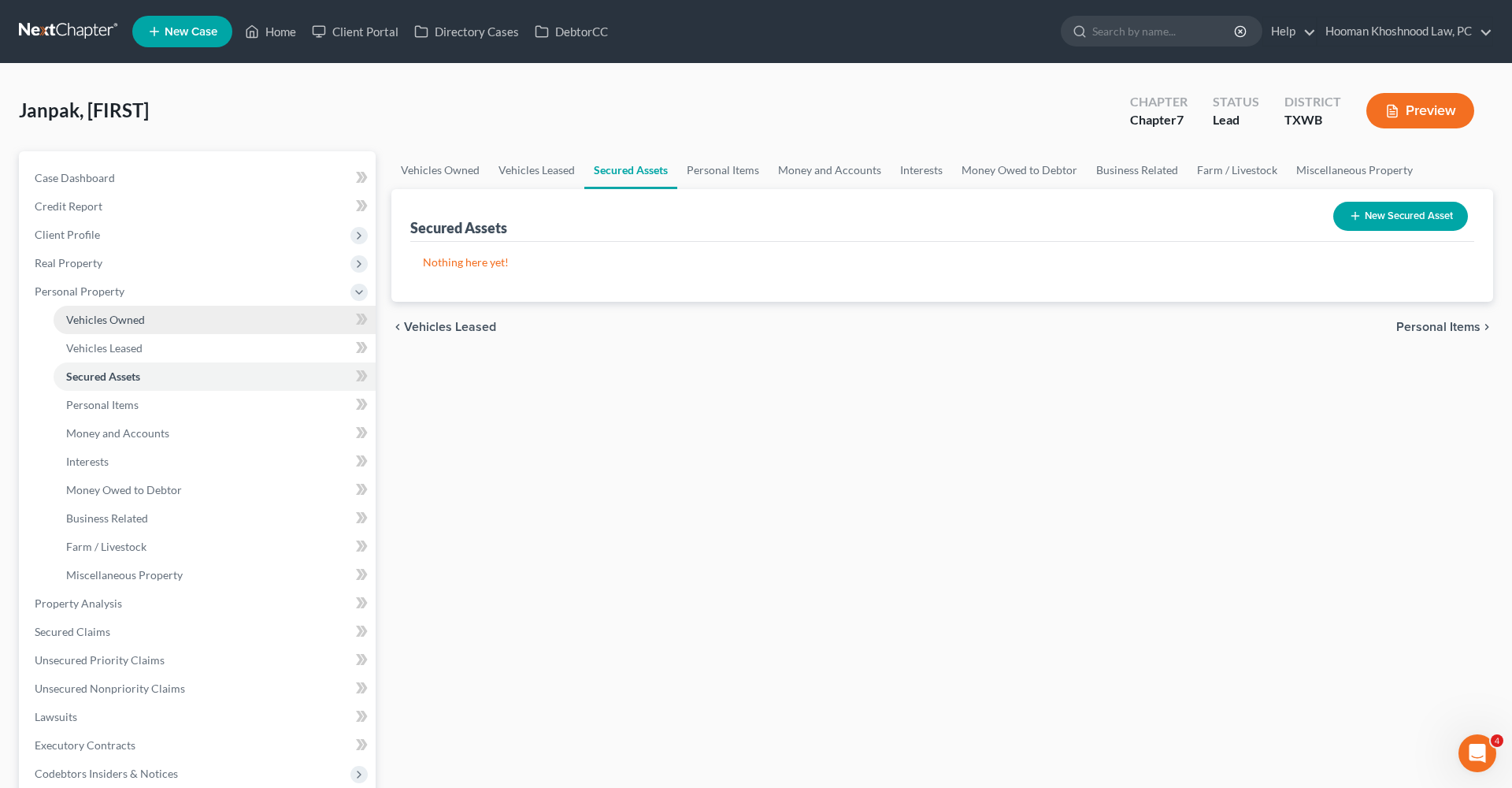 click on "Vehicles Owned" at bounding box center [106, 319] 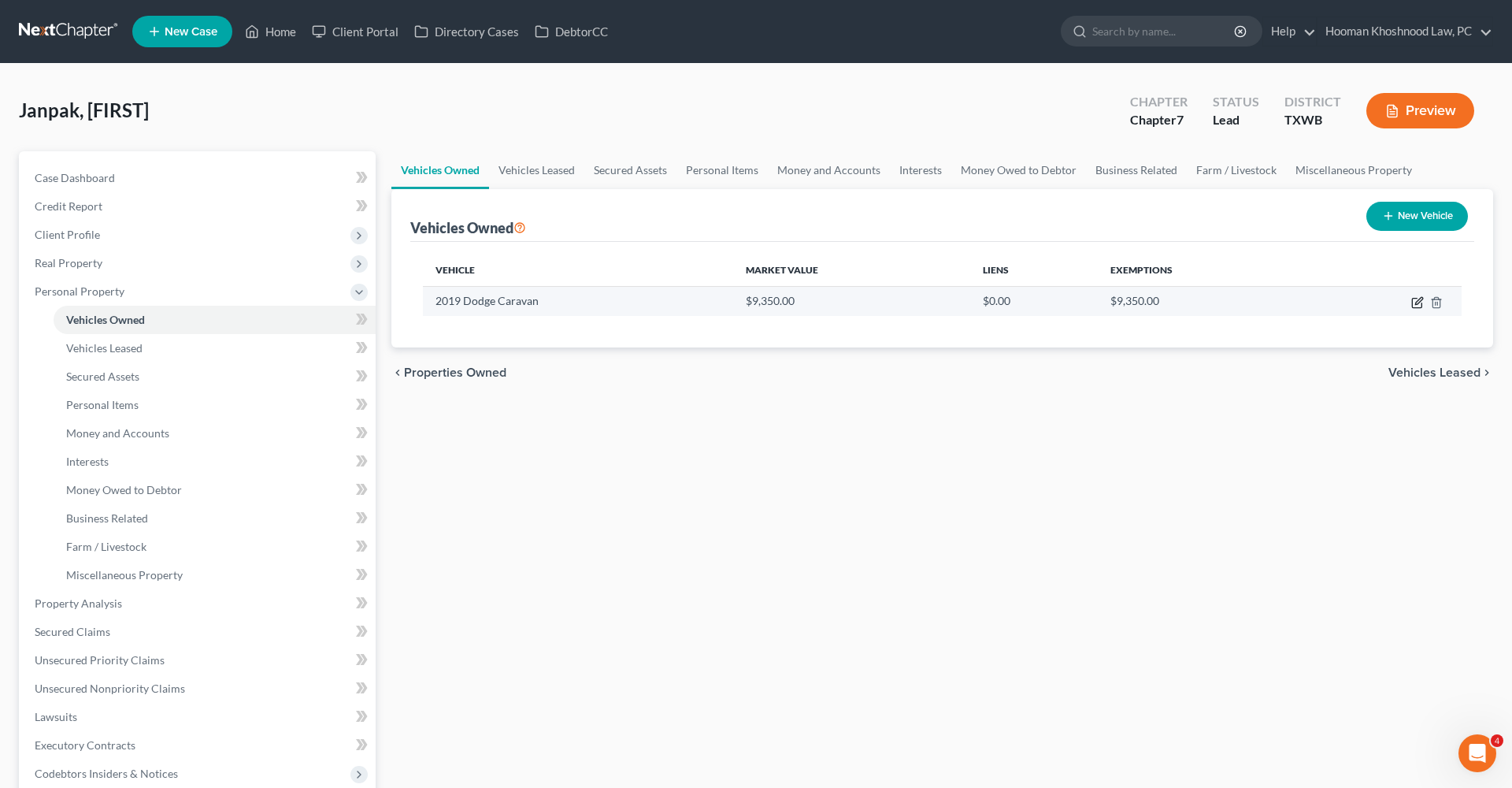 click 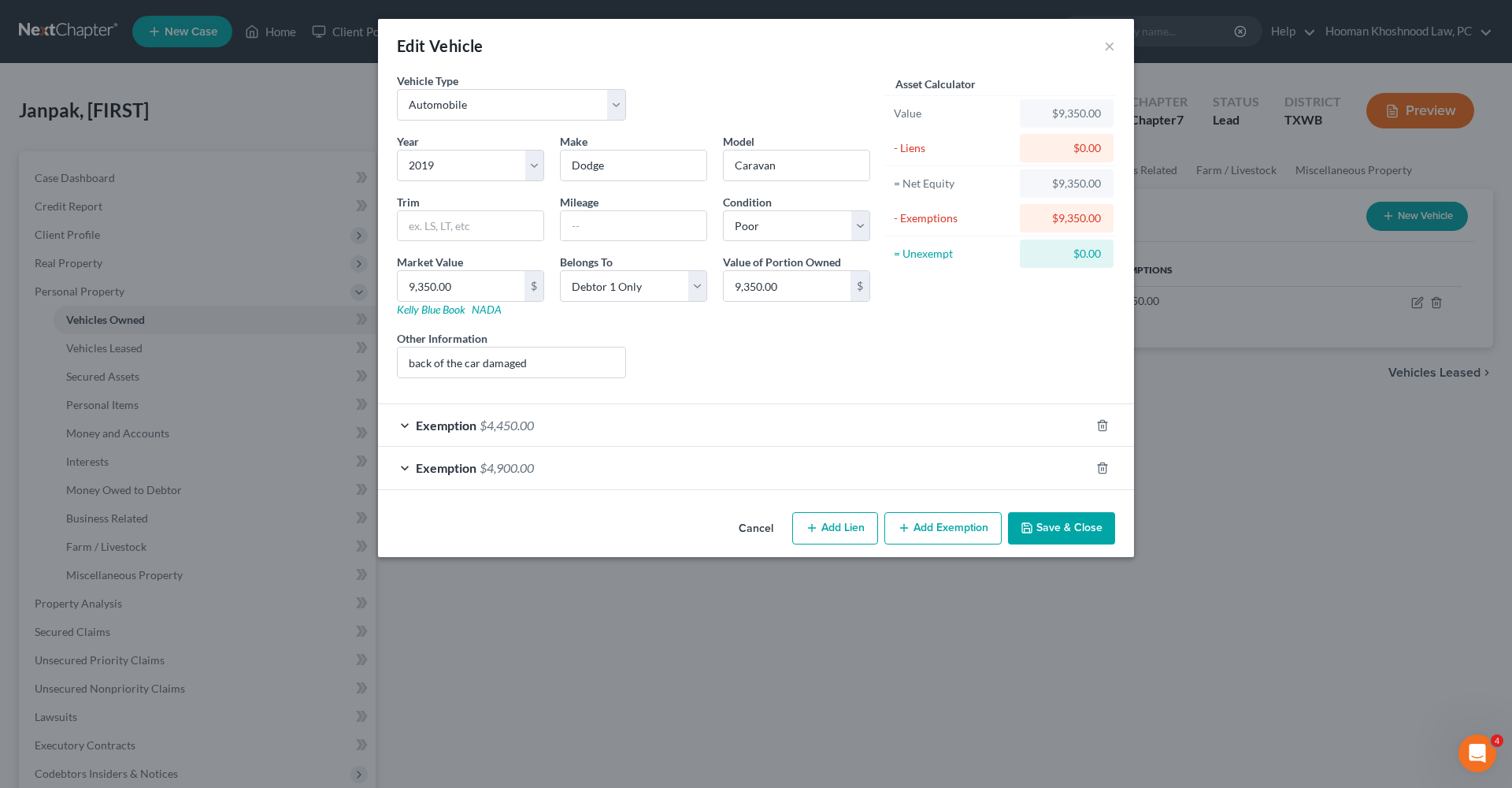 click on "Exemption $4,450.00" at bounding box center (734, 425) 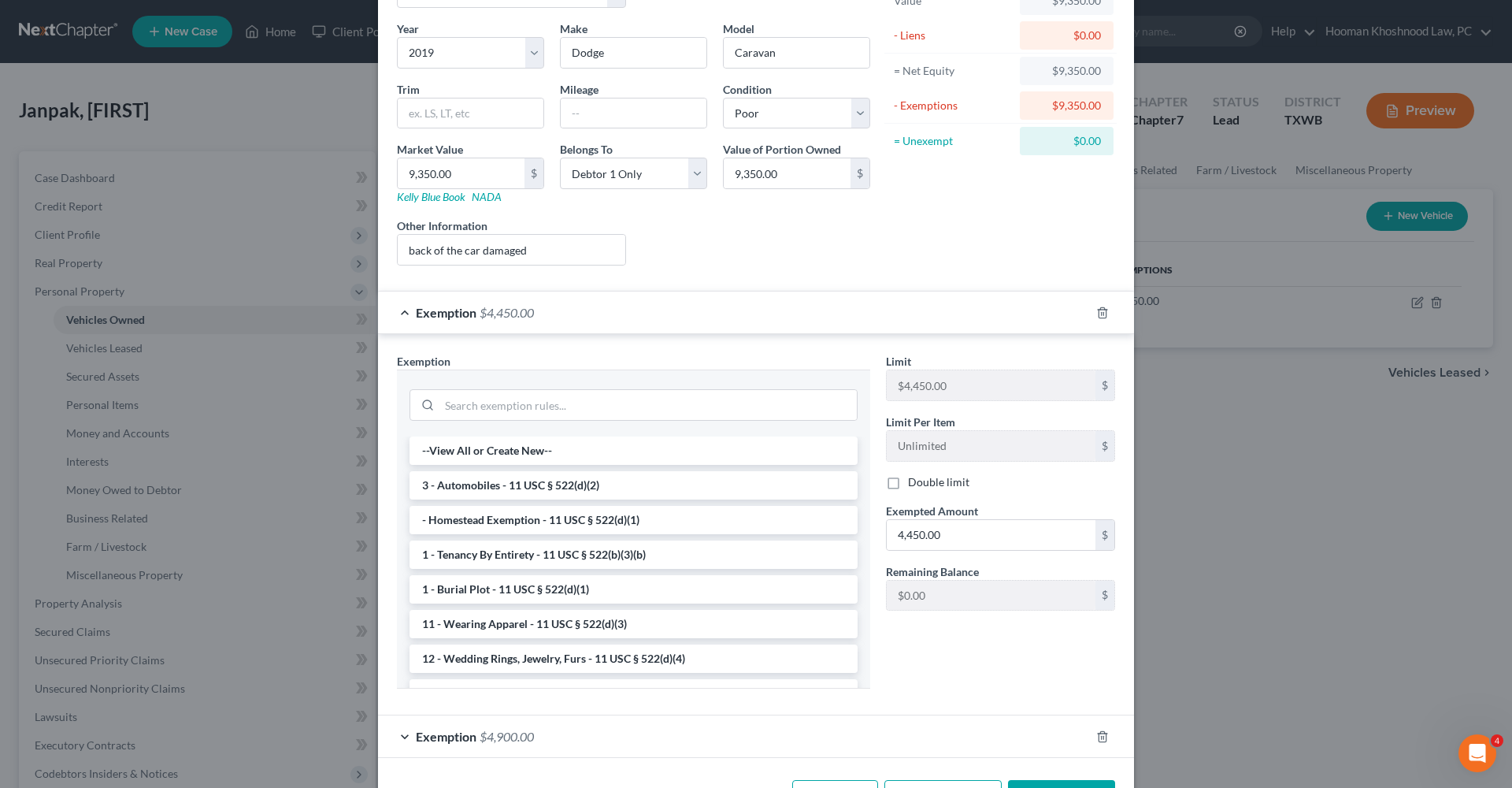 scroll, scrollTop: 113, scrollLeft: 0, axis: vertical 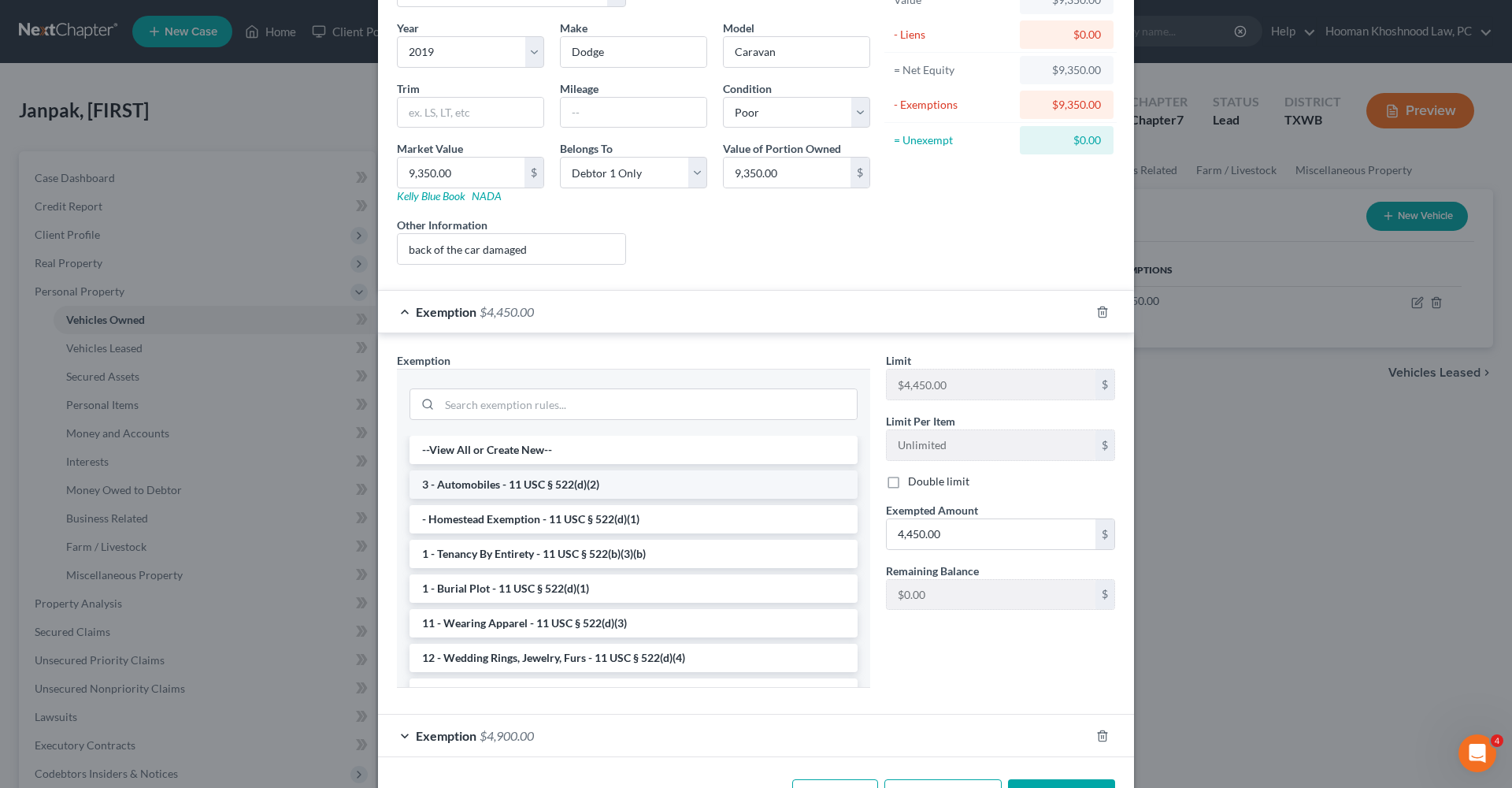 click on "3 - Automobiles - 11 USC § 522(d)(2)" at bounding box center [633, 485] 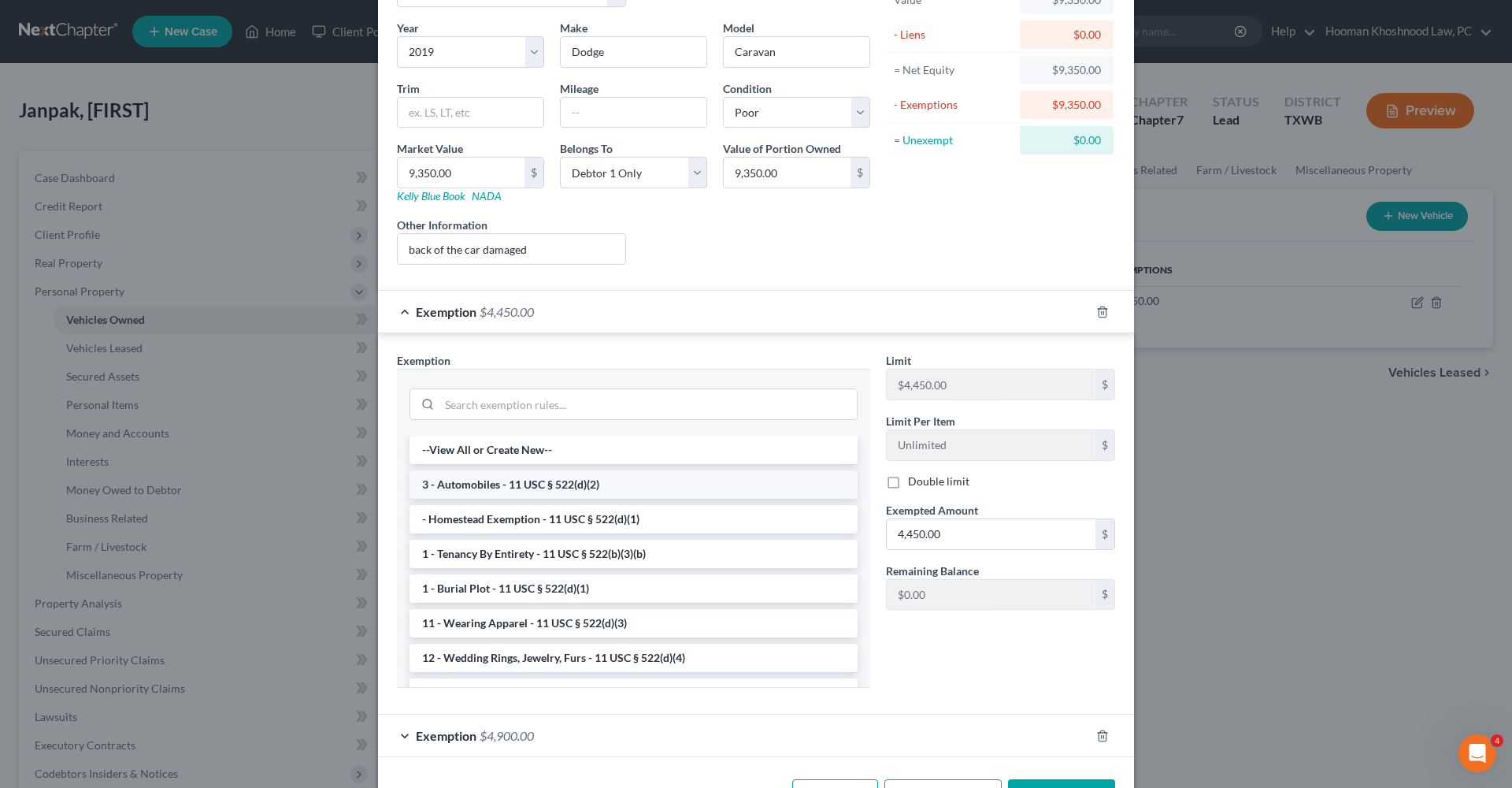 scroll, scrollTop: 91, scrollLeft: 0, axis: vertical 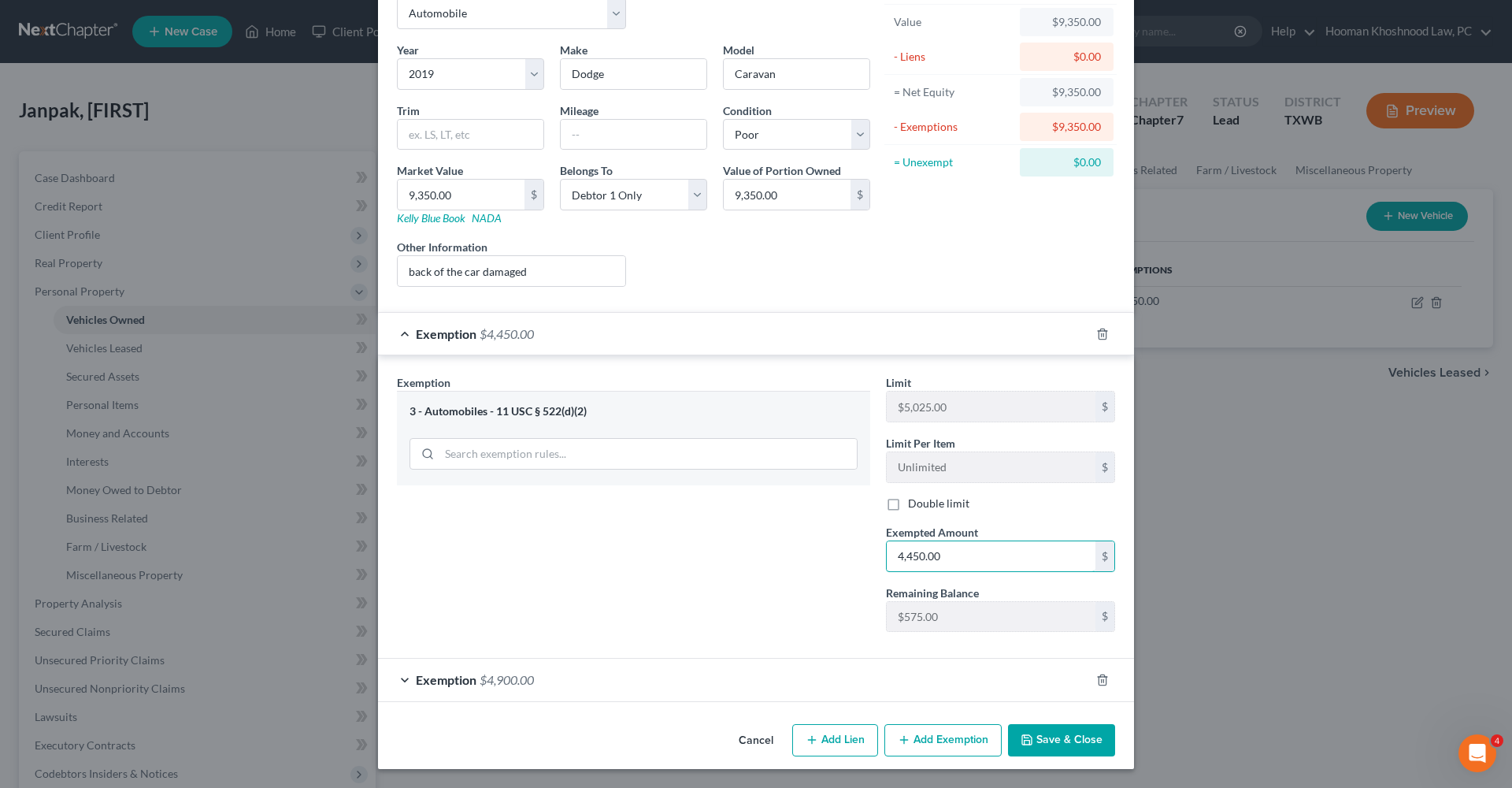 drag, startPoint x: 963, startPoint y: 552, endPoint x: 882, endPoint y: 552, distance: 81 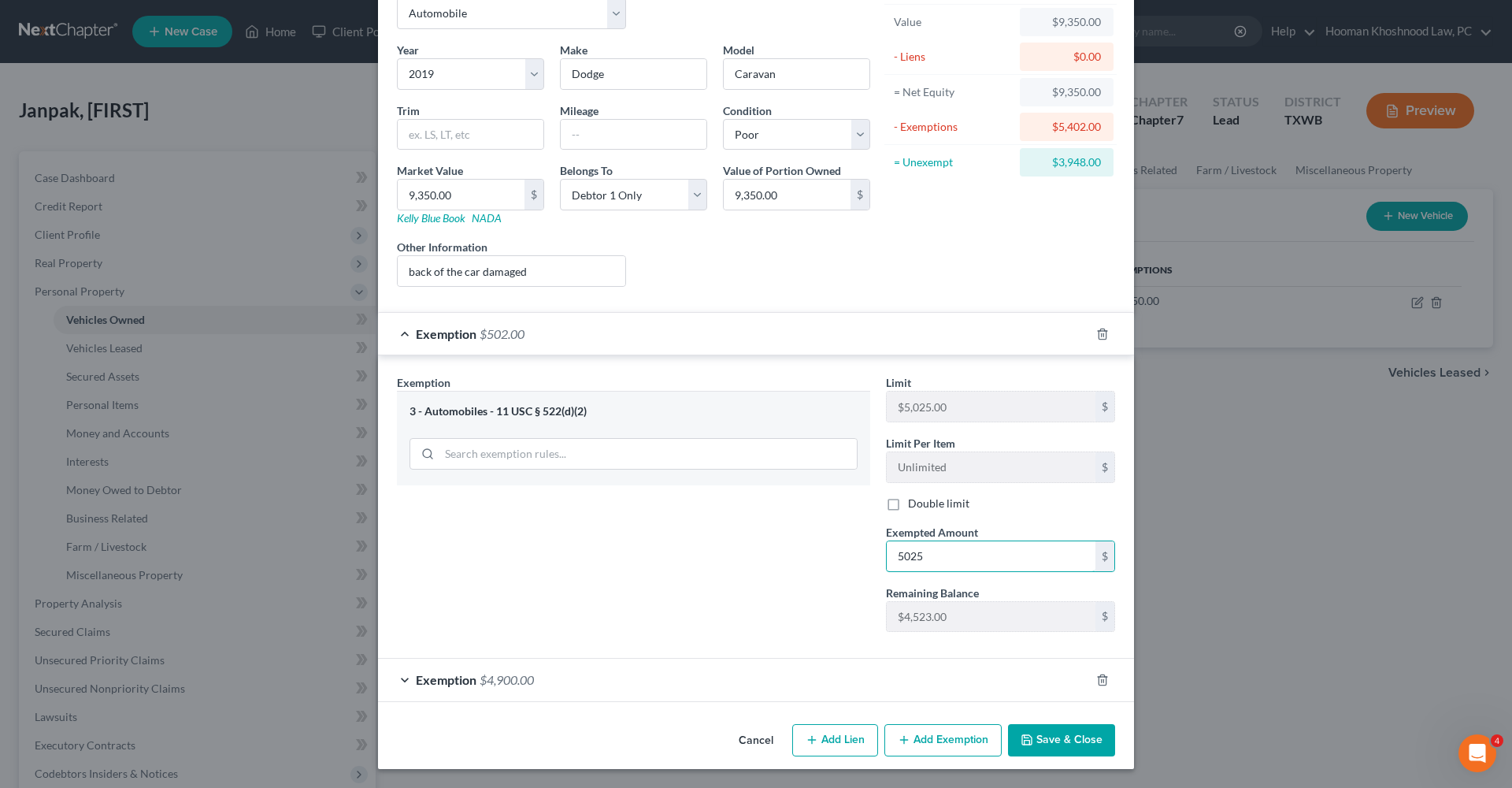 type on "5,025" 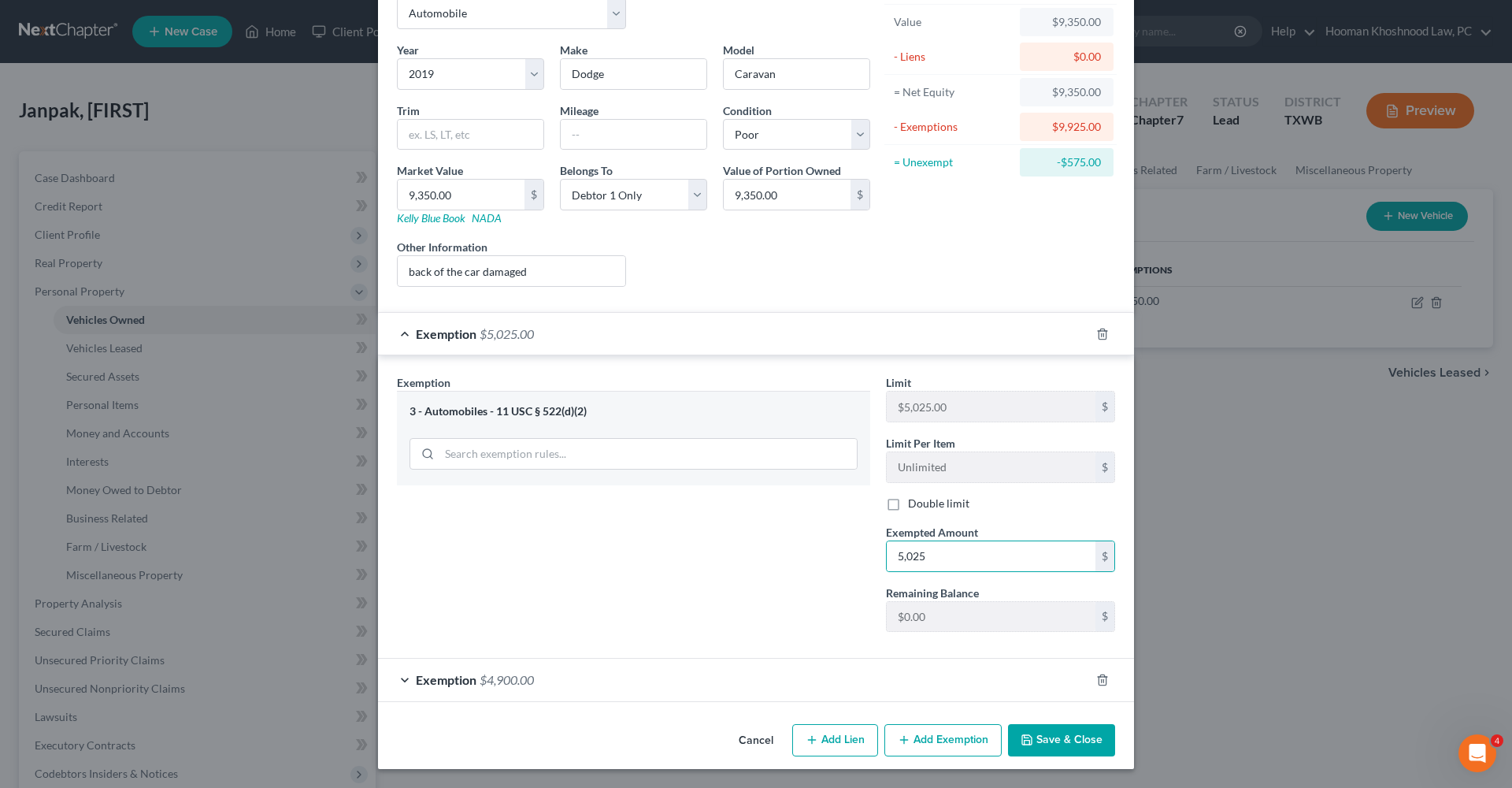 click on "Exemption Set must be selected for CA.
Exemption
*
3 - Automobiles - 11 USC § 522(d)(2)" at bounding box center [633, 509] 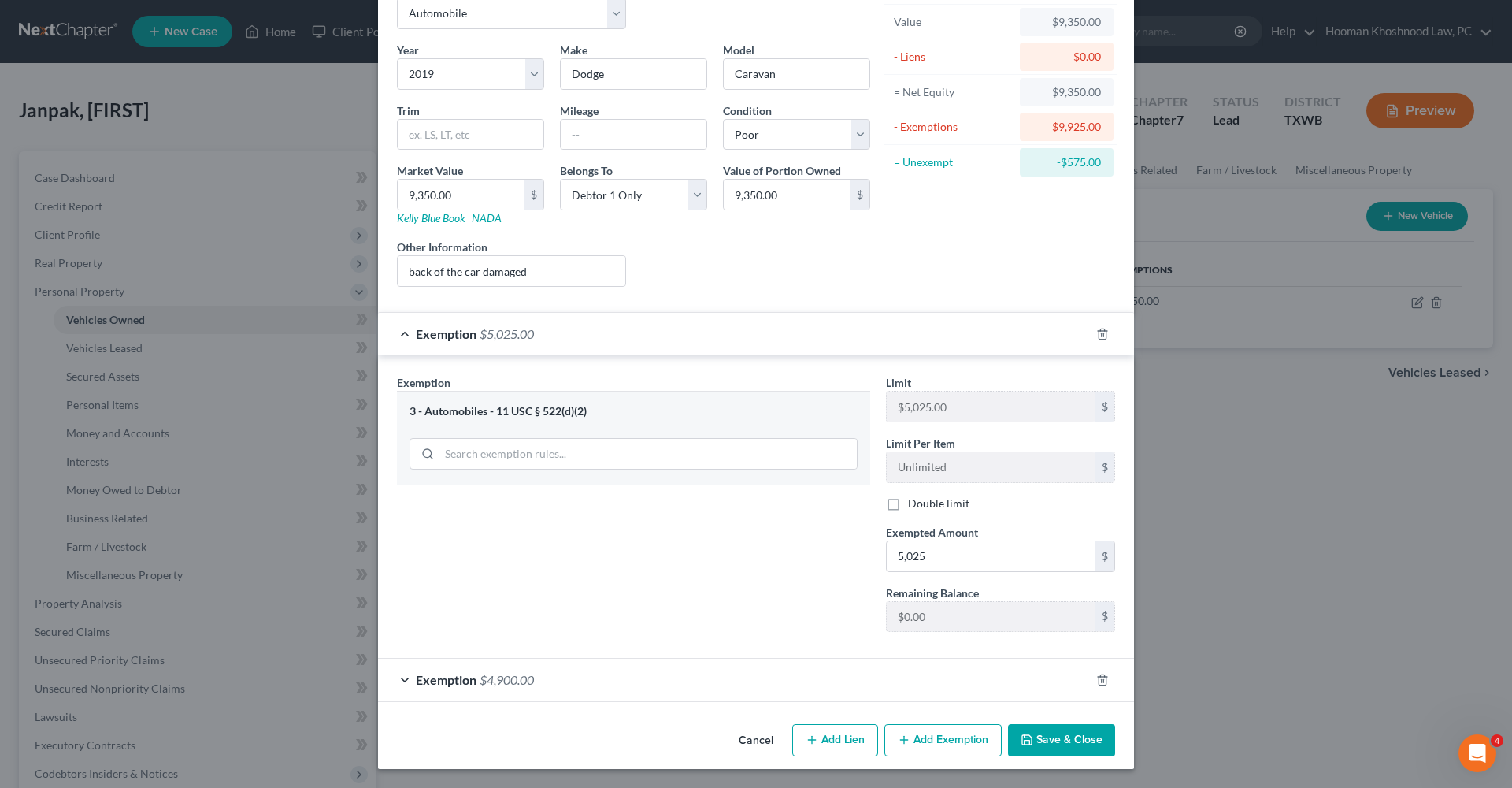 click on "Exemption $4,900.00" at bounding box center (734, 679) 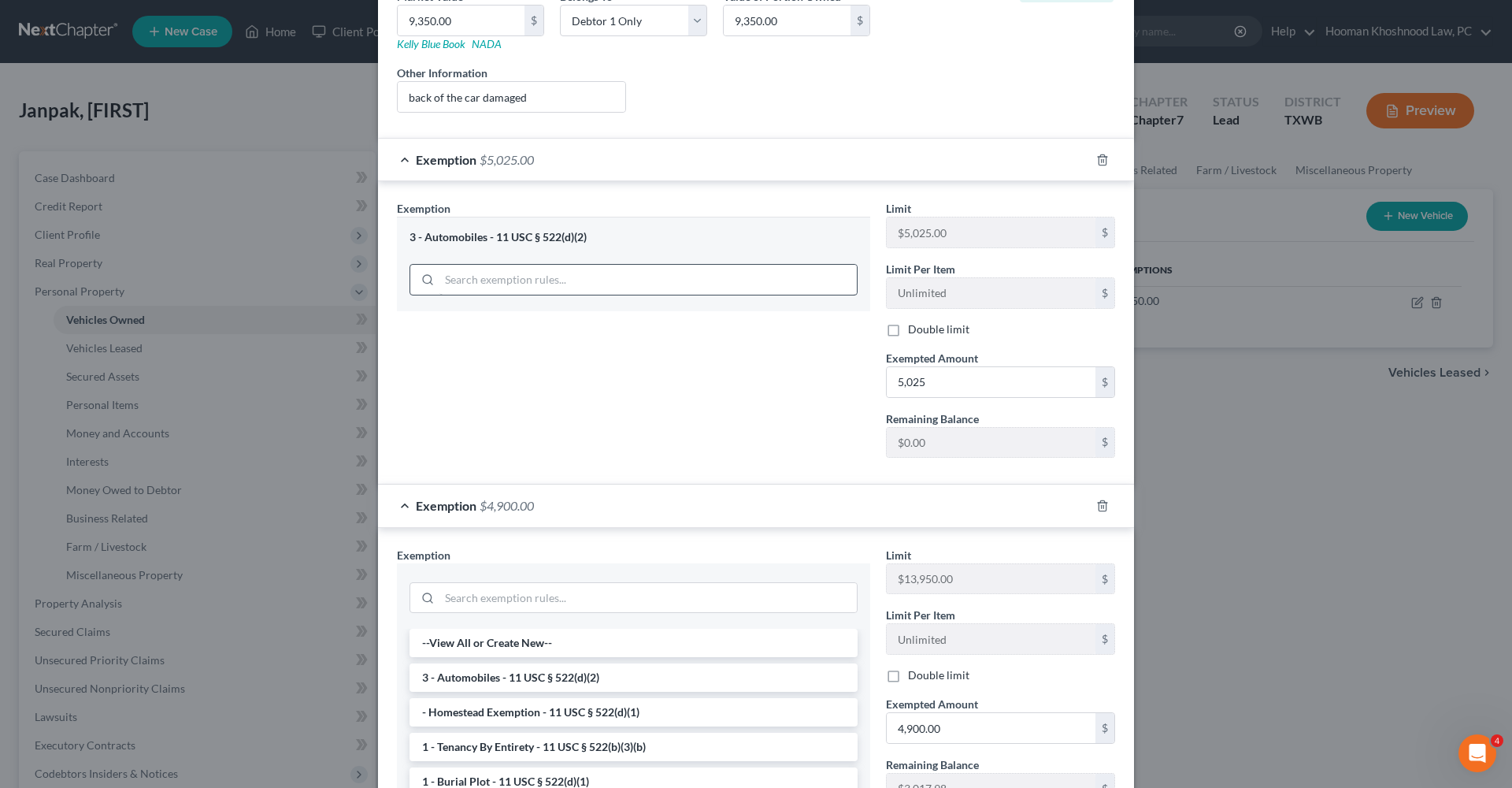 scroll, scrollTop: 305, scrollLeft: 0, axis: vertical 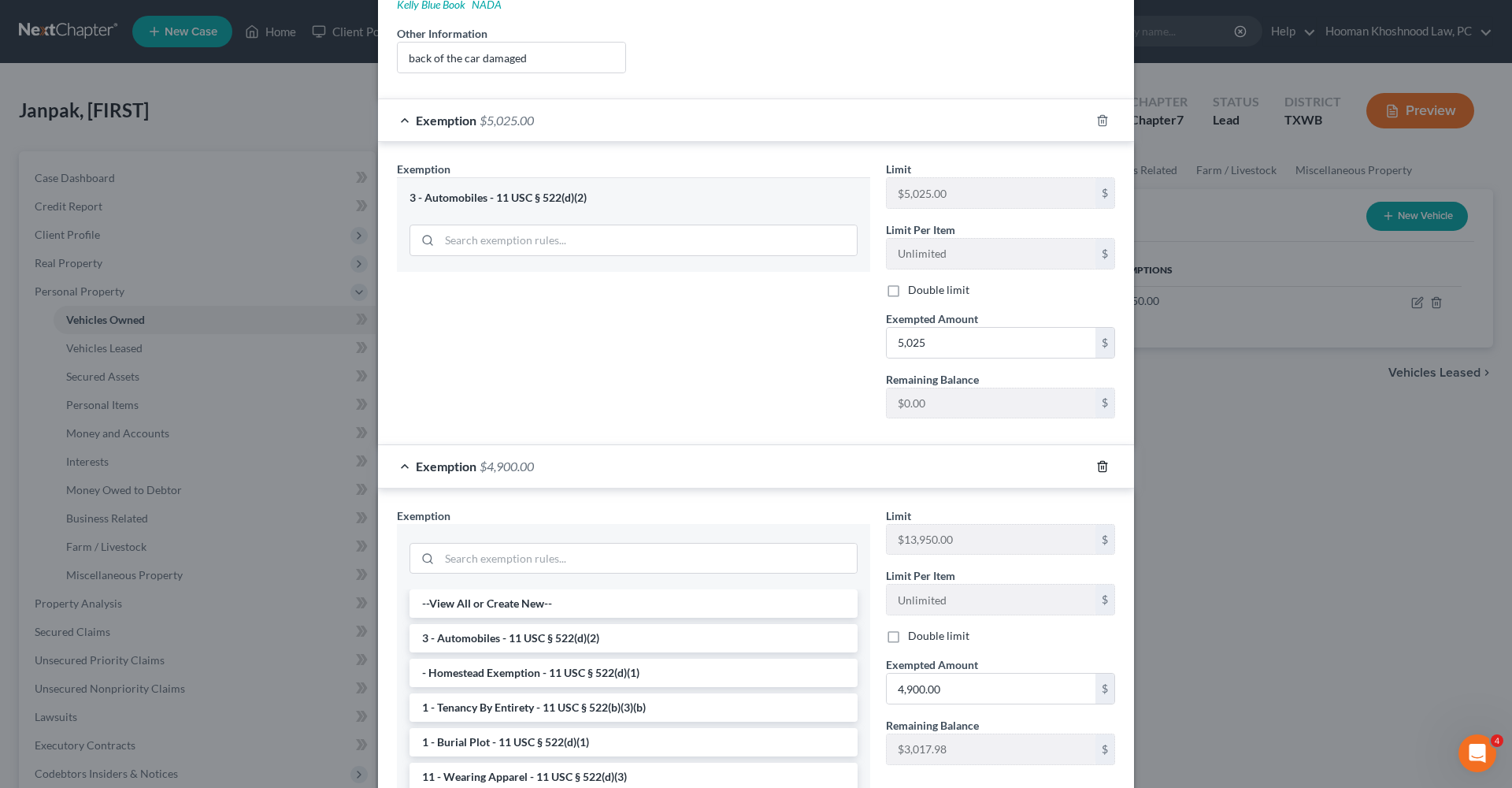 click 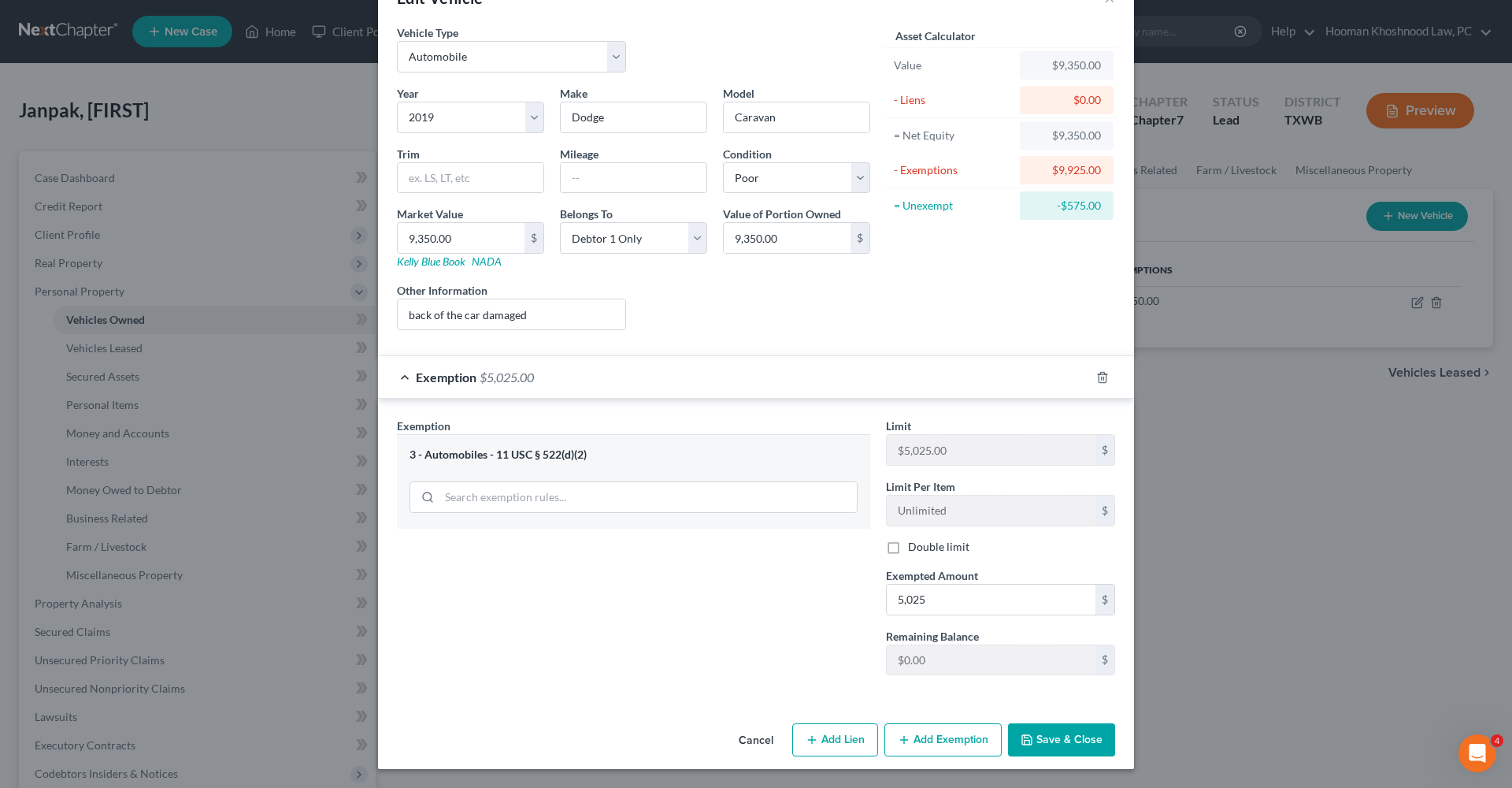 scroll, scrollTop: 48, scrollLeft: 0, axis: vertical 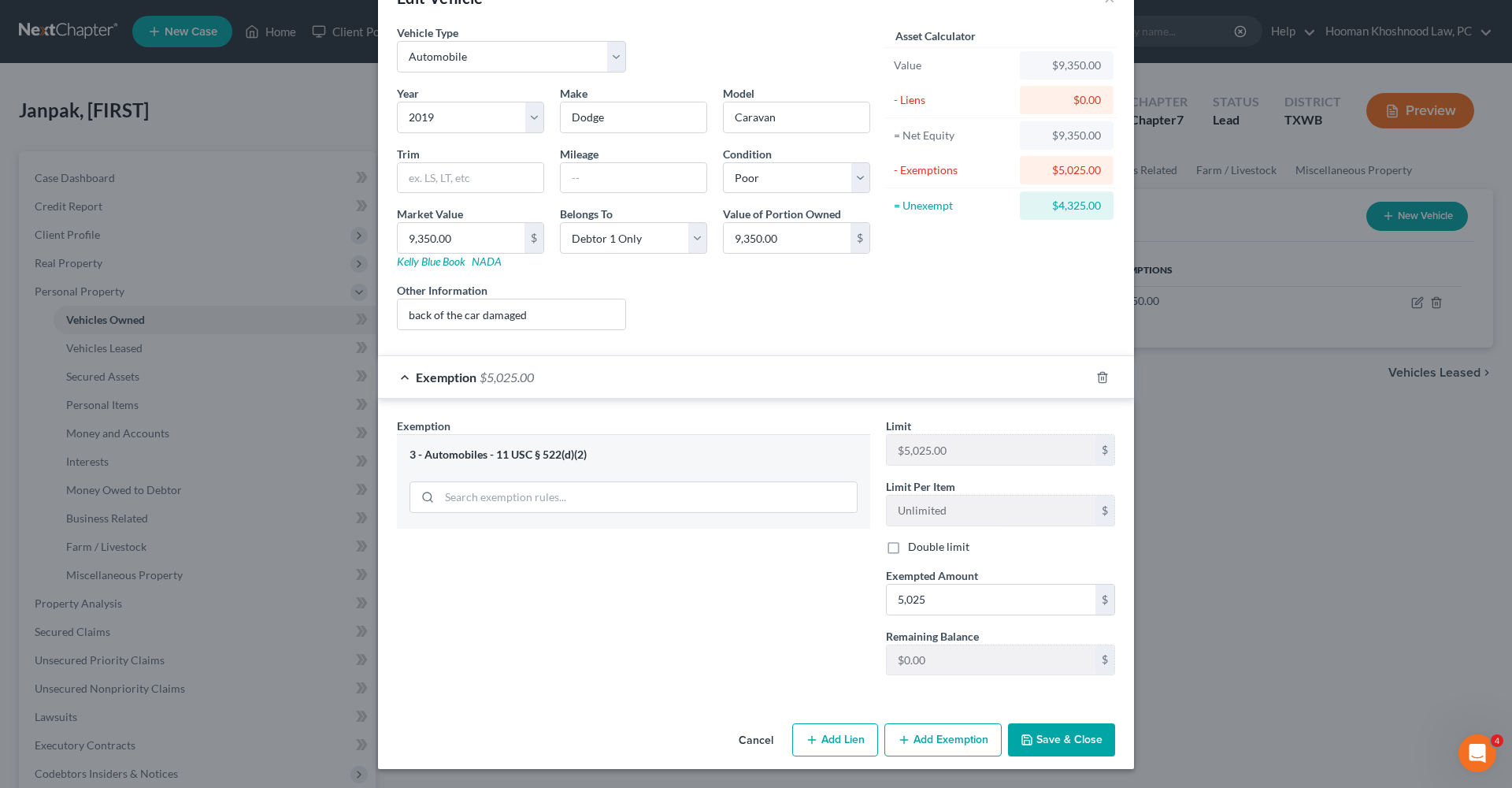 click on "Add Exemption" at bounding box center [943, 740] 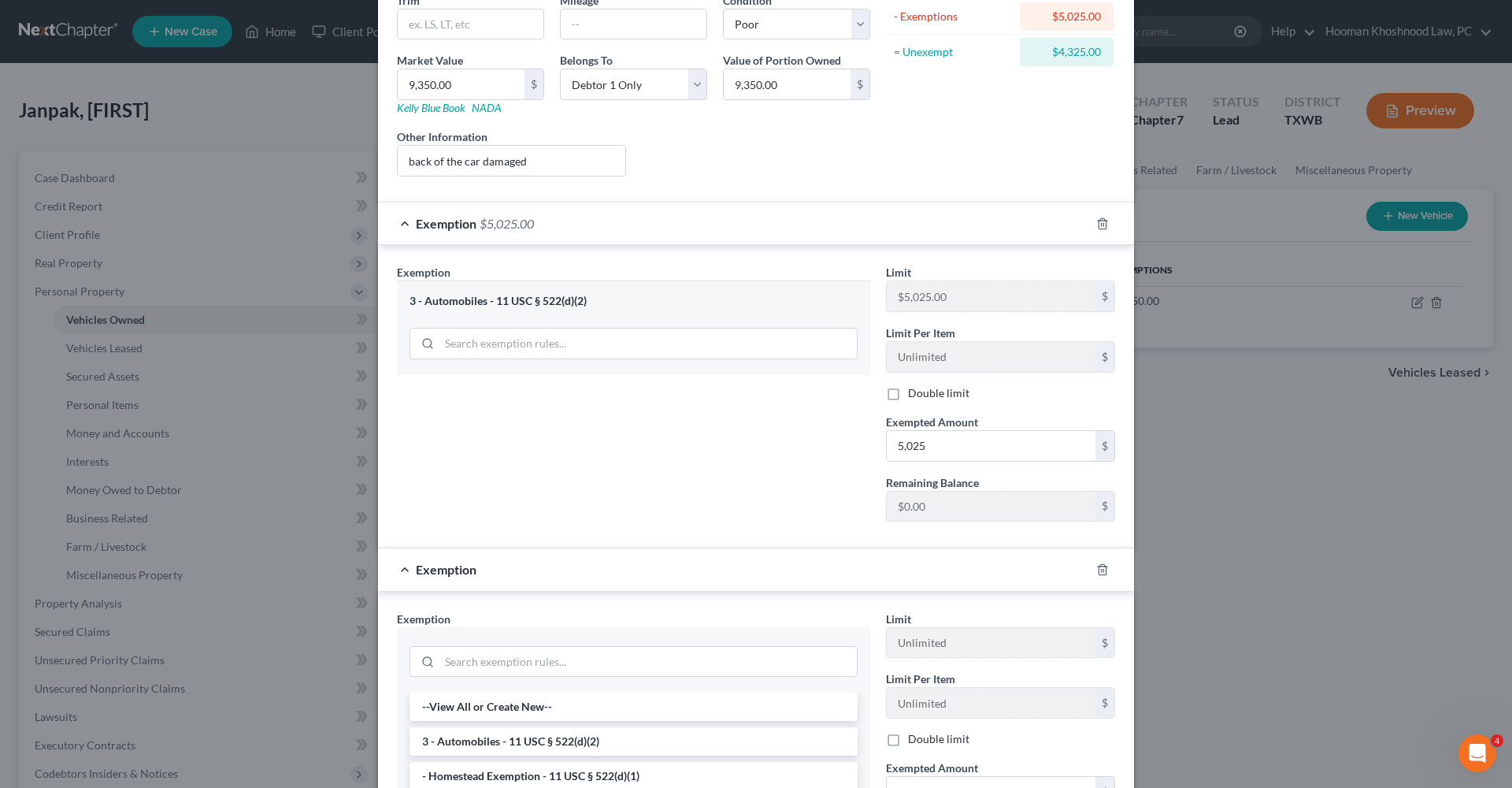 scroll, scrollTop: 223, scrollLeft: 0, axis: vertical 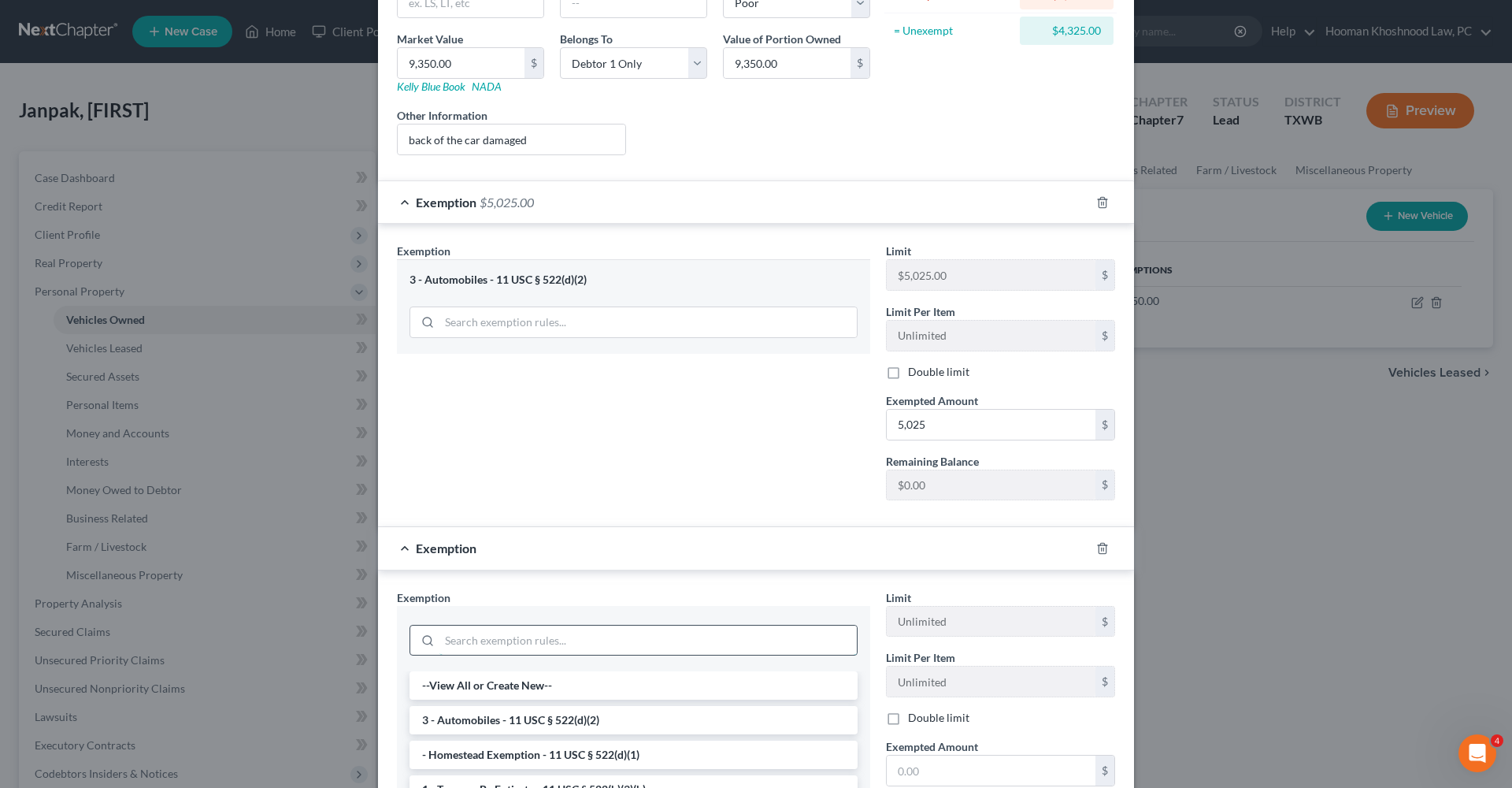 click at bounding box center [648, 641] 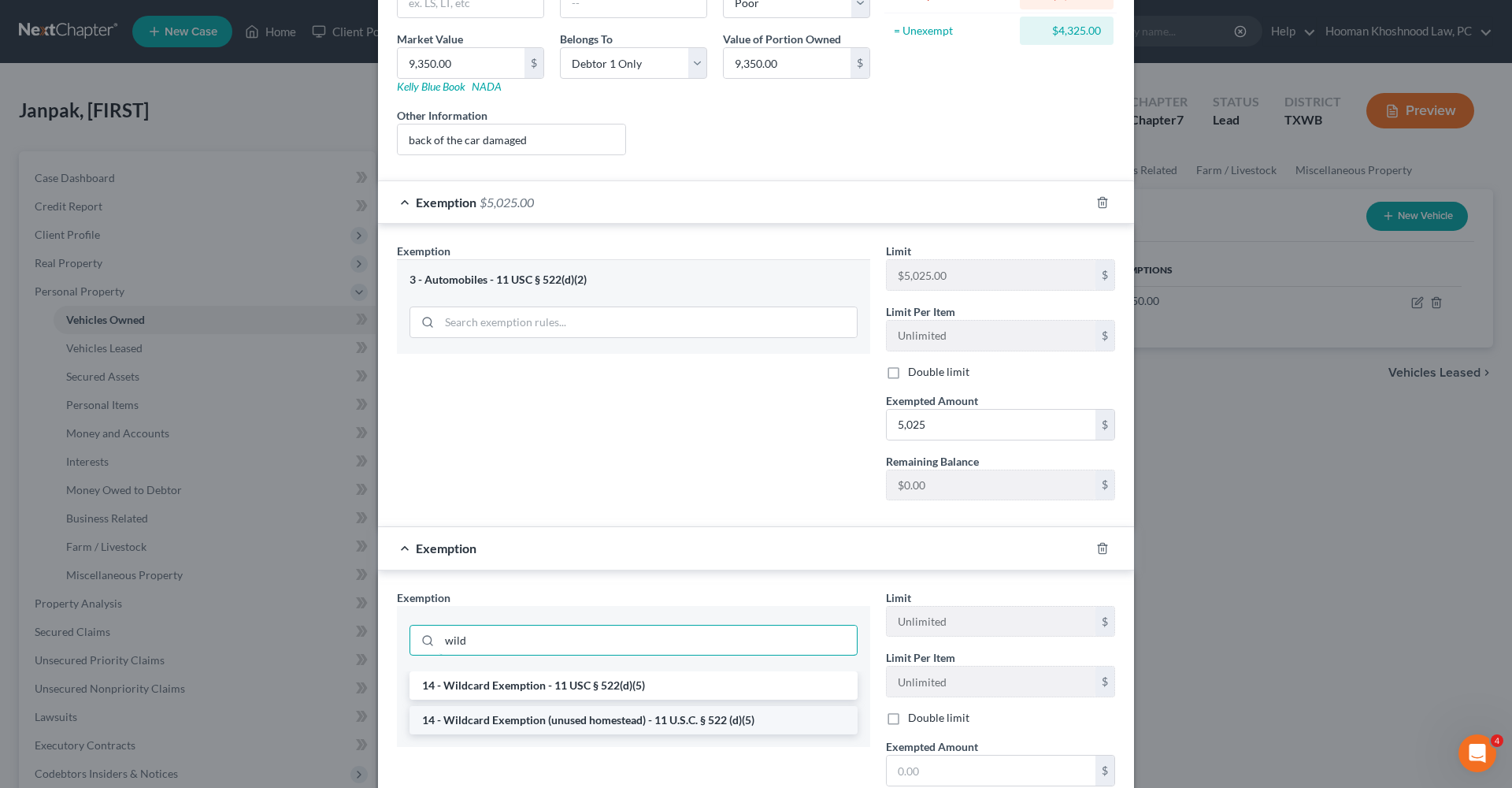 type on "wild" 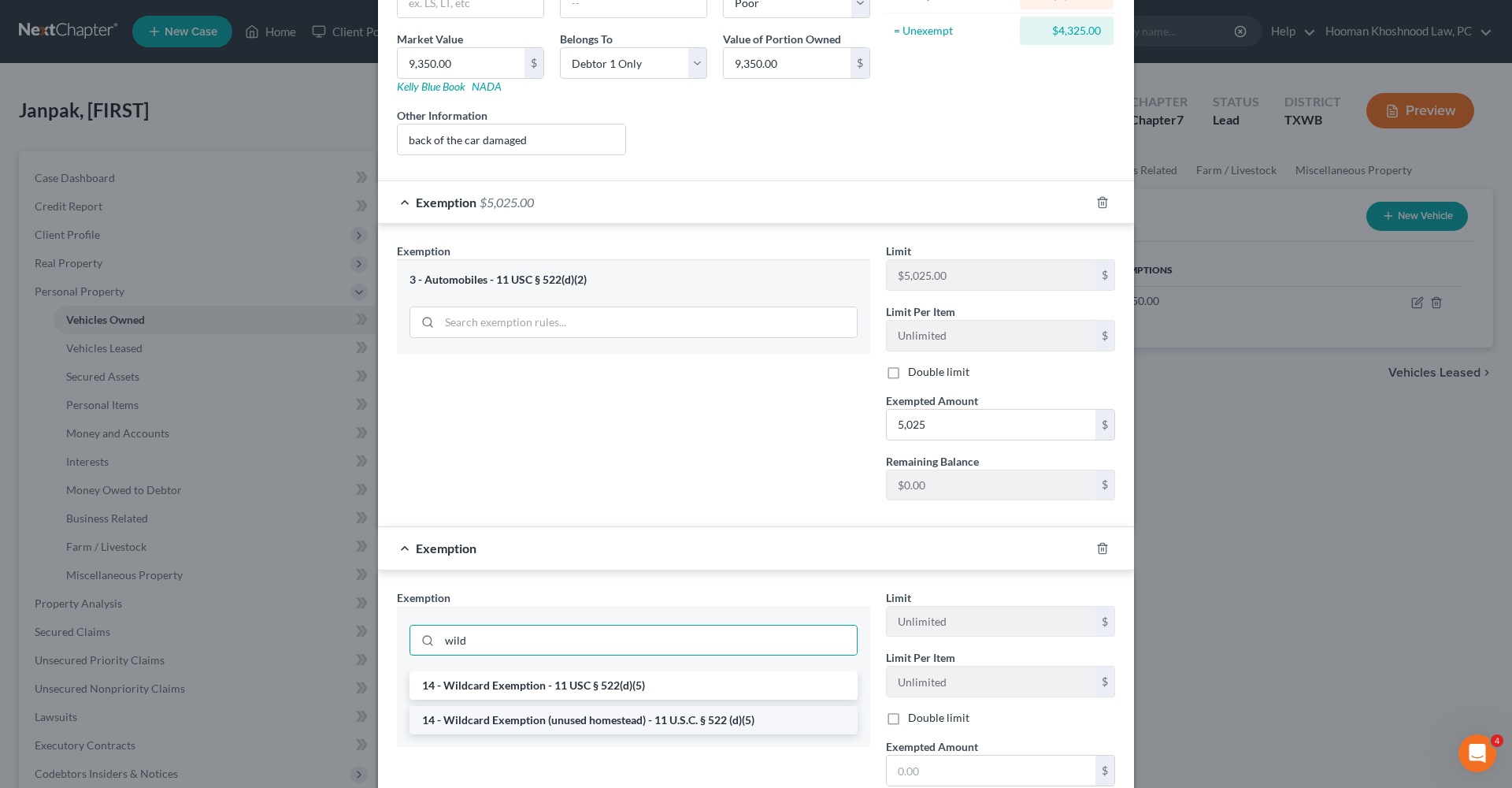 click on "14 - Wildcard Exemption (unused homestead) - 11 U.S.C. § 522 (d)(5)" at bounding box center [633, 720] 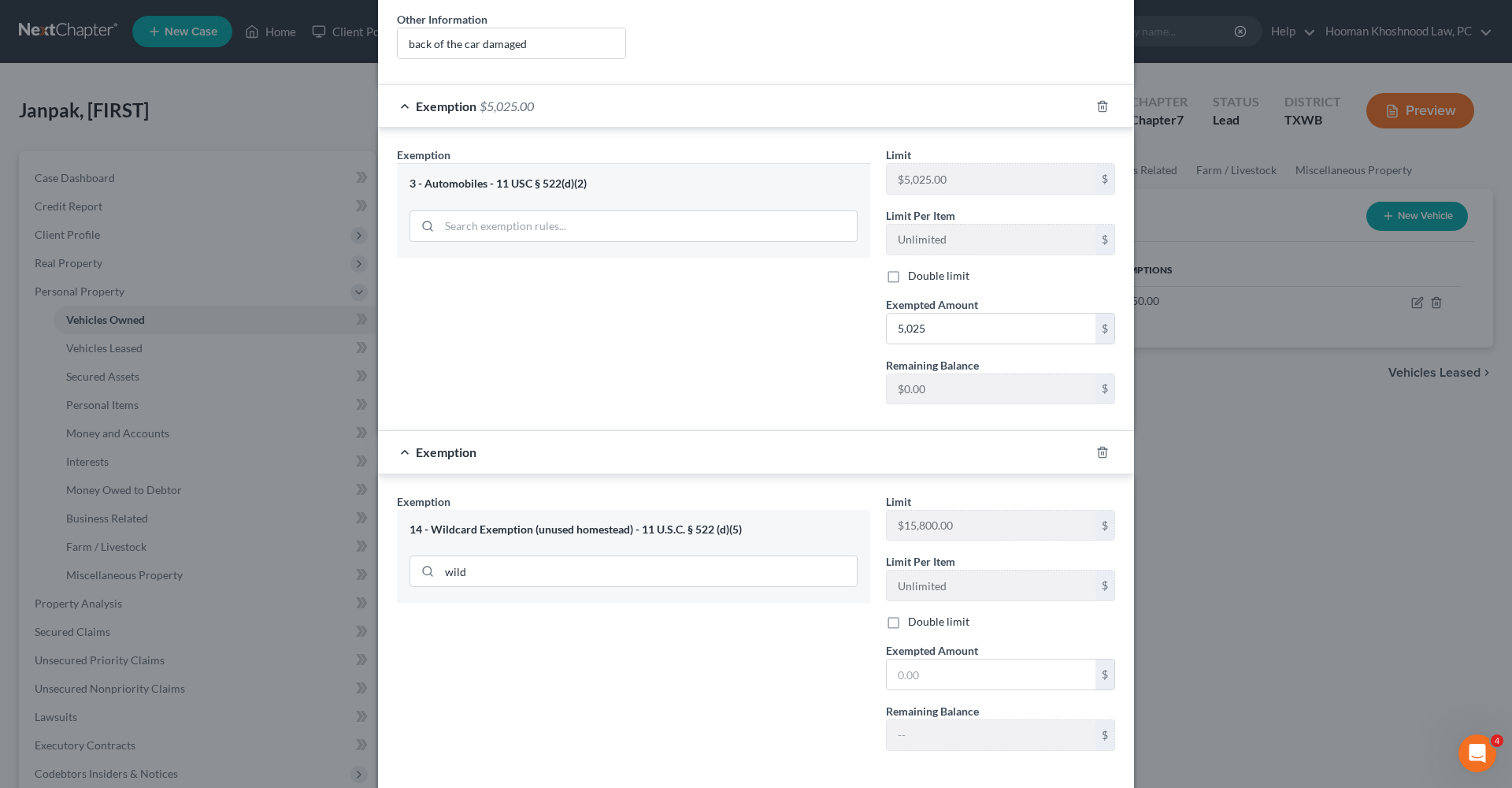 scroll, scrollTop: 355, scrollLeft: 0, axis: vertical 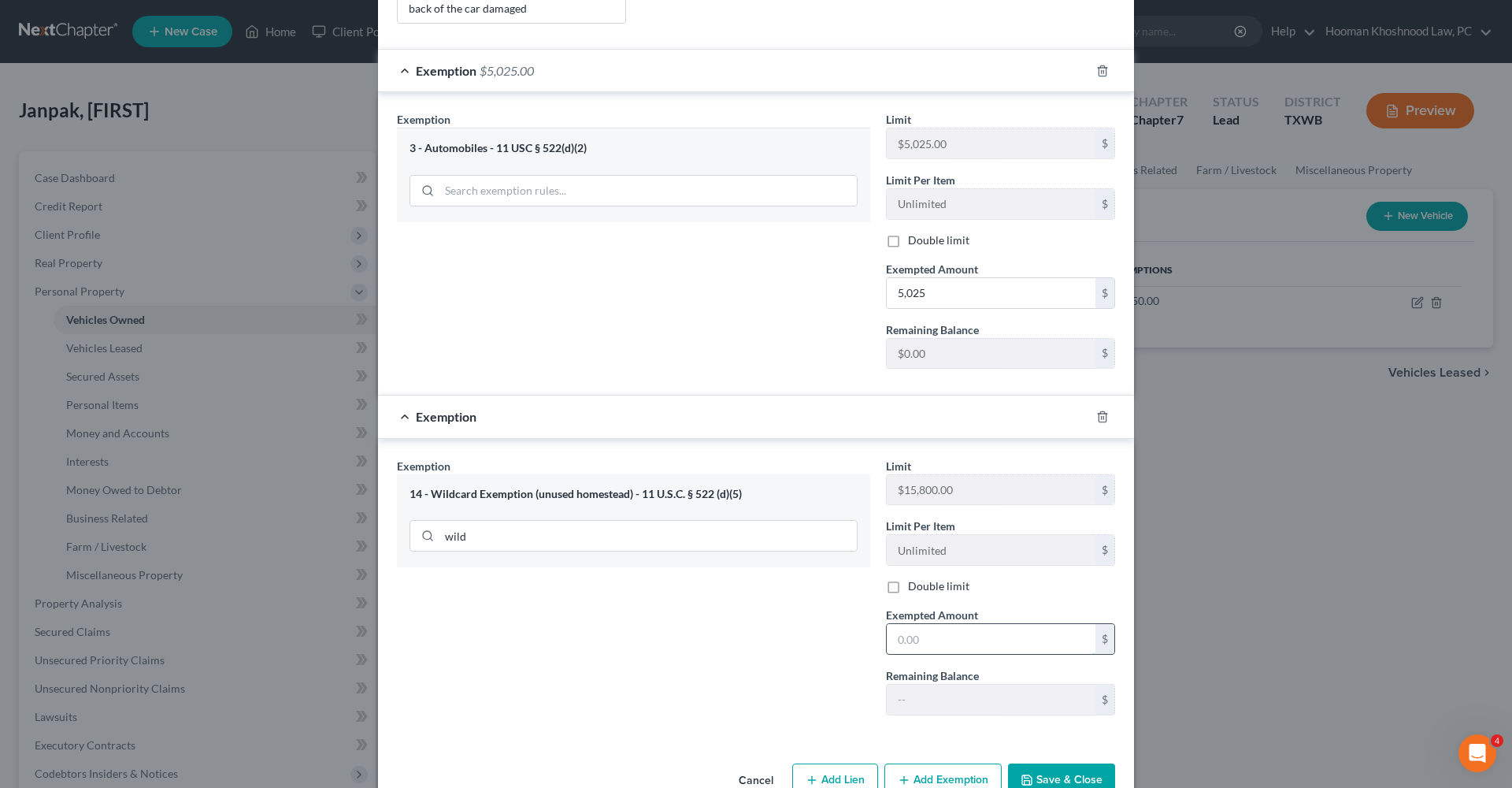 click at bounding box center (991, 639) 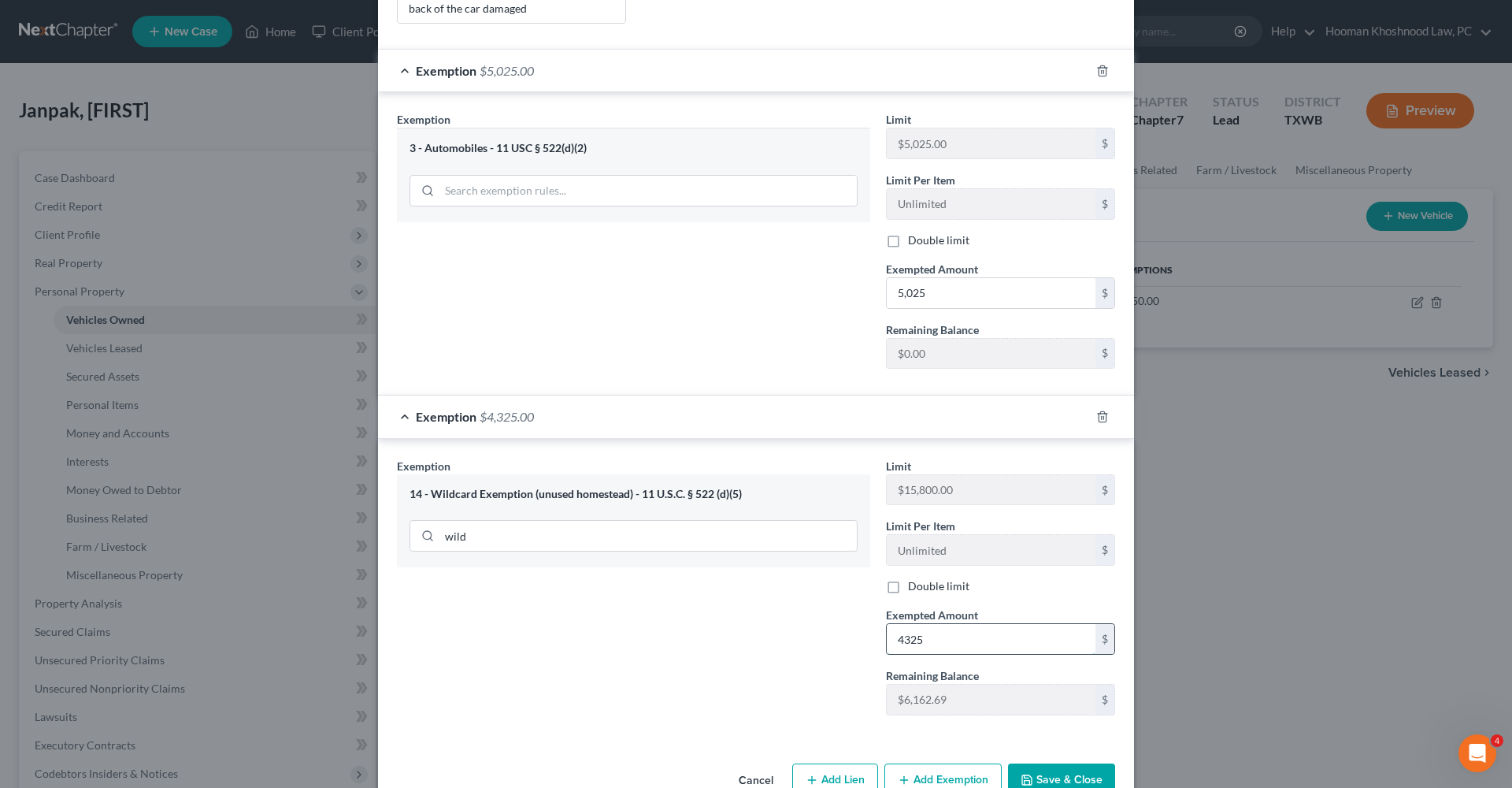 type on "4,325" 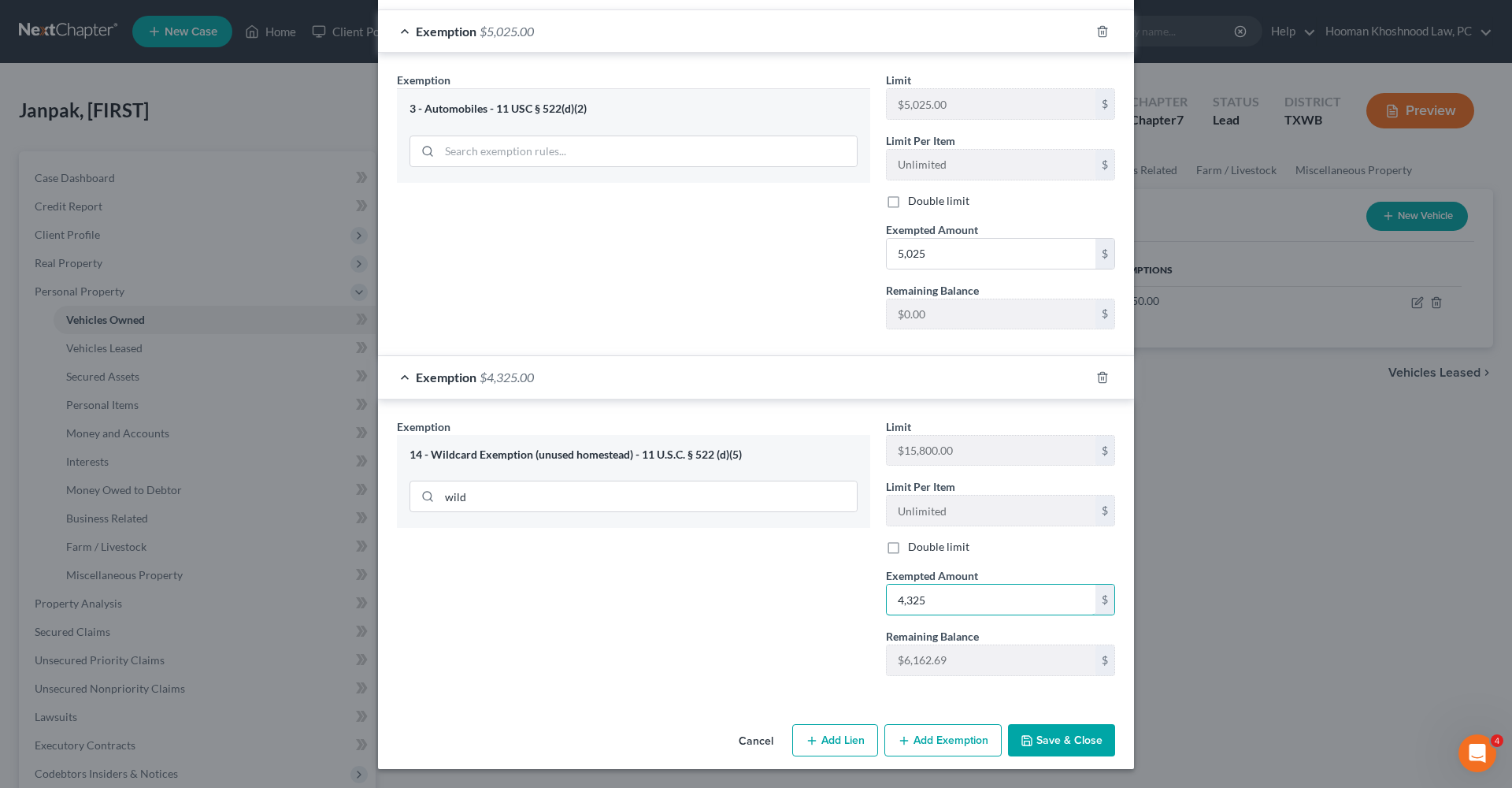 scroll, scrollTop: 394, scrollLeft: 0, axis: vertical 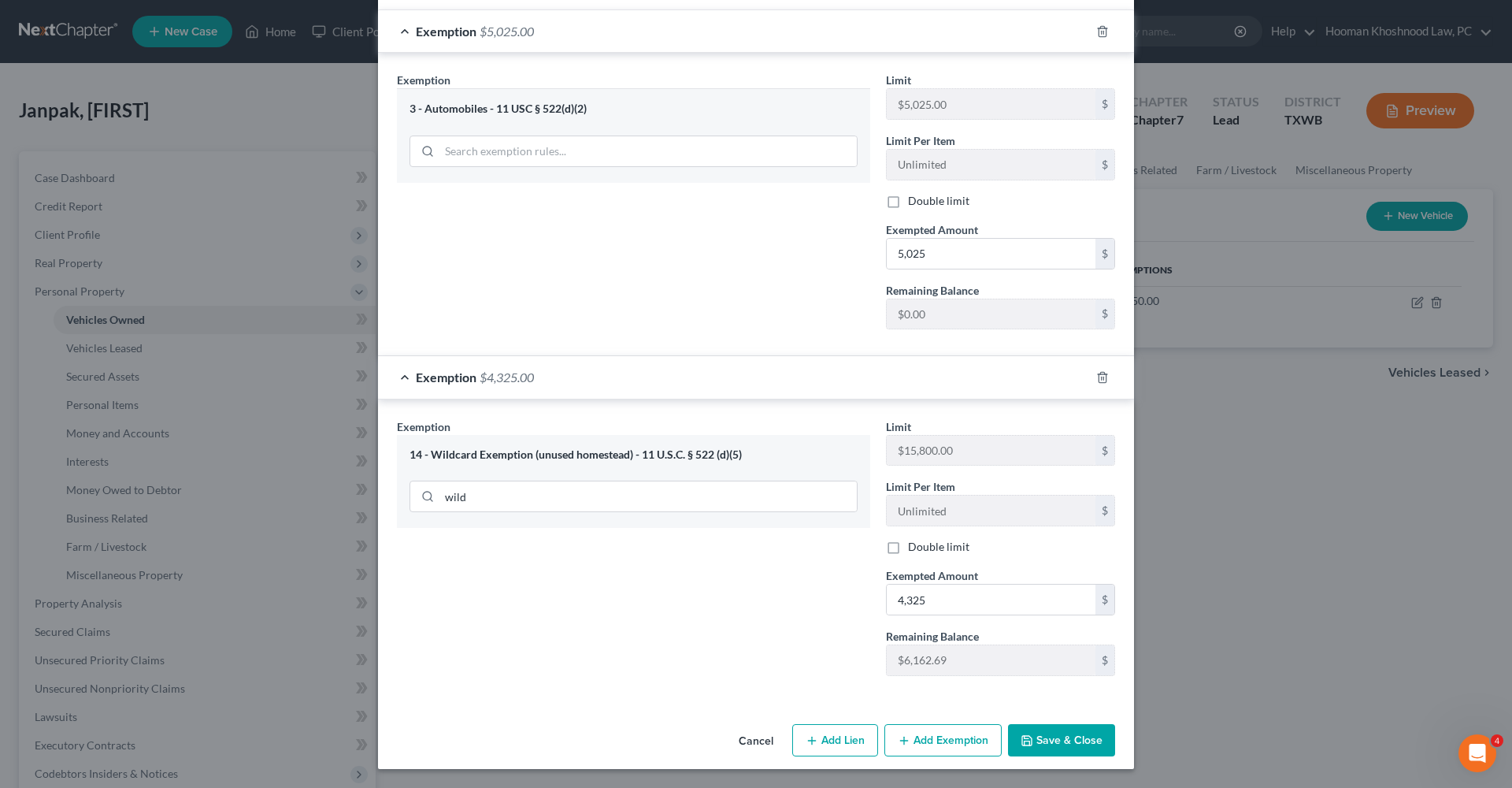 click on "Save & Close" at bounding box center (1062, 741) 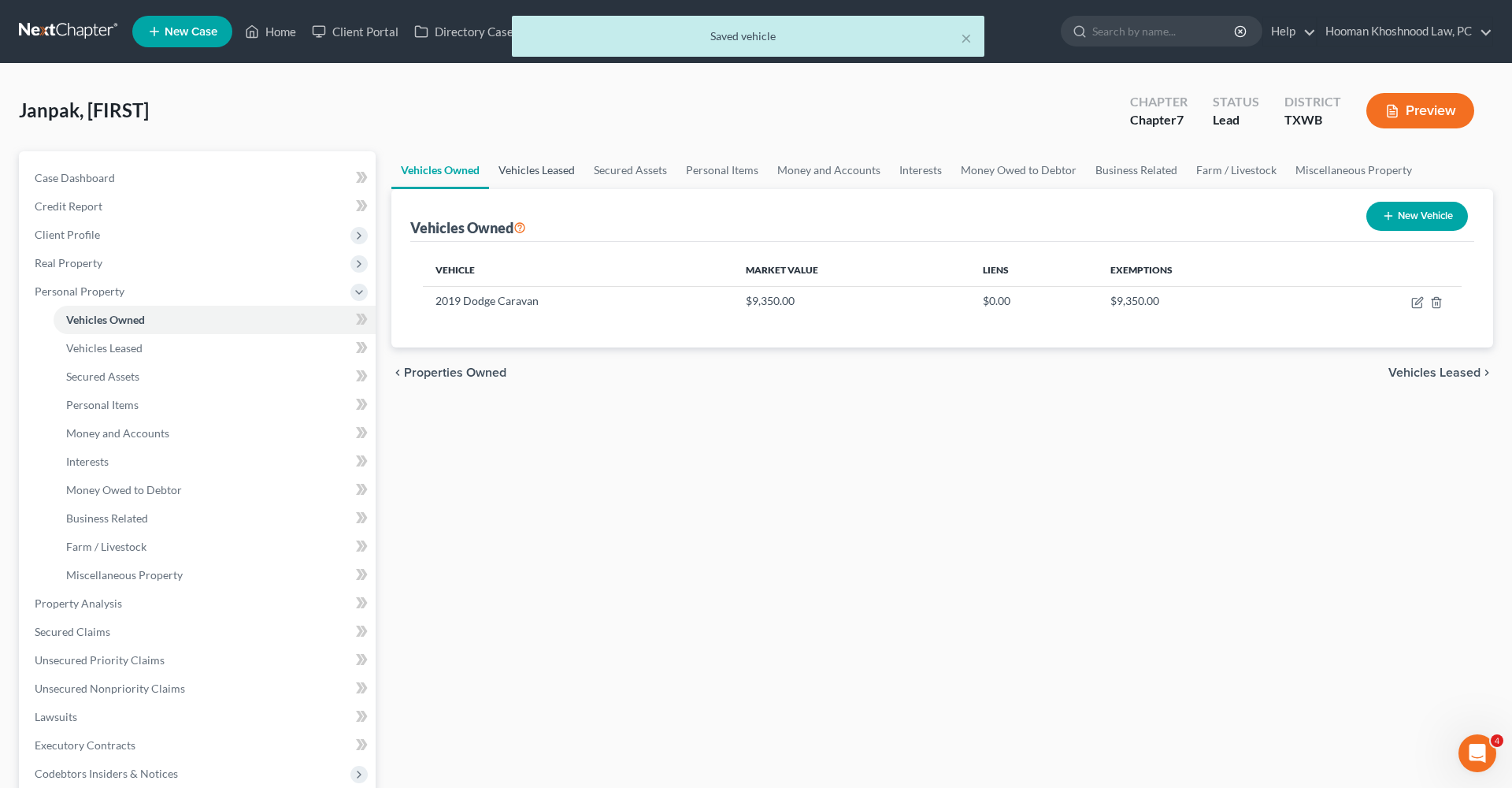 click on "Vehicles Leased" at bounding box center (536, 170) 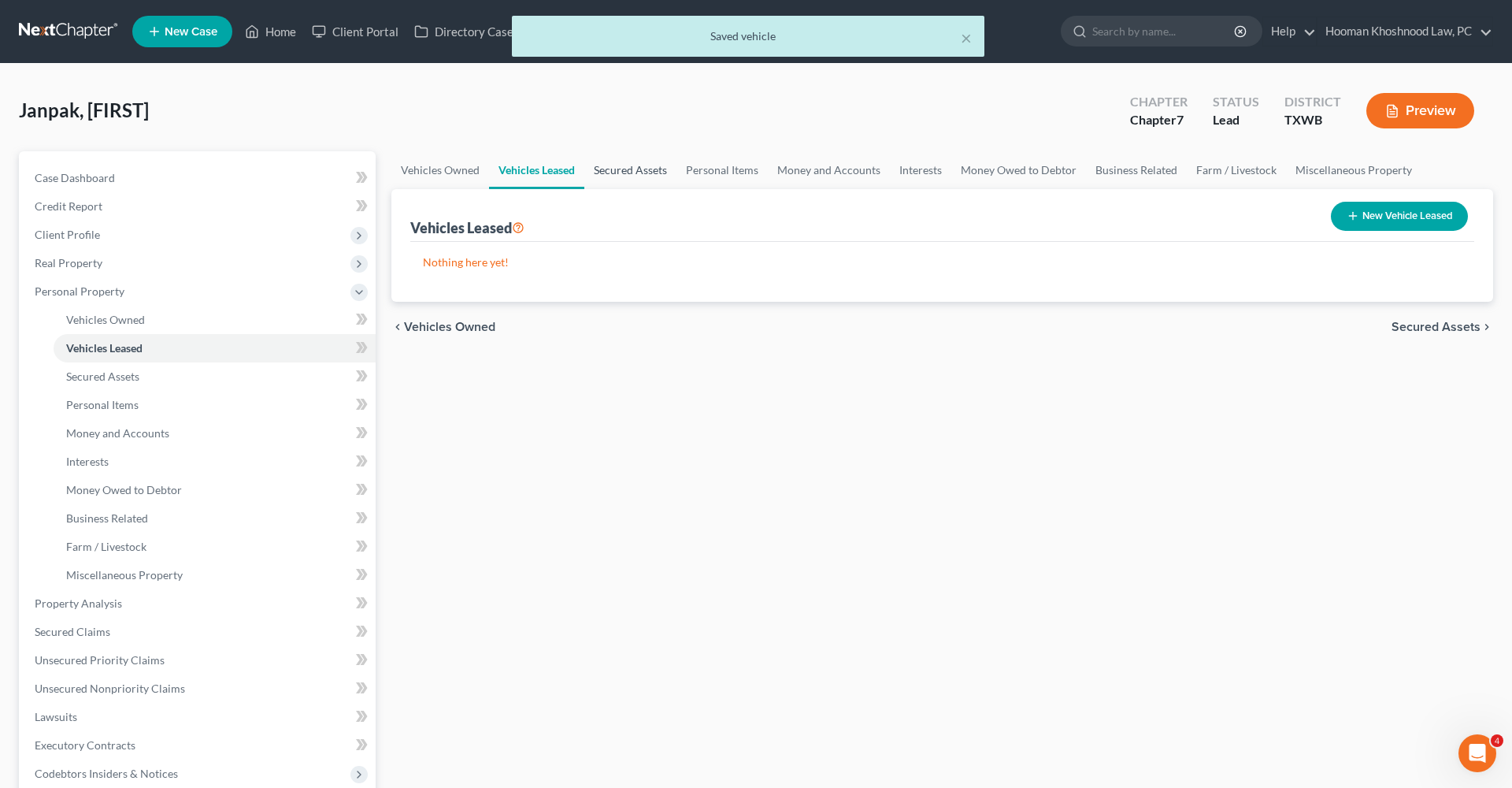 click on "Secured Assets" at bounding box center (630, 170) 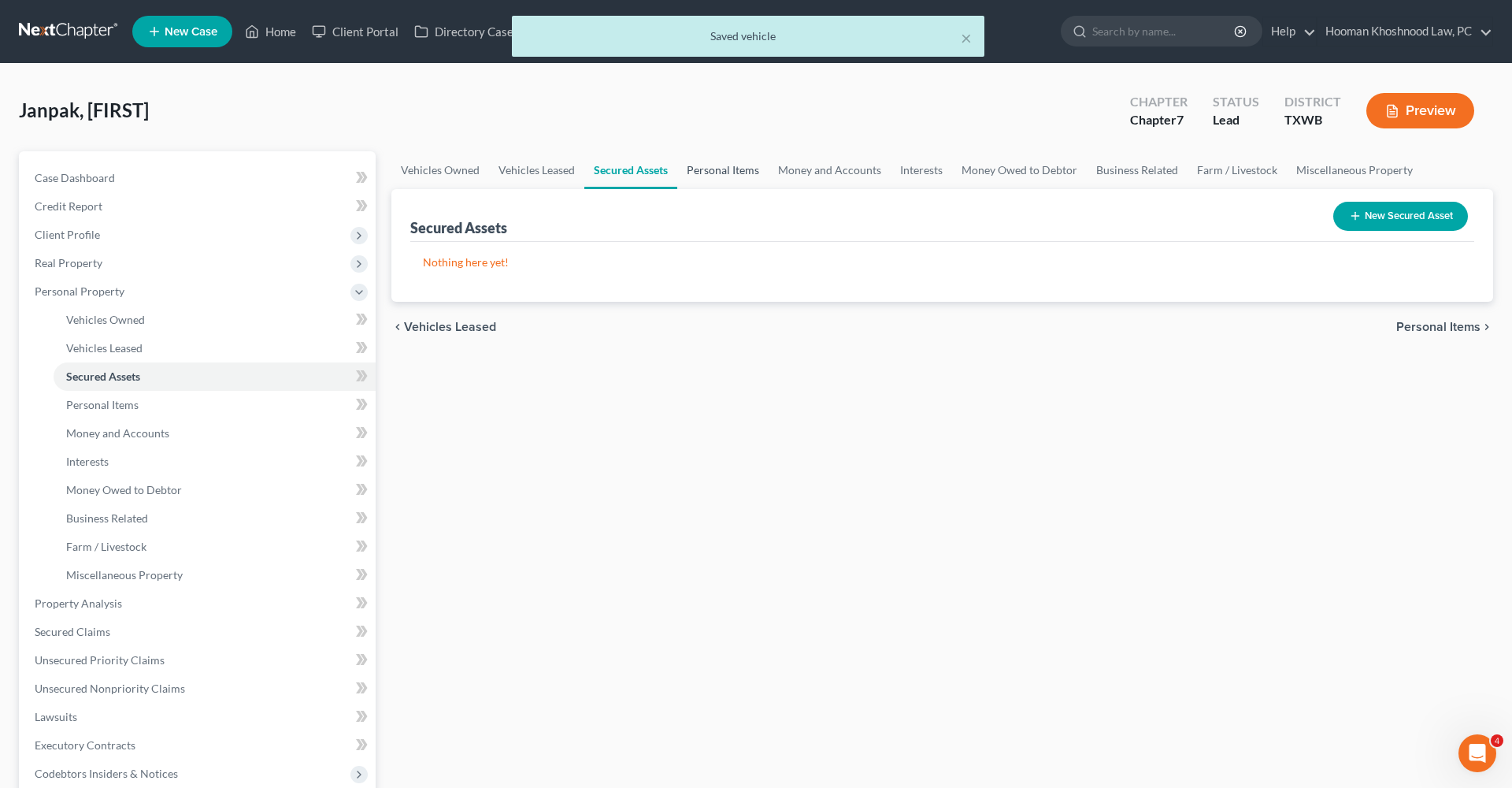 click on "Personal Items" at bounding box center [723, 170] 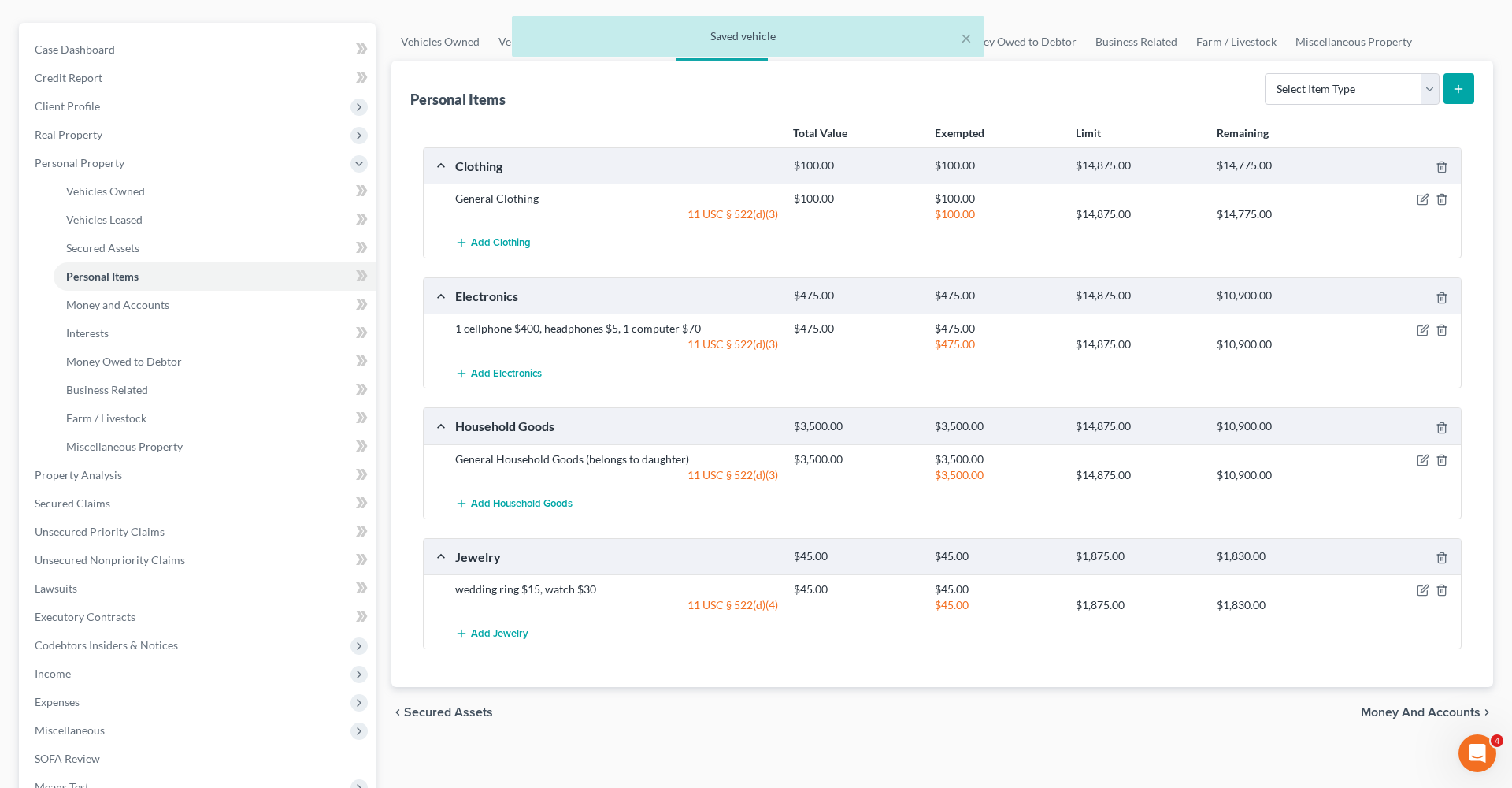 scroll, scrollTop: 129, scrollLeft: 0, axis: vertical 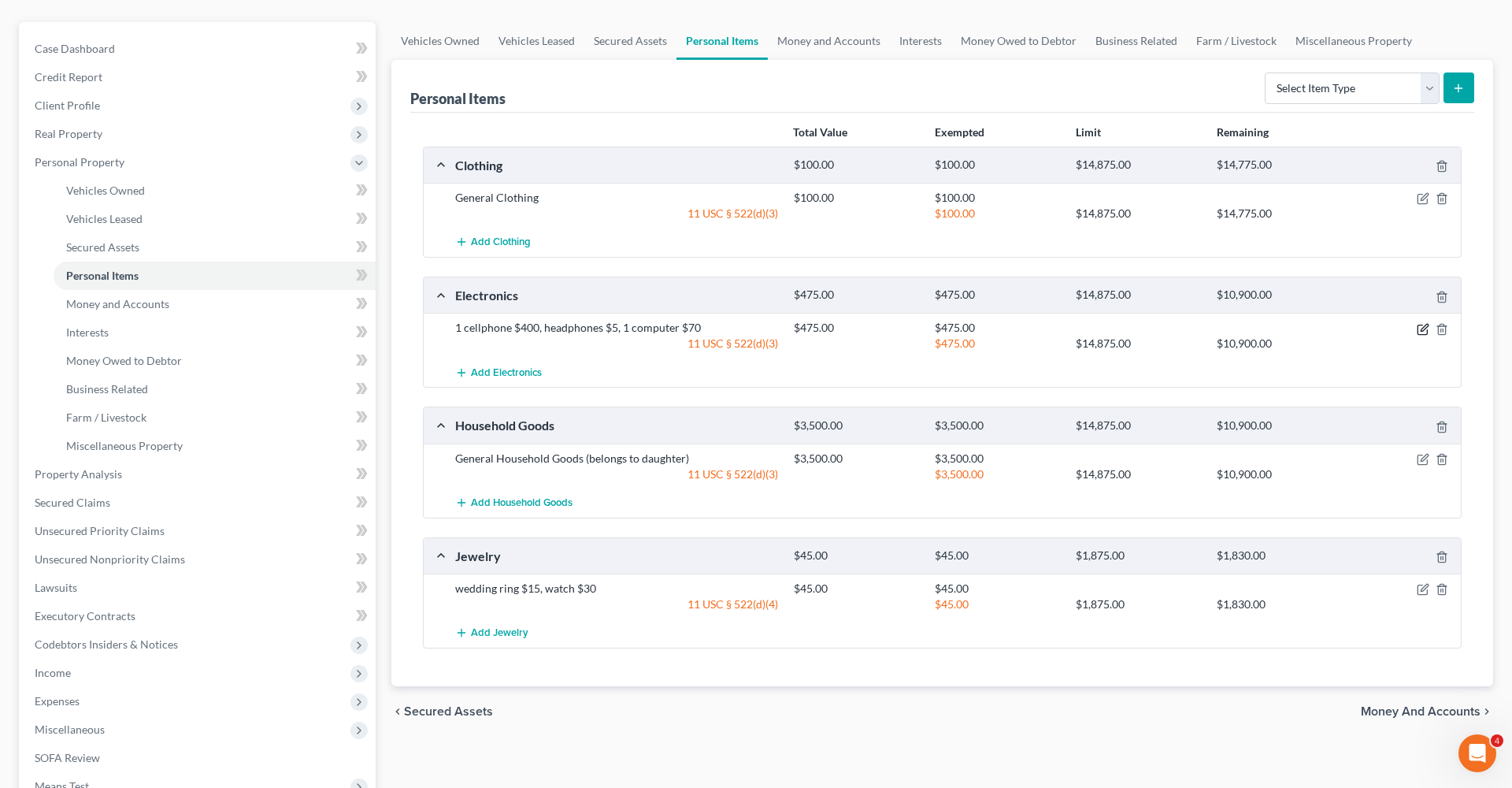 click 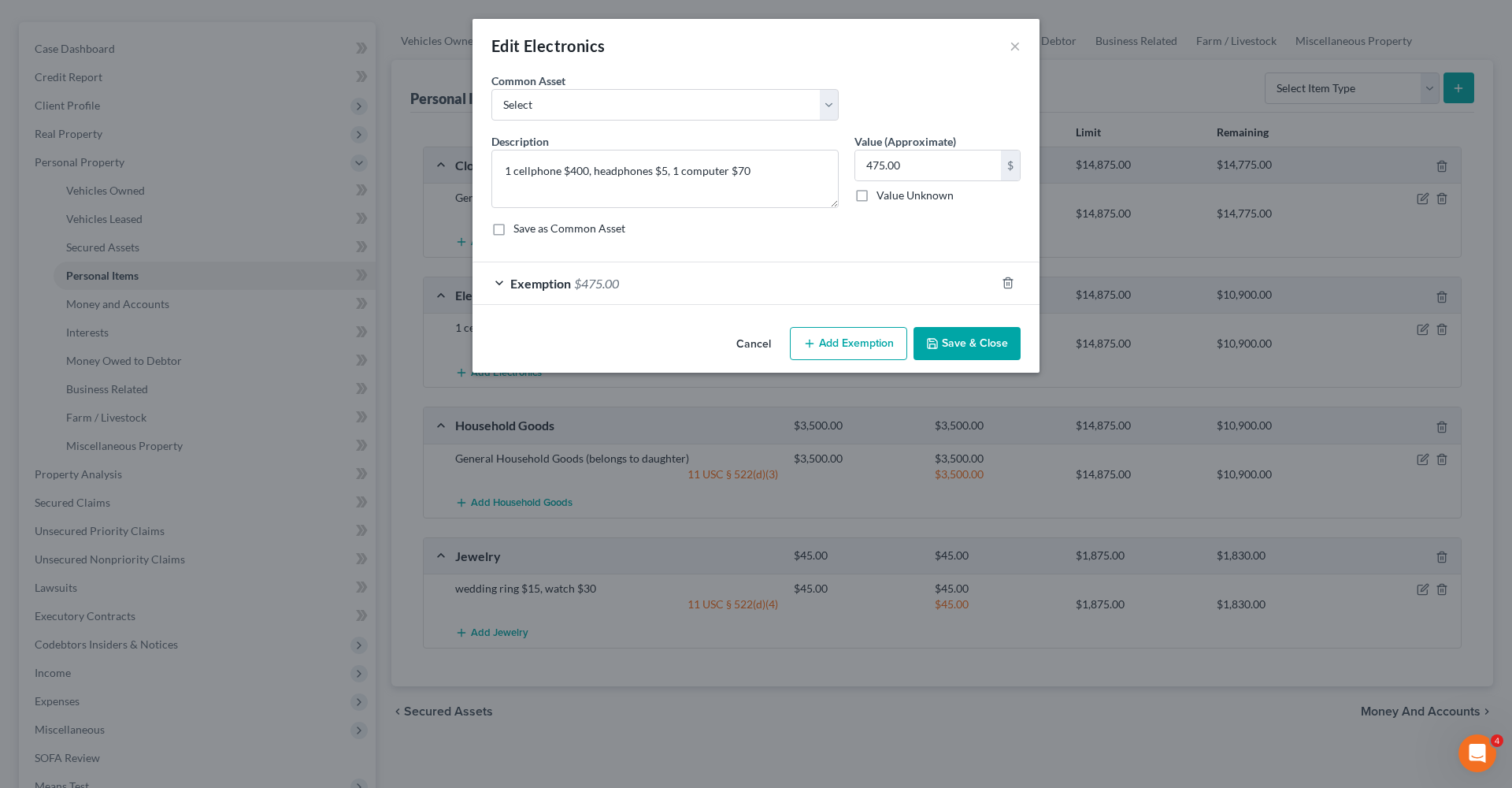 click on "Exemption $475.00" at bounding box center [734, 283] 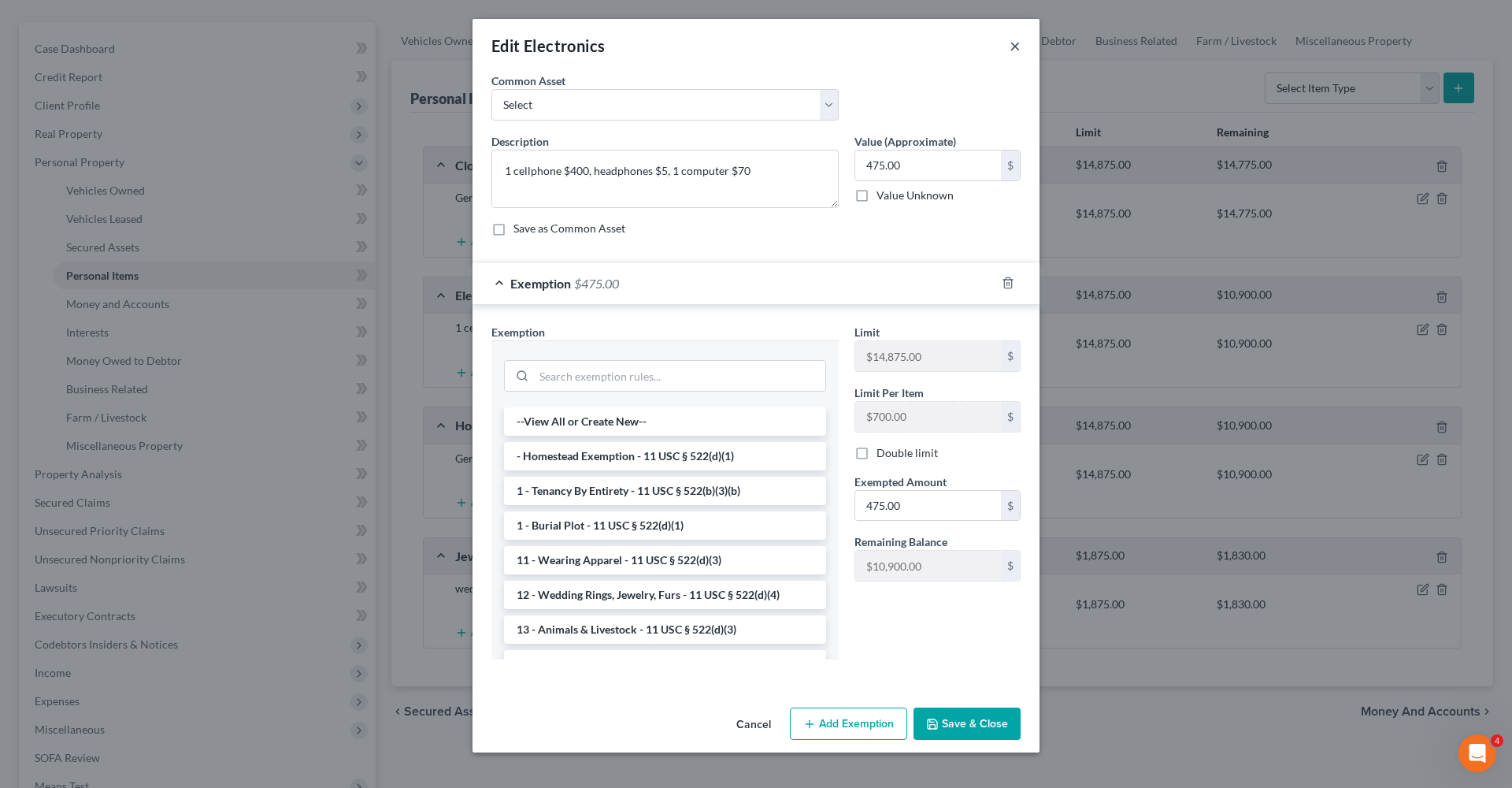 click on "×" at bounding box center (1015, 46) 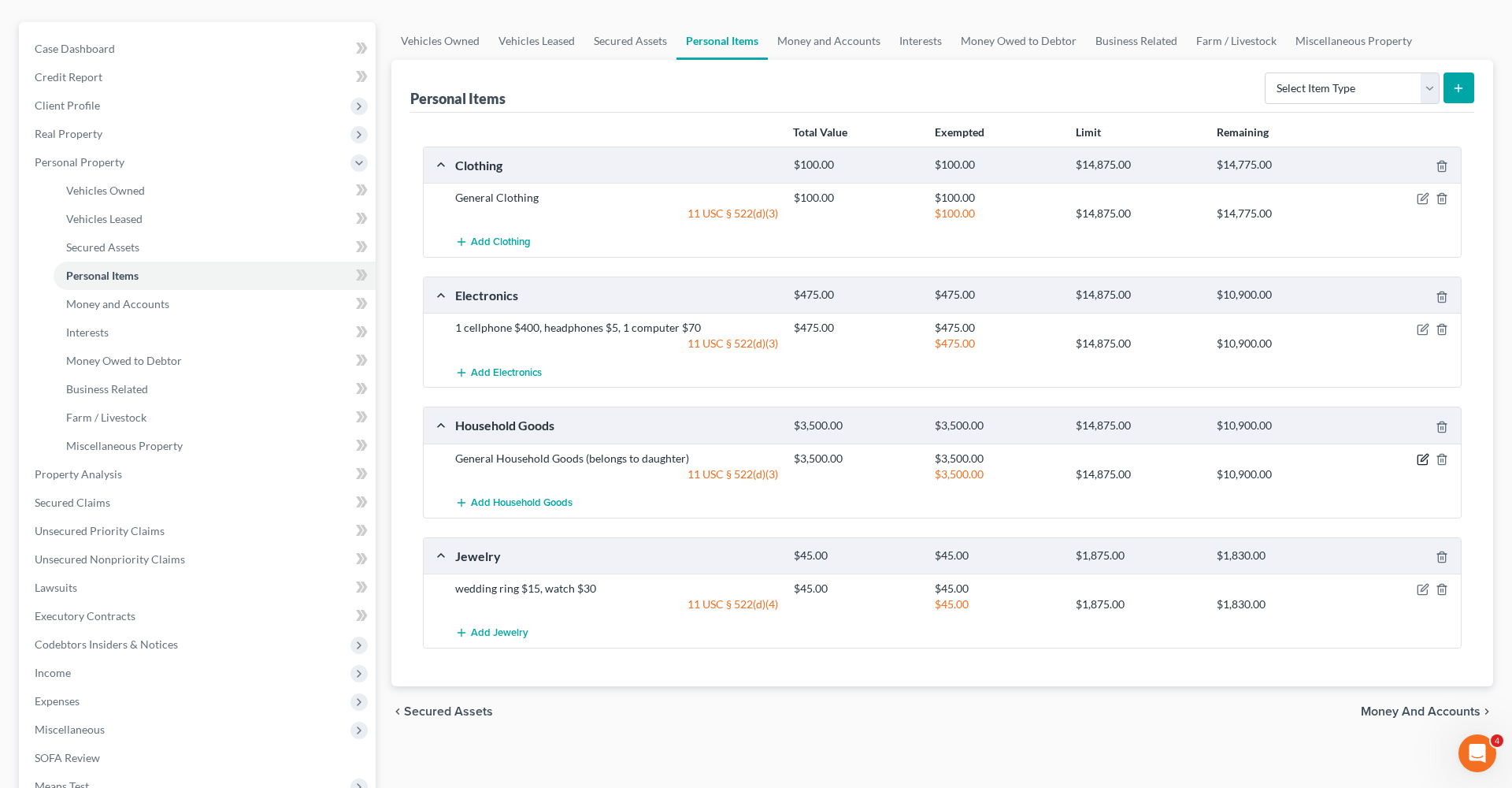 click 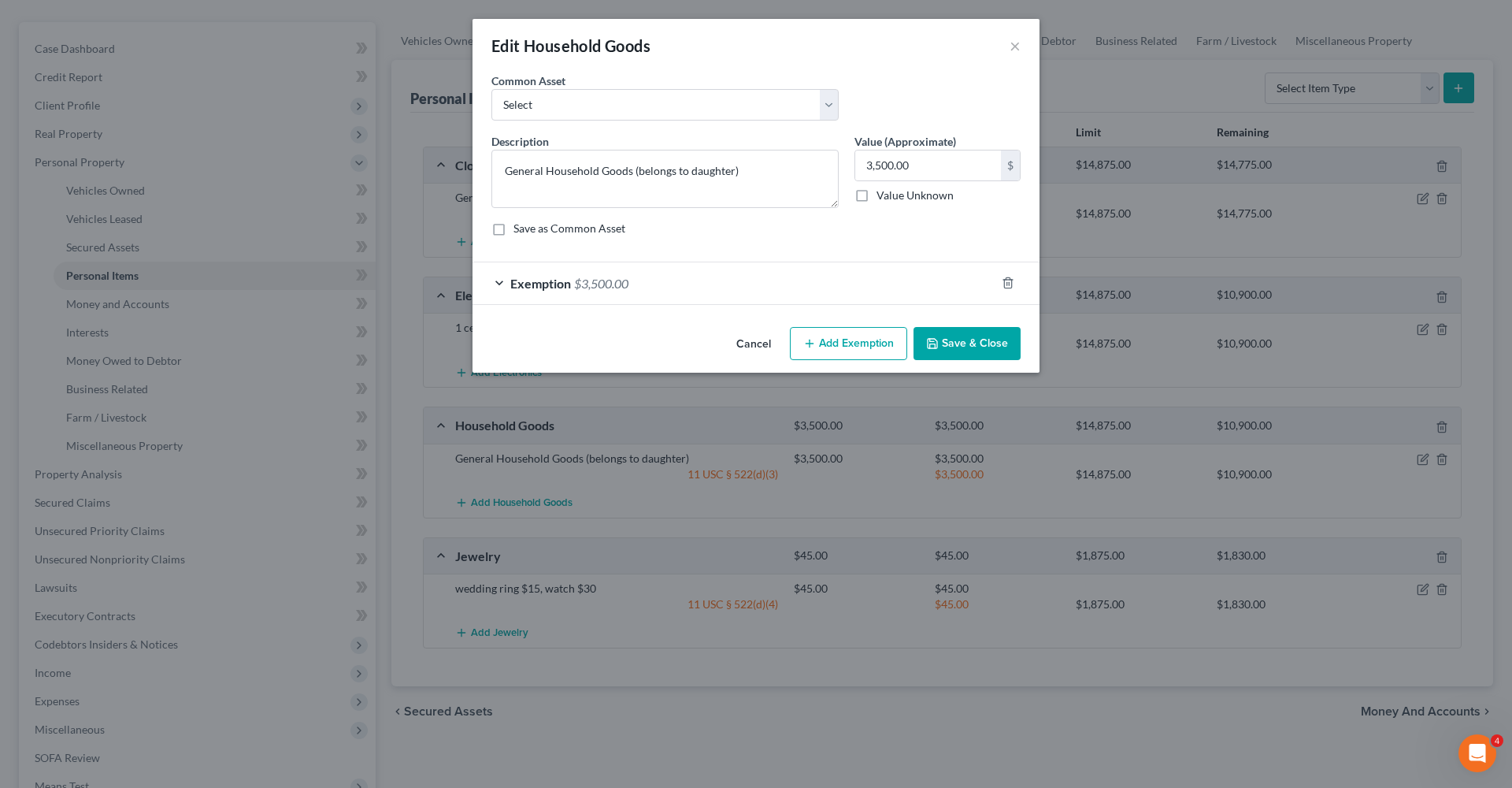 click on "Exemption $3,500.00" at bounding box center (734, 283) 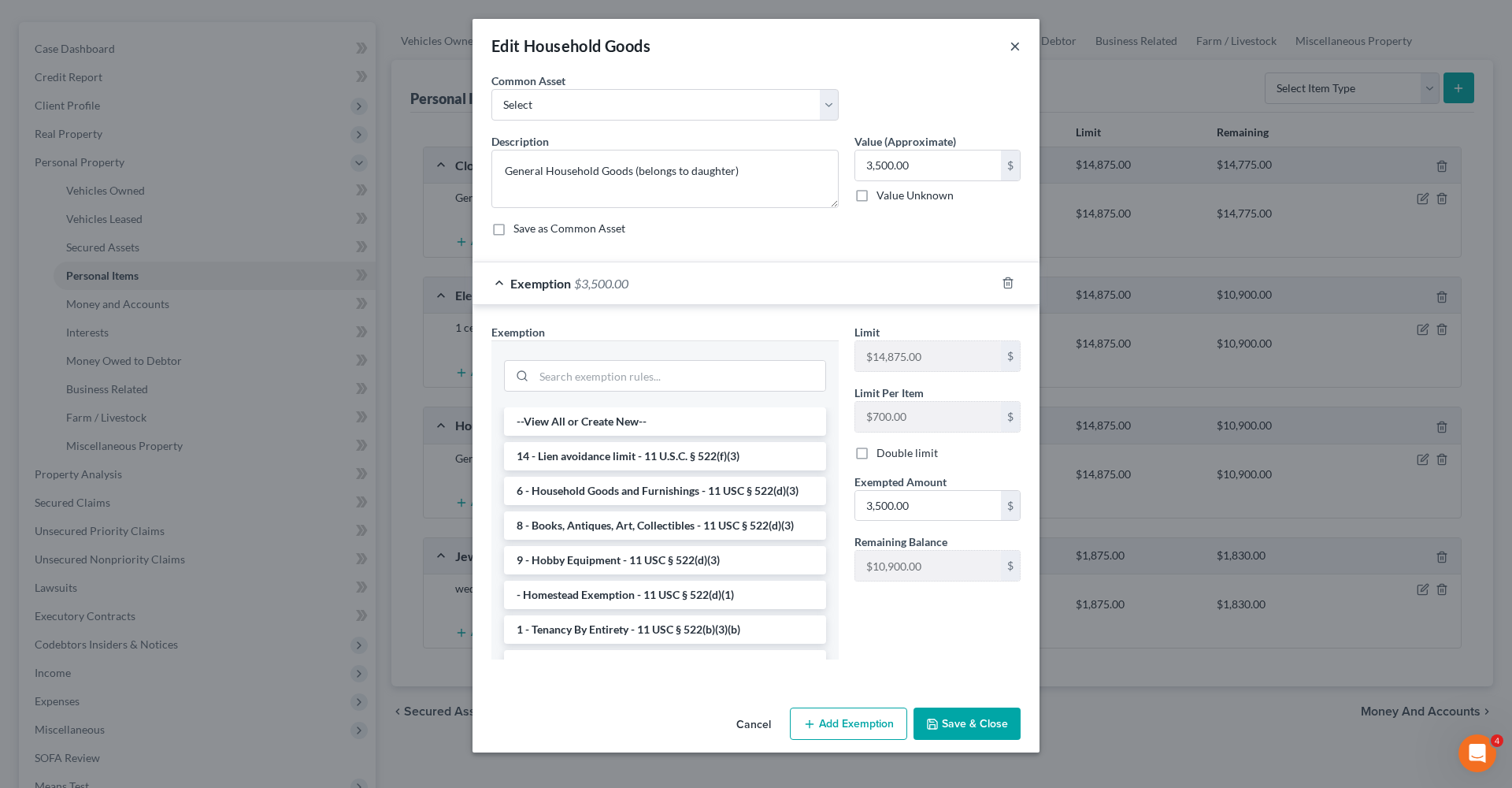 click on "×" at bounding box center [1015, 46] 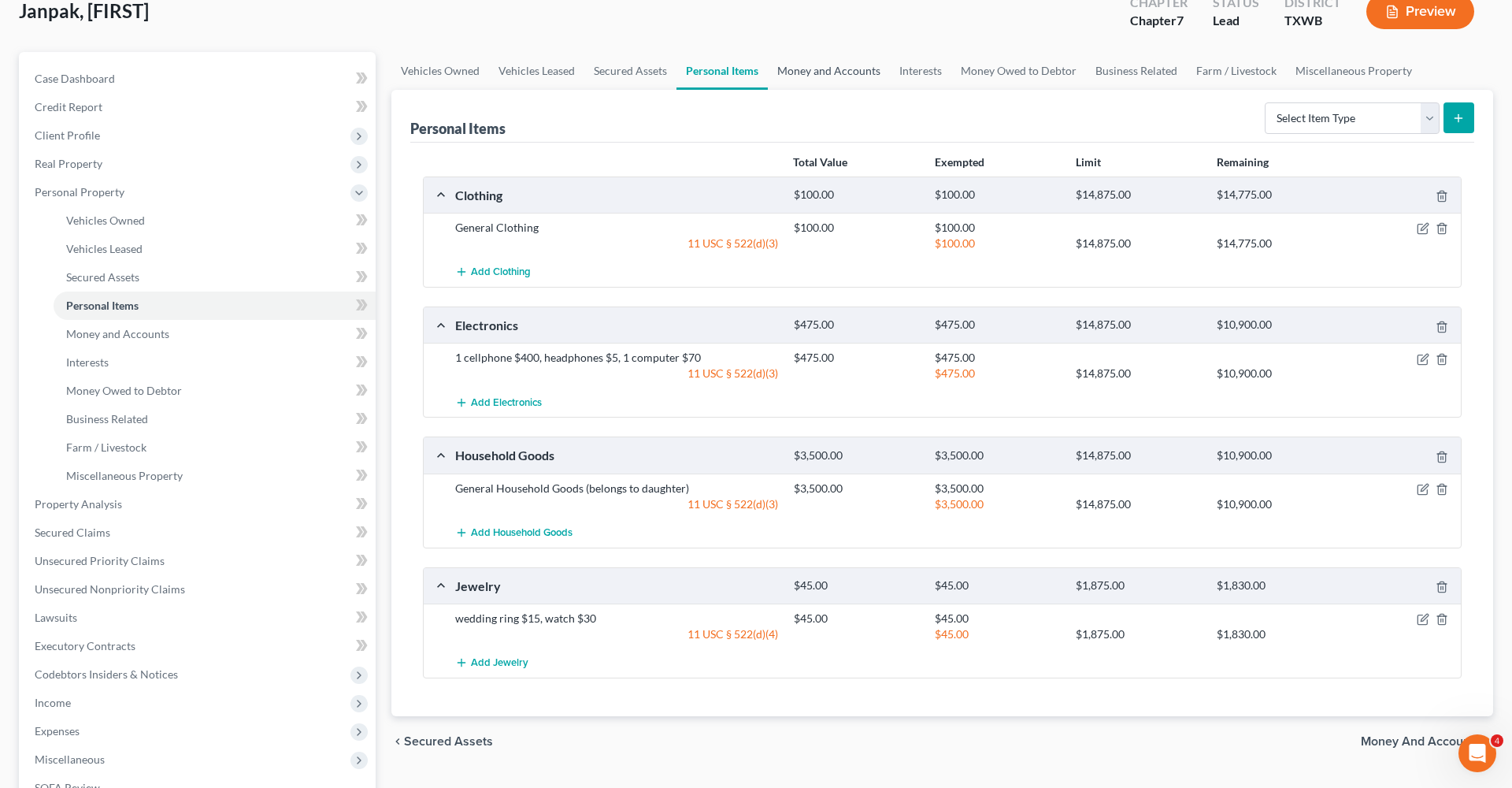 scroll, scrollTop: 343, scrollLeft: 0, axis: vertical 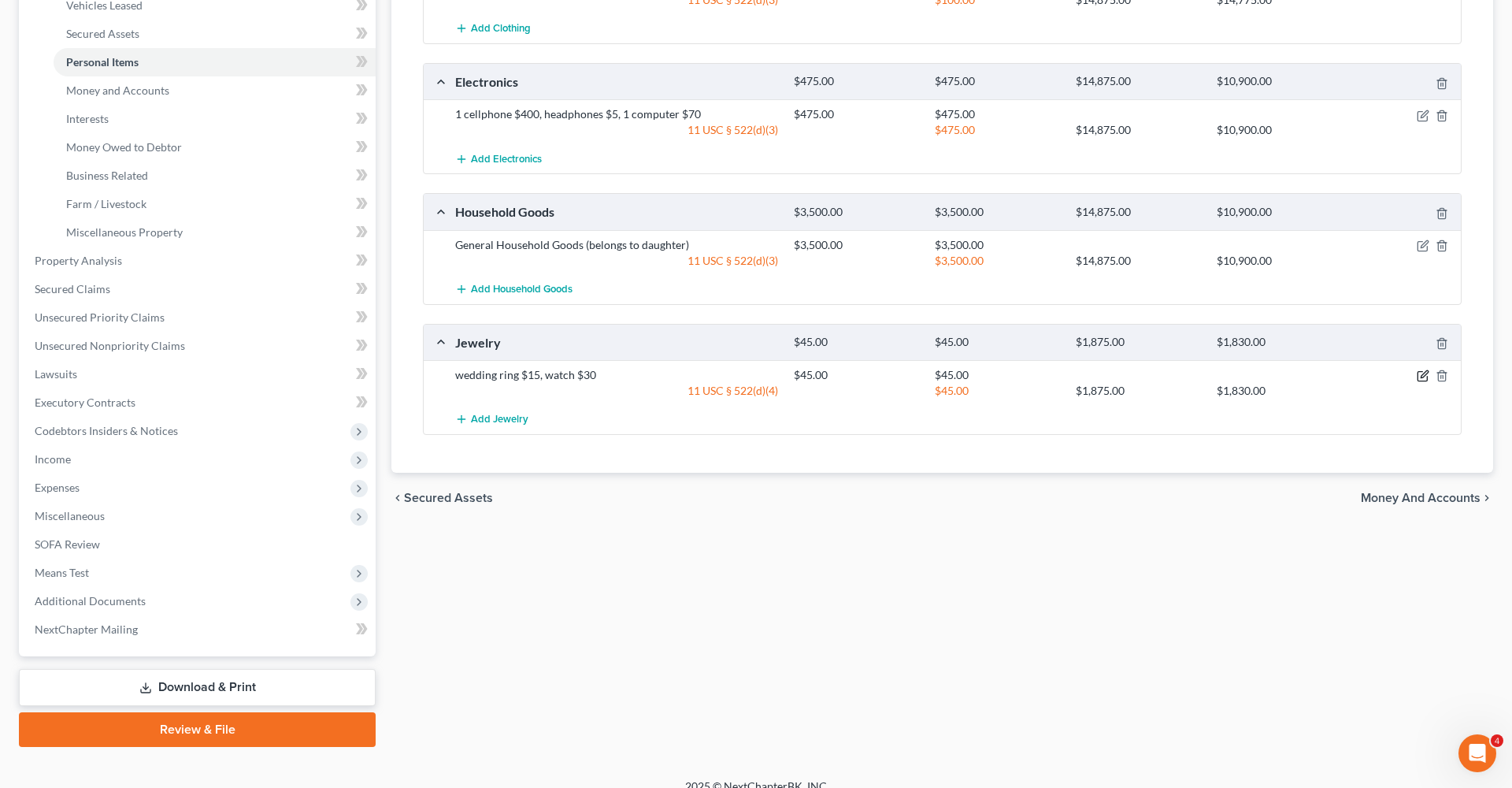 click 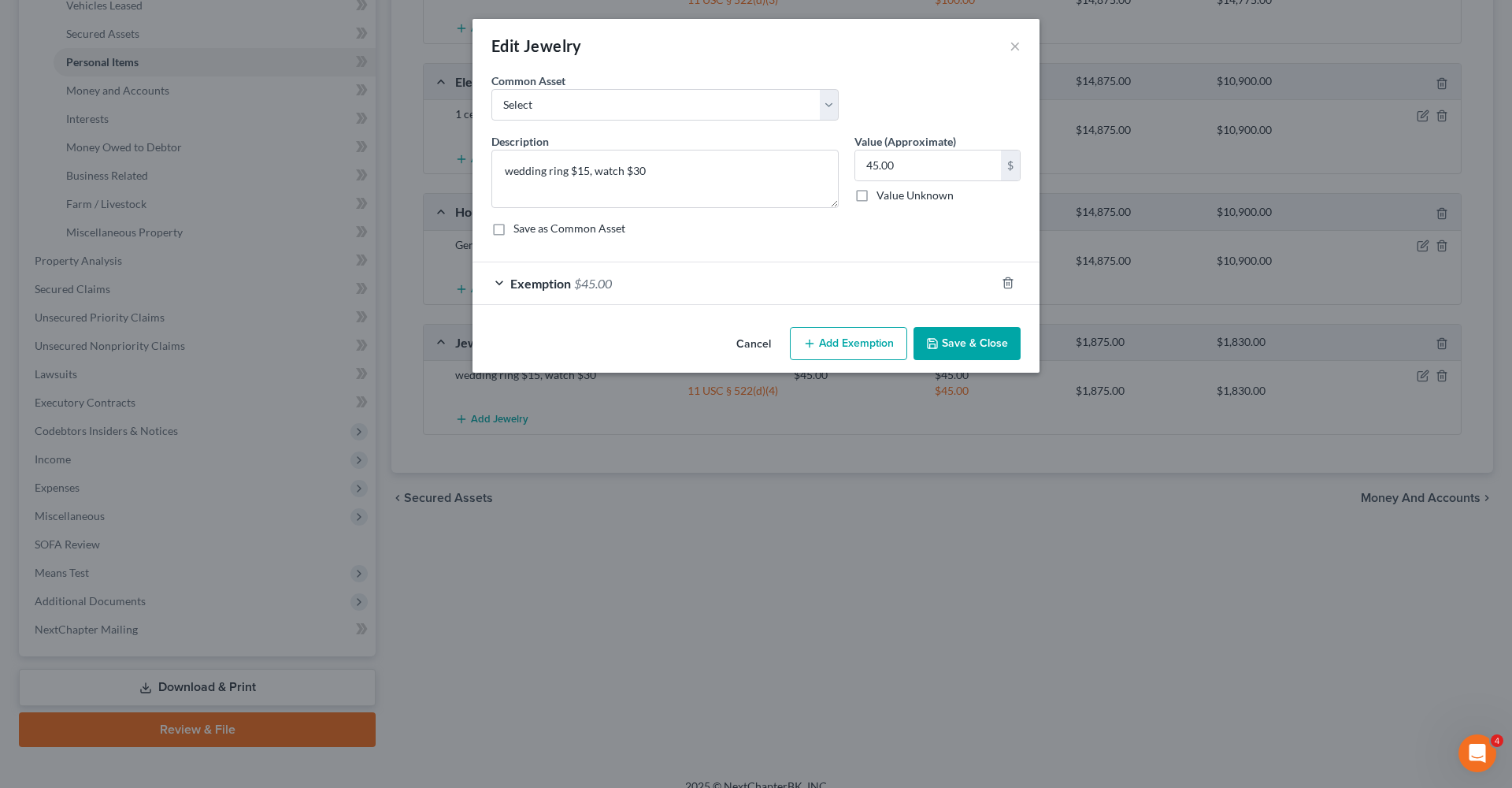 click on "Exemption $45.00" at bounding box center [734, 283] 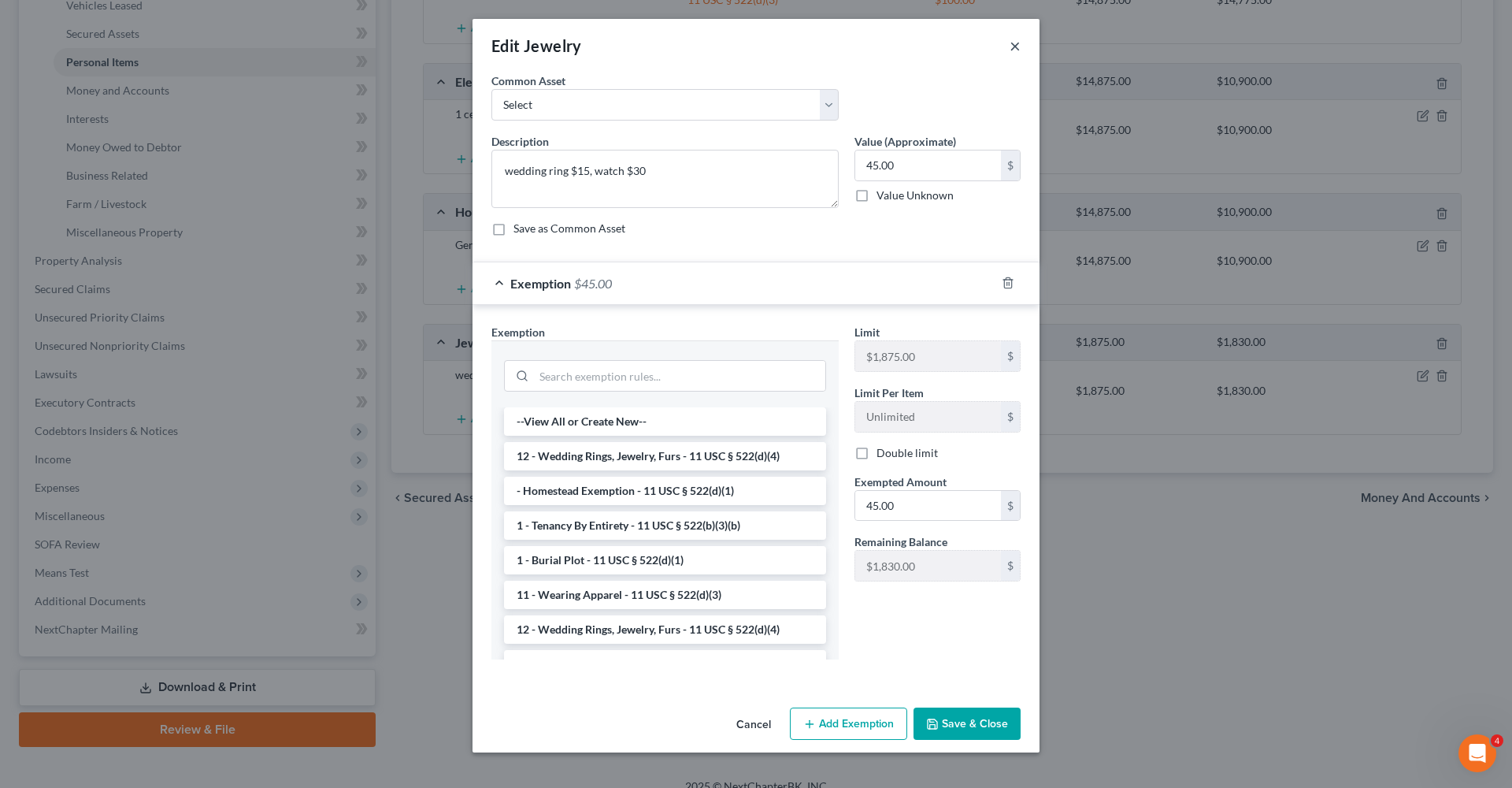 click on "×" at bounding box center [1015, 46] 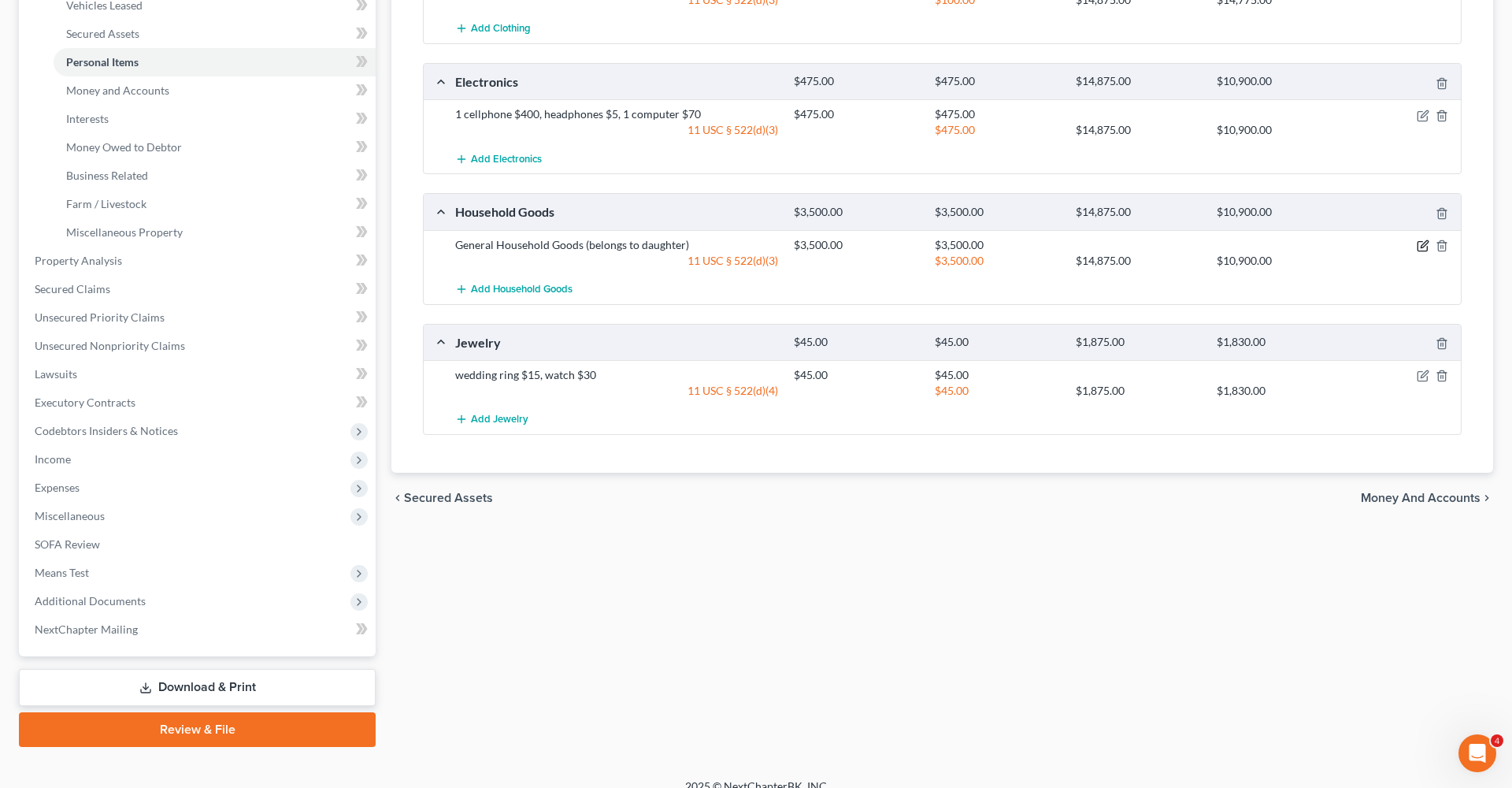 click 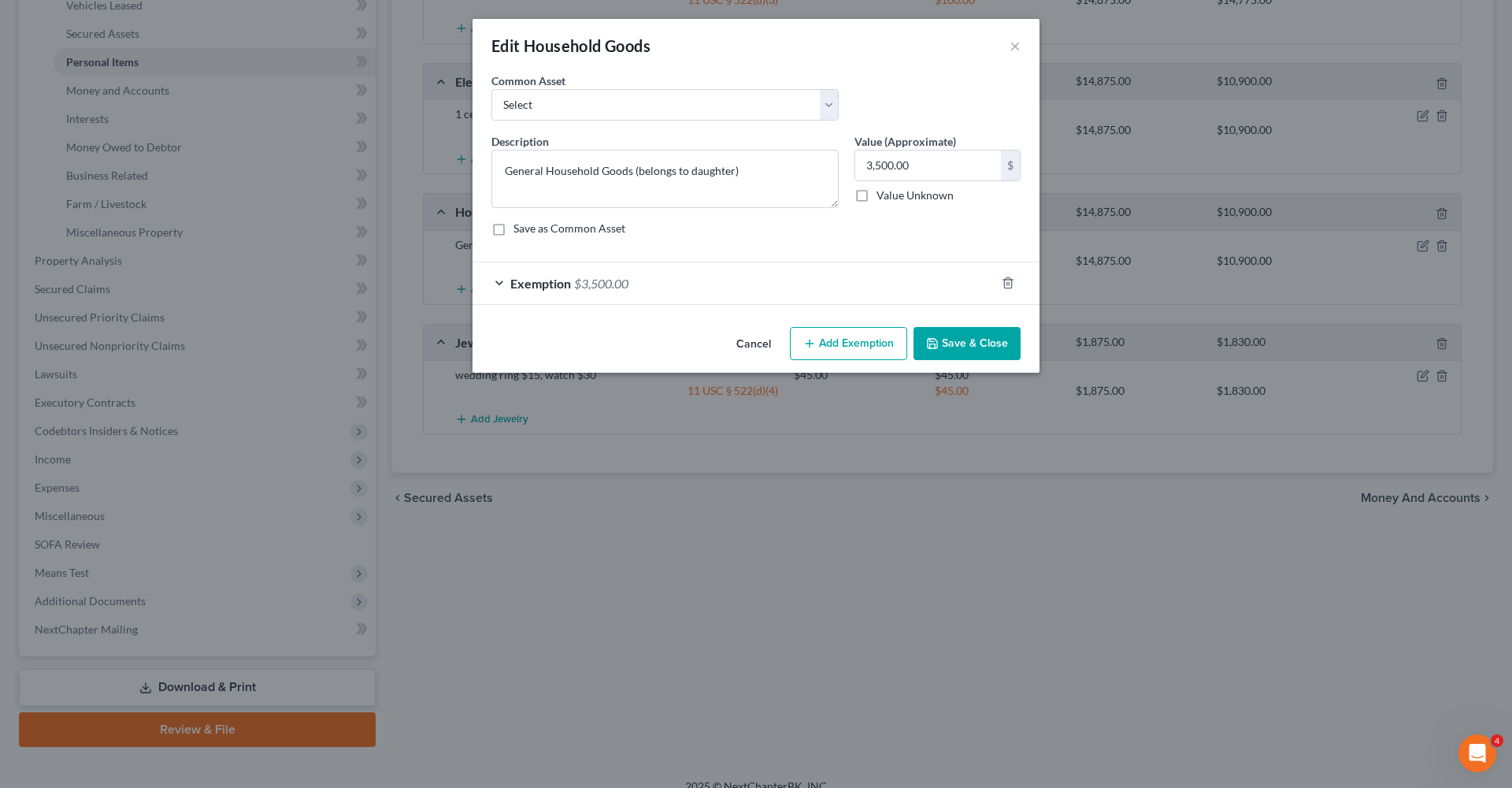click on "Exemption $3,500.00" at bounding box center [734, 283] 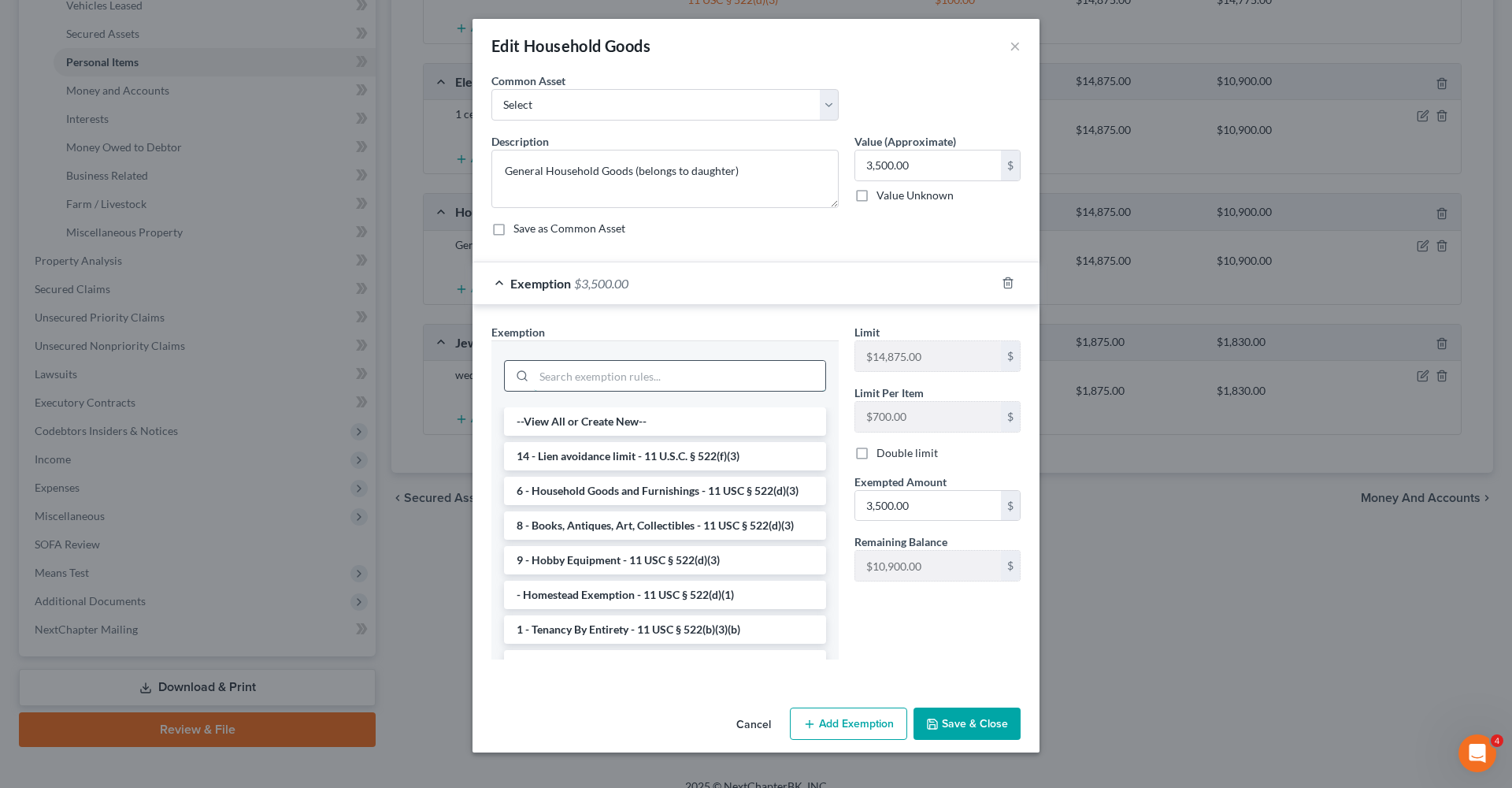 click at bounding box center (680, 376) 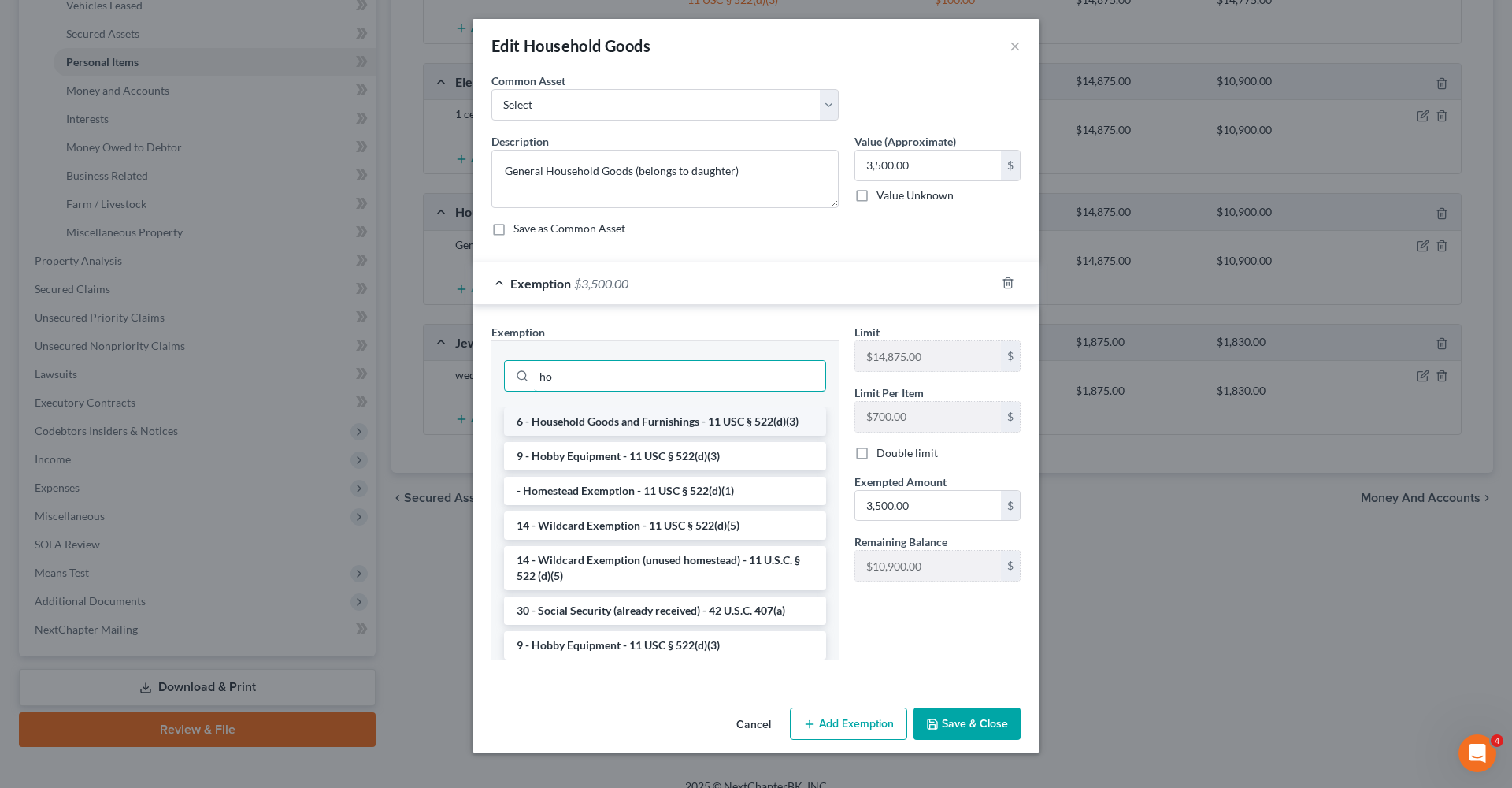 type on "ho" 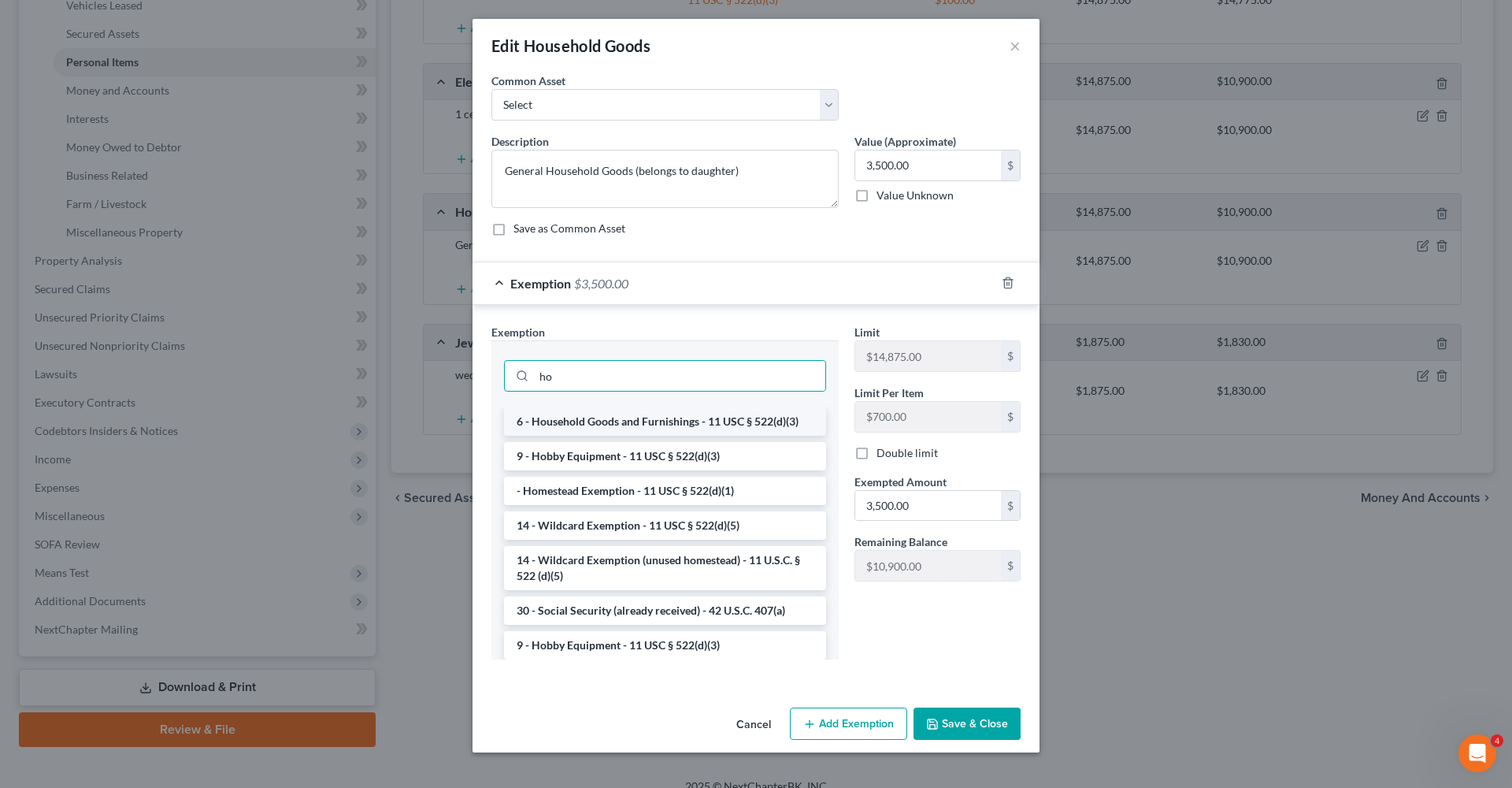 click on "6 - Household Goods and Furnishings - 11 USC § 522(d)(3)" at bounding box center [665, 422] 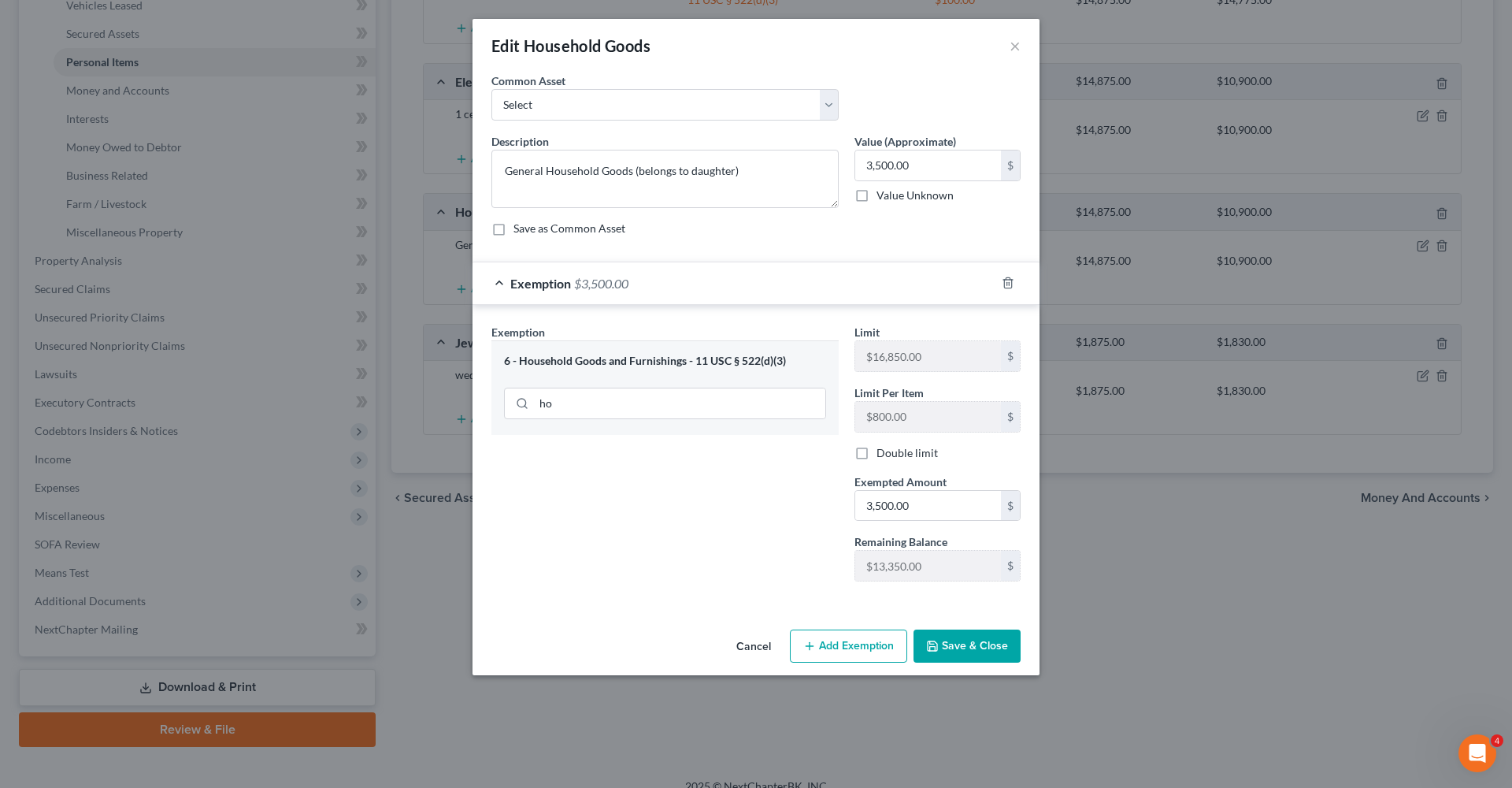 click on "Save & Close" at bounding box center [967, 646] 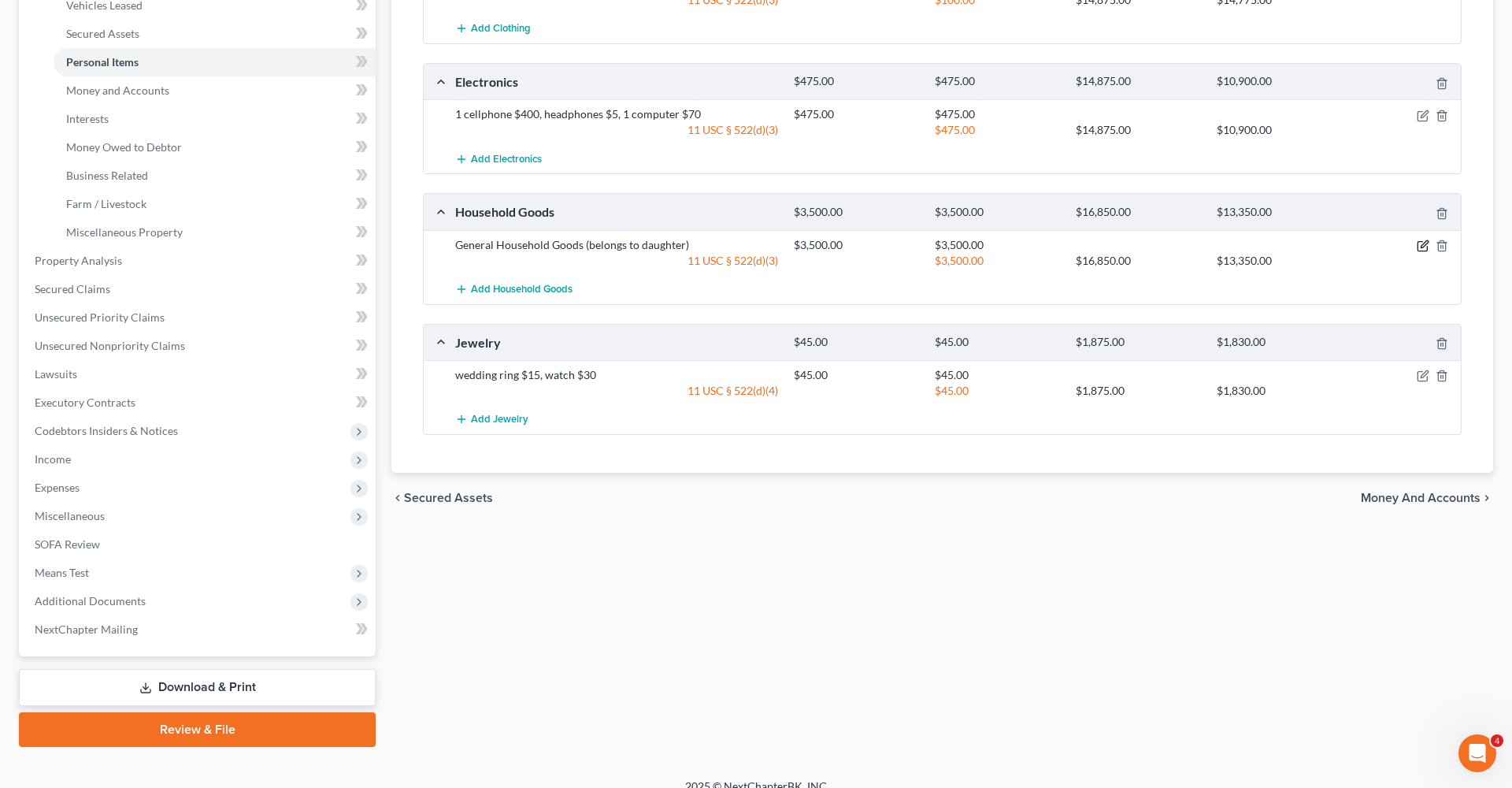 click 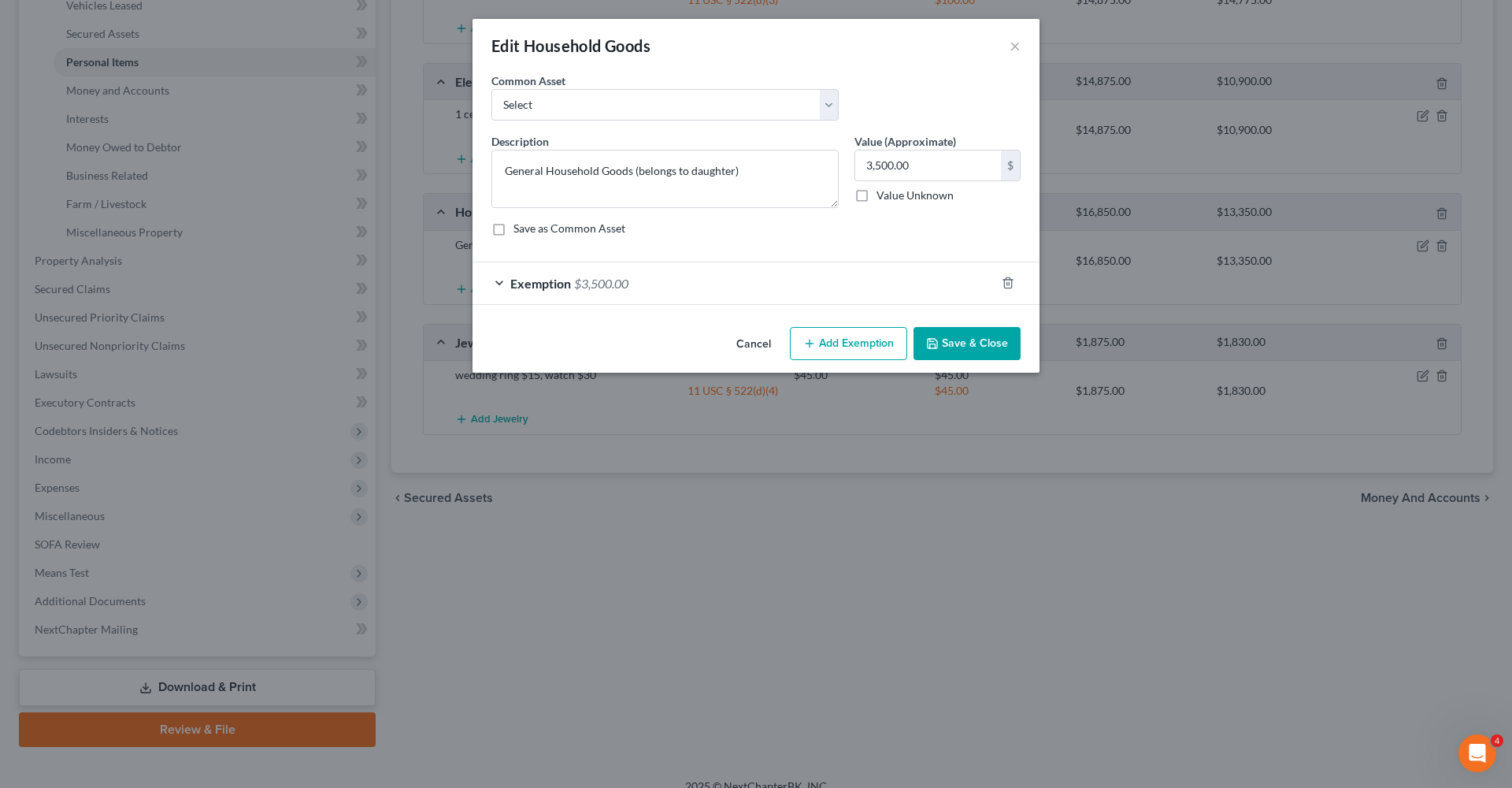 click on "Exemption $3,500.00" at bounding box center [734, 283] 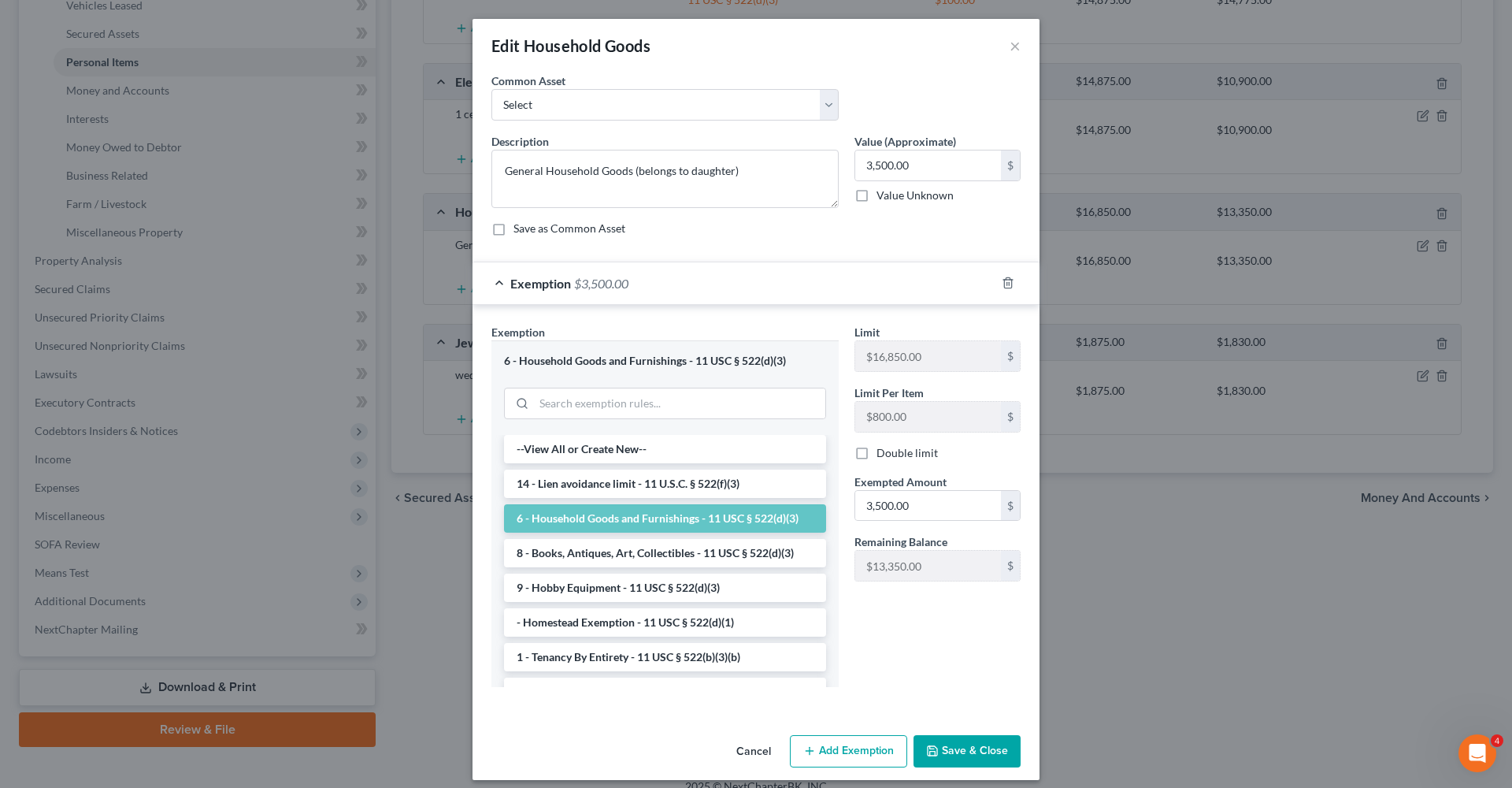 click on "Exemption $3,500.00" at bounding box center [734, 283] 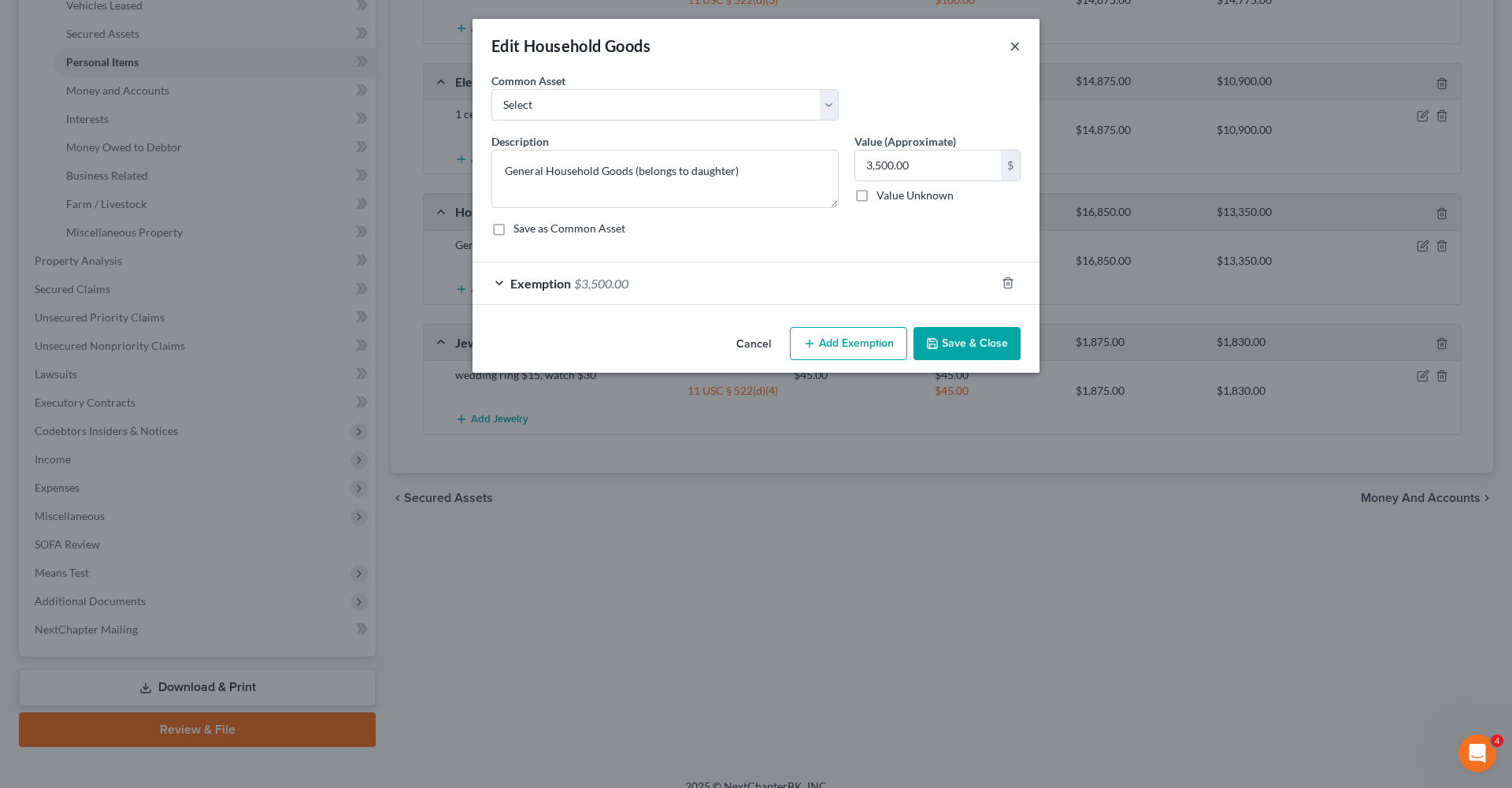 click on "×" at bounding box center (1015, 46) 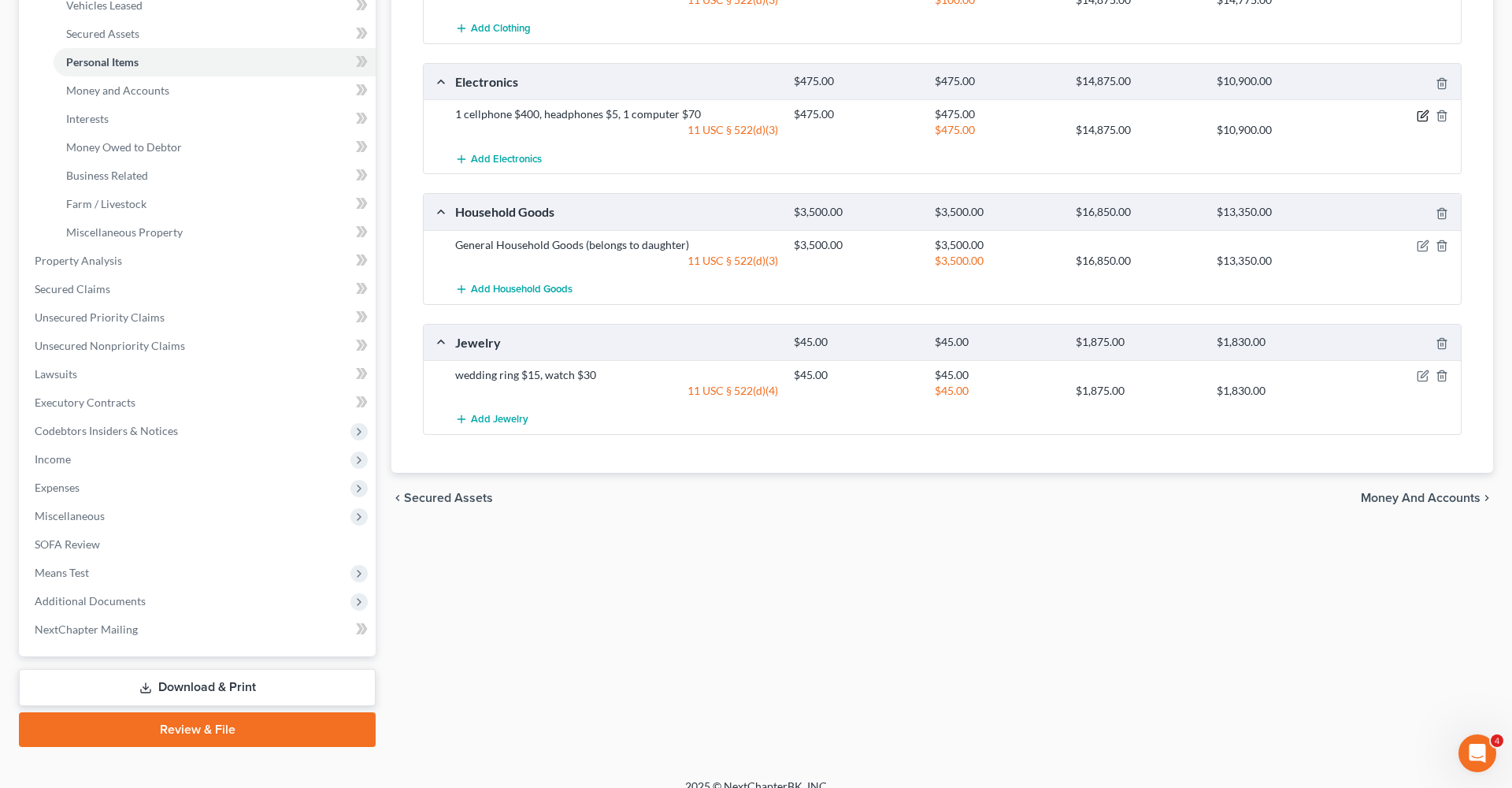 click 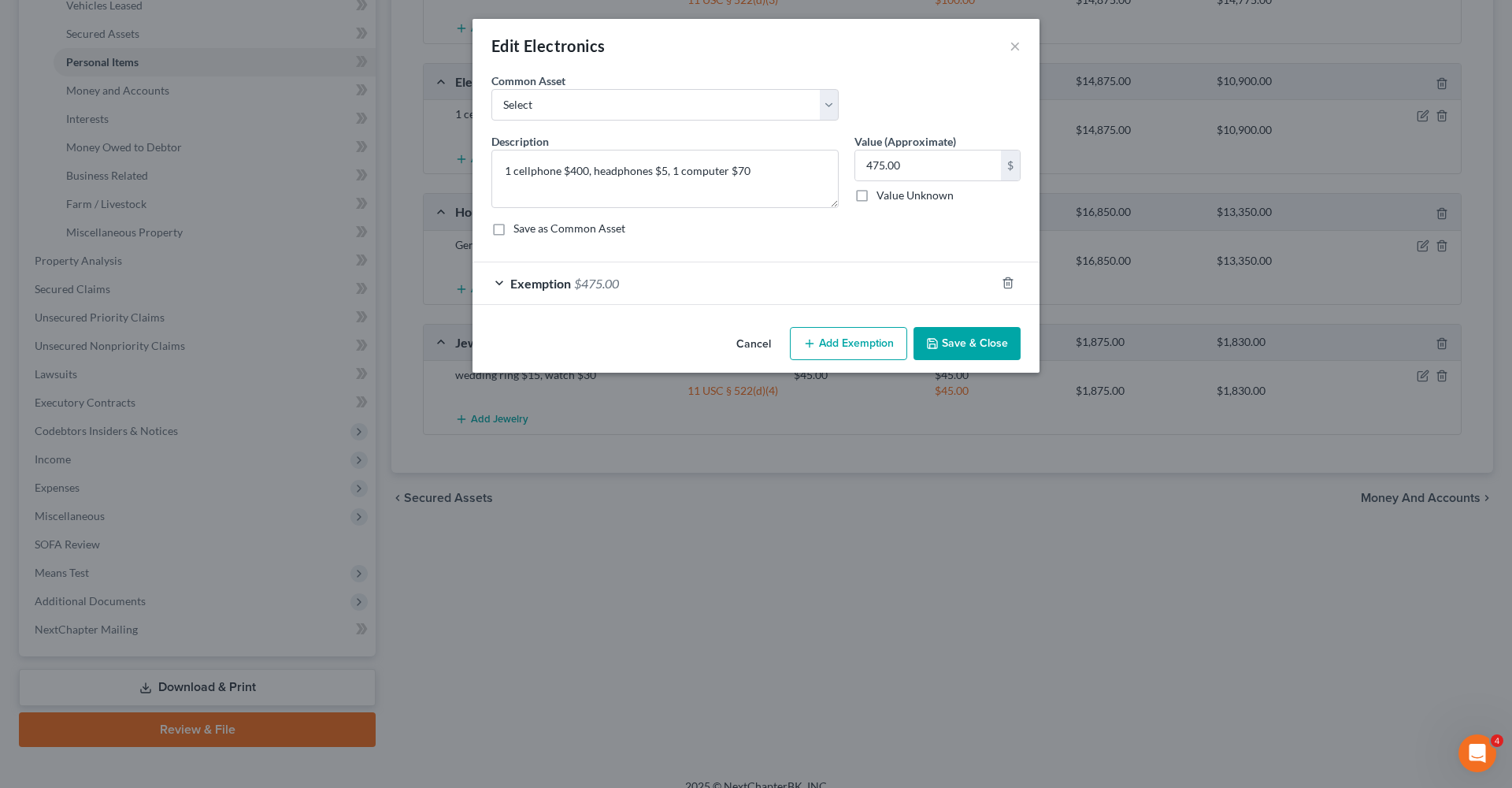 click on "Exemption $475.00" at bounding box center (734, 283) 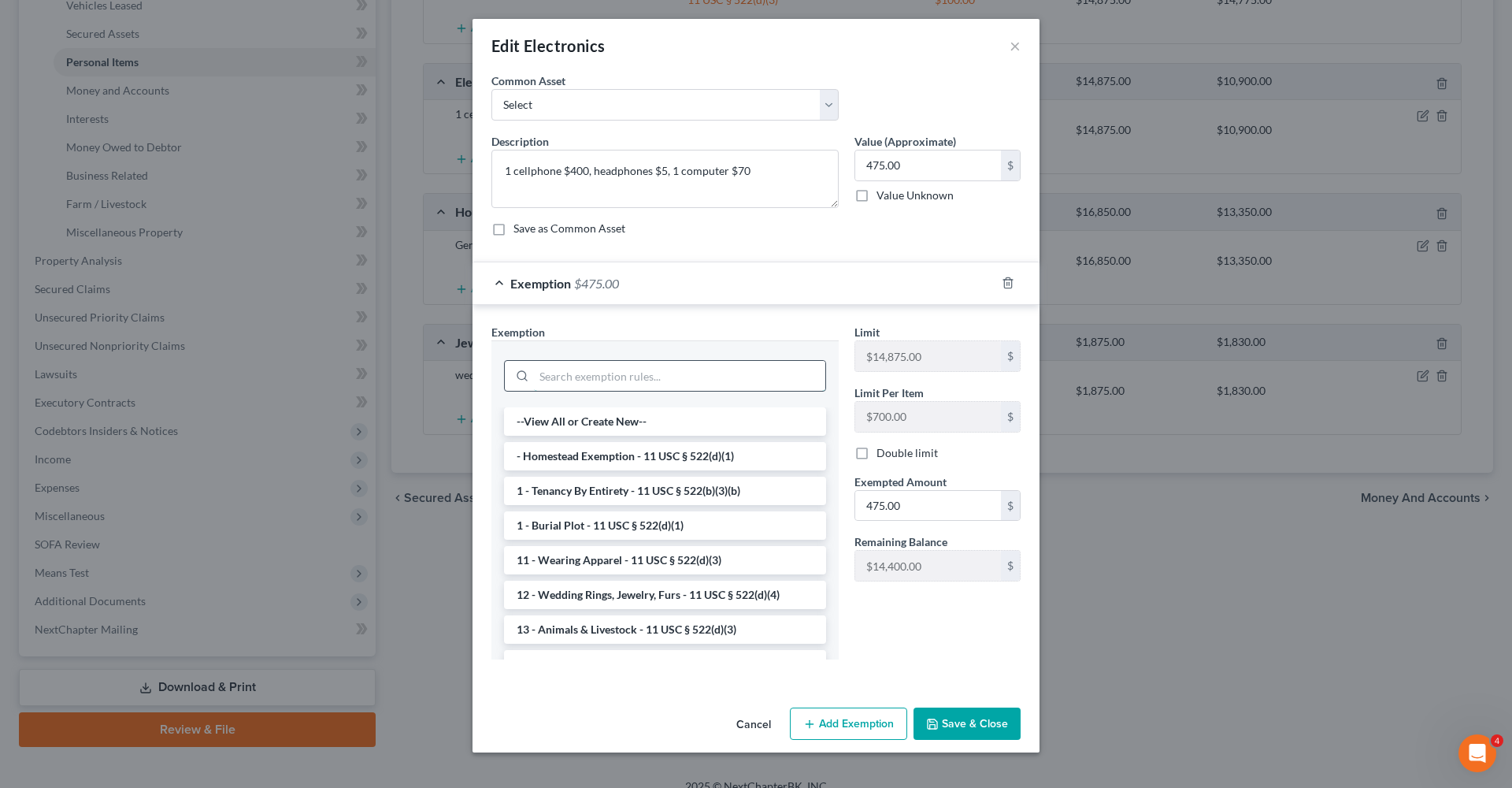 click at bounding box center [680, 376] 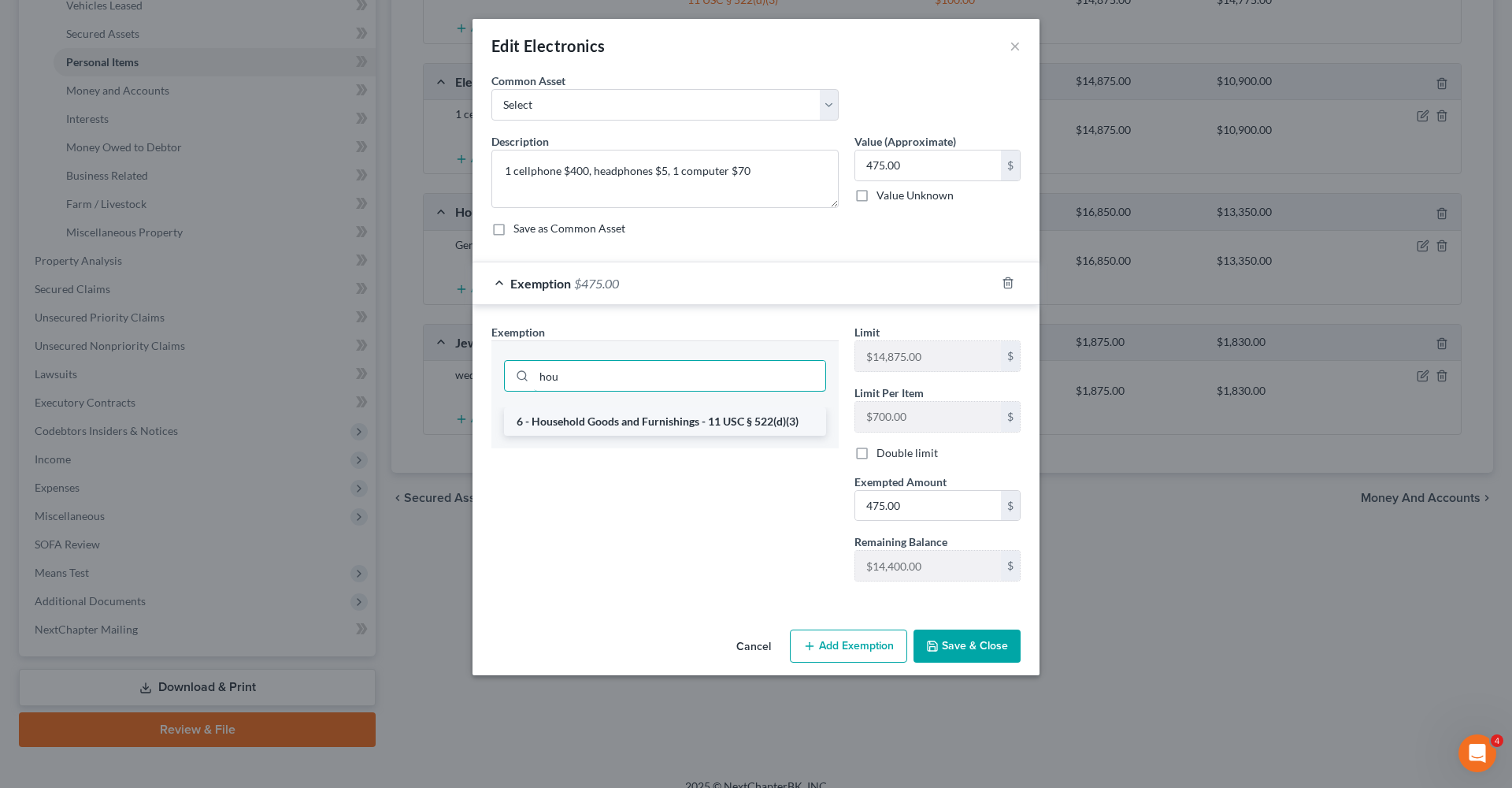 type on "hou" 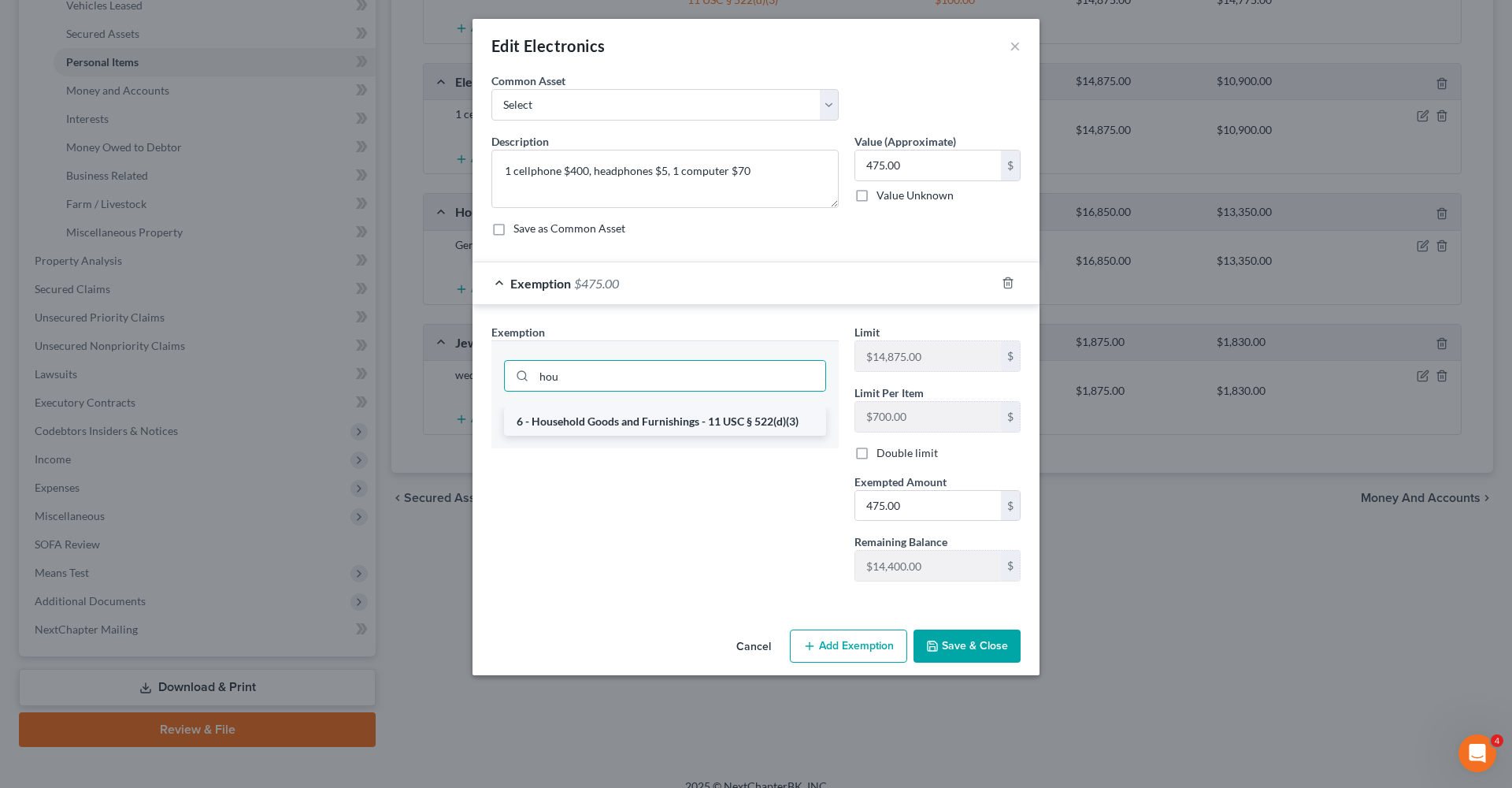 click on "6 - Household Goods and Furnishings - 11 USC § 522(d)(3)" at bounding box center [665, 422] 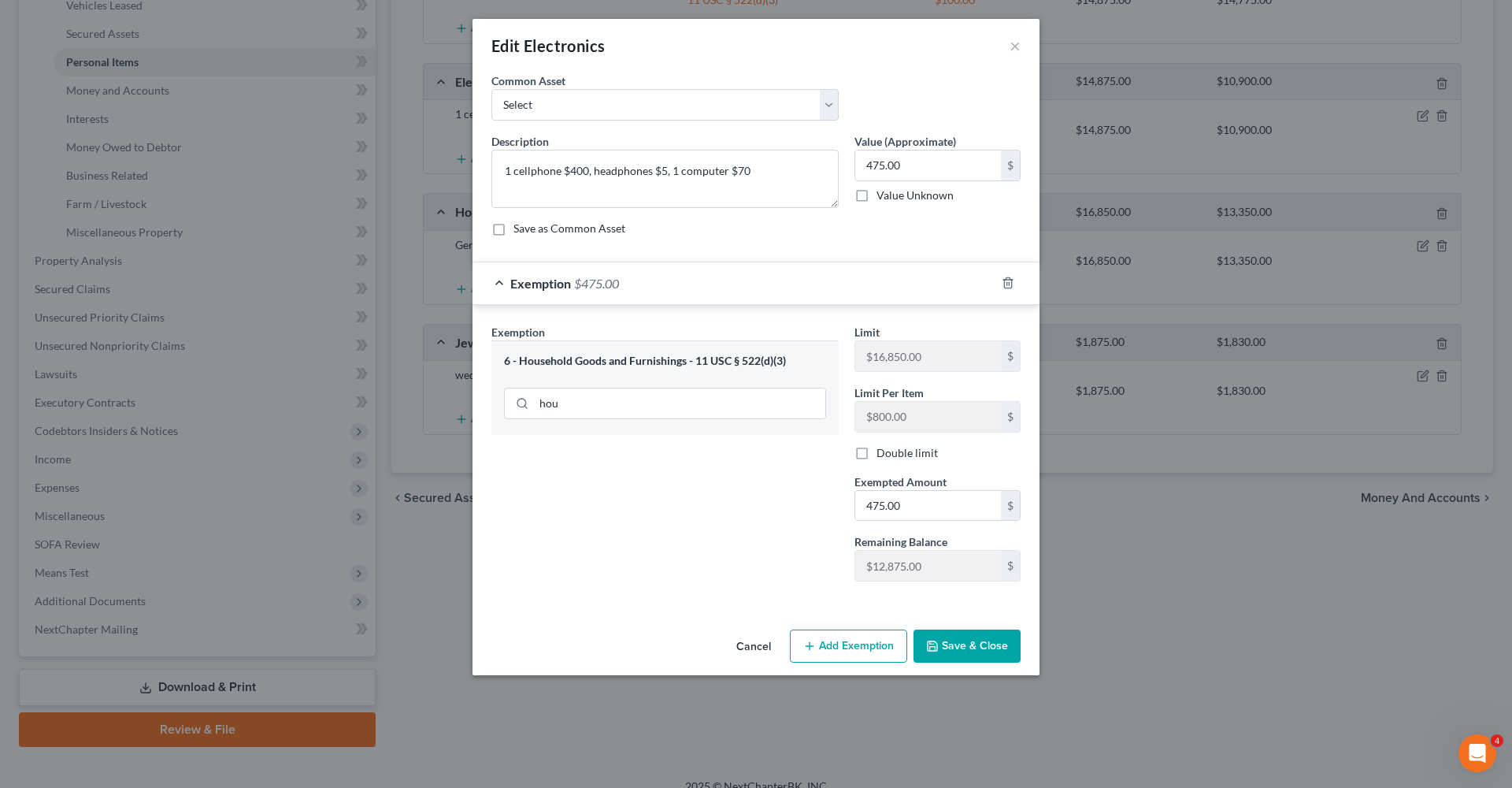 click on "Save & Close" at bounding box center [967, 646] 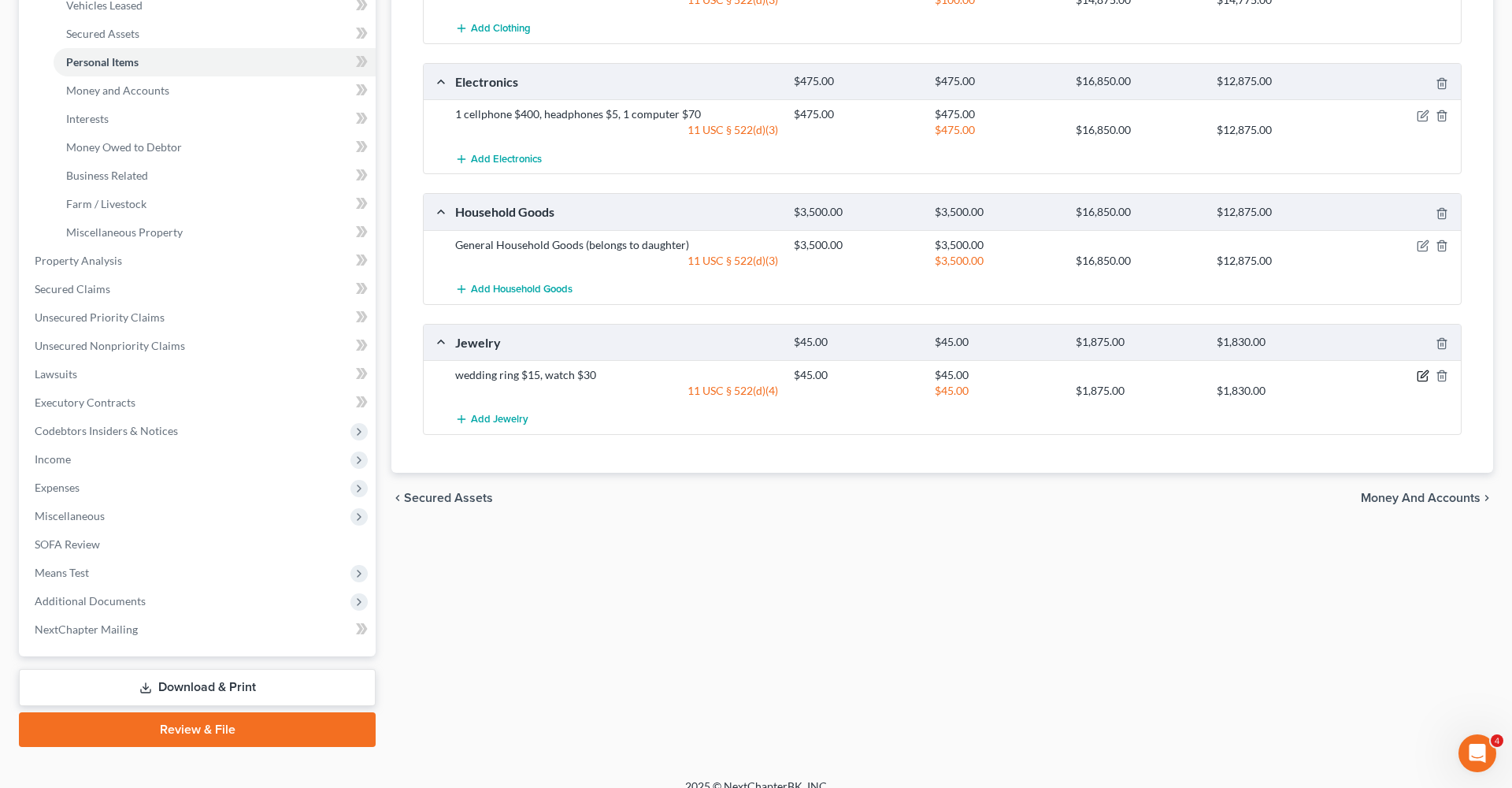click 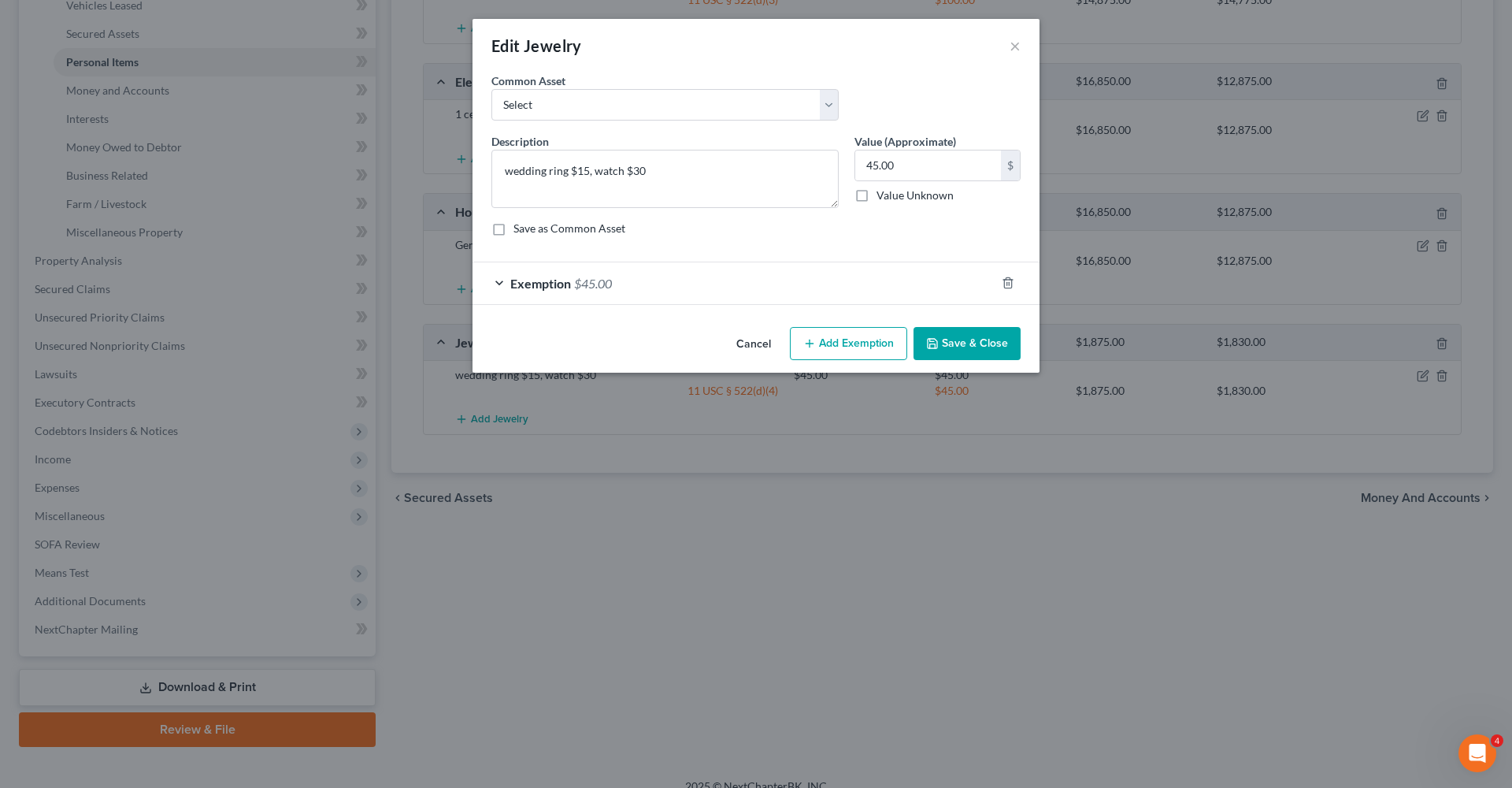 click on "Exemption $45.00" at bounding box center (734, 283) 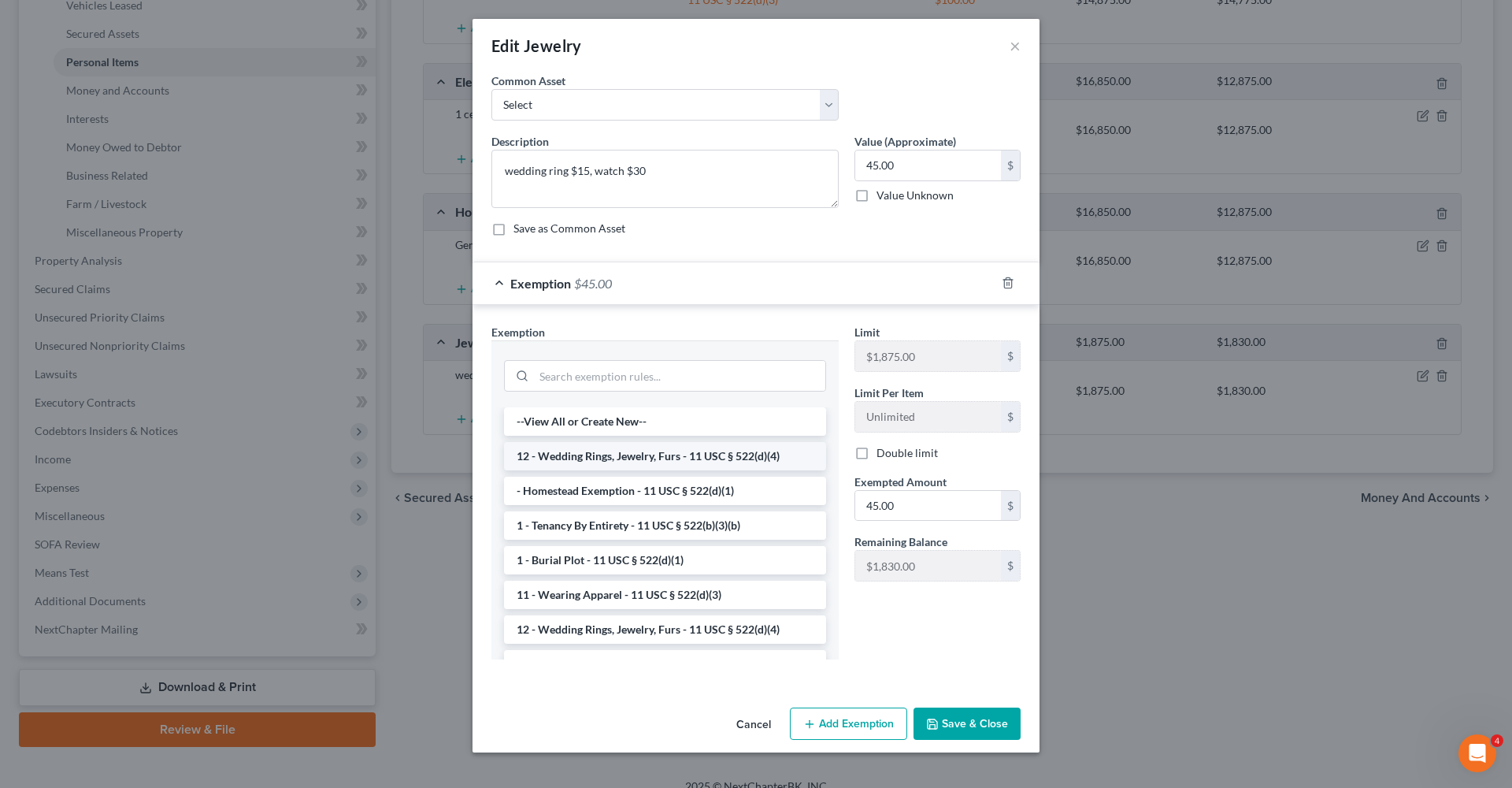 click on "12 - Wedding Rings, Jewelry, Furs - 11 USC § 522(d)(4)" at bounding box center (665, 456) 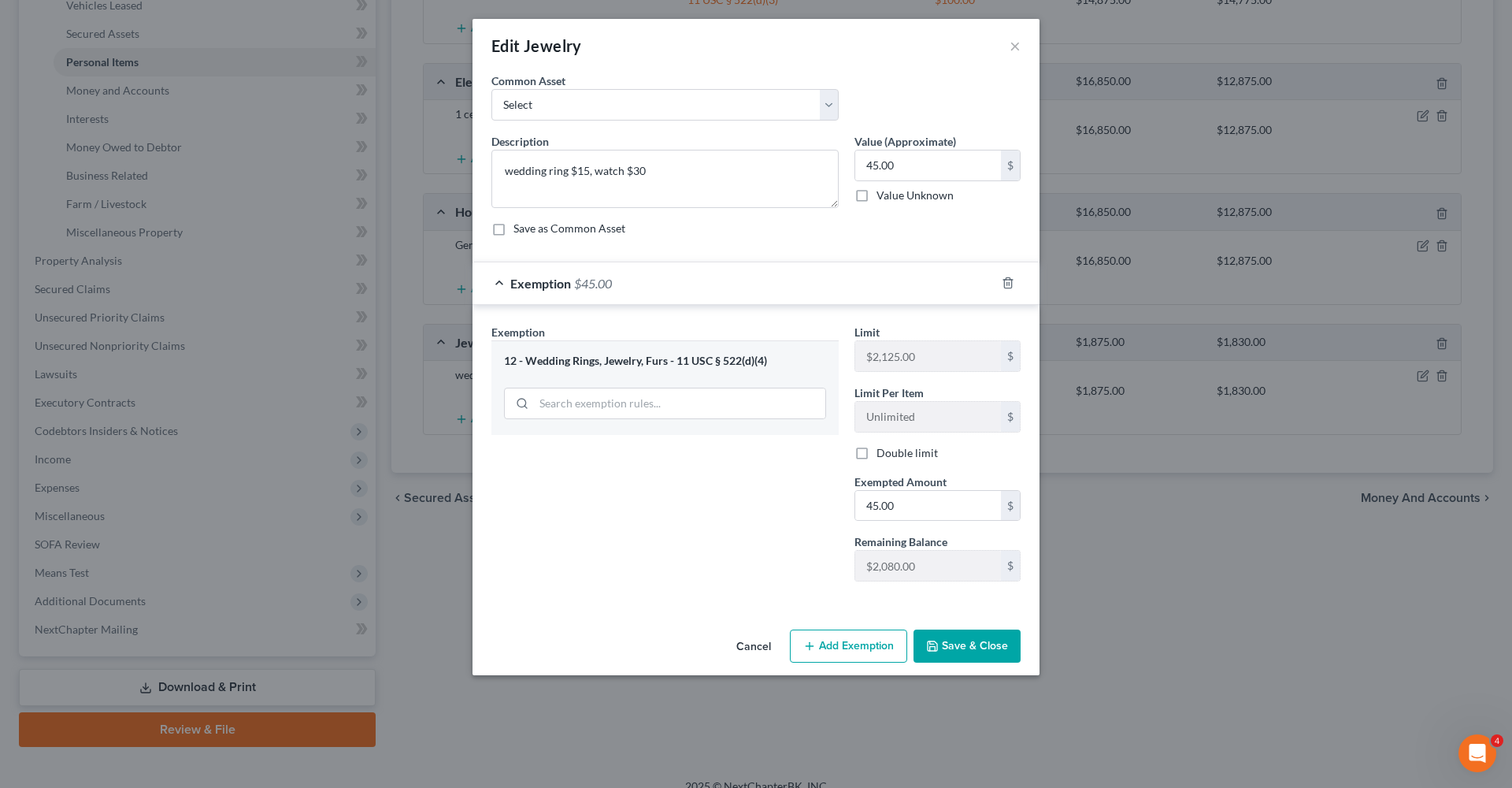 click on "Save & Close" at bounding box center [967, 646] 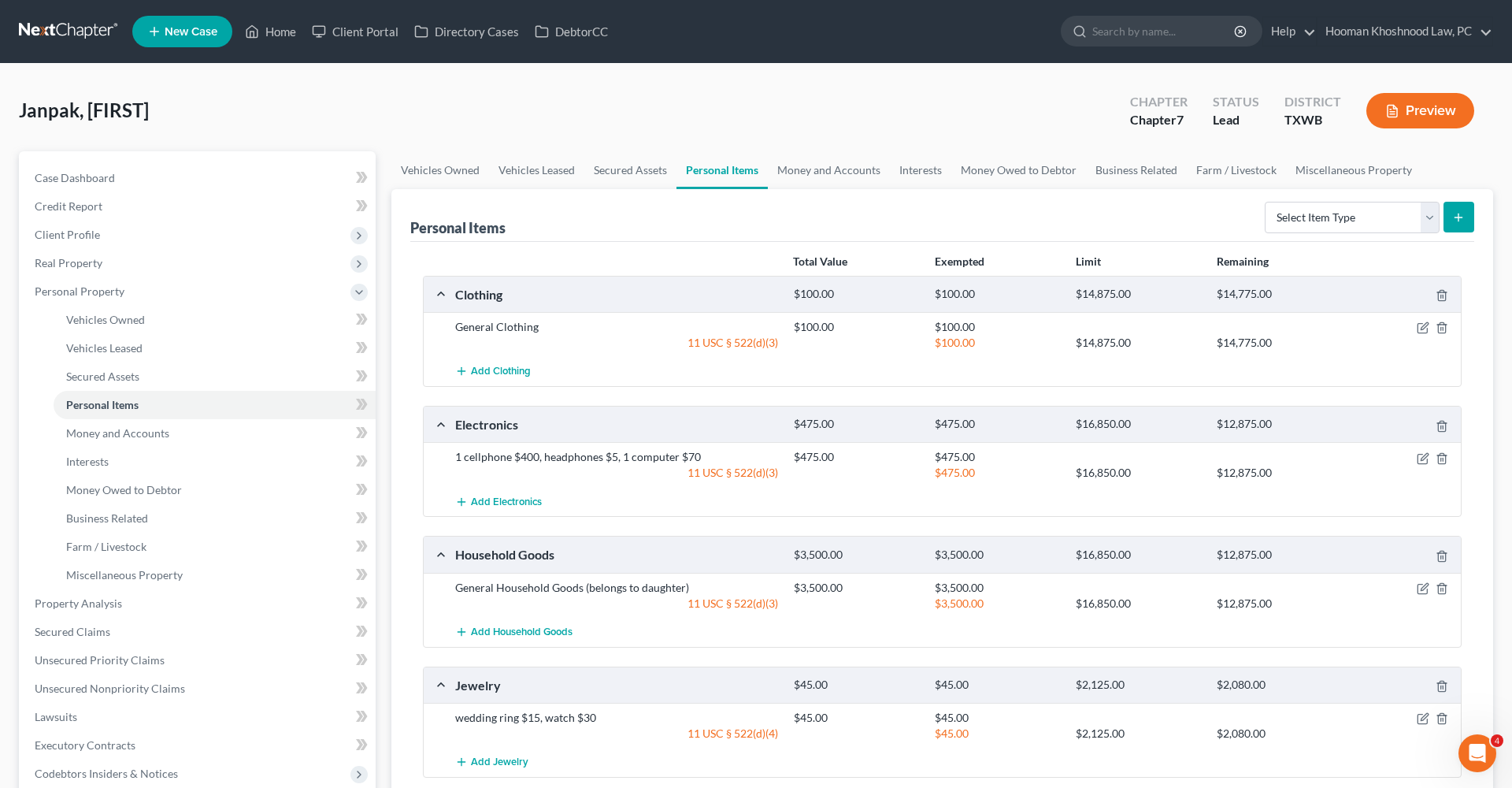 scroll, scrollTop: 0, scrollLeft: 0, axis: both 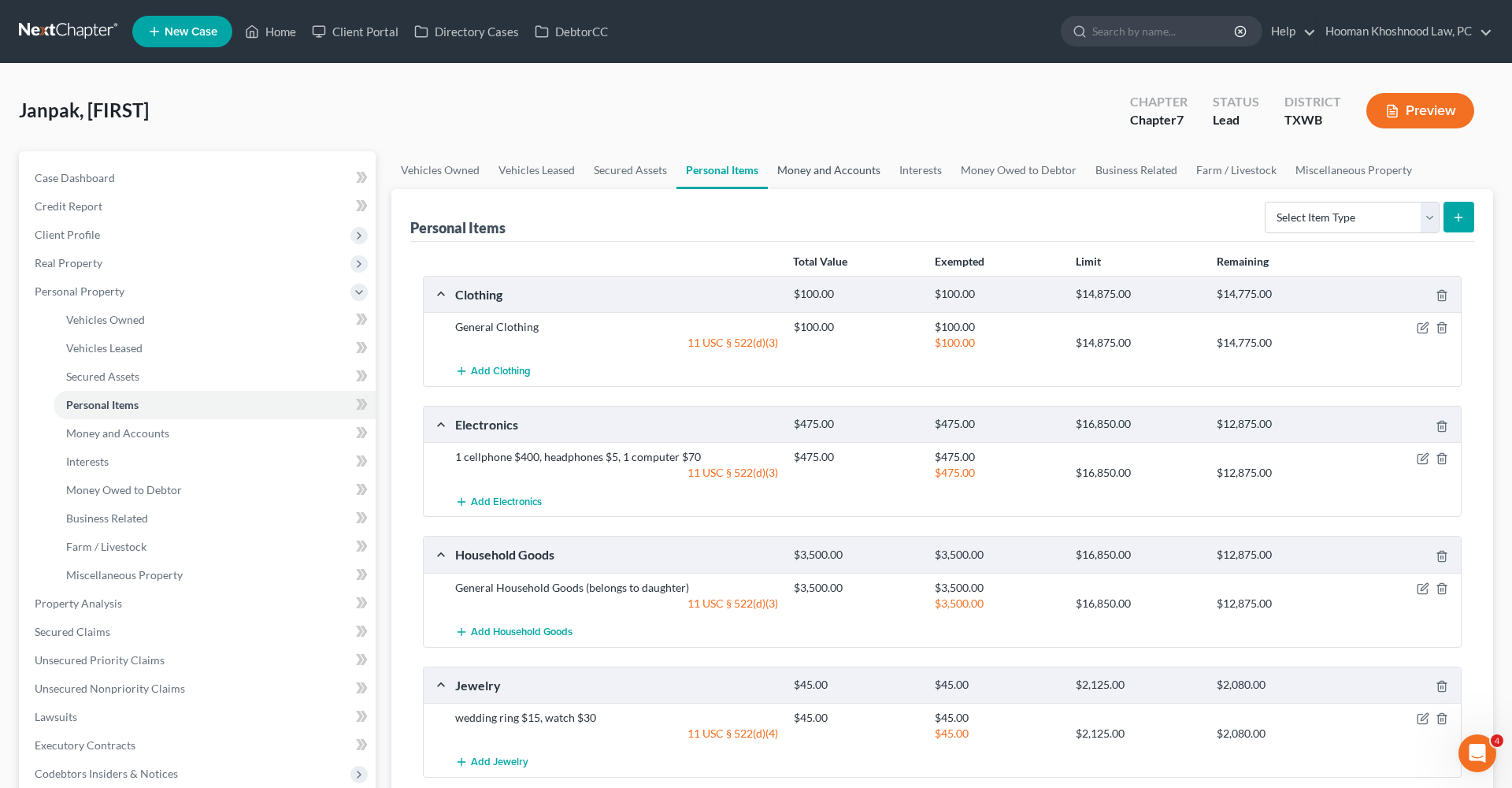click on "Money and Accounts" at bounding box center (828, 170) 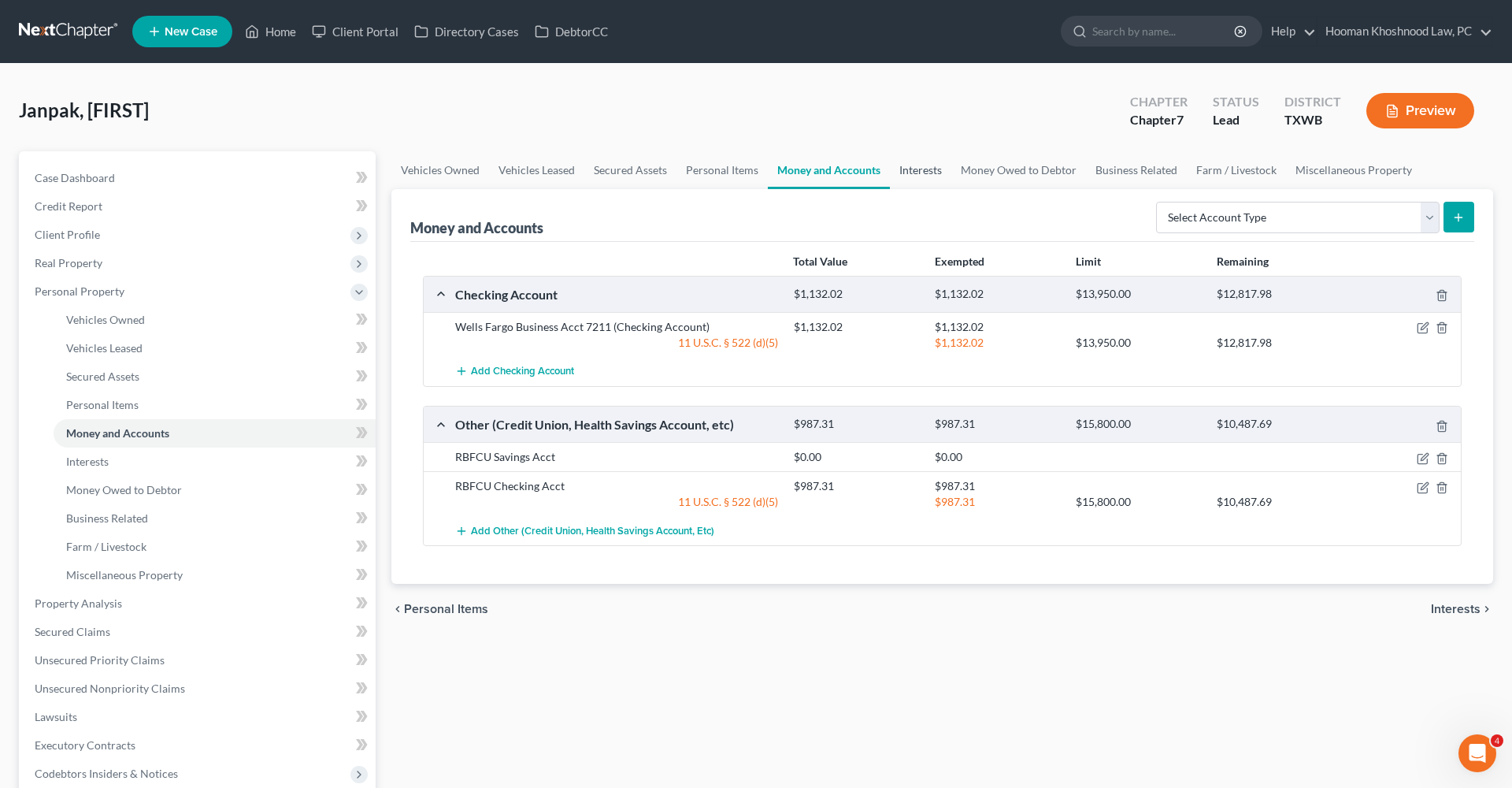 click on "Interests" at bounding box center (921, 170) 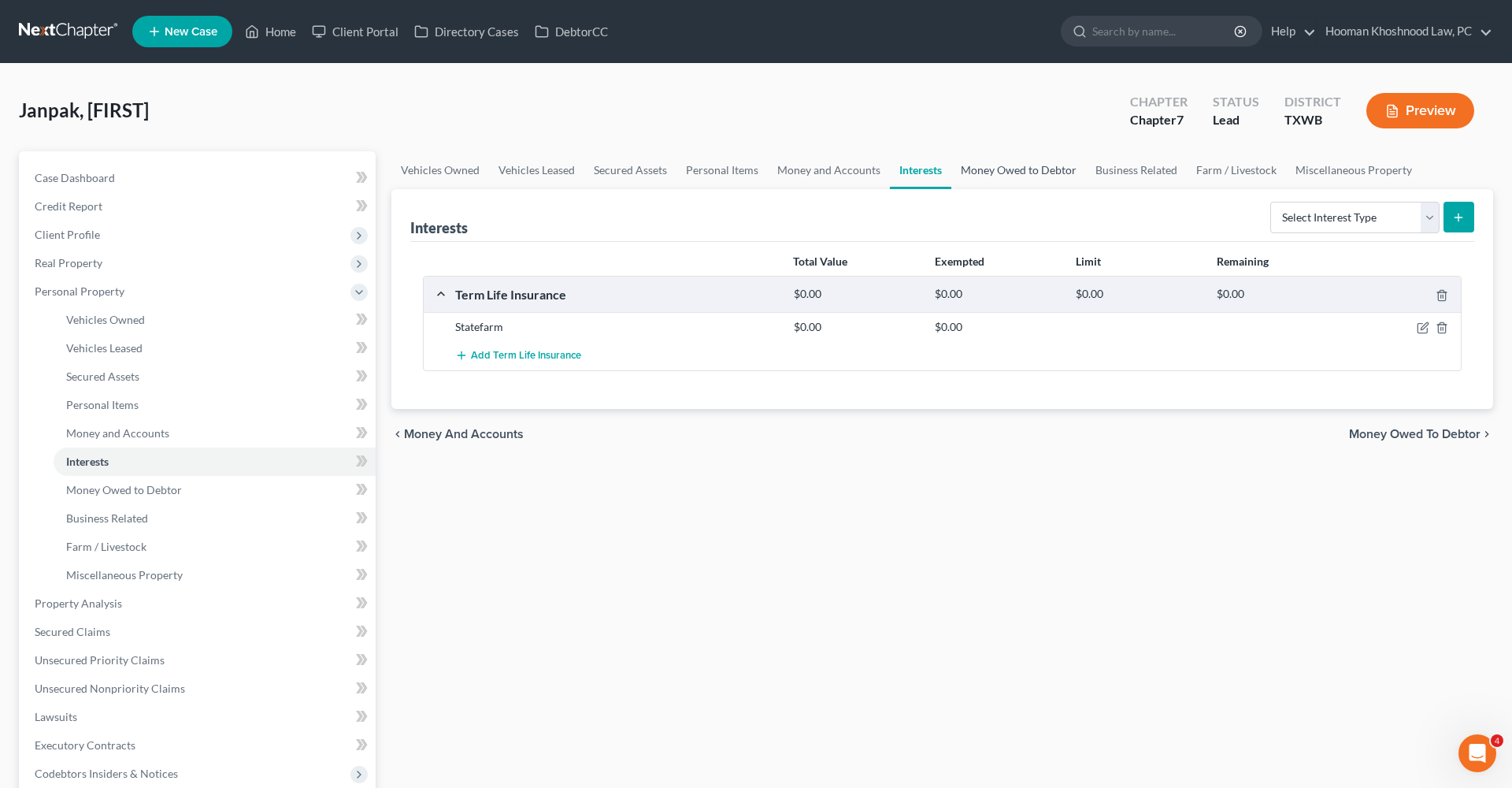 click on "Money Owed to Debtor" at bounding box center [1018, 170] 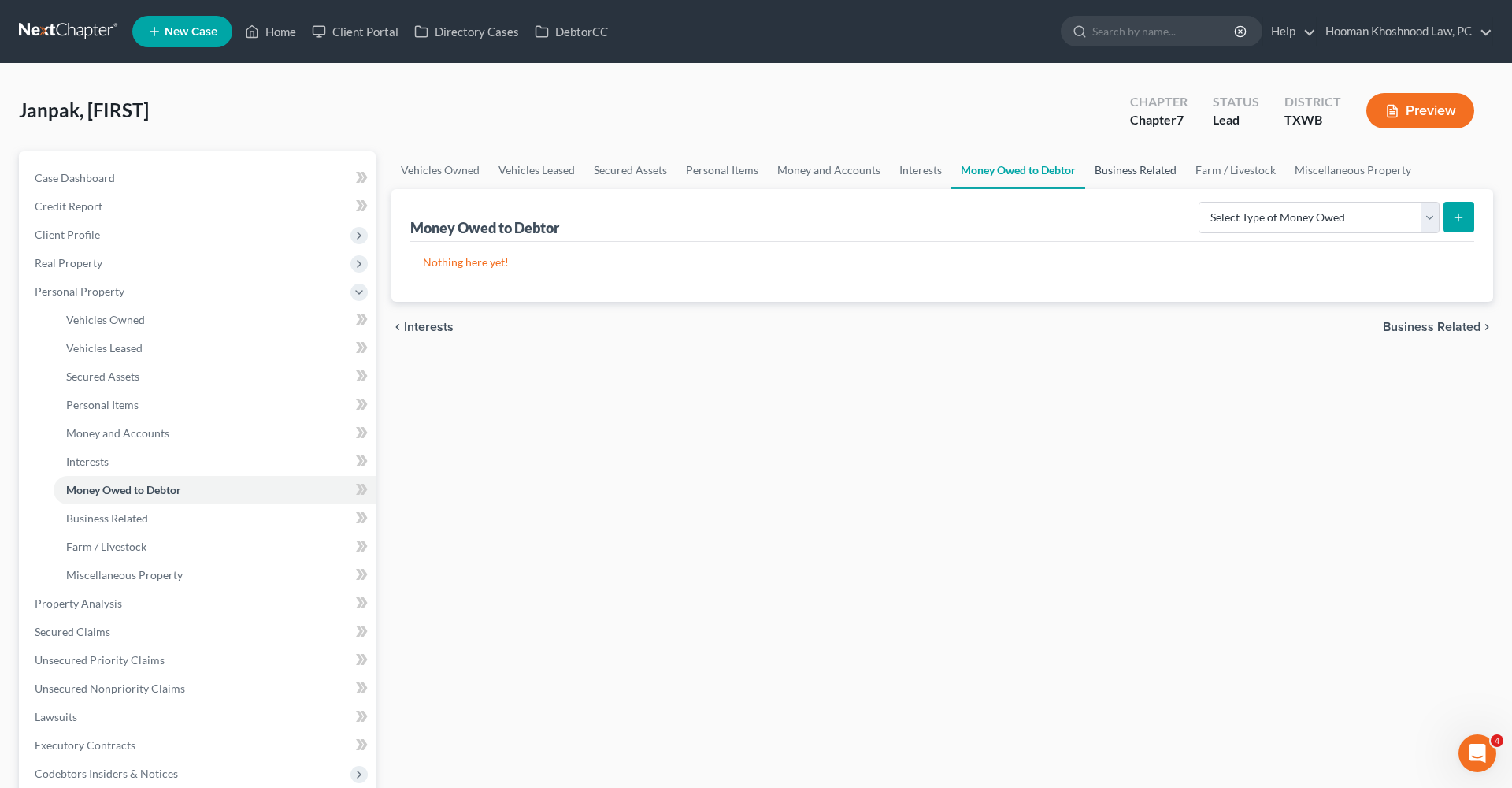 click on "Business Related" at bounding box center (1136, 170) 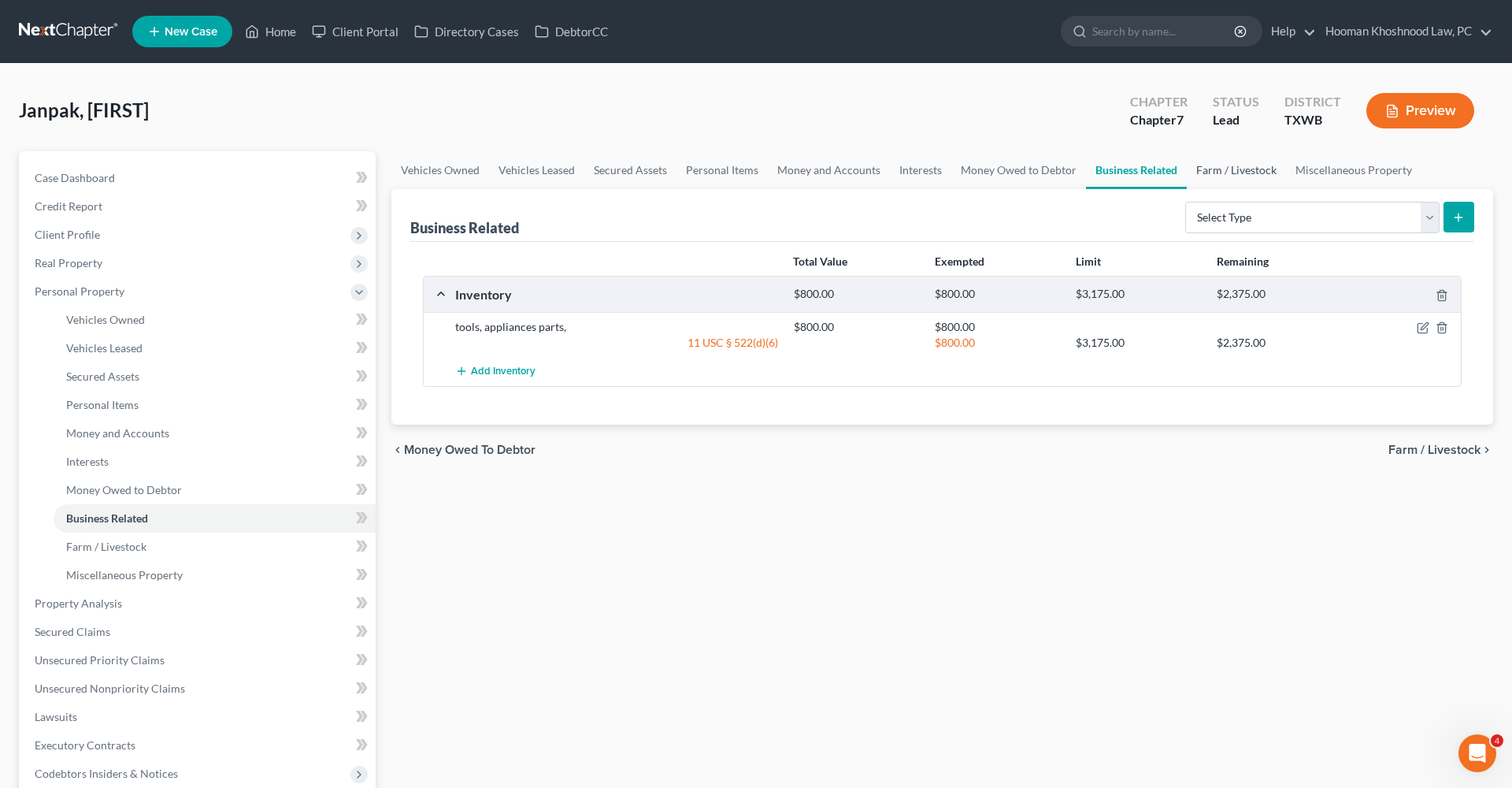 click on "Farm / Livestock" at bounding box center [1236, 170] 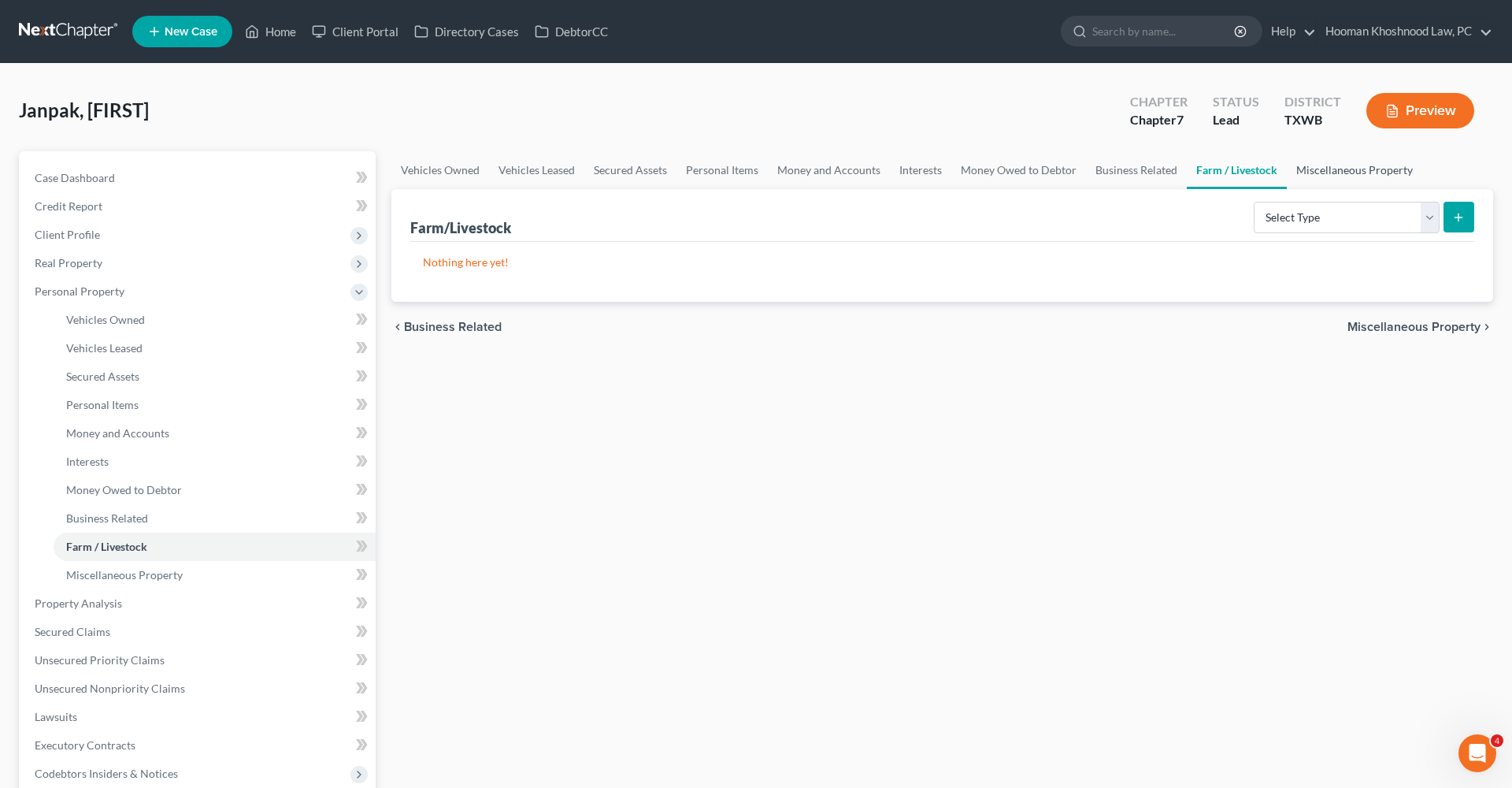 click on "Miscellaneous Property" at bounding box center (1354, 170) 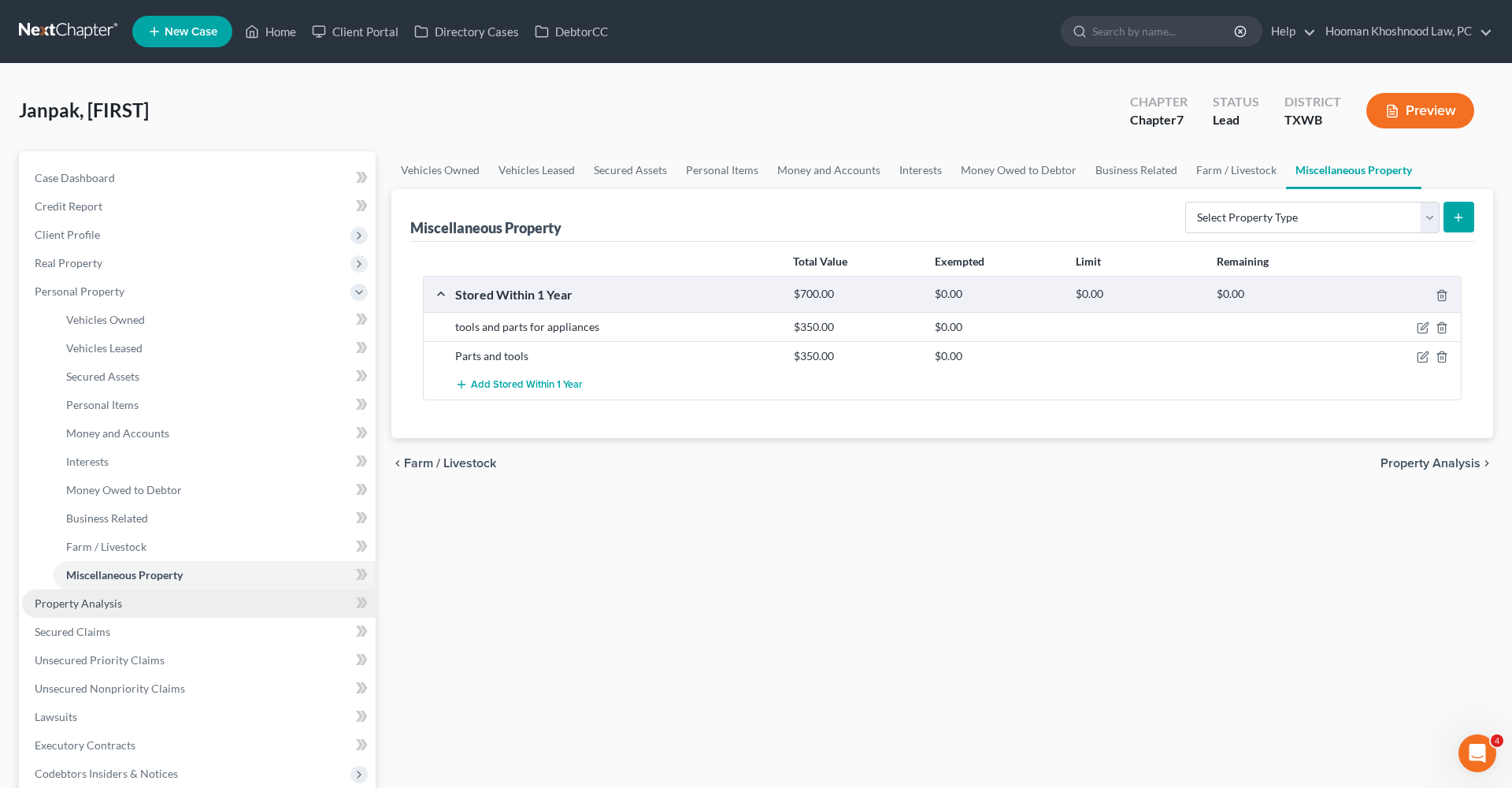 click on "Property Analysis" at bounding box center [78, 603] 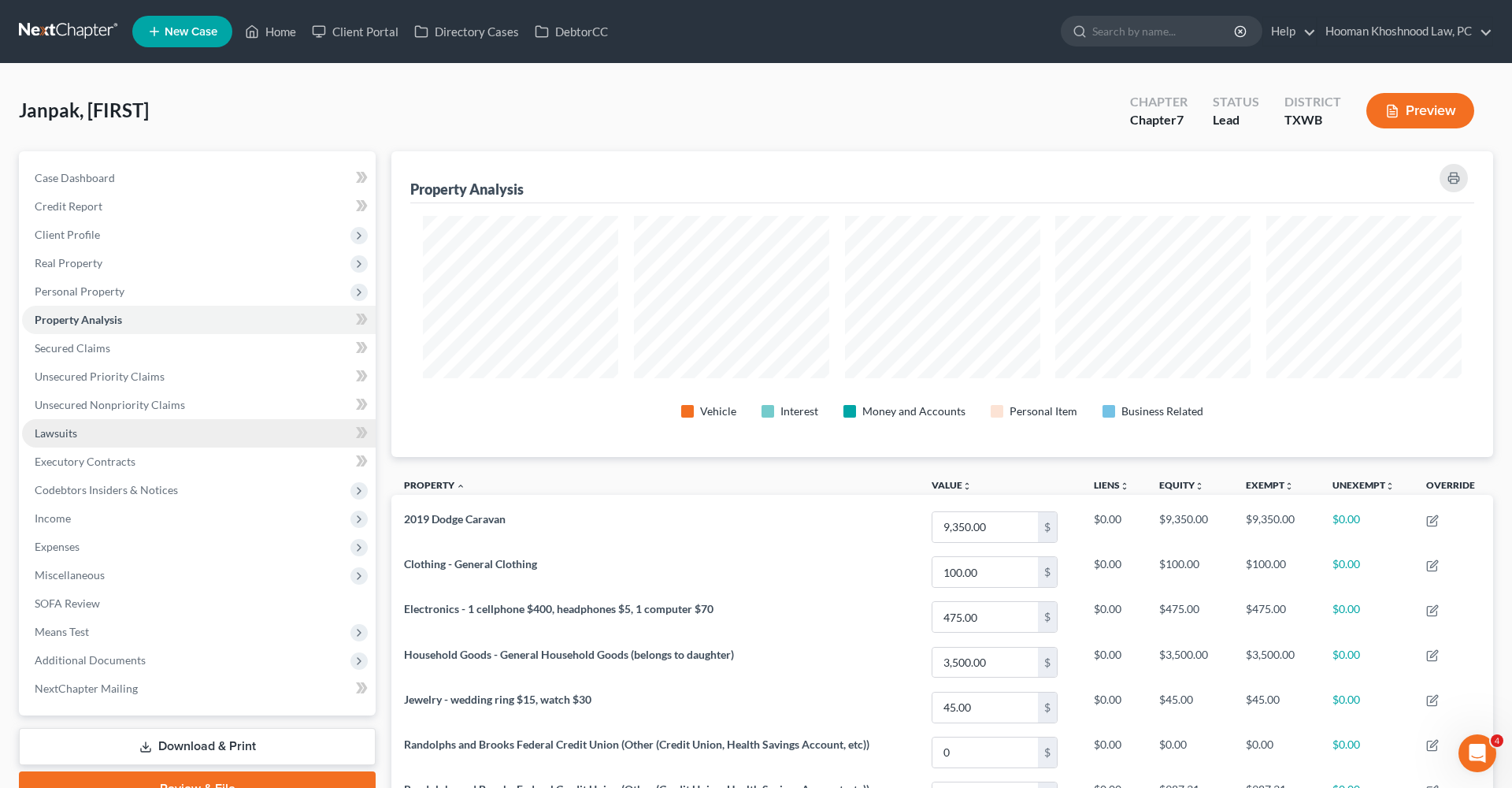 scroll, scrollTop: 787694, scrollLeft: 786398, axis: both 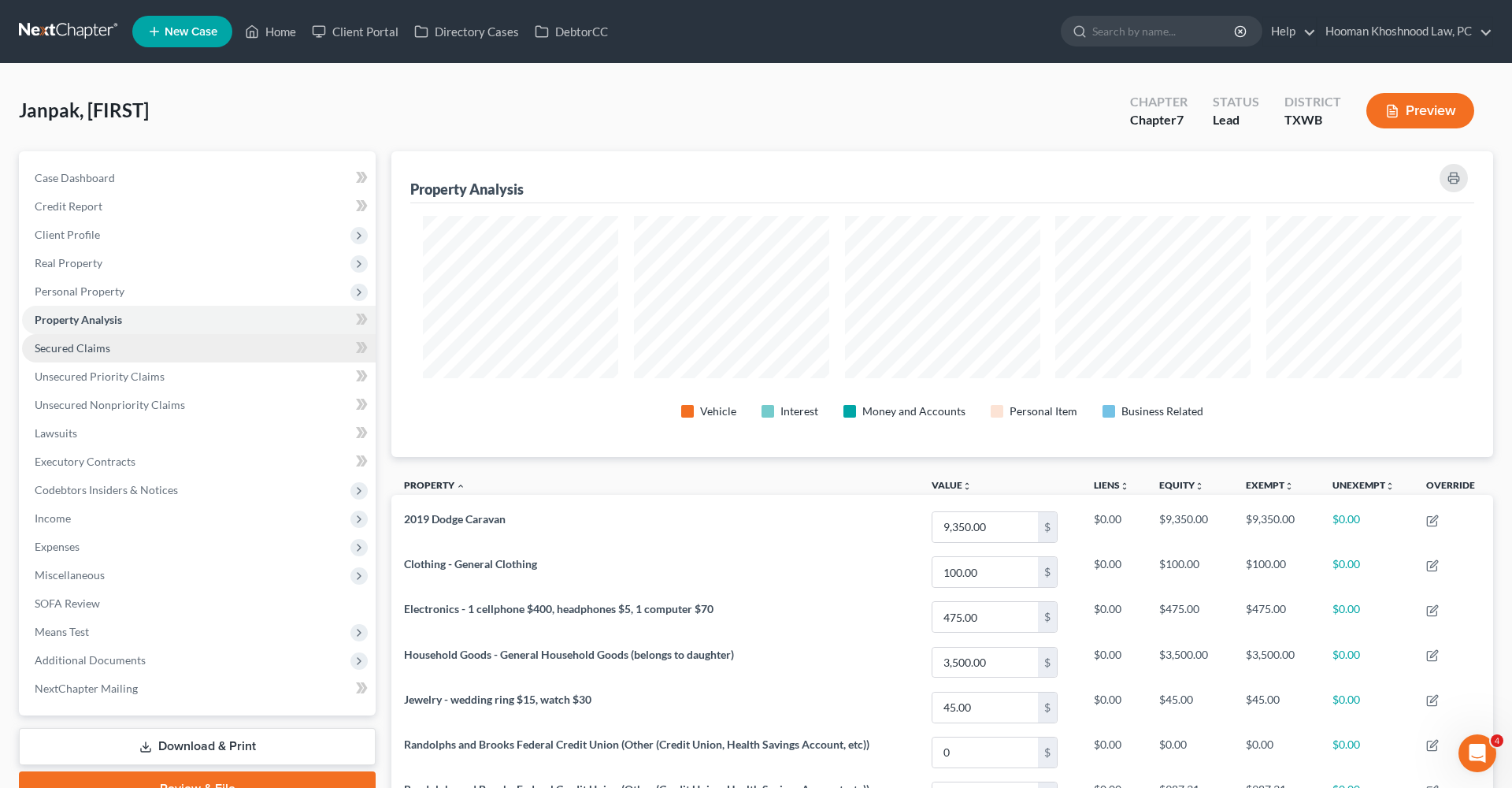 click on "Secured Claims" at bounding box center [72, 348] 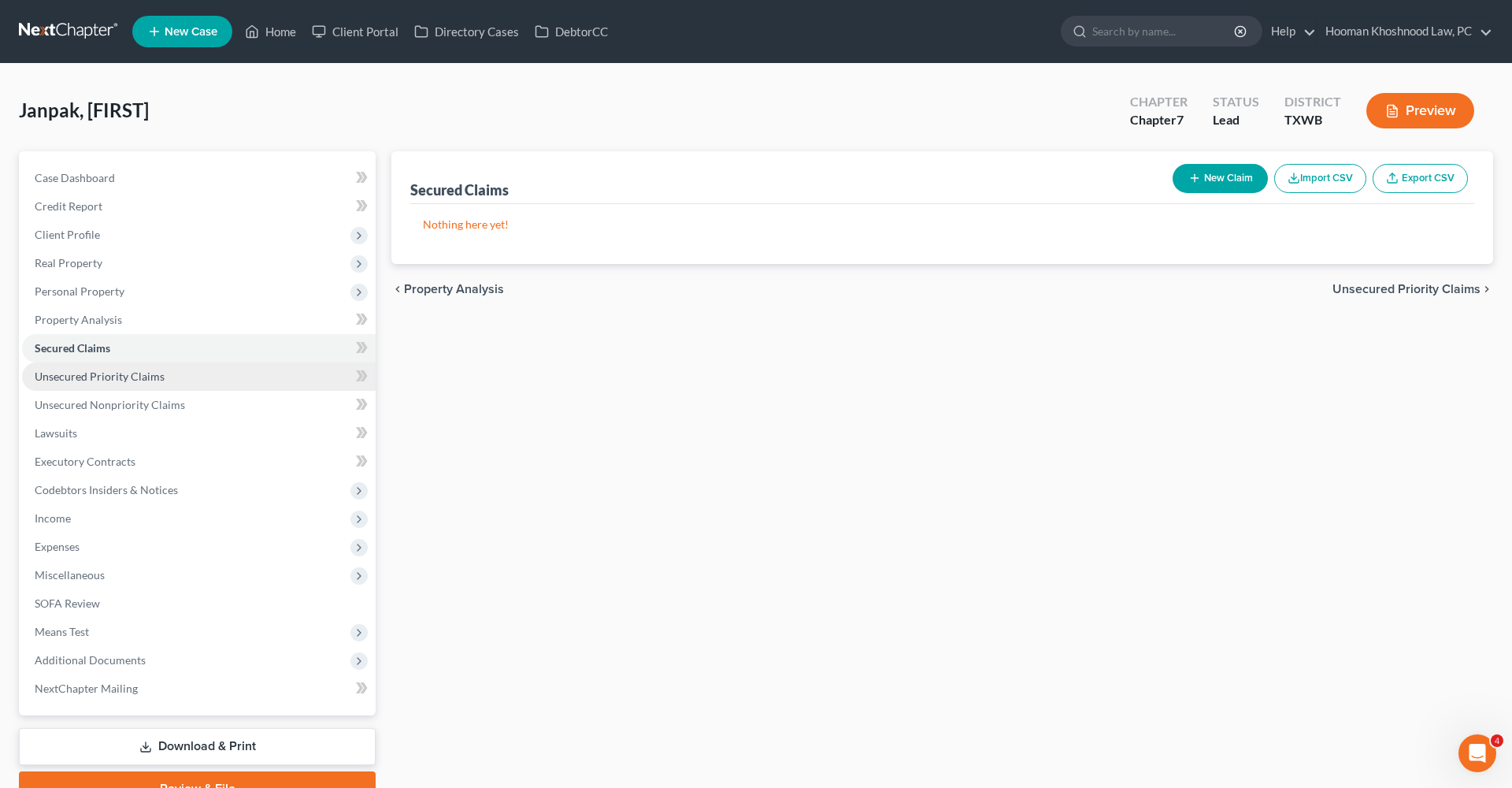 click on "Unsecured Priority Claims" at bounding box center [99, 376] 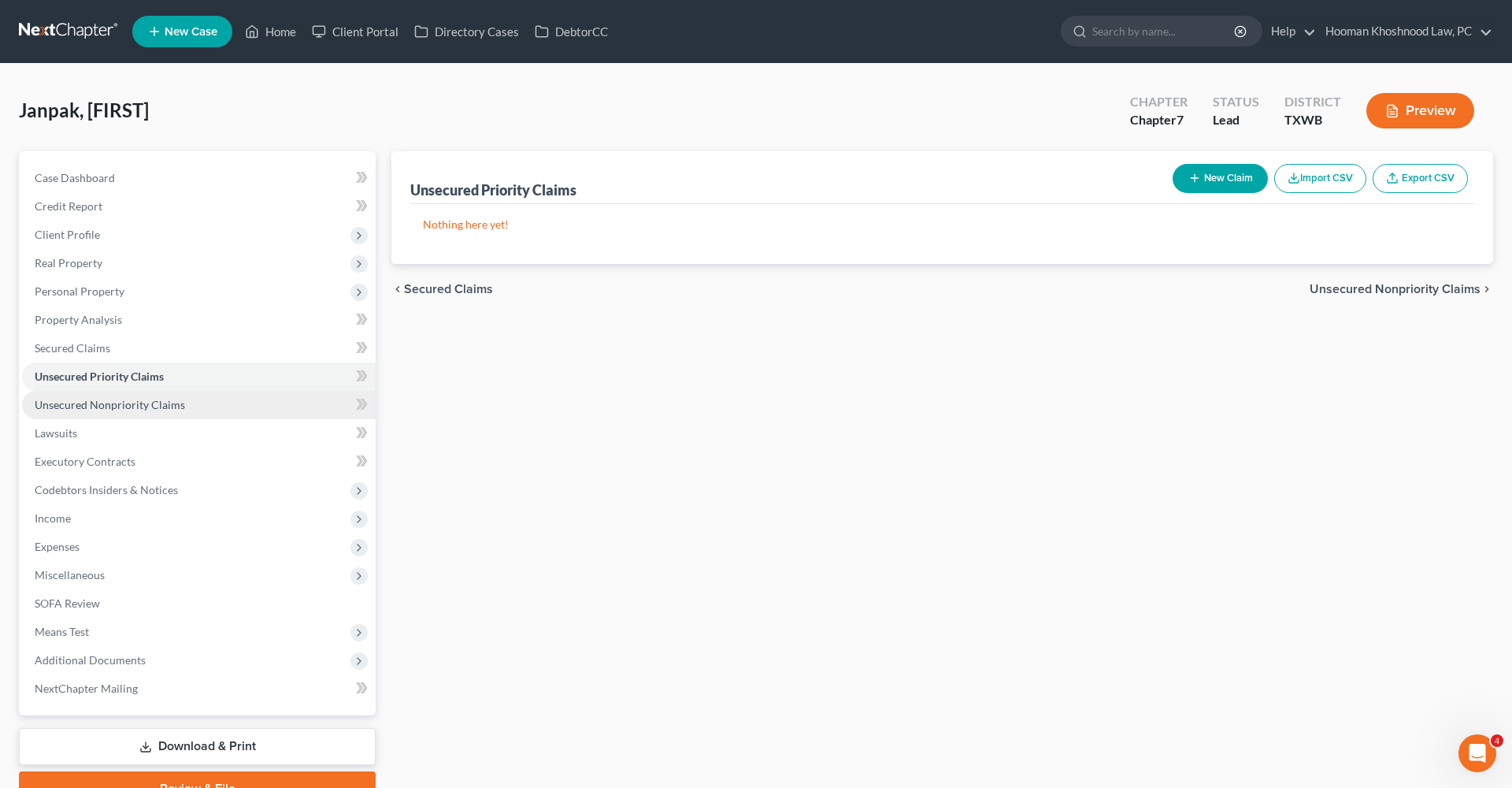 click on "Unsecured Nonpriority Claims" at bounding box center [109, 404] 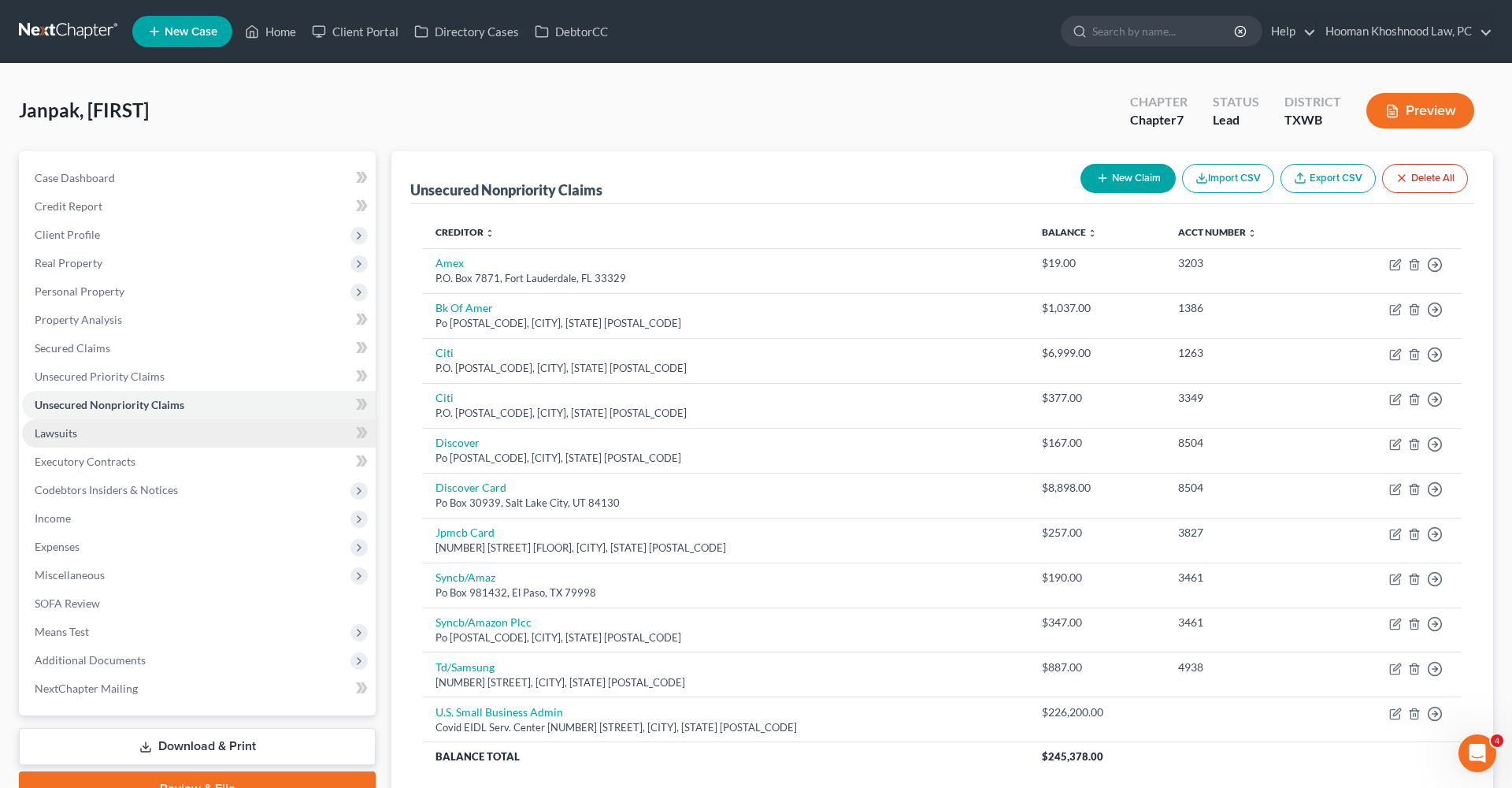 click on "Lawsuits" at bounding box center (56, 433) 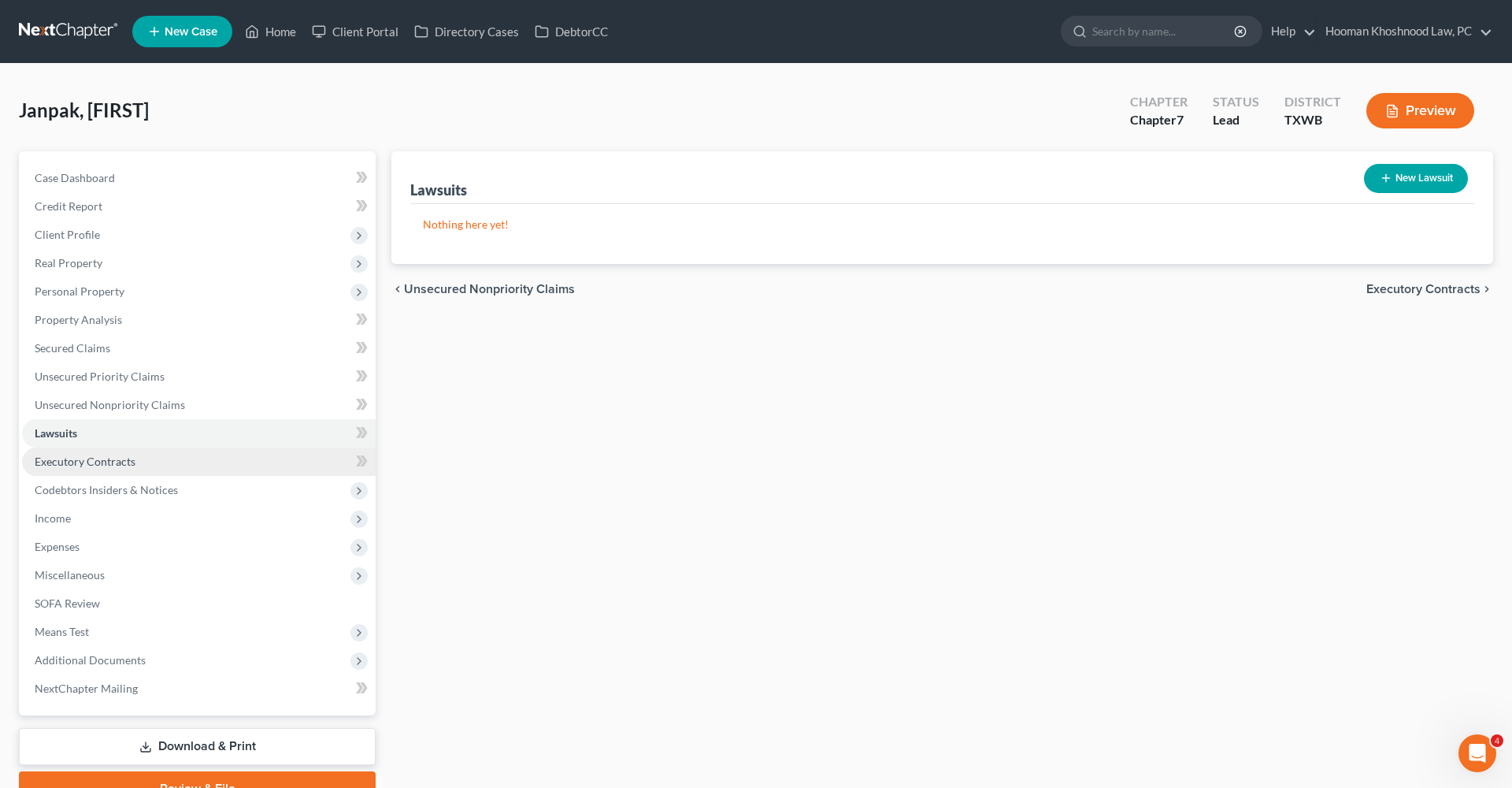 click on "Executory Contracts" at bounding box center (85, 461) 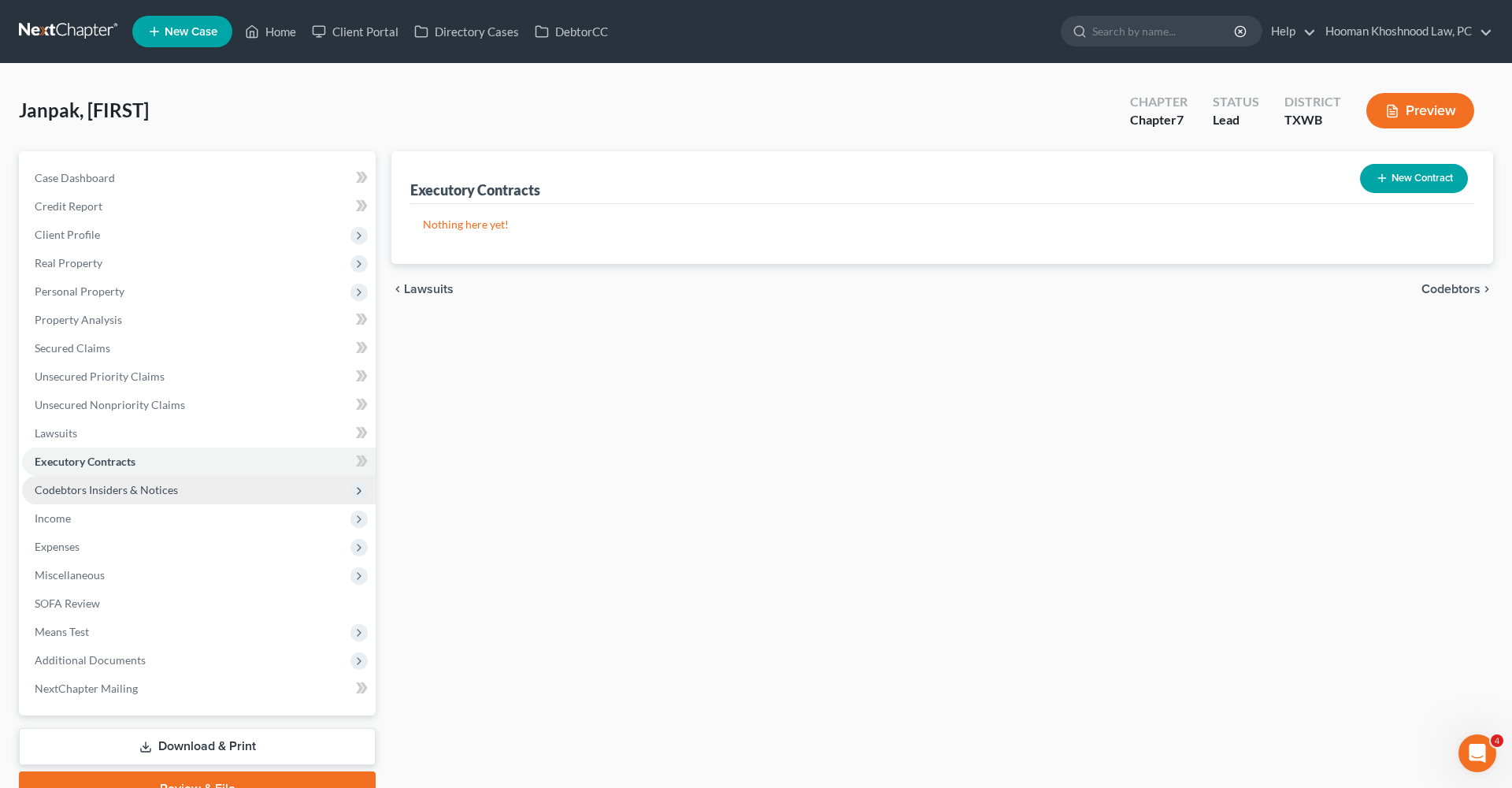 click on "Codebtors Insiders & Notices" at bounding box center [106, 489] 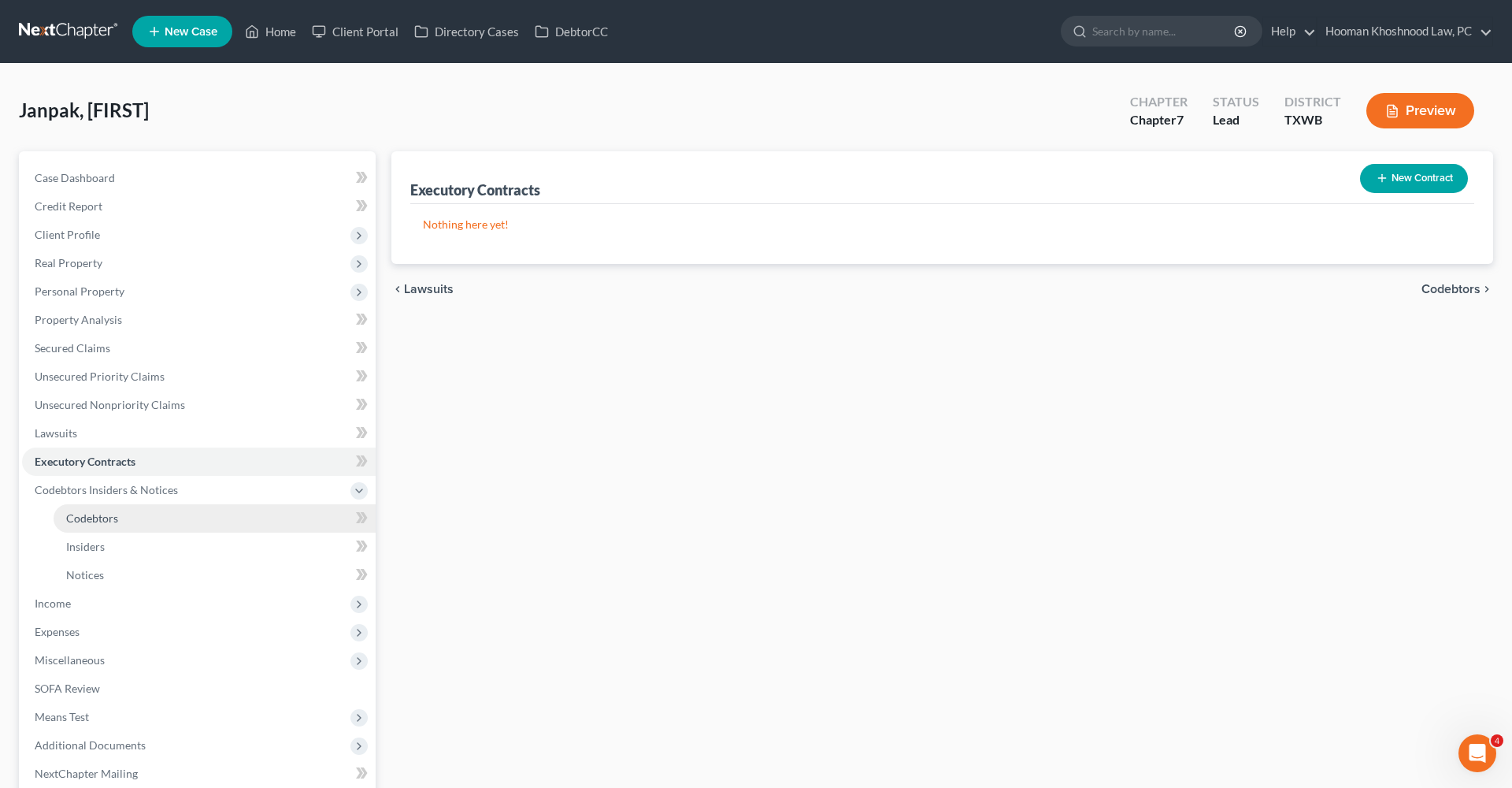 click on "Codebtors" at bounding box center (92, 518) 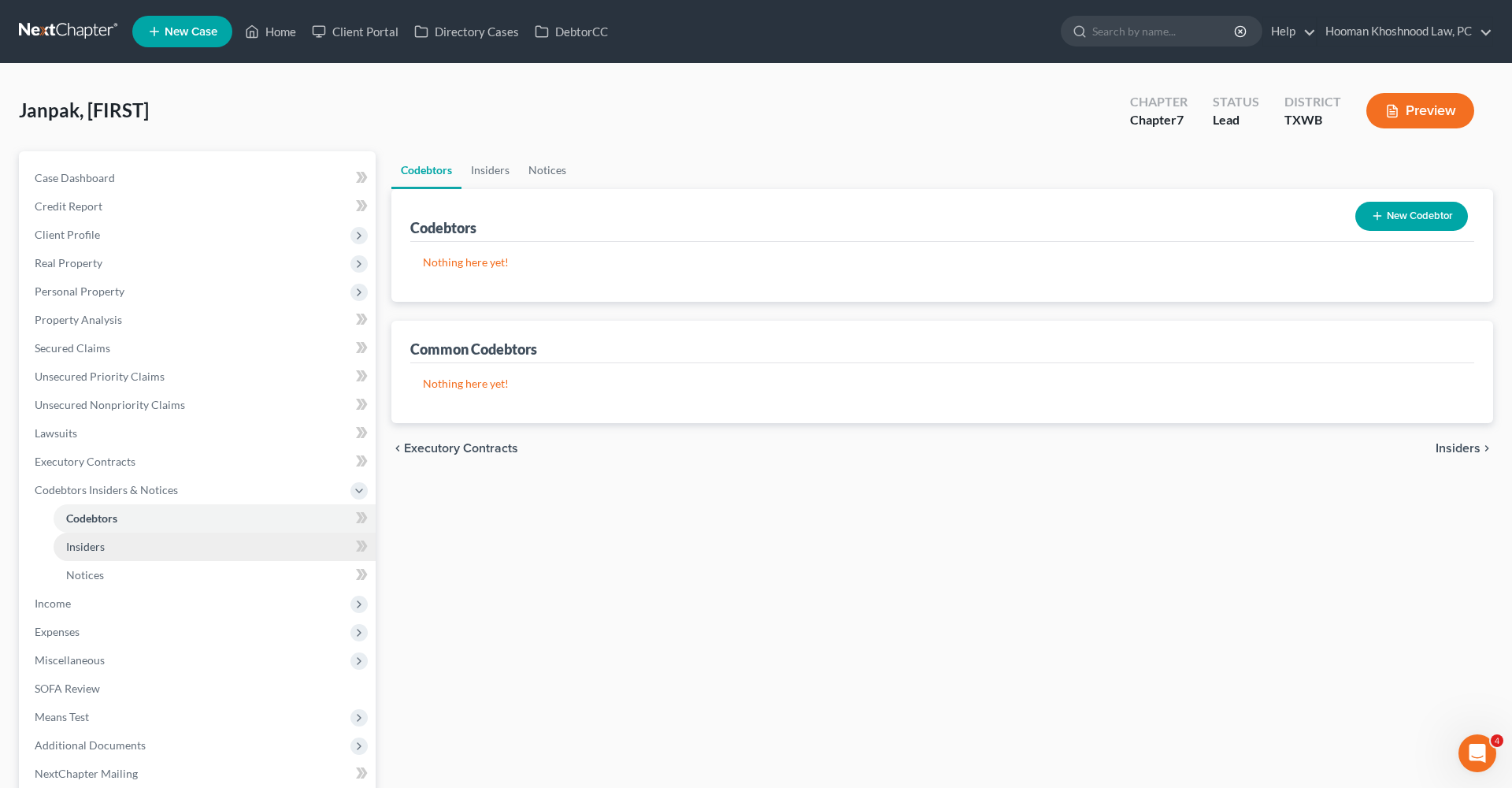 click on "Insiders" at bounding box center [85, 546] 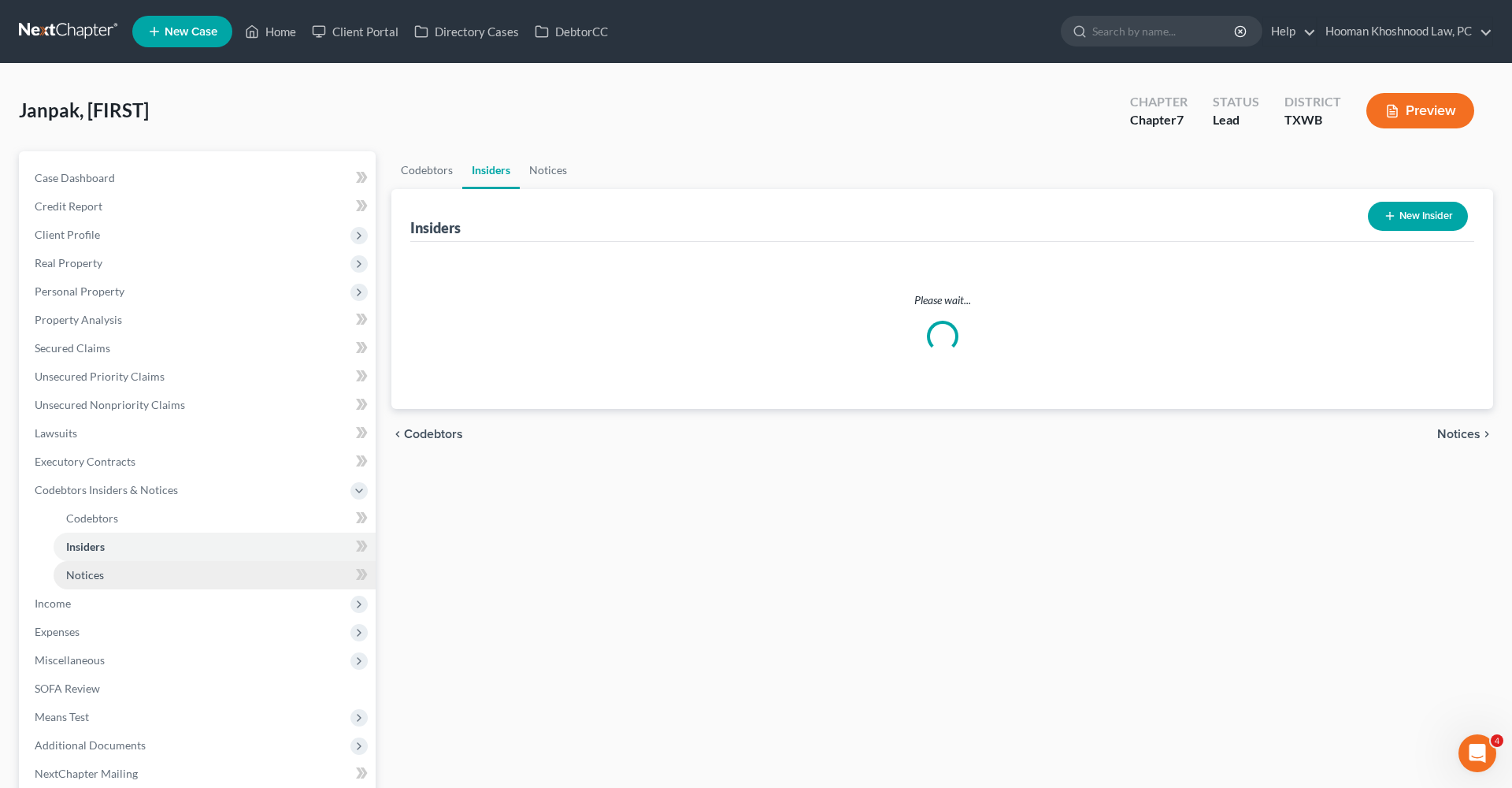 click on "Notices" at bounding box center [85, 574] 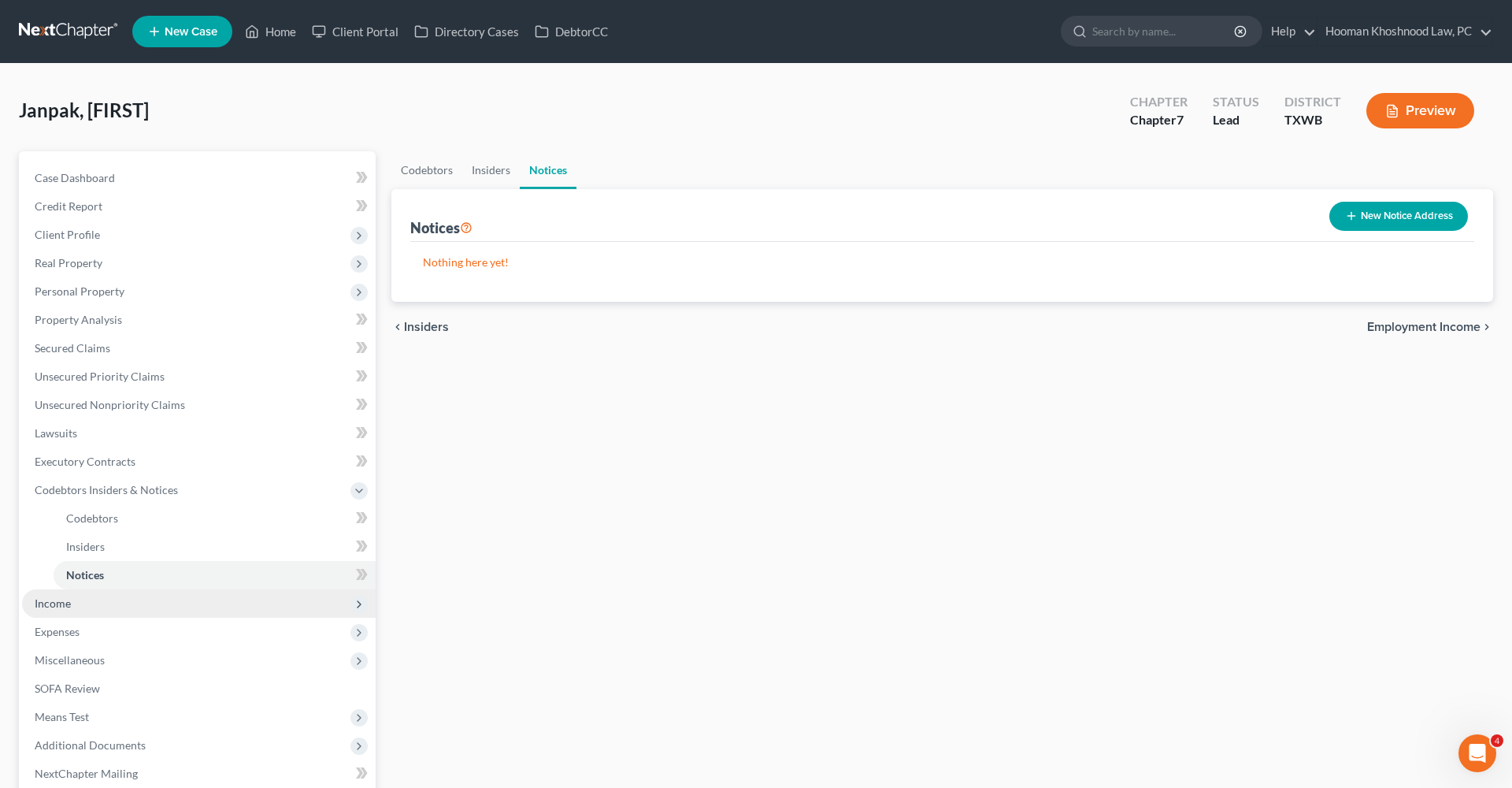 click on "Income" at bounding box center [53, 603] 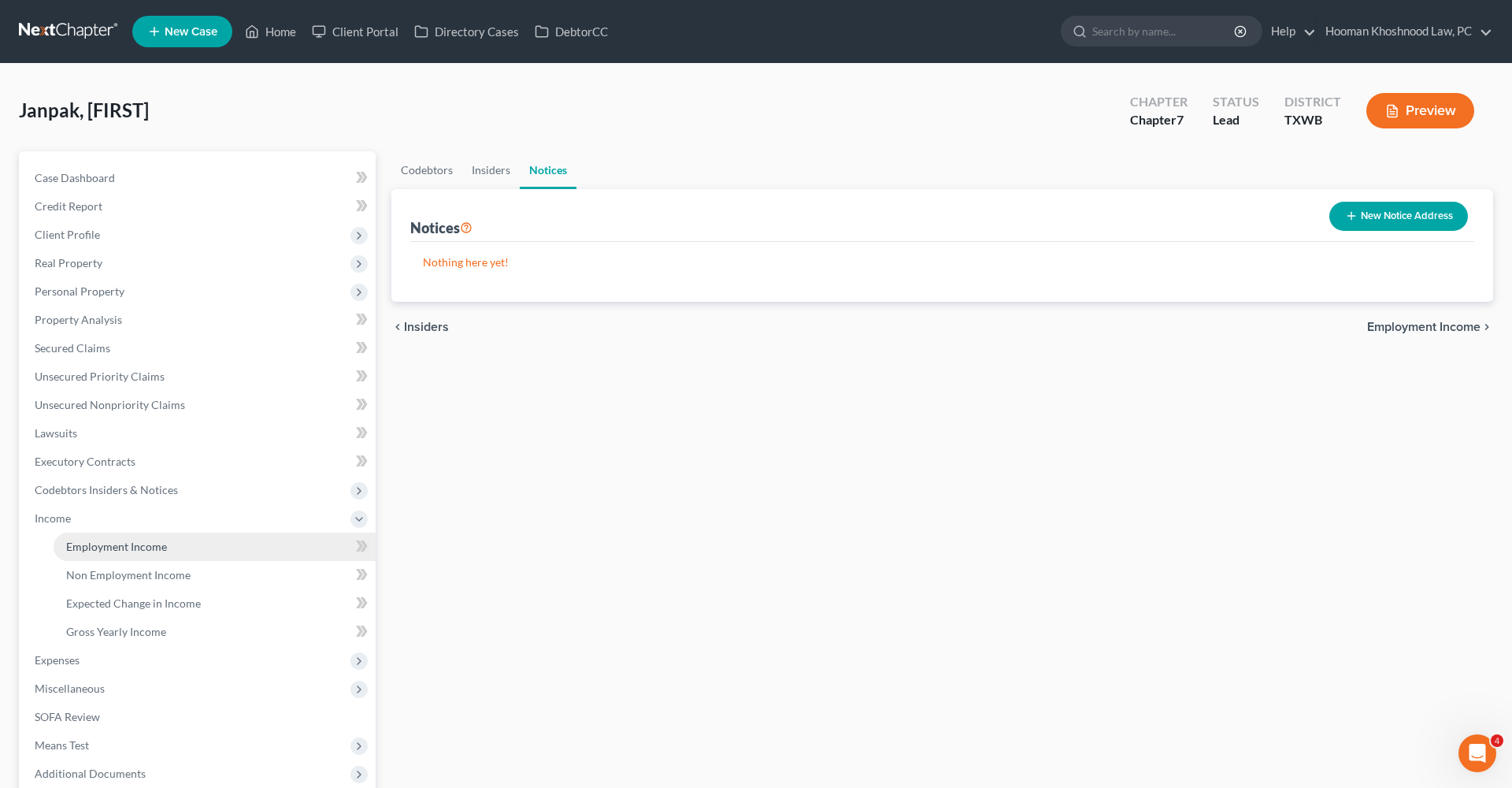 click on "Employment Income" at bounding box center [117, 546] 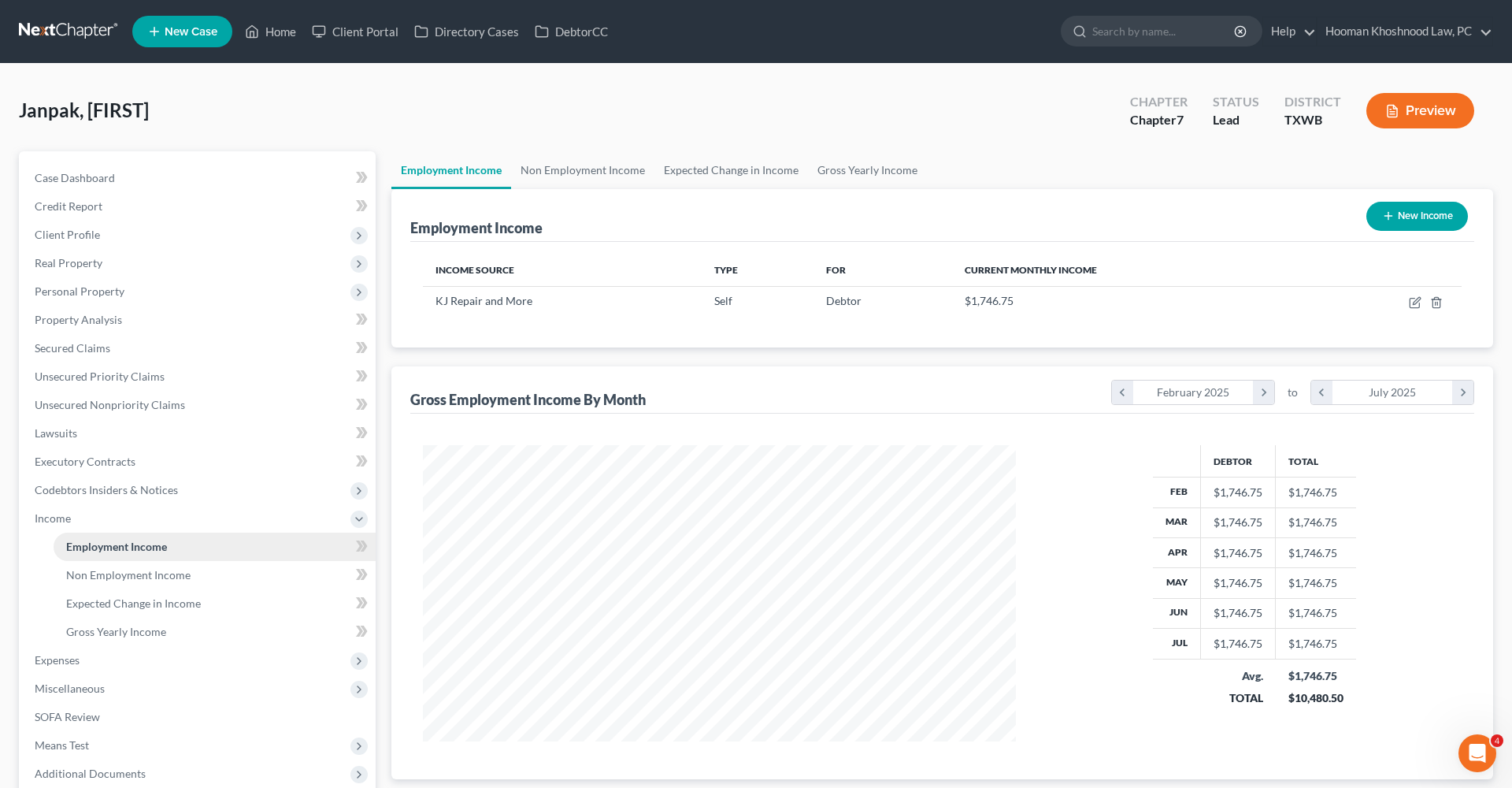 scroll, scrollTop: 787704, scrollLeft: 786876, axis: both 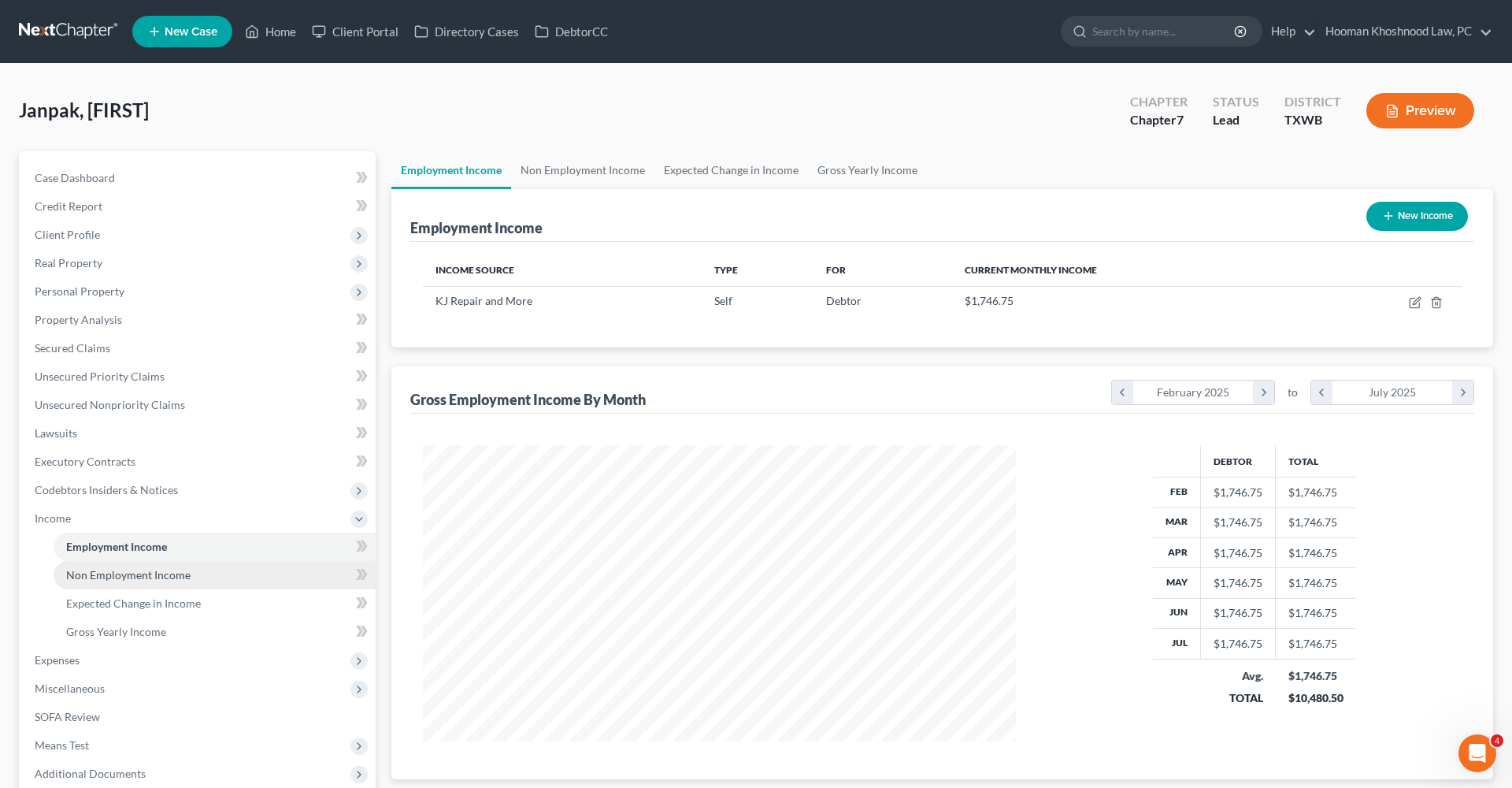click on "Non Employment Income" at bounding box center [214, 575] 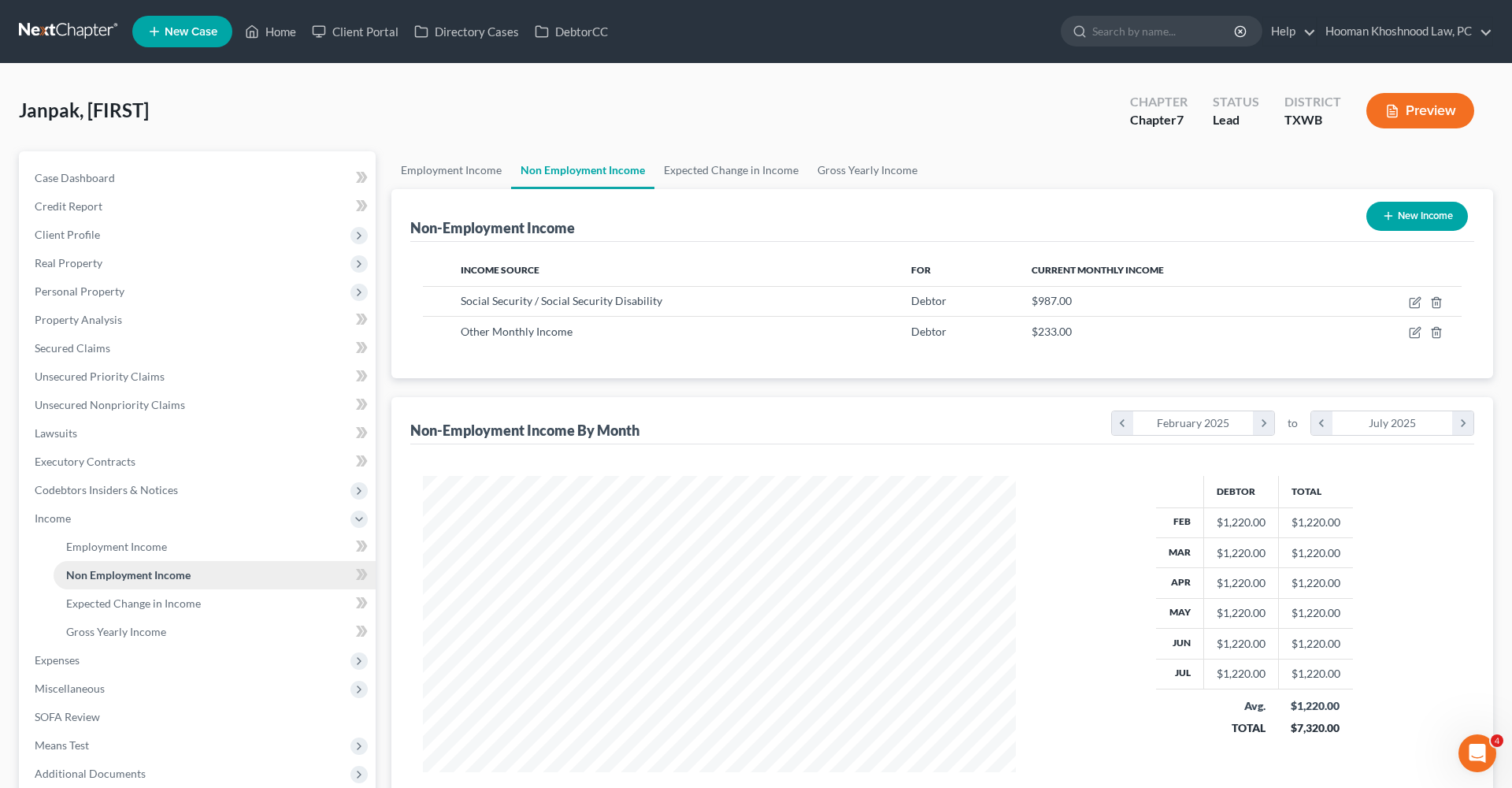 scroll, scrollTop: 787704, scrollLeft: 786876, axis: both 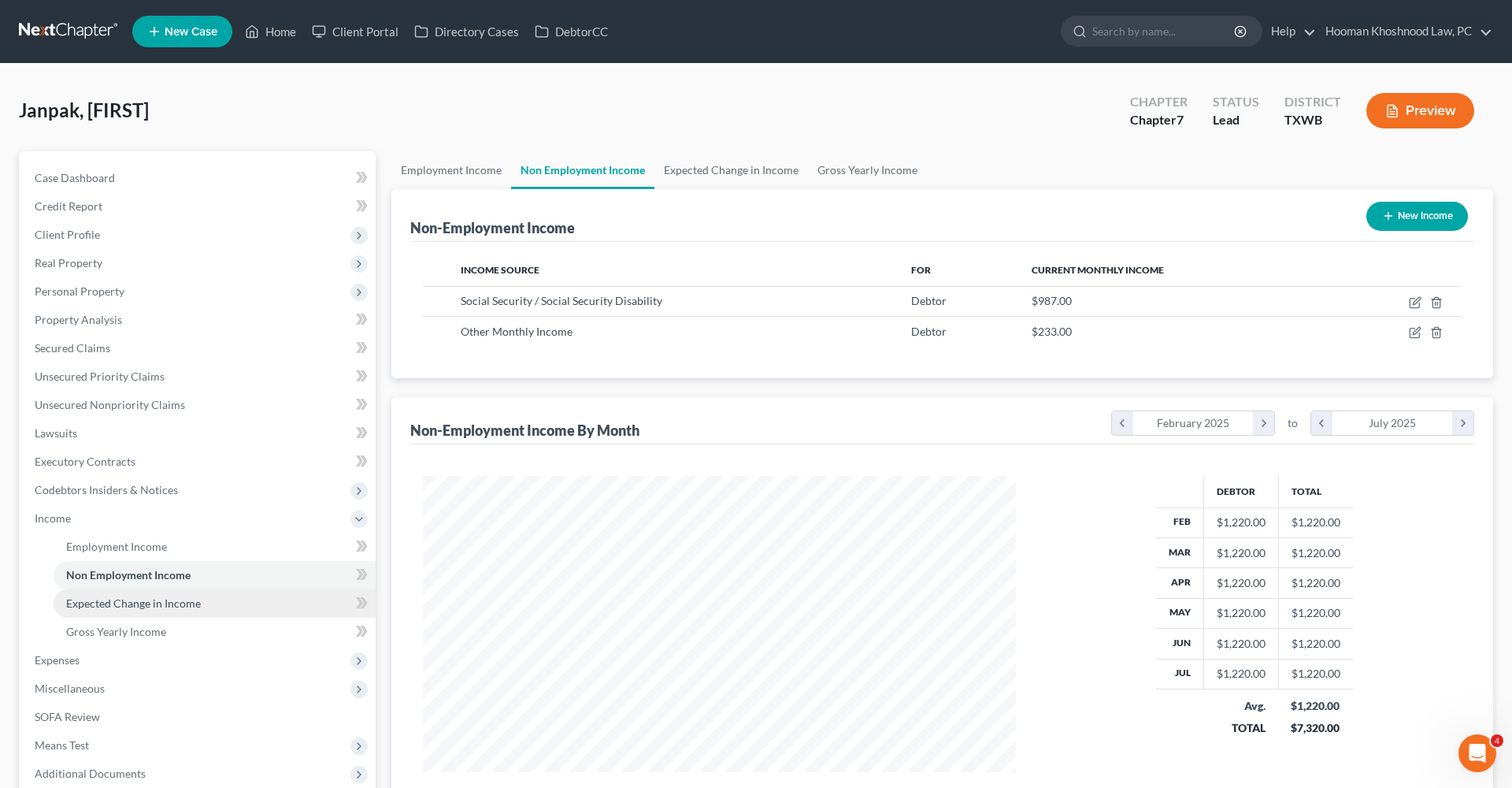 click on "Expected Change in Income" at bounding box center [133, 603] 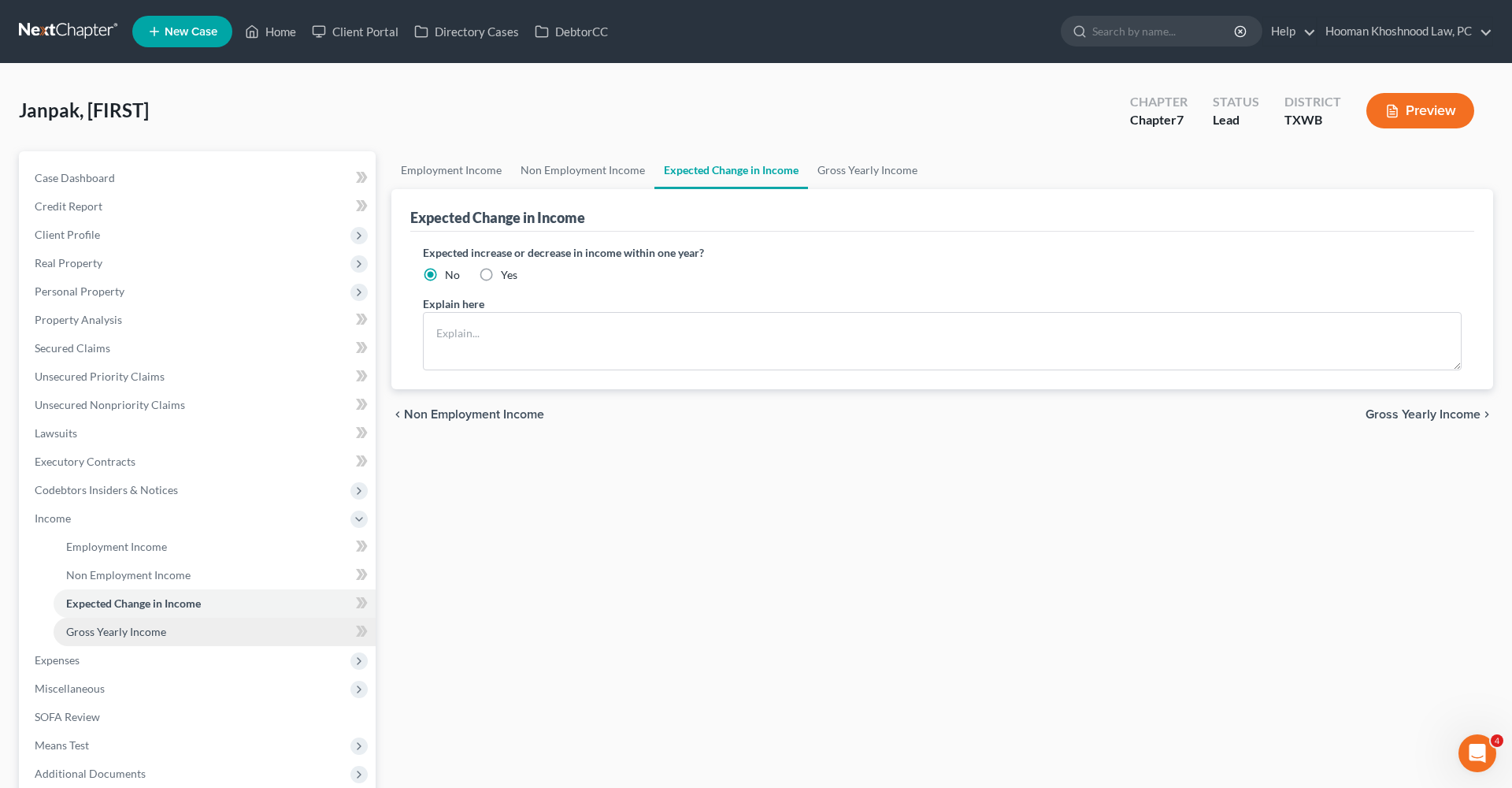 click on "Gross Yearly Income" at bounding box center (116, 631) 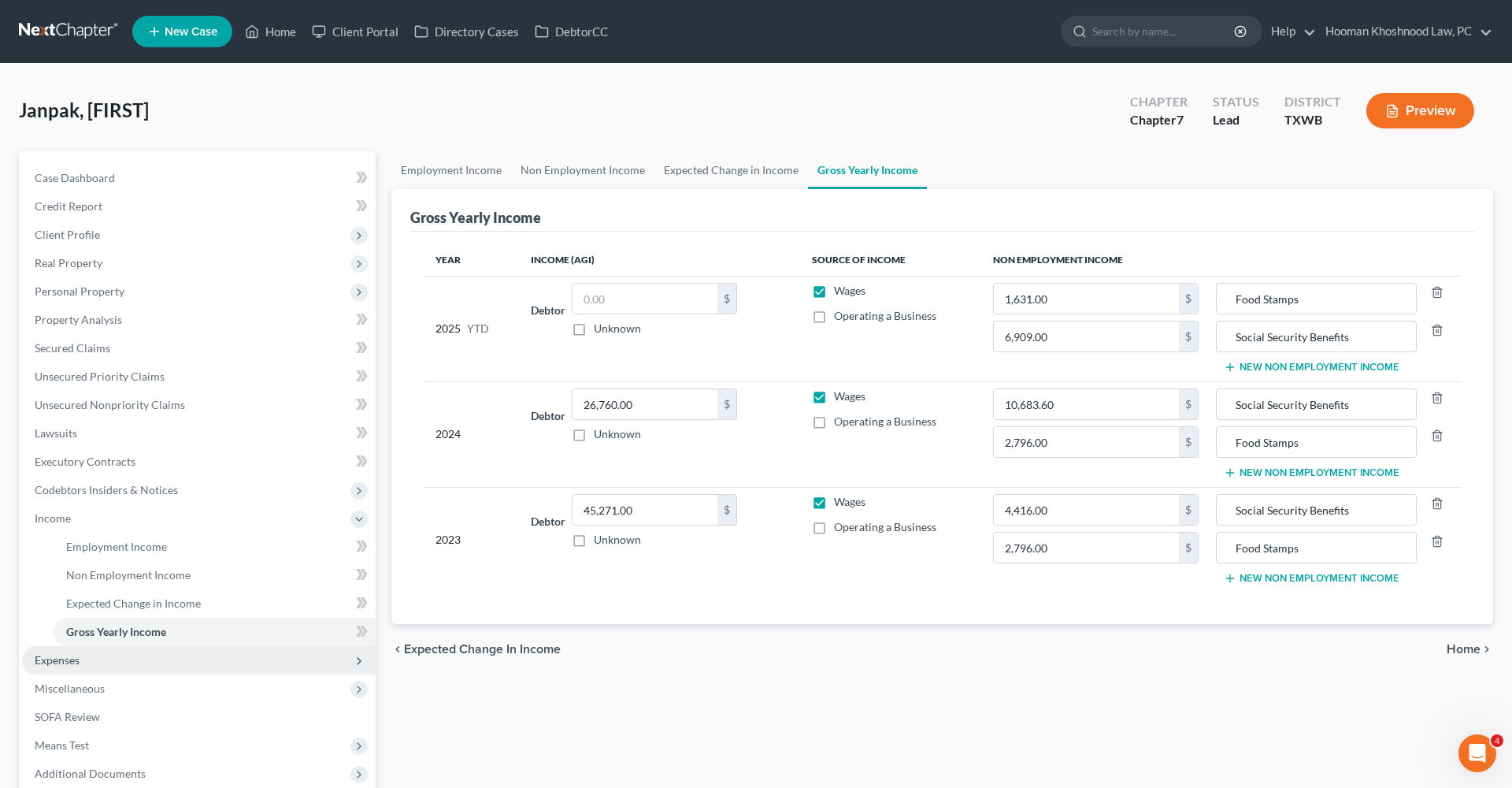click on "Expenses" at bounding box center [57, 660] 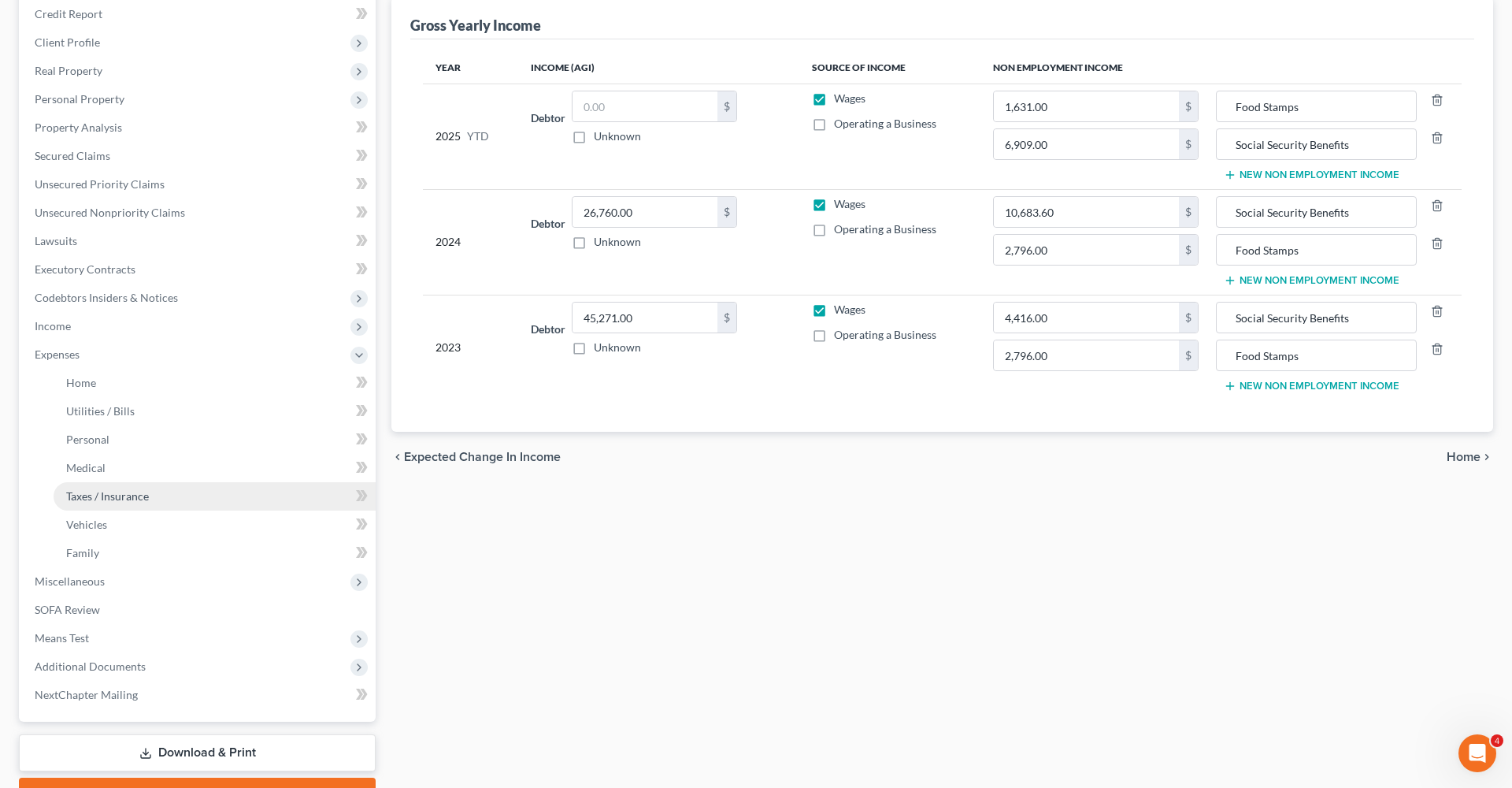 scroll, scrollTop: 209, scrollLeft: 0, axis: vertical 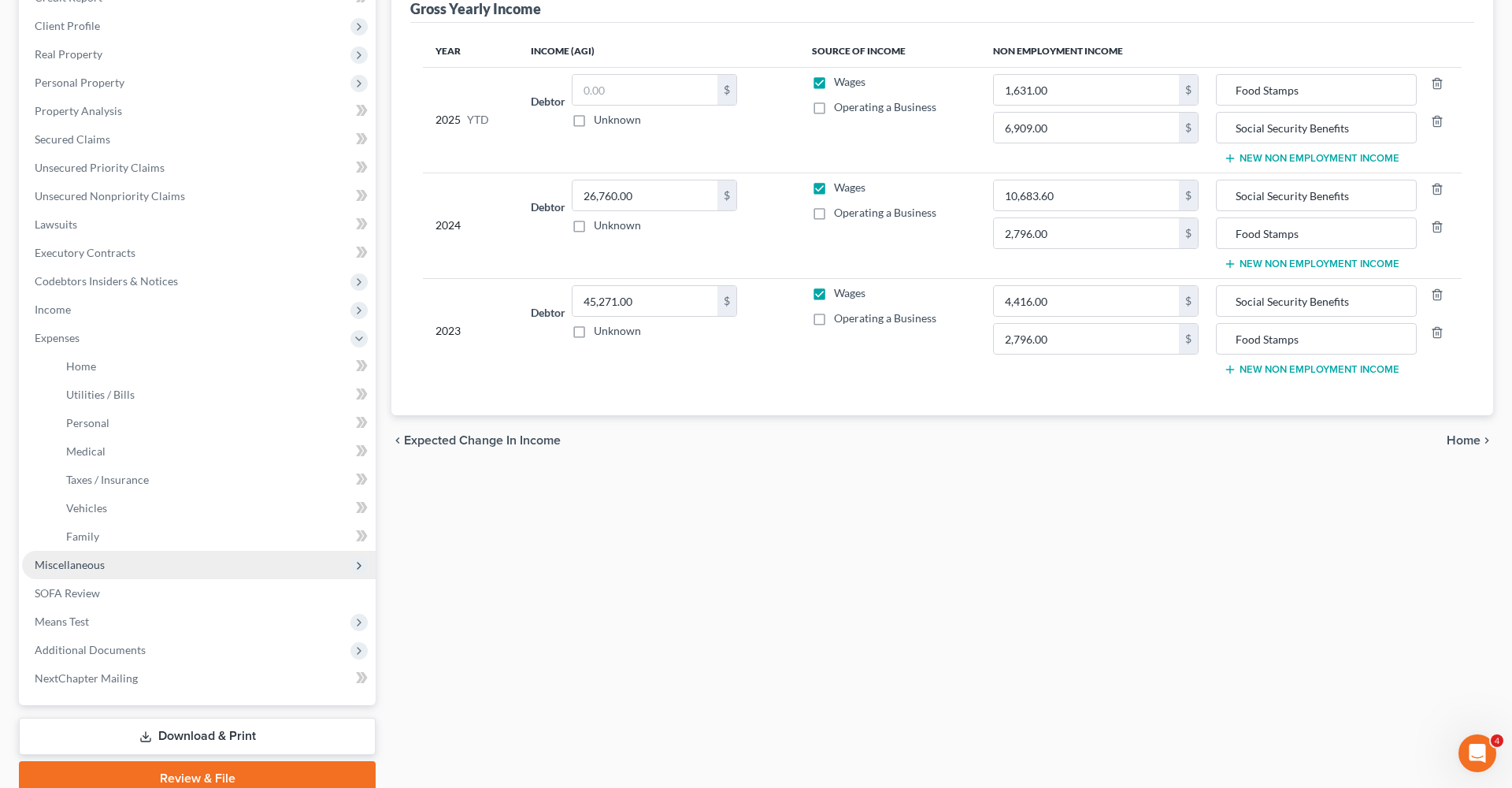 click on "Miscellaneous" at bounding box center [69, 564] 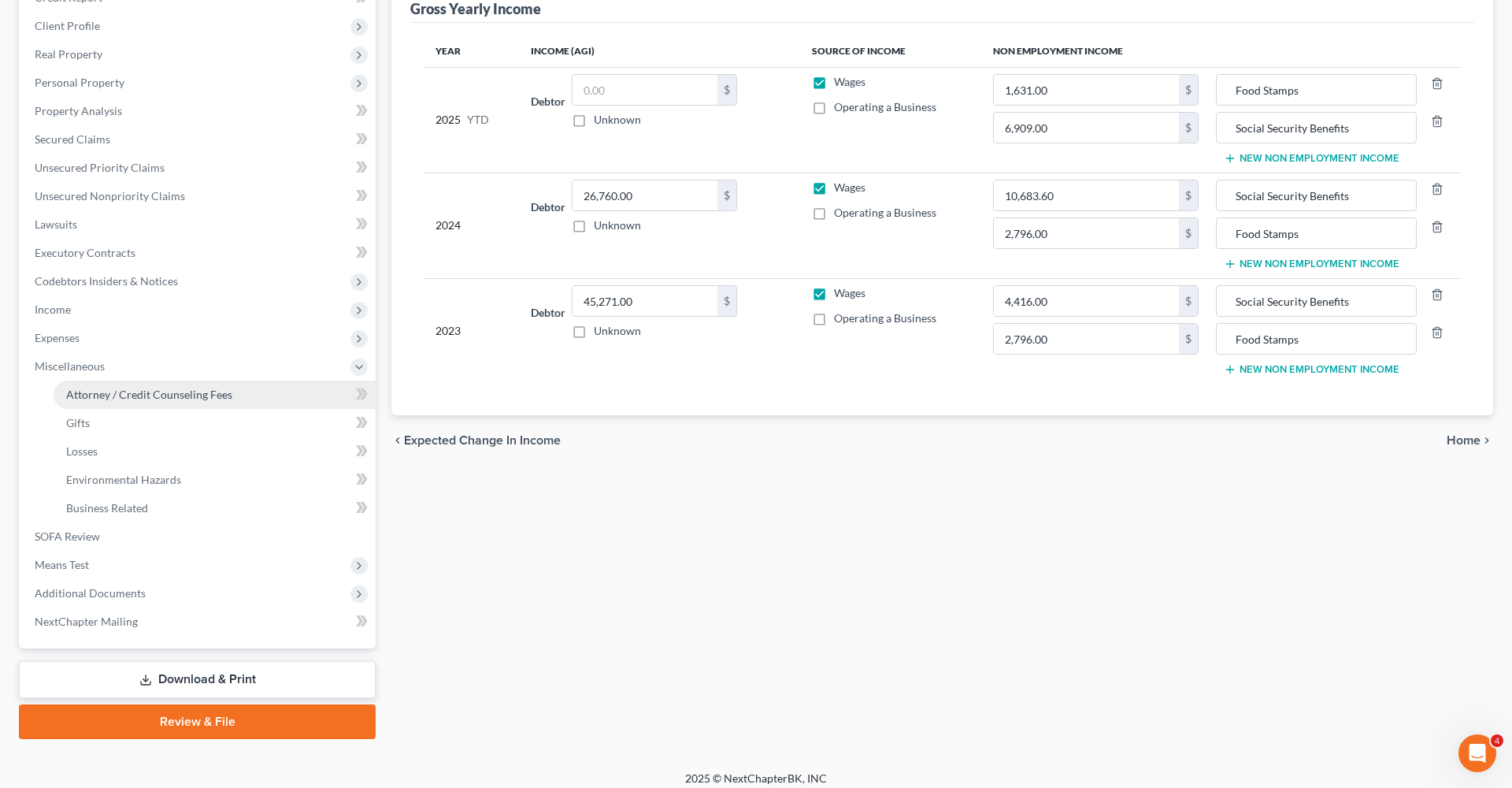 click on "Attorney / Credit Counseling Fees" at bounding box center [149, 394] 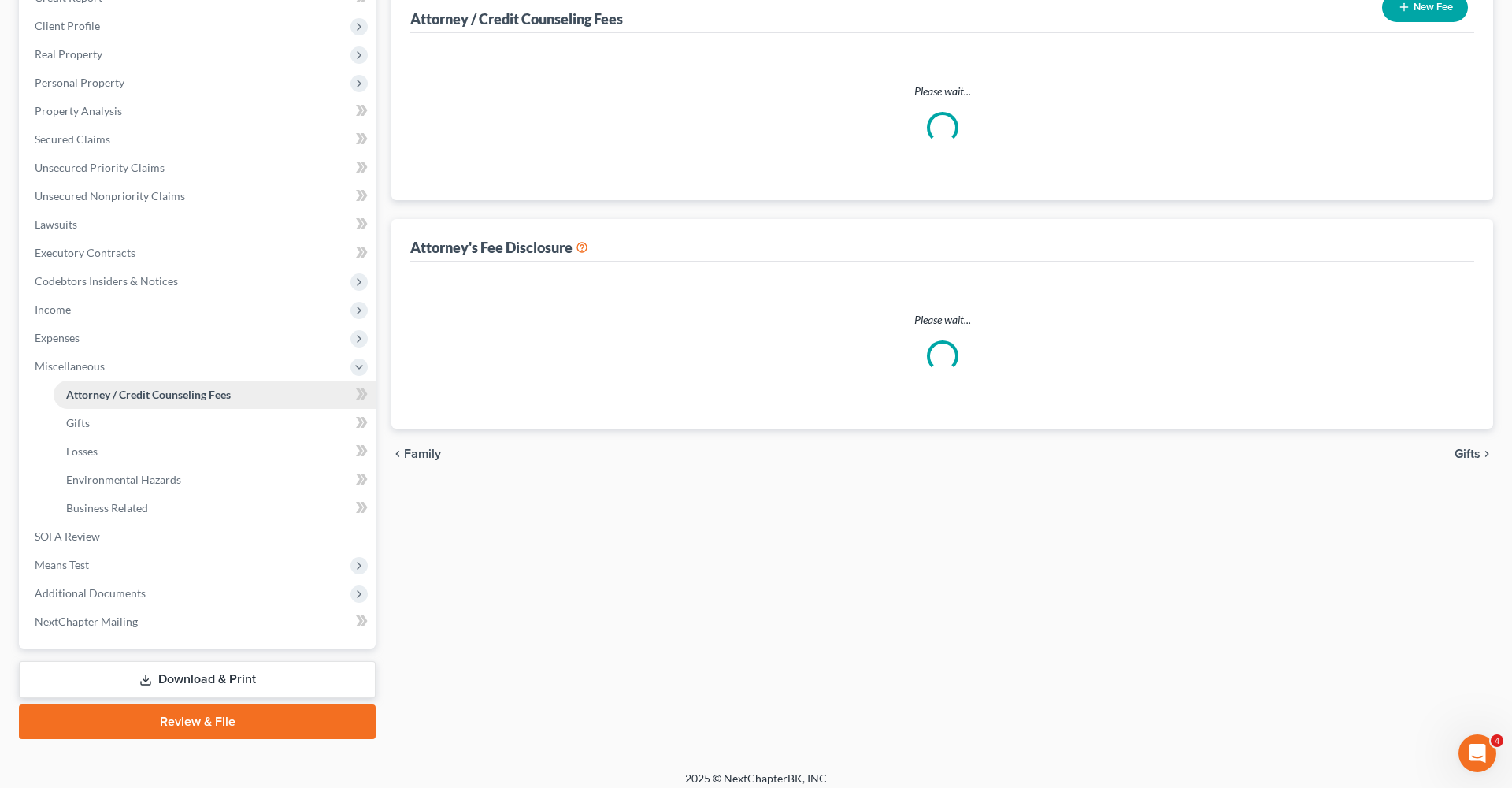scroll, scrollTop: 0, scrollLeft: 0, axis: both 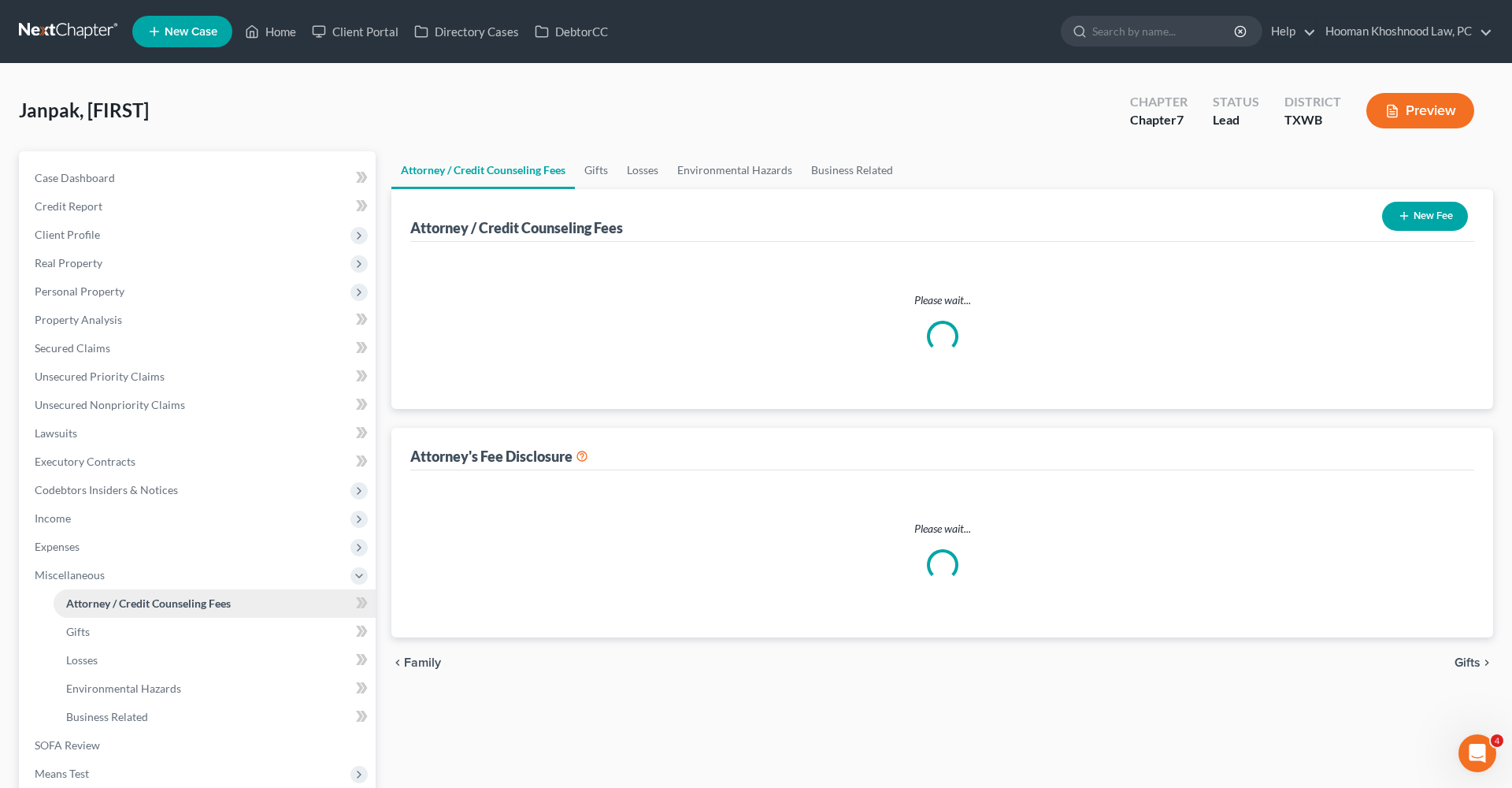 select on "4" 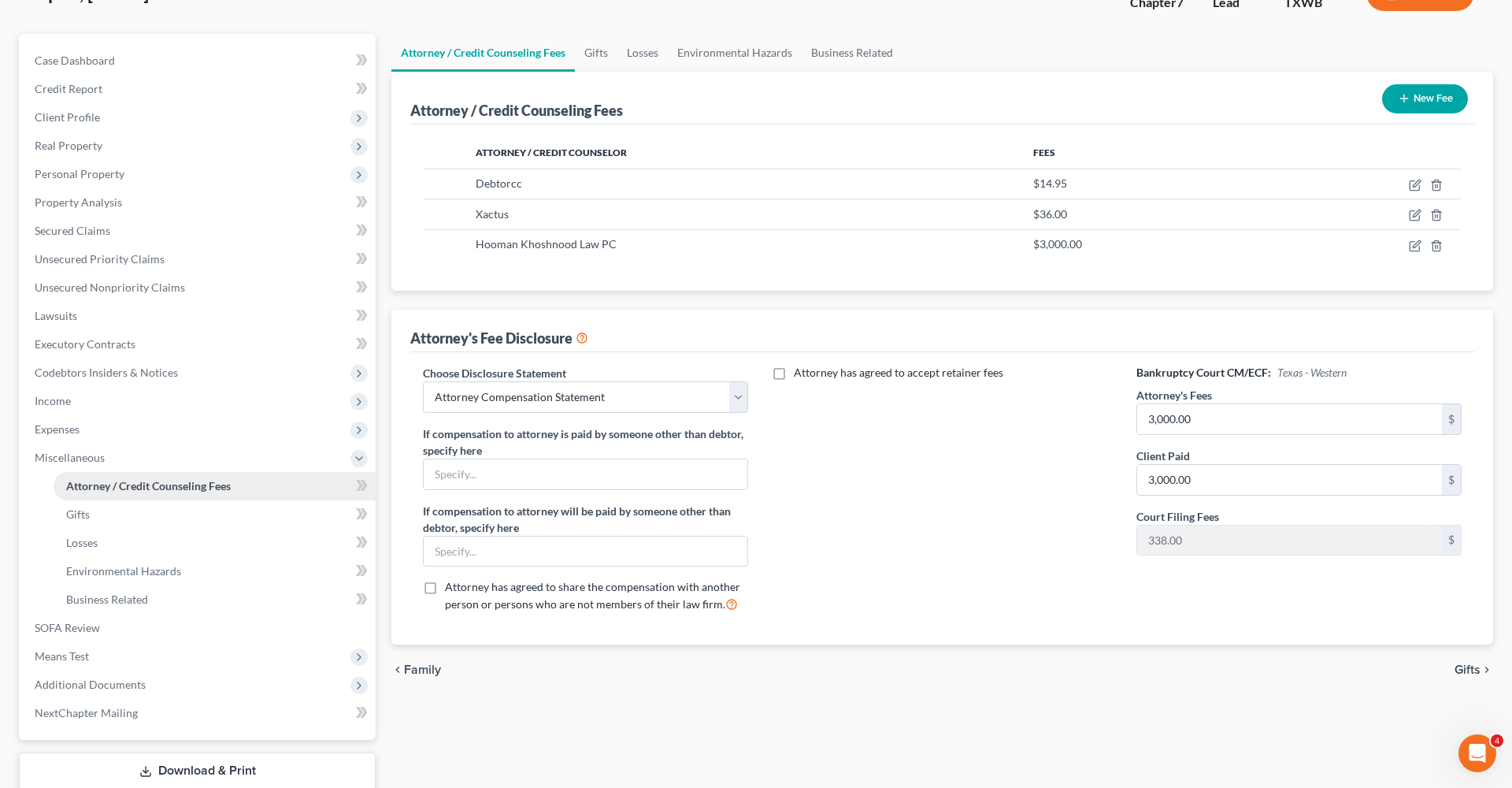scroll, scrollTop: 191, scrollLeft: 0, axis: vertical 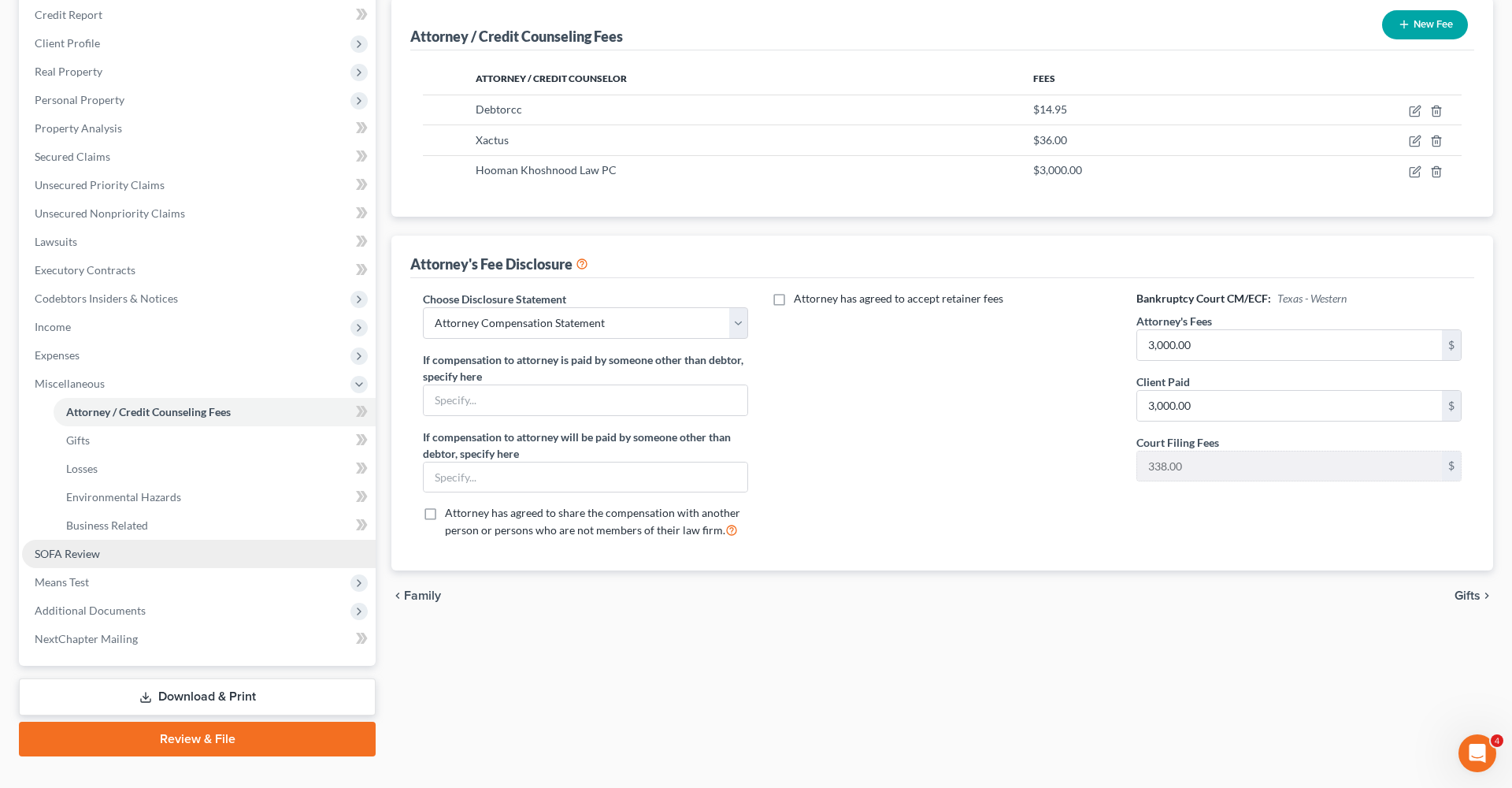 click on "SOFA Review" at bounding box center (67, 553) 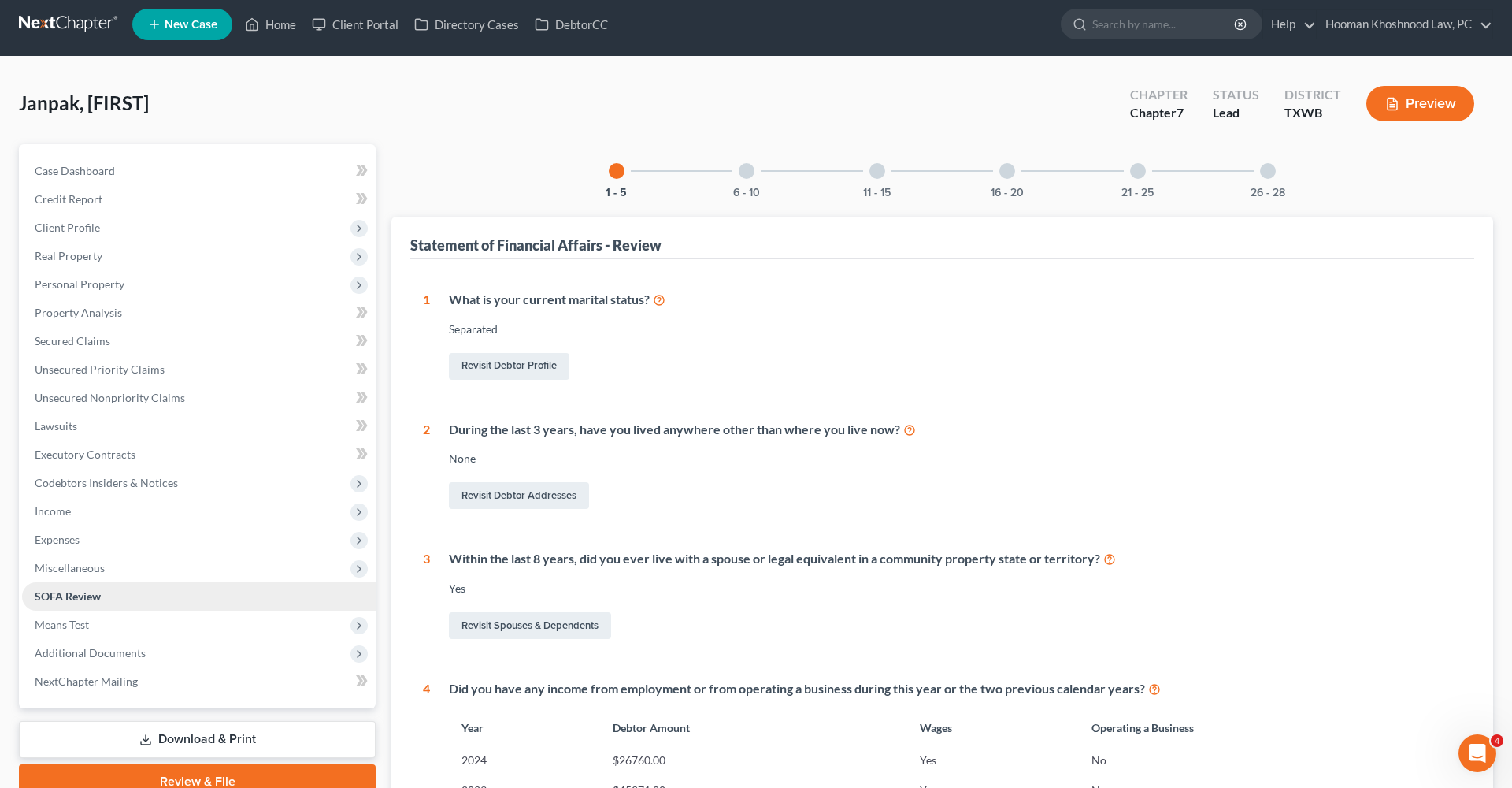 scroll, scrollTop: 0, scrollLeft: 0, axis: both 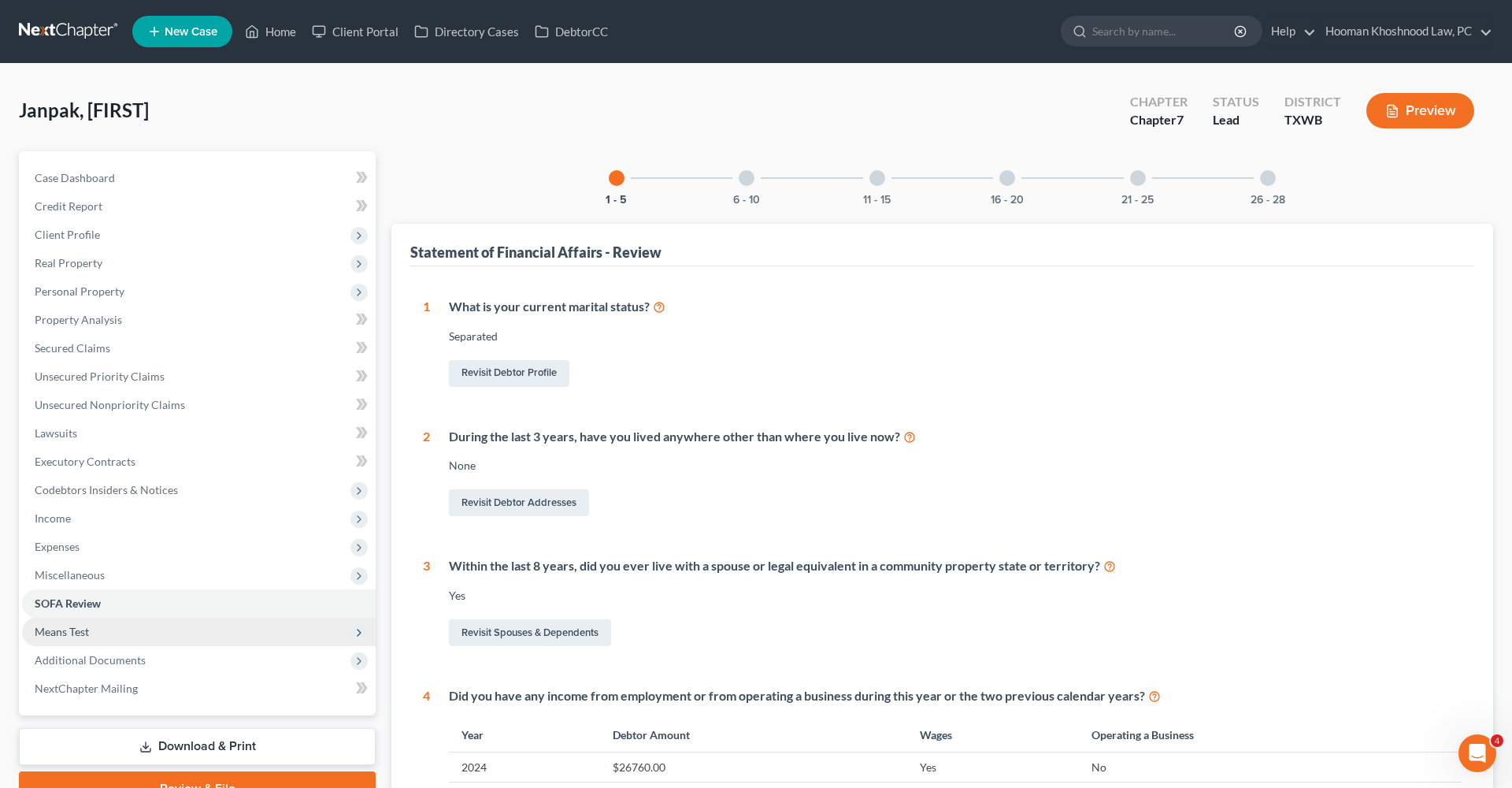click on "Means Test" at bounding box center [61, 631] 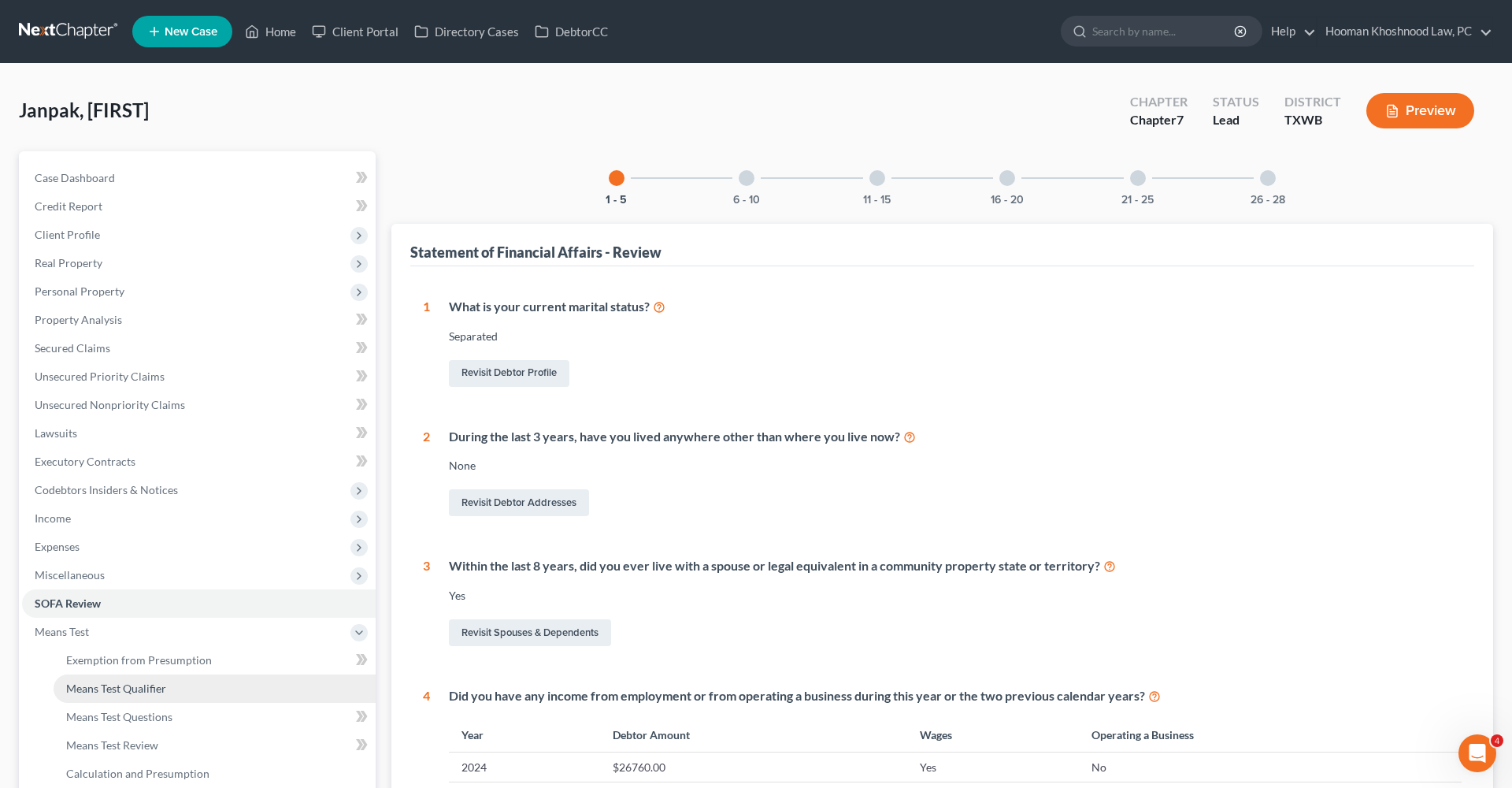 click on "Means Test Qualifier" at bounding box center (116, 688) 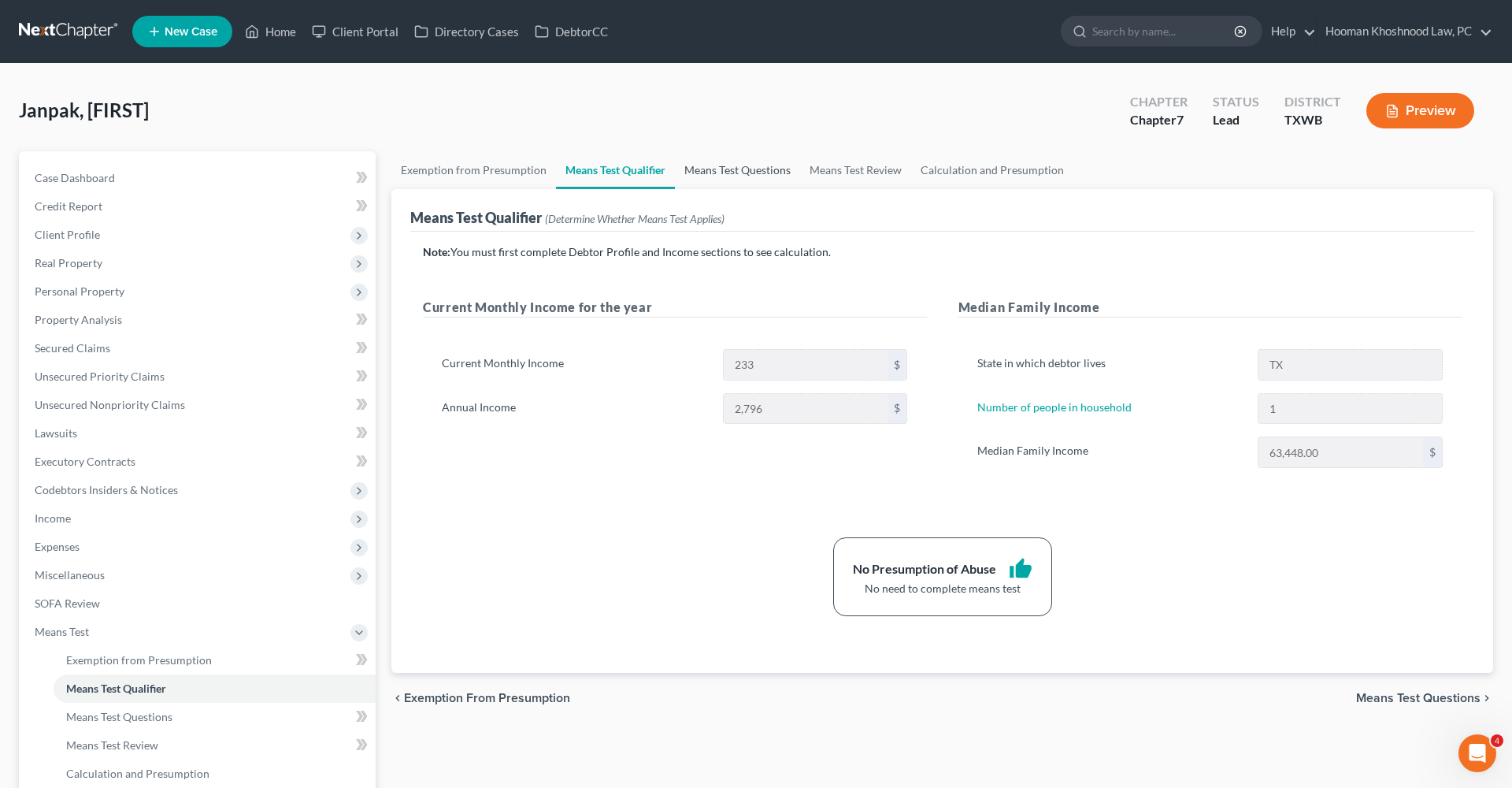 click on "Means Test Questions" at bounding box center (737, 170) 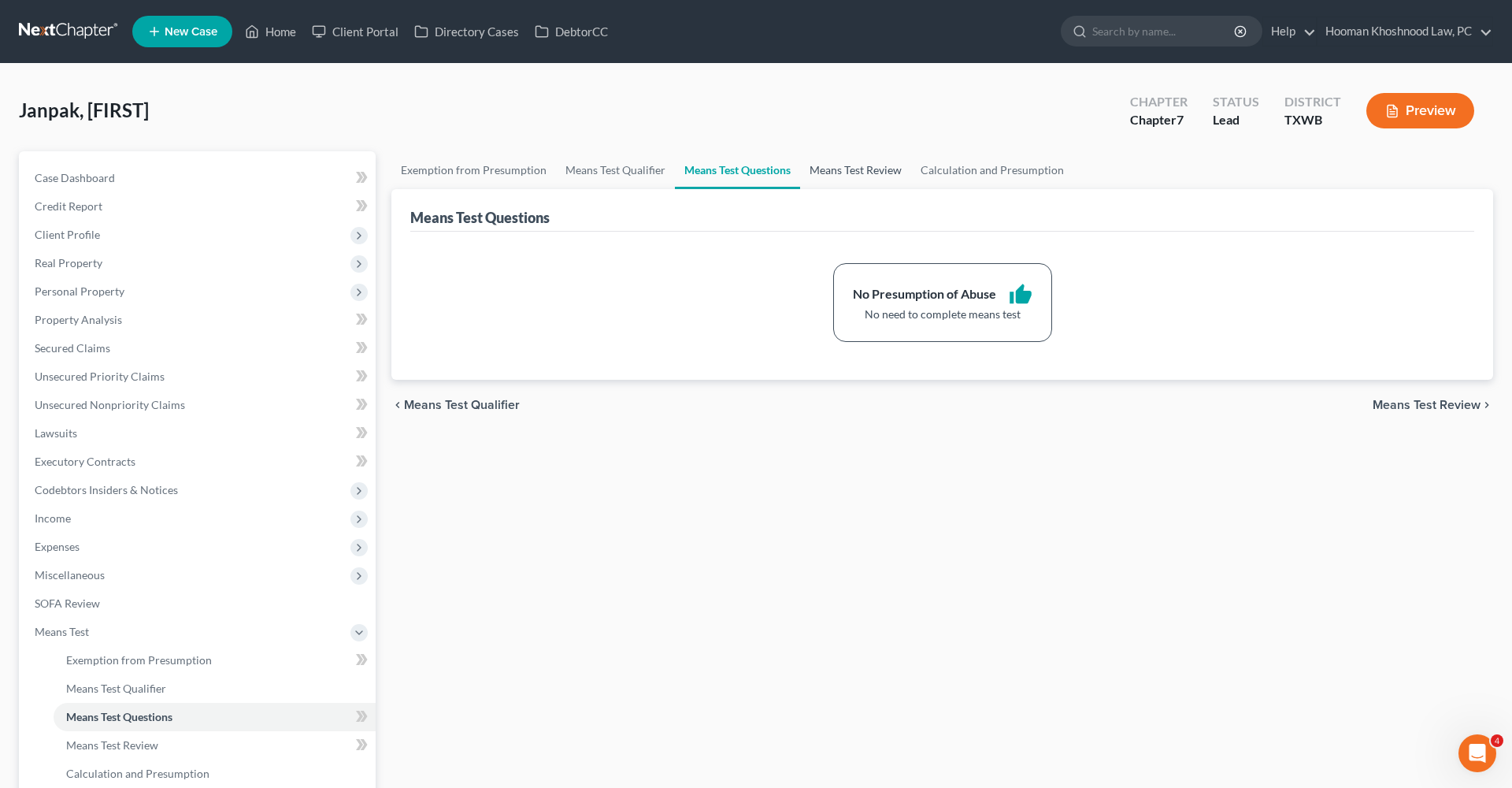 click on "Means Test Review" at bounding box center [855, 170] 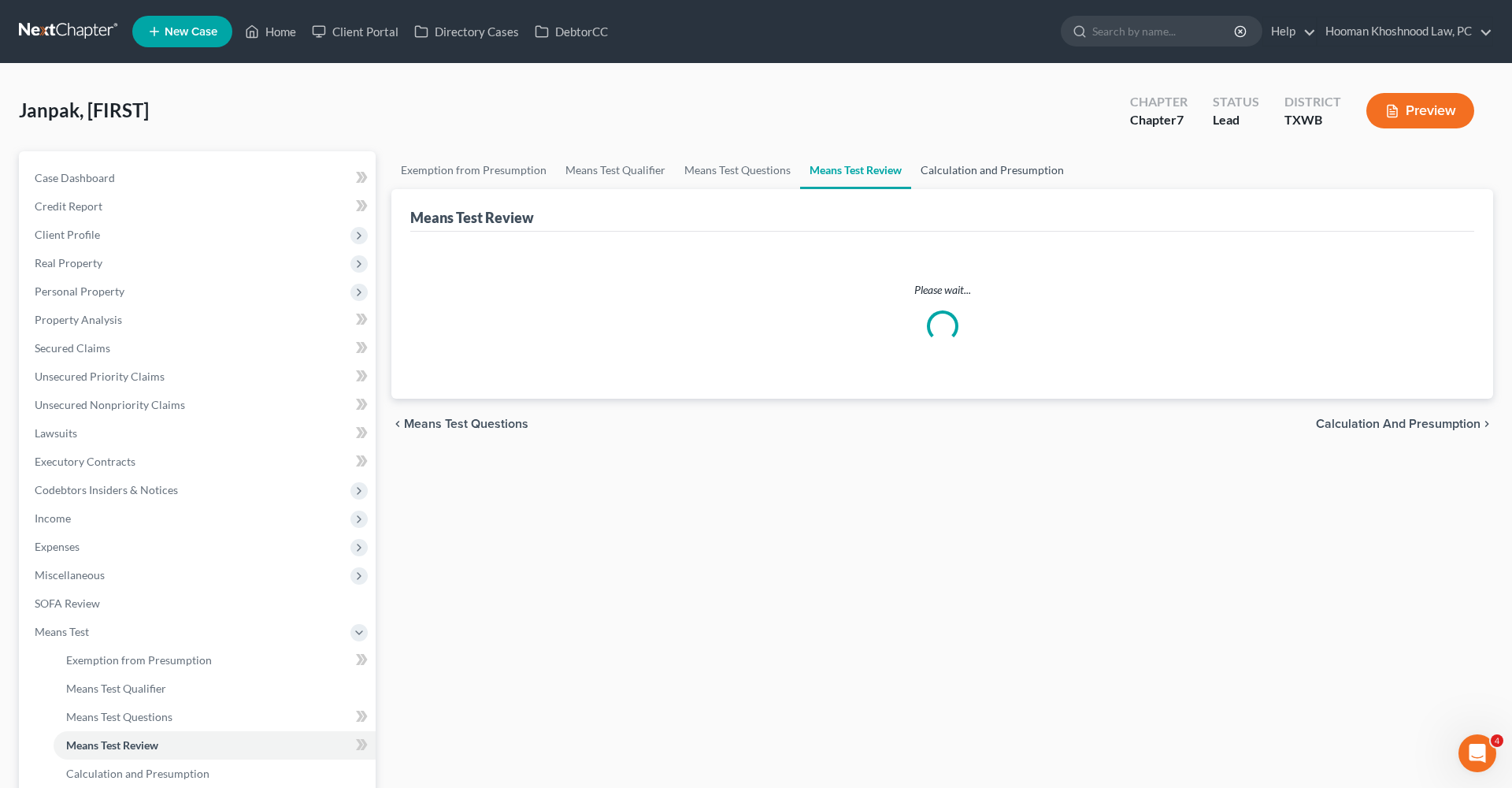 click on "Calculation and Presumption" at bounding box center (992, 170) 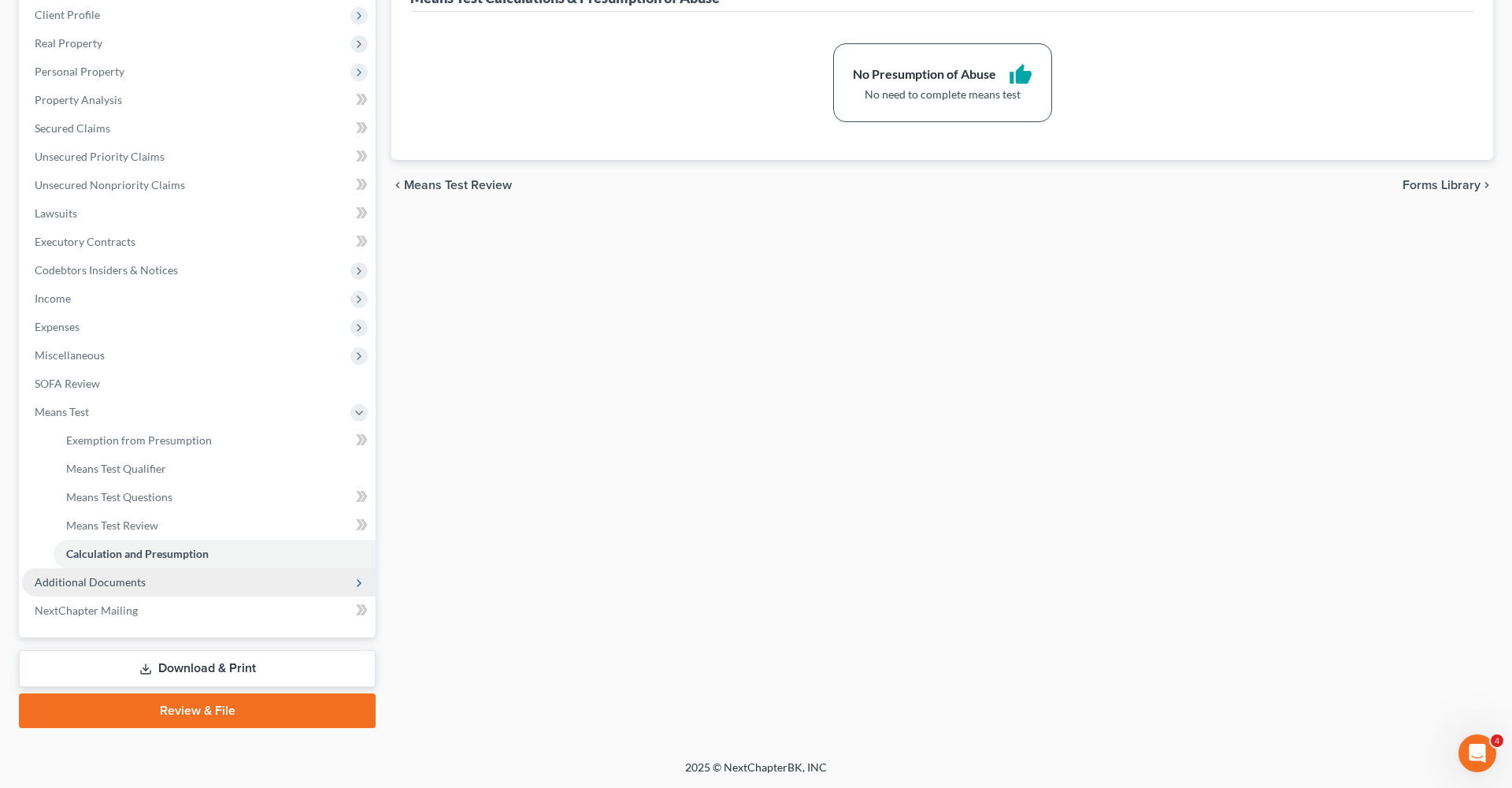 scroll, scrollTop: 220, scrollLeft: 0, axis: vertical 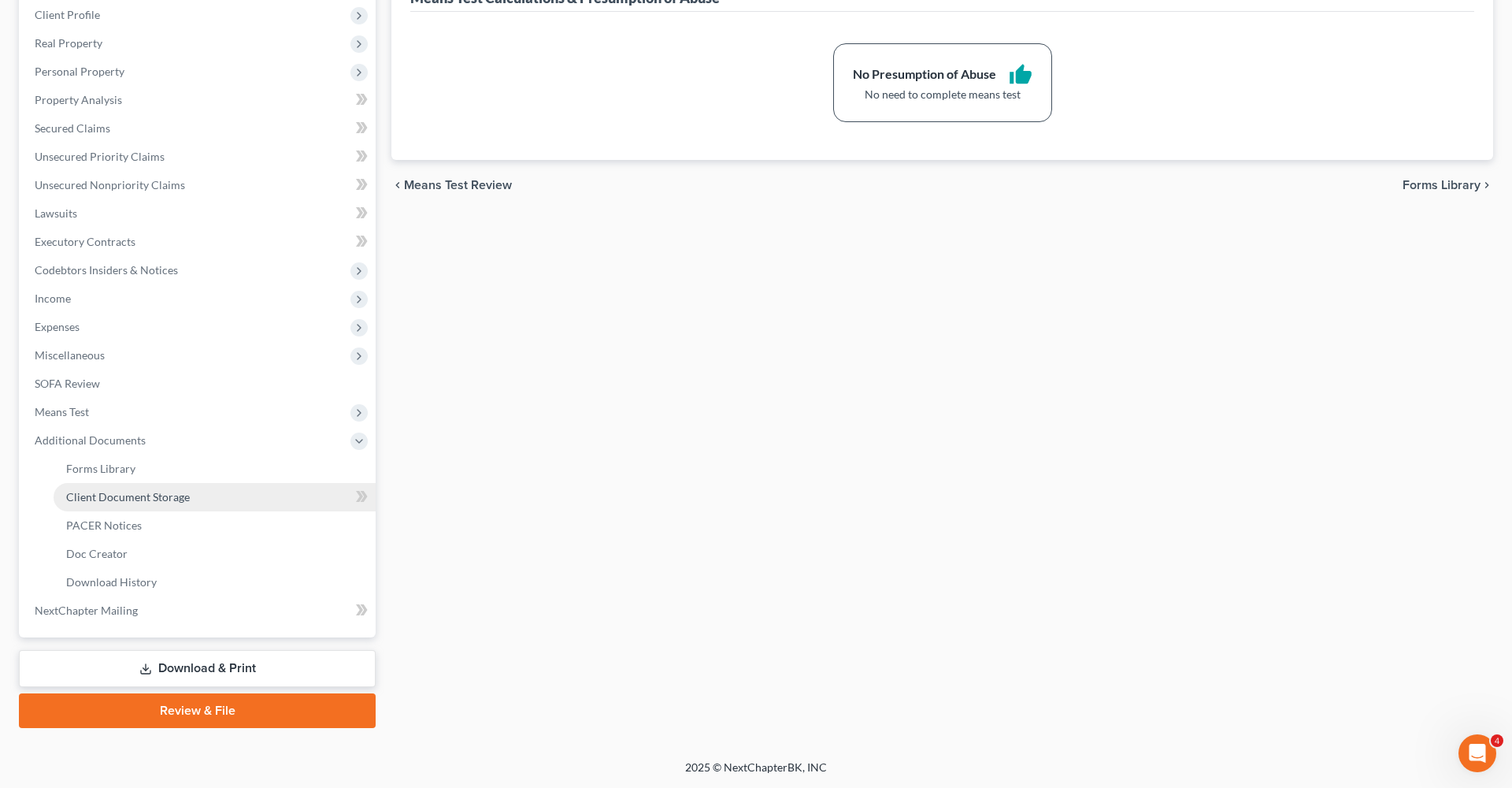 click on "Client Document Storage" at bounding box center (214, 497) 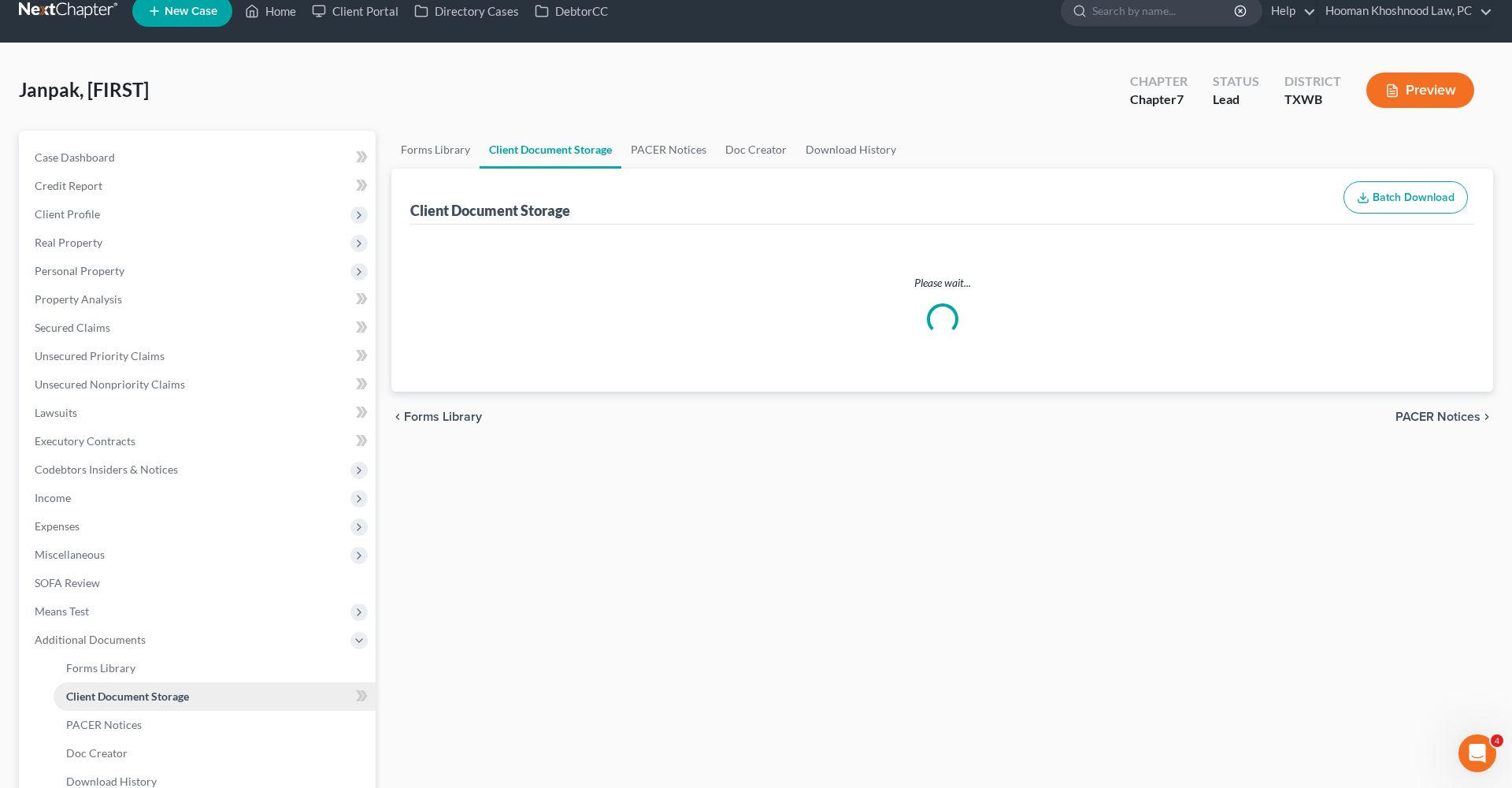 scroll, scrollTop: 0, scrollLeft: 0, axis: both 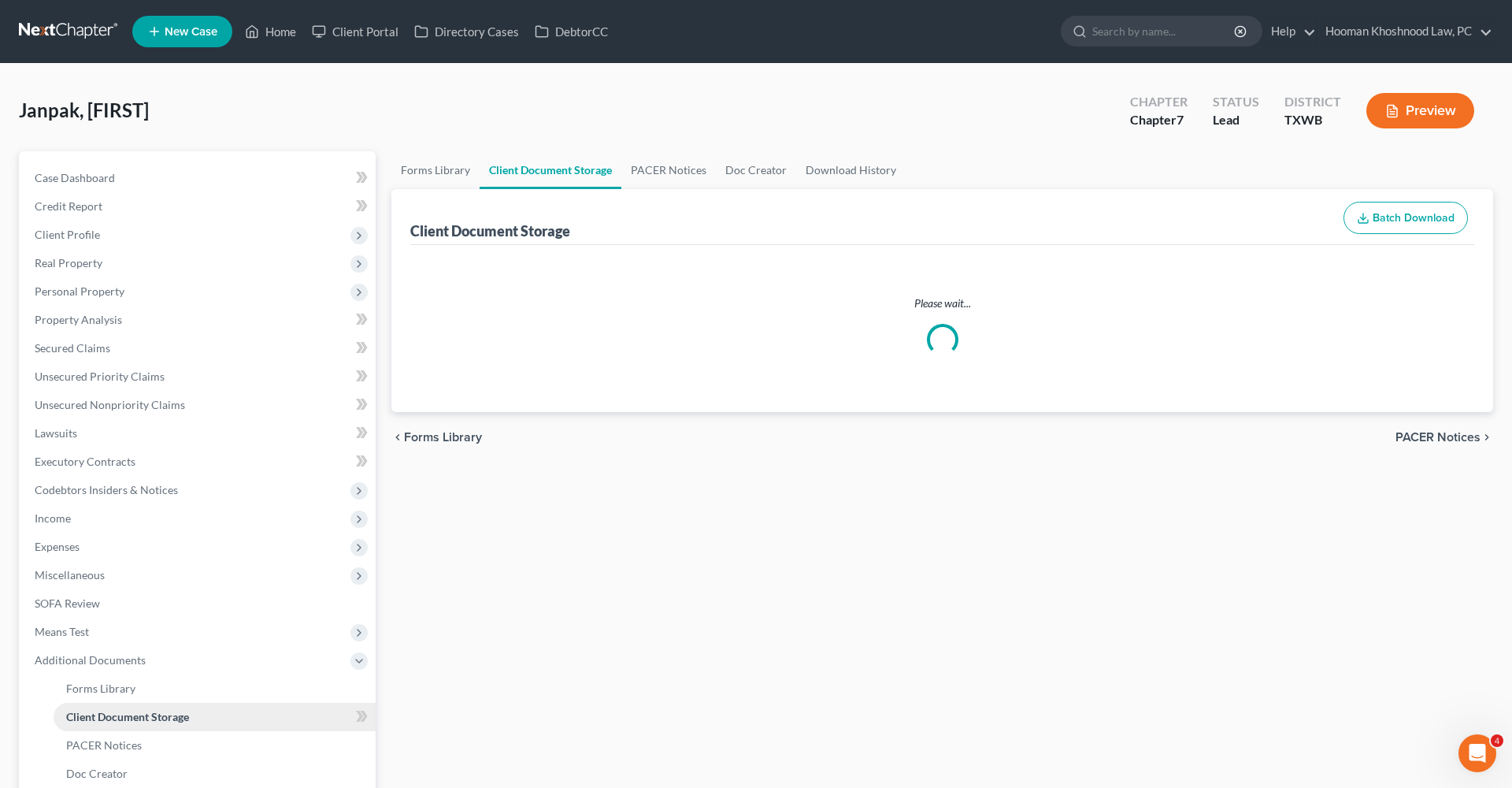 select on "0" 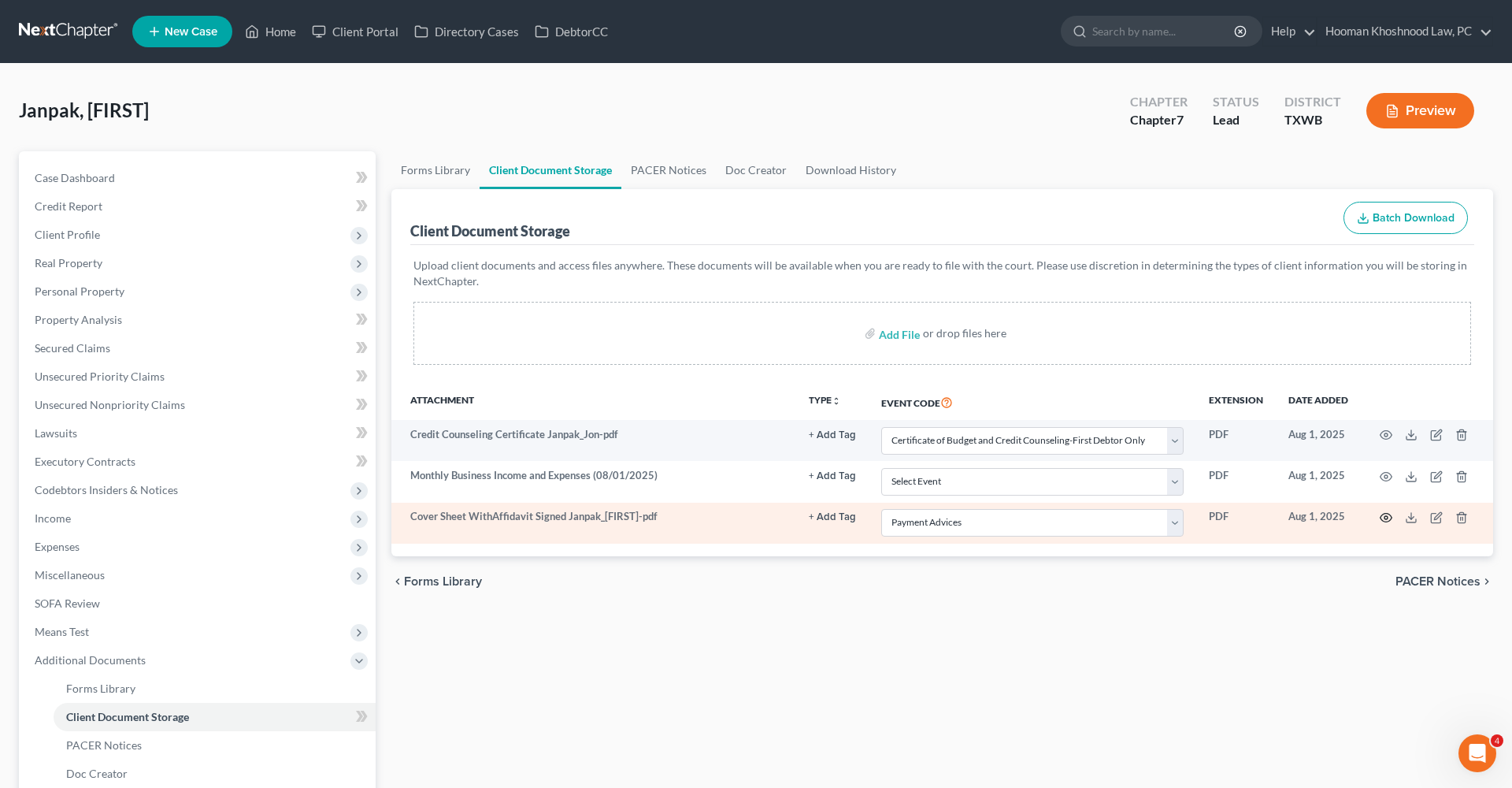 click 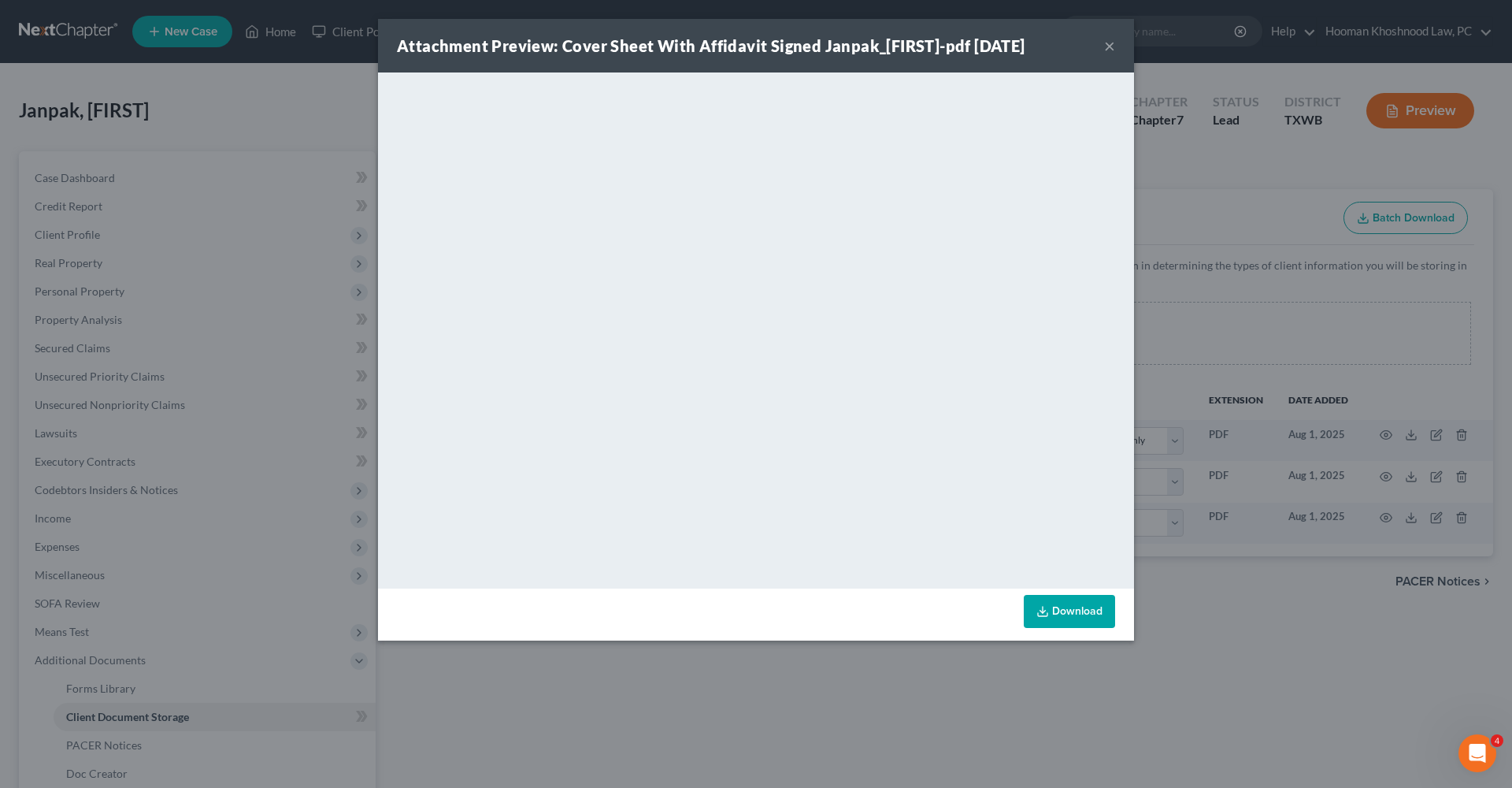 click on "×" at bounding box center [1110, 46] 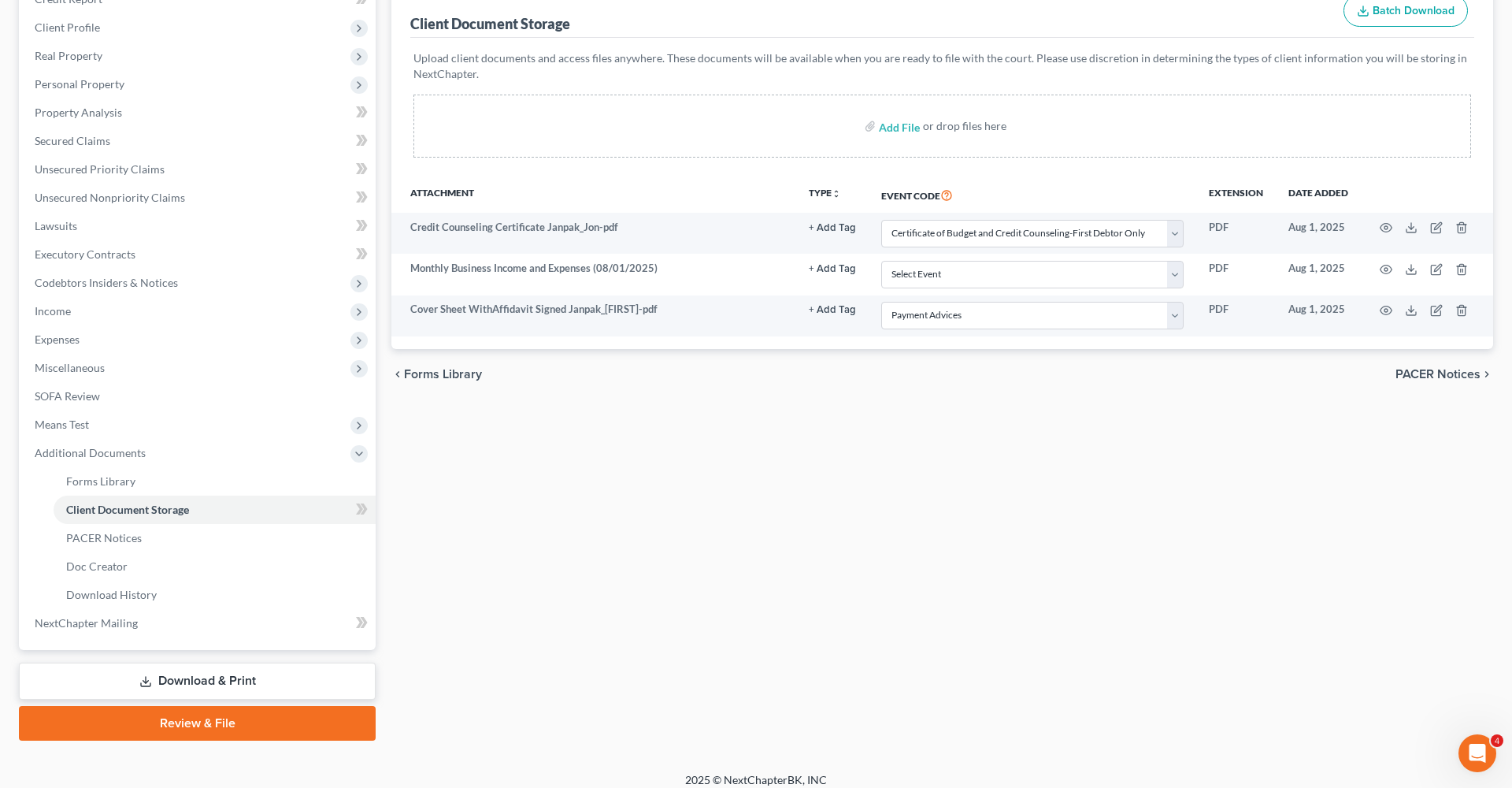 scroll, scrollTop: 220, scrollLeft: 0, axis: vertical 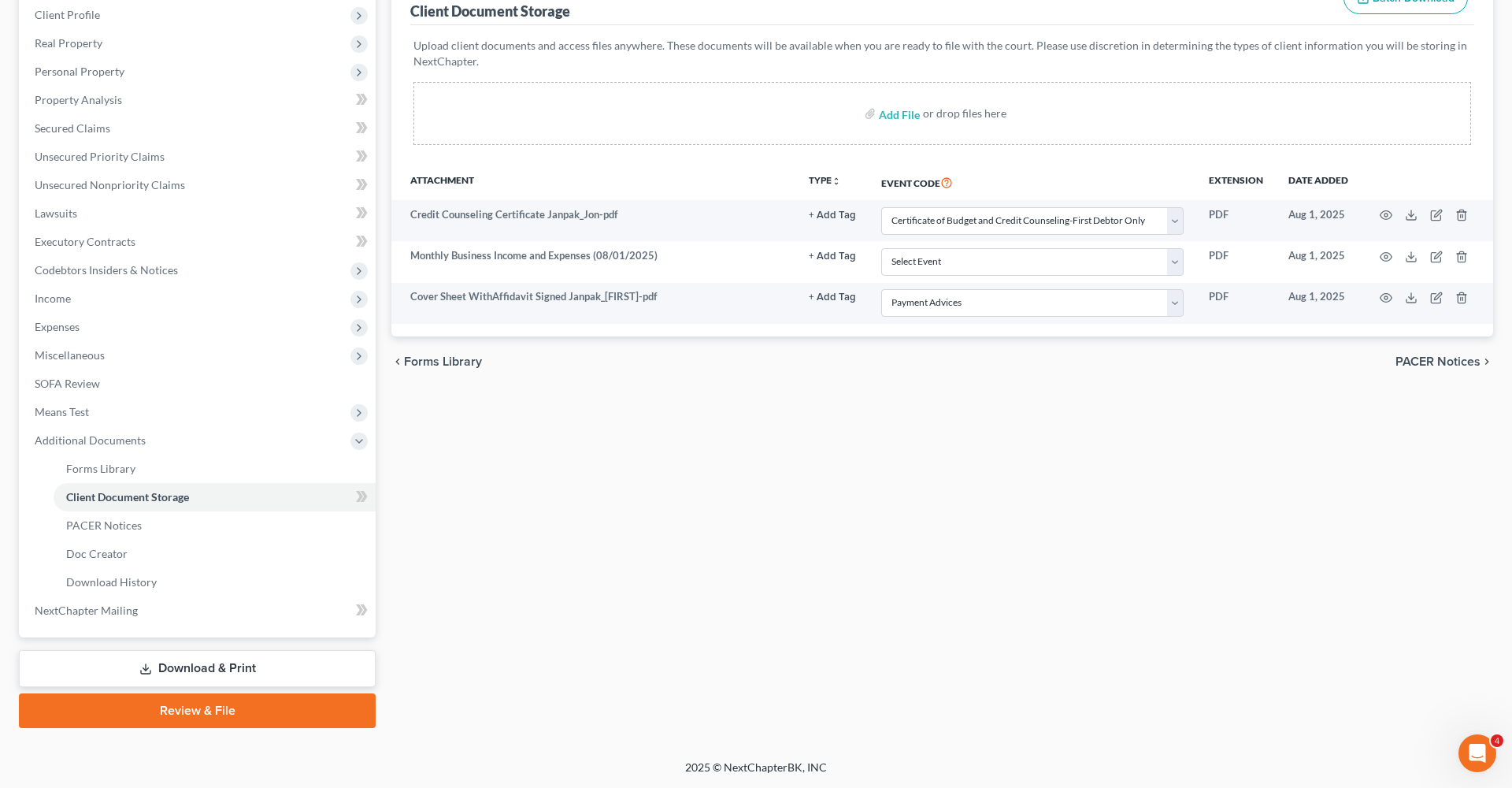 click on "Review & File" at bounding box center [197, 711] 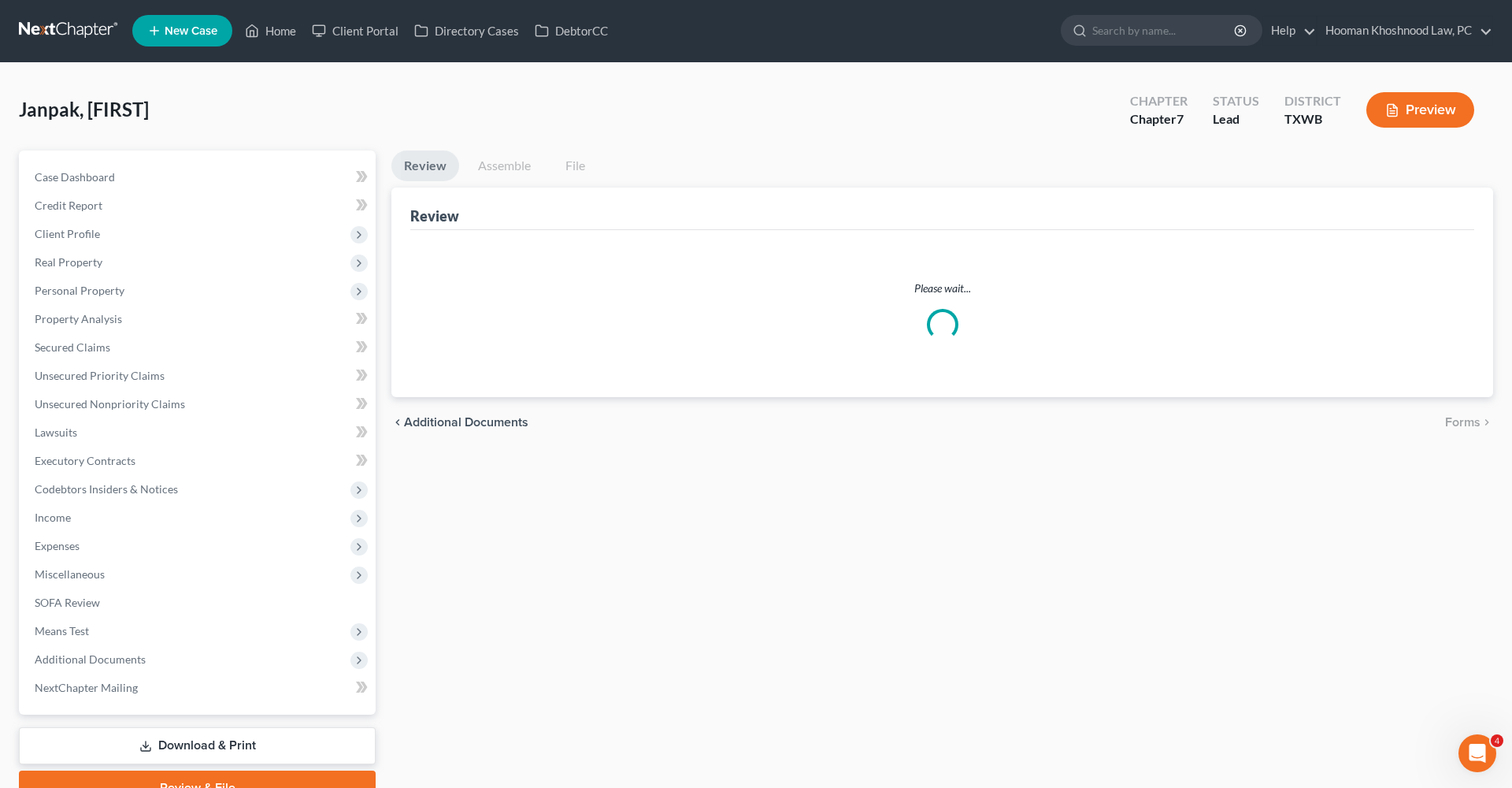 scroll, scrollTop: 0, scrollLeft: 0, axis: both 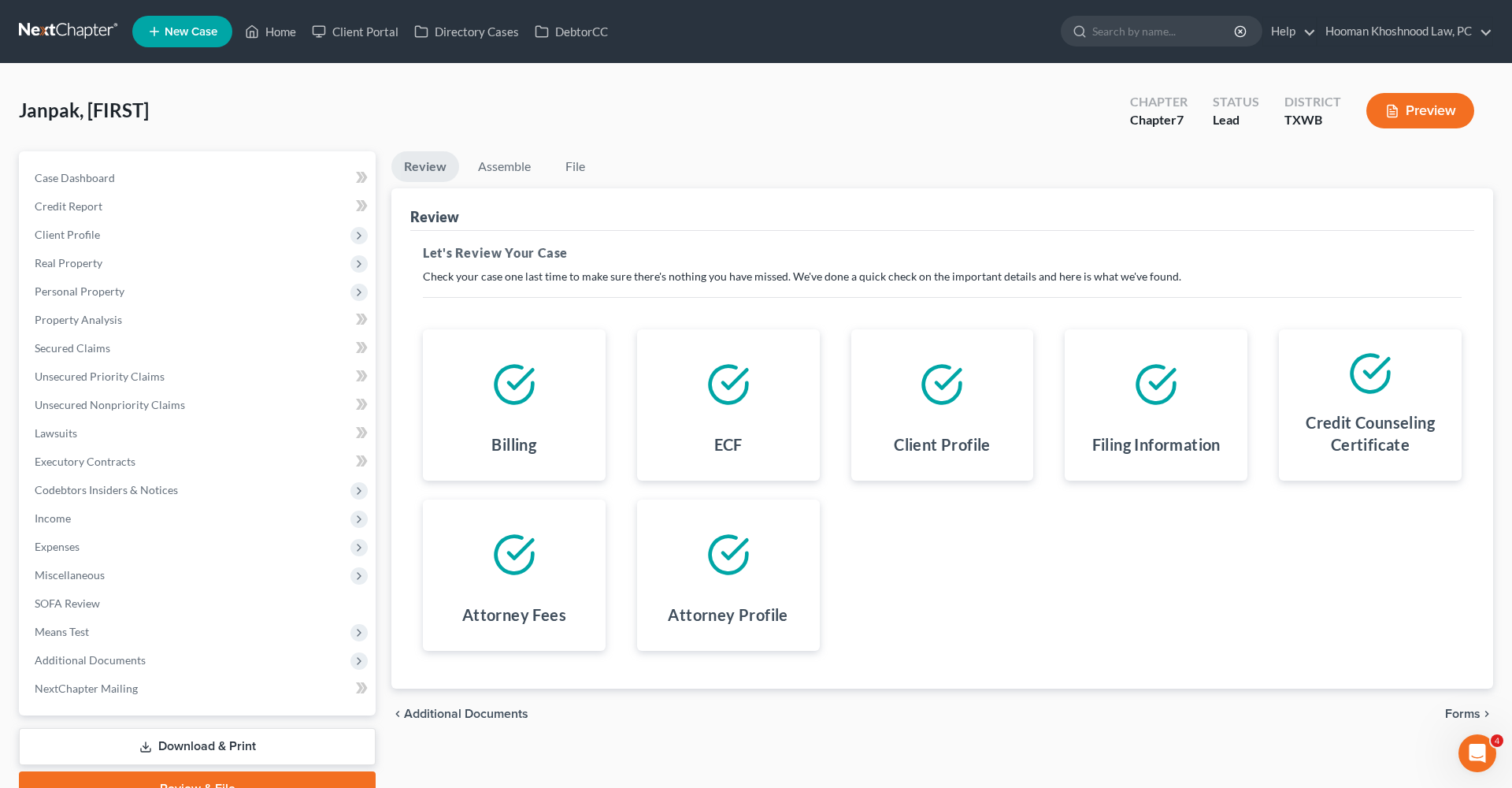 click on "Forms" at bounding box center [1462, 714] 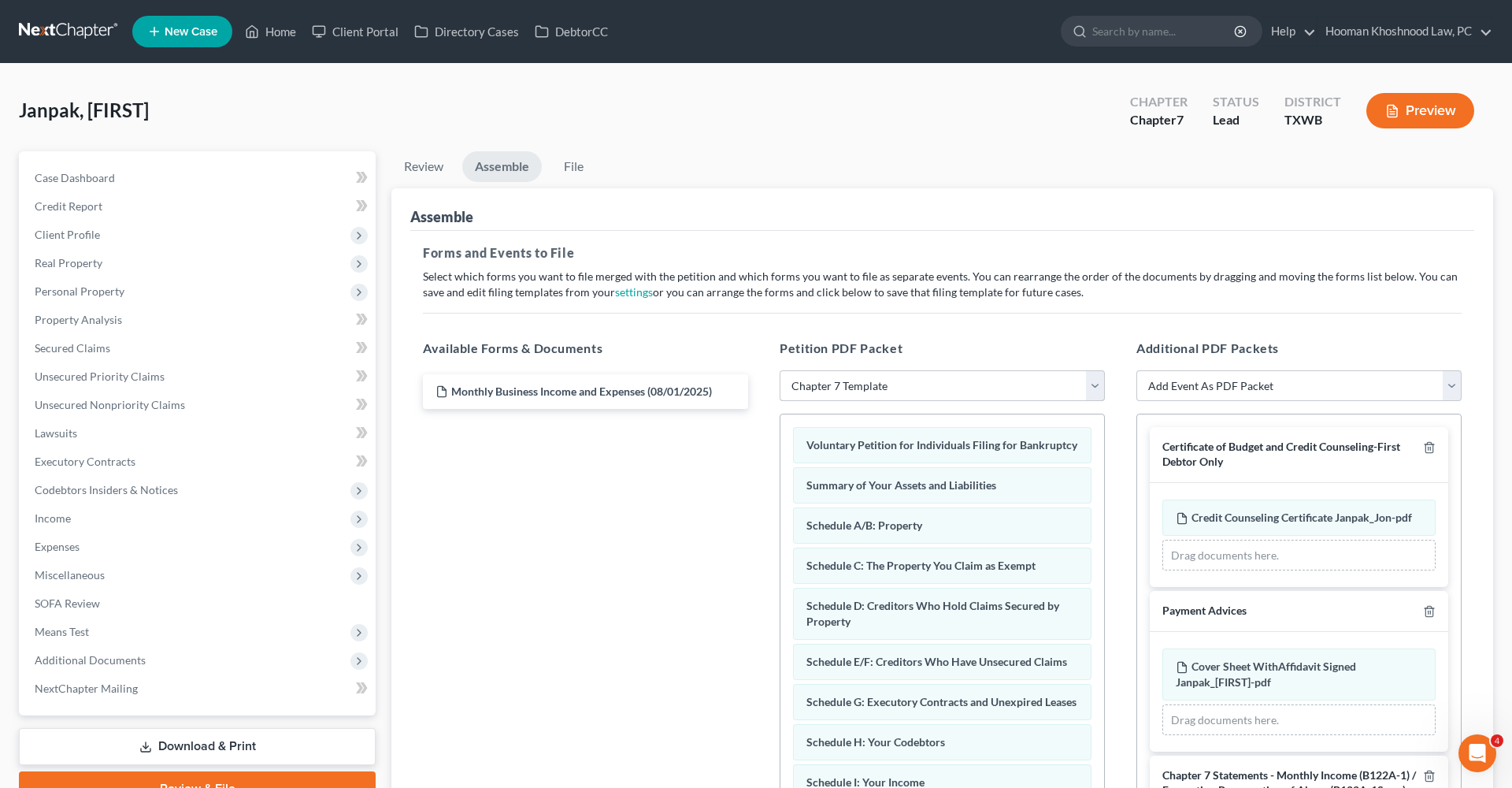 select on "2" 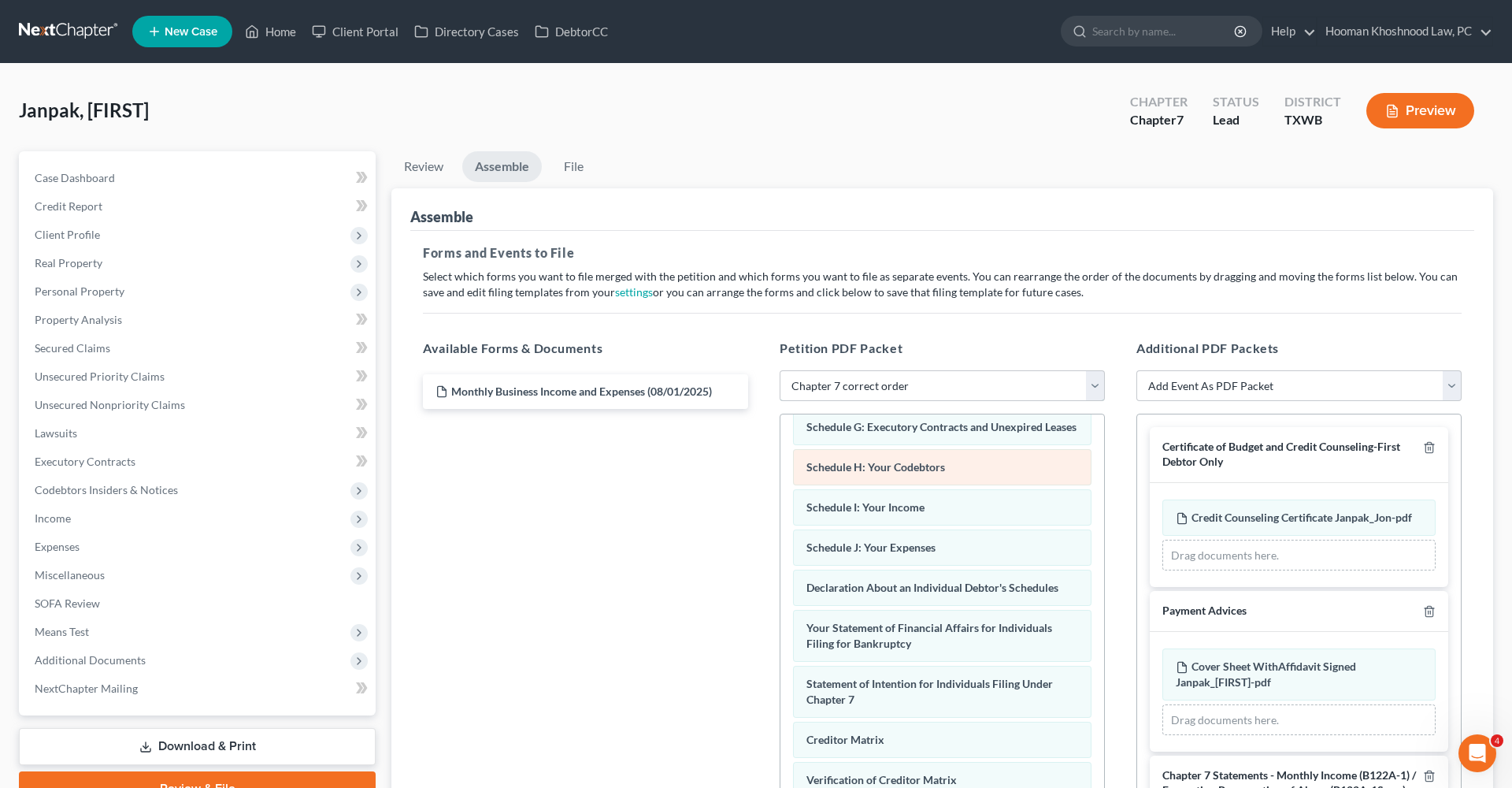 scroll, scrollTop: 290, scrollLeft: 0, axis: vertical 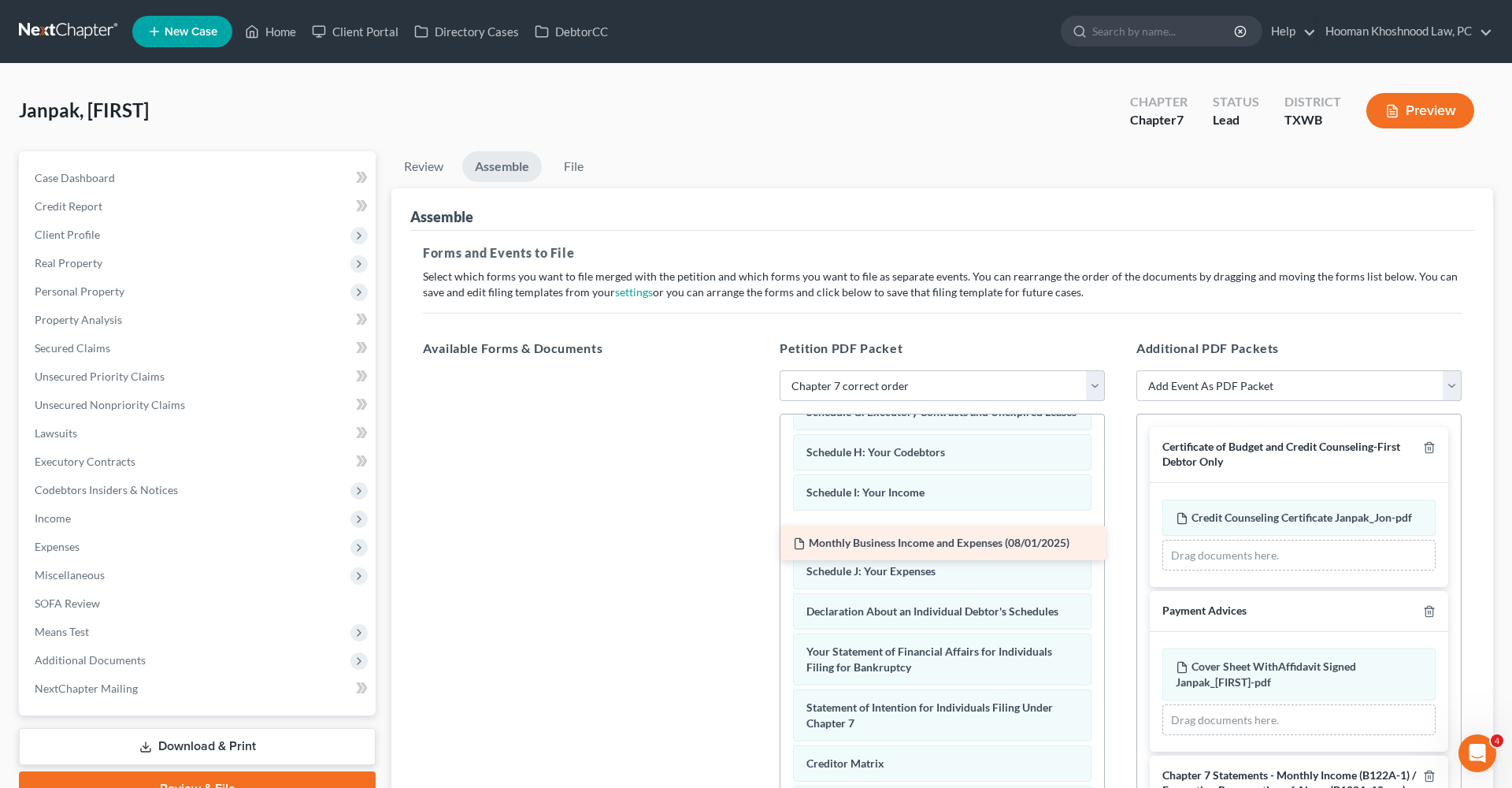 drag, startPoint x: 670, startPoint y: 399, endPoint x: 1026, endPoint y: 549, distance: 386.3108 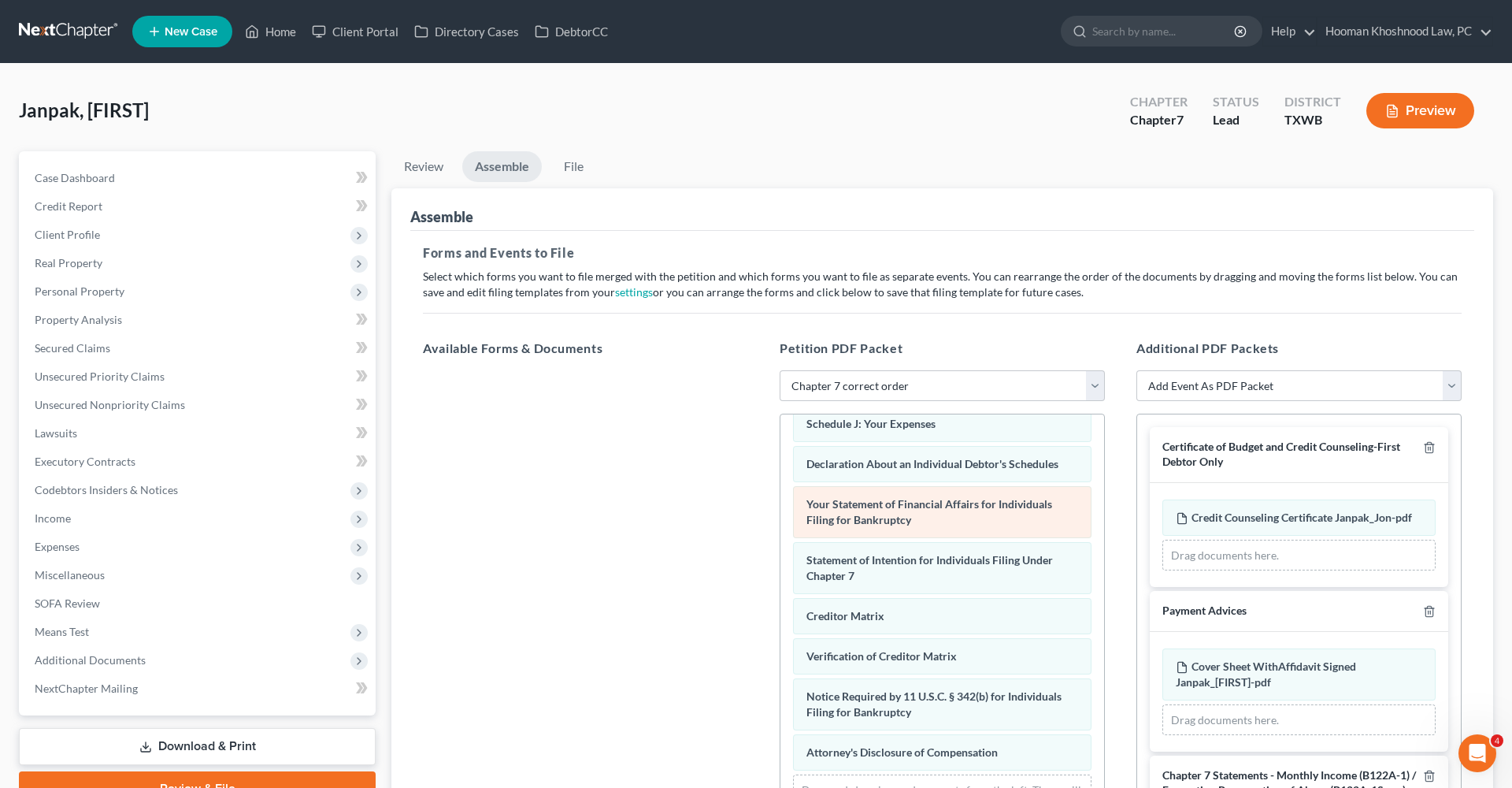 scroll, scrollTop: 454, scrollLeft: 0, axis: vertical 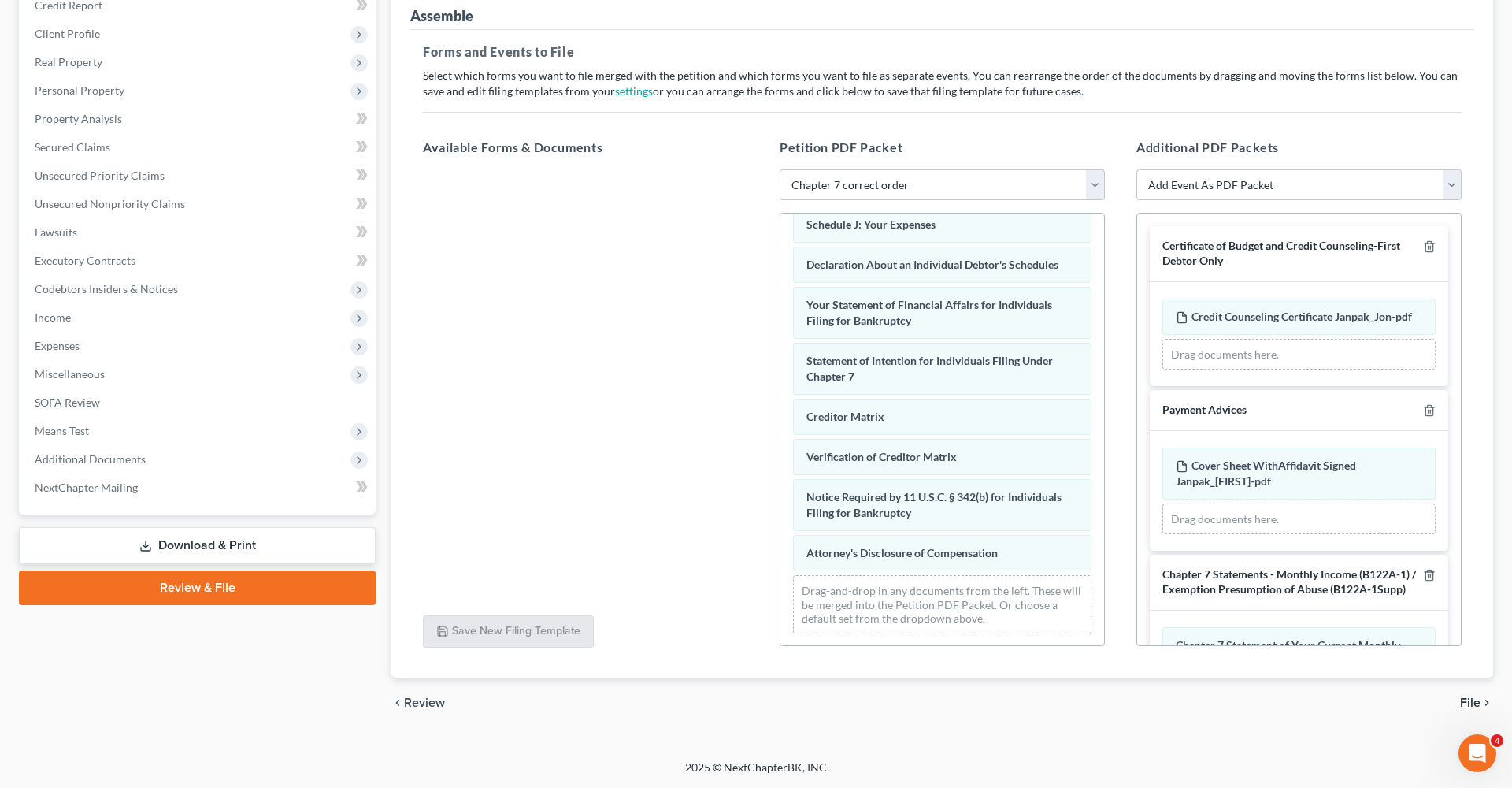 click on "File" at bounding box center (1470, 703) 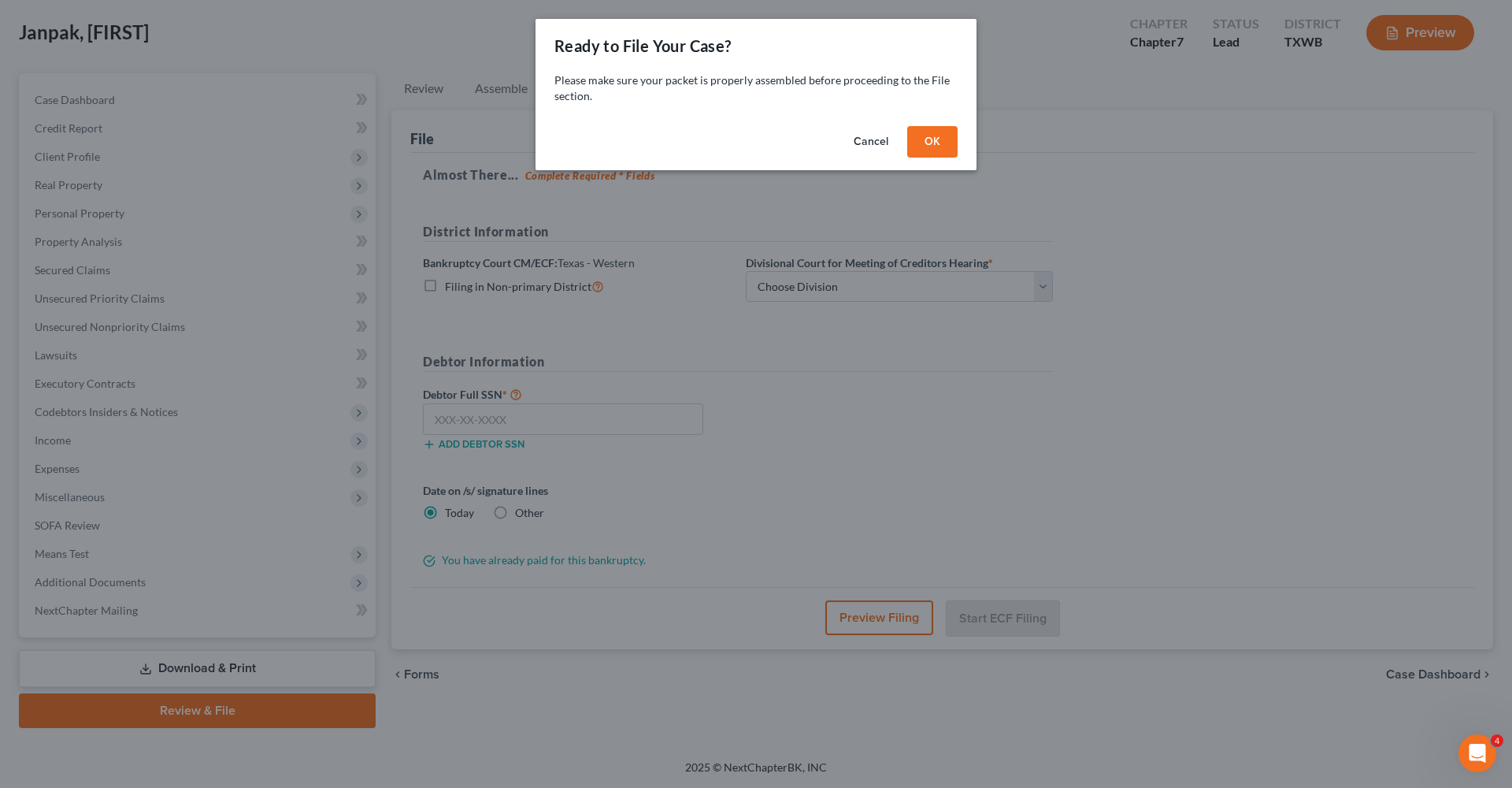 scroll, scrollTop: 78, scrollLeft: 0, axis: vertical 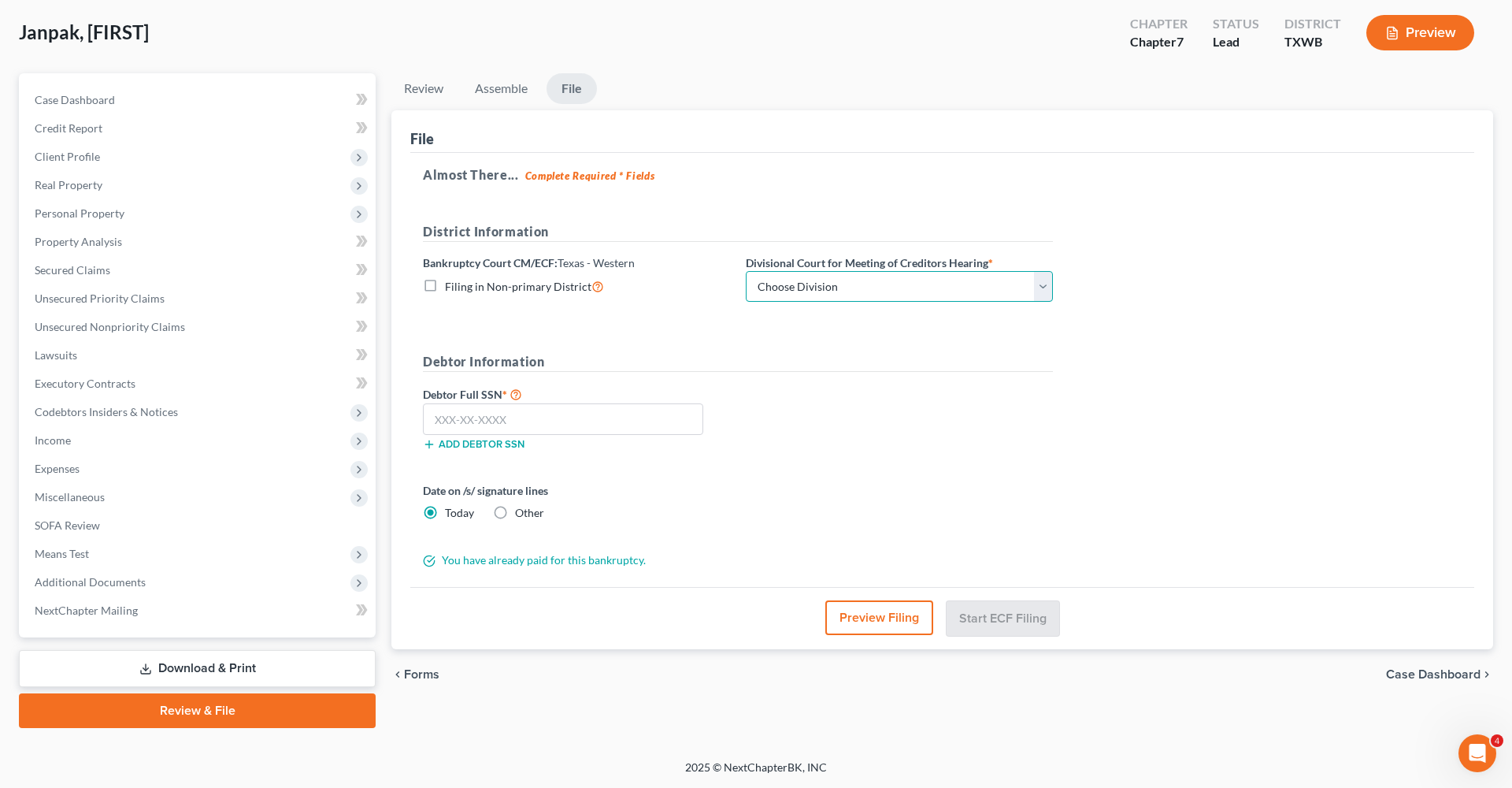 select on "0" 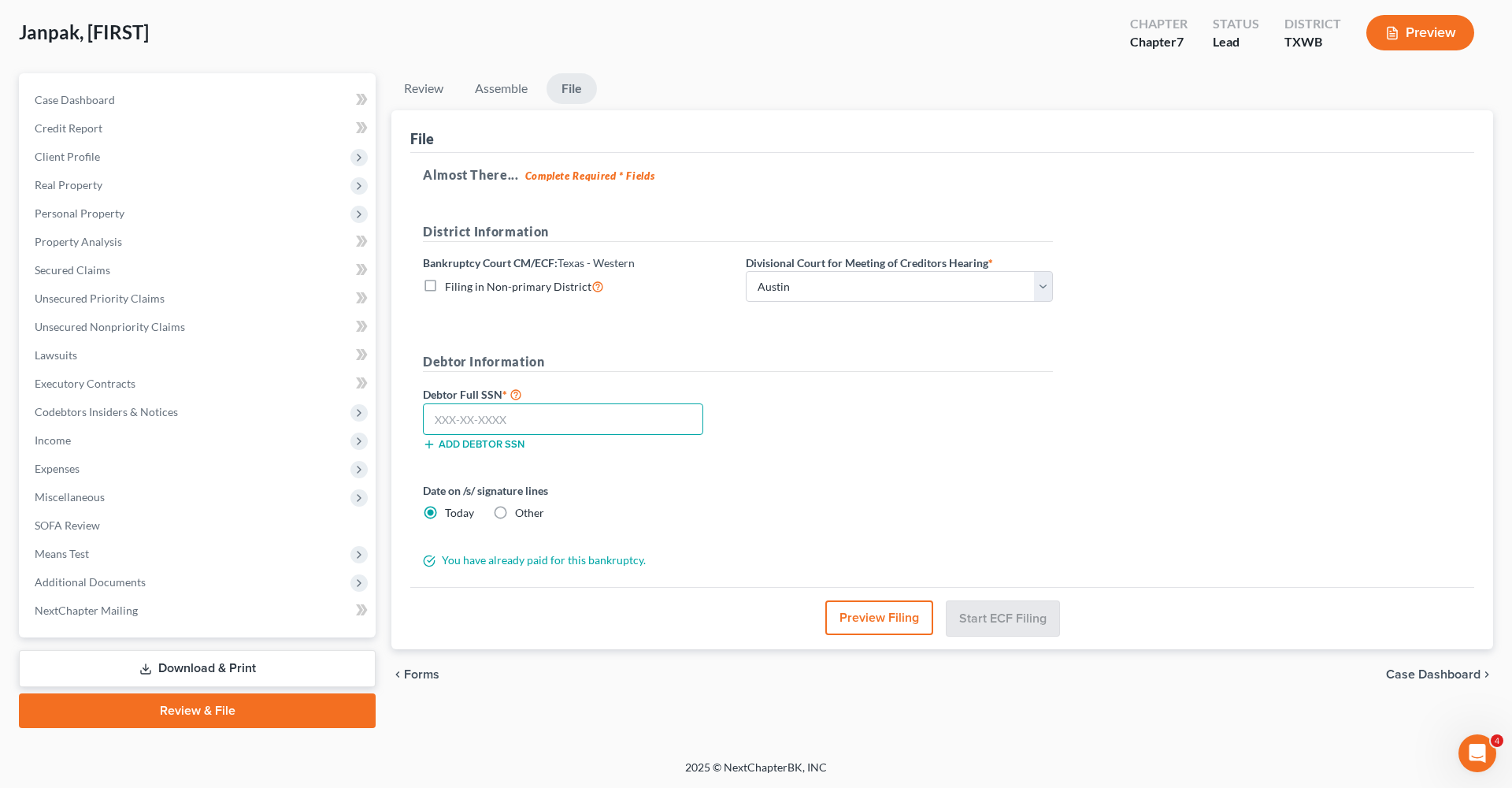 click at bounding box center [563, 419] 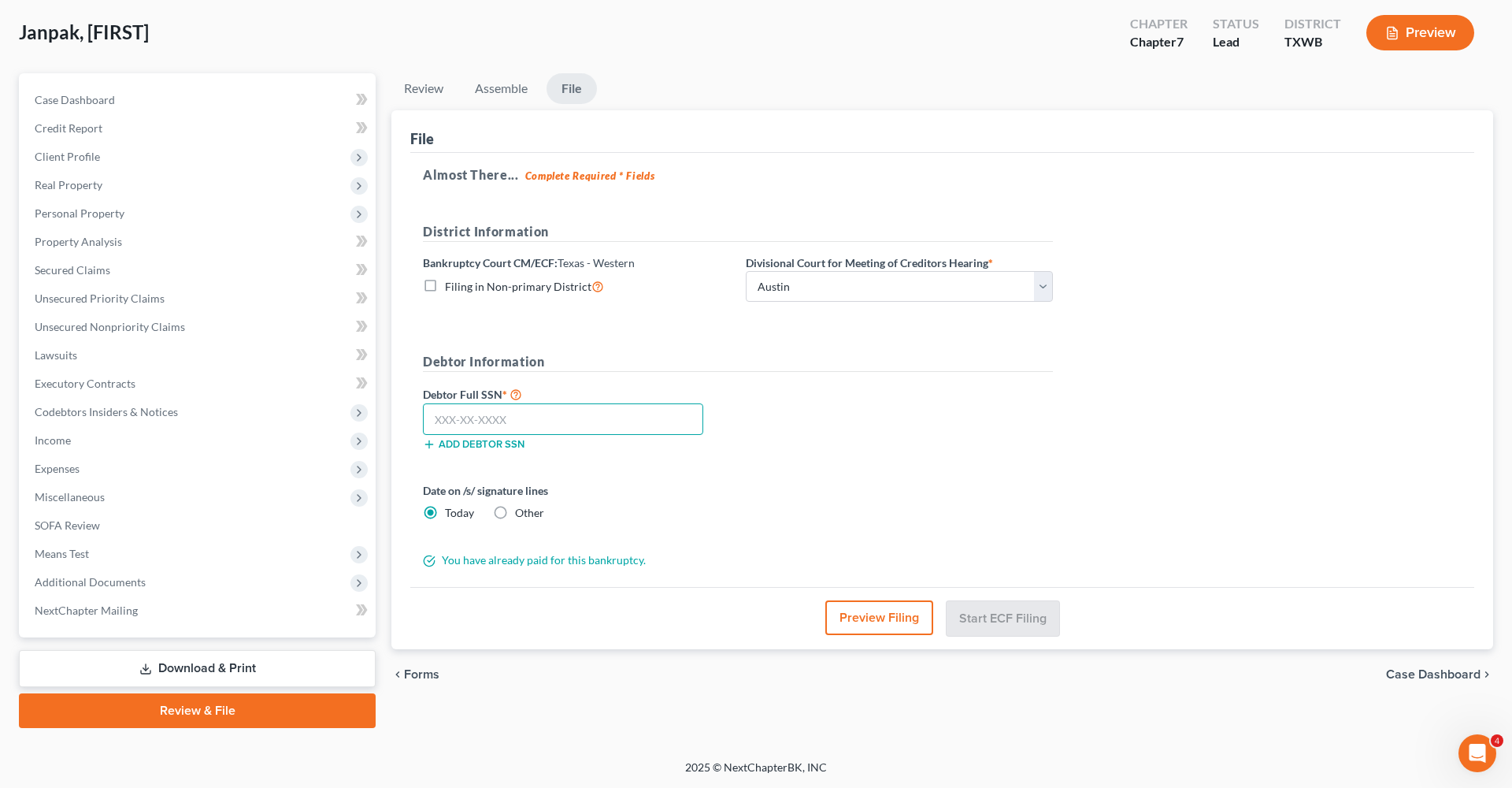 click at bounding box center (563, 419) 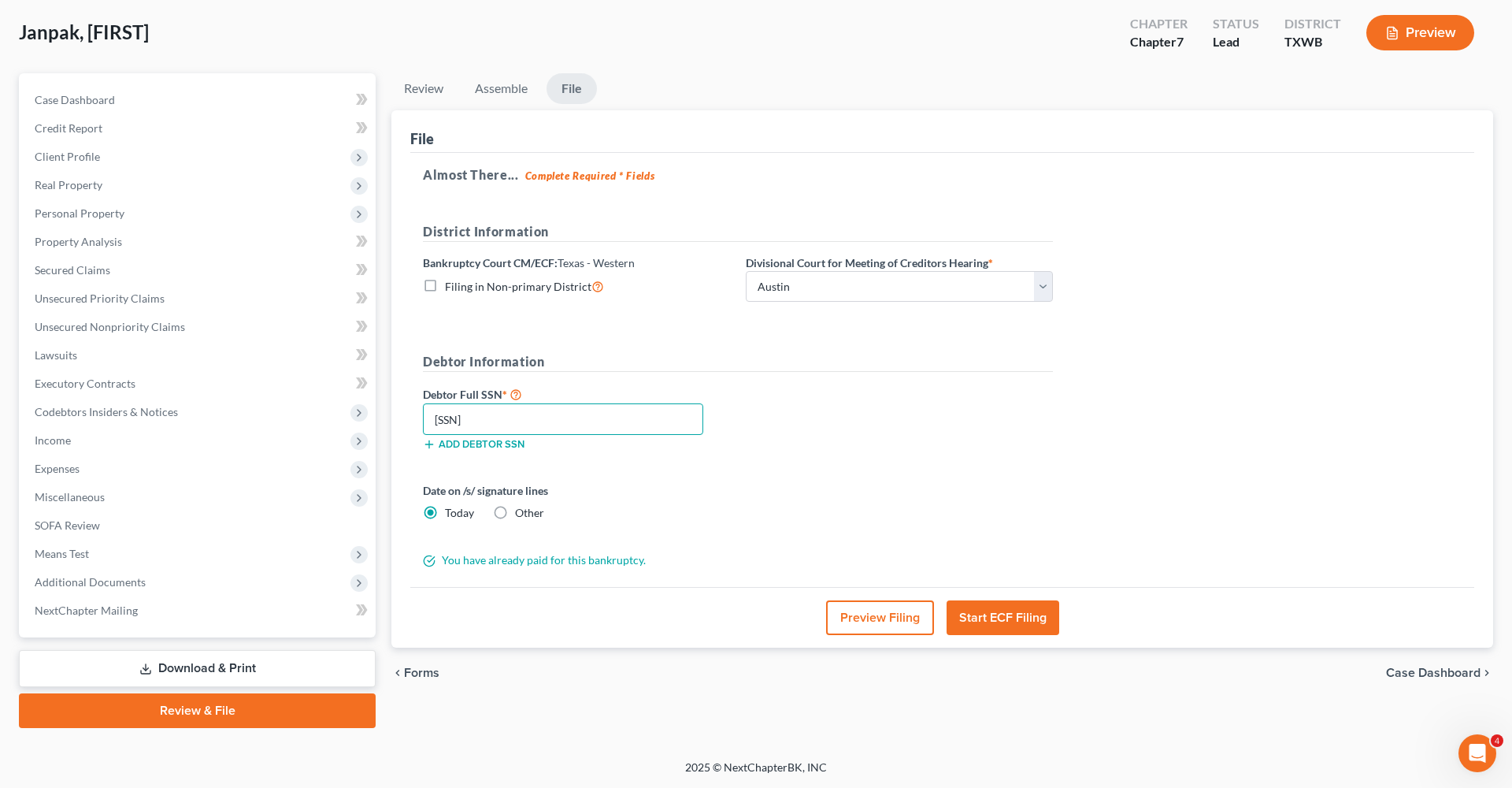 type on "631-25-5313" 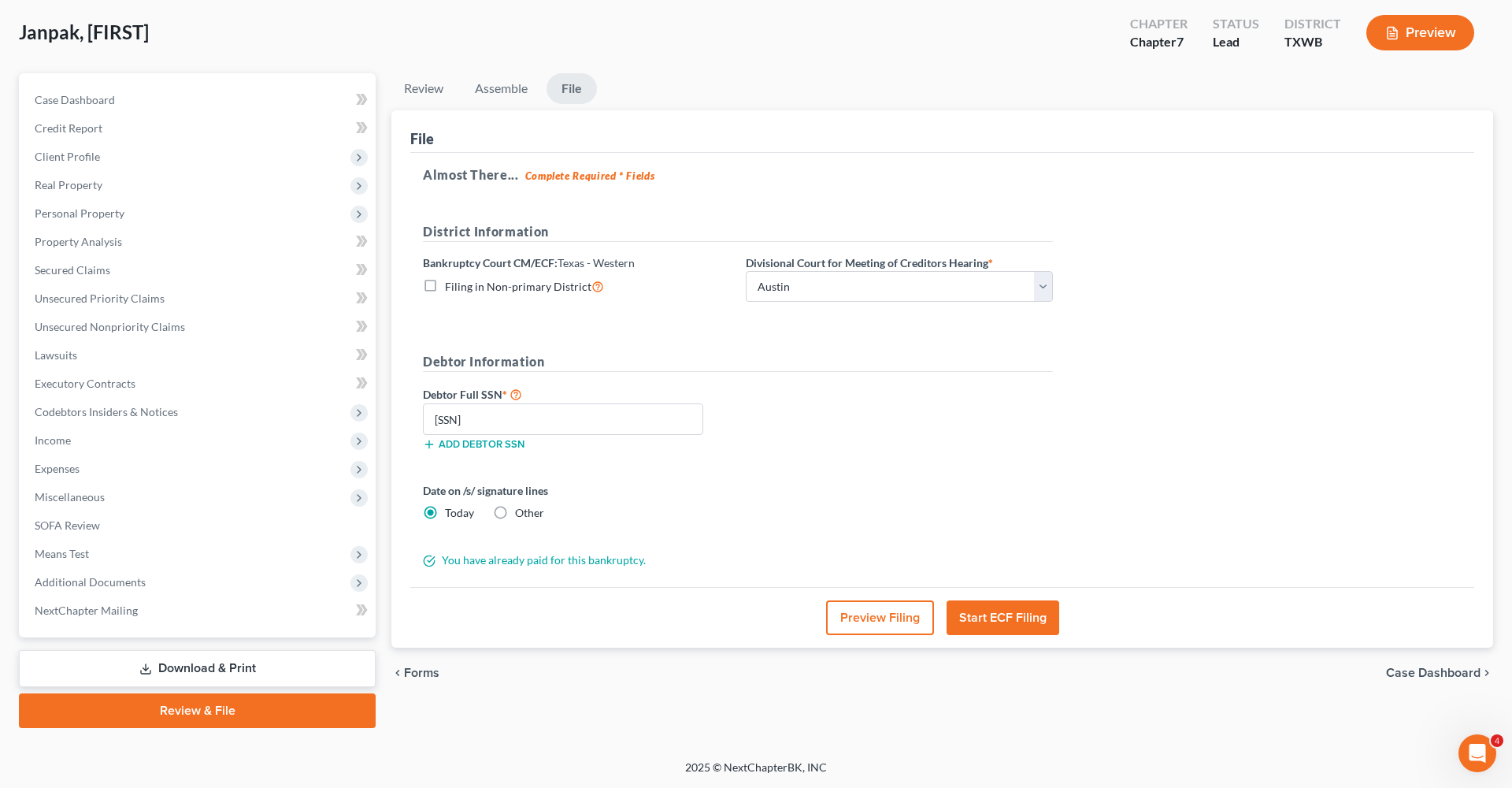 click on "Start ECF Filing" at bounding box center [1002, 618] 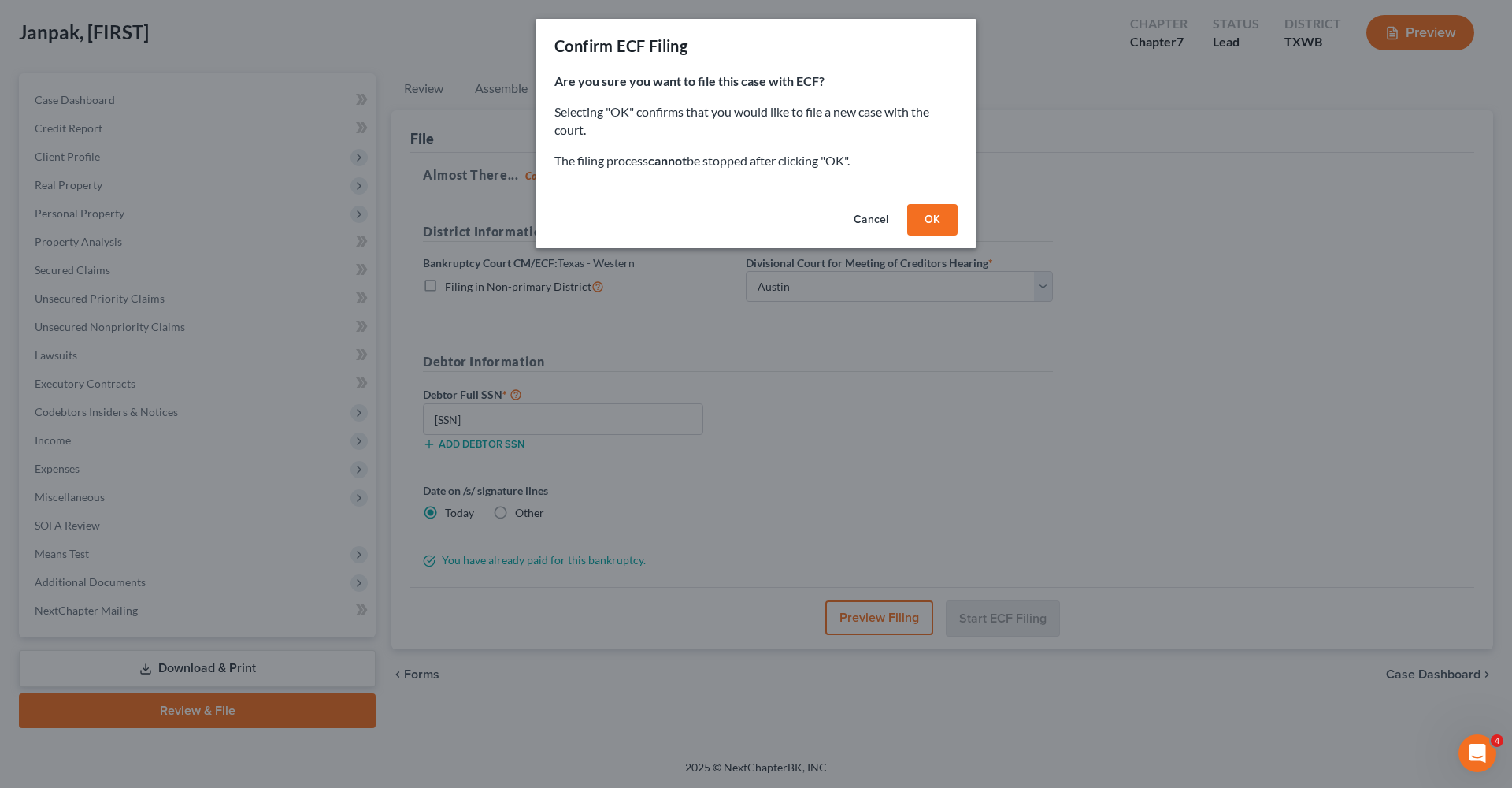 click on "Cancel" at bounding box center [871, 220] 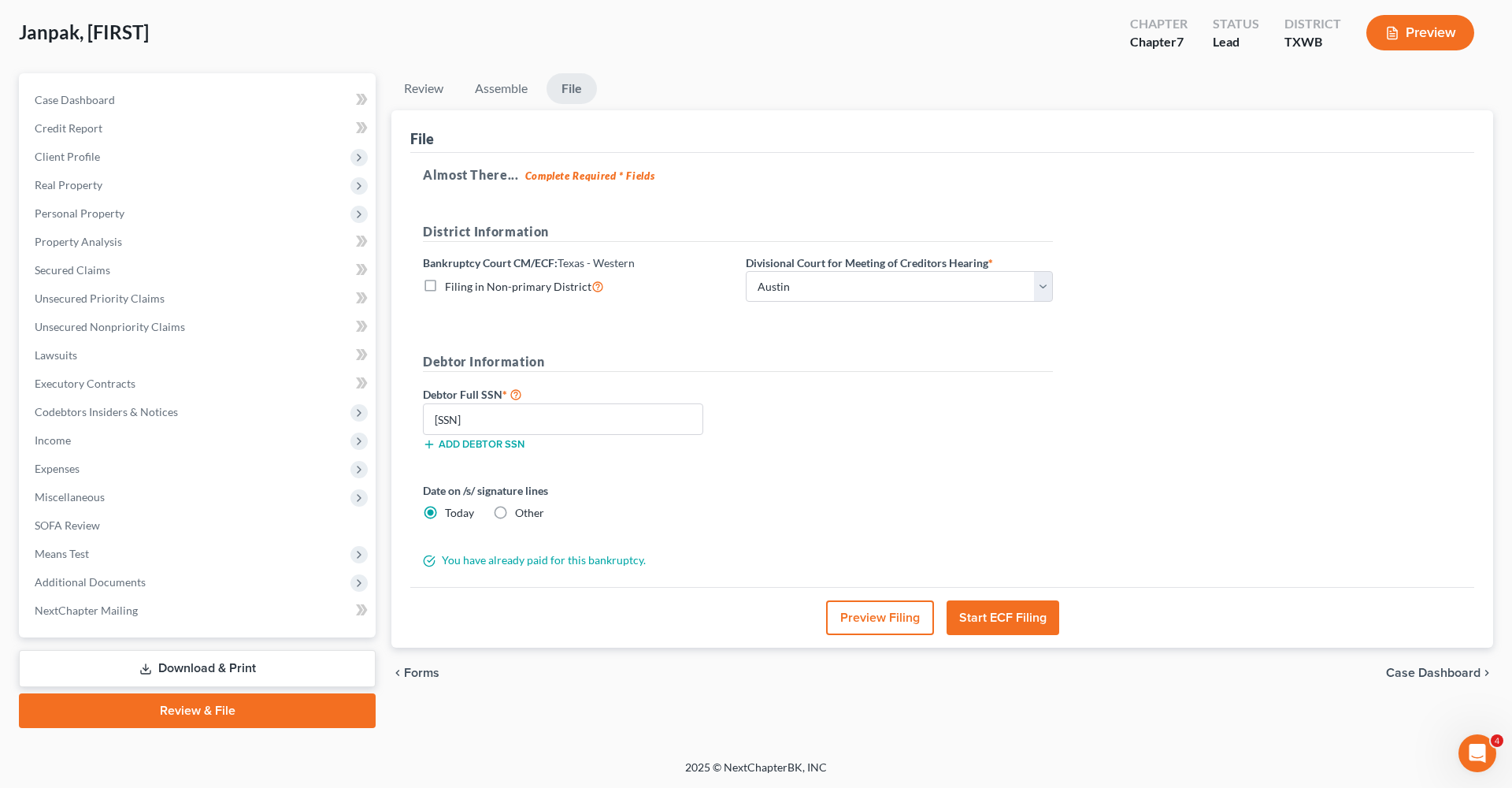 click on "Start ECF Filing" at bounding box center (1002, 618) 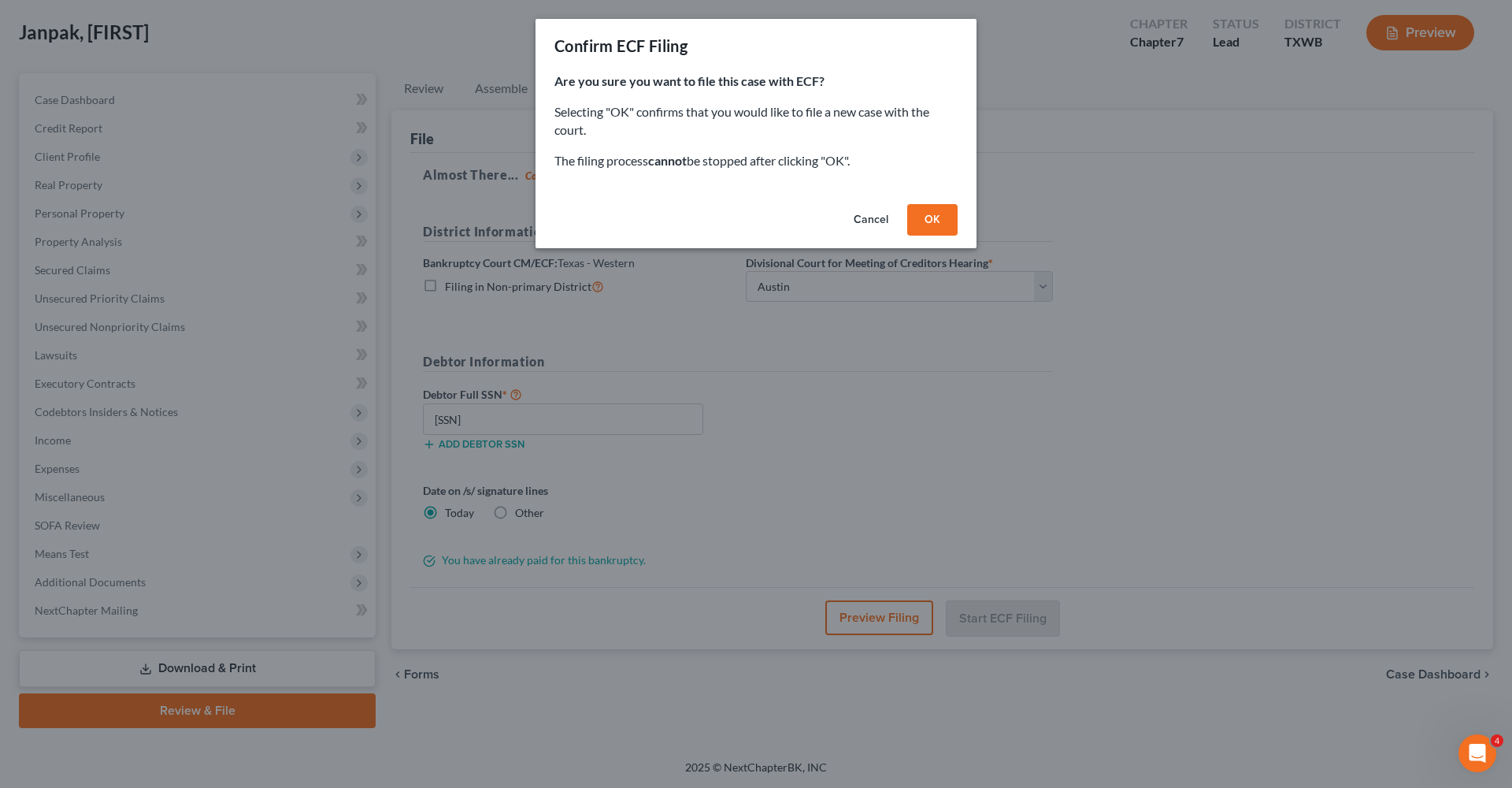 click on "OK" at bounding box center (932, 220) 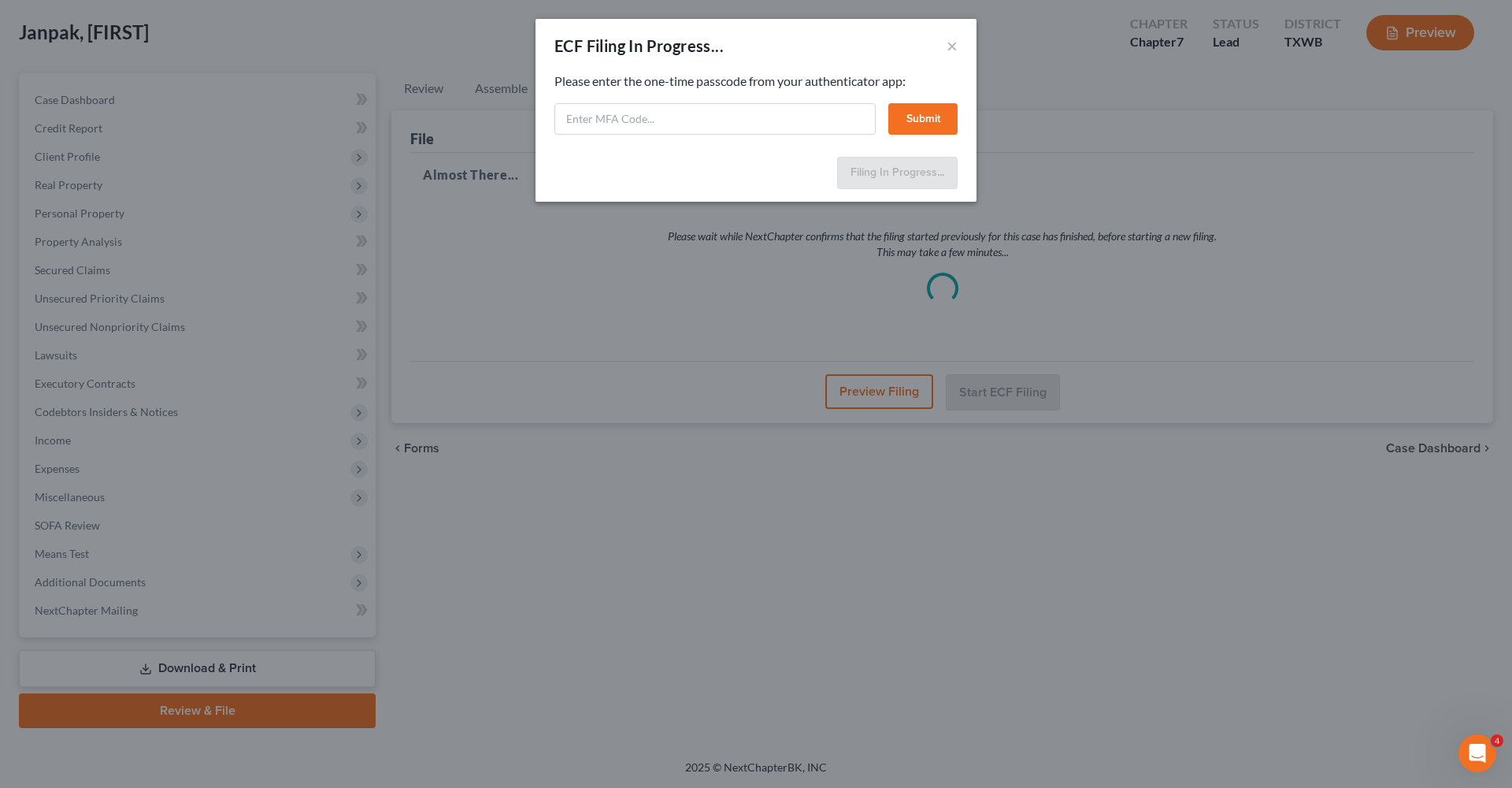 select on "0" 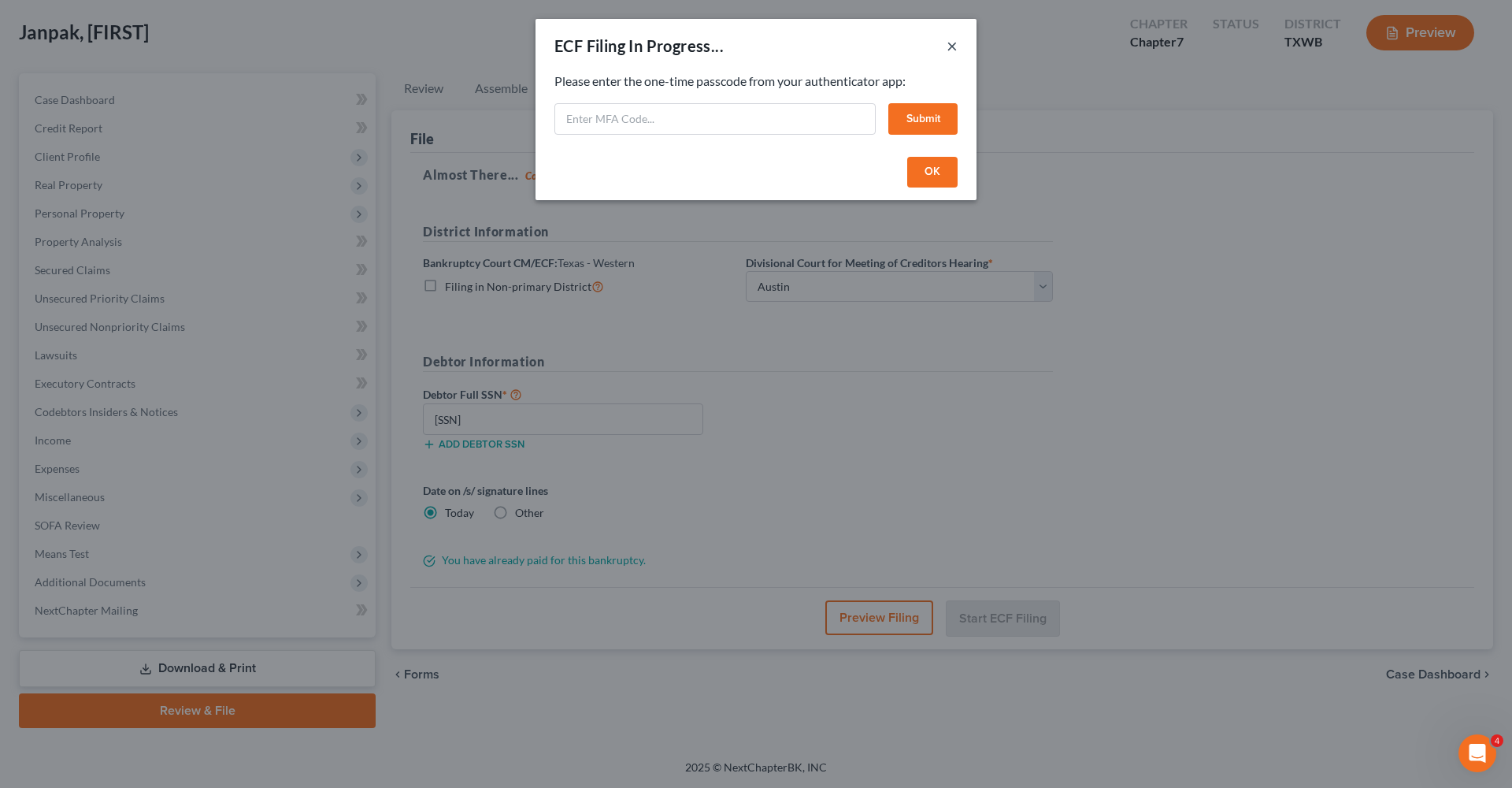 click on "×" at bounding box center [952, 46] 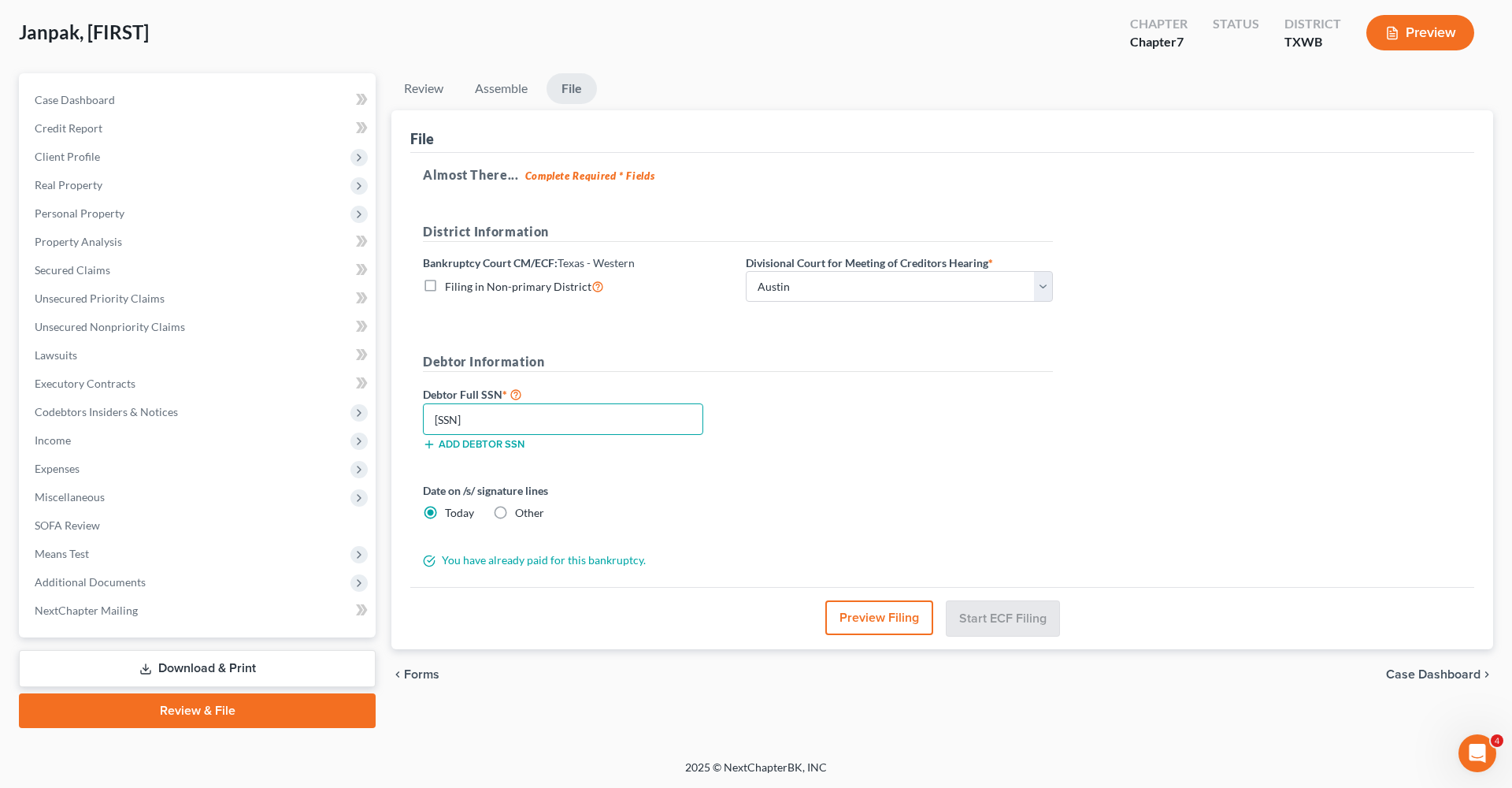 drag, startPoint x: 528, startPoint y: 420, endPoint x: 410, endPoint y: 420, distance: 118 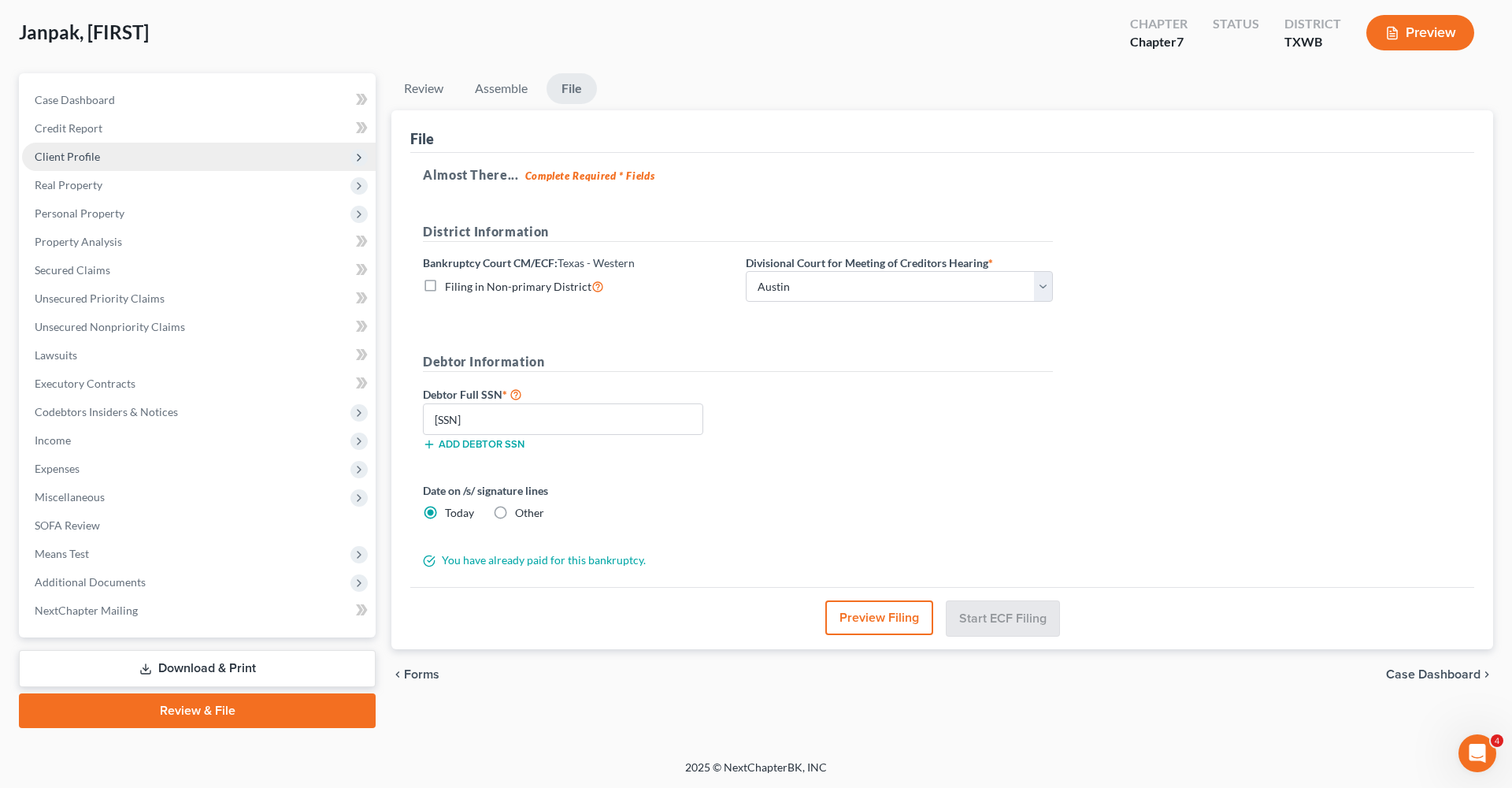 click on "Client Profile" at bounding box center (67, 156) 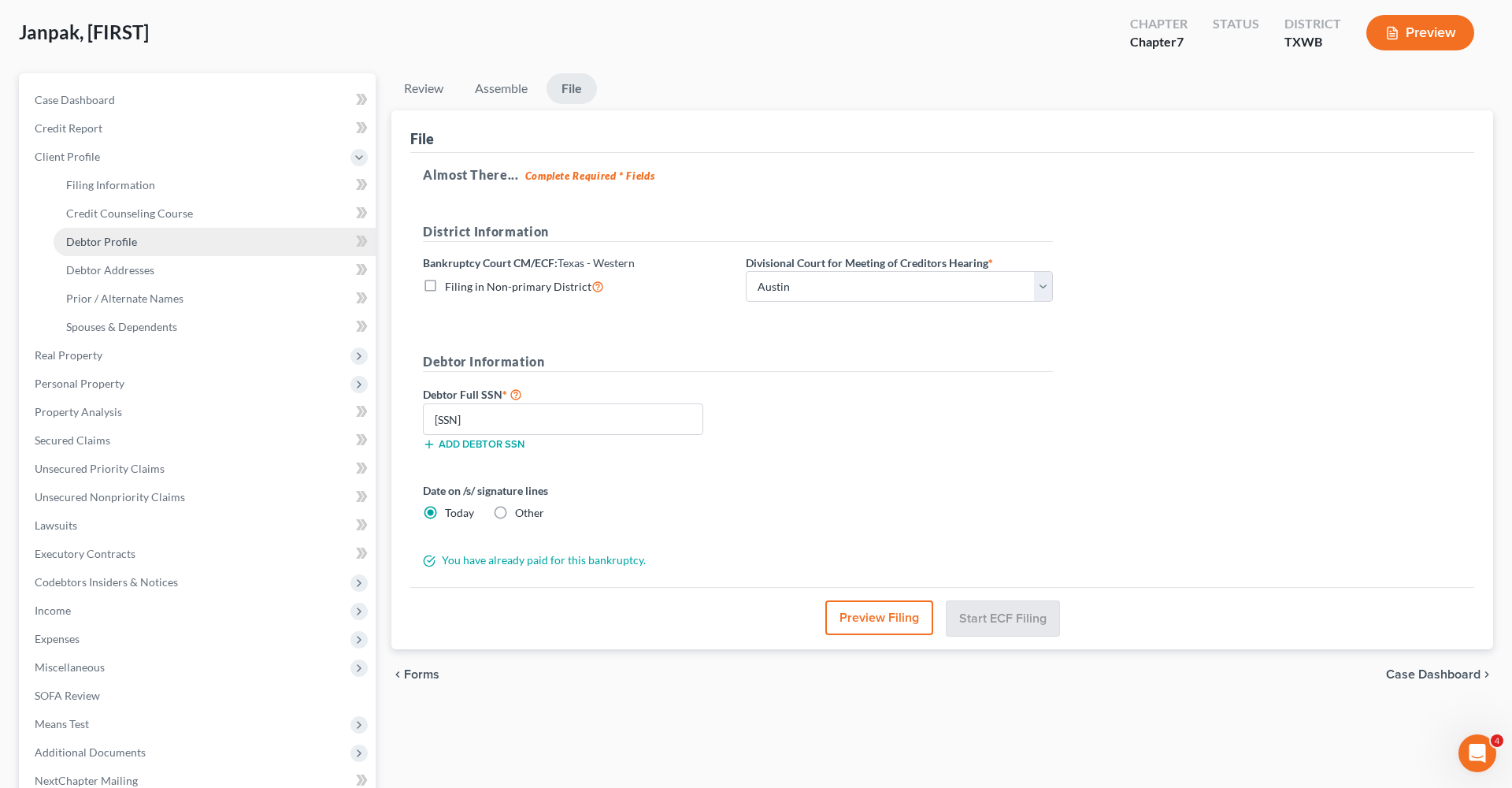 click on "Debtor Profile" at bounding box center (102, 241) 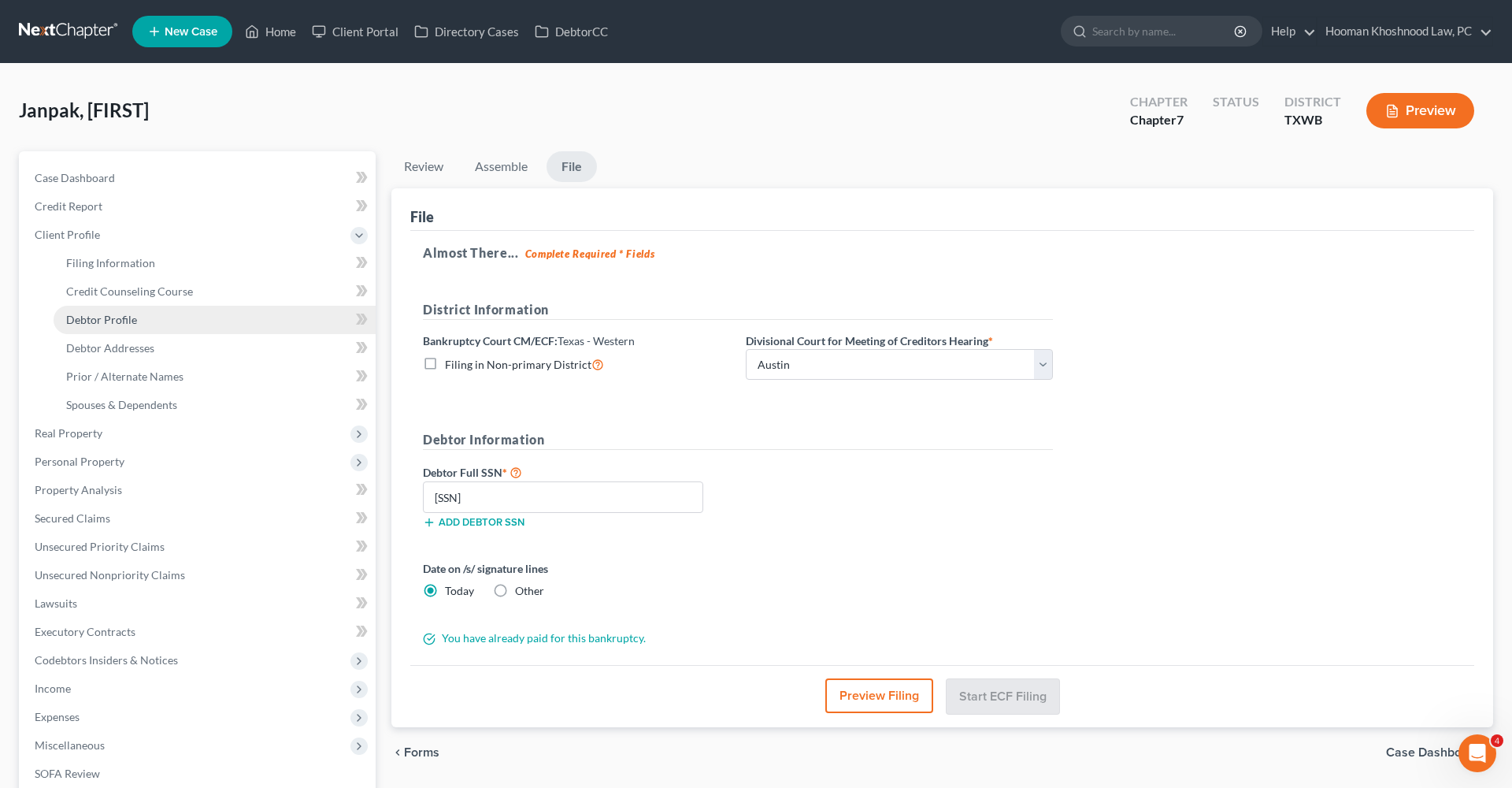 select on "2" 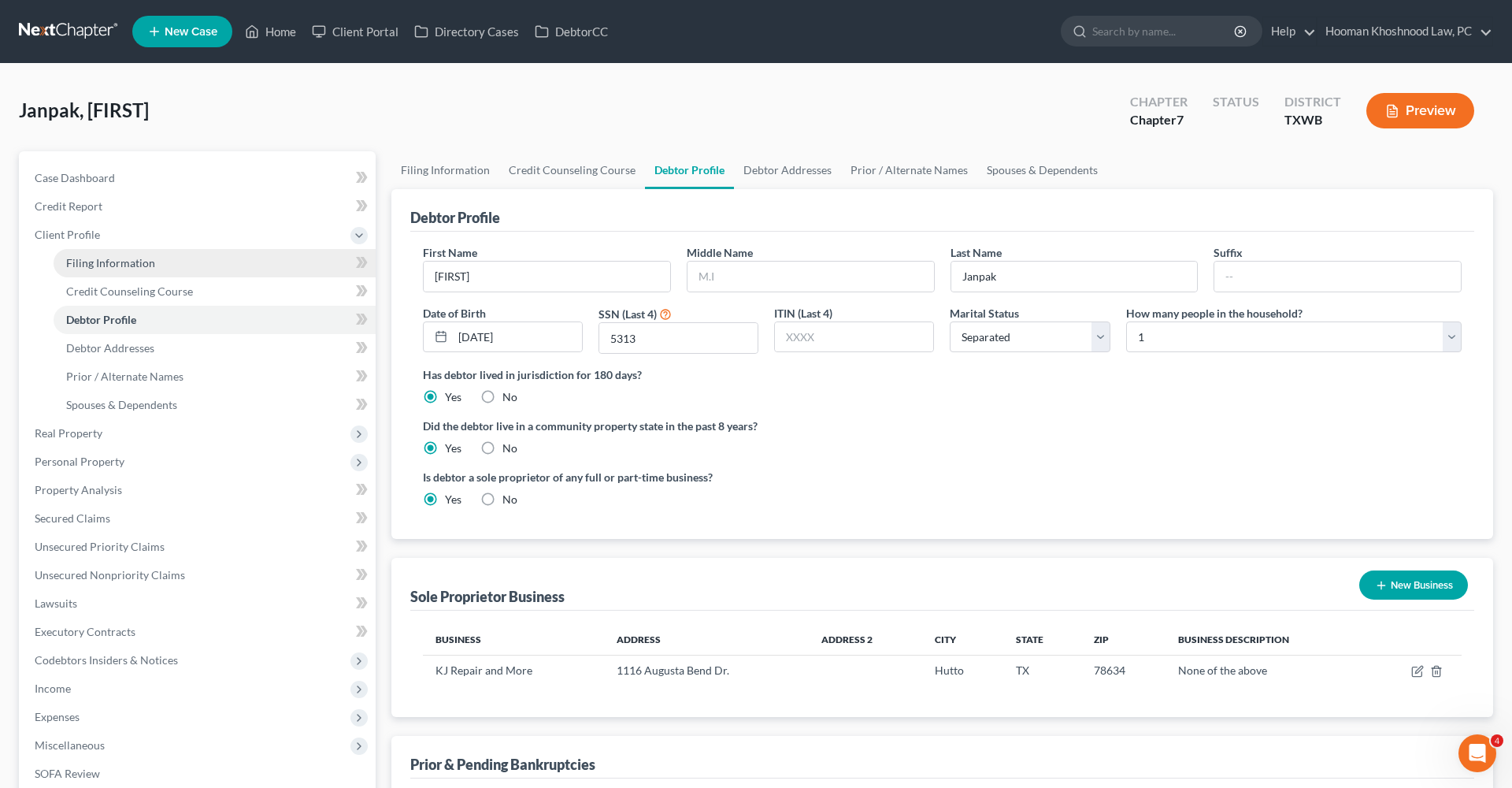 click on "Filing Information" at bounding box center (110, 262) 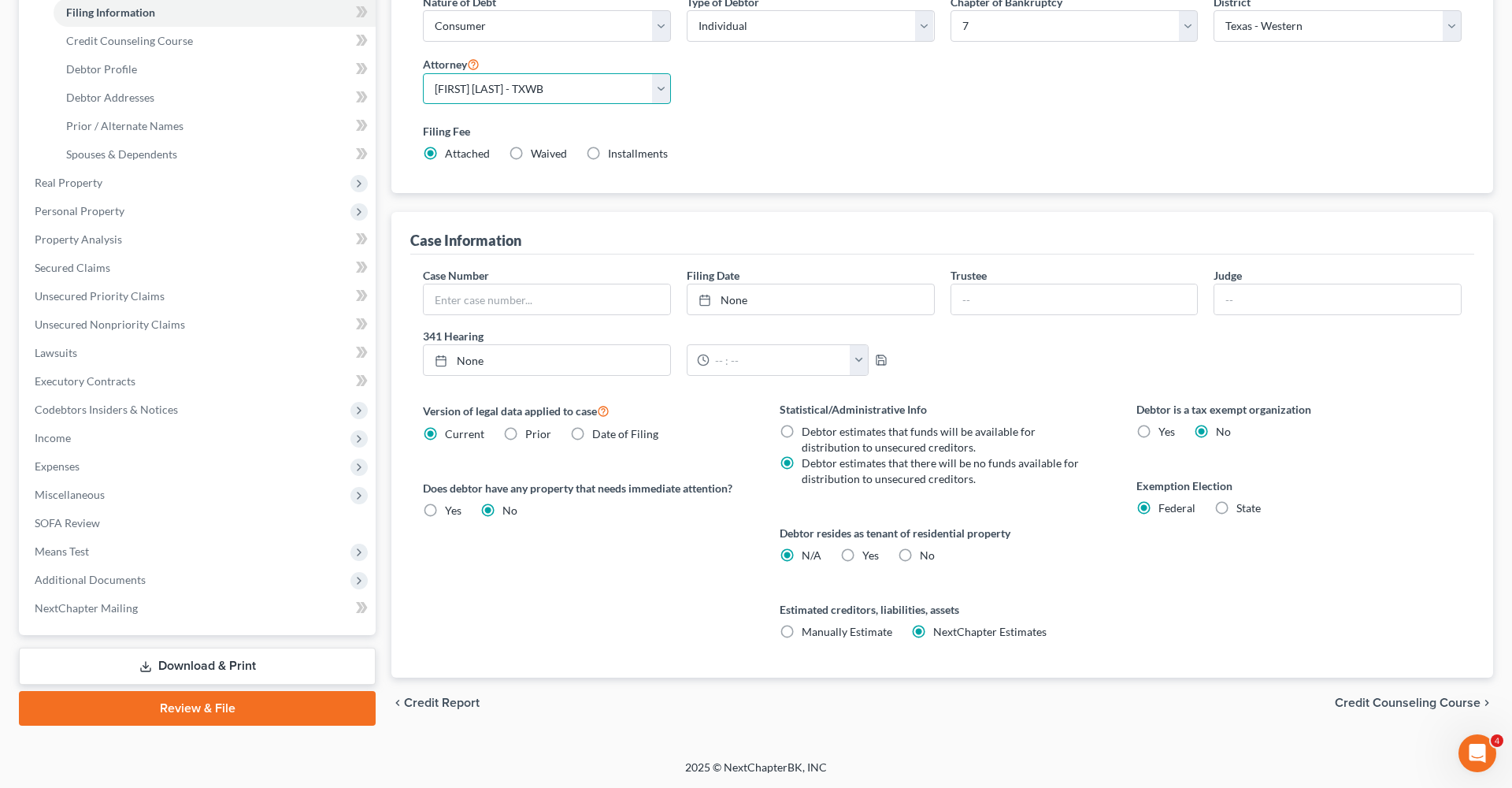 scroll, scrollTop: 251, scrollLeft: 0, axis: vertical 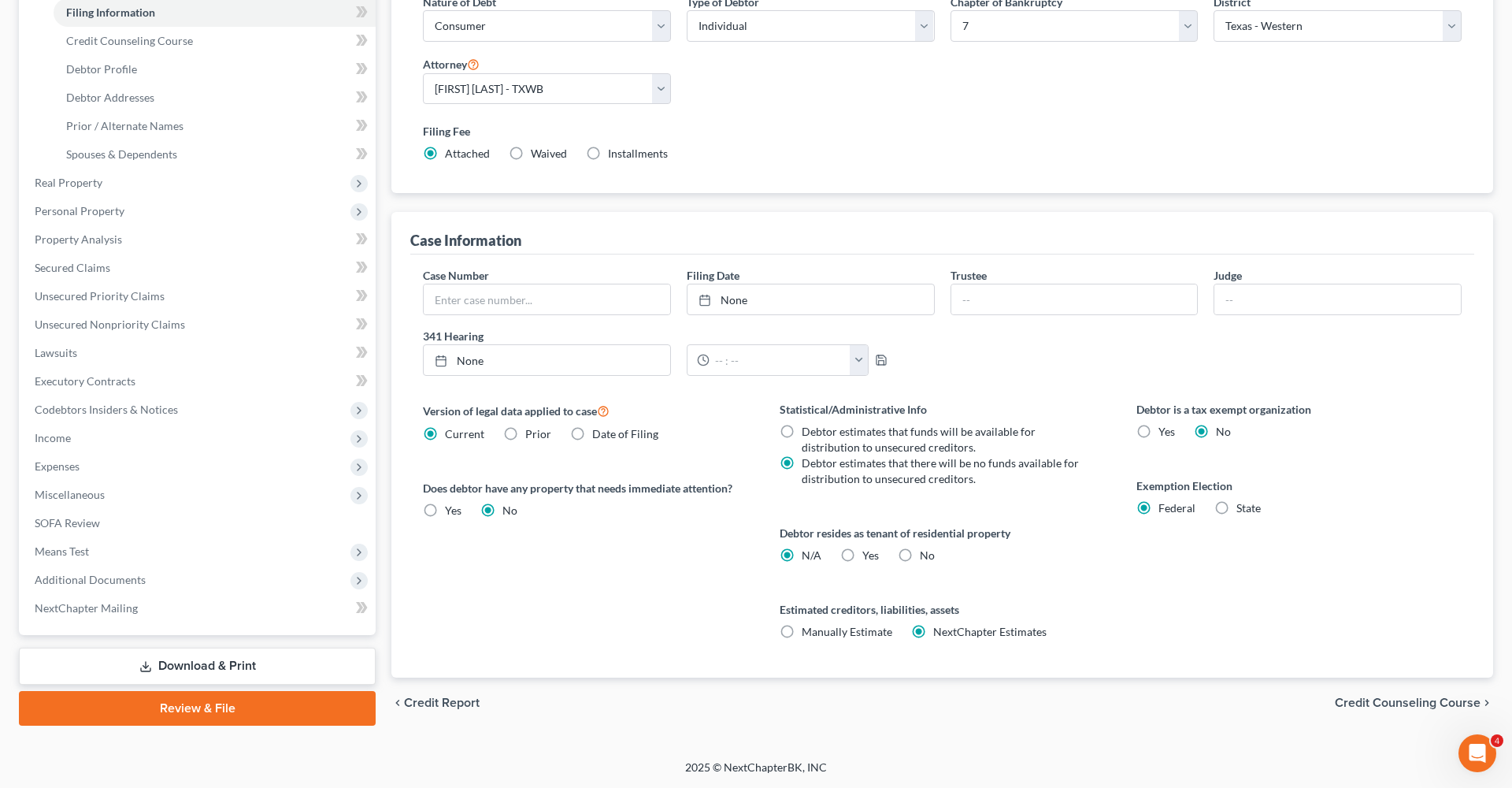 click on "Review & File" at bounding box center (197, 708) 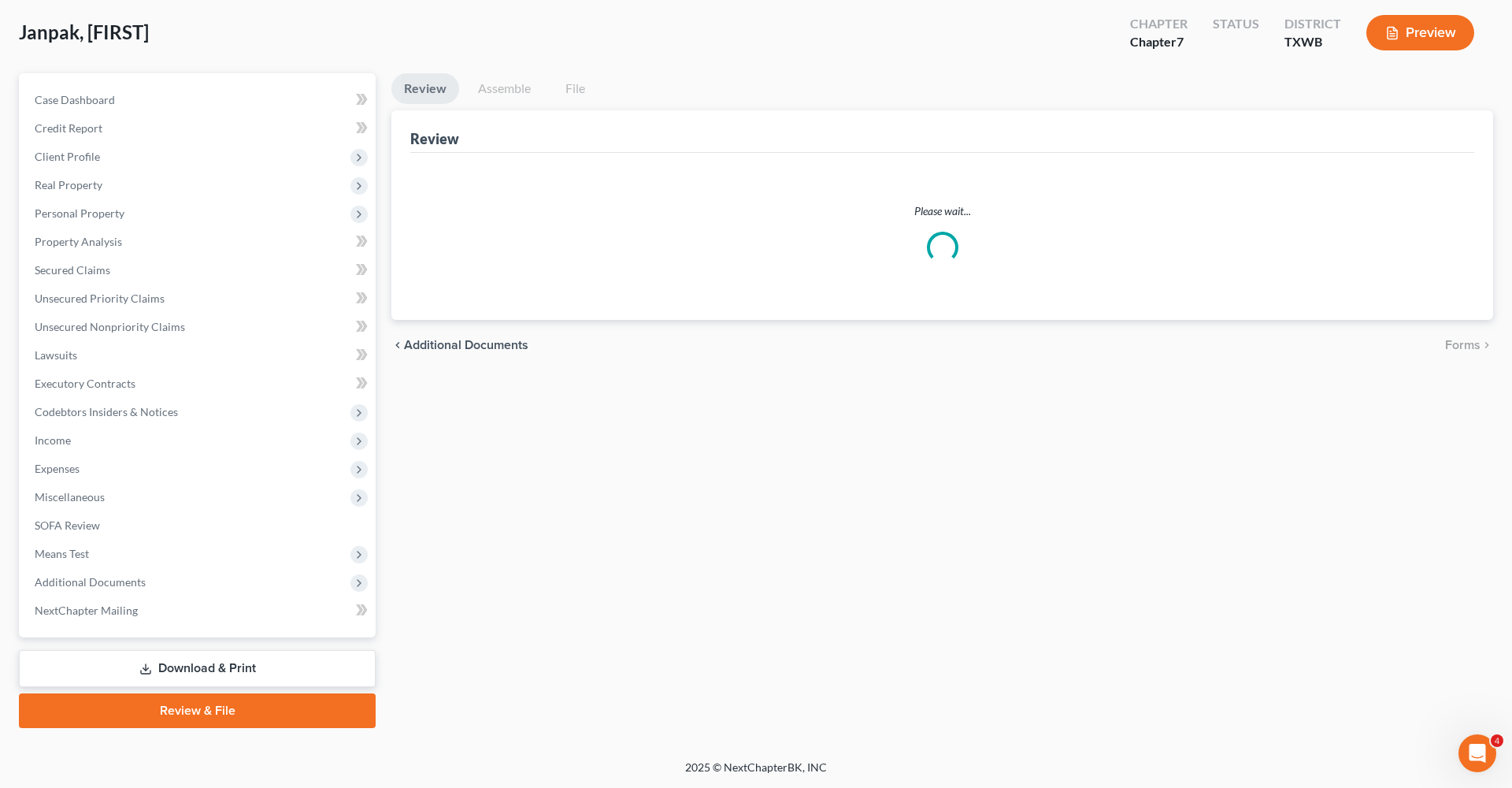 scroll, scrollTop: 0, scrollLeft: 0, axis: both 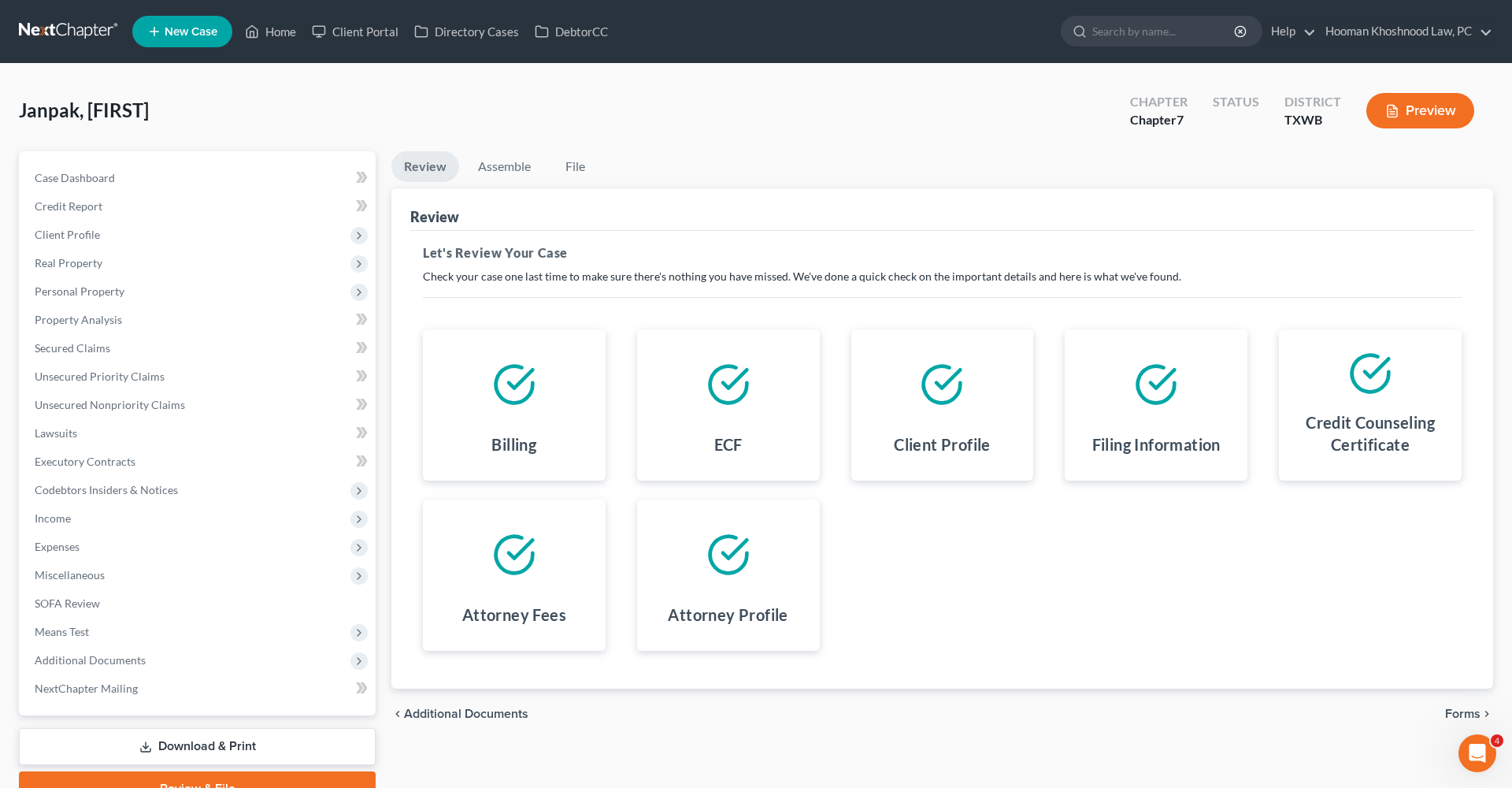 click on "Forms" at bounding box center [1462, 714] 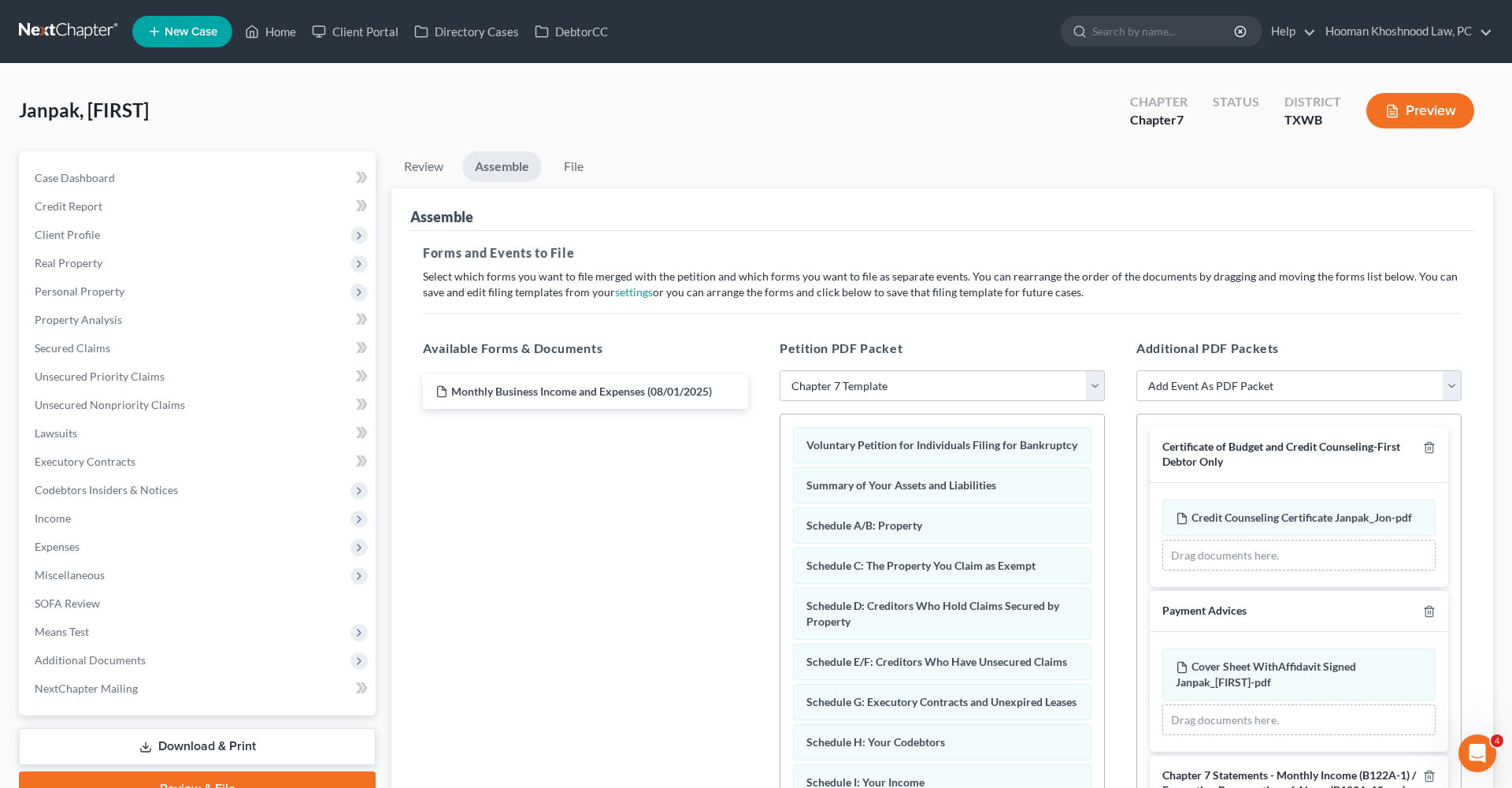 select on "2" 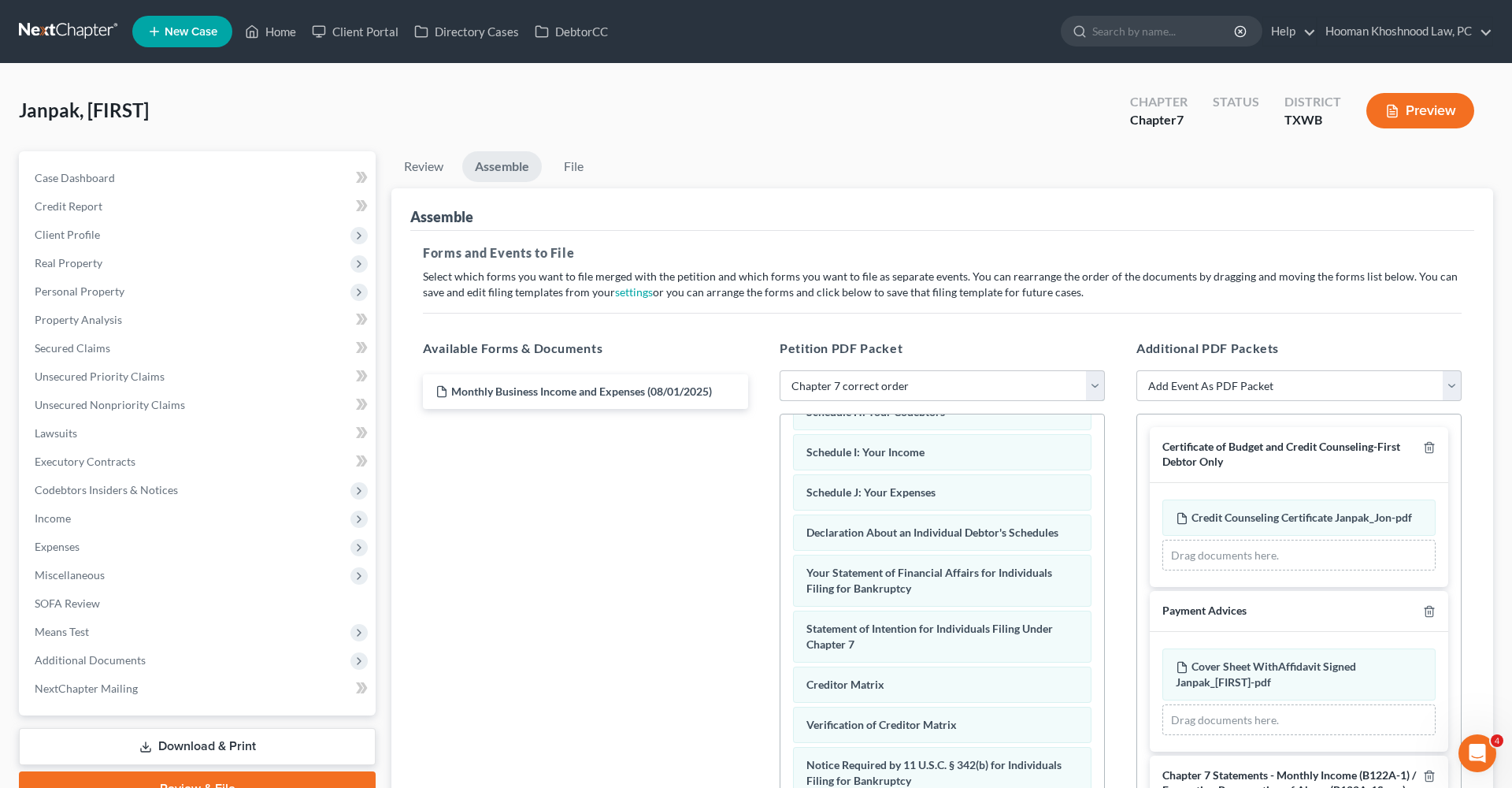 scroll, scrollTop: 331, scrollLeft: 0, axis: vertical 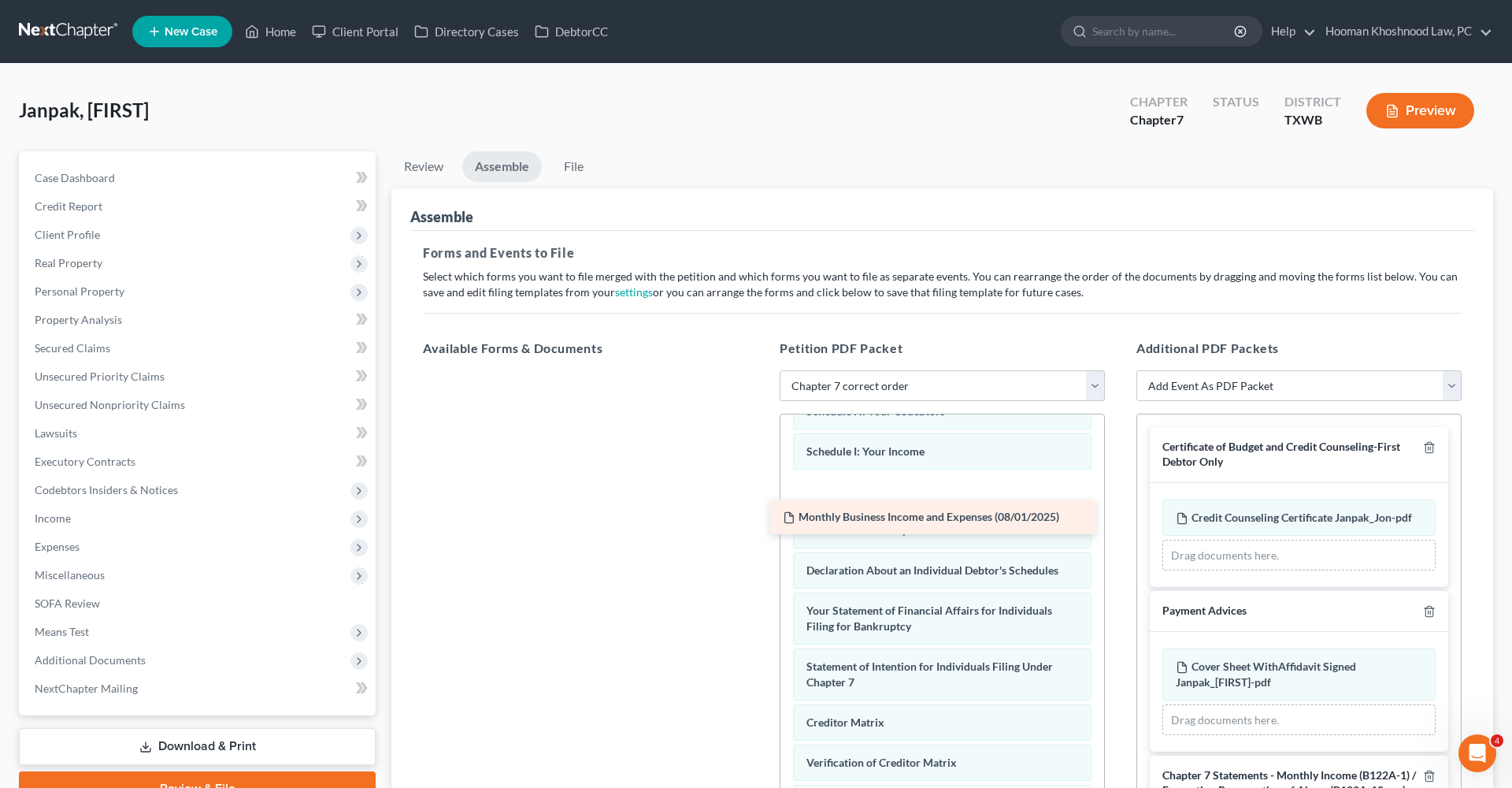 drag, startPoint x: 653, startPoint y: 385, endPoint x: 1002, endPoint y: 507, distance: 369.7093 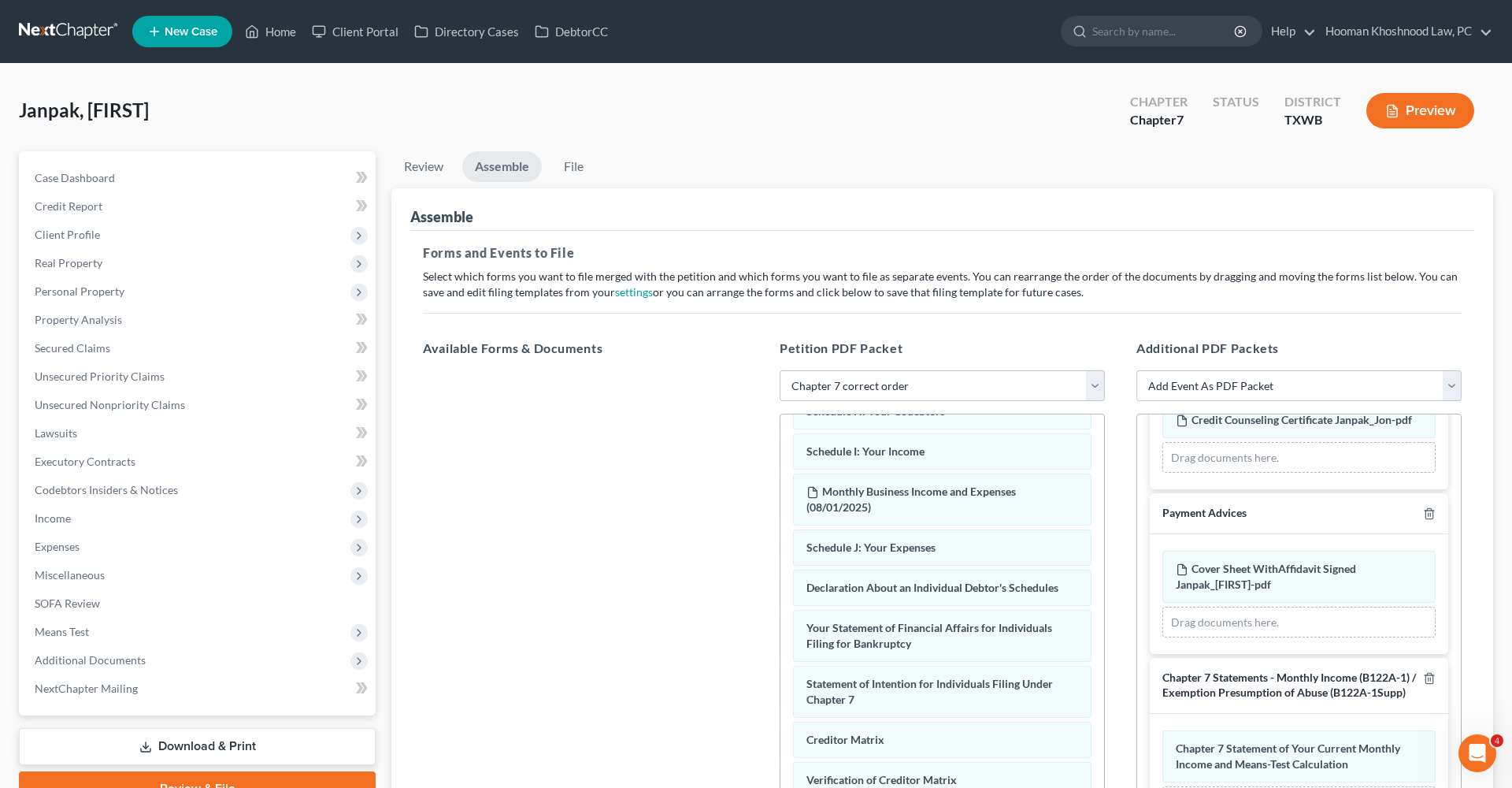 scroll, scrollTop: 94, scrollLeft: 0, axis: vertical 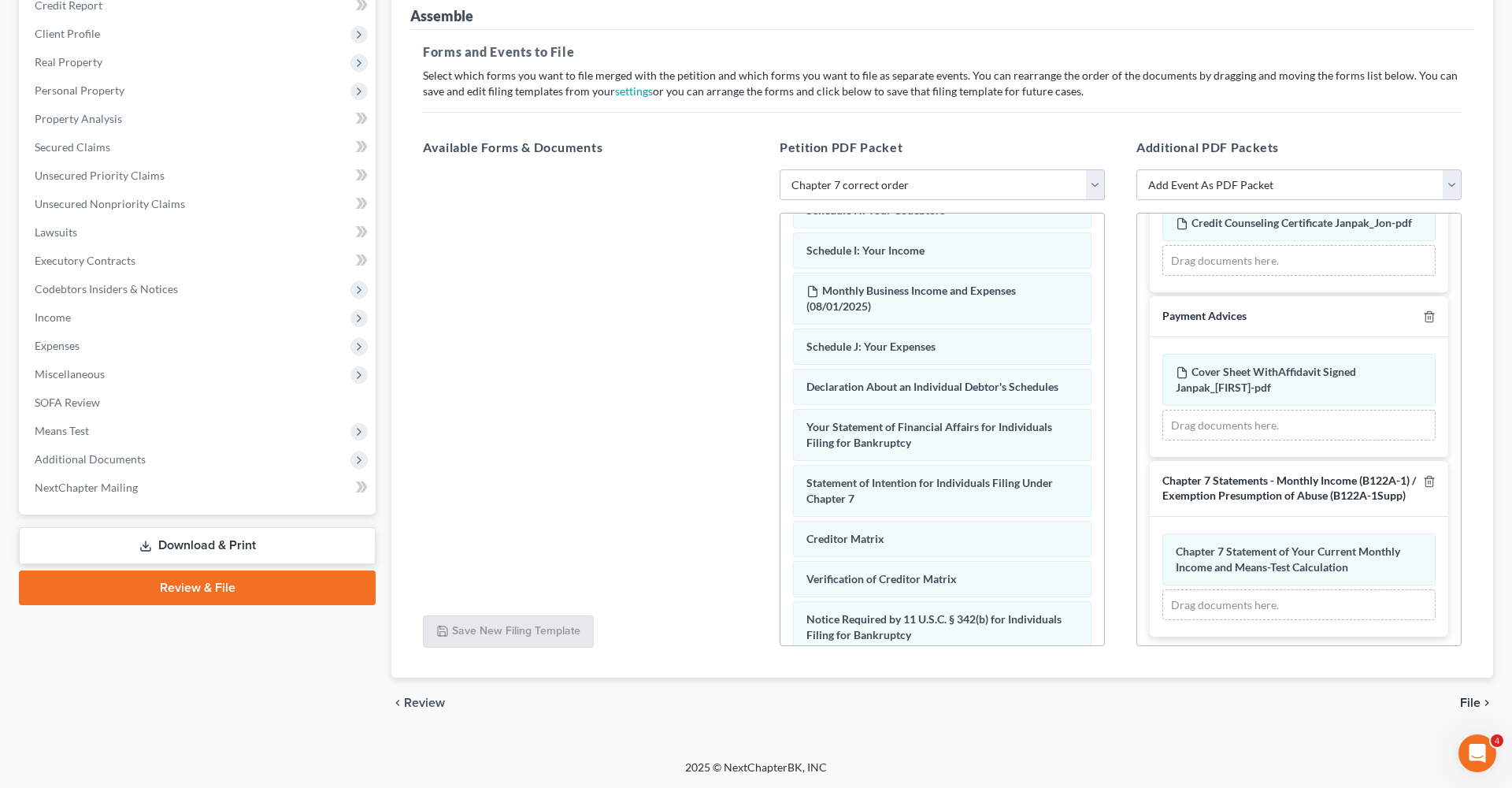 click on "File" at bounding box center (1470, 703) 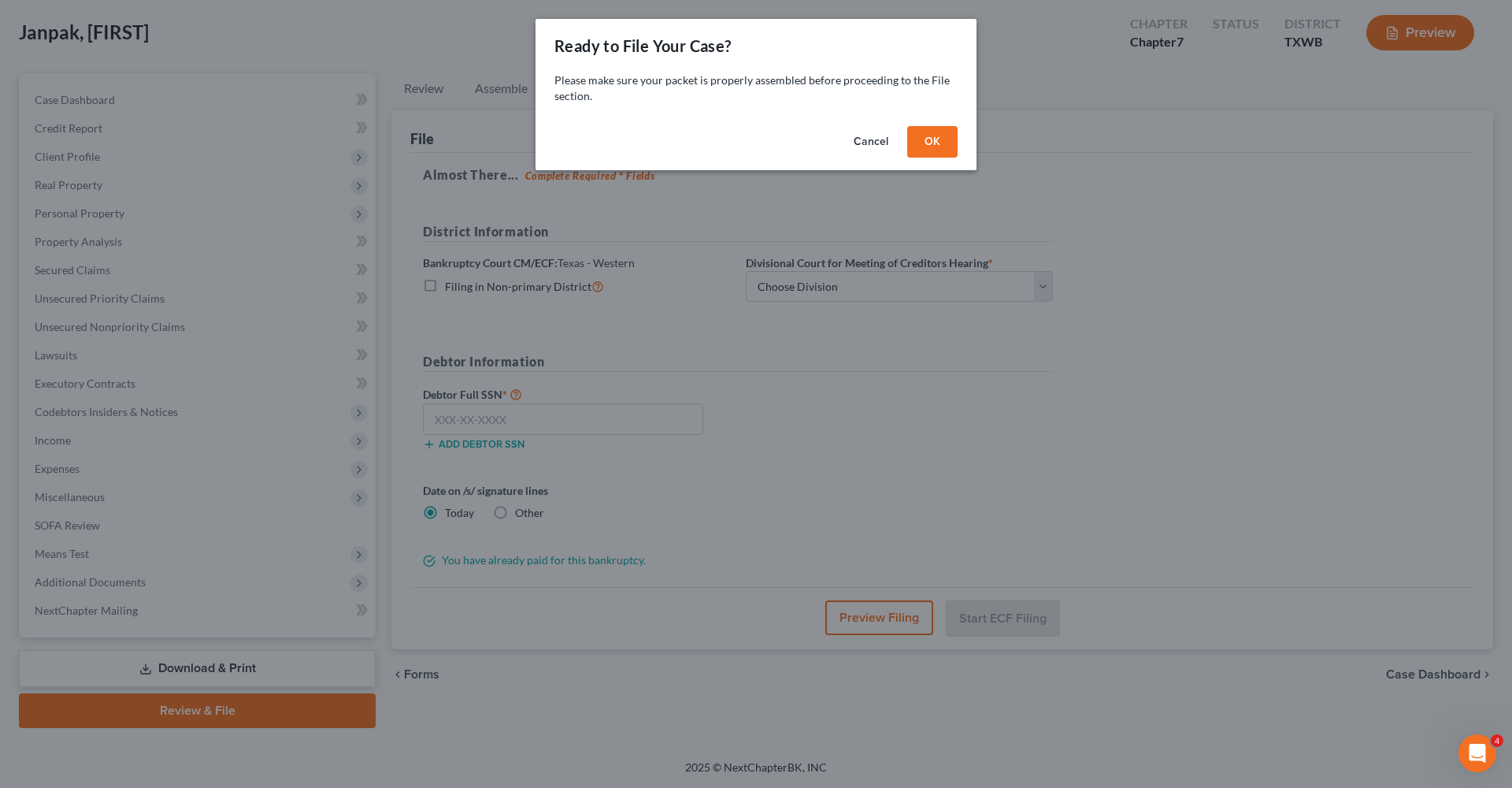 scroll, scrollTop: 78, scrollLeft: 0, axis: vertical 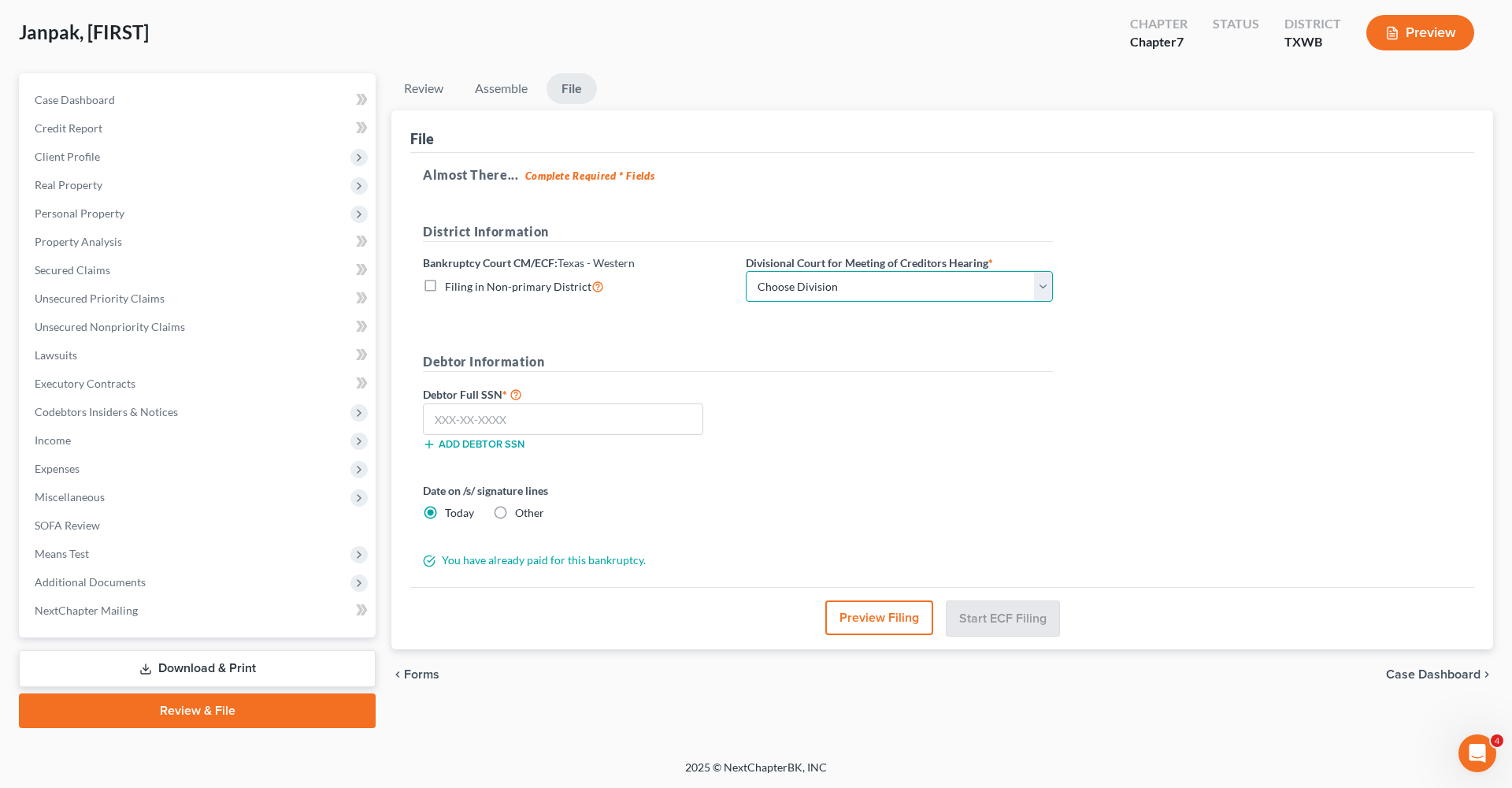 select on "0" 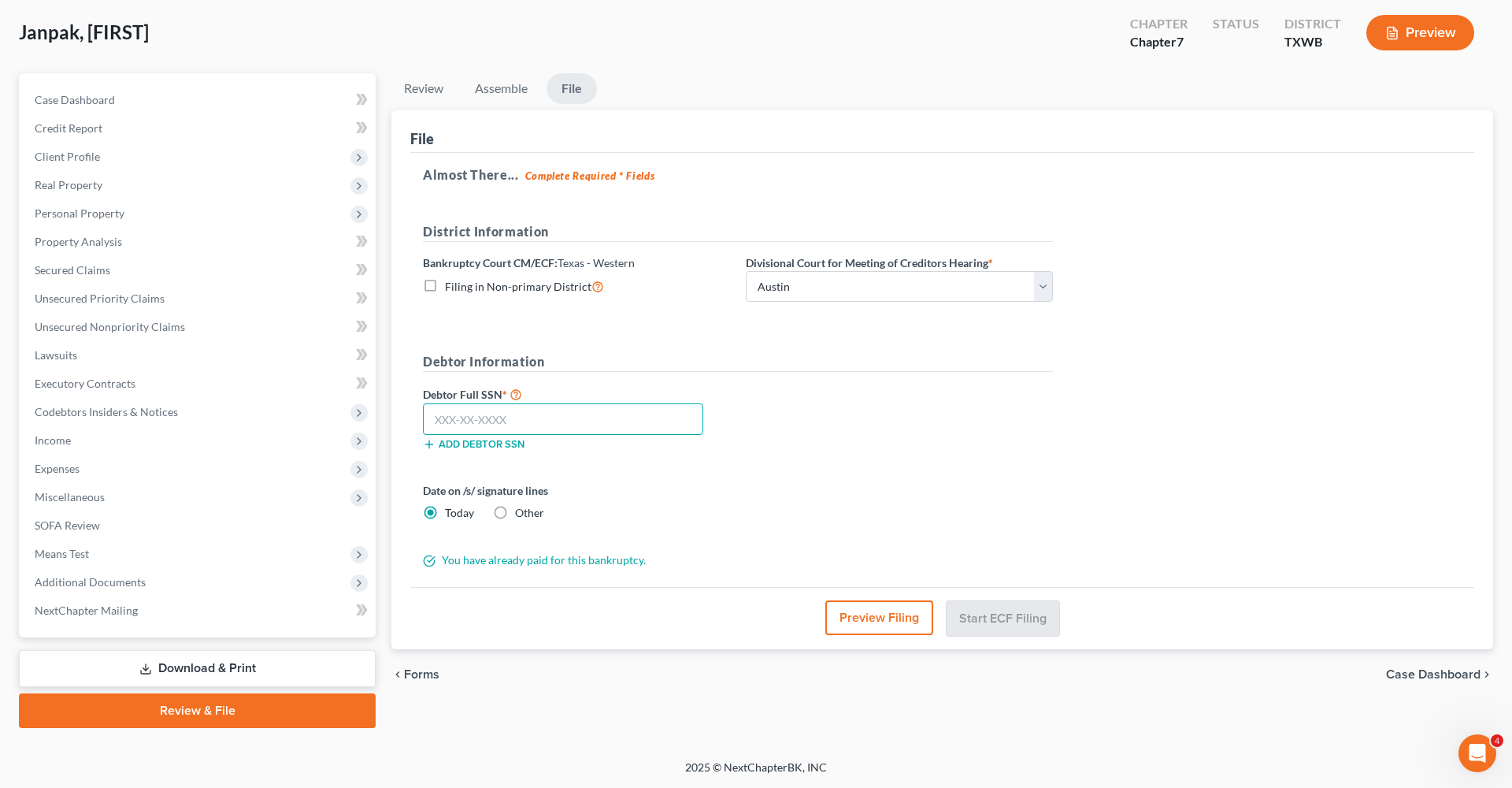 click at bounding box center (563, 419) 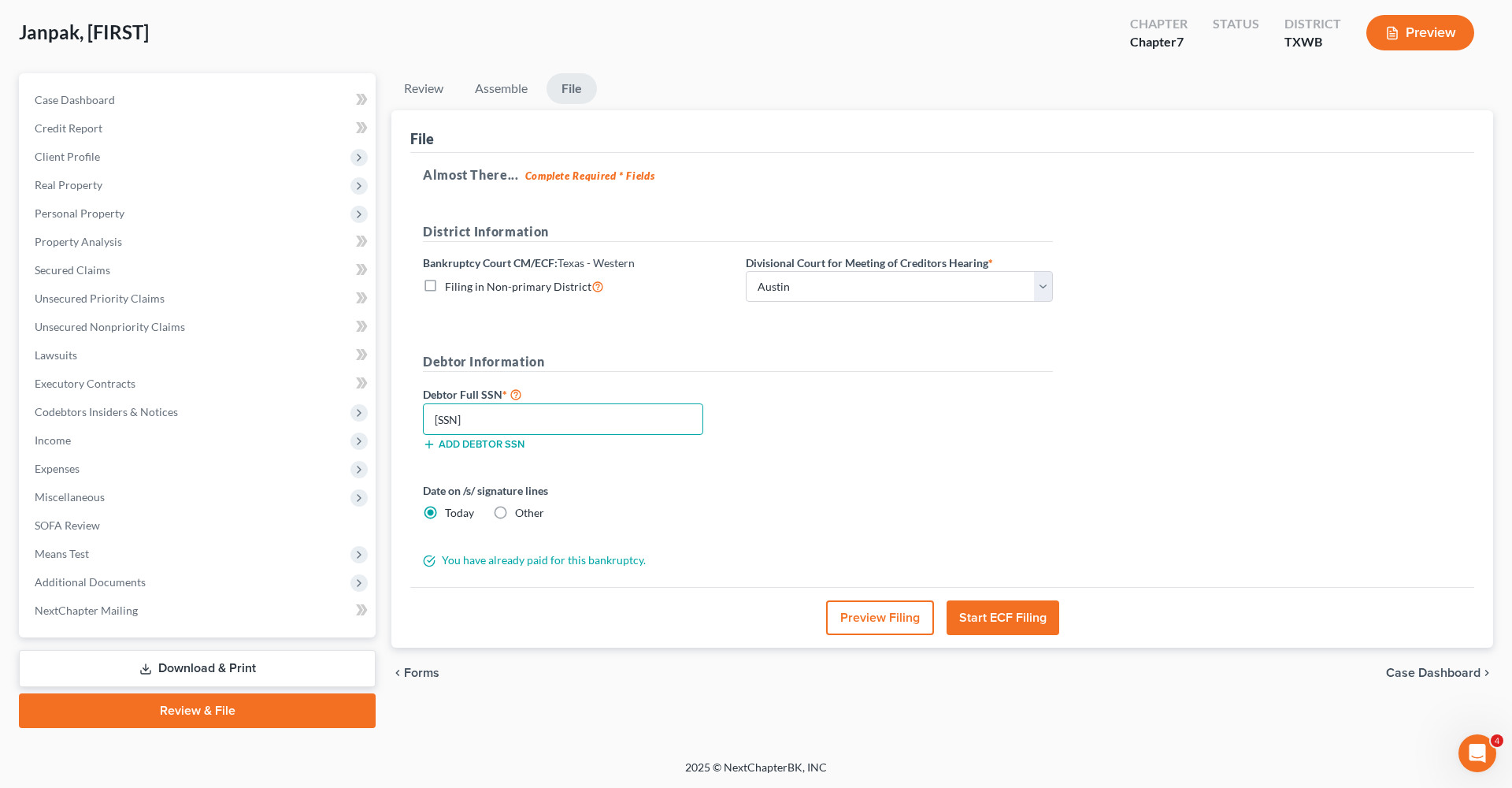 type on "631-25-5313" 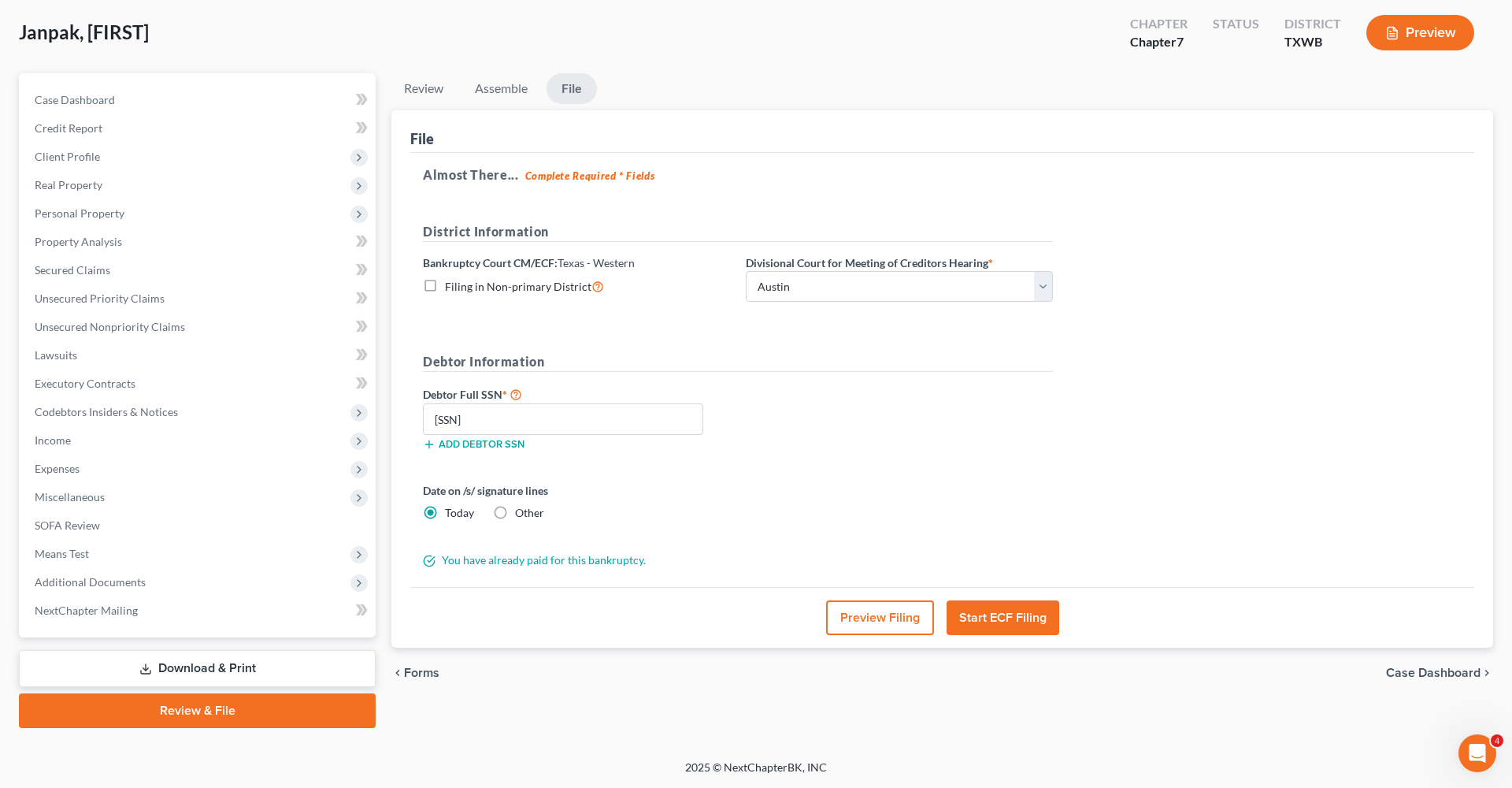 click 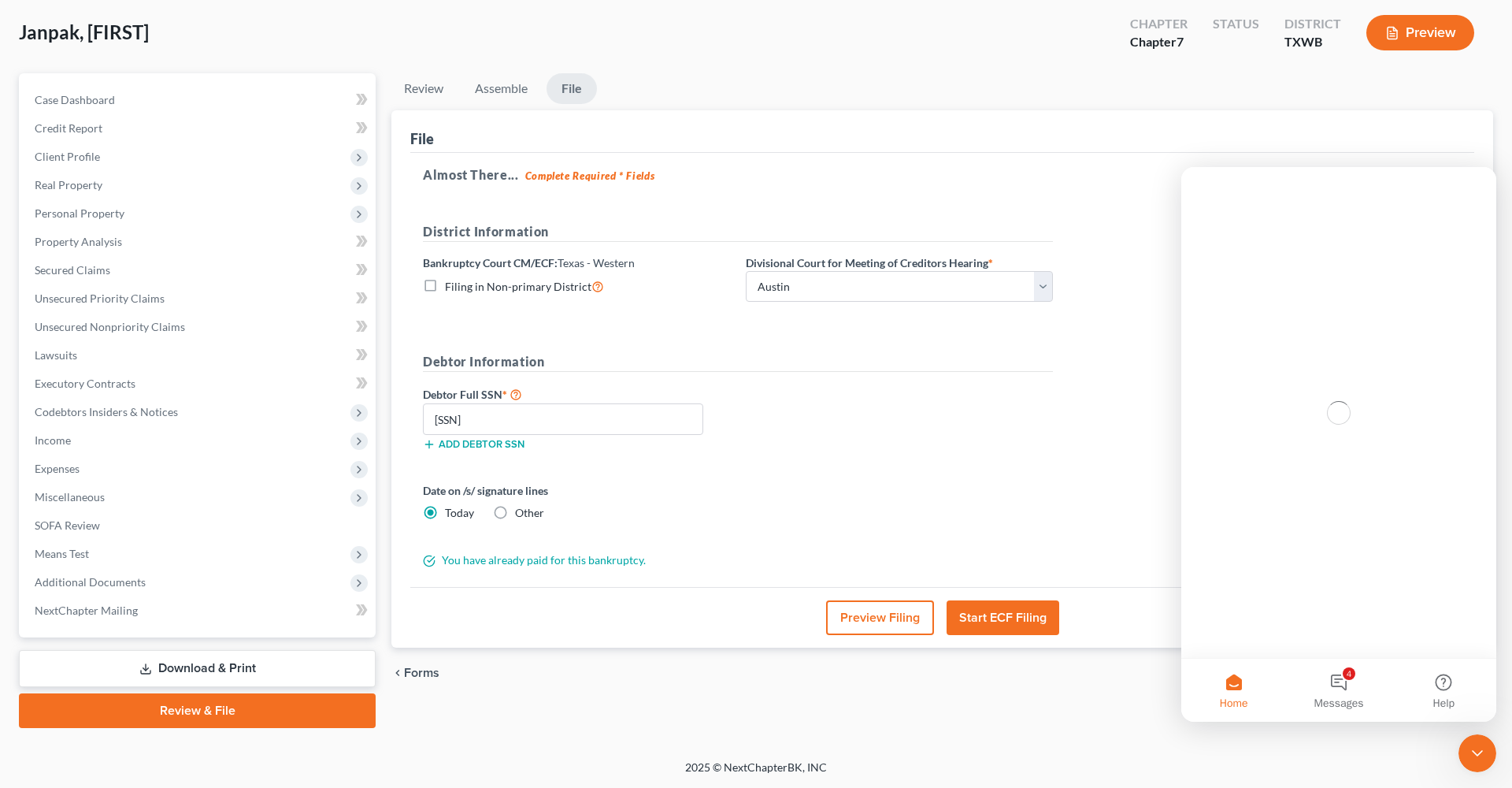 scroll, scrollTop: 0, scrollLeft: 0, axis: both 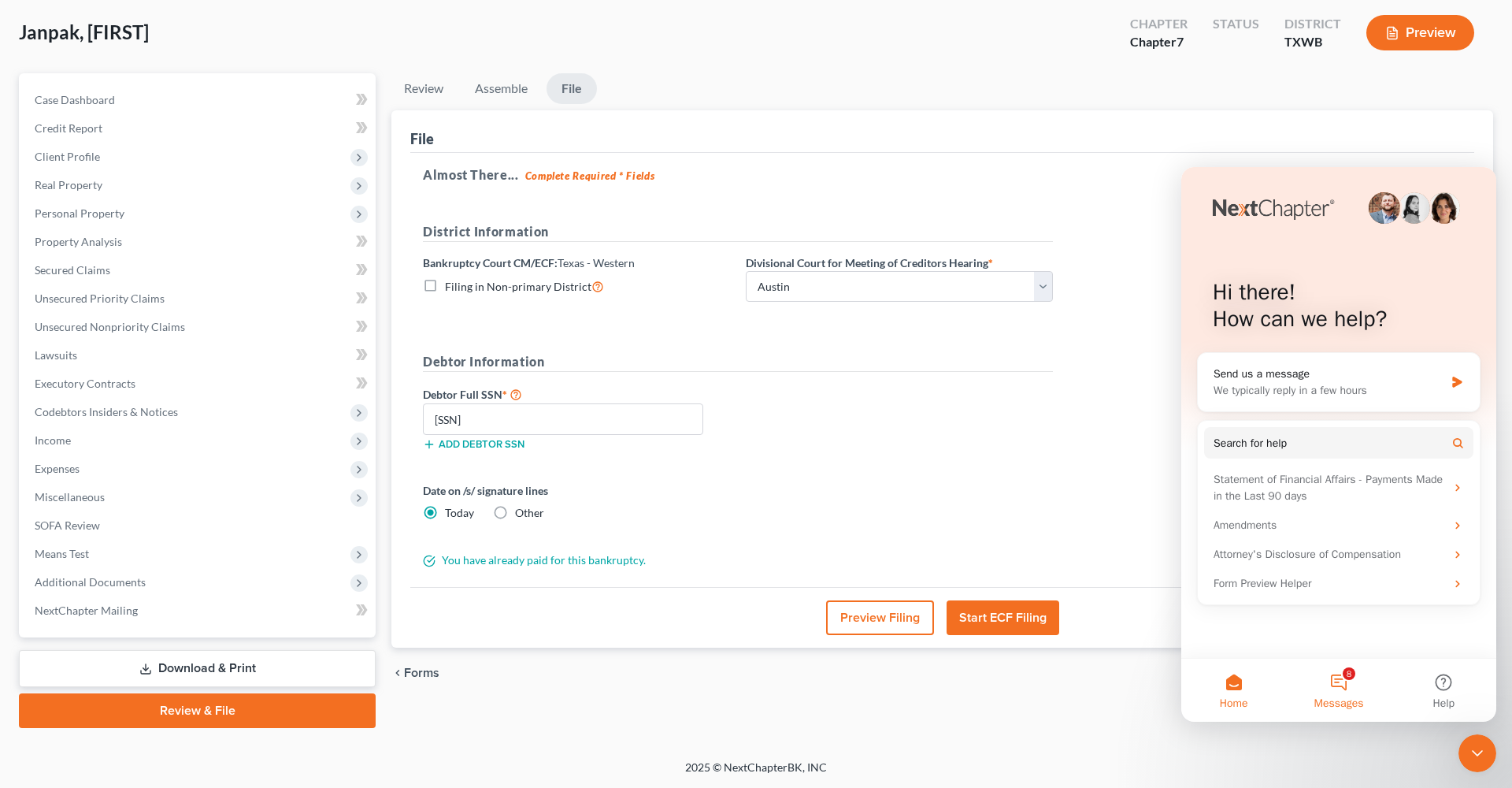 click on "8 Messages" at bounding box center (1338, 690) 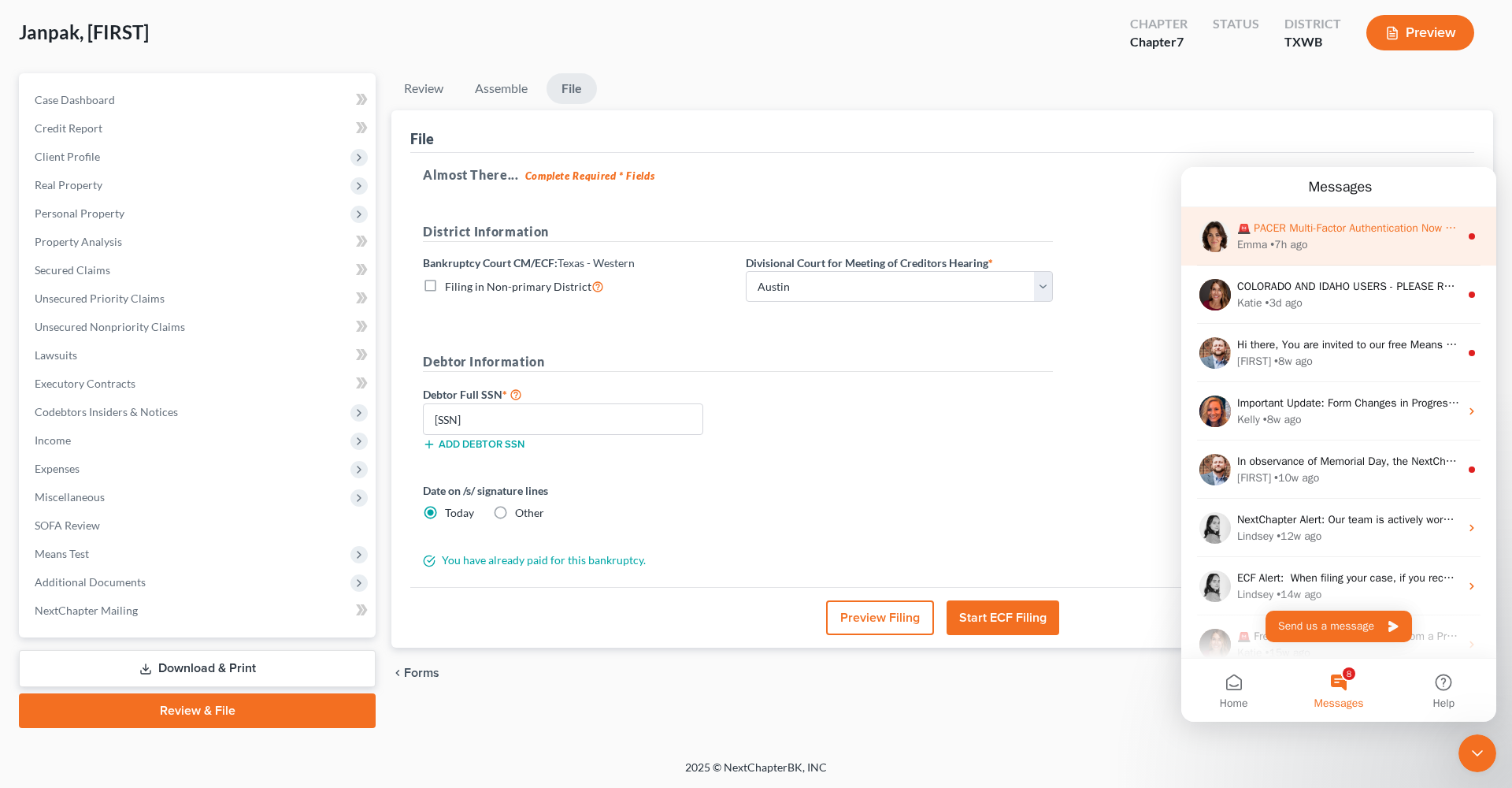 click on "🚨 PACER Multi-Factor Authentication Now Required 🚨   Starting August 1st, 2025, PACER requires Multi-Factor Authentication (MFA) for all filers in select districts, while enrolling users at random for other districts.   Please be sure to enable MFA in your PACER account settings. Once enabled, you will have 2 minutes to enter your MFA code when prompted during filing in NextChapter   Learn More Here" at bounding box center [2203, 228] 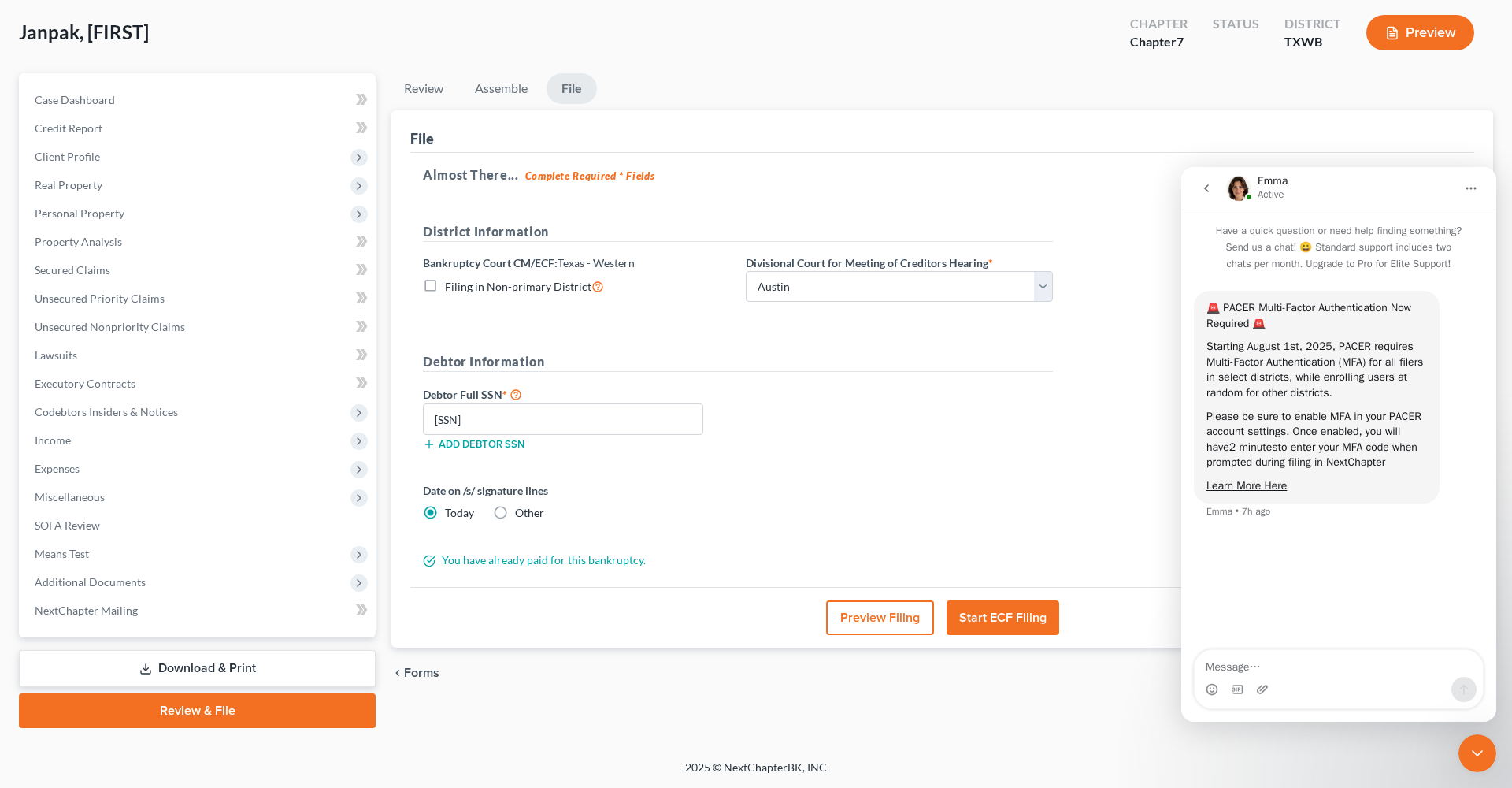 scroll, scrollTop: 0, scrollLeft: 0, axis: both 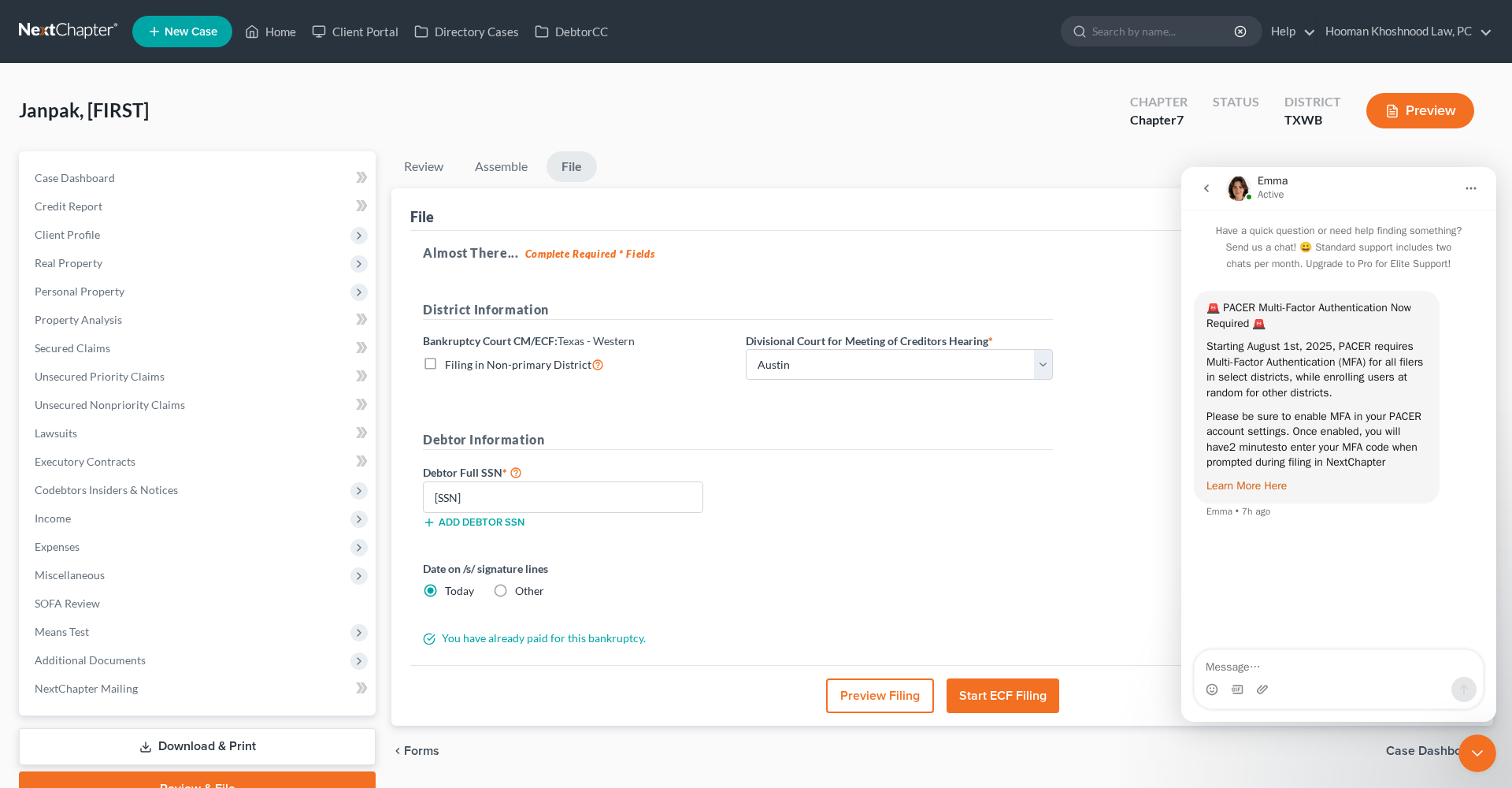 click on "Learn More Here" at bounding box center [1247, 485] 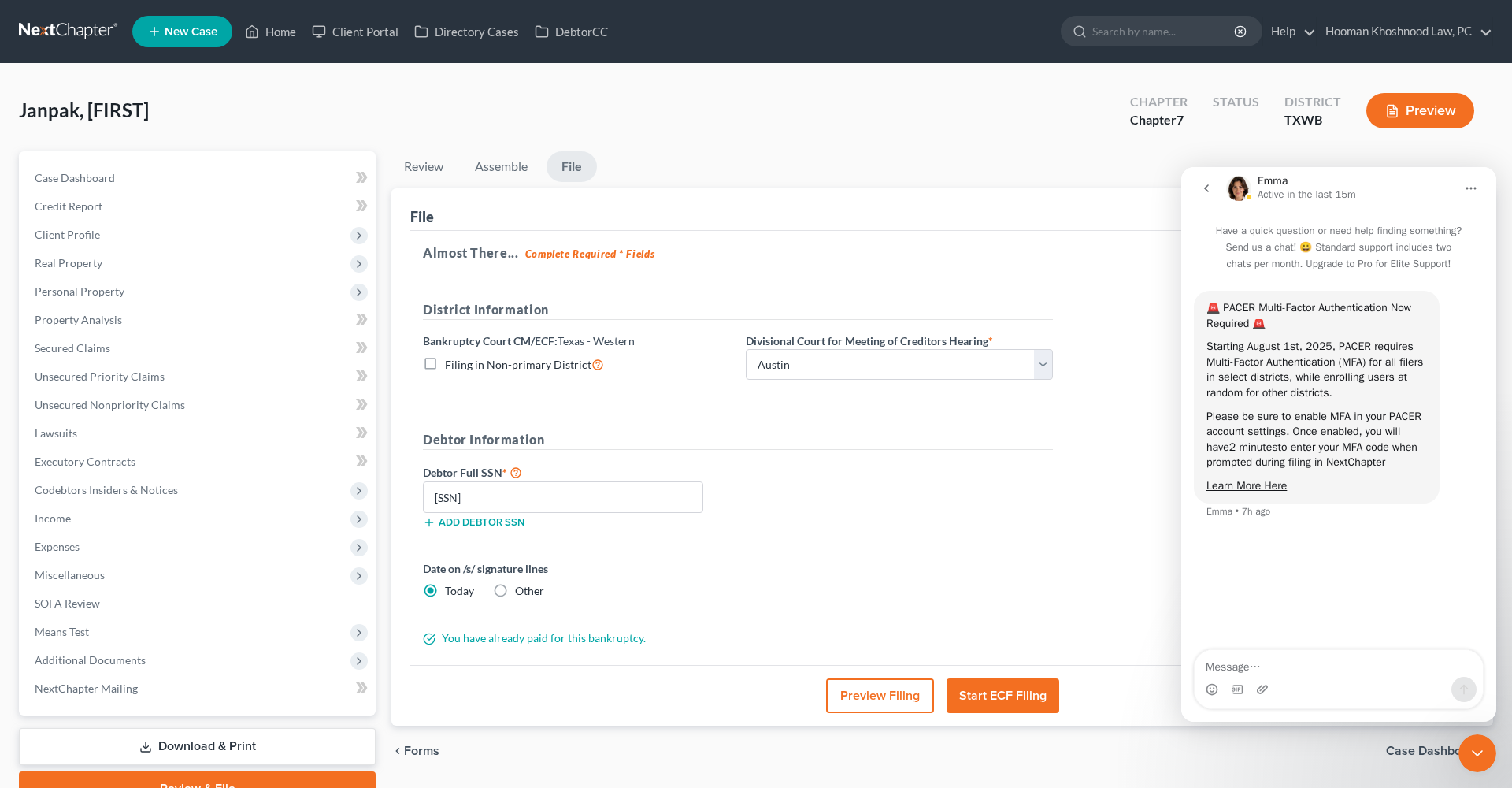 click 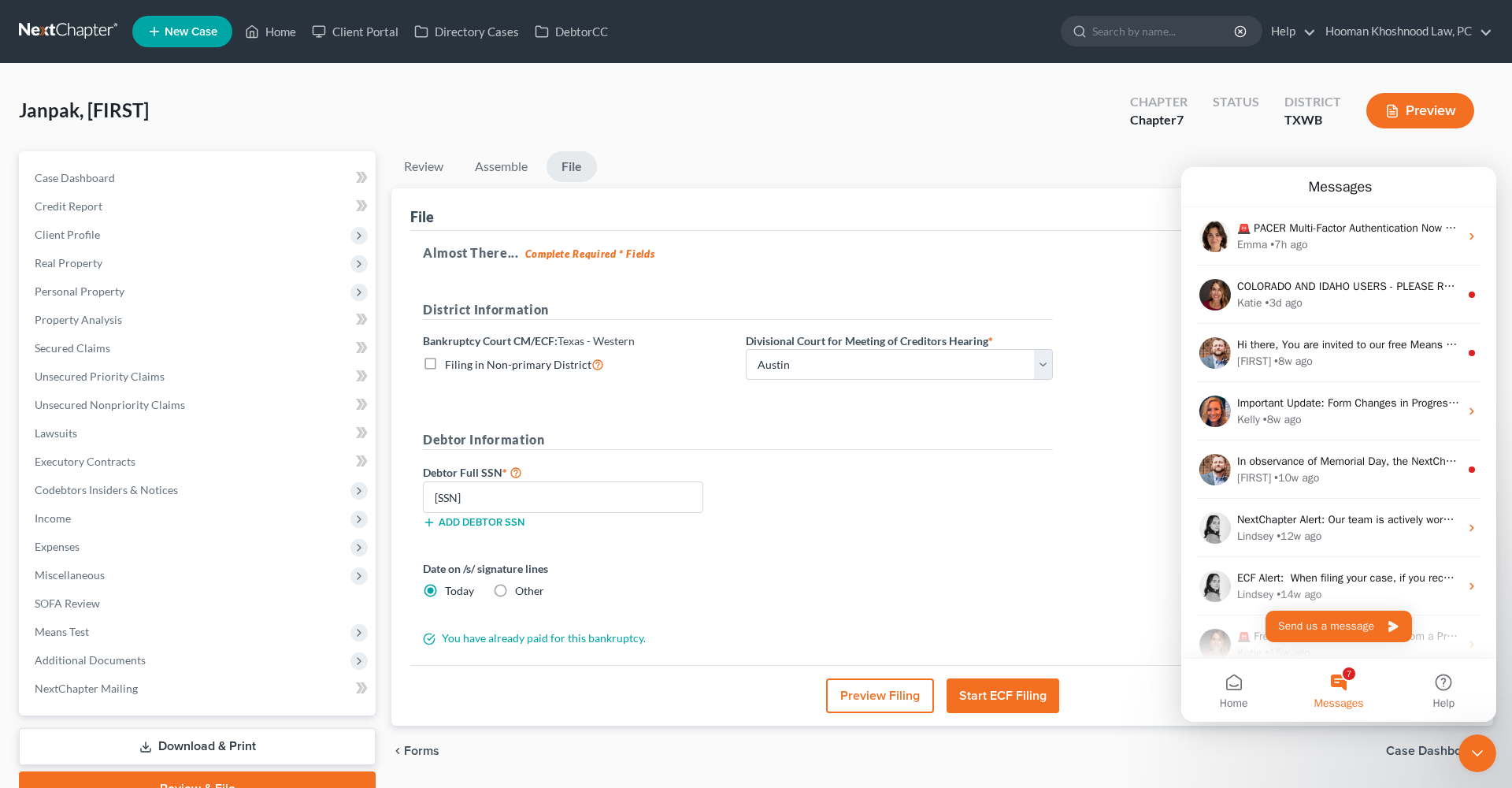 click on "Almost There... Complete Required * Fields District Information Bankruptcy Court CM/ECF:  Texas - Western Filing in Non-primary District  Divisional Court for Meeting of Creditors Hearing  * Choose Division Austin El Paso Midland San Antonio Waco Debtor Information Debtor Full SSN  *   631-25-5313 Add debtor SSN Date on /s/ signature lines Today Other You have already paid for this bankruptcy." at bounding box center [942, 448] 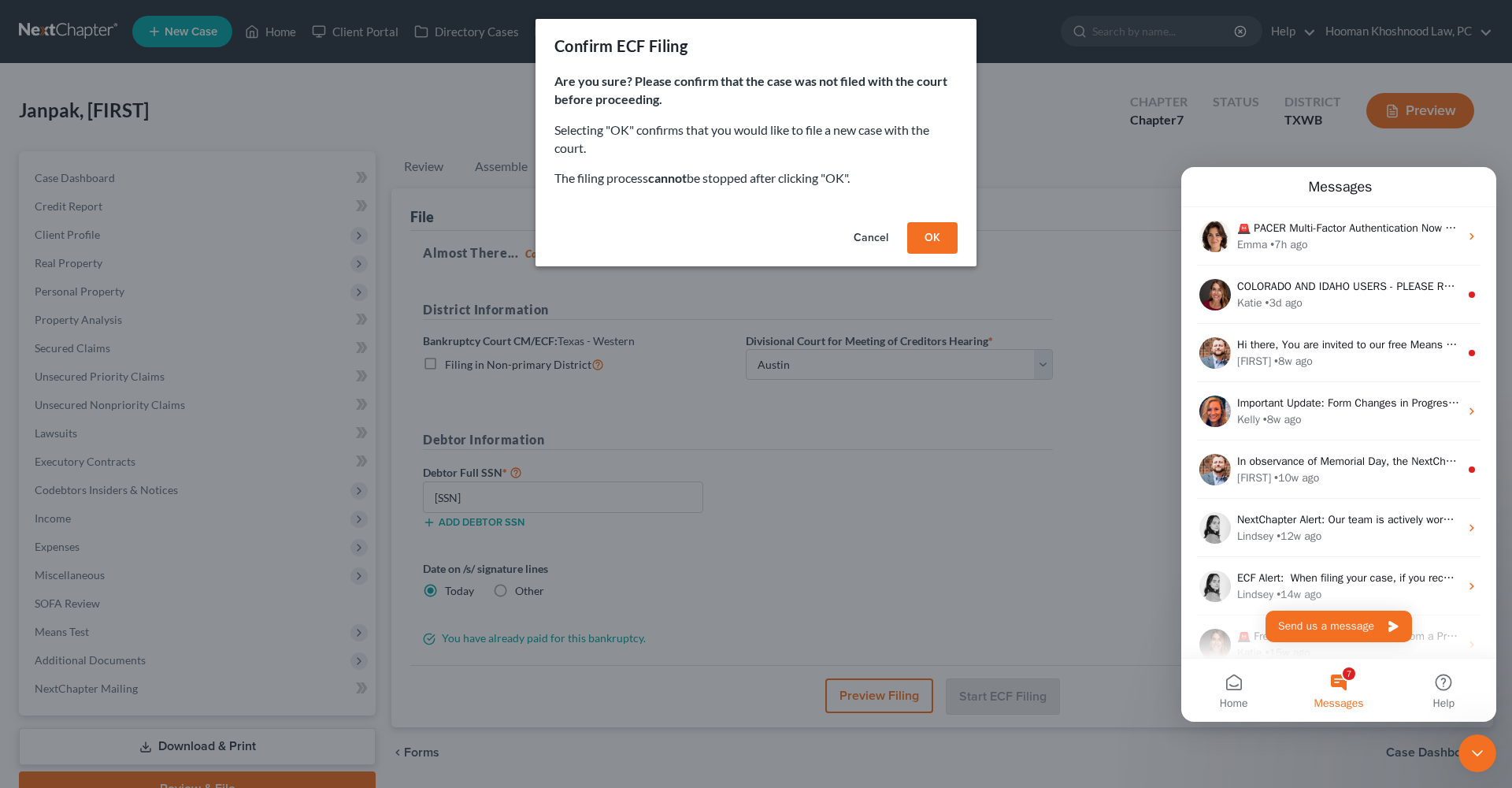 click on "OK" at bounding box center [932, 238] 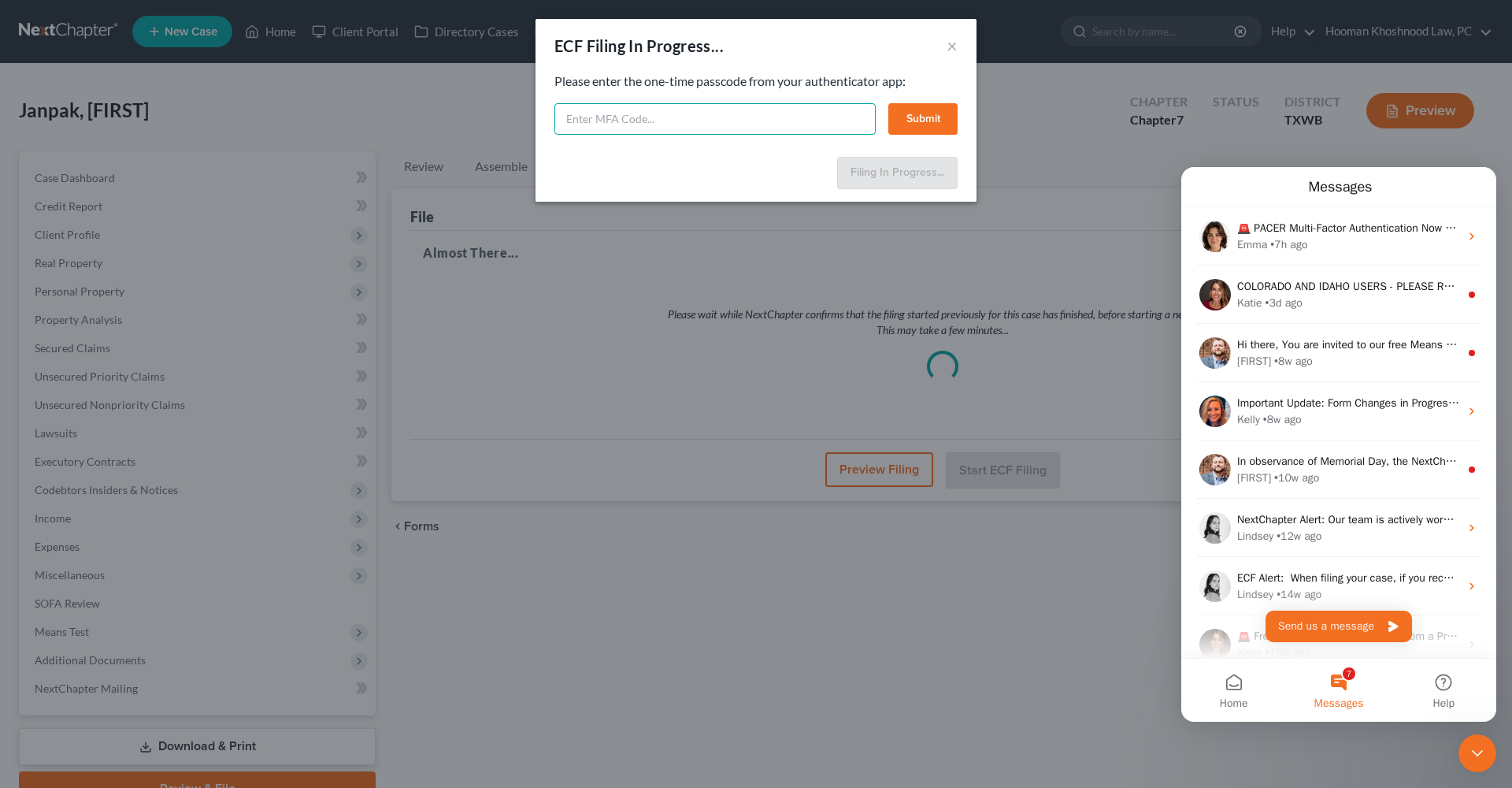 click at bounding box center [715, 119] 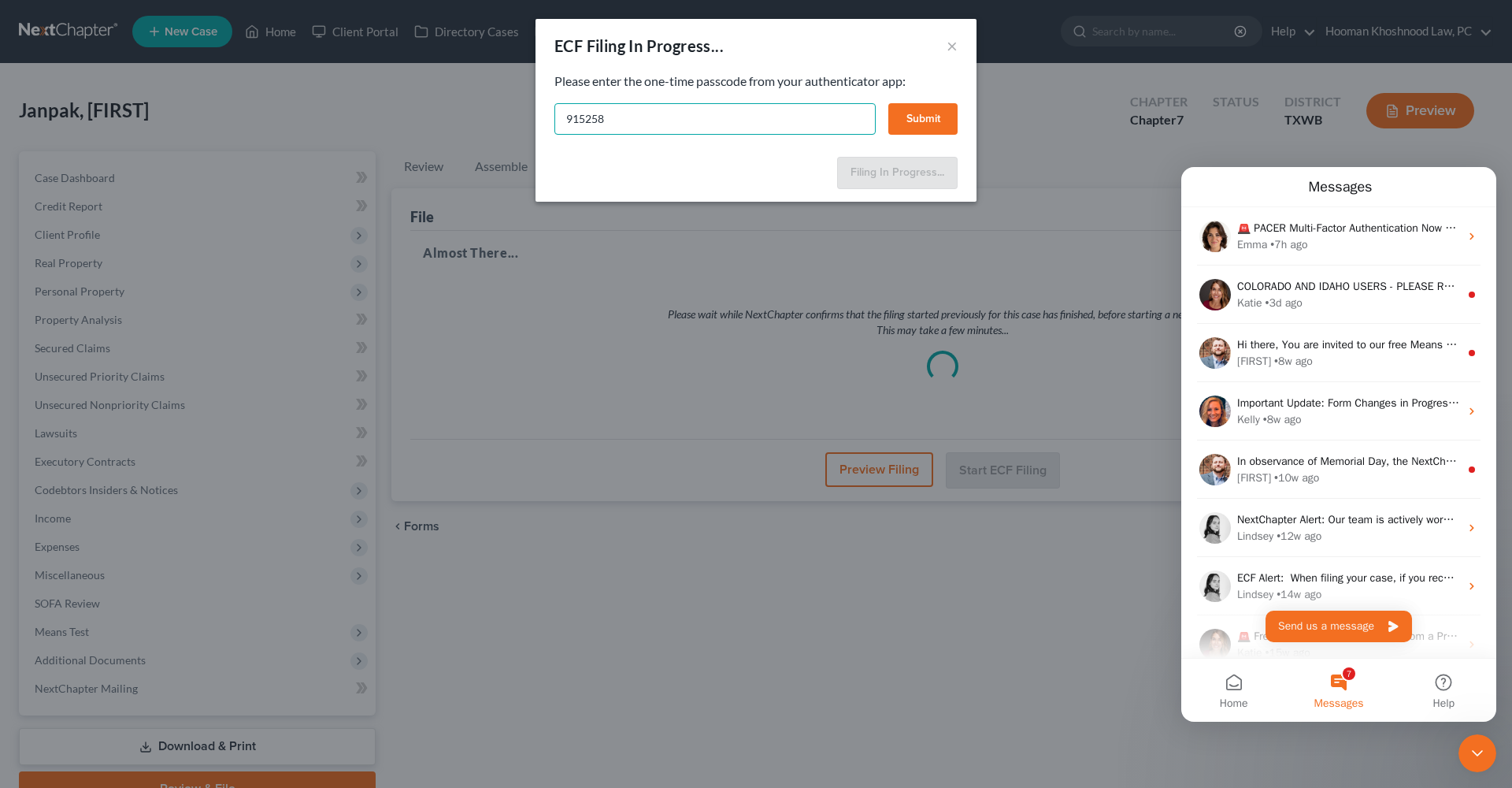 type on "915258" 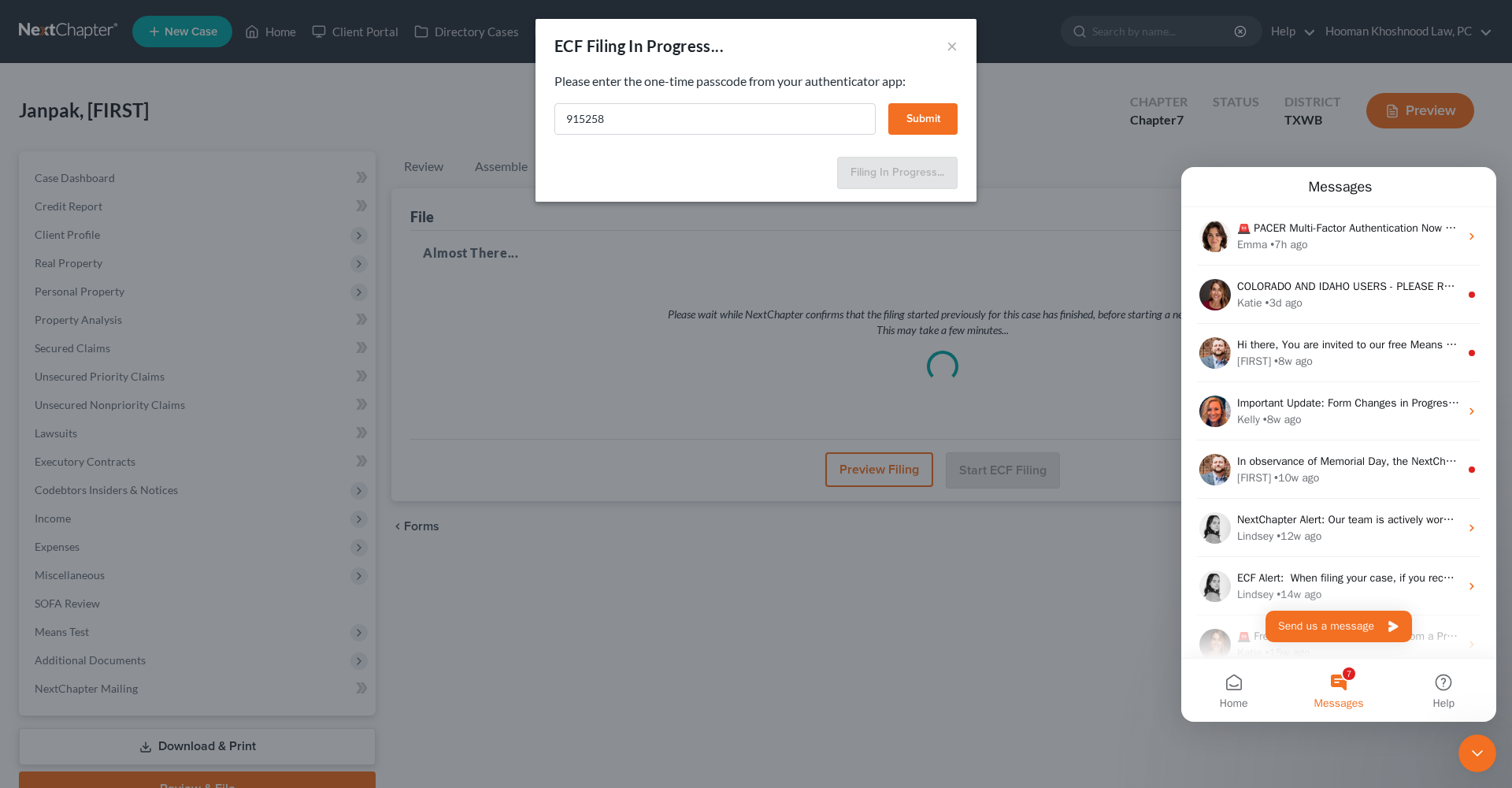click on "Submit" at bounding box center (923, 119) 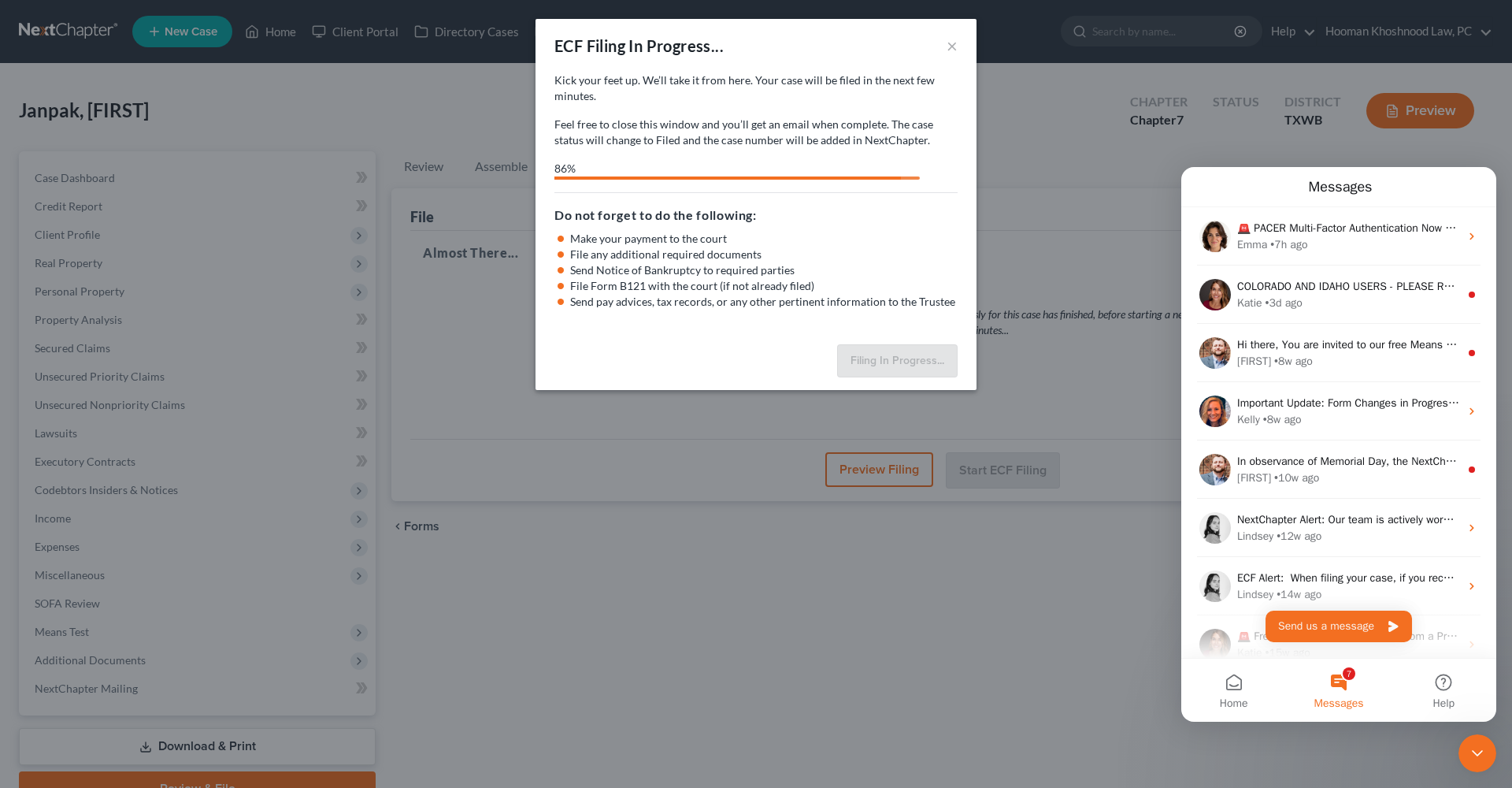 select on "0" 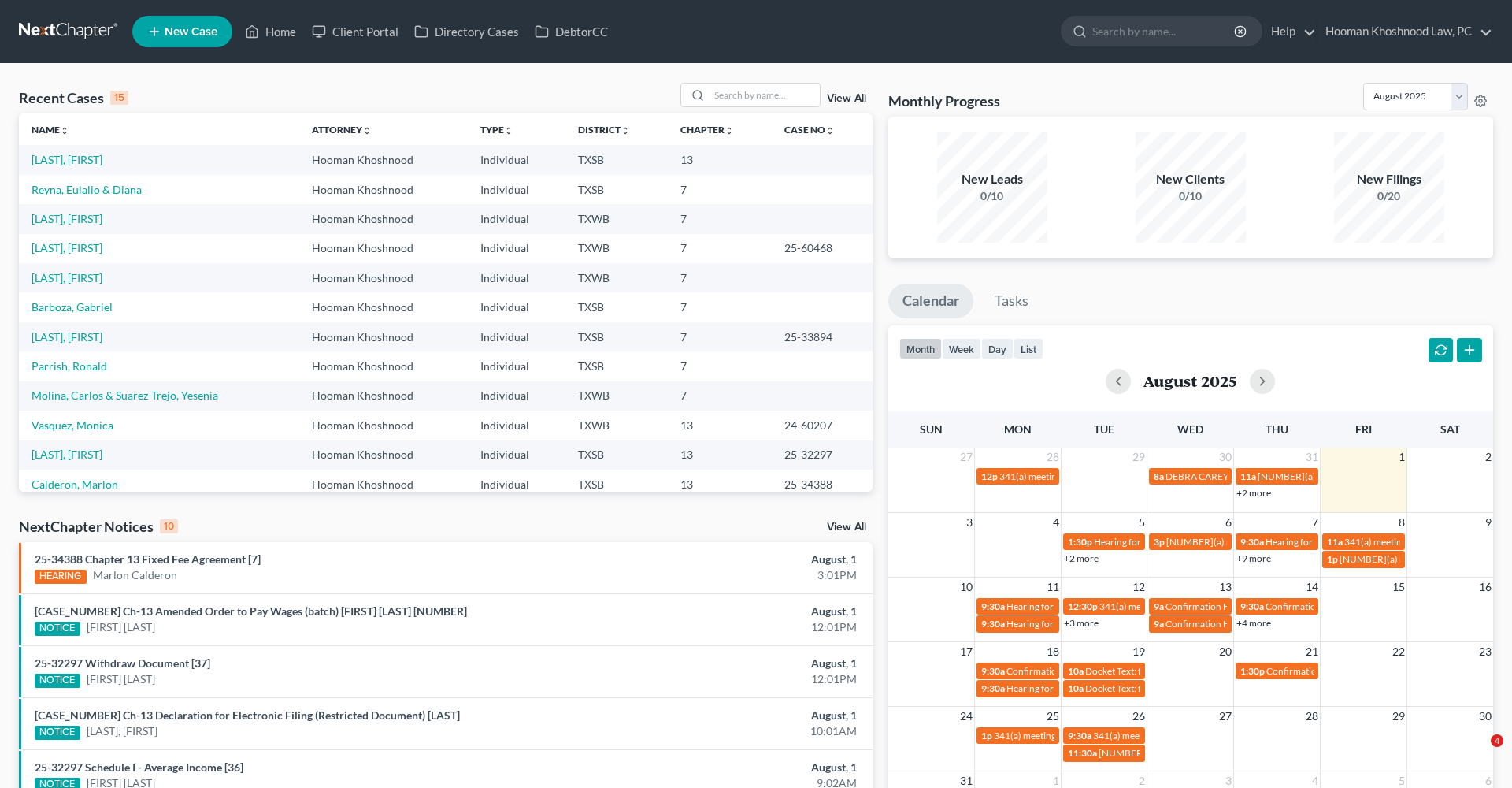 scroll, scrollTop: 0, scrollLeft: 0, axis: both 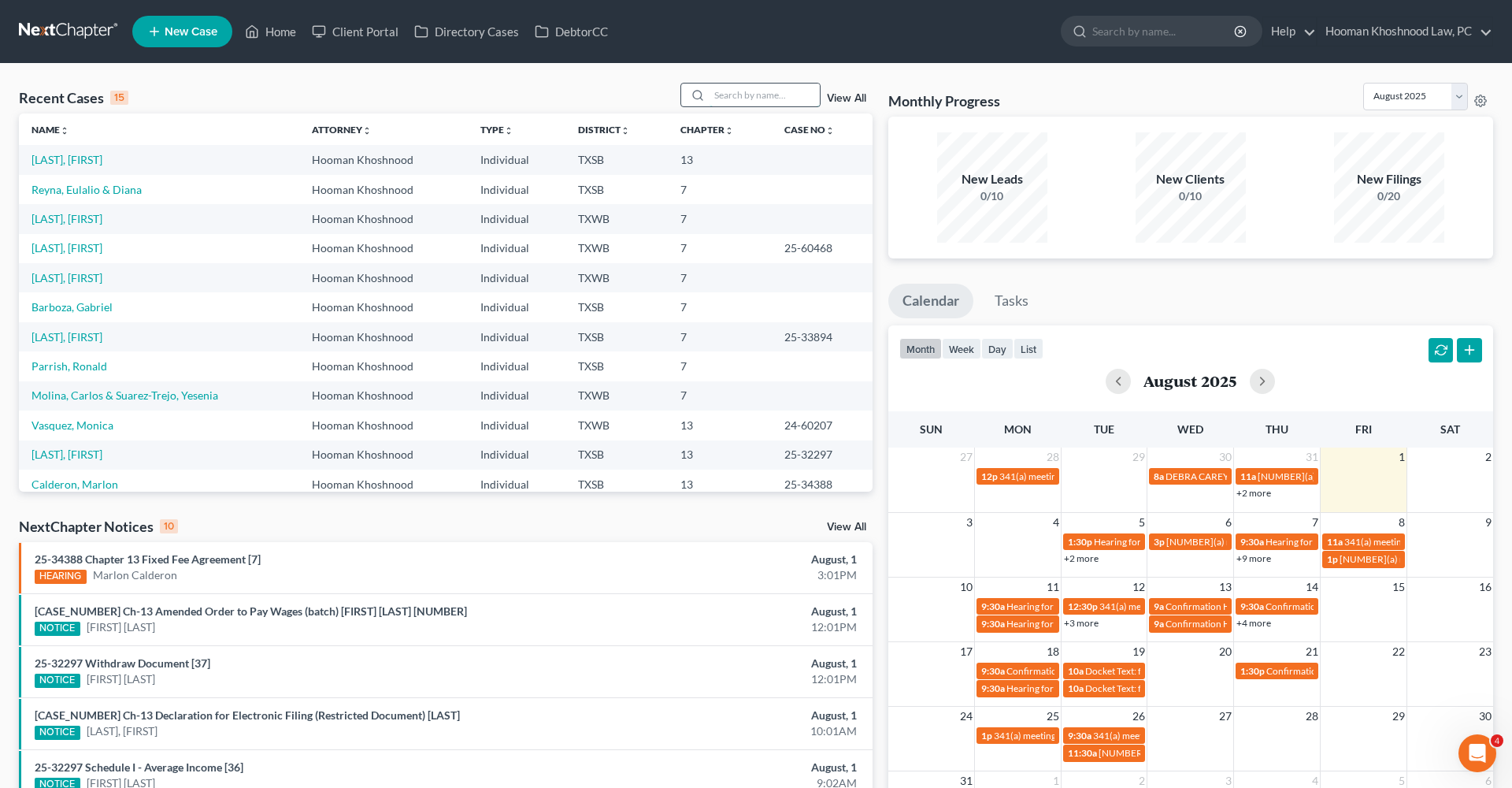 click at bounding box center [765, 95] 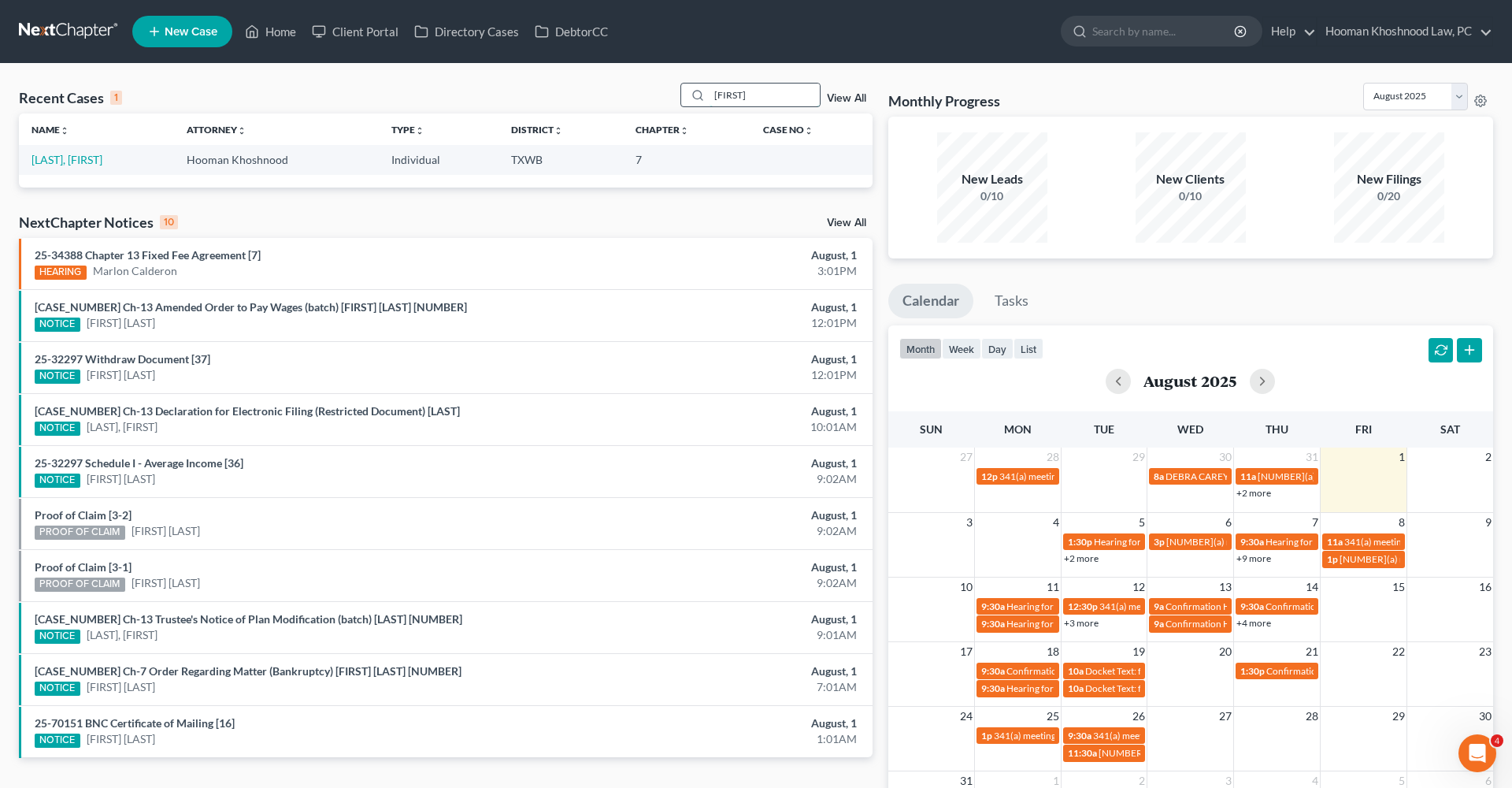 type on "[FIRST]" 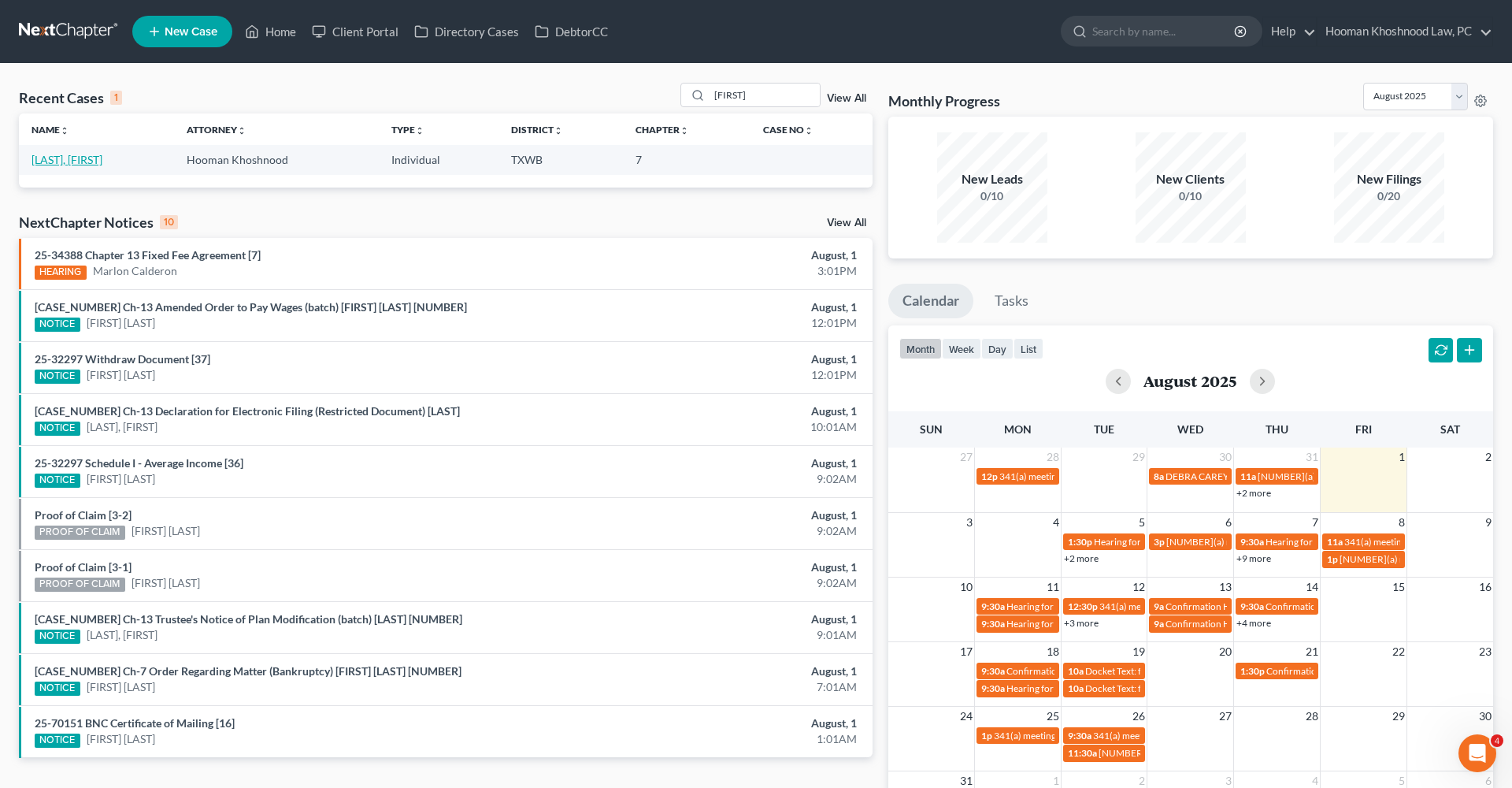 drag, startPoint x: 751, startPoint y: 97, endPoint x: 86, endPoint y: 161, distance: 668.0726 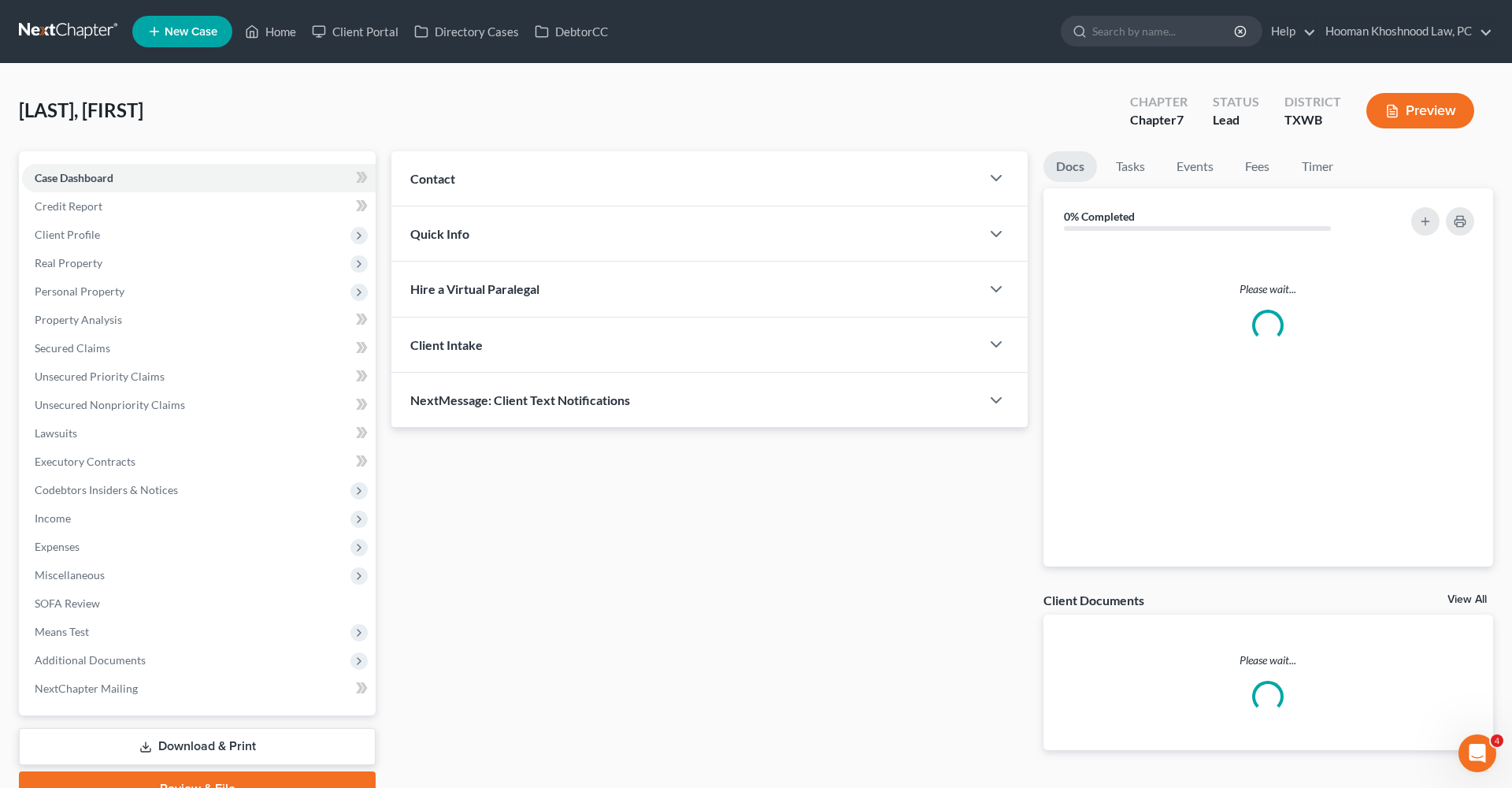 click on "Case Dashboard
Payments
Invoices
Payments
Payments
Credit Report
Client Profile
Home" at bounding box center (197, 433) 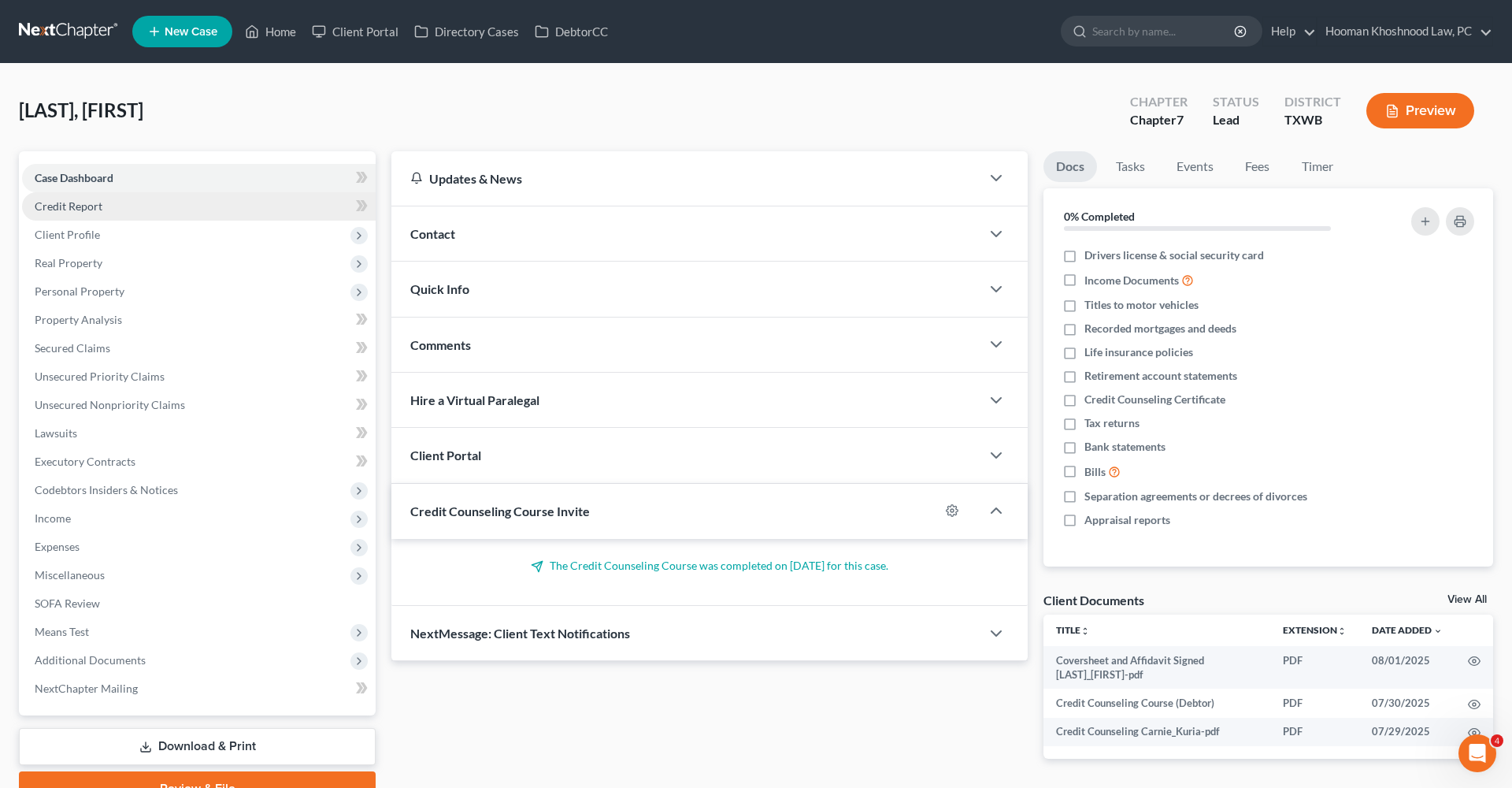 click on "Credit Report" at bounding box center (69, 206) 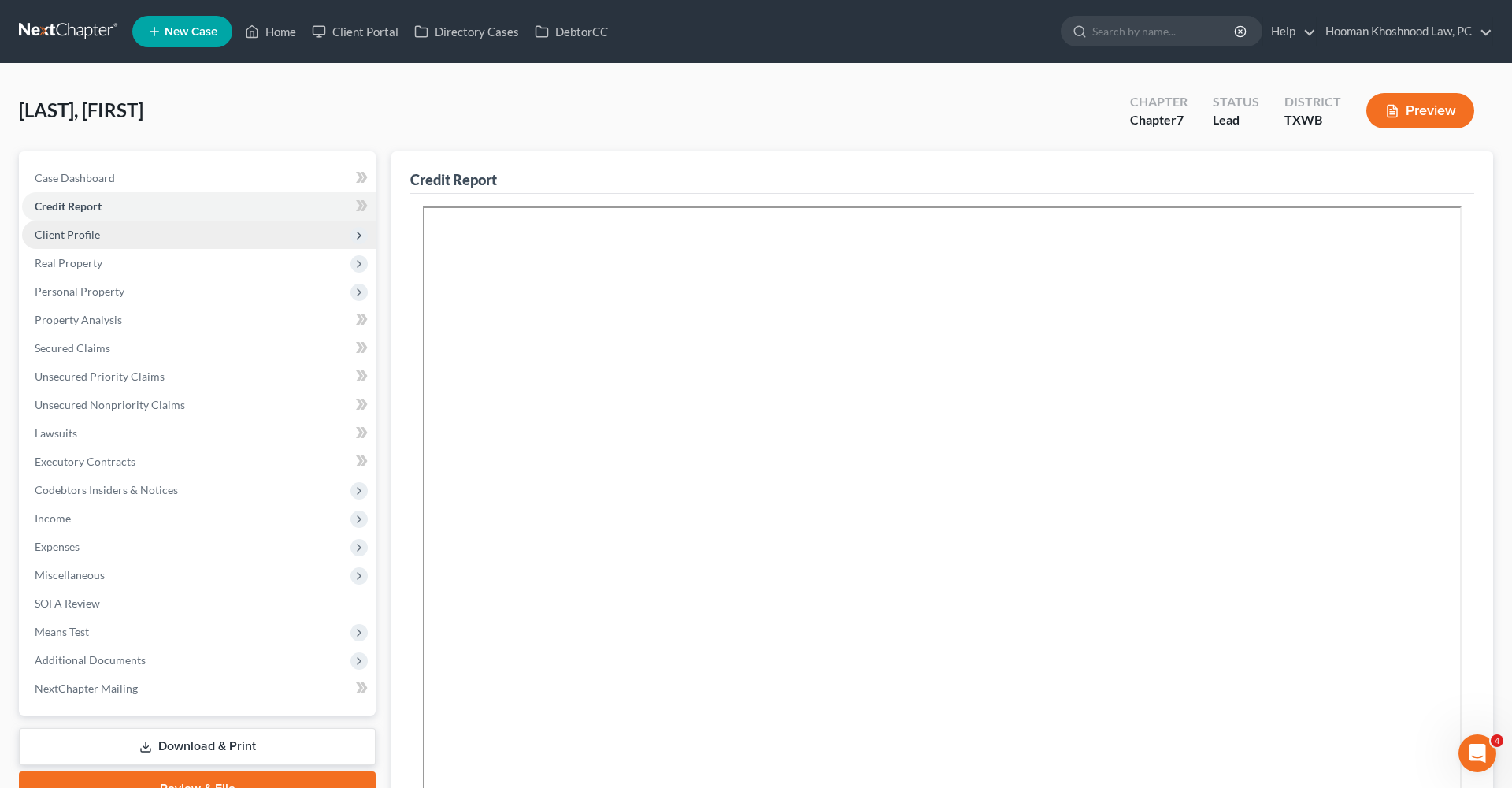 click on "Client Profile" at bounding box center (67, 234) 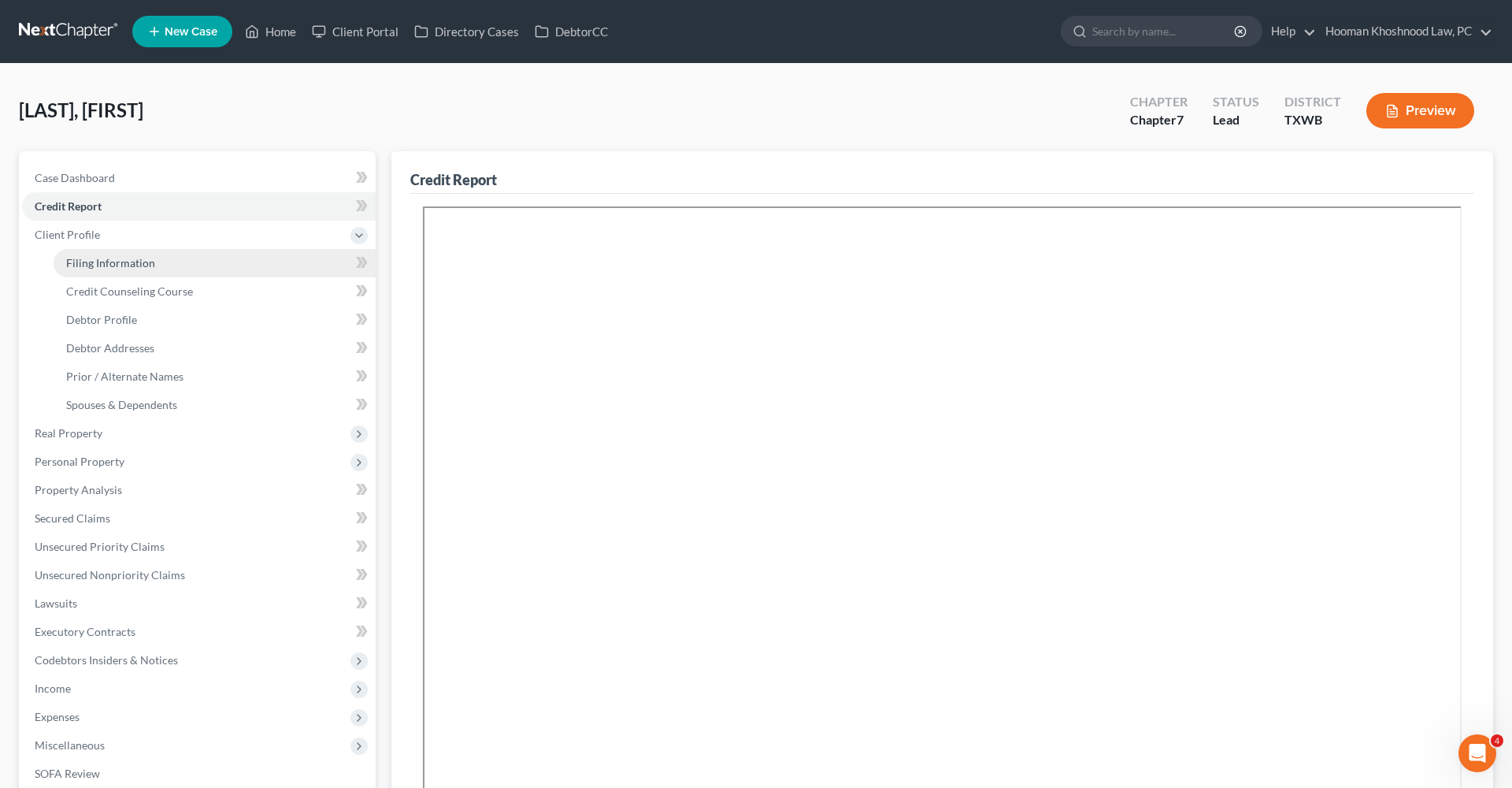 click on "Filing Information" at bounding box center [110, 262] 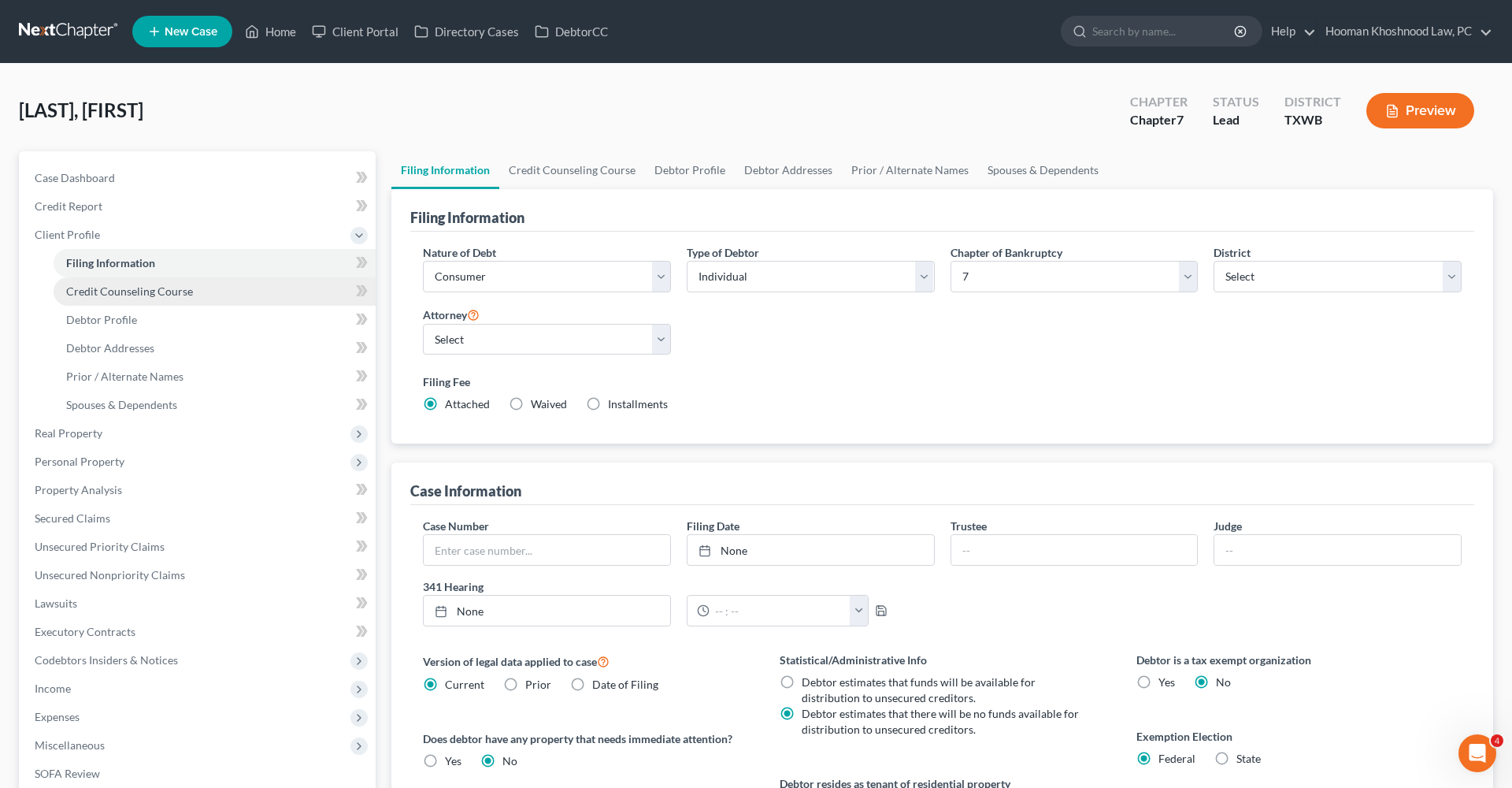 click on "Credit Counseling Course" at bounding box center [129, 291] 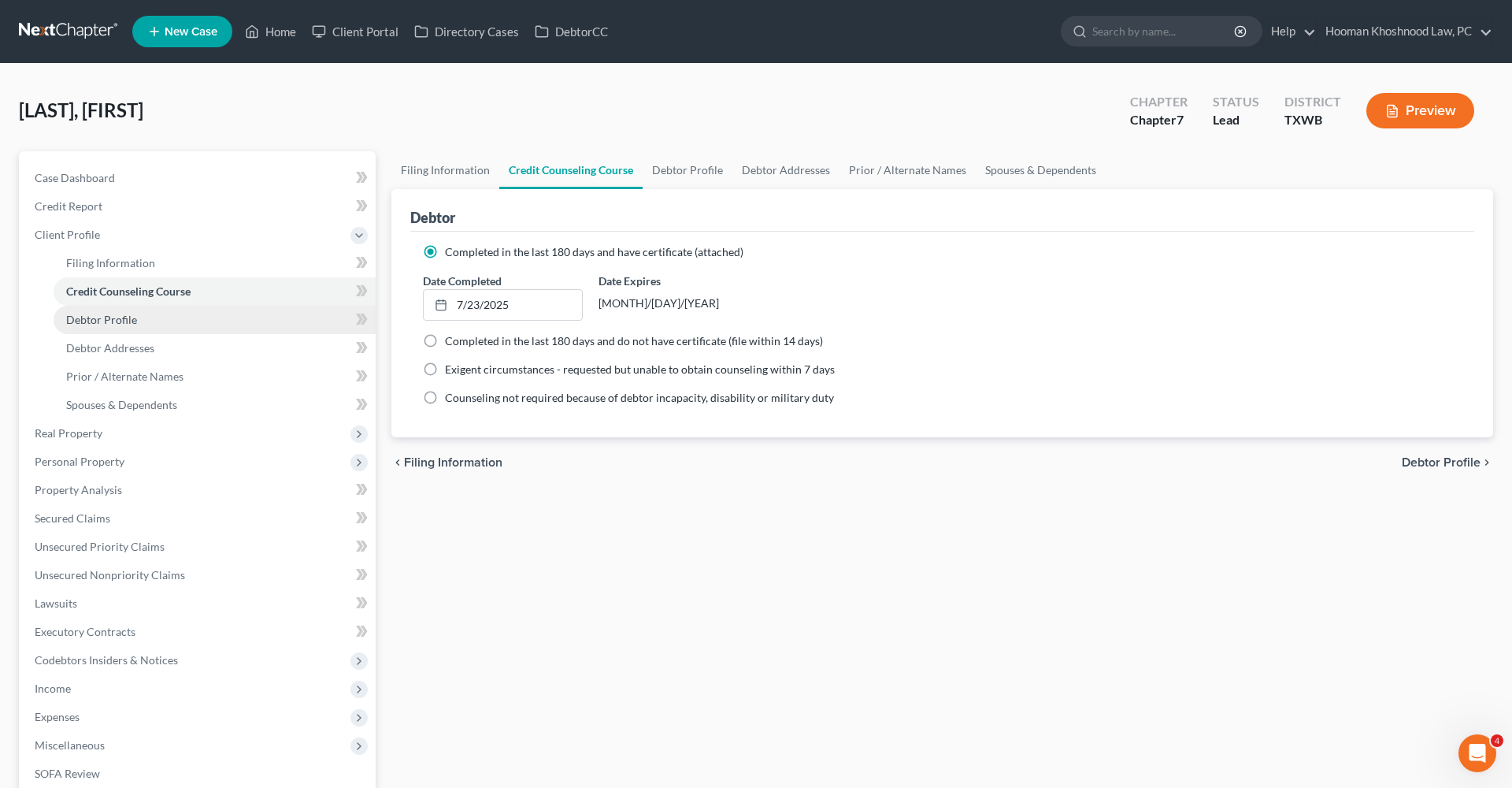 click on "Debtor Profile" at bounding box center (102, 319) 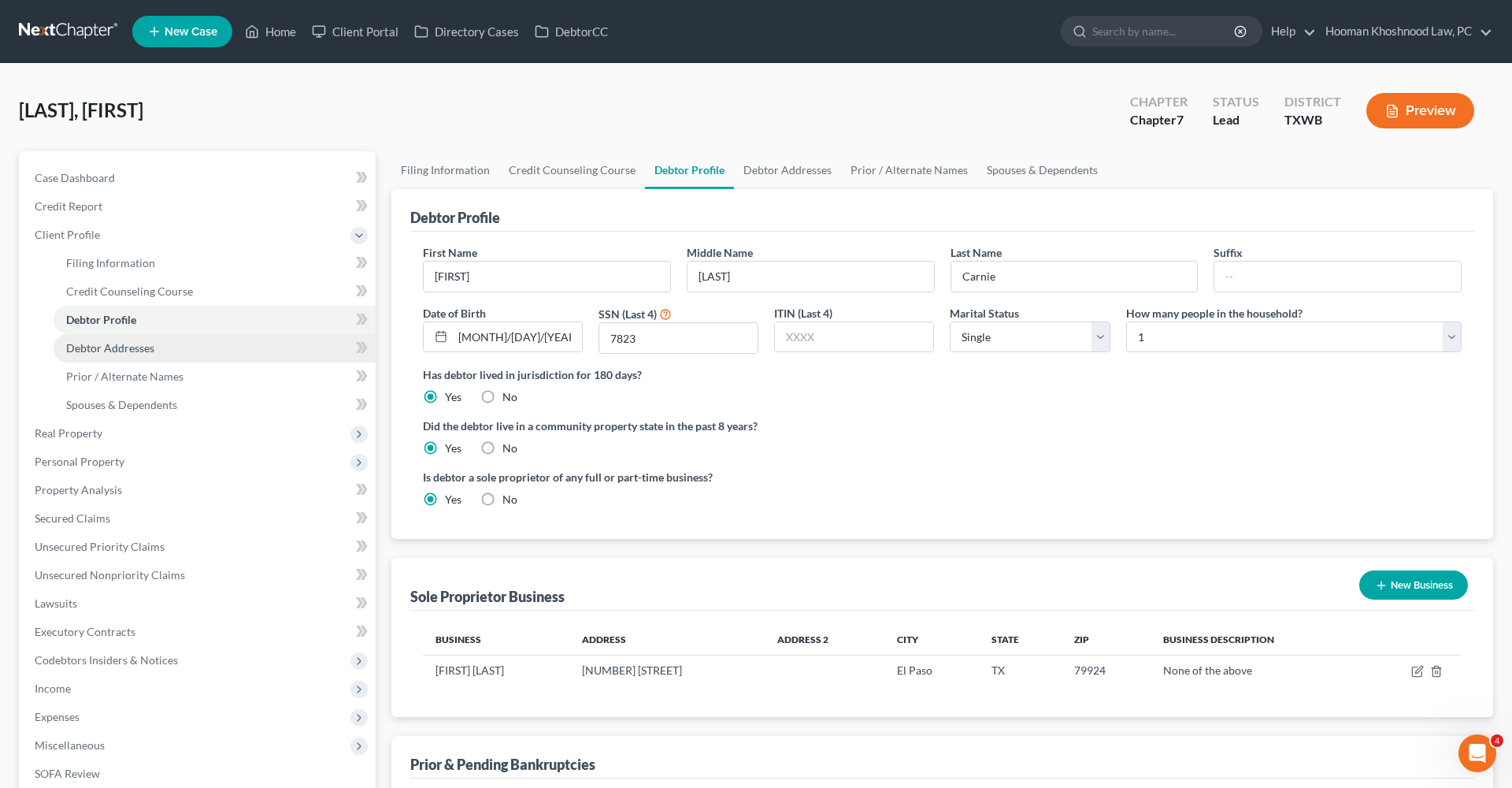 click on "Debtor Addresses" at bounding box center [110, 348] 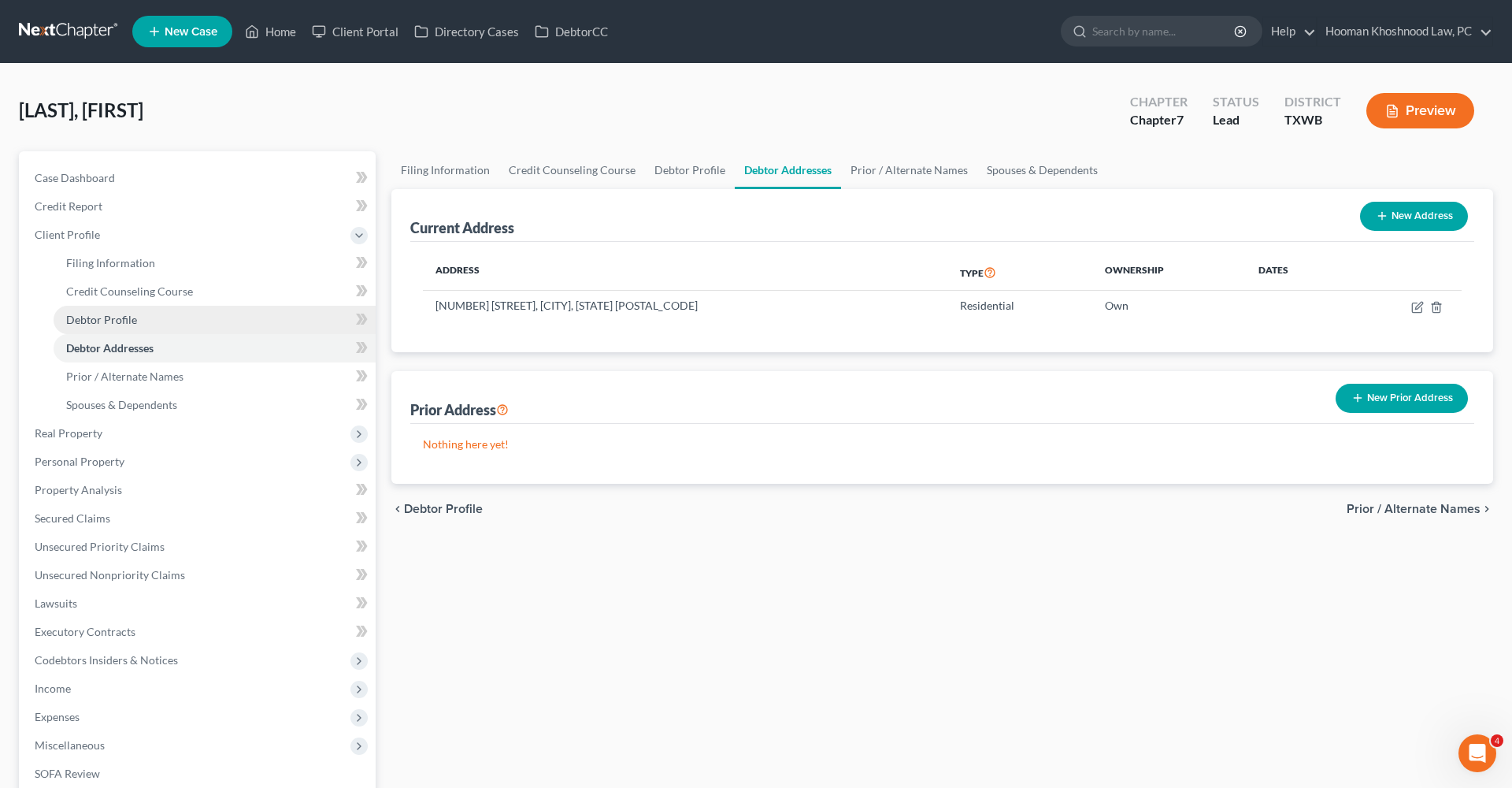 click on "Debtor Profile" at bounding box center (102, 319) 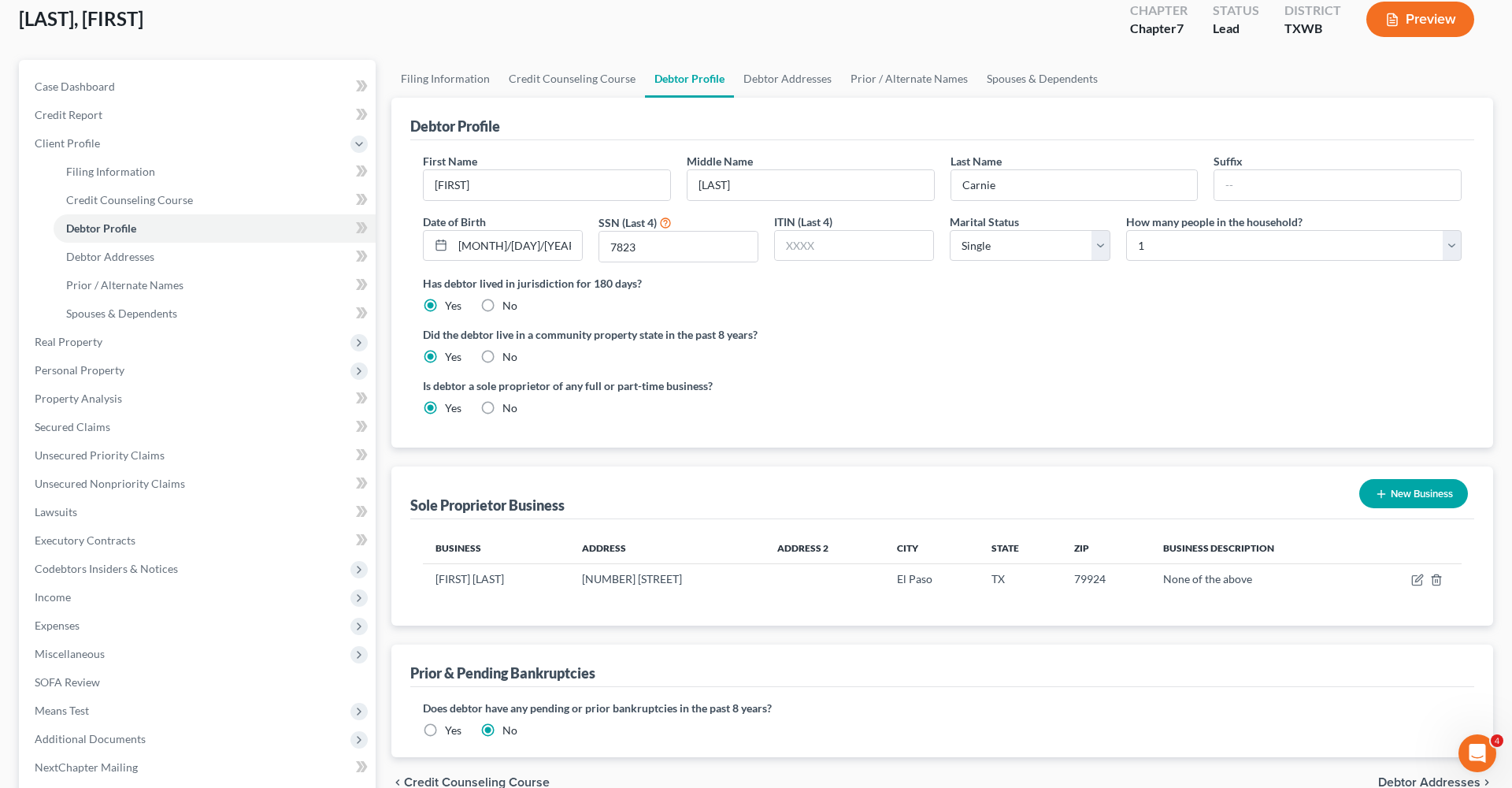 scroll, scrollTop: 118, scrollLeft: 0, axis: vertical 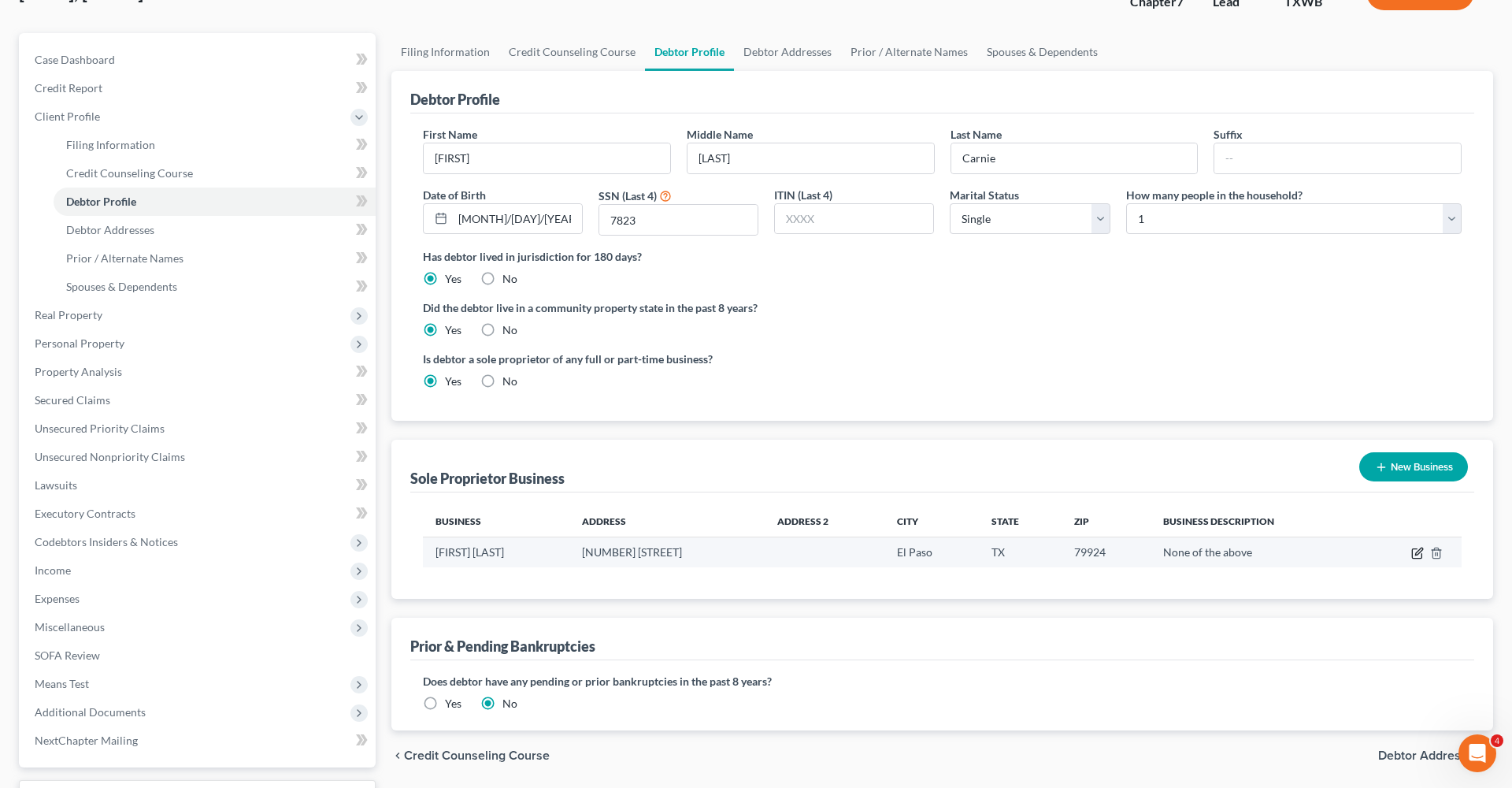 click 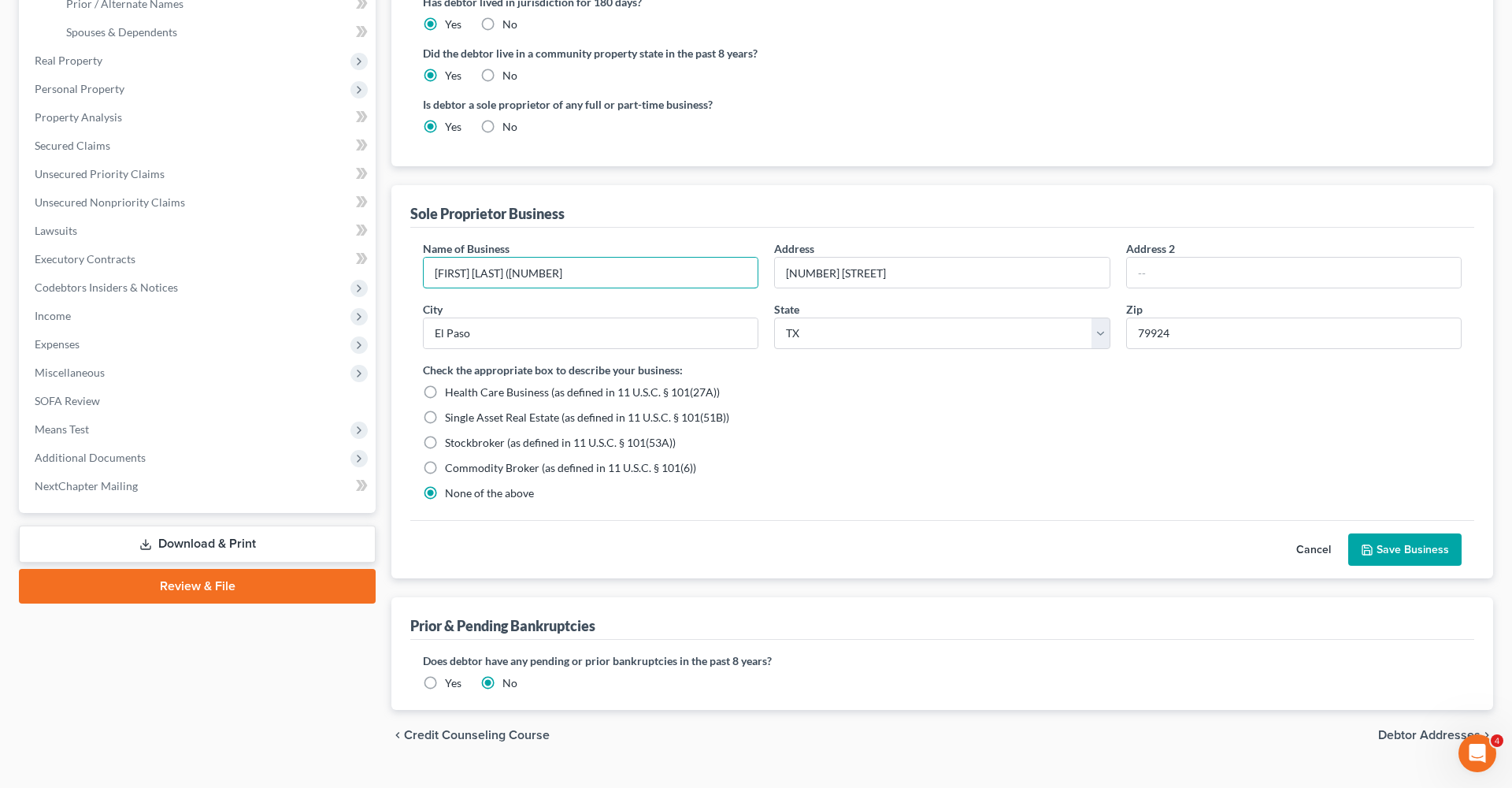 type on "[FIRST] [LAST] ([NUMBER]" 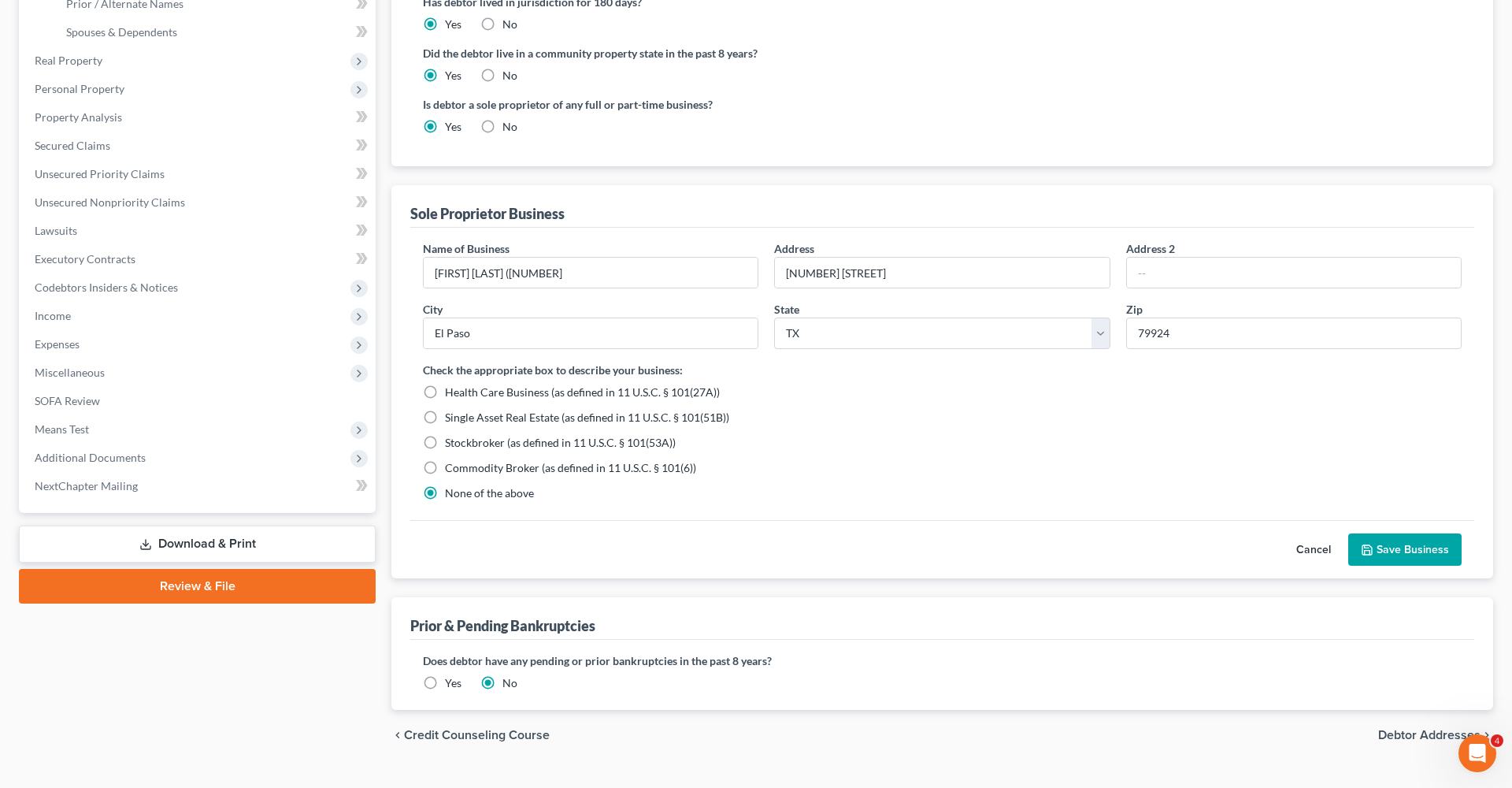 click on "Save Business" at bounding box center [1405, 550] 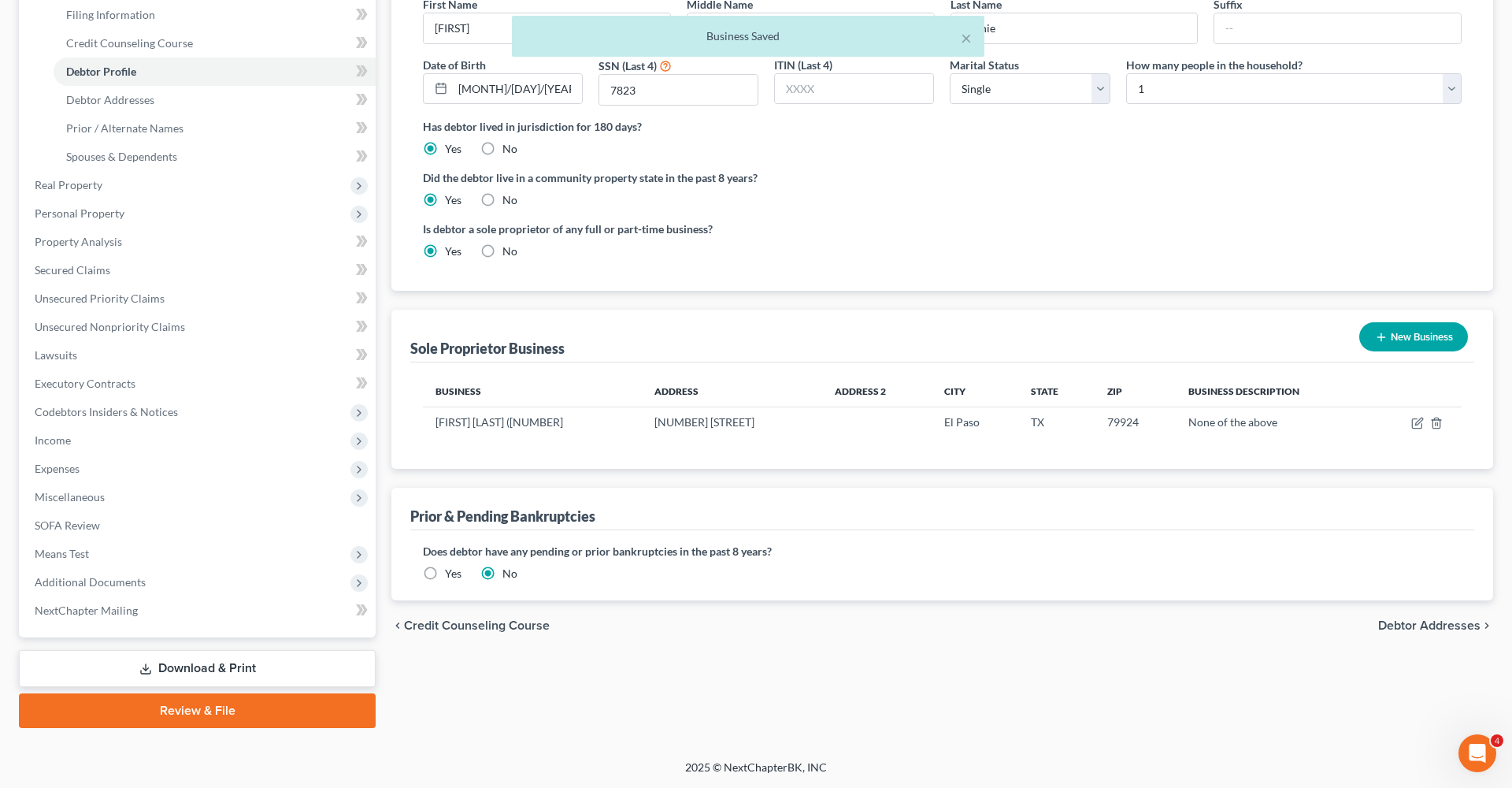 scroll, scrollTop: 248, scrollLeft: 0, axis: vertical 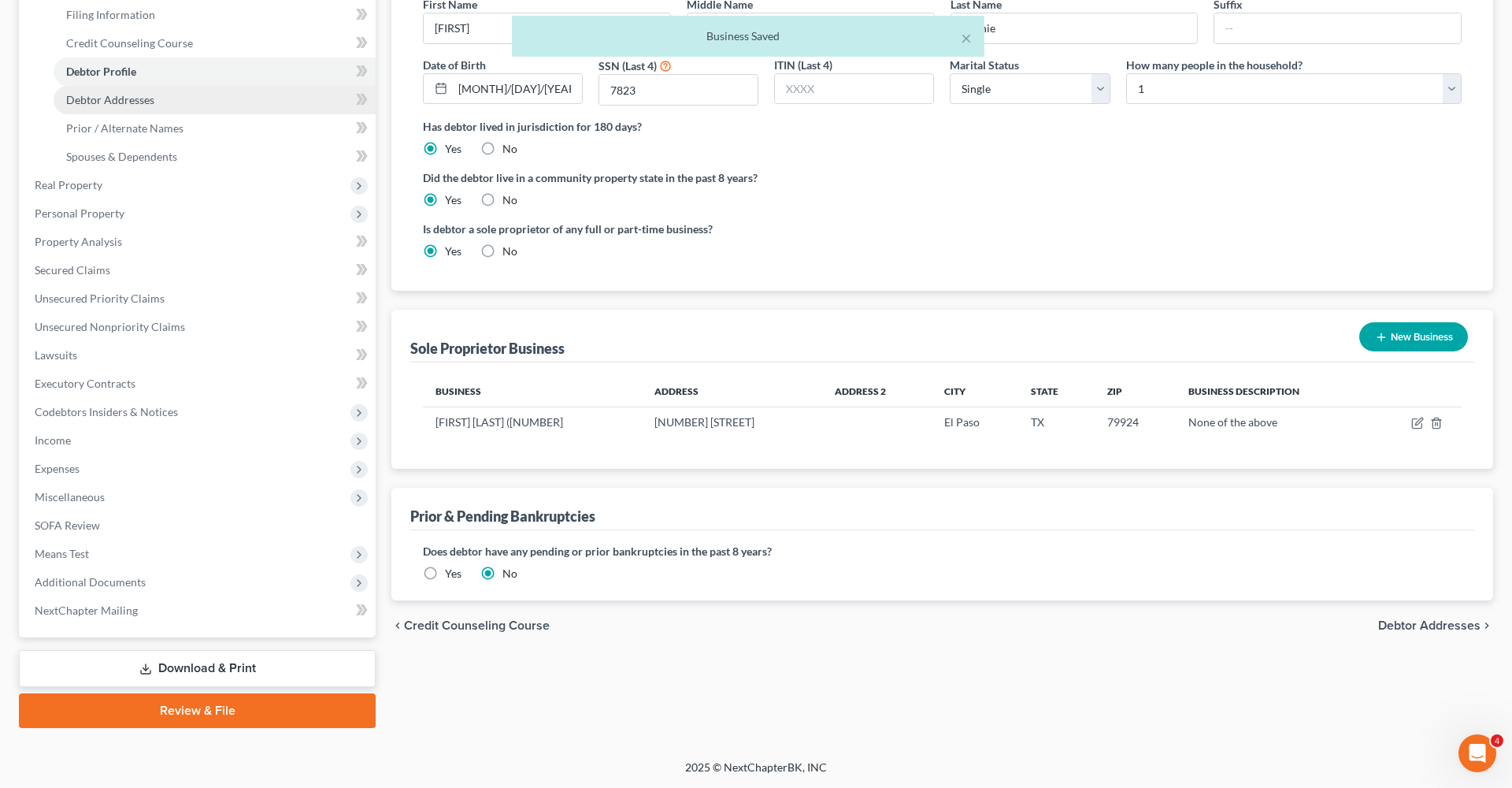 click on "Debtor Addresses" at bounding box center [214, 100] 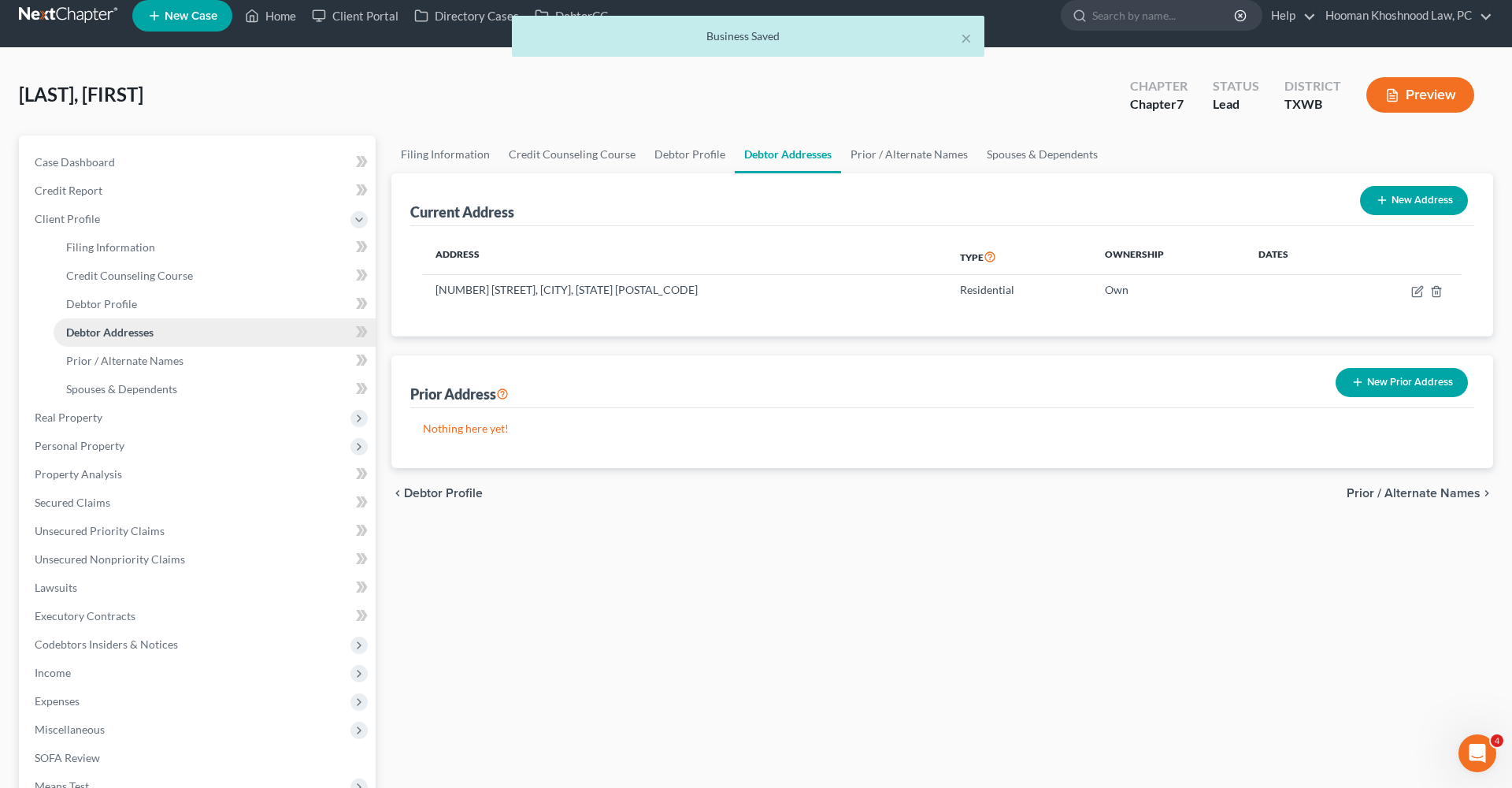 scroll, scrollTop: 0, scrollLeft: 0, axis: both 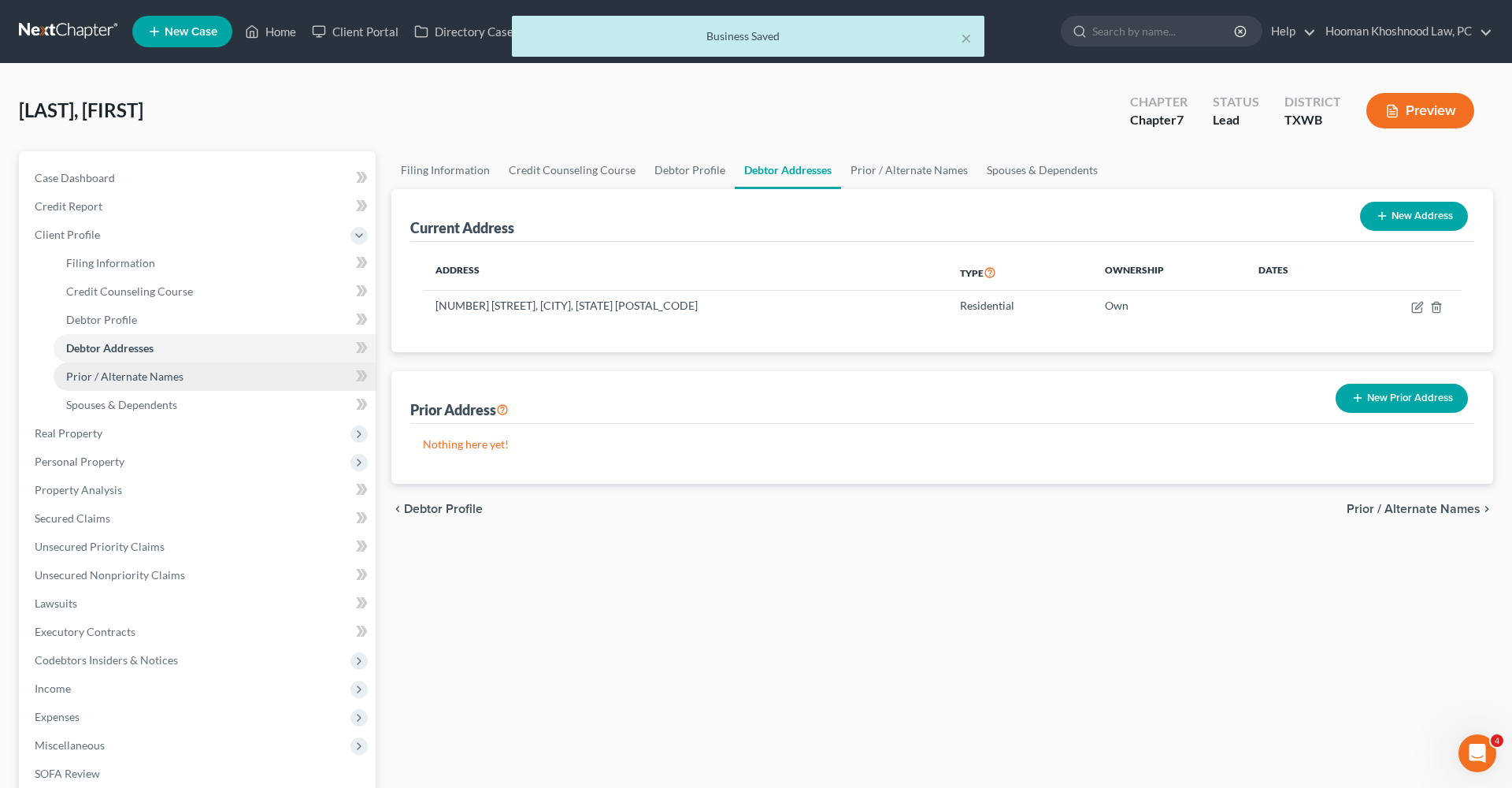 click on "Prior / Alternate Names" at bounding box center (124, 376) 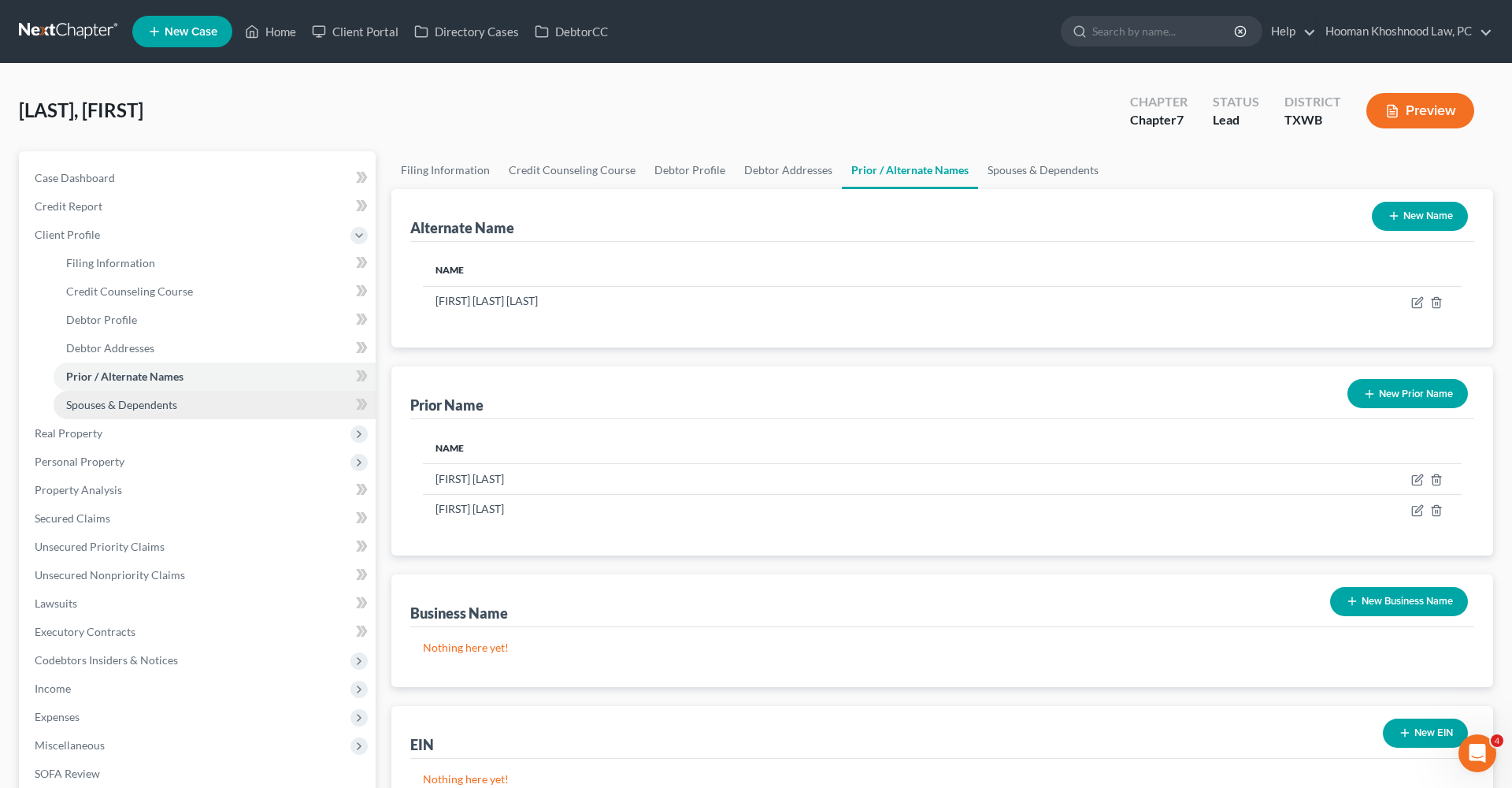 click on "Spouses & Dependents" at bounding box center [121, 404] 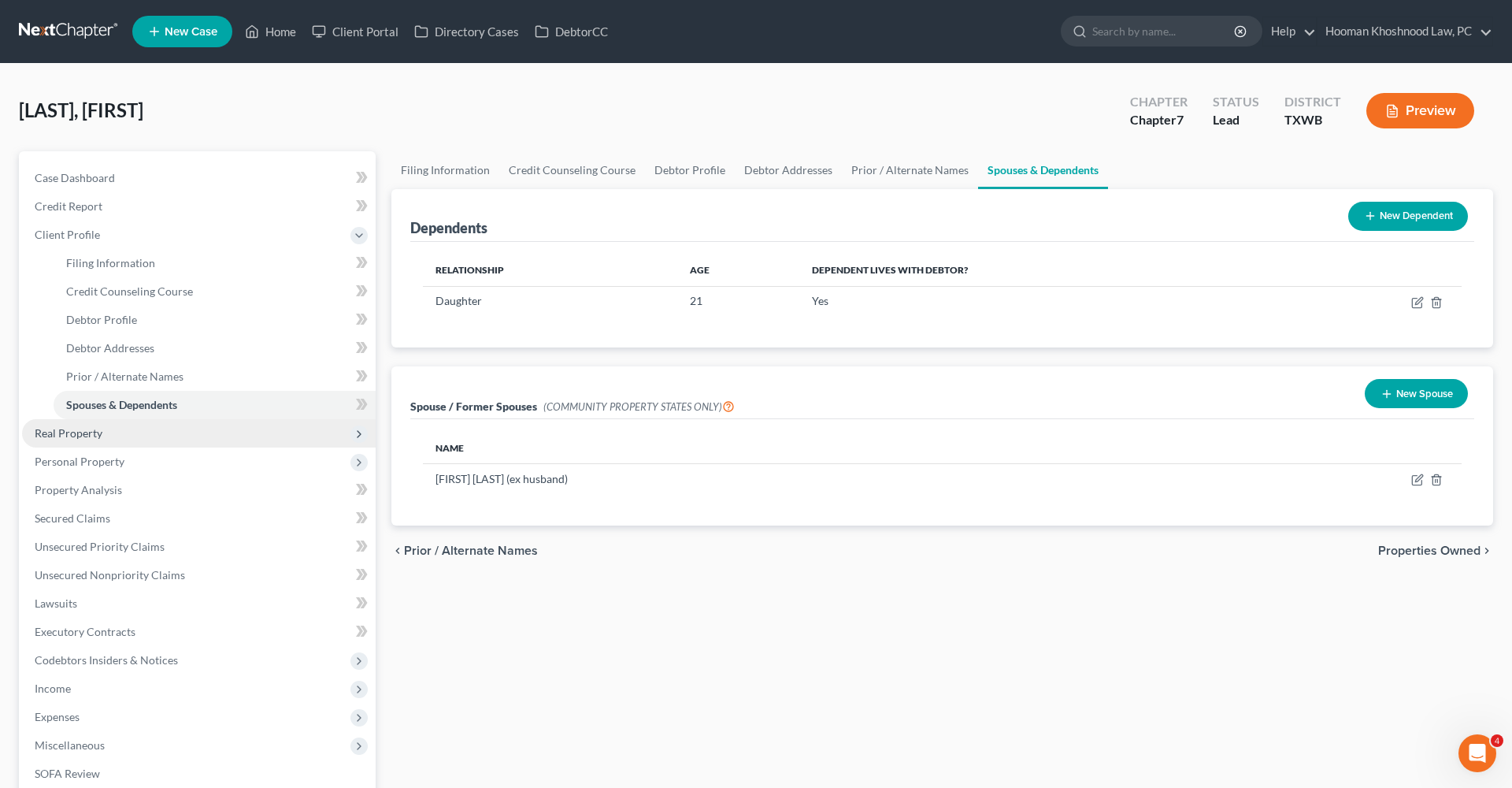 click on "Real Property" at bounding box center (69, 433) 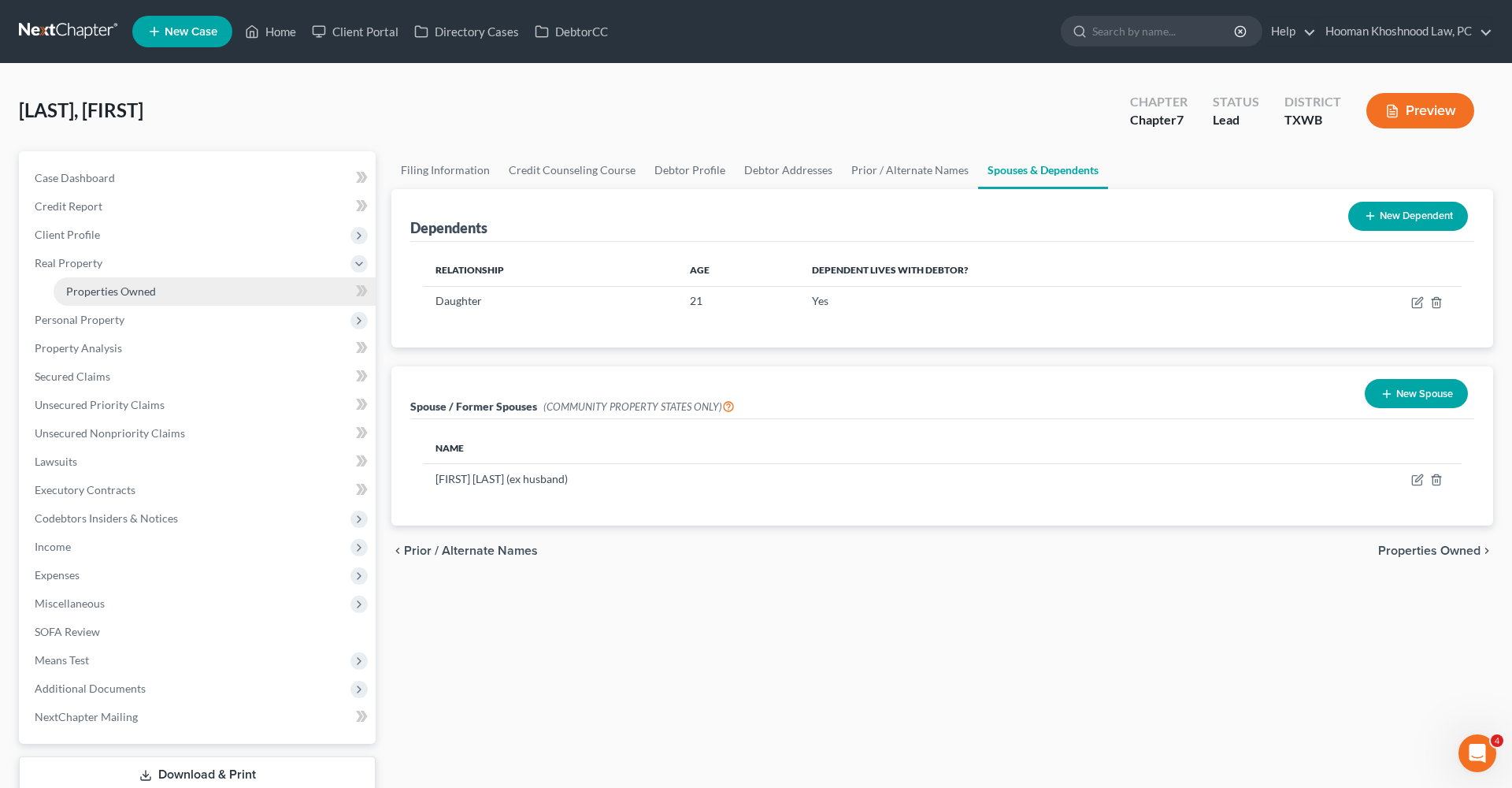 click on "Properties Owned" at bounding box center [111, 291] 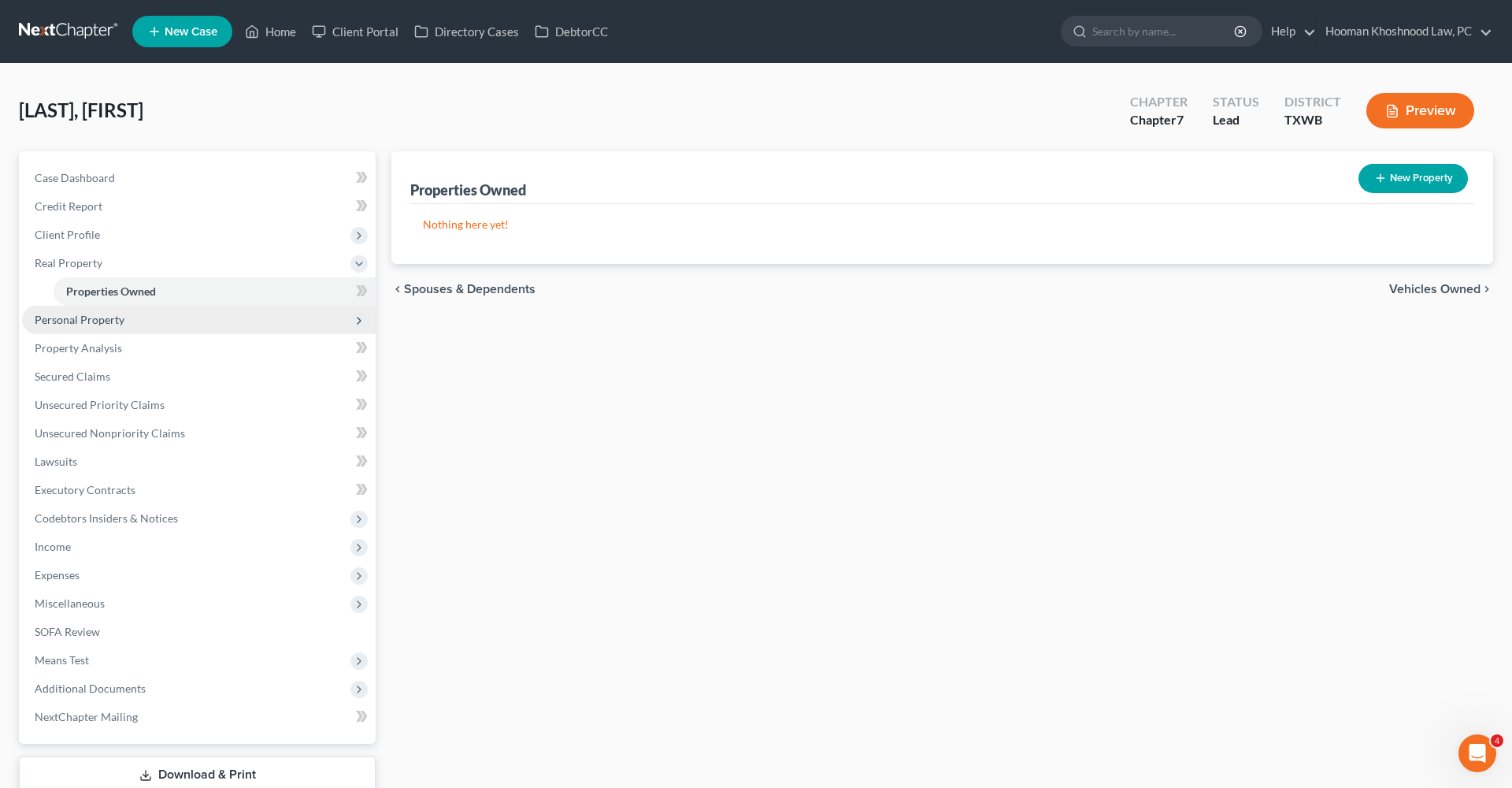 click on "Personal Property" at bounding box center (80, 319) 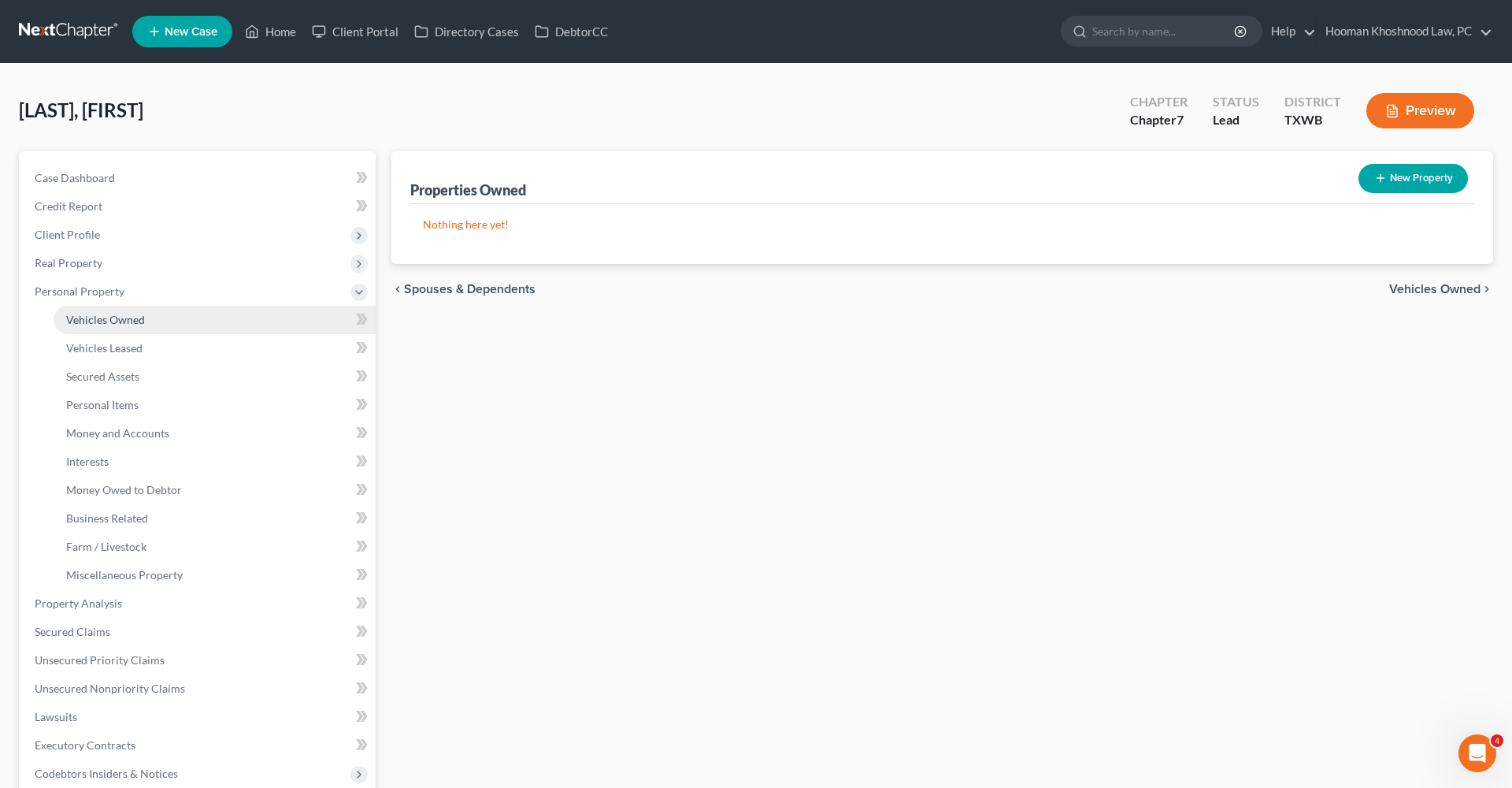 click on "Vehicles Owned" at bounding box center [106, 319] 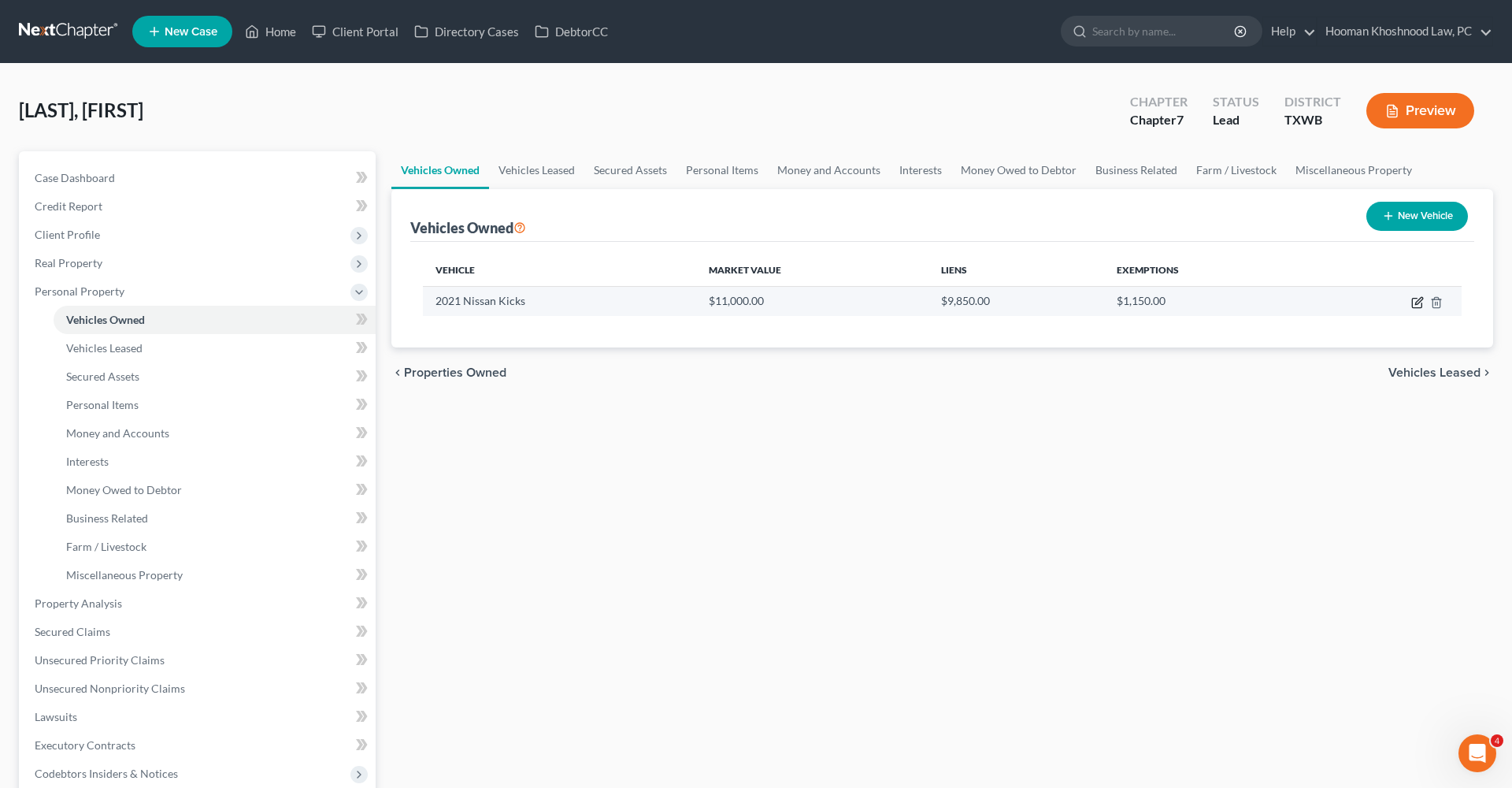 click 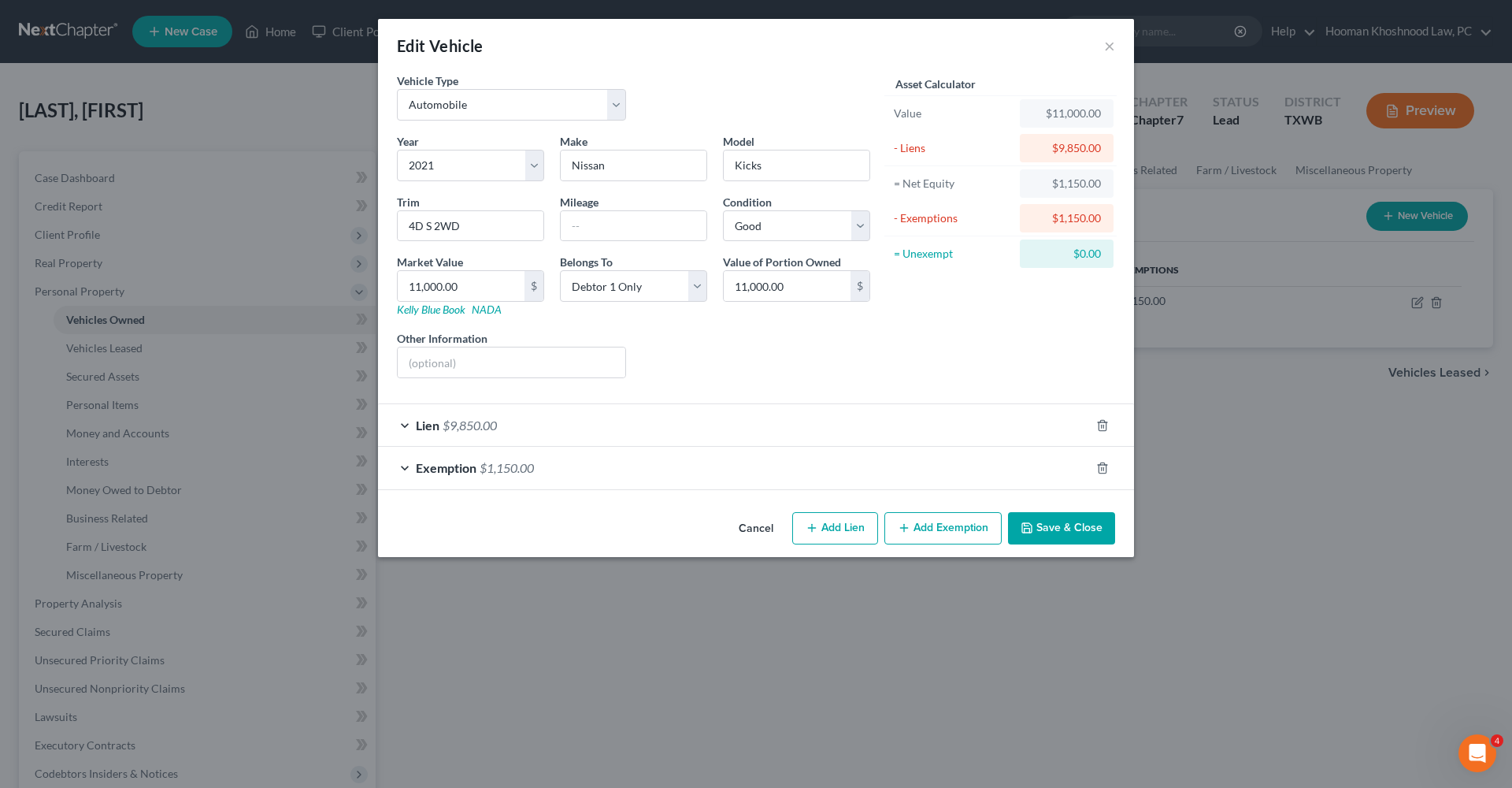 click on "Exemption $1,150.00" at bounding box center [734, 467] 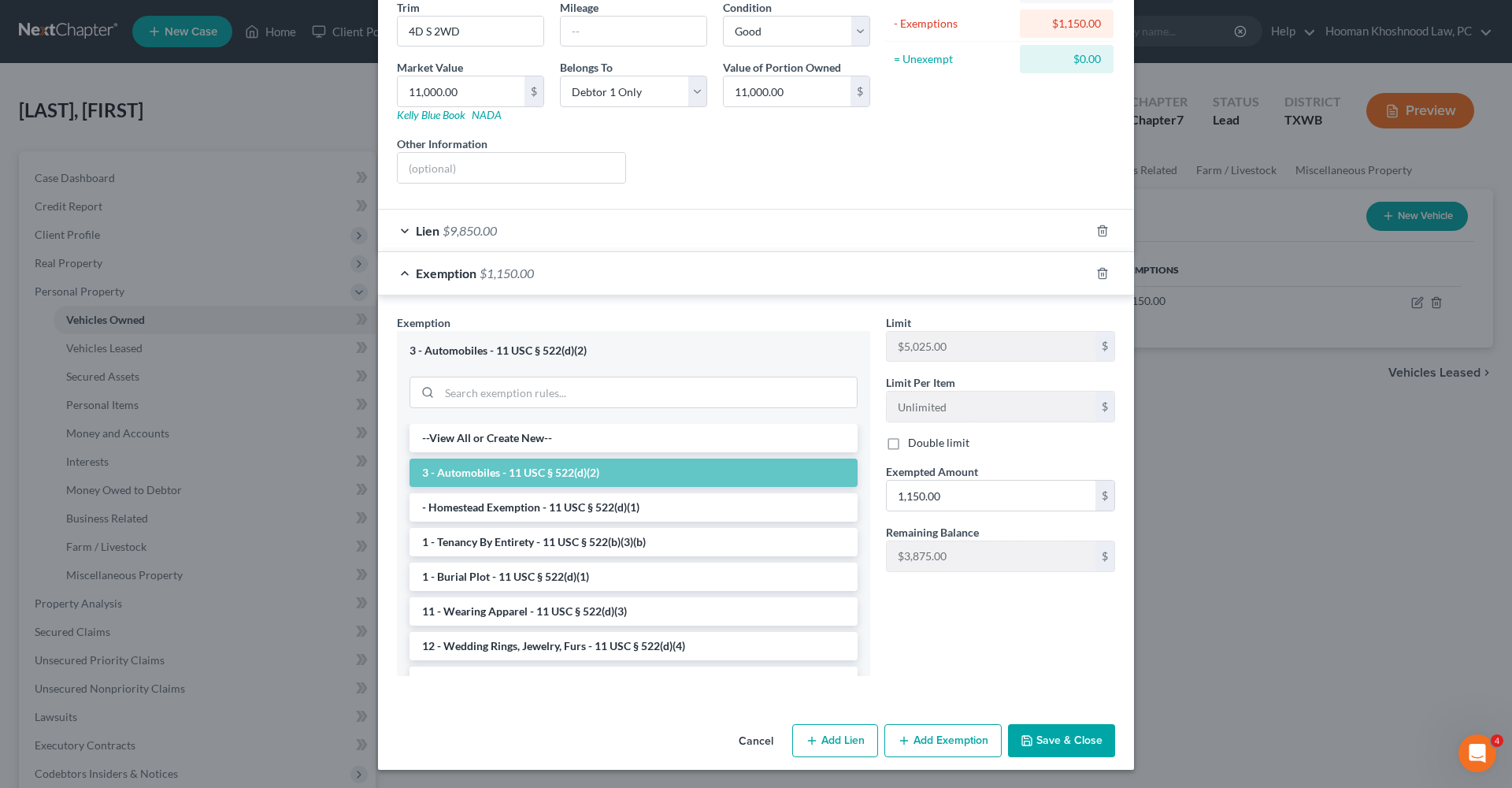 scroll, scrollTop: 194, scrollLeft: 0, axis: vertical 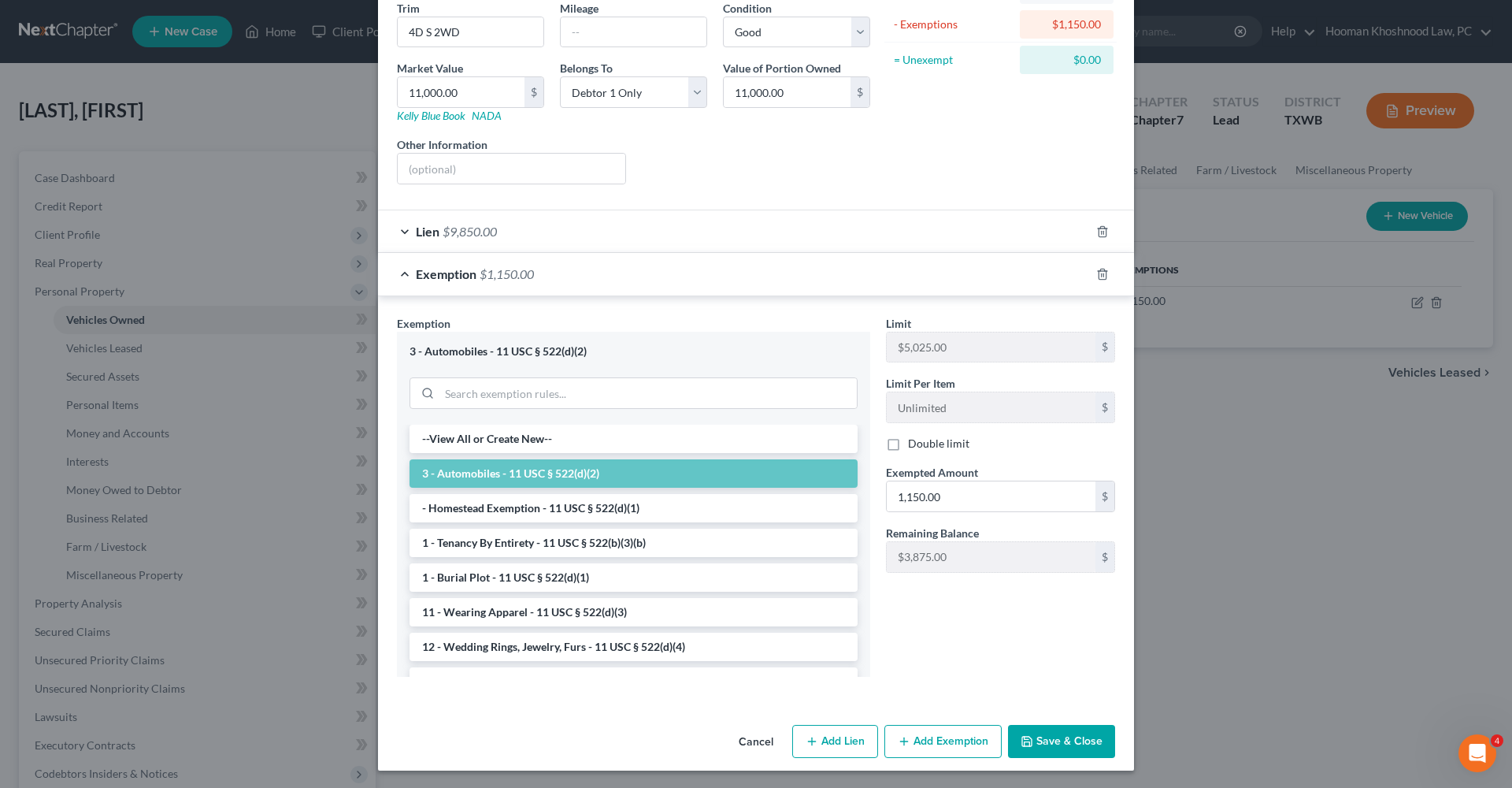click on "Save & Close" at bounding box center (1062, 742) 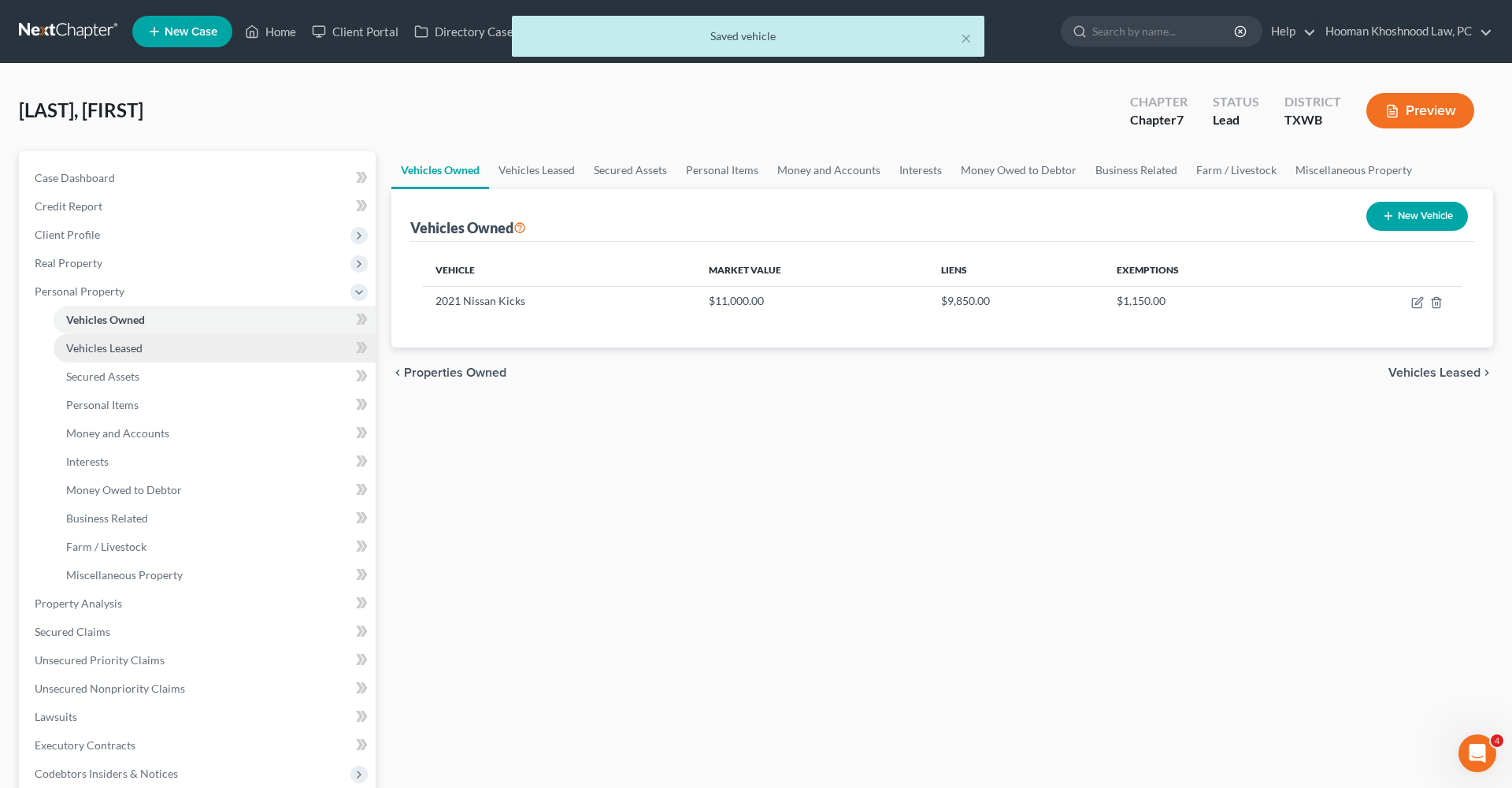 click on "Vehicles Leased" at bounding box center [214, 348] 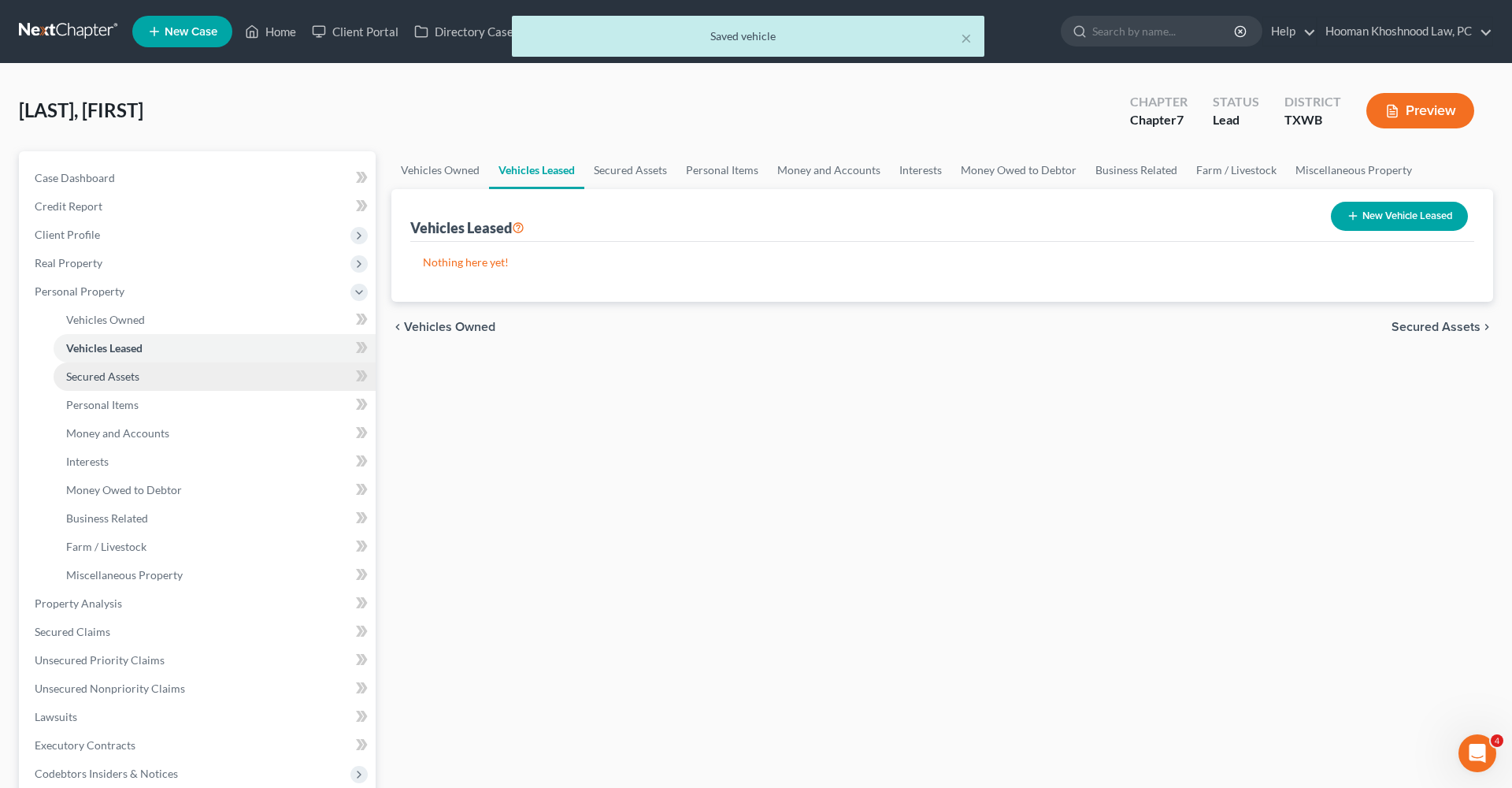 click on "Secured Assets" at bounding box center (102, 376) 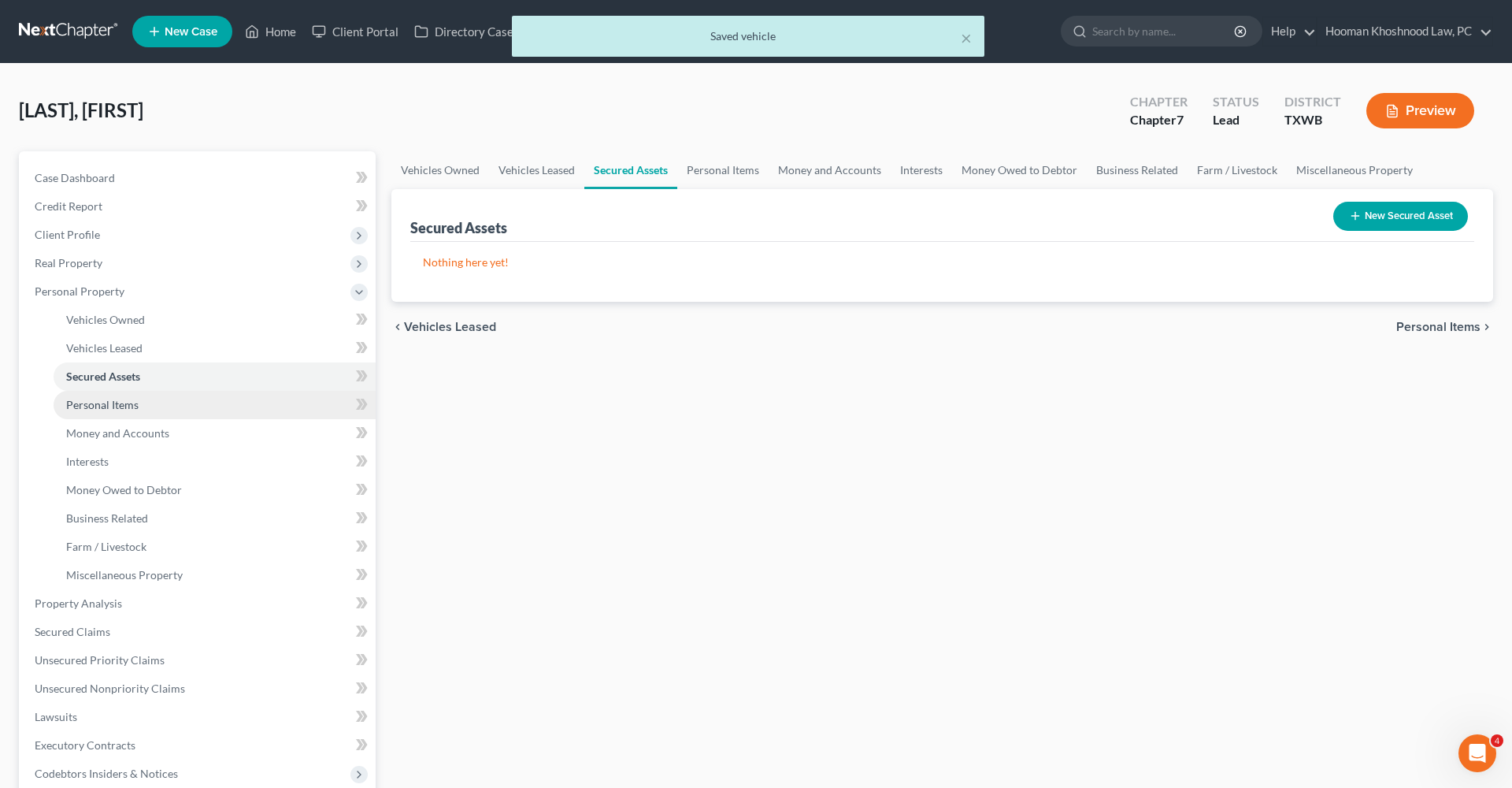 click on "Personal Items" at bounding box center (102, 404) 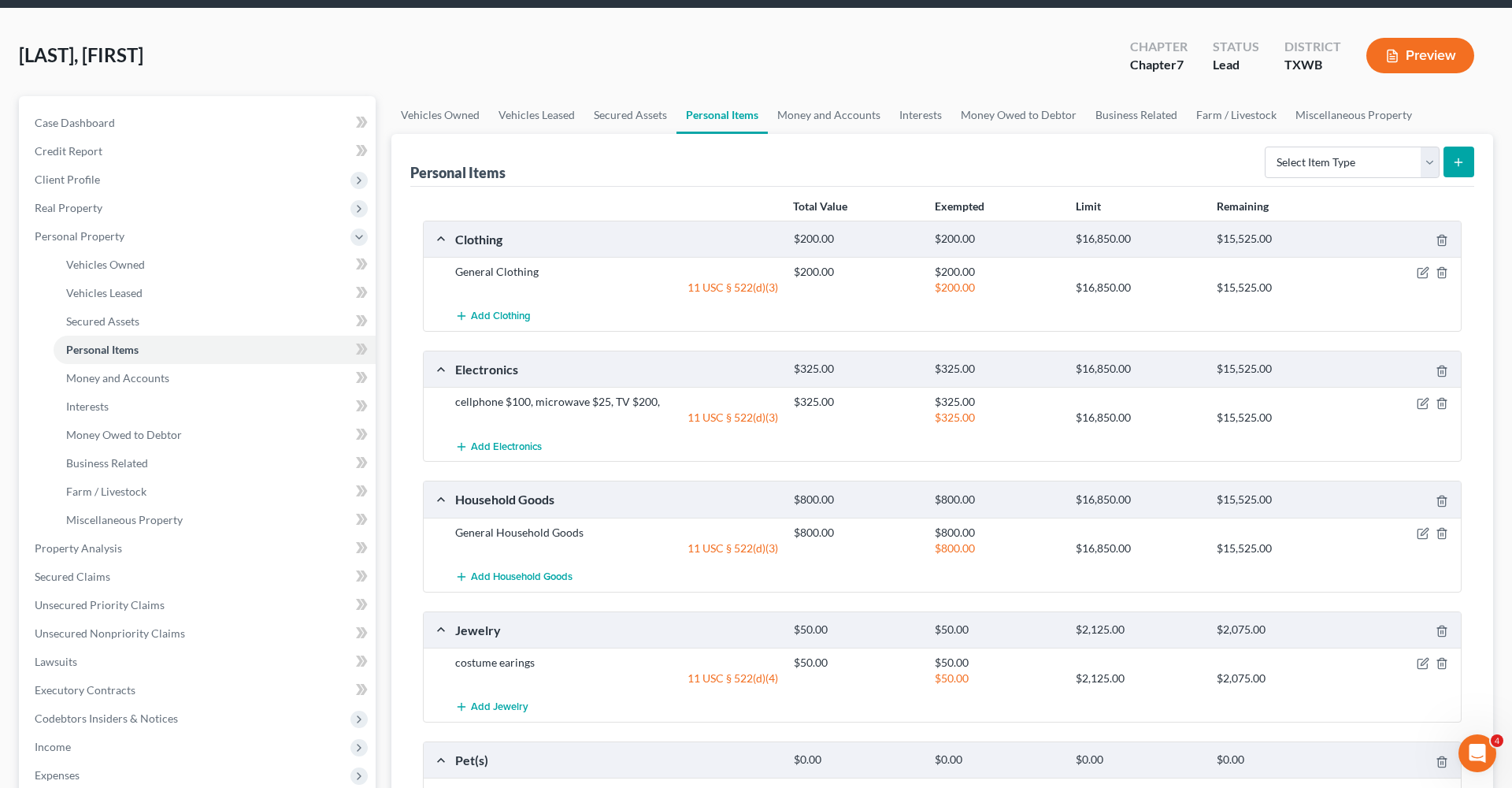 scroll, scrollTop: 54, scrollLeft: 0, axis: vertical 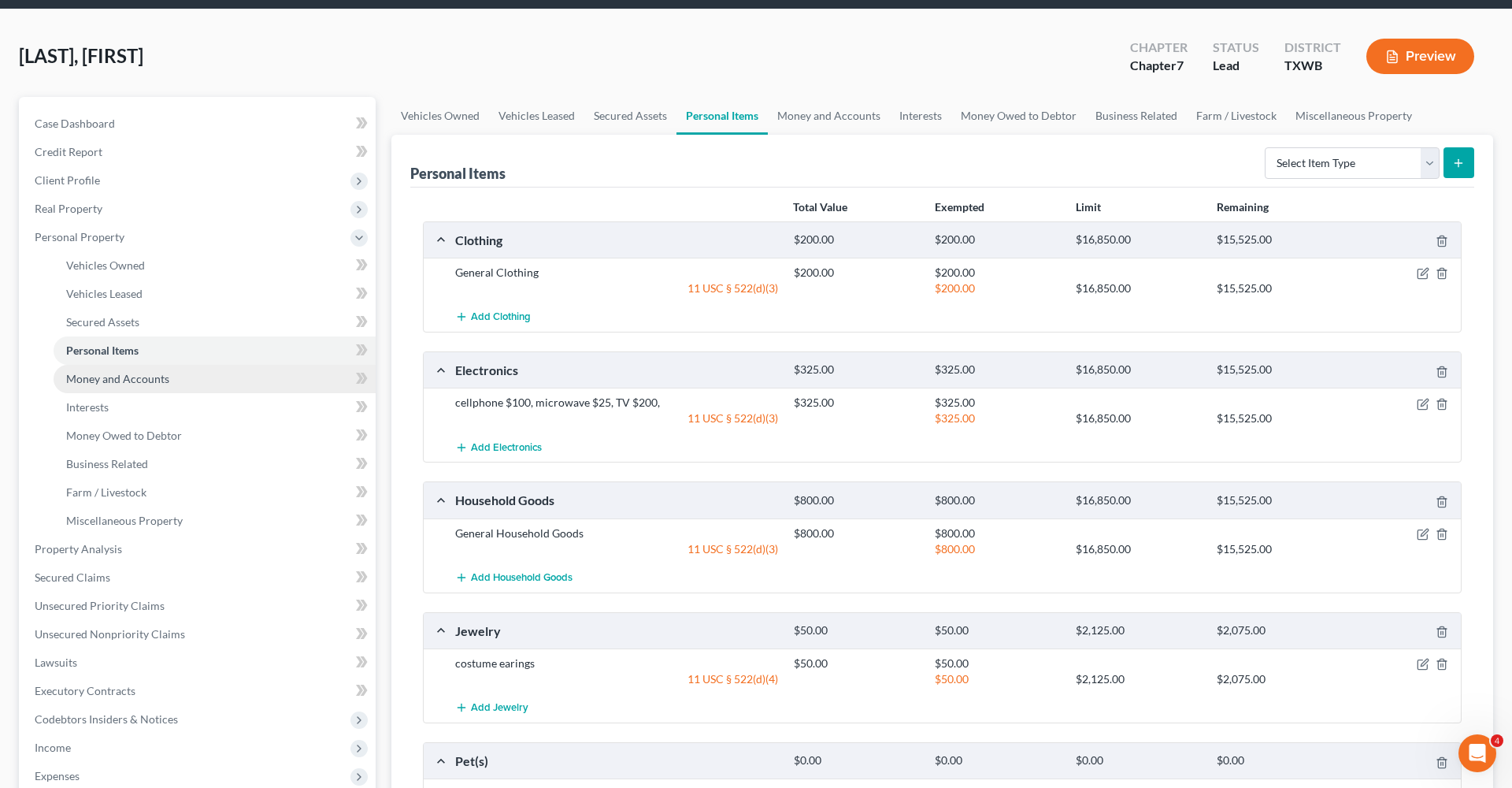 click on "Money and Accounts" at bounding box center (214, 379) 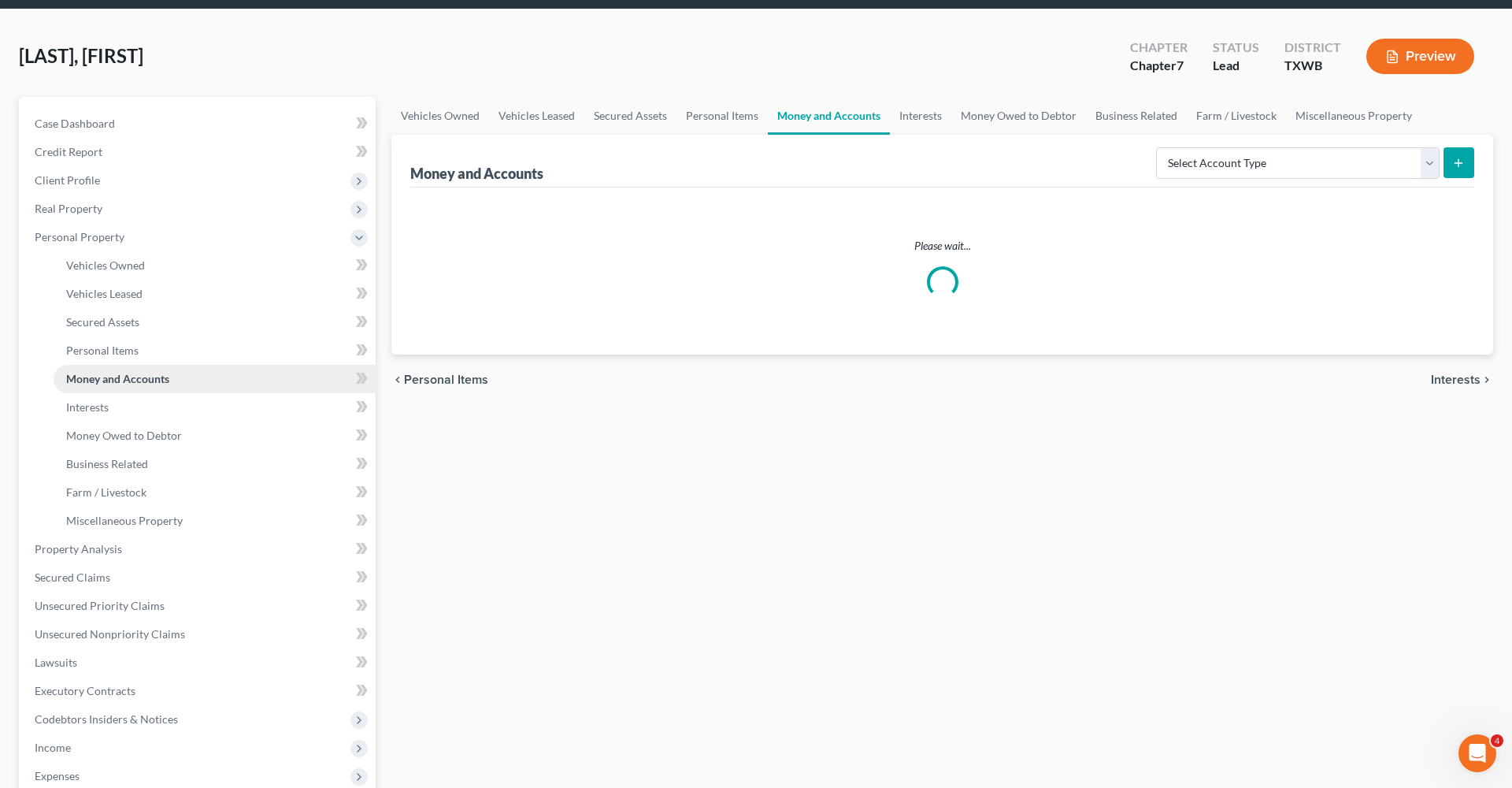 scroll, scrollTop: 0, scrollLeft: 0, axis: both 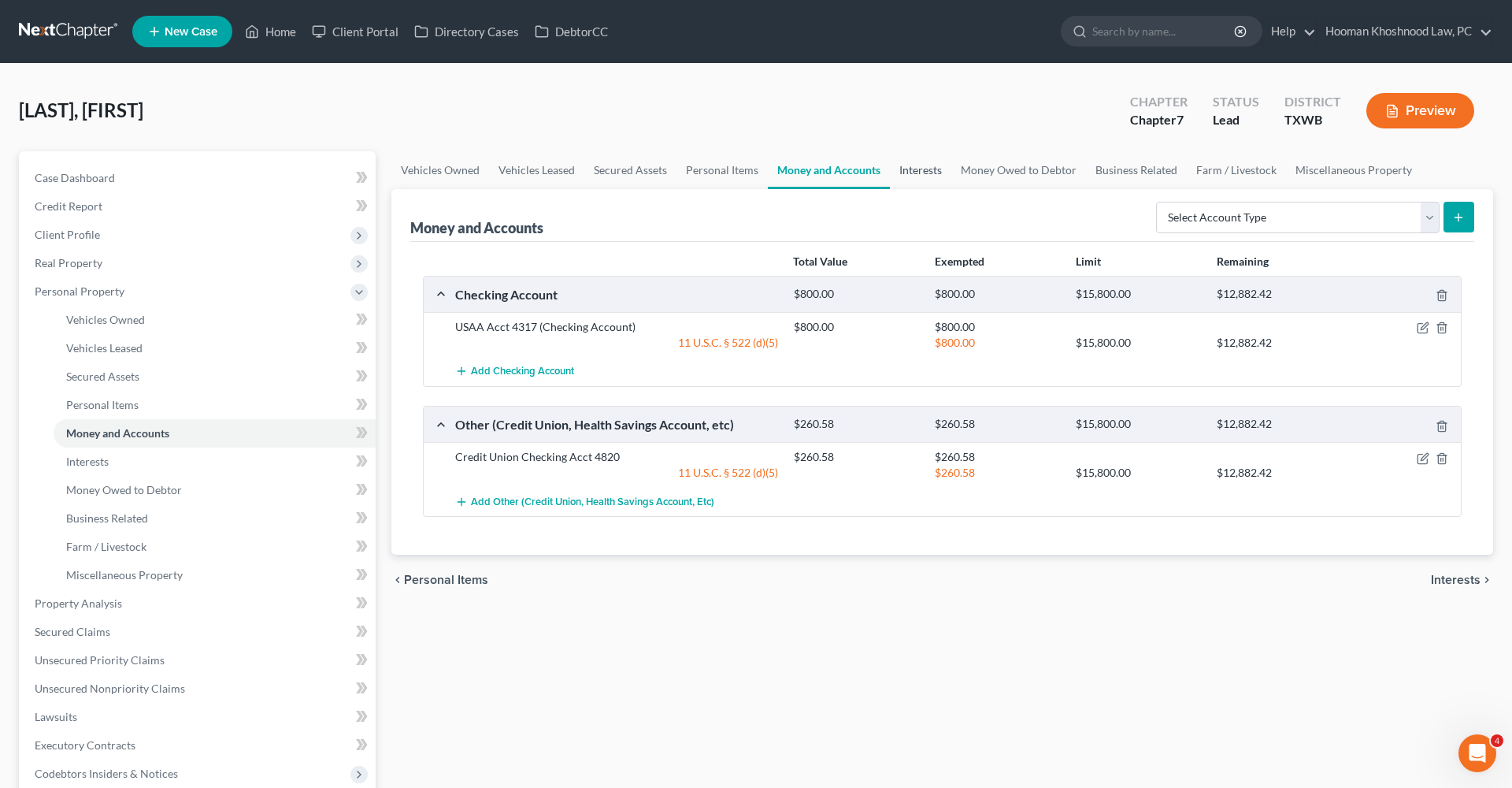 click on "Interests" at bounding box center (921, 170) 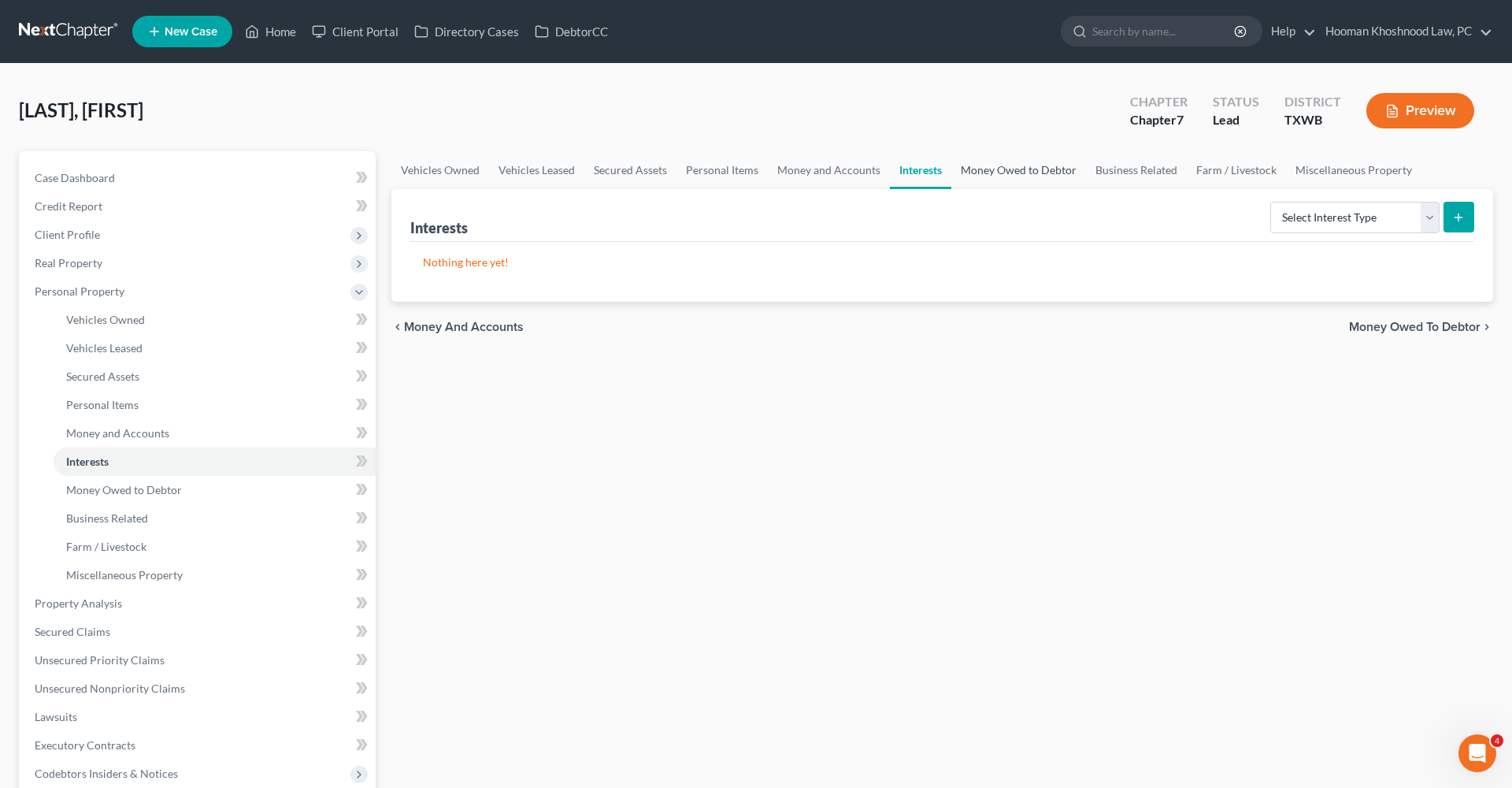 click on "Money Owed to Debtor" at bounding box center [1018, 170] 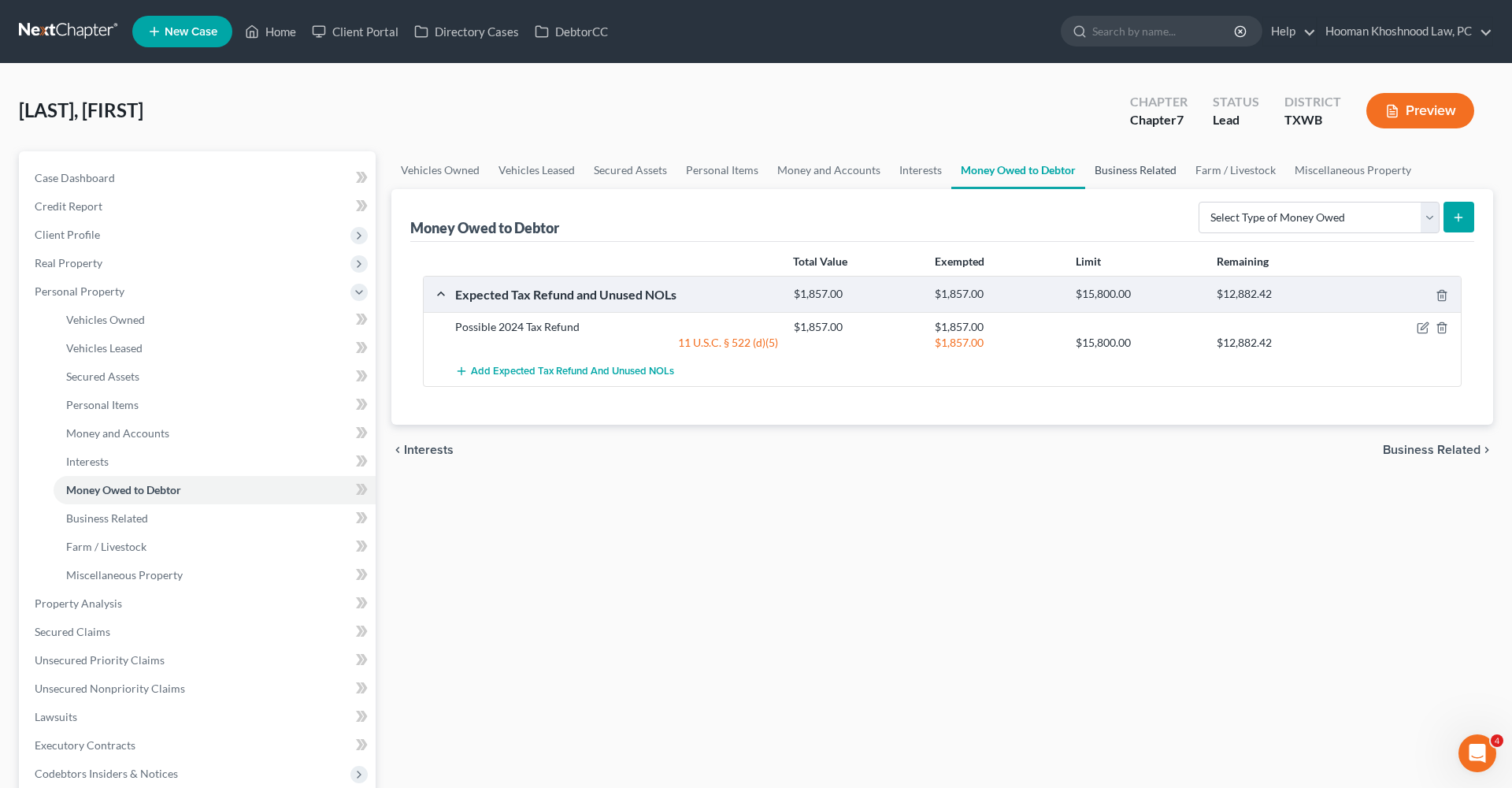 click on "Business Related" at bounding box center (1136, 170) 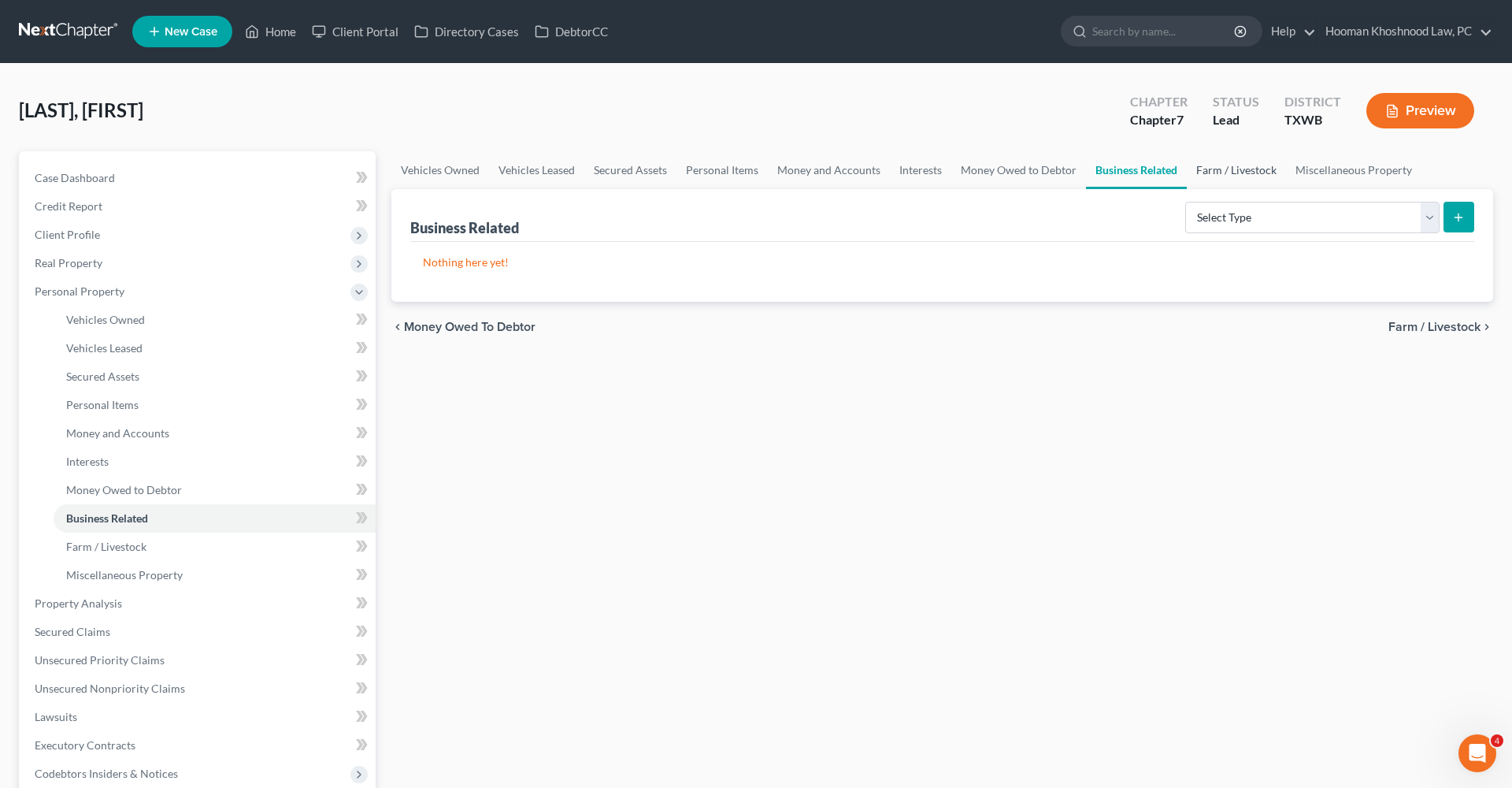 click on "Farm / Livestock" at bounding box center (1236, 170) 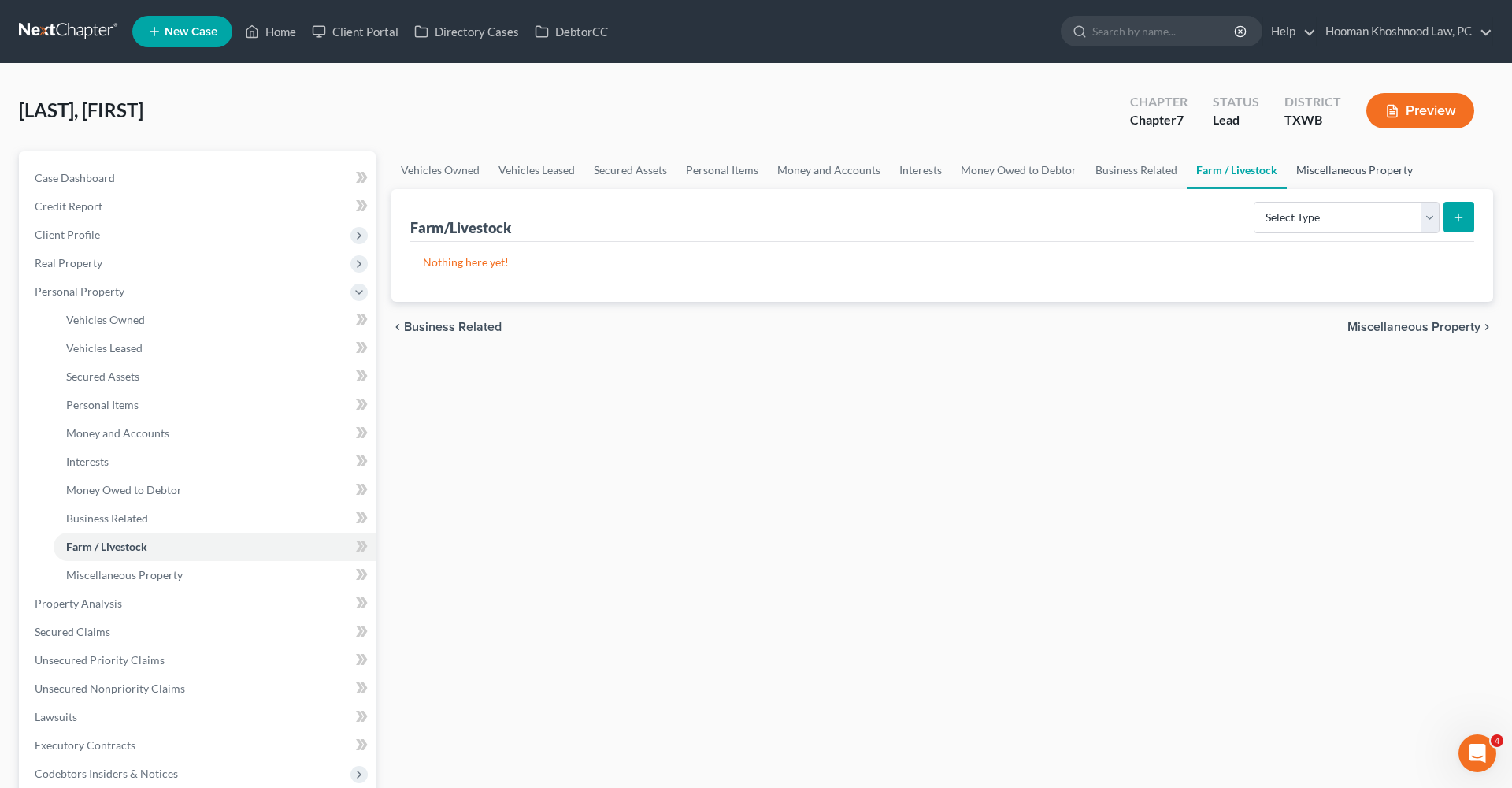 click on "Miscellaneous Property" at bounding box center [1354, 170] 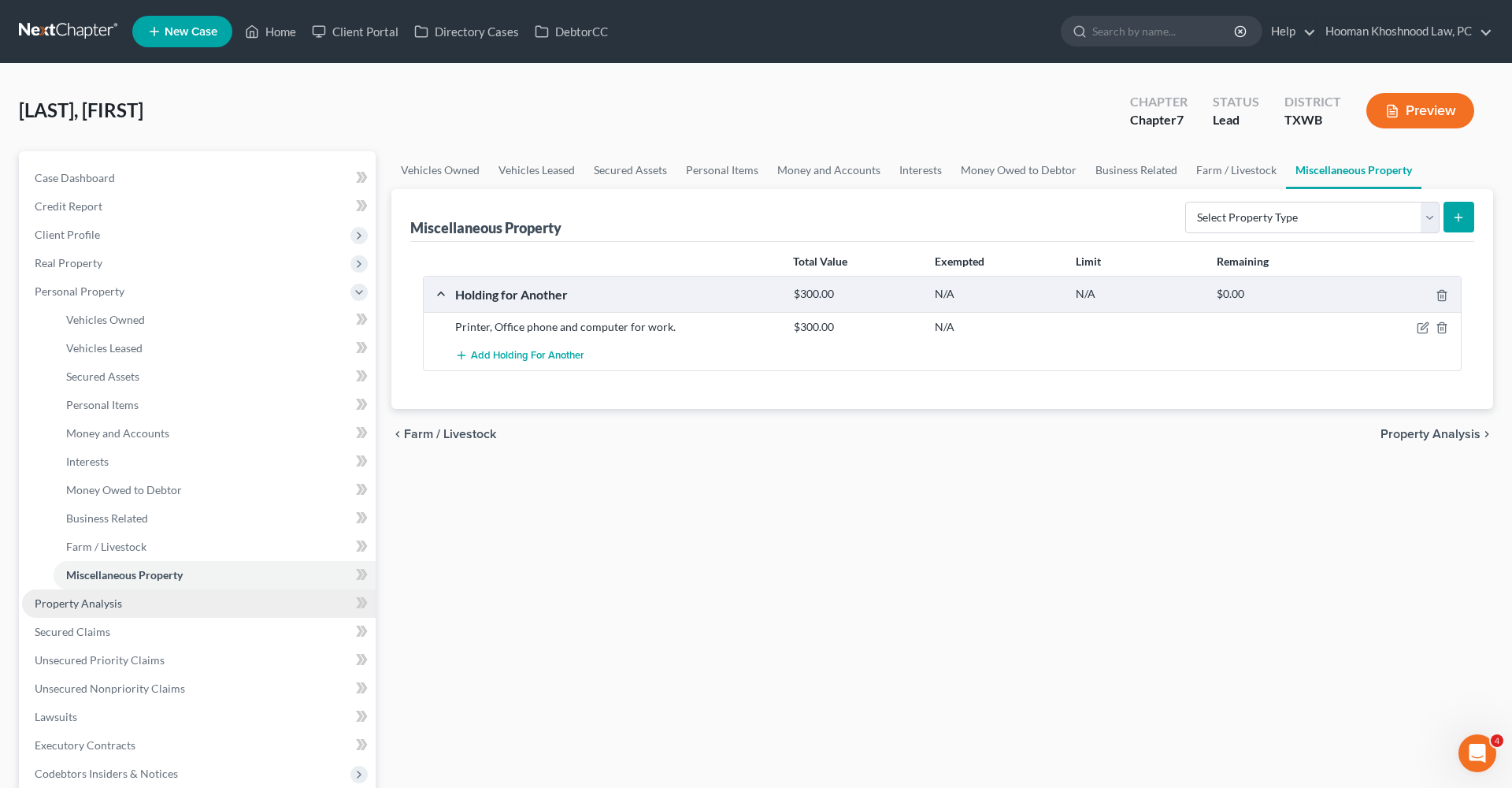 click on "Property Analysis" at bounding box center [78, 603] 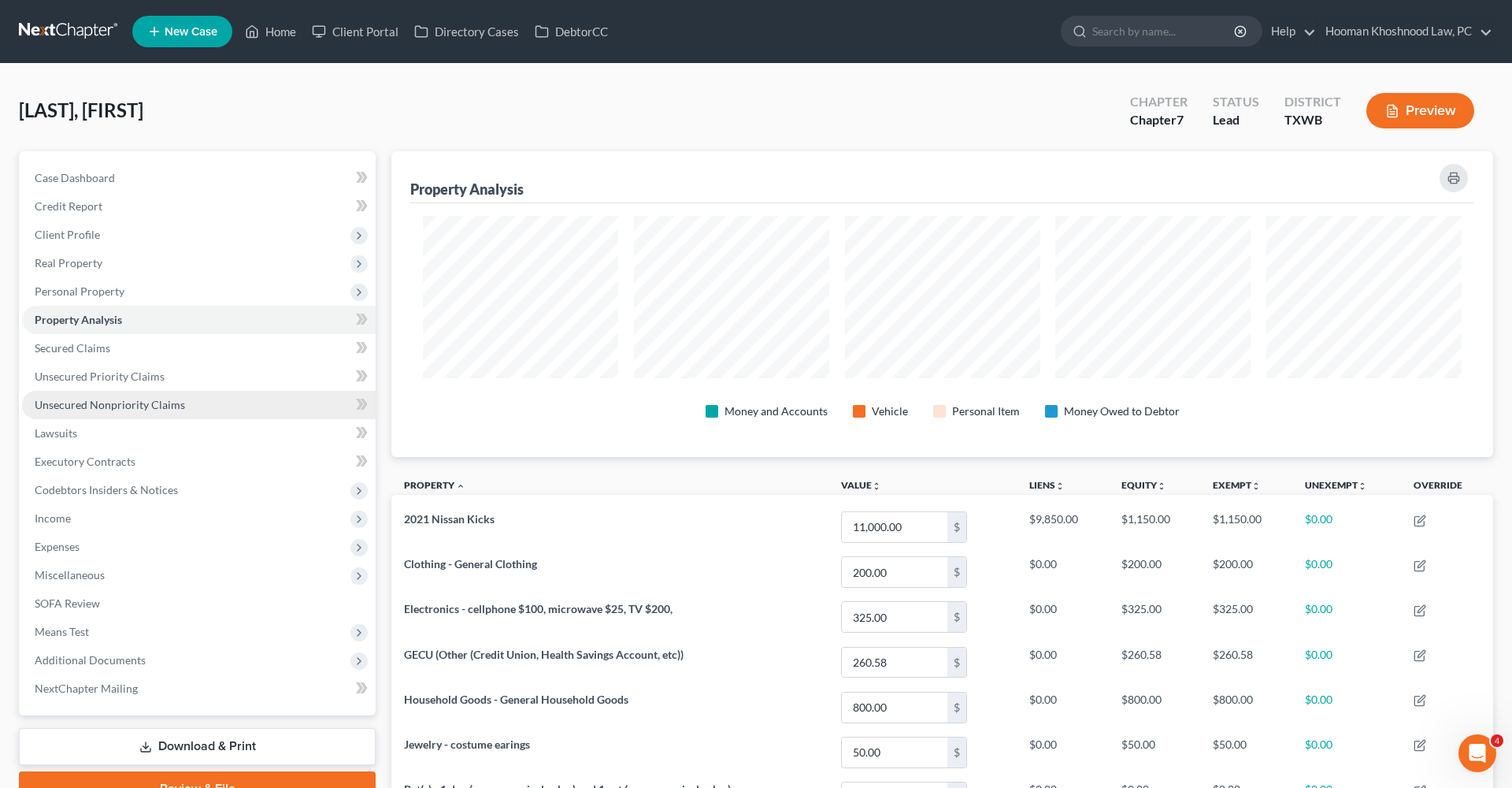 scroll, scrollTop: 787694, scrollLeft: 786398, axis: both 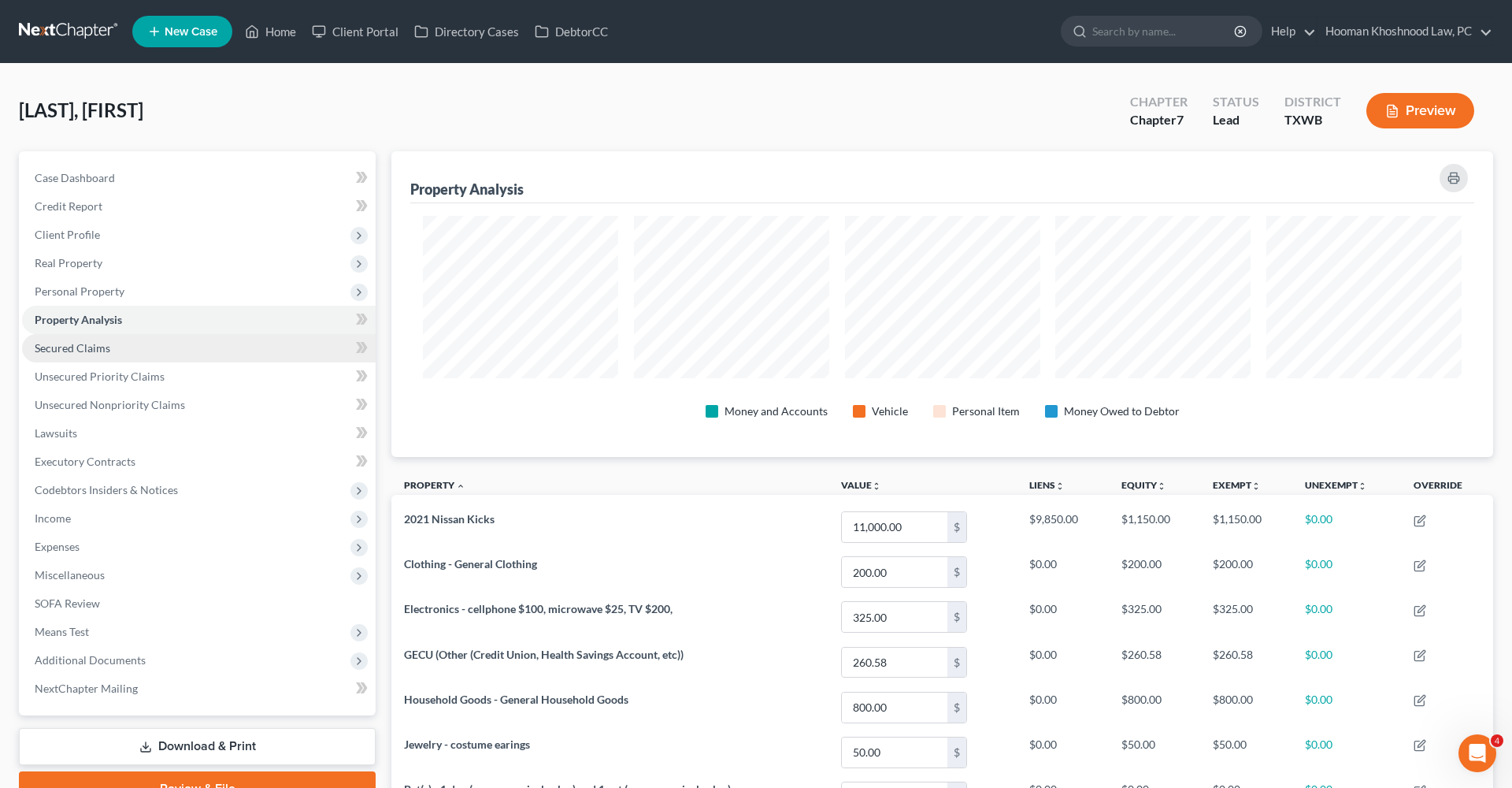 click on "Secured Claims" at bounding box center [72, 348] 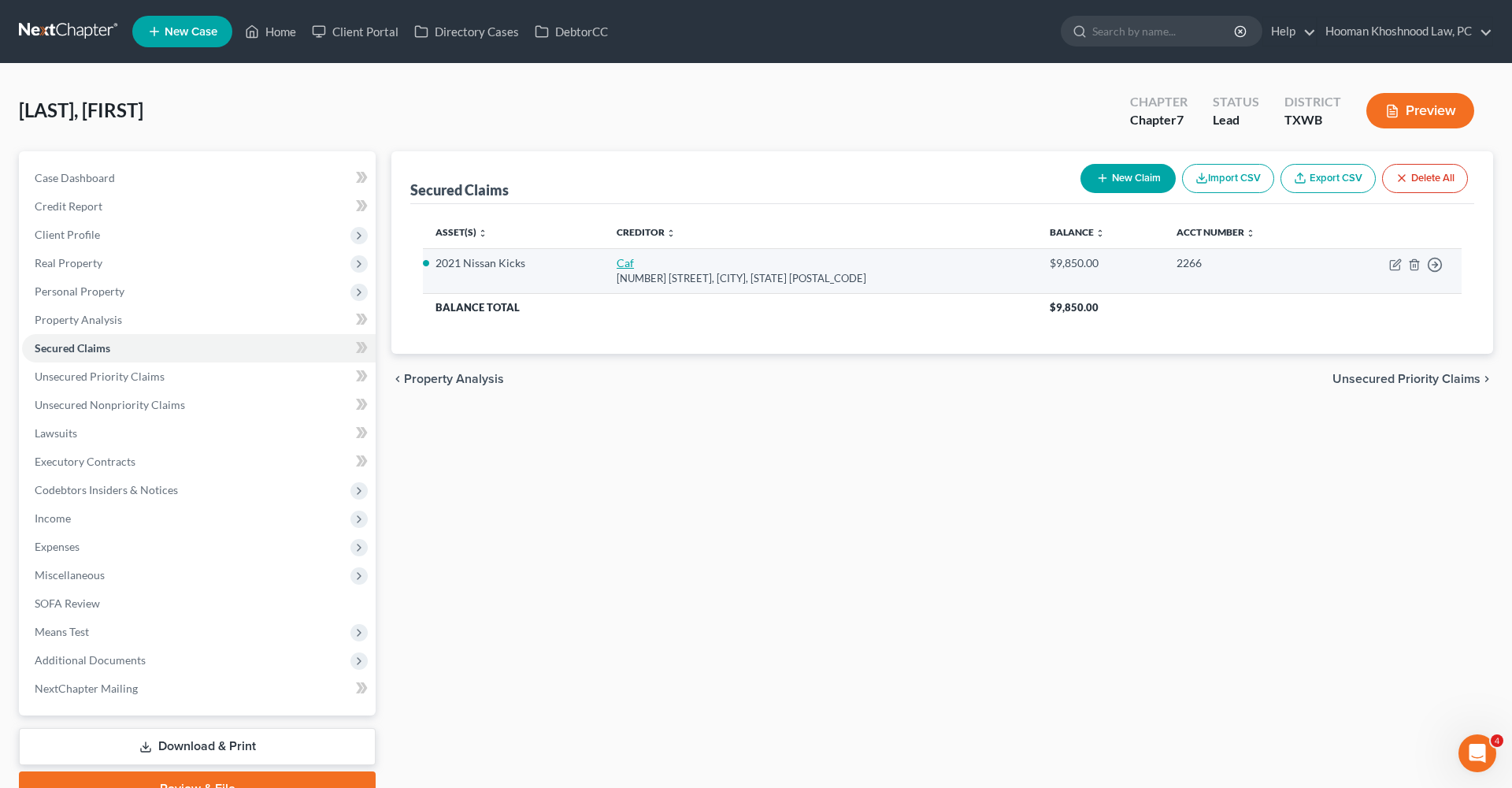 click on "Caf" at bounding box center [625, 262] 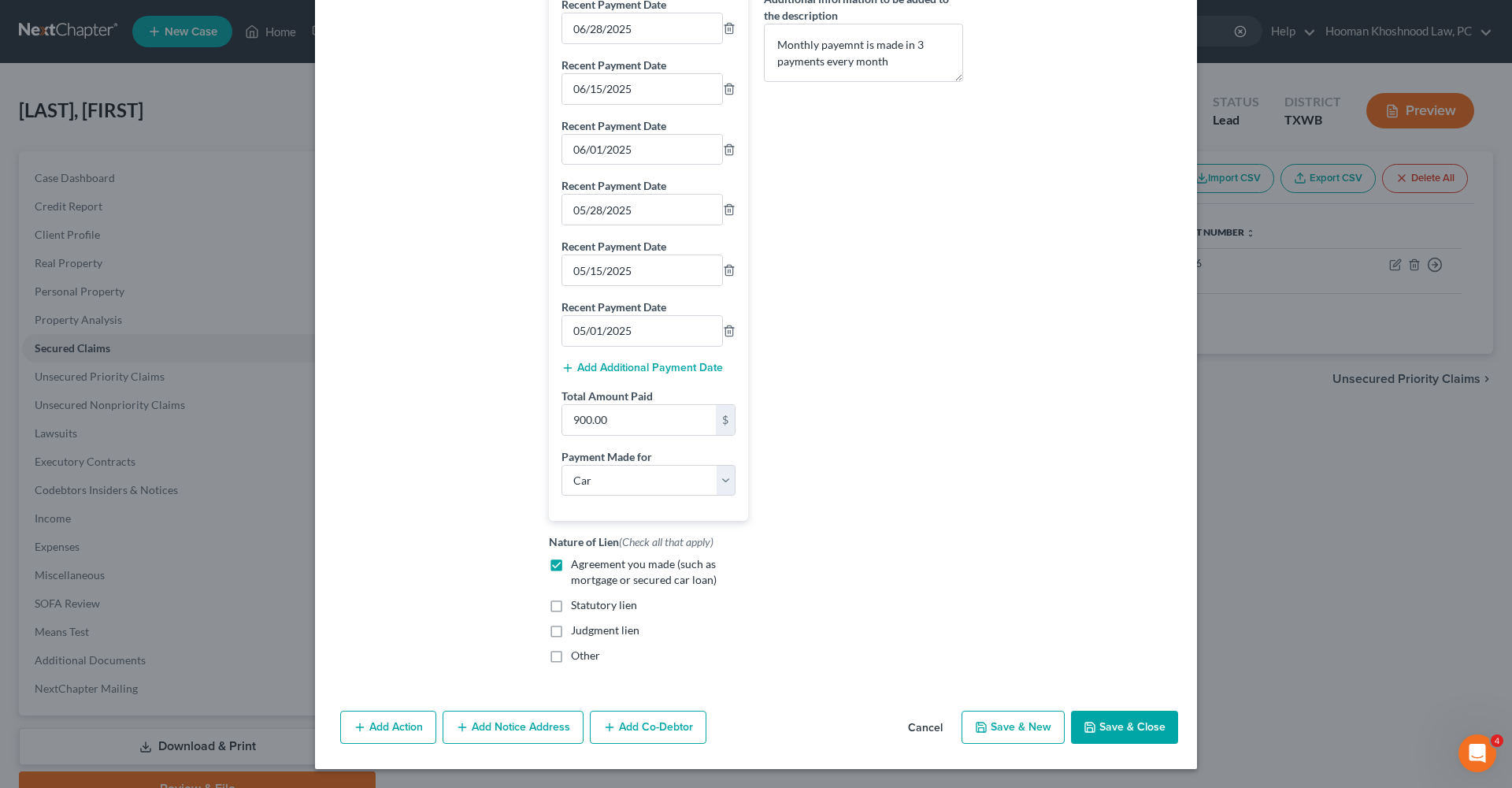 scroll, scrollTop: 407, scrollLeft: 0, axis: vertical 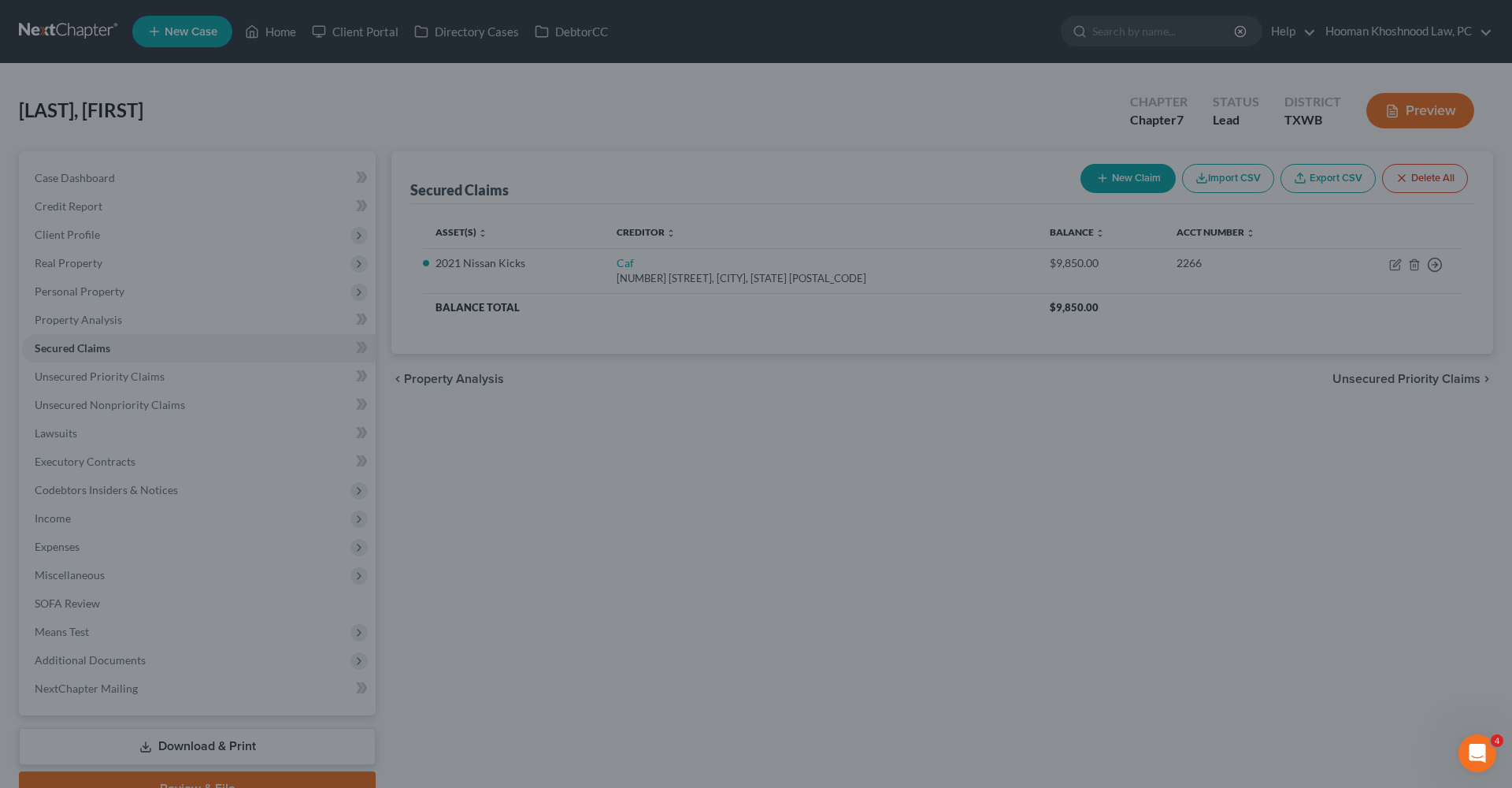 select on "4" 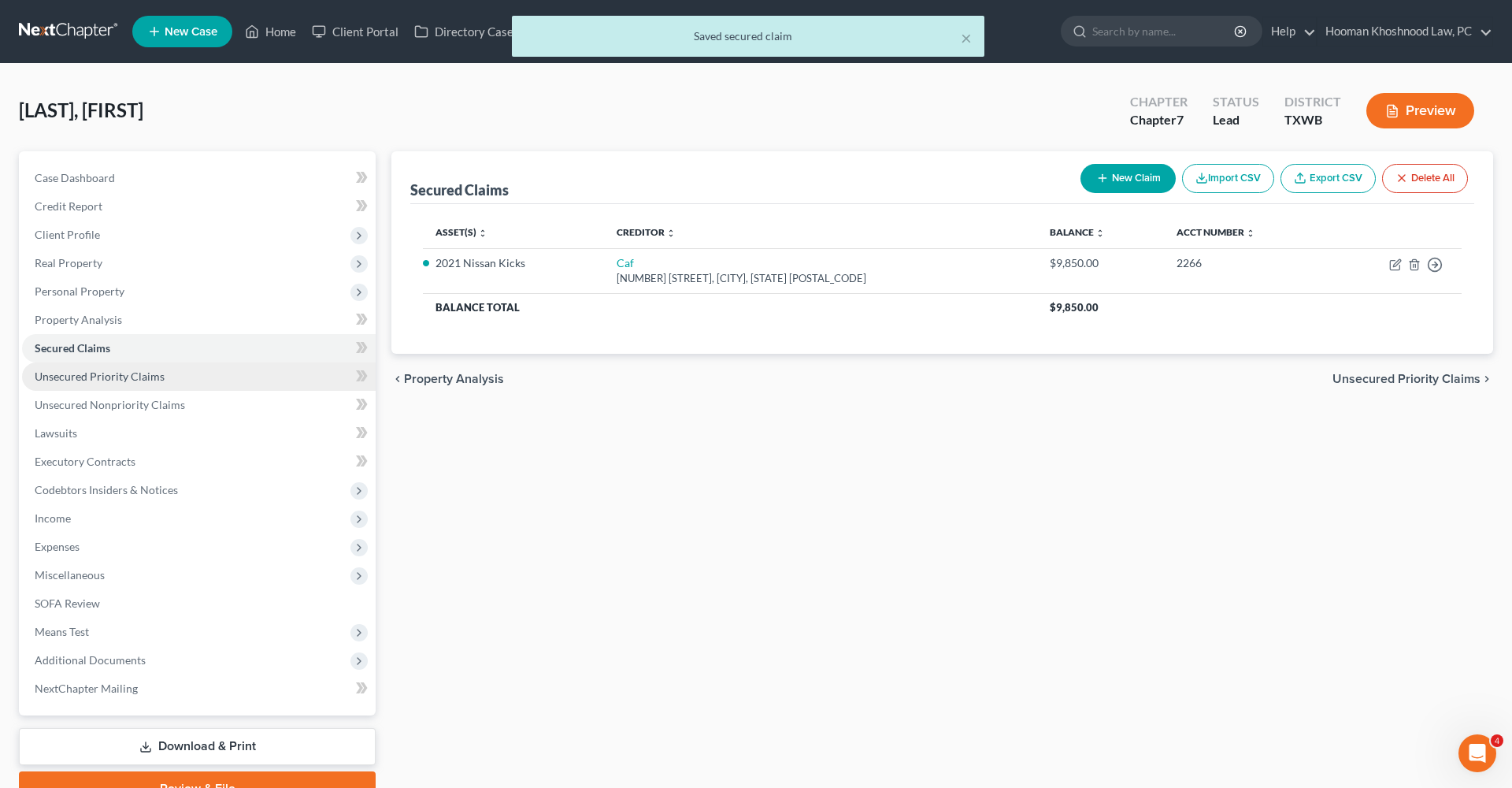 click on "Unsecured Priority Claims" at bounding box center (99, 376) 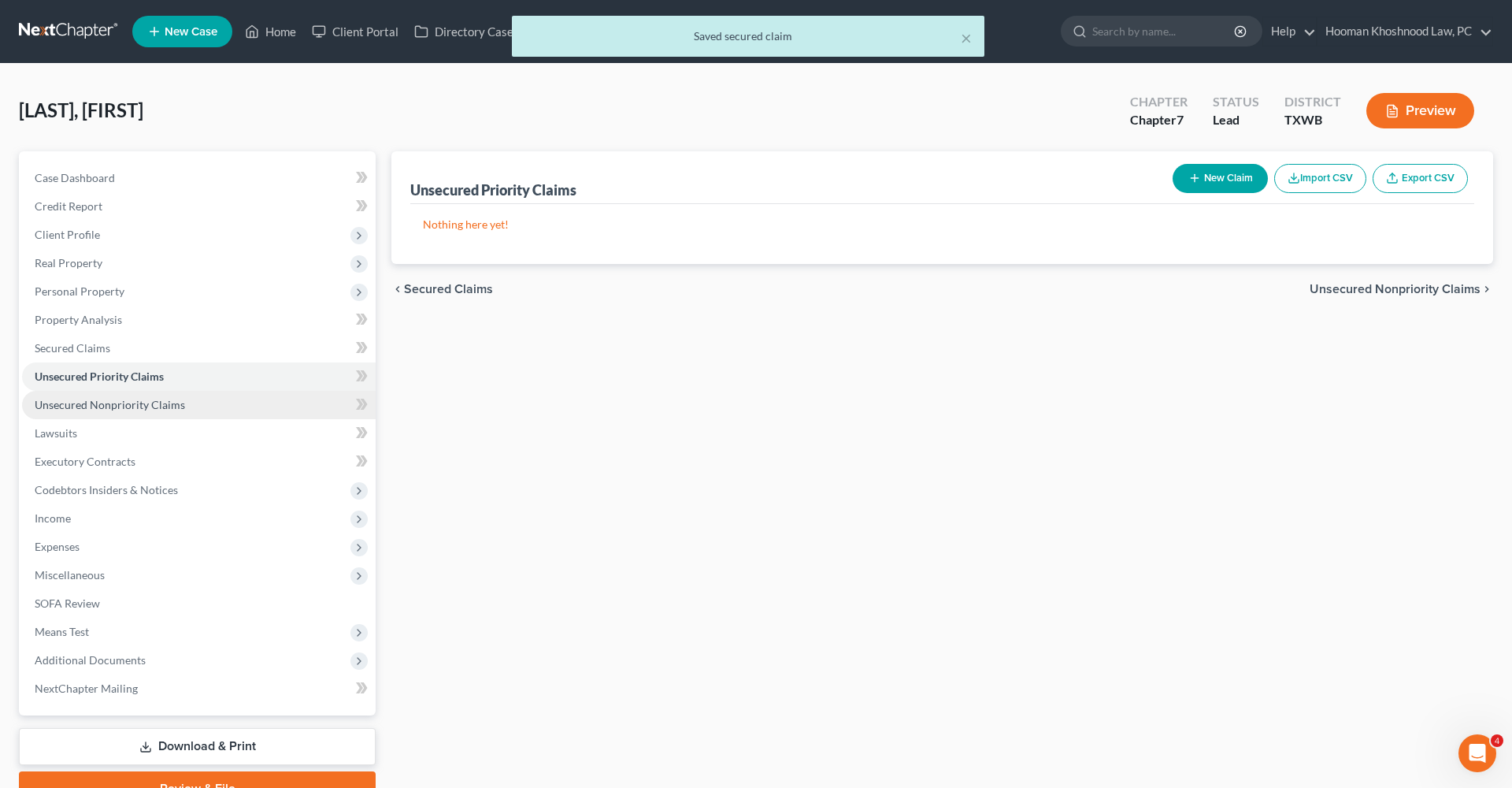 click on "Unsecured Nonpriority Claims" at bounding box center [109, 404] 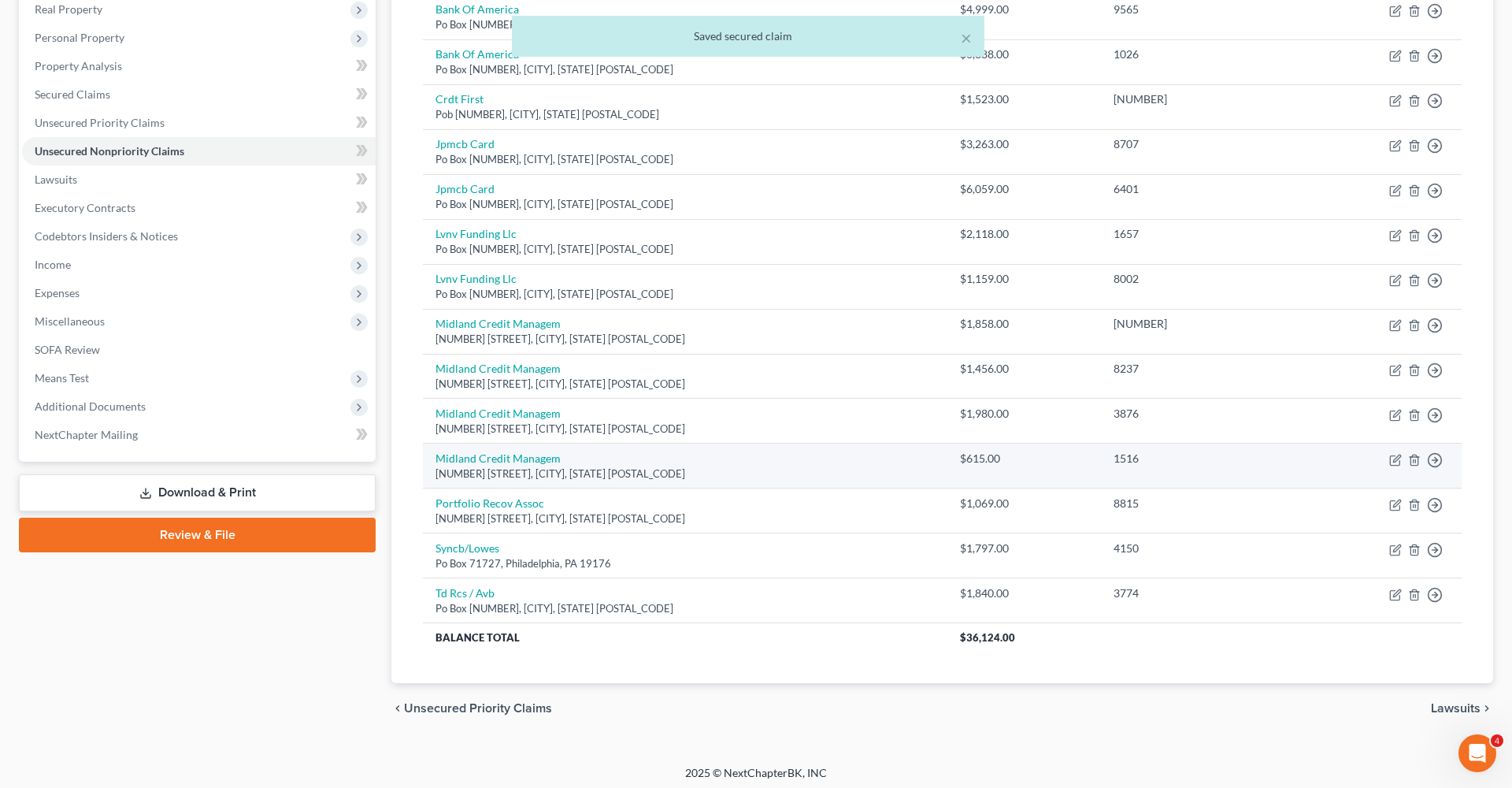 scroll, scrollTop: 253, scrollLeft: 0, axis: vertical 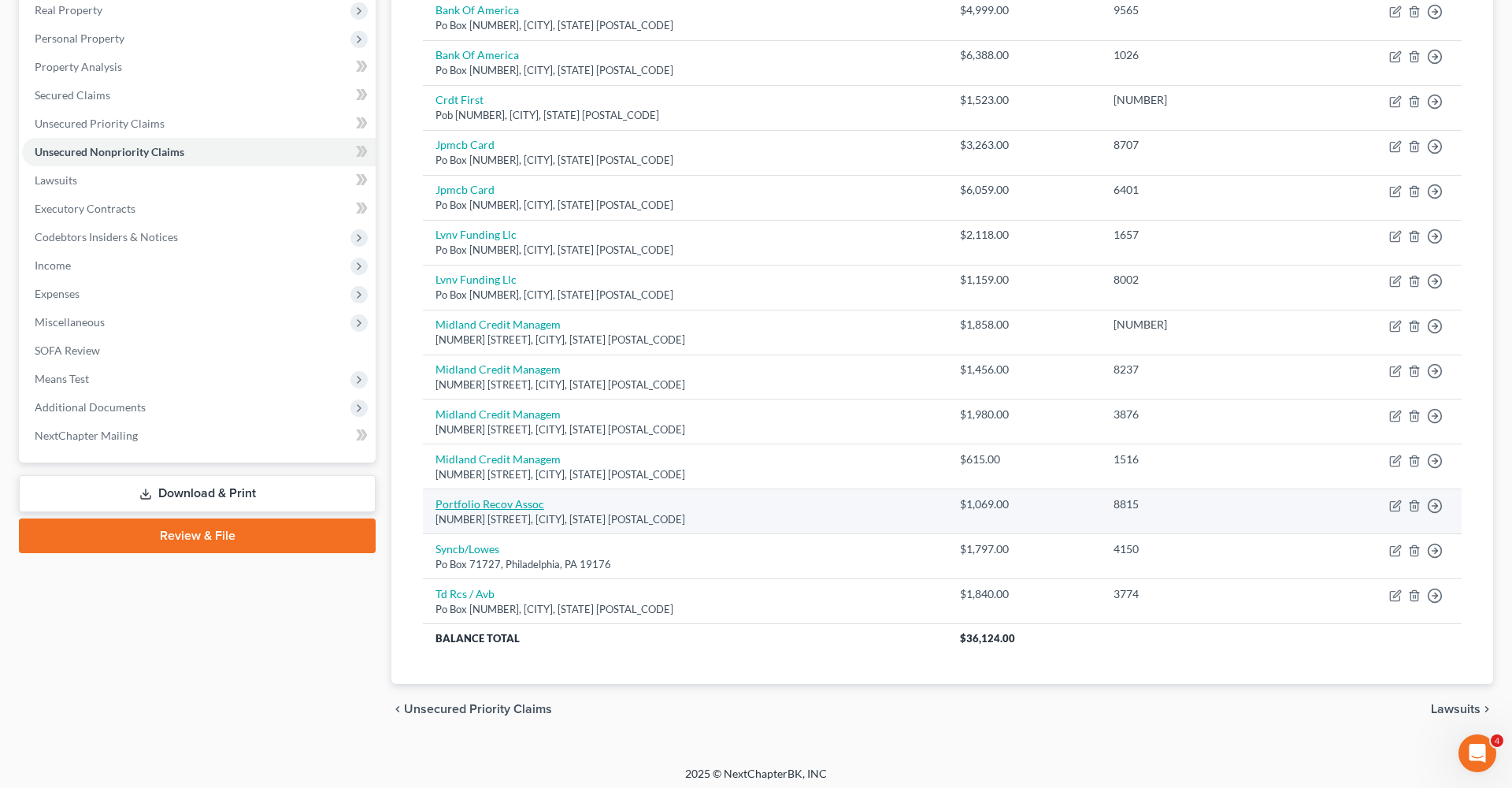 click on "Portfolio Recov Assoc" at bounding box center (490, 504) 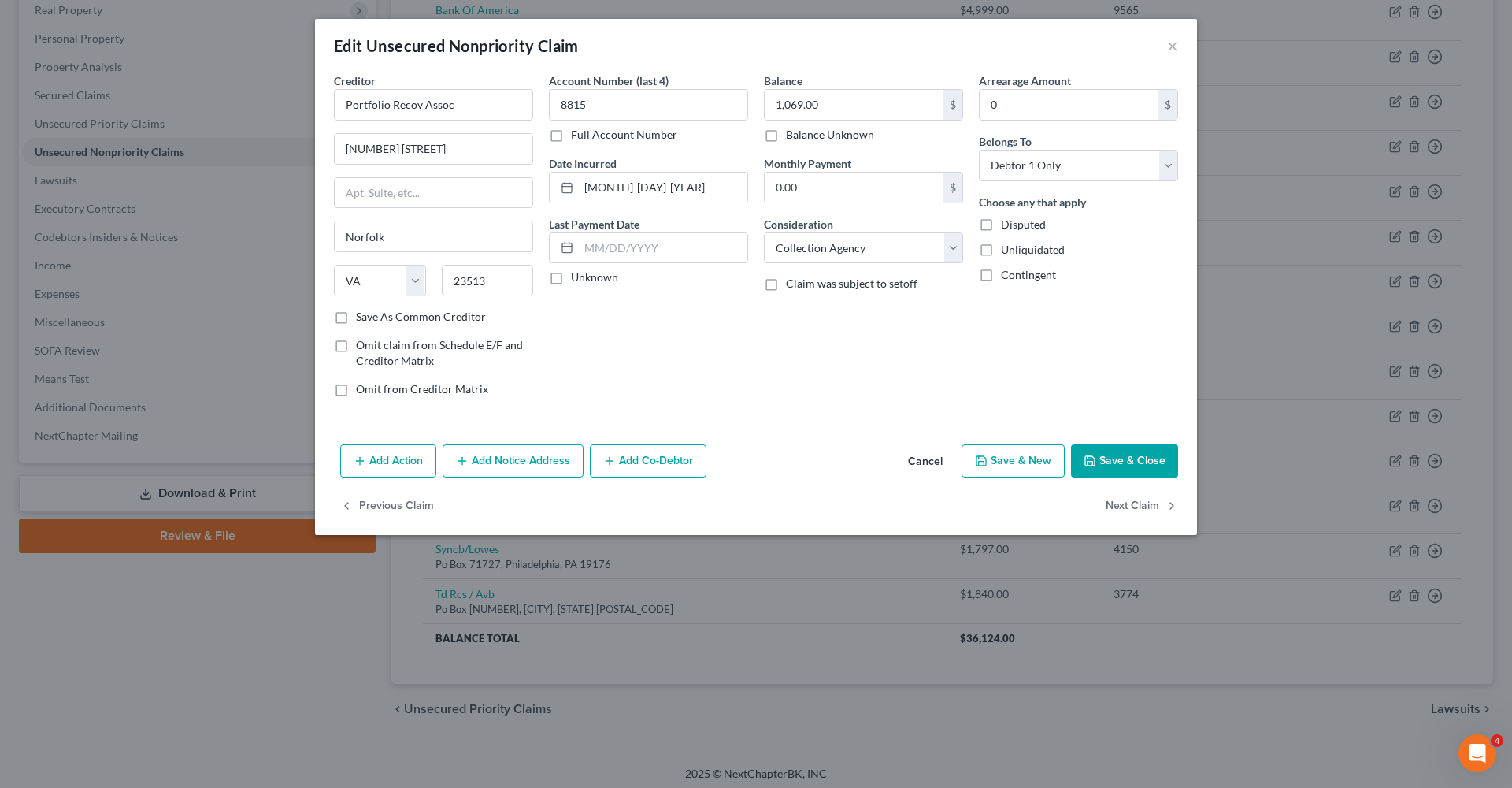 click on "Save & Close" at bounding box center (1125, 461) 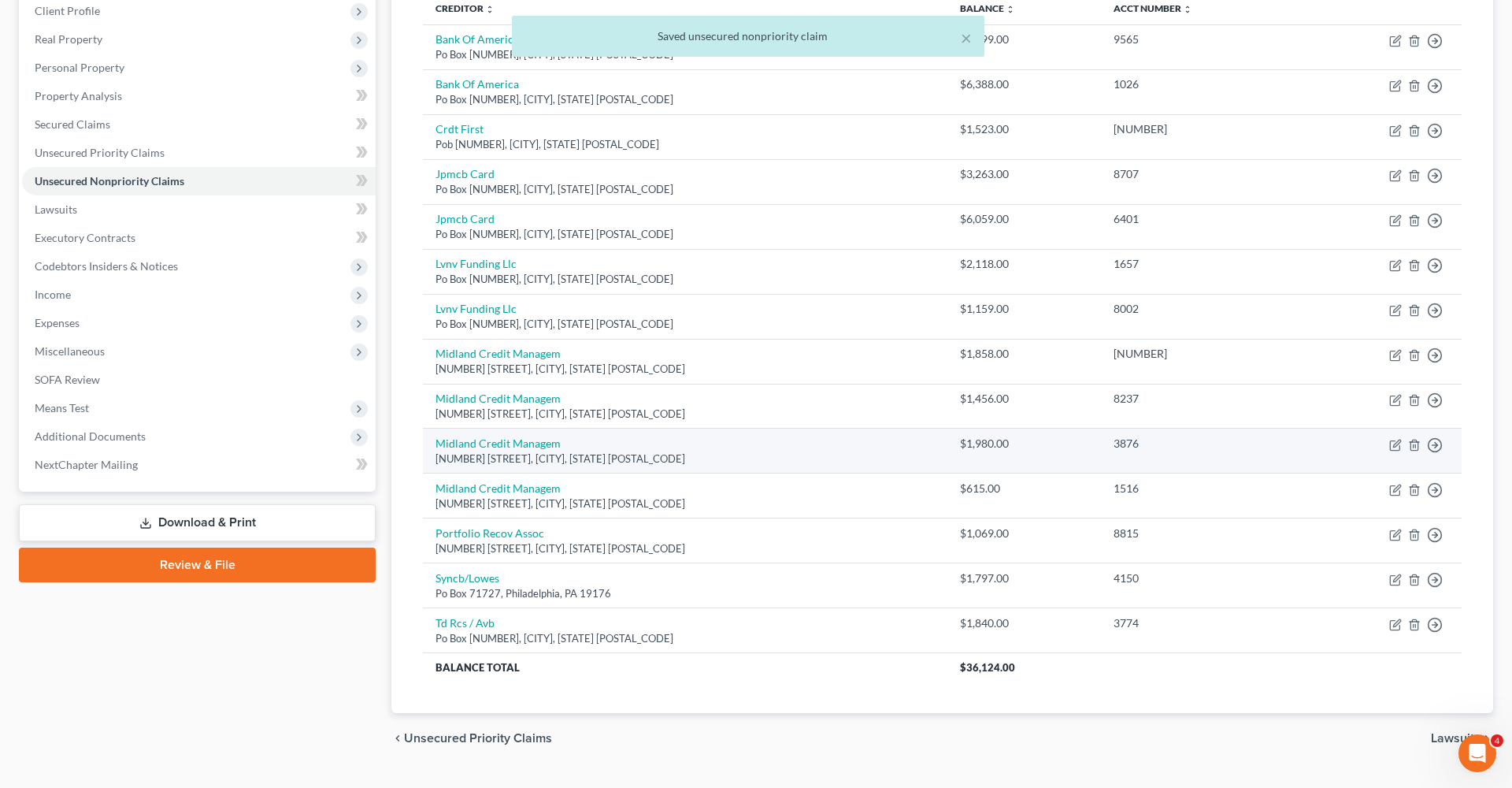 scroll, scrollTop: 221, scrollLeft: 0, axis: vertical 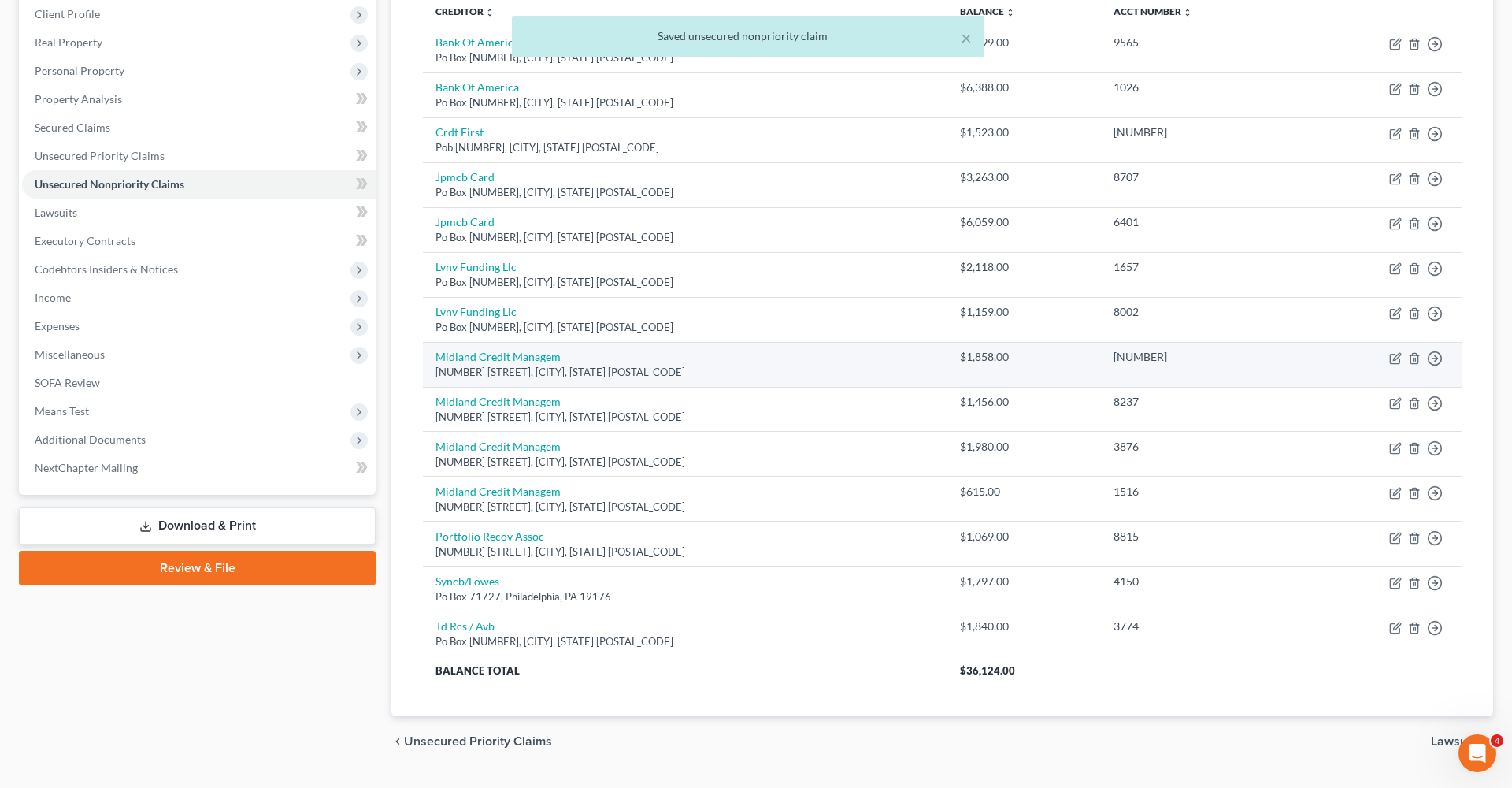 click on "Midland Credit Managem" at bounding box center [498, 356] 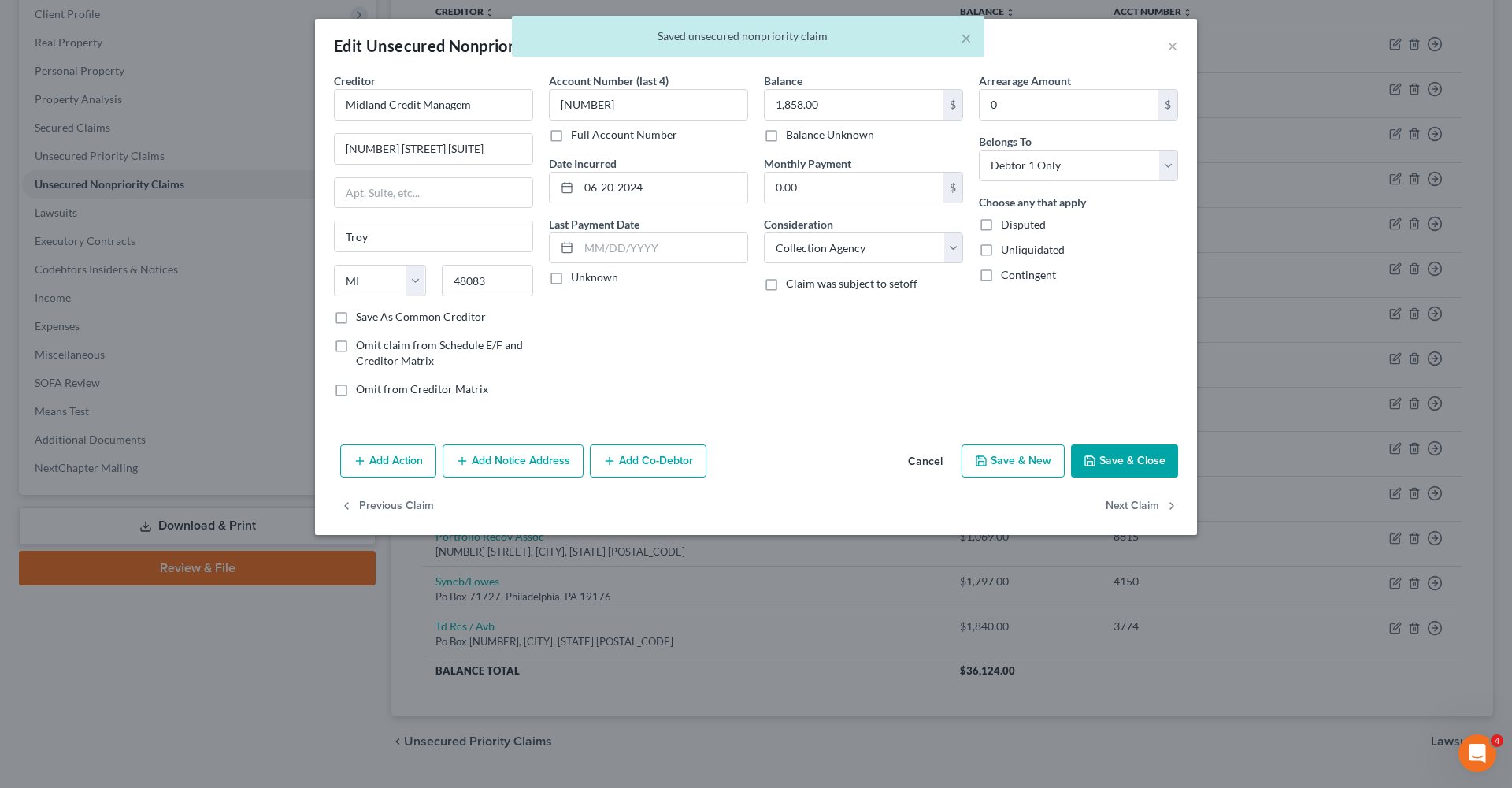 click on "Save & Close" at bounding box center (1125, 461) 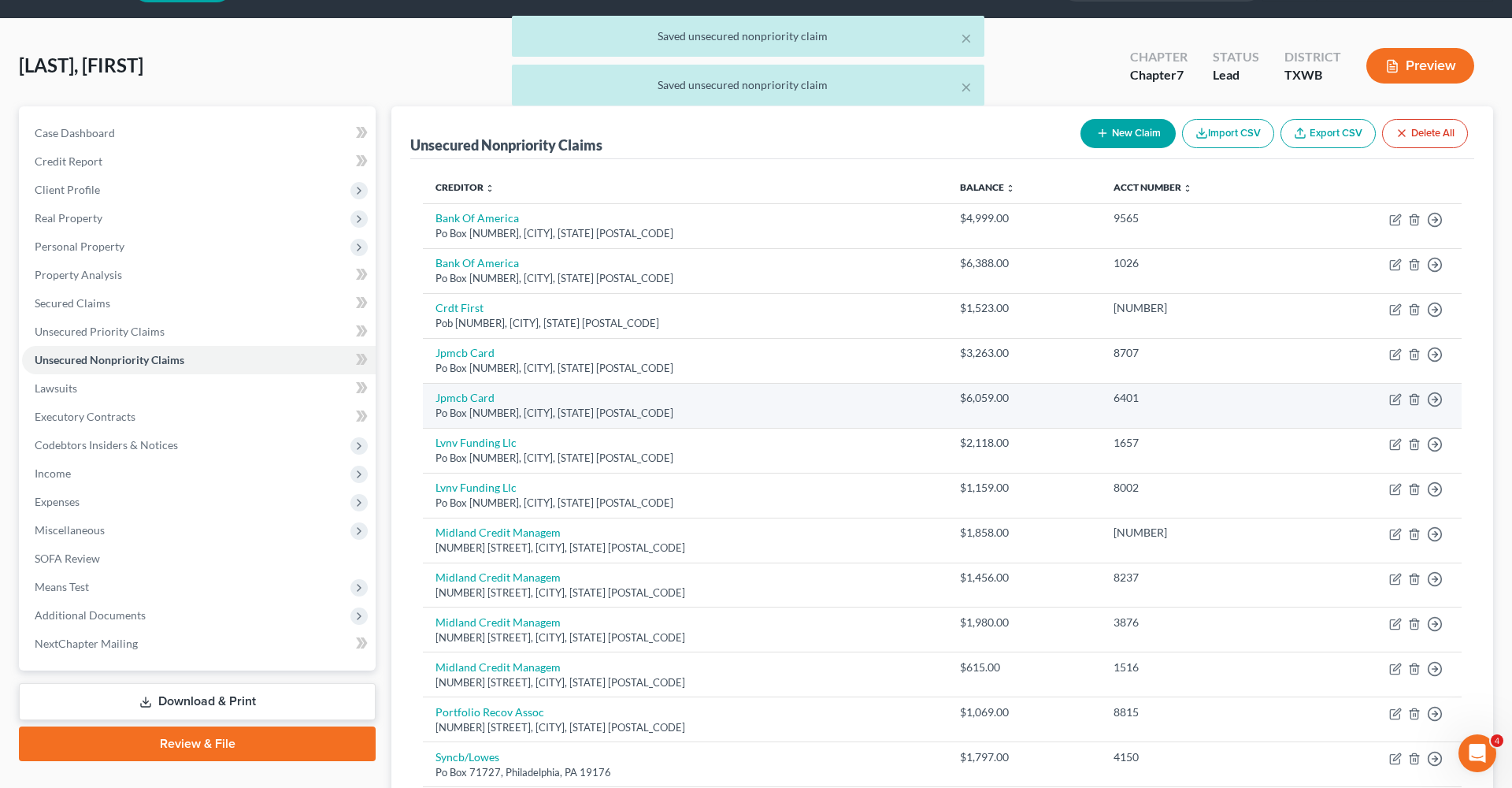 scroll, scrollTop: 40, scrollLeft: 0, axis: vertical 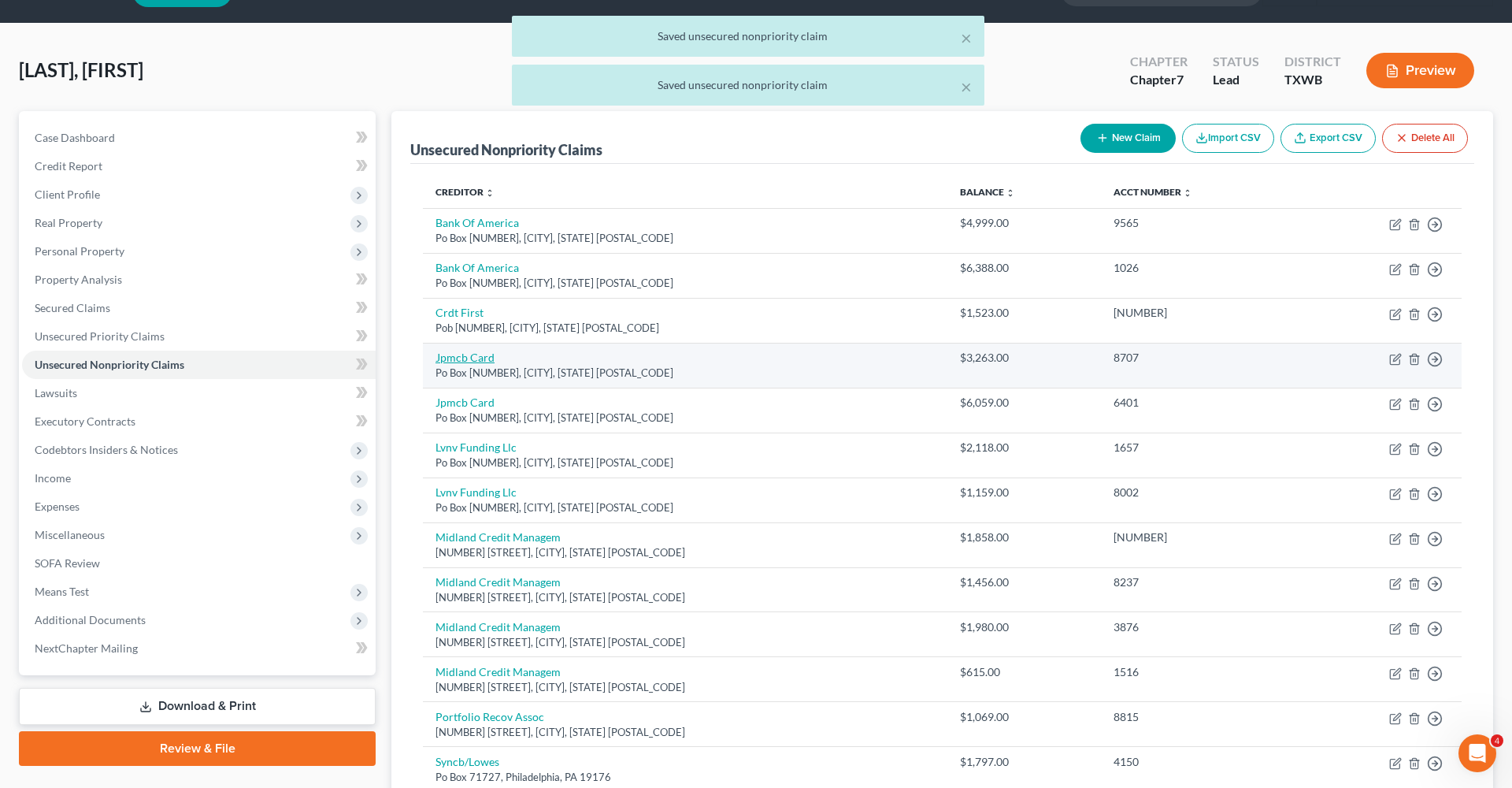 click on "Jpmcb Card" at bounding box center (465, 357) 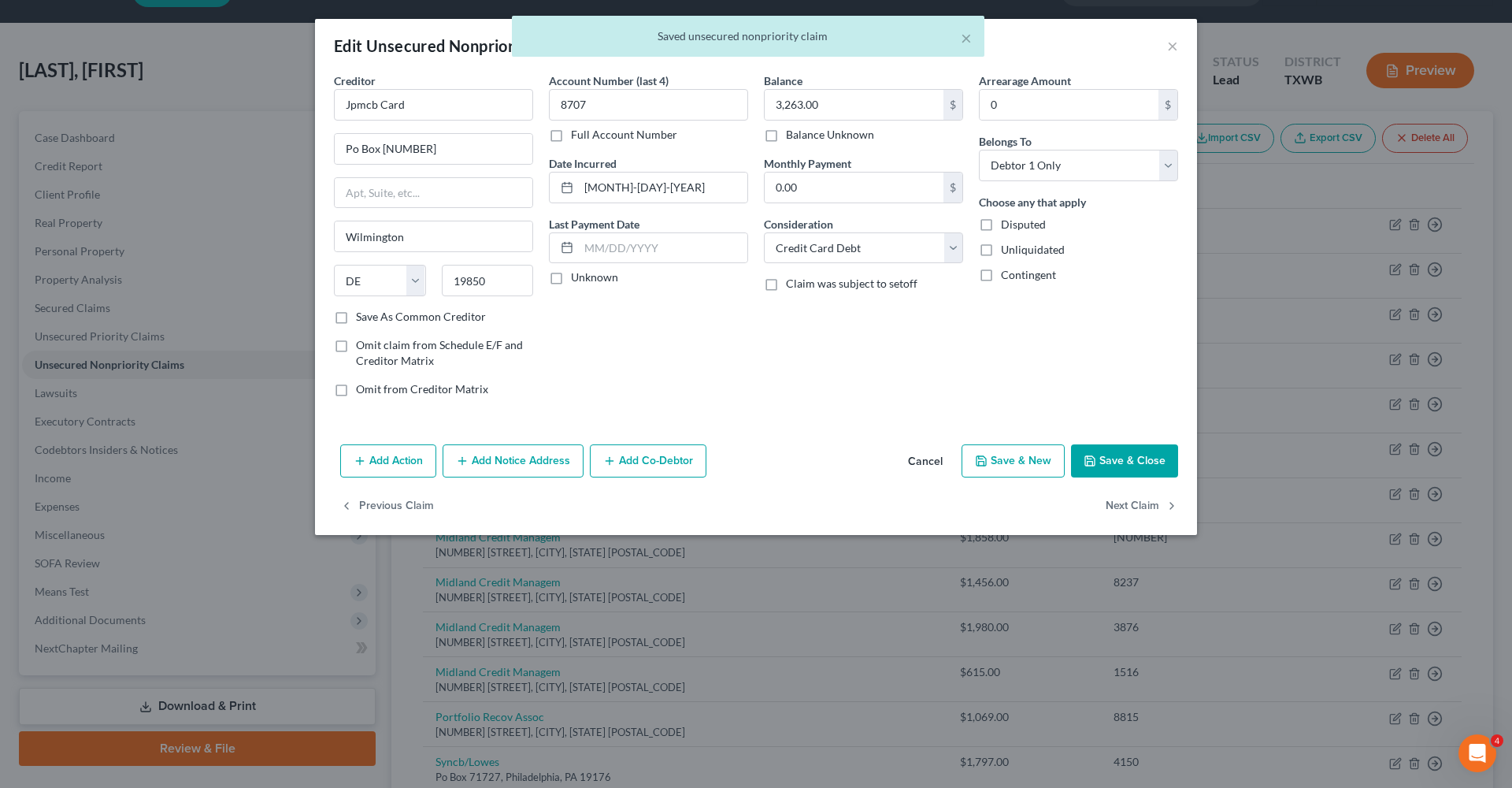 click on "Save & Close" at bounding box center [1125, 461] 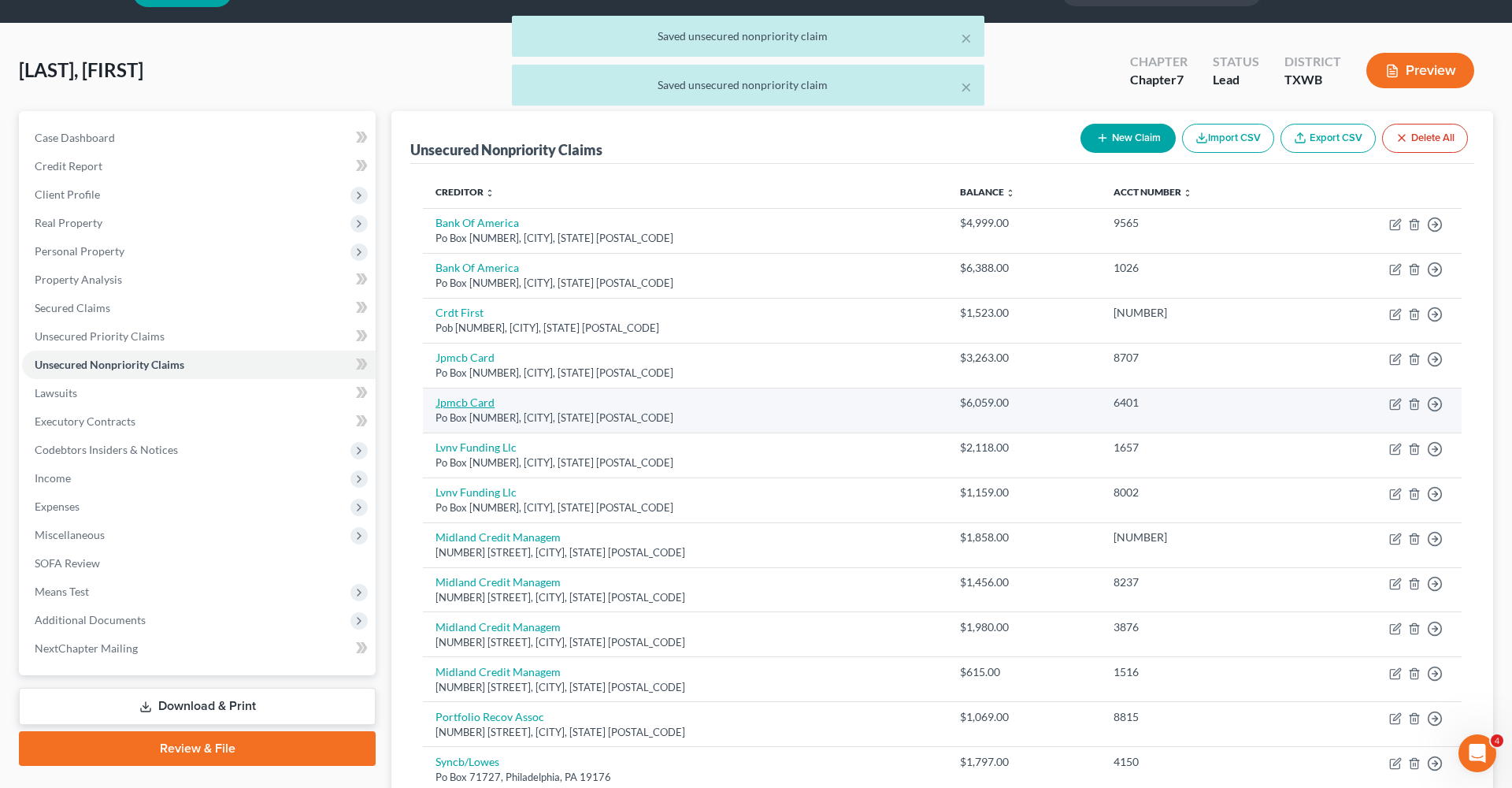 click on "Jpmcb Card" at bounding box center (465, 402) 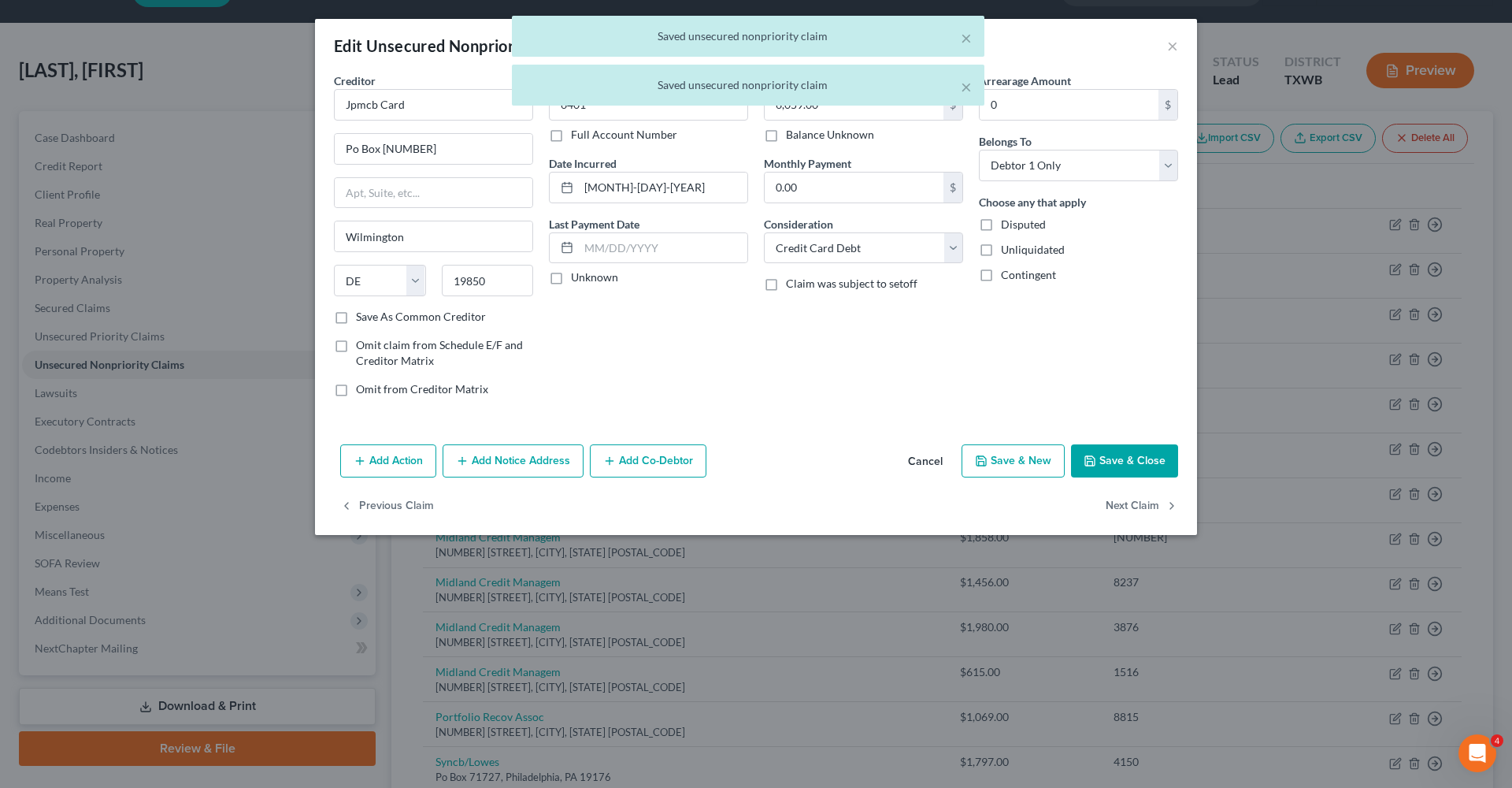 click on "Save & Close" at bounding box center (1125, 461) 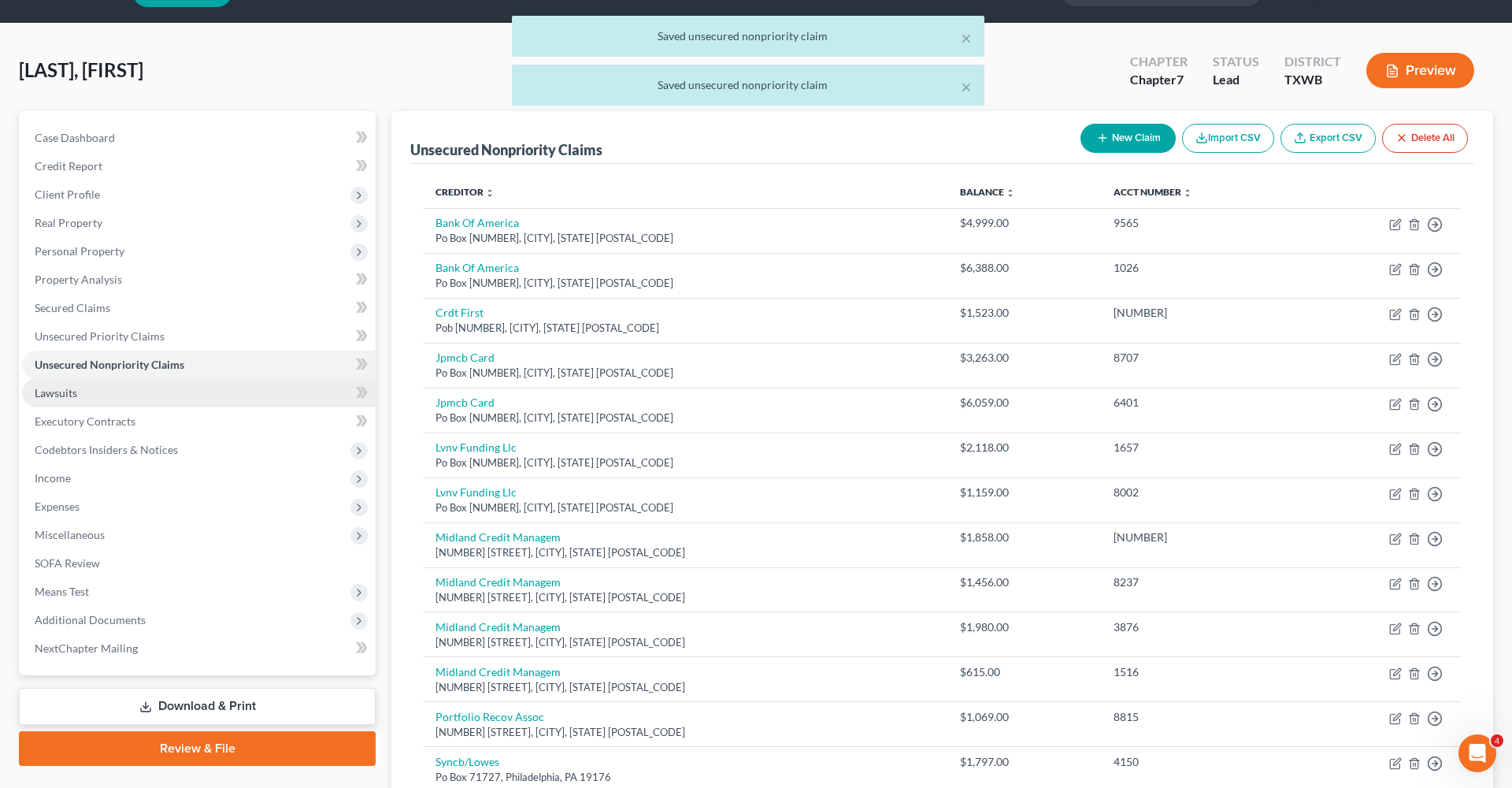 click on "Lawsuits" at bounding box center (56, 392) 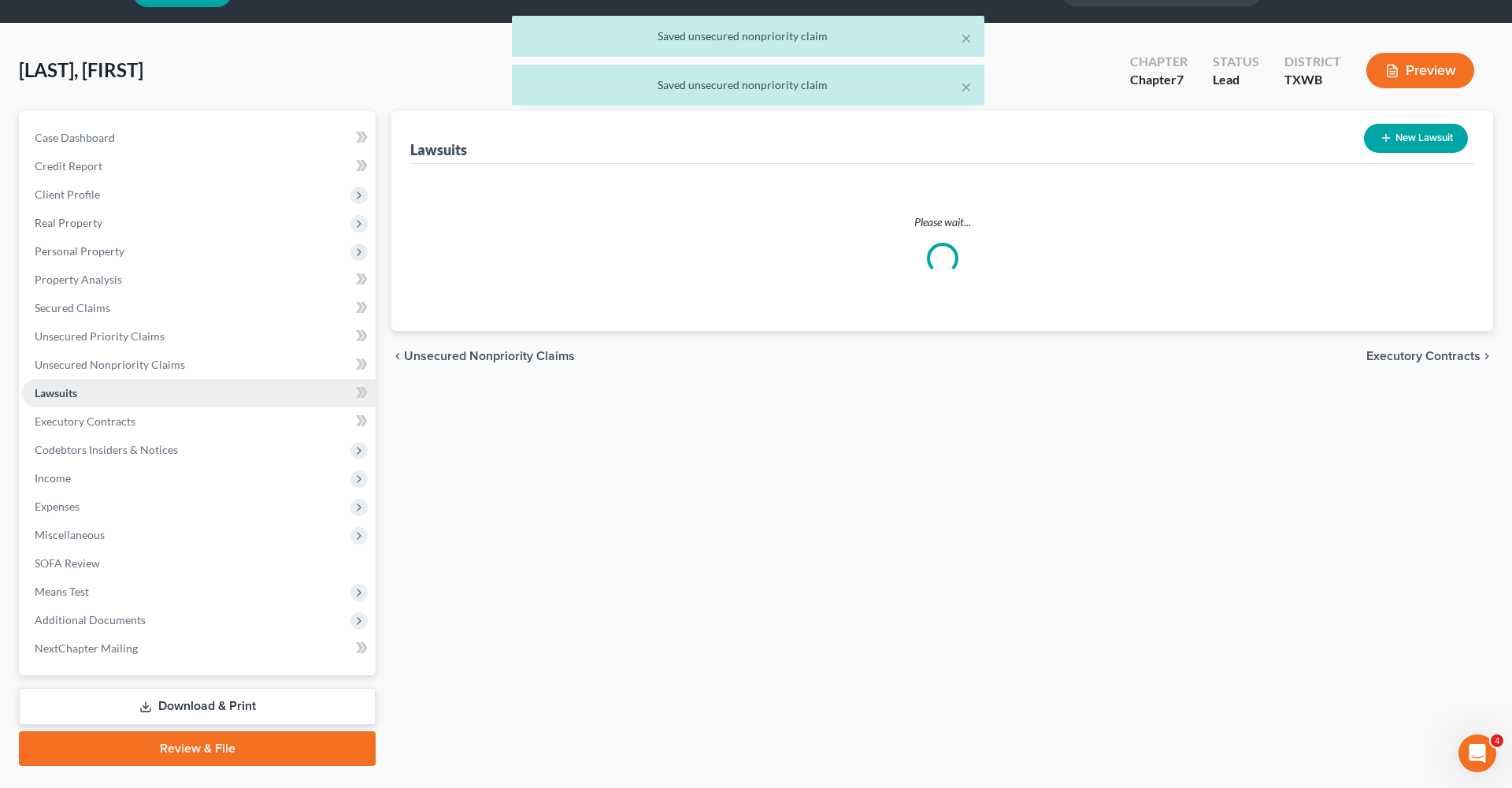 scroll, scrollTop: 0, scrollLeft: 0, axis: both 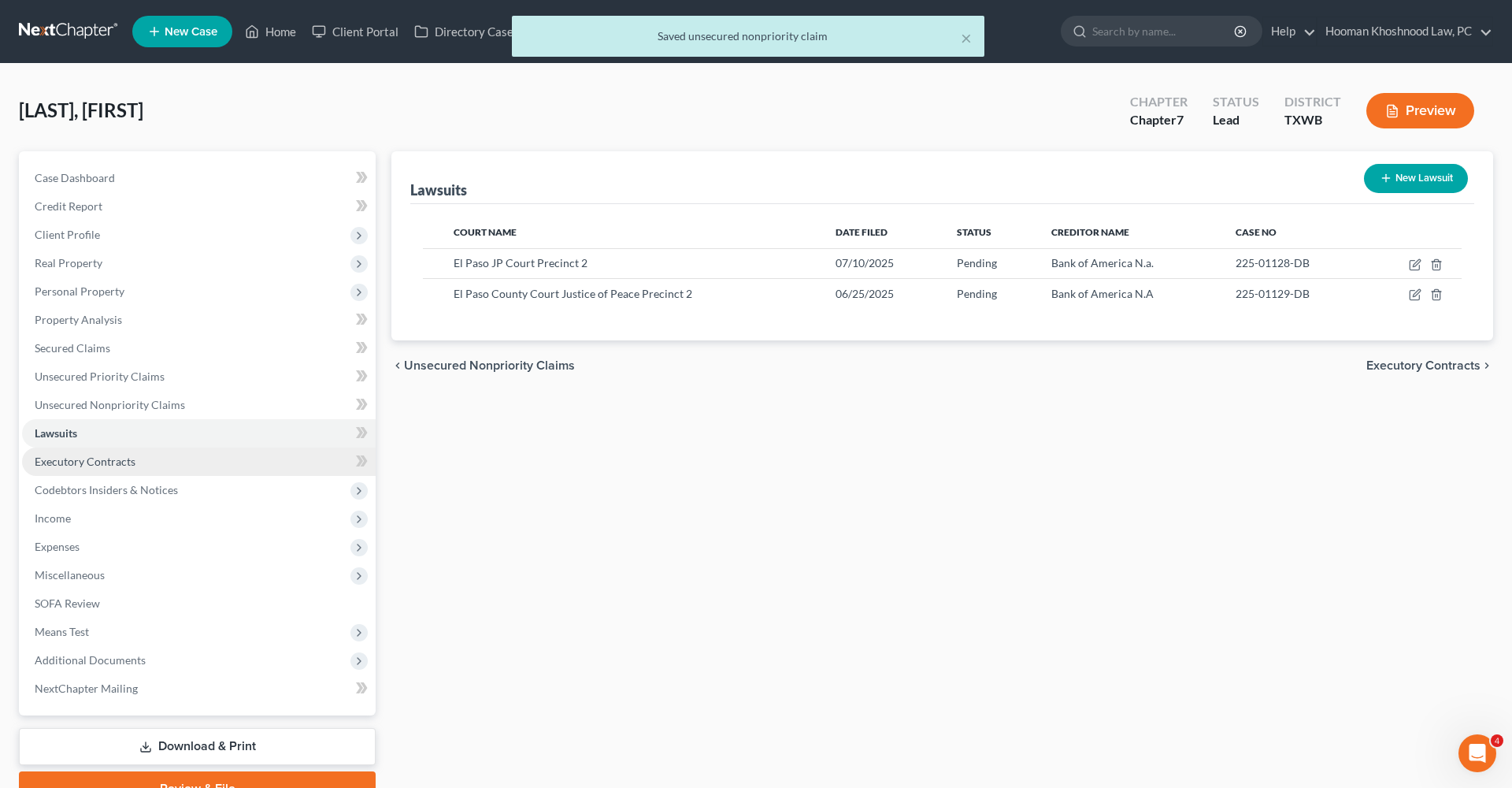 click on "Executory Contracts" at bounding box center (85, 461) 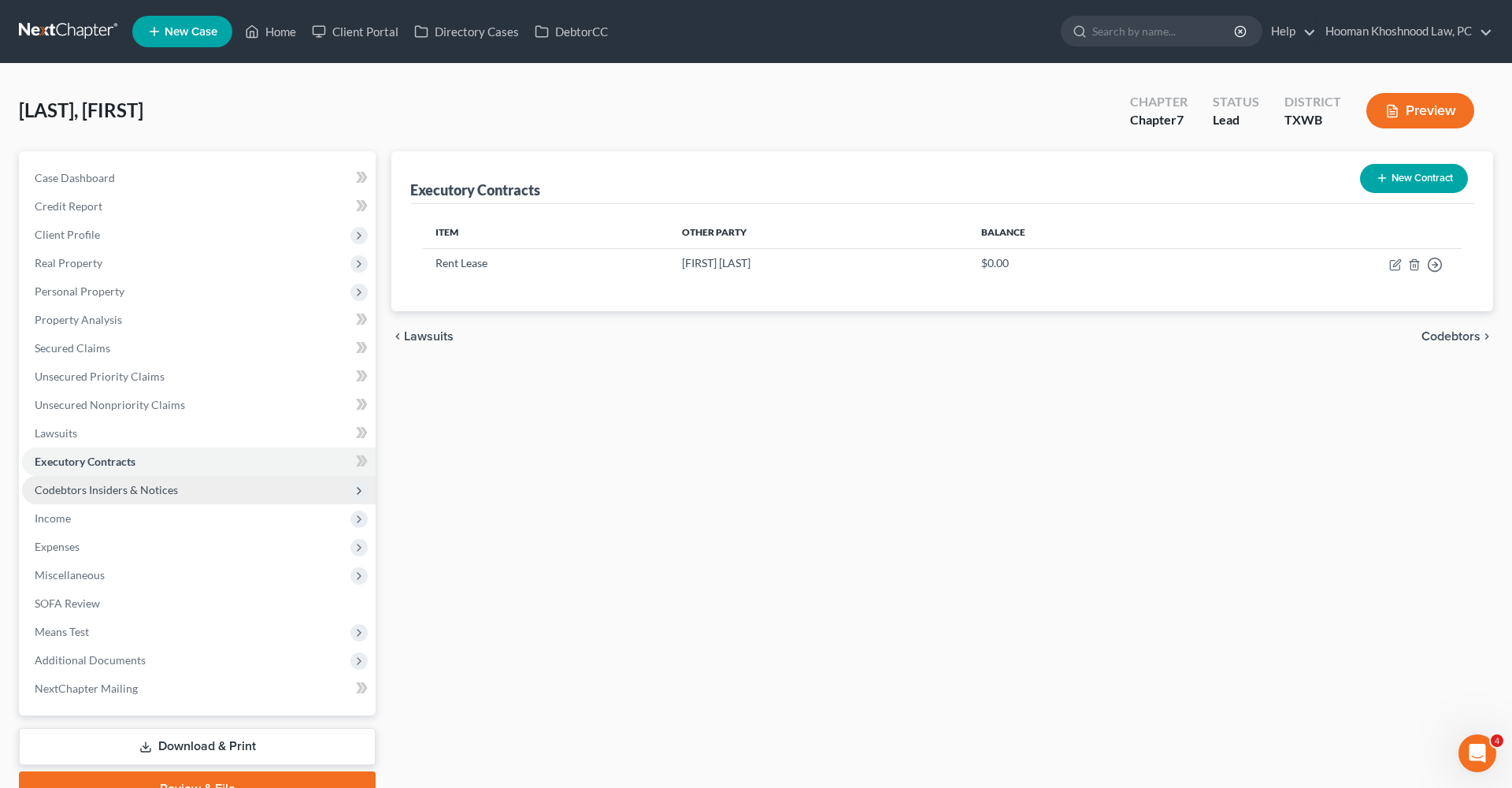 click on "Codebtors Insiders & Notices" at bounding box center (106, 489) 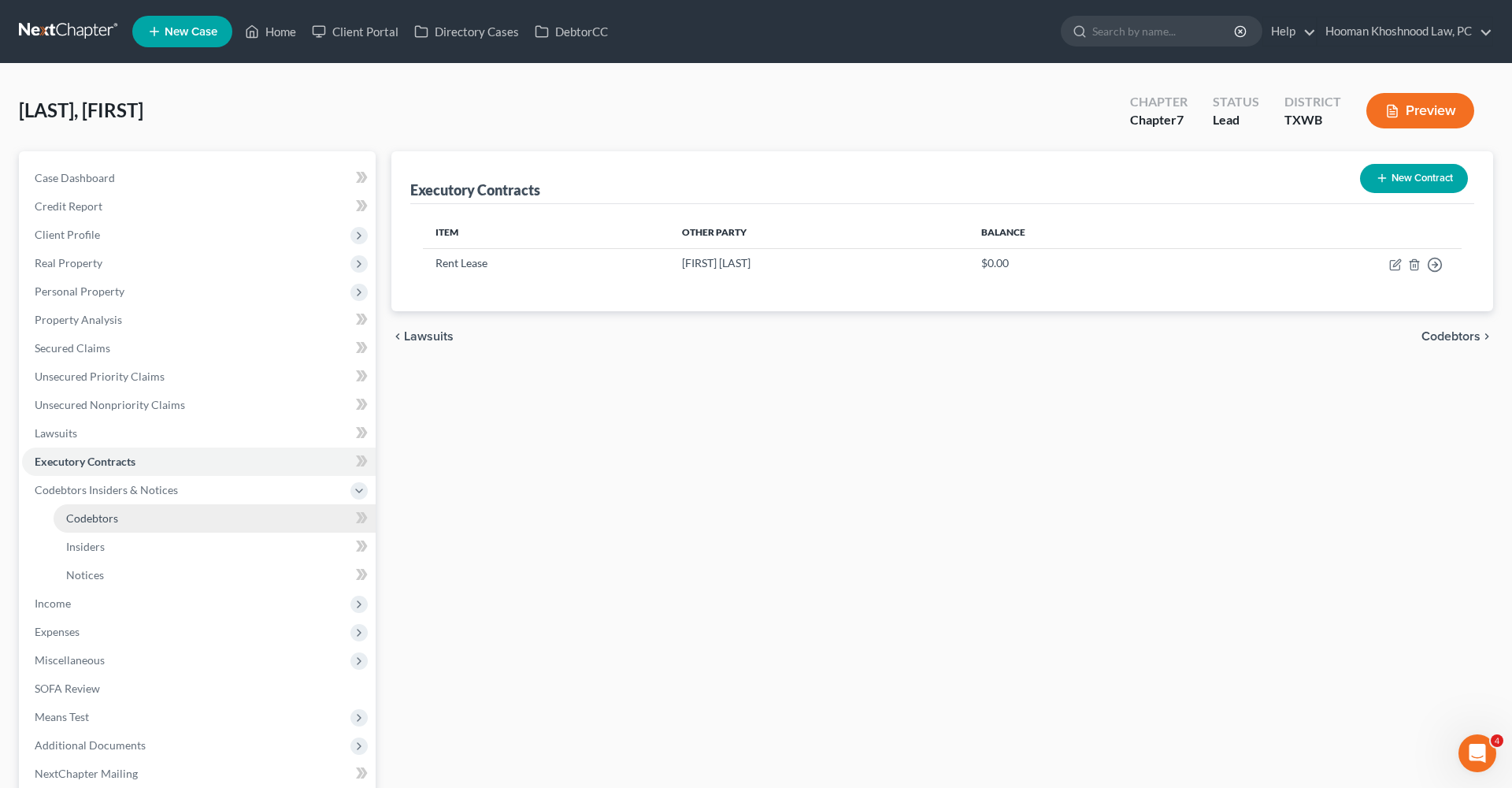 click on "Codebtors" at bounding box center (92, 518) 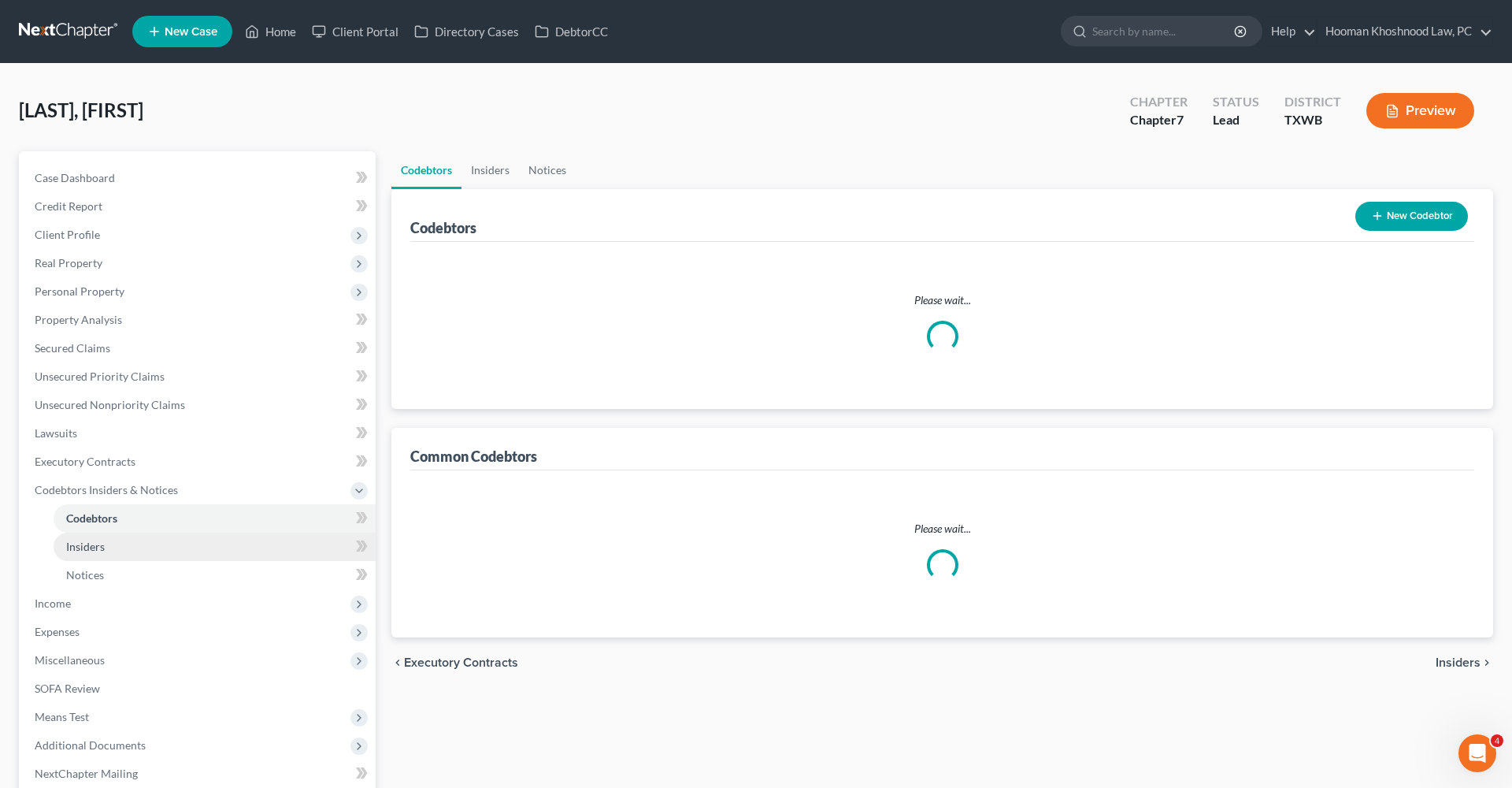 click on "Insiders" at bounding box center (85, 546) 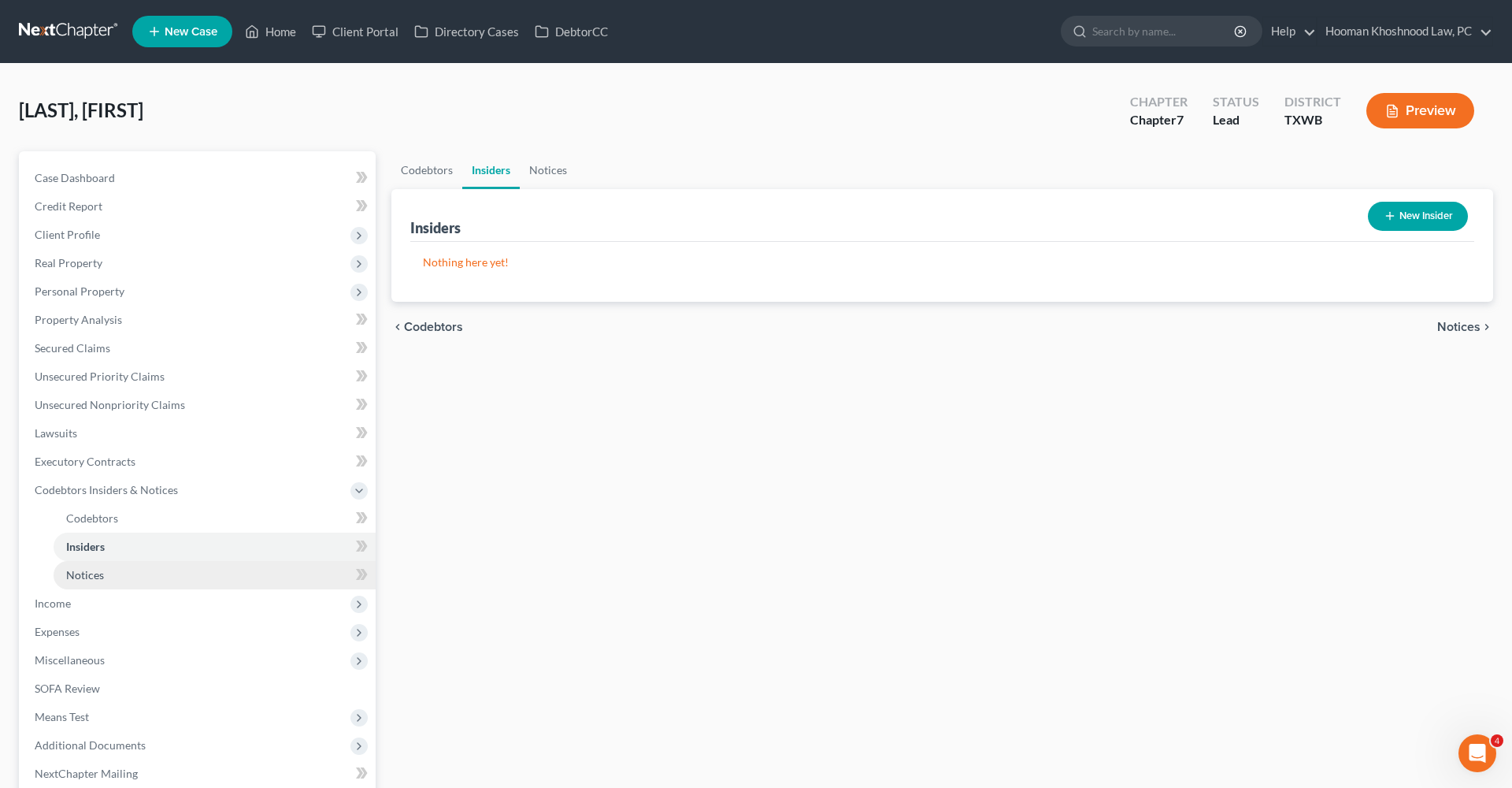 click on "Notices" at bounding box center (85, 574) 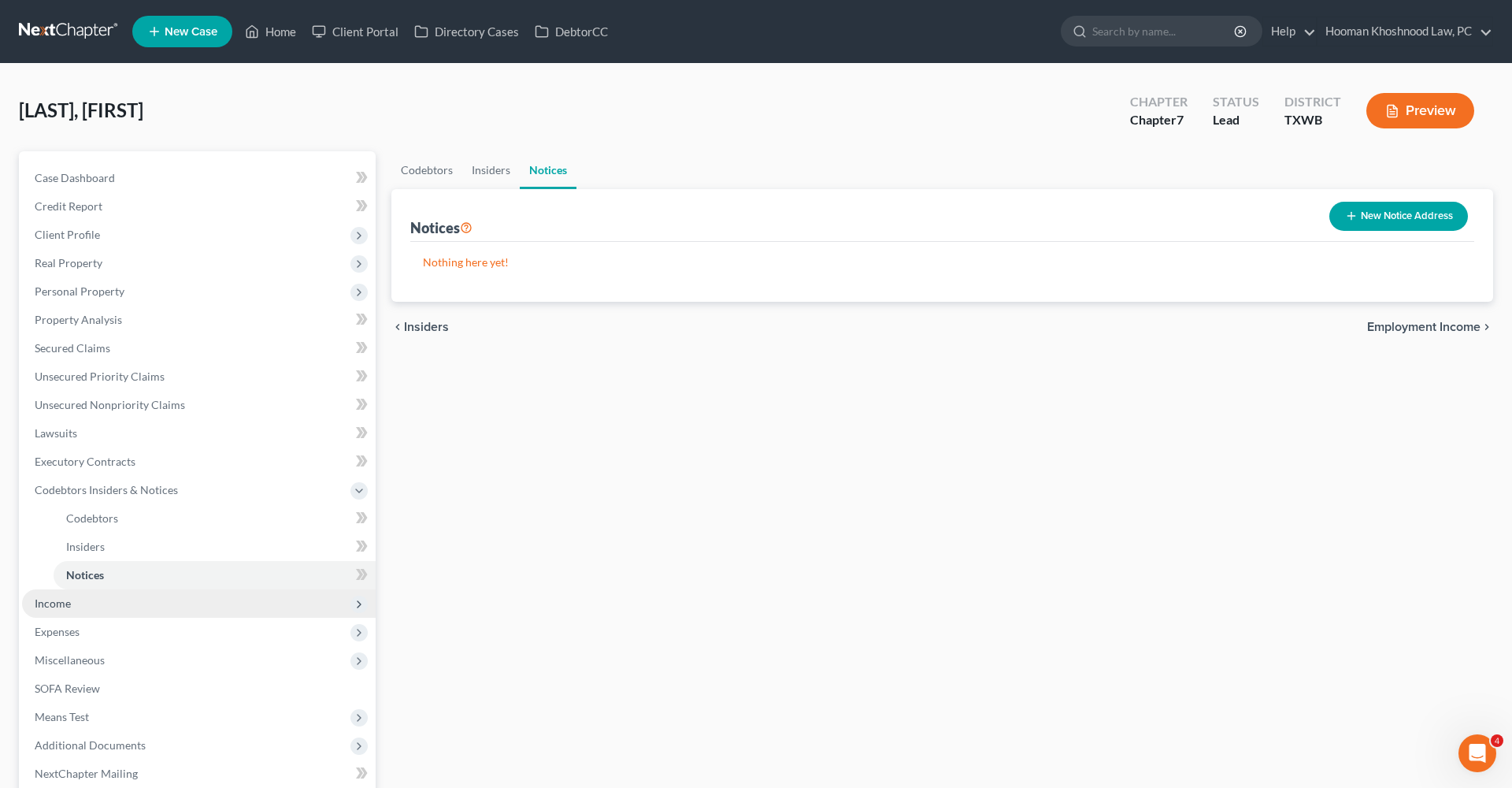 click on "Income" at bounding box center [53, 603] 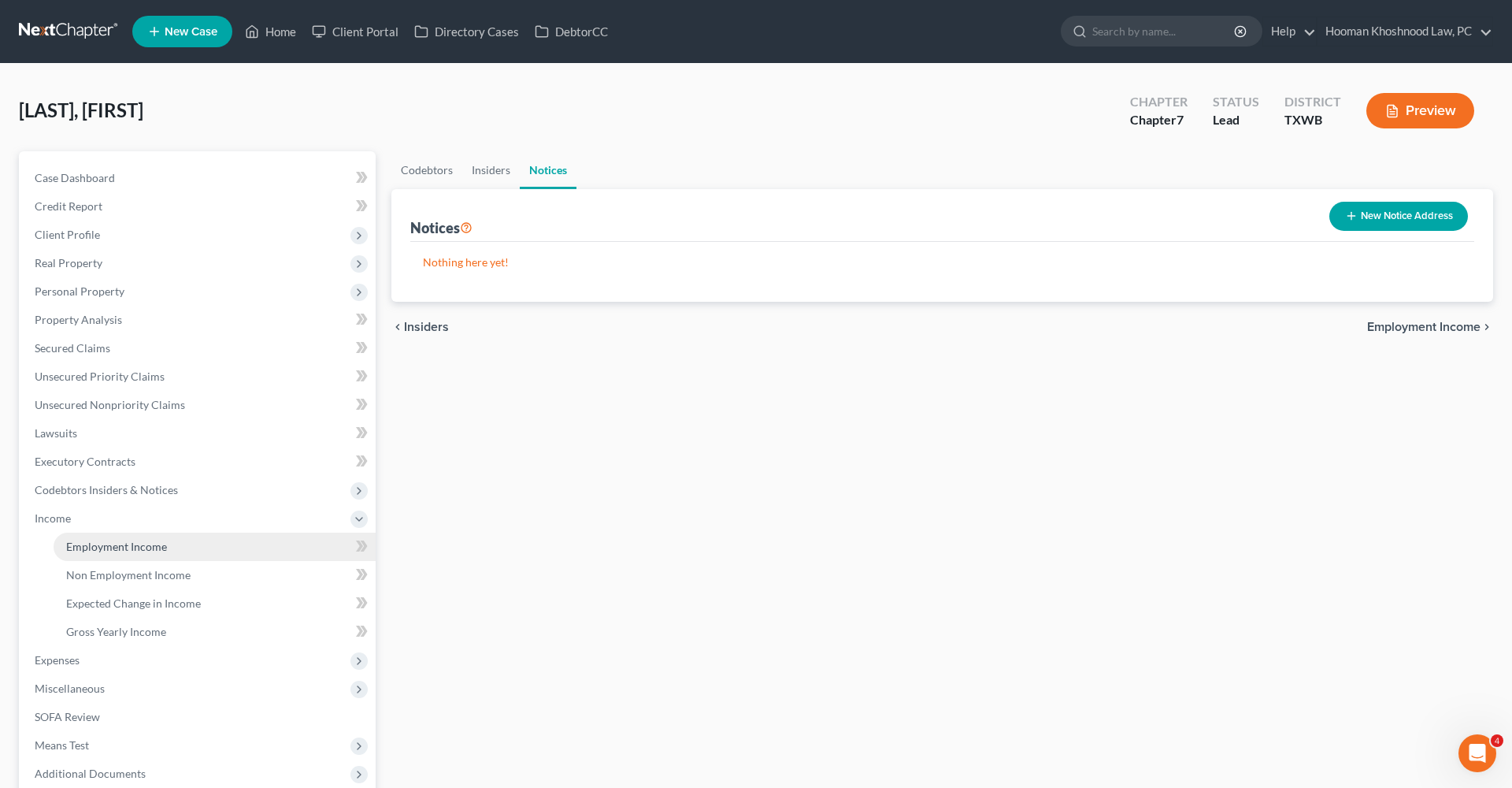 click on "Employment Income" at bounding box center [117, 546] 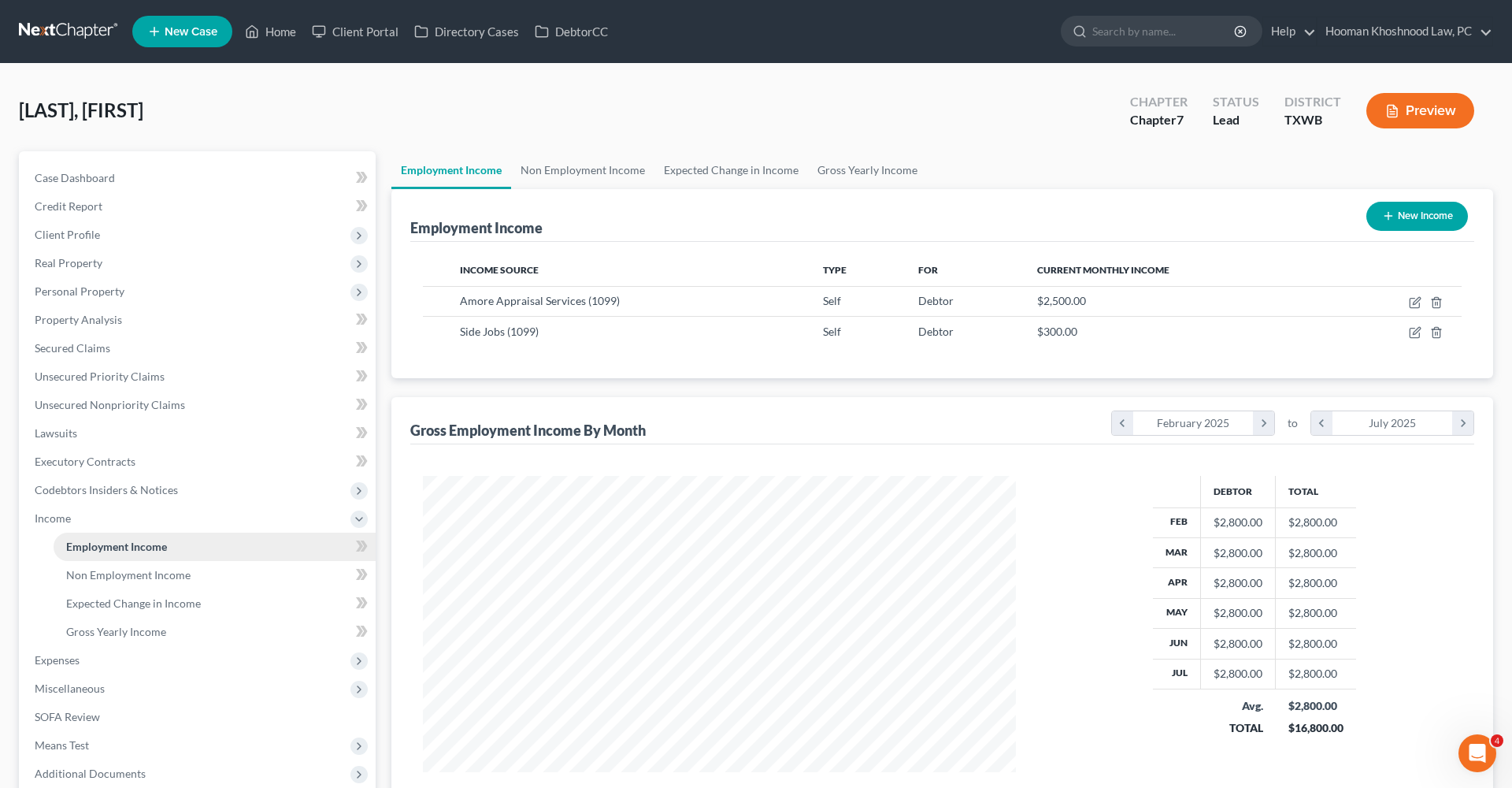 scroll, scrollTop: 787704, scrollLeft: 786876, axis: both 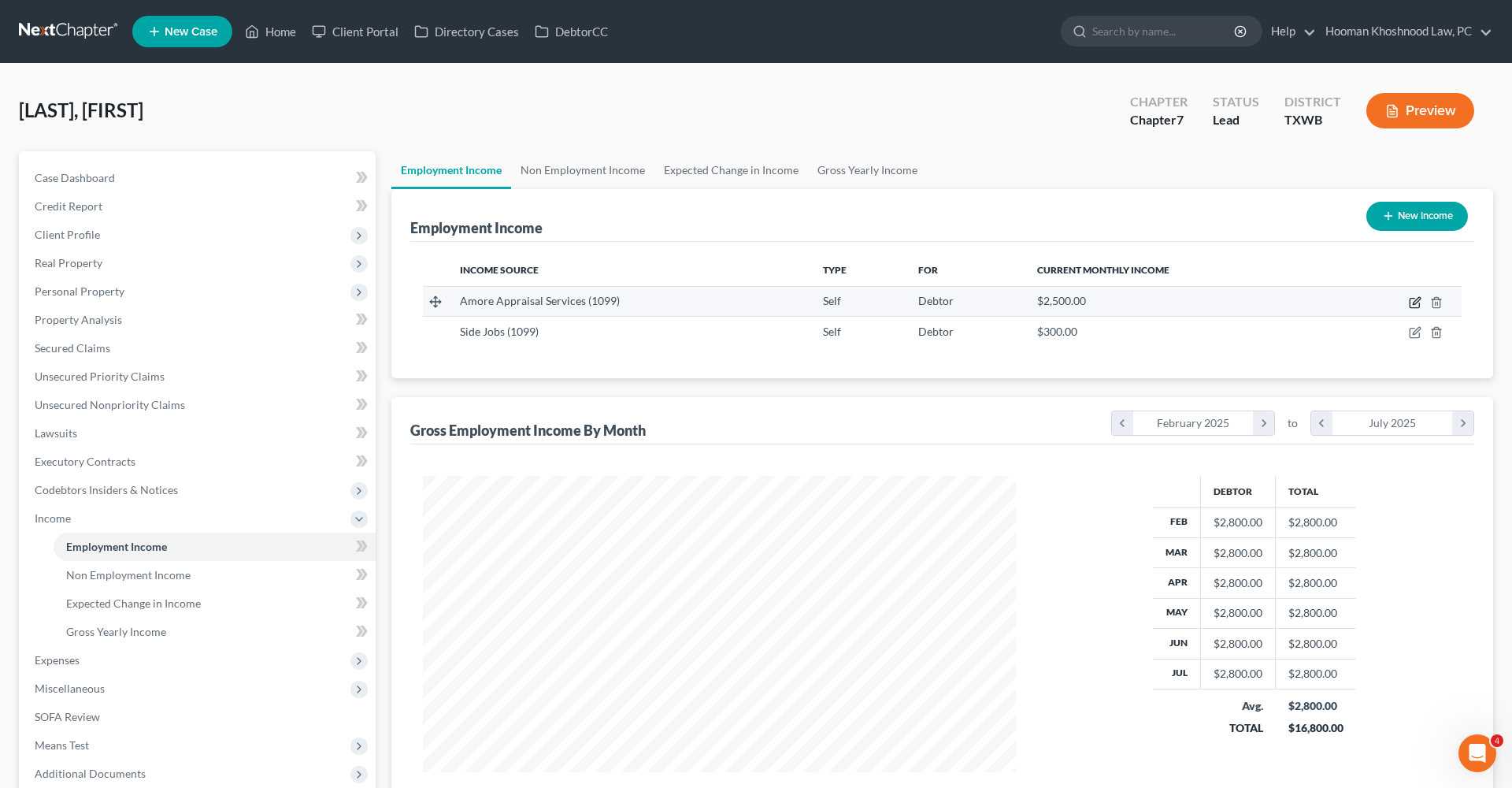 click 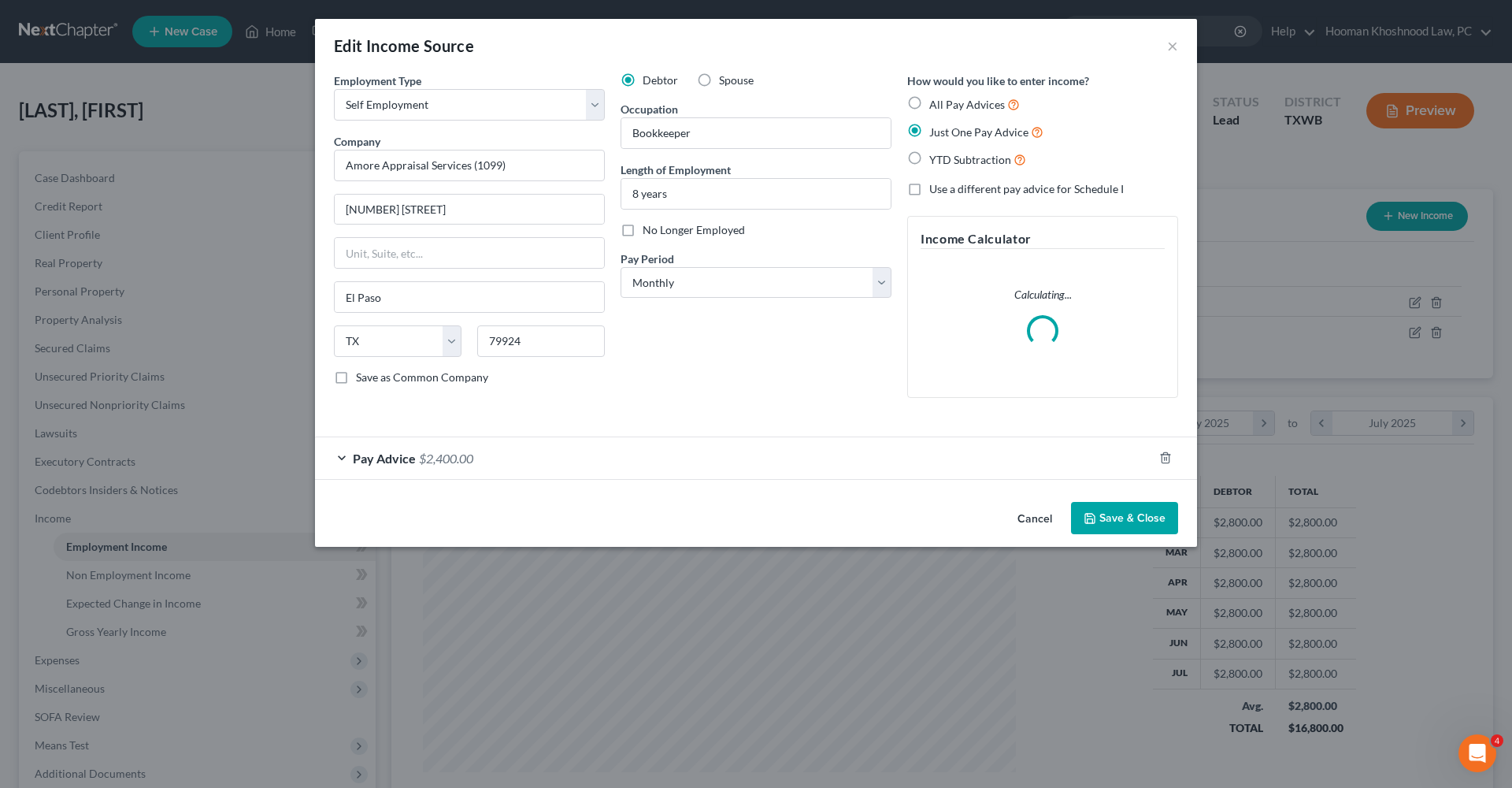 click on "Save & Close" at bounding box center (1125, 519) 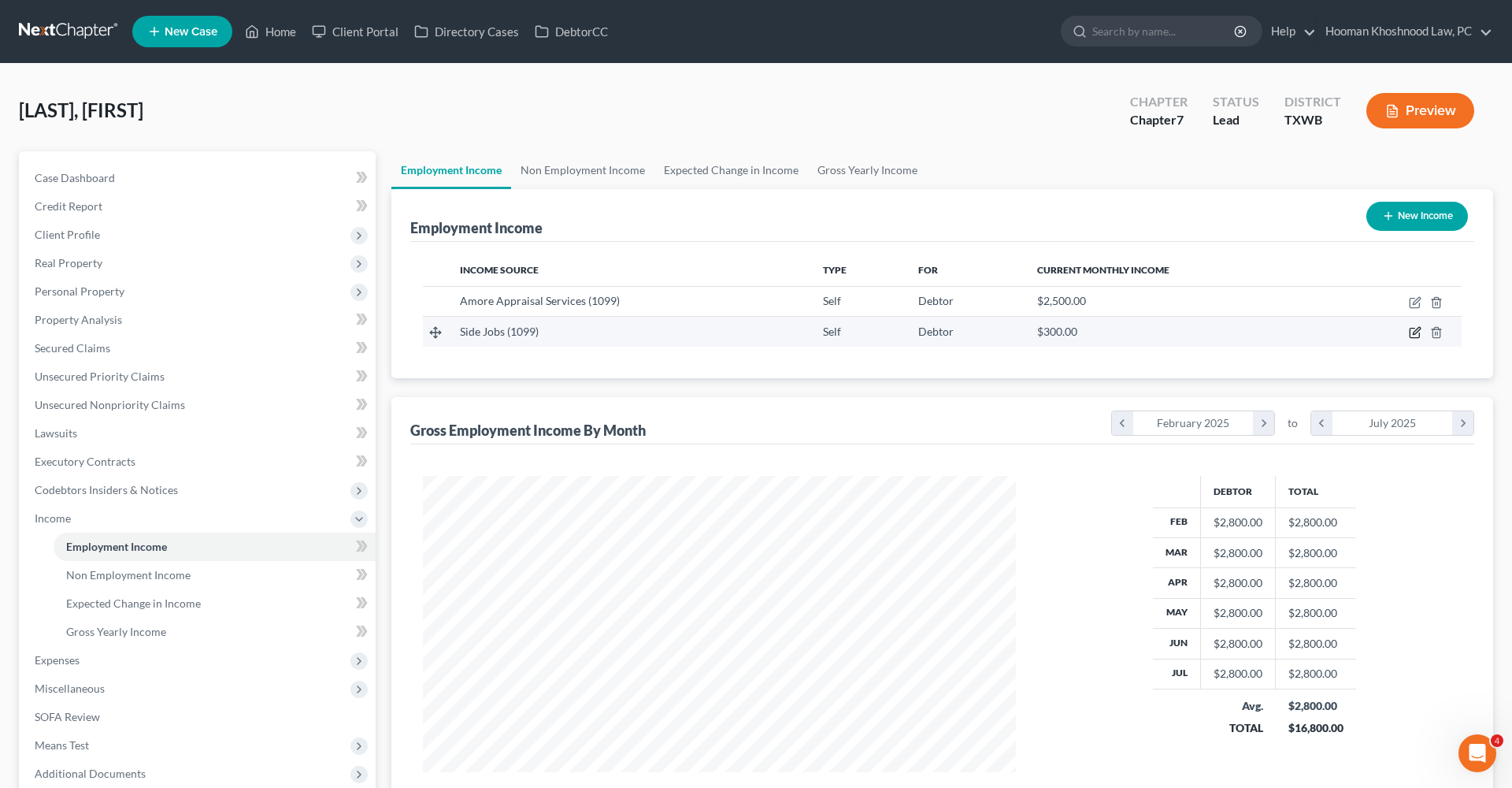 click 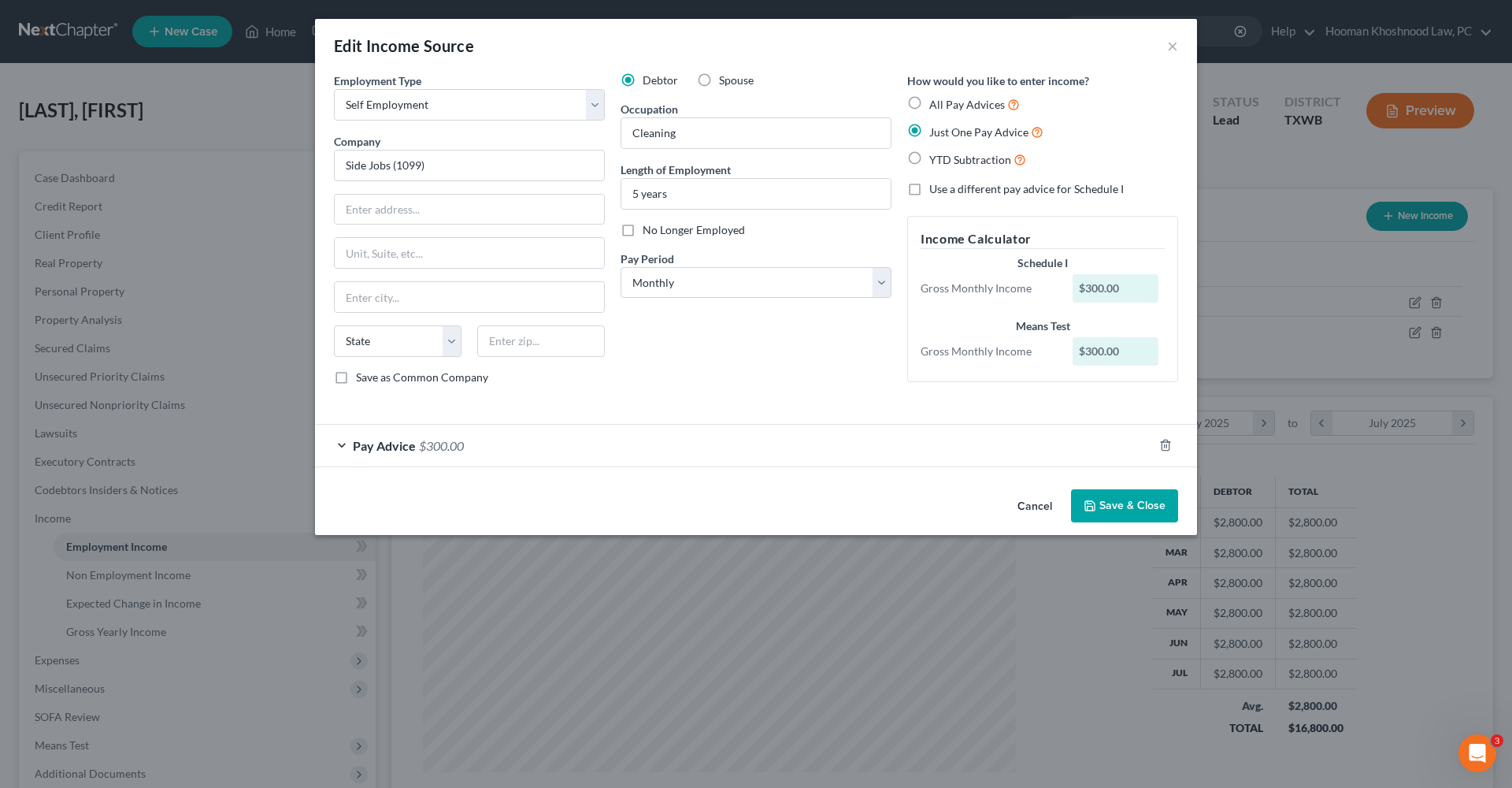 click on "Save & Close" at bounding box center (1125, 506) 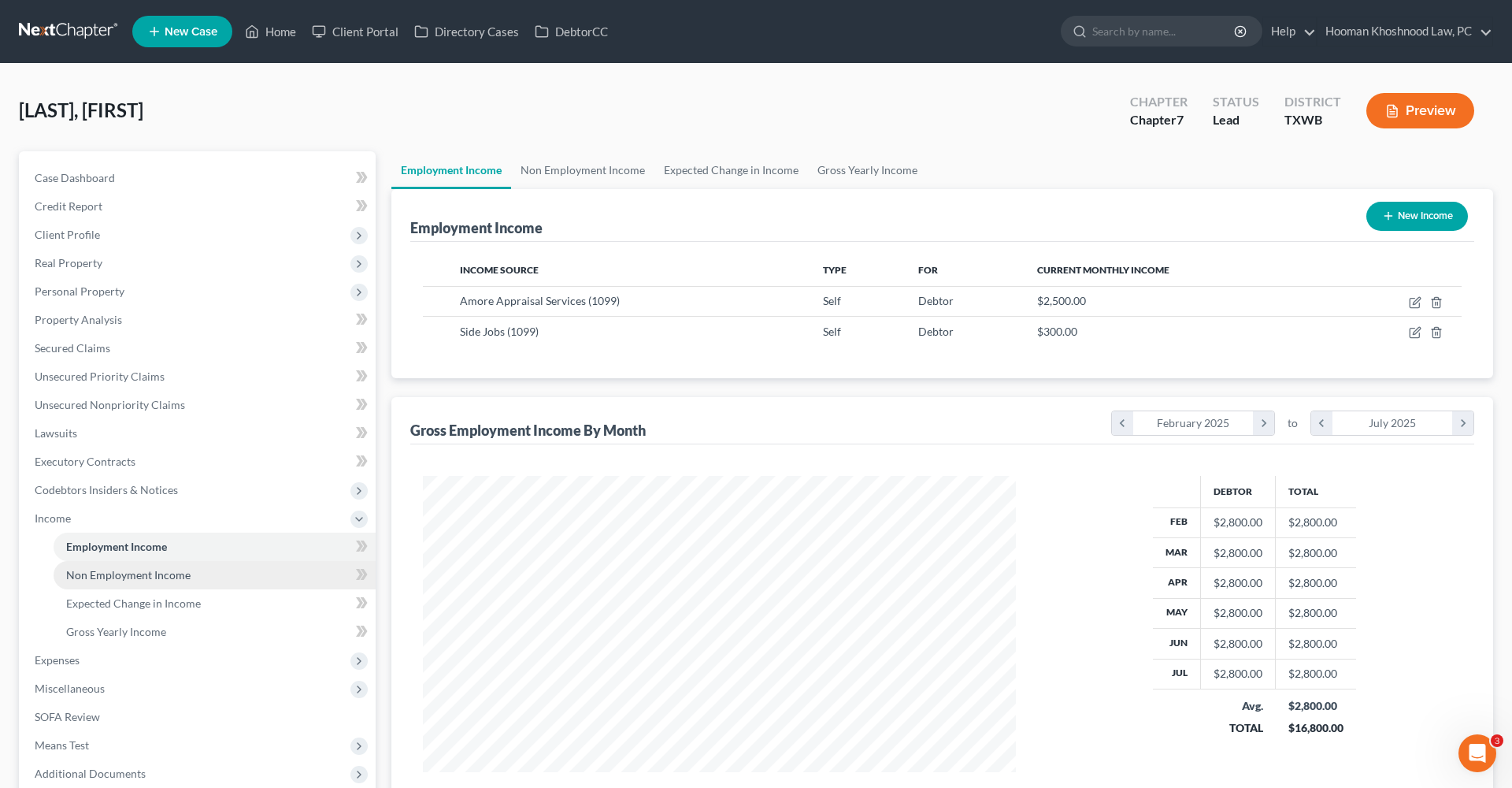 click on "Non Employment Income" at bounding box center [128, 574] 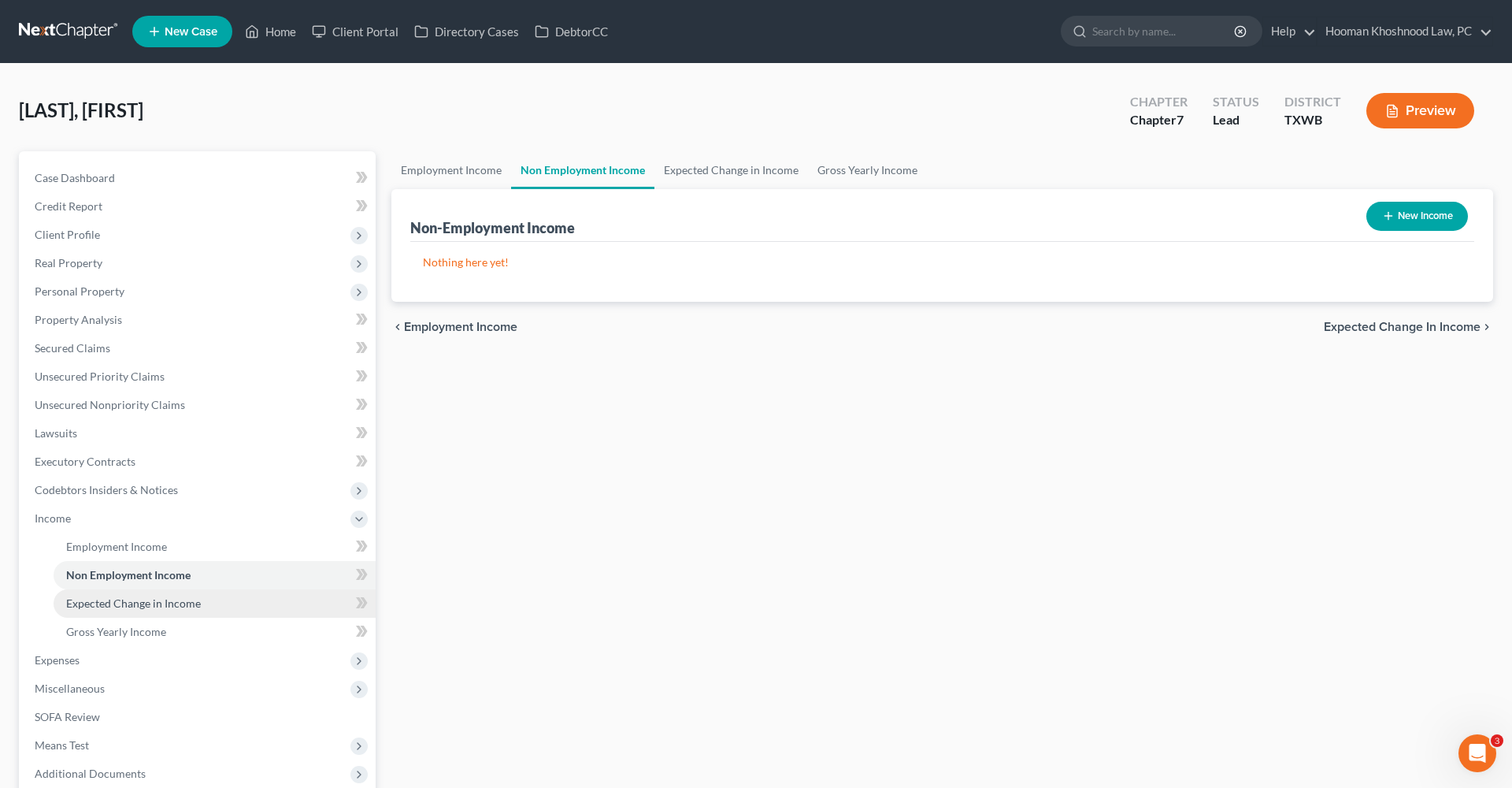 click on "Expected Change in Income" at bounding box center (133, 603) 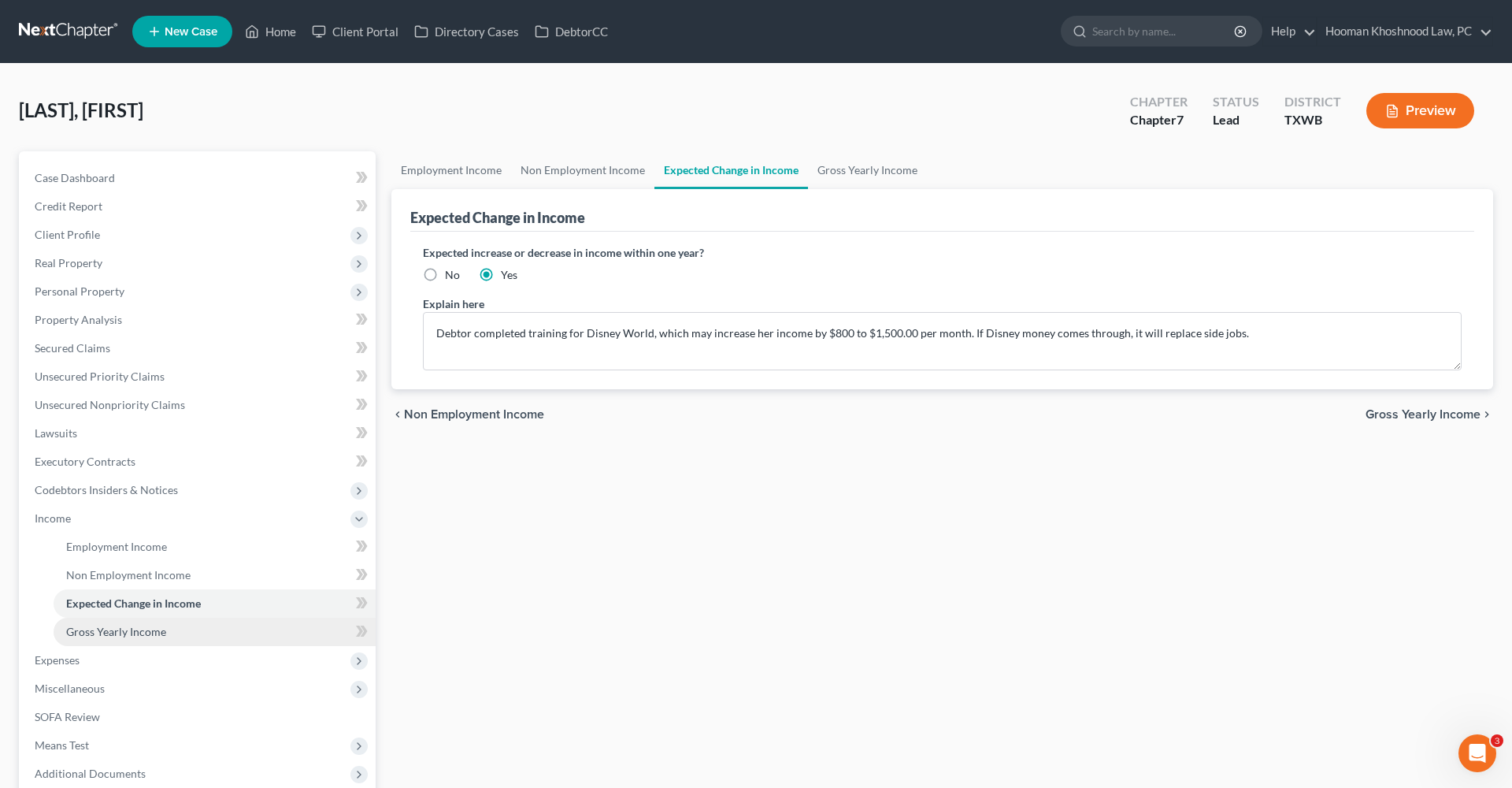 click on "Gross Yearly Income" at bounding box center [116, 631] 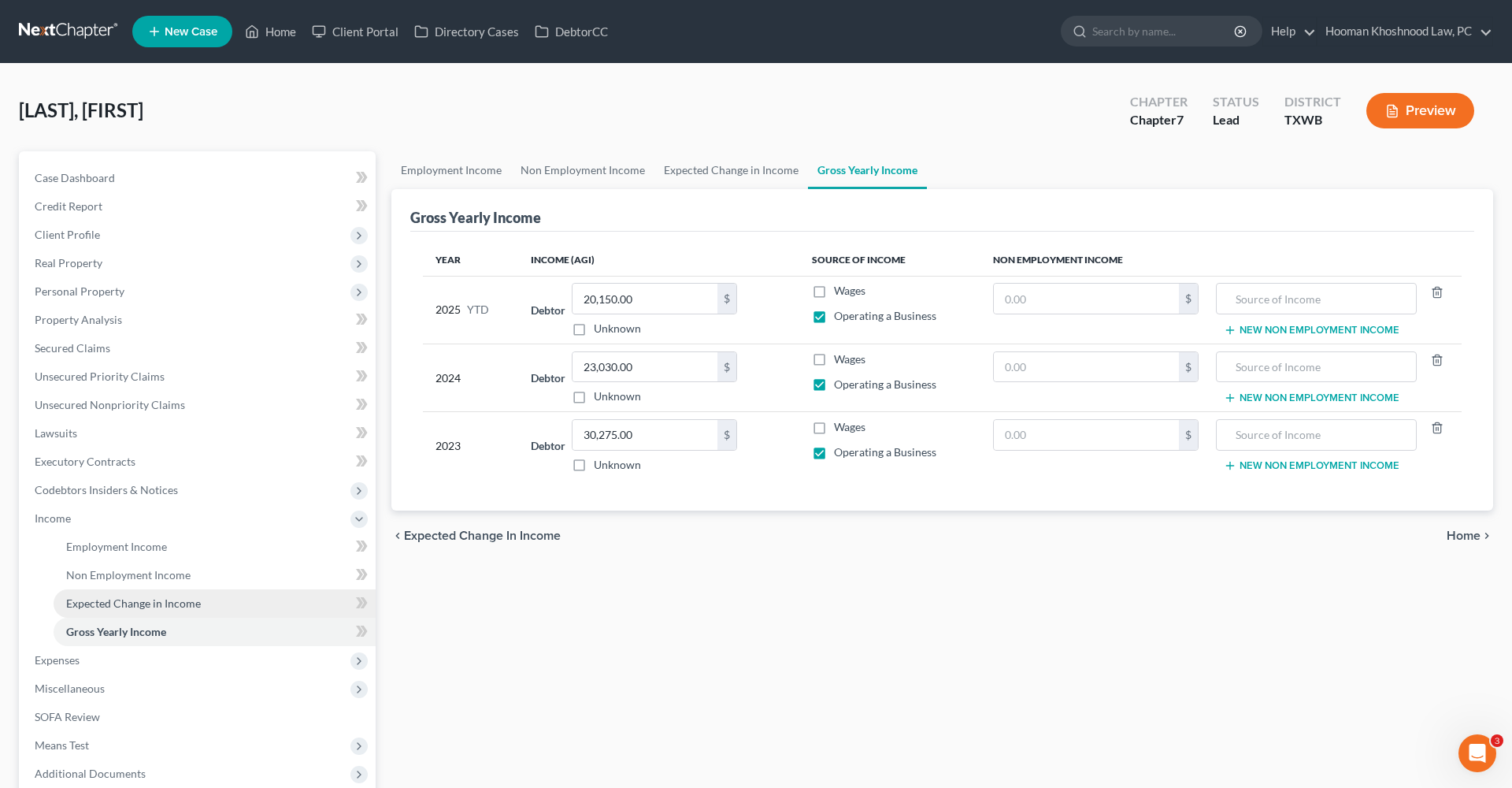 click on "Expected Change in Income" at bounding box center (133, 603) 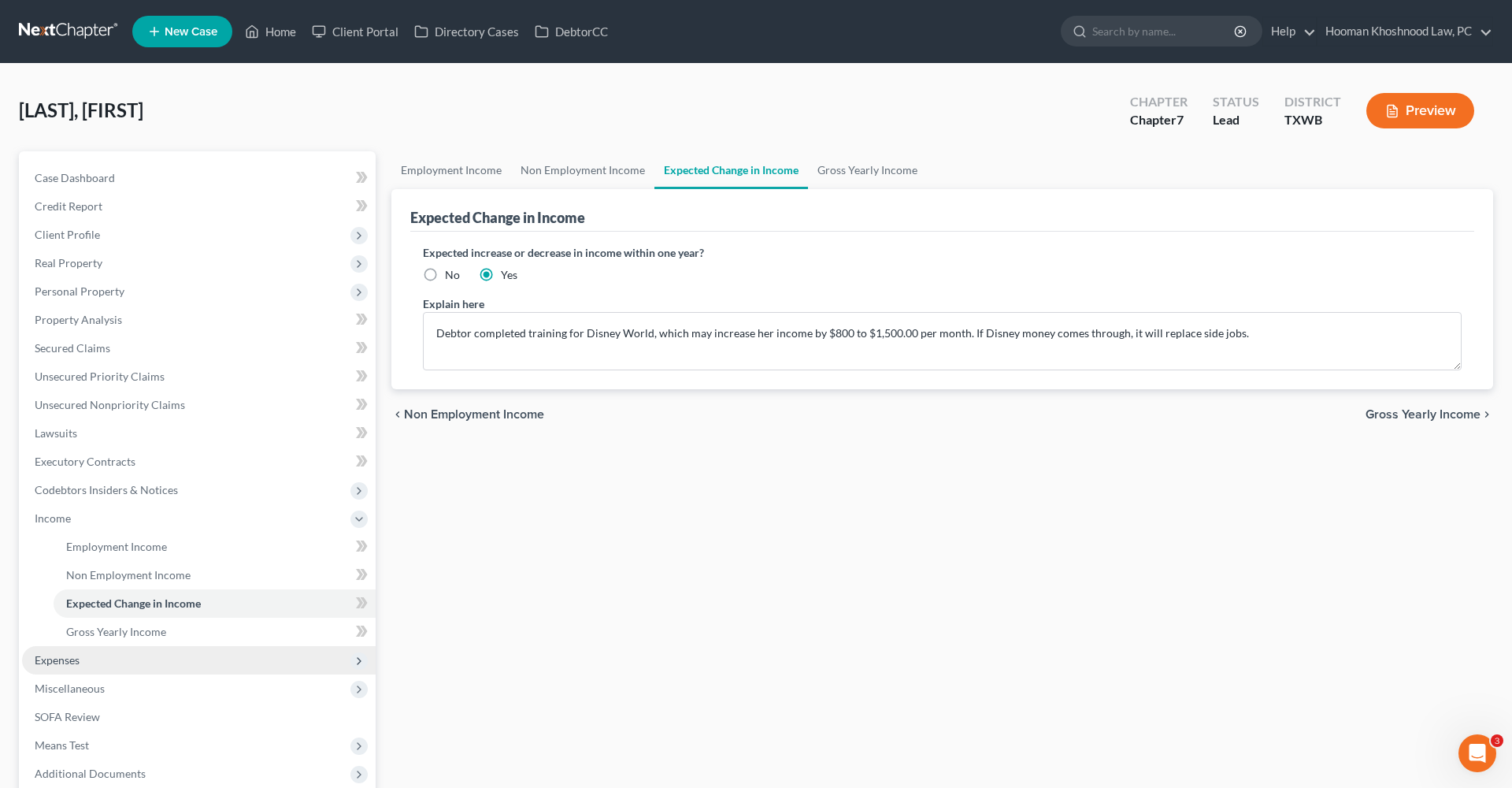 click on "Expenses" at bounding box center [57, 660] 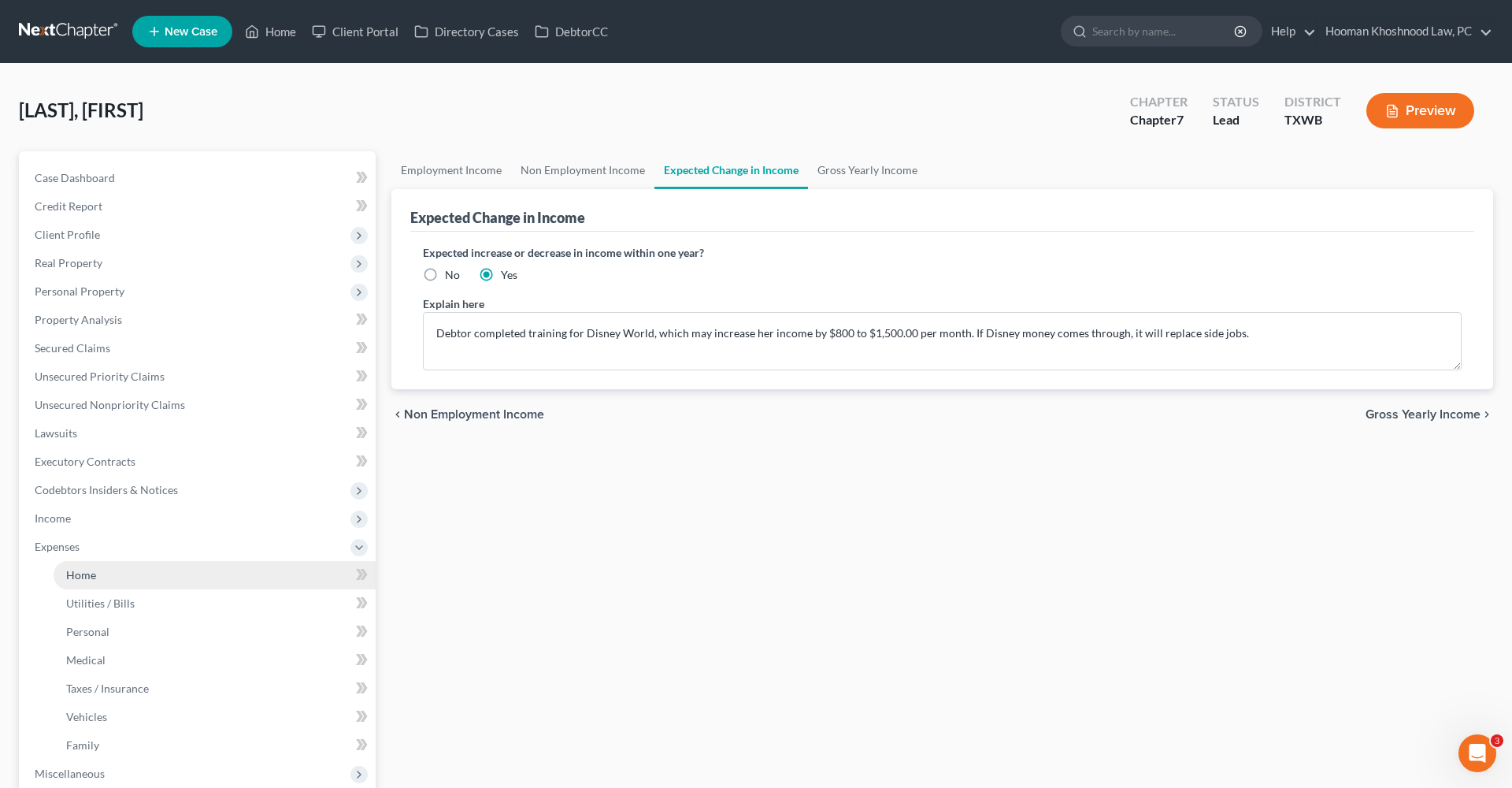 click on "Home" at bounding box center (214, 575) 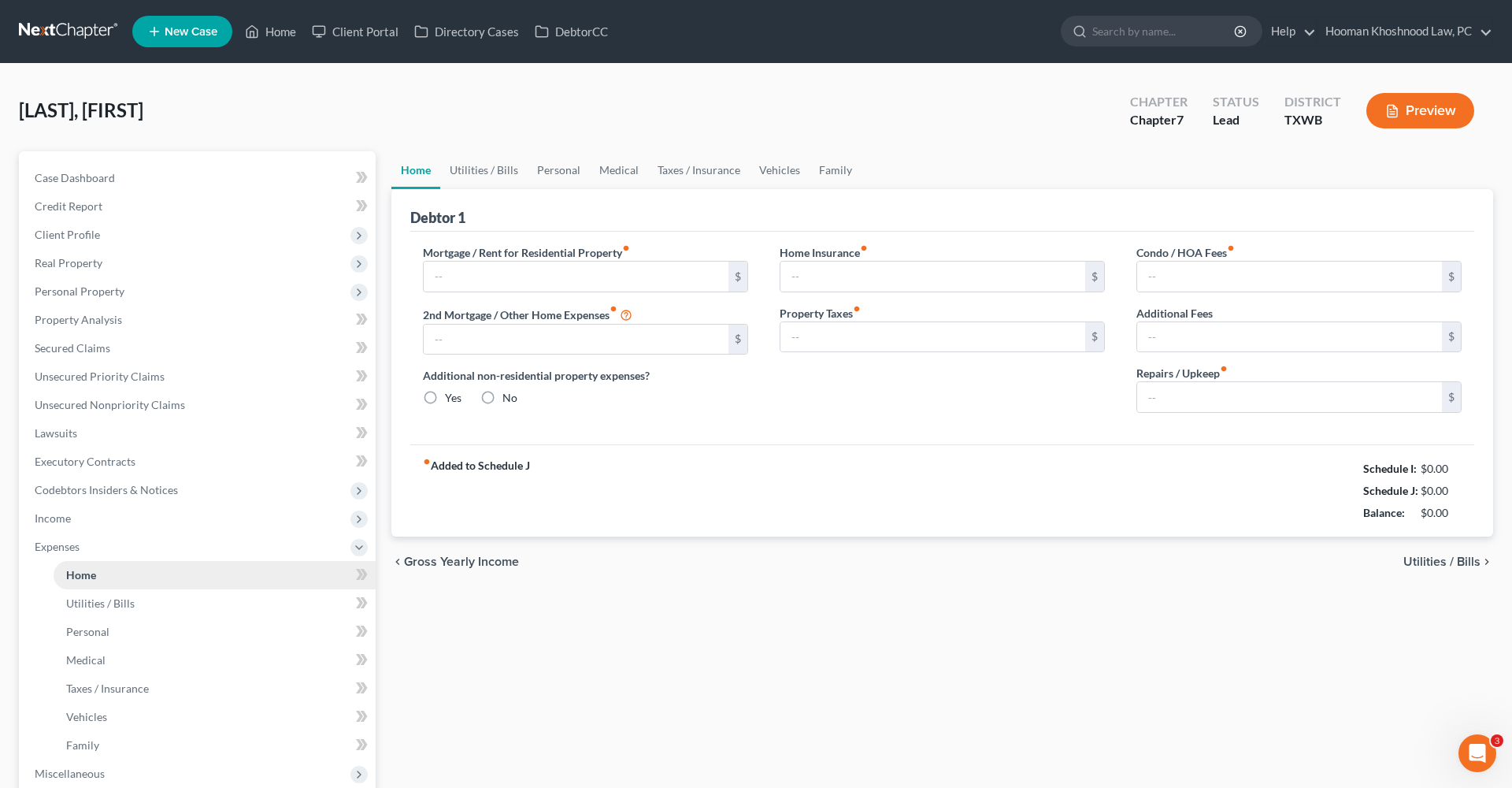 type on "400.00" 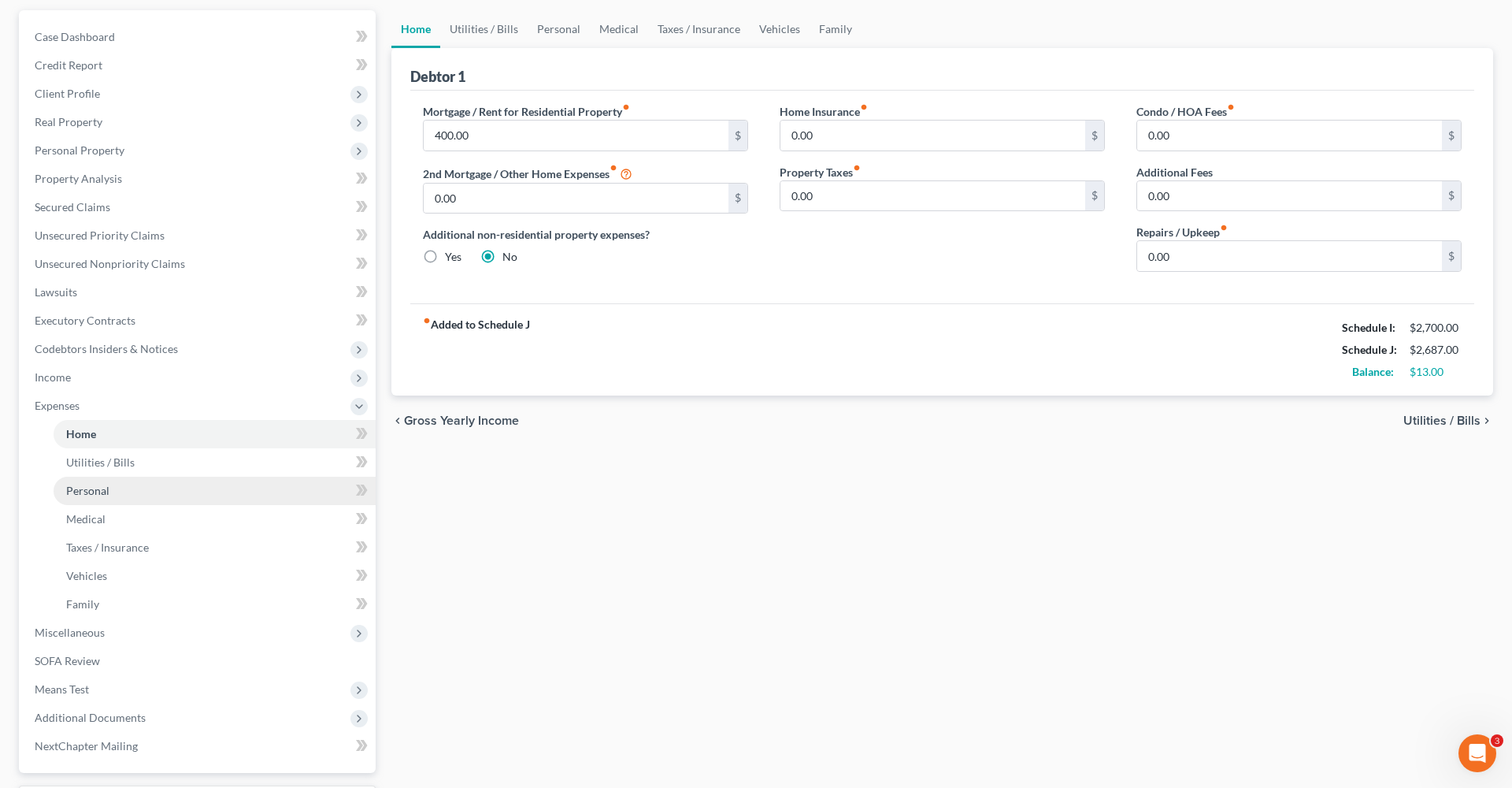 scroll, scrollTop: 199, scrollLeft: 0, axis: vertical 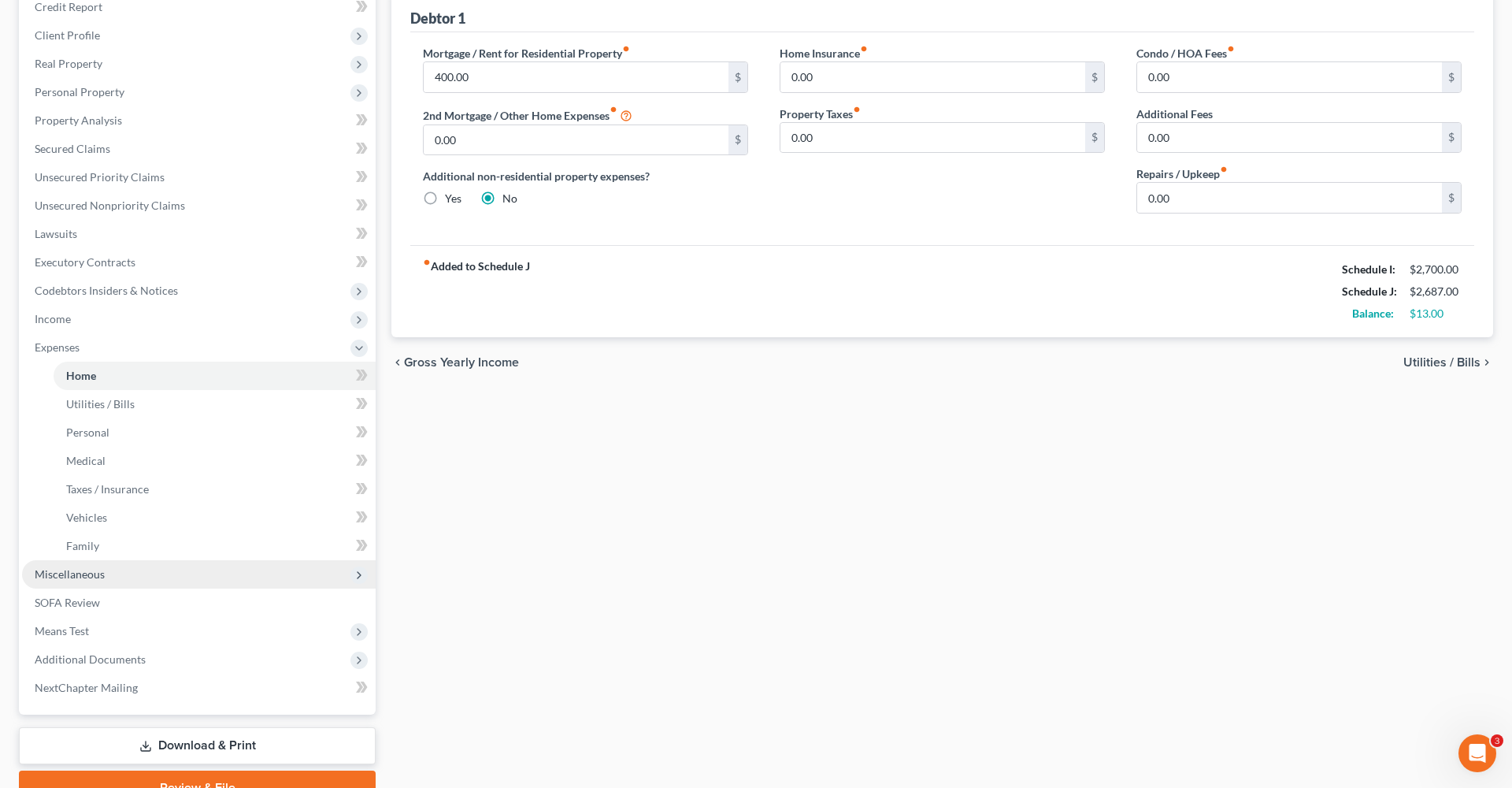 click on "Miscellaneous" at bounding box center [198, 574] 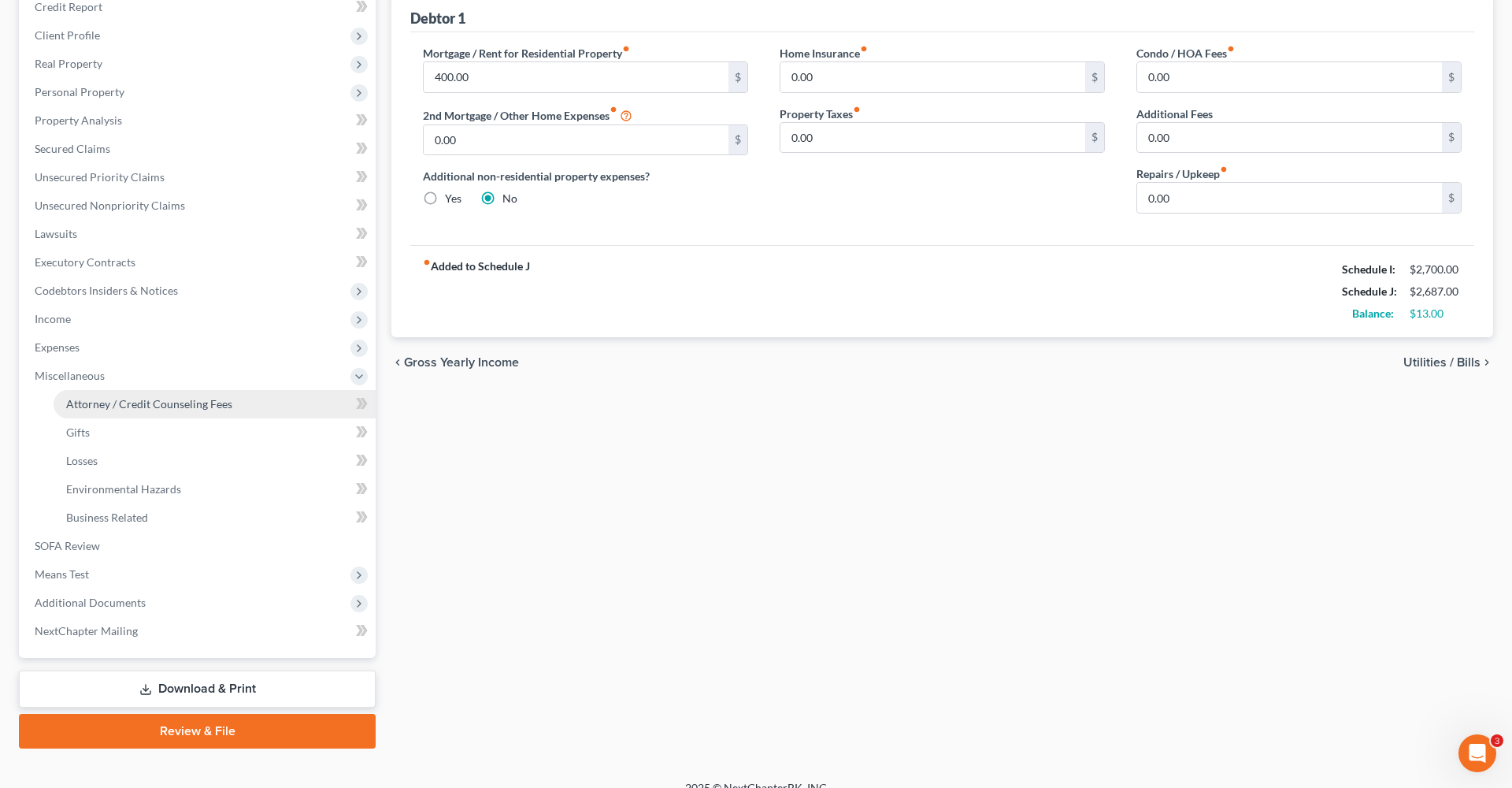 click on "Attorney / Credit Counseling Fees" at bounding box center (149, 403) 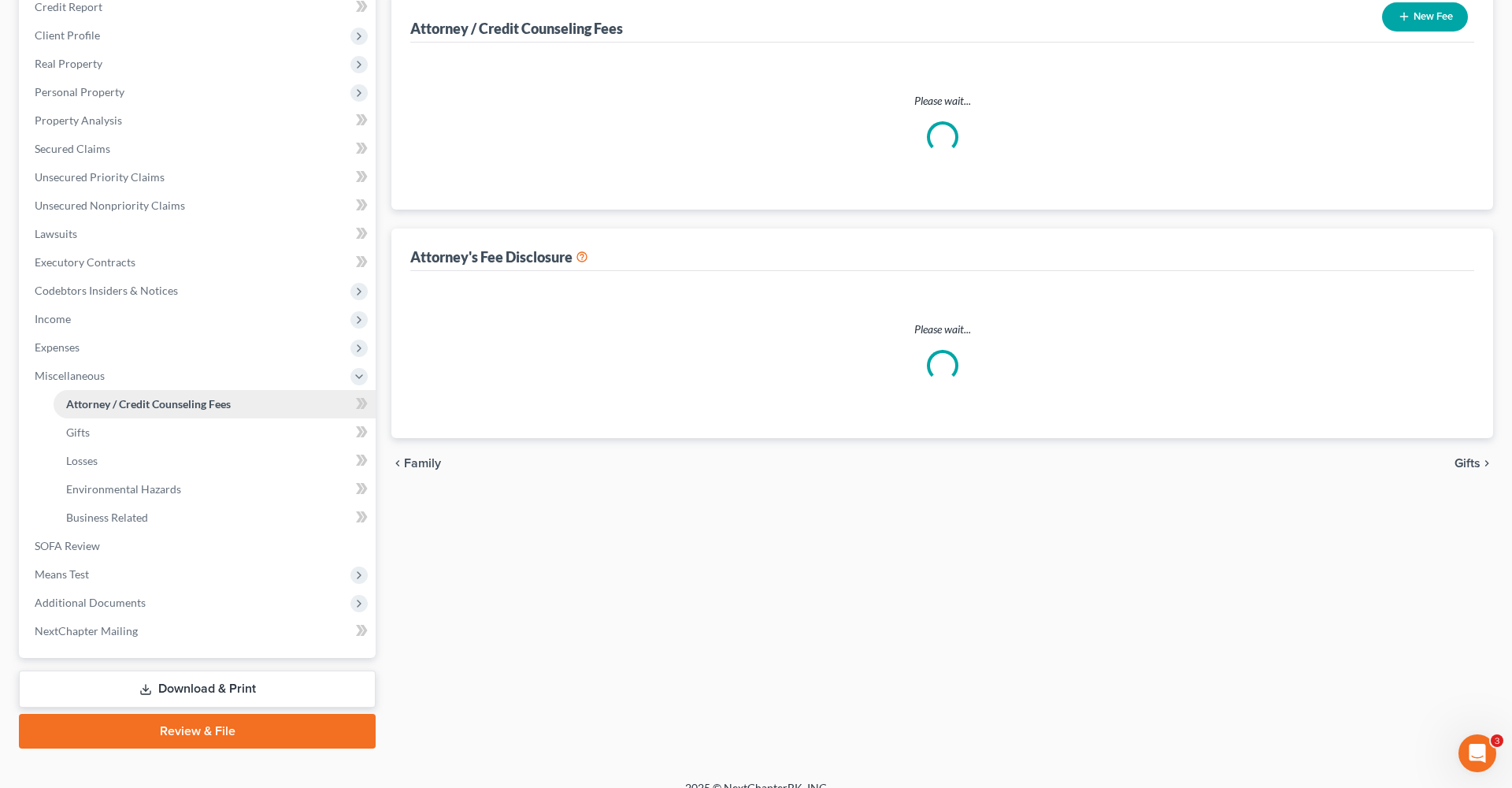 scroll, scrollTop: 0, scrollLeft: 0, axis: both 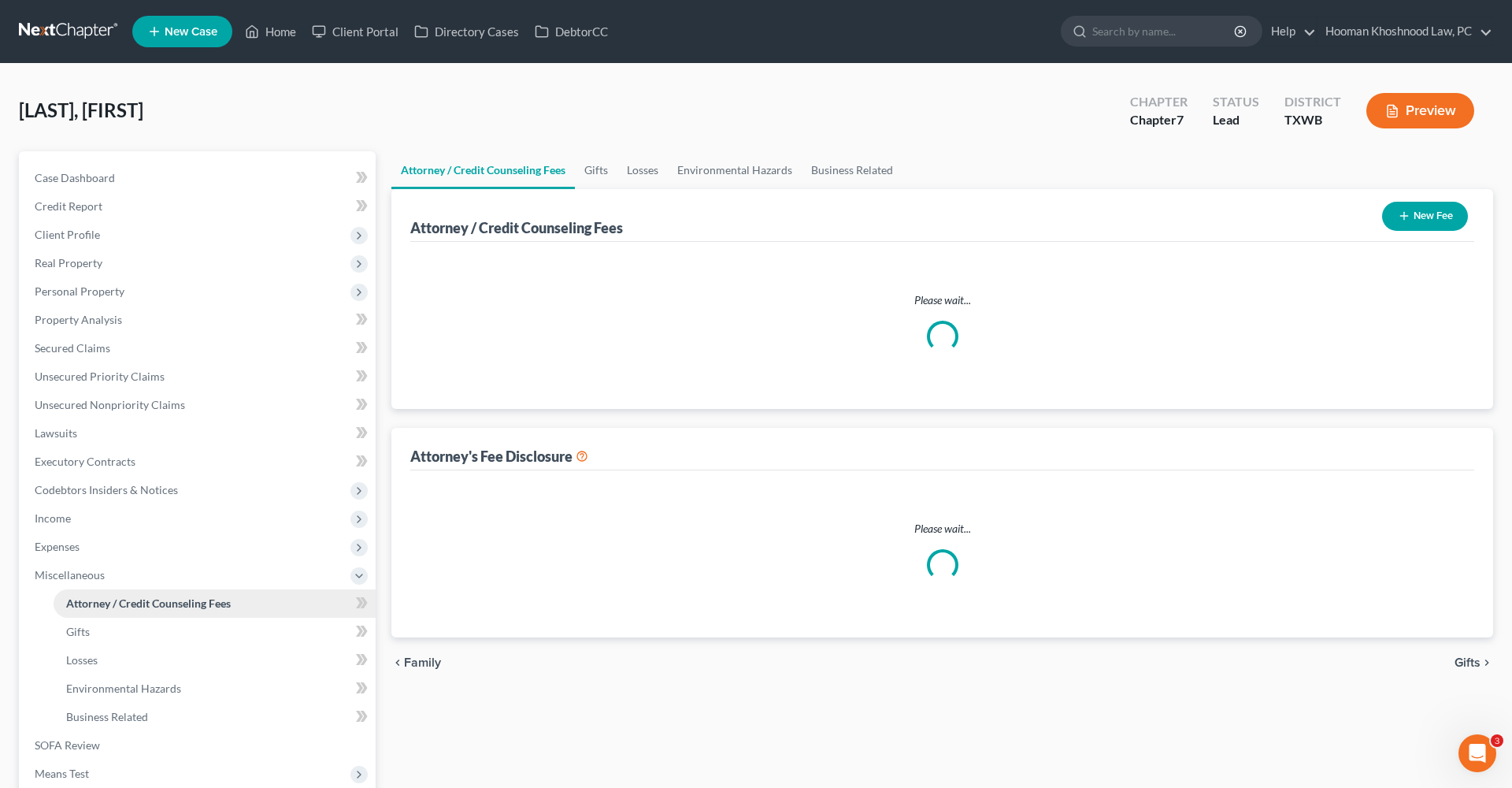 select on "4" 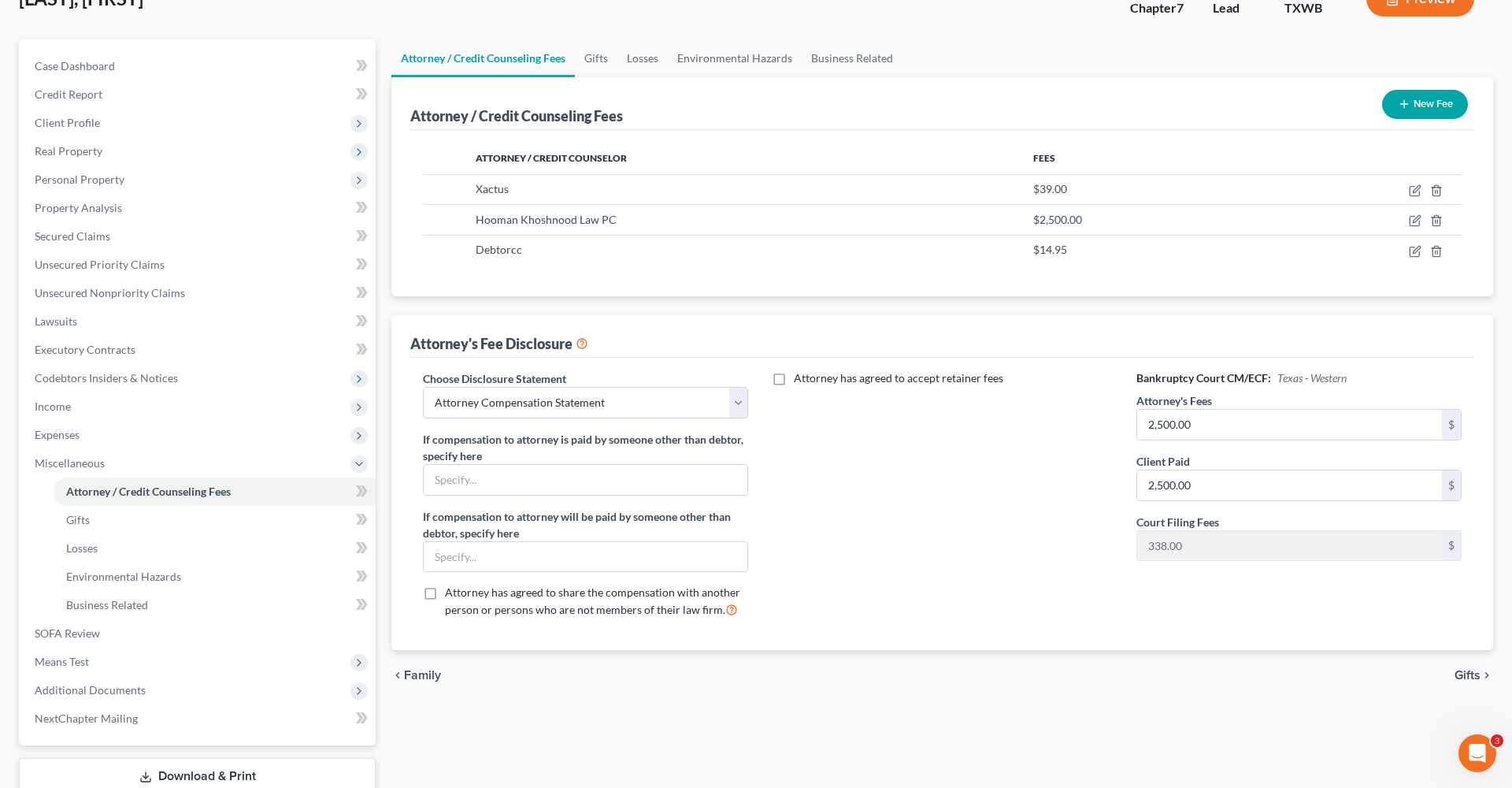 scroll, scrollTop: 112, scrollLeft: 0, axis: vertical 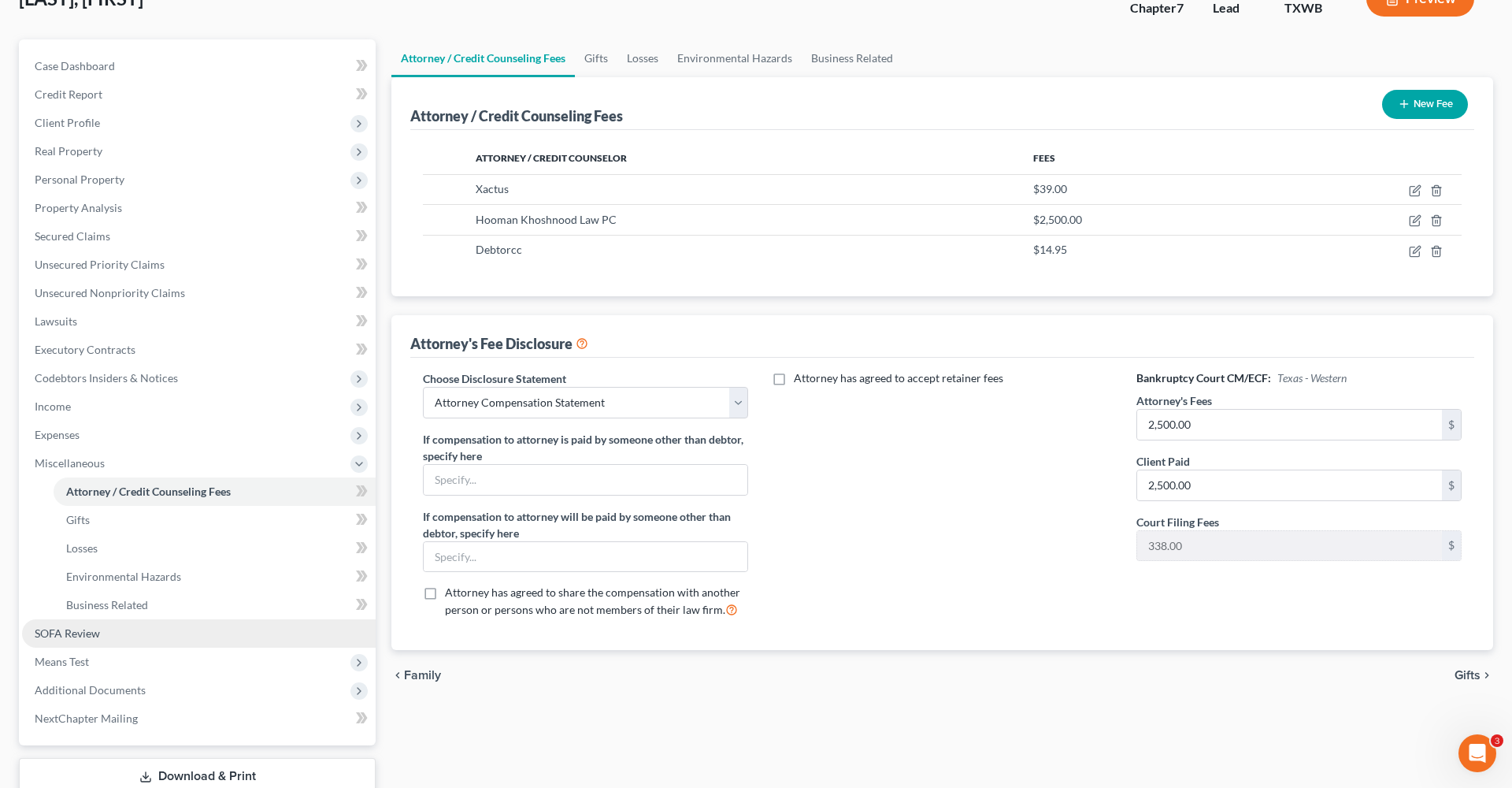 click on "SOFA Review" at bounding box center [67, 633] 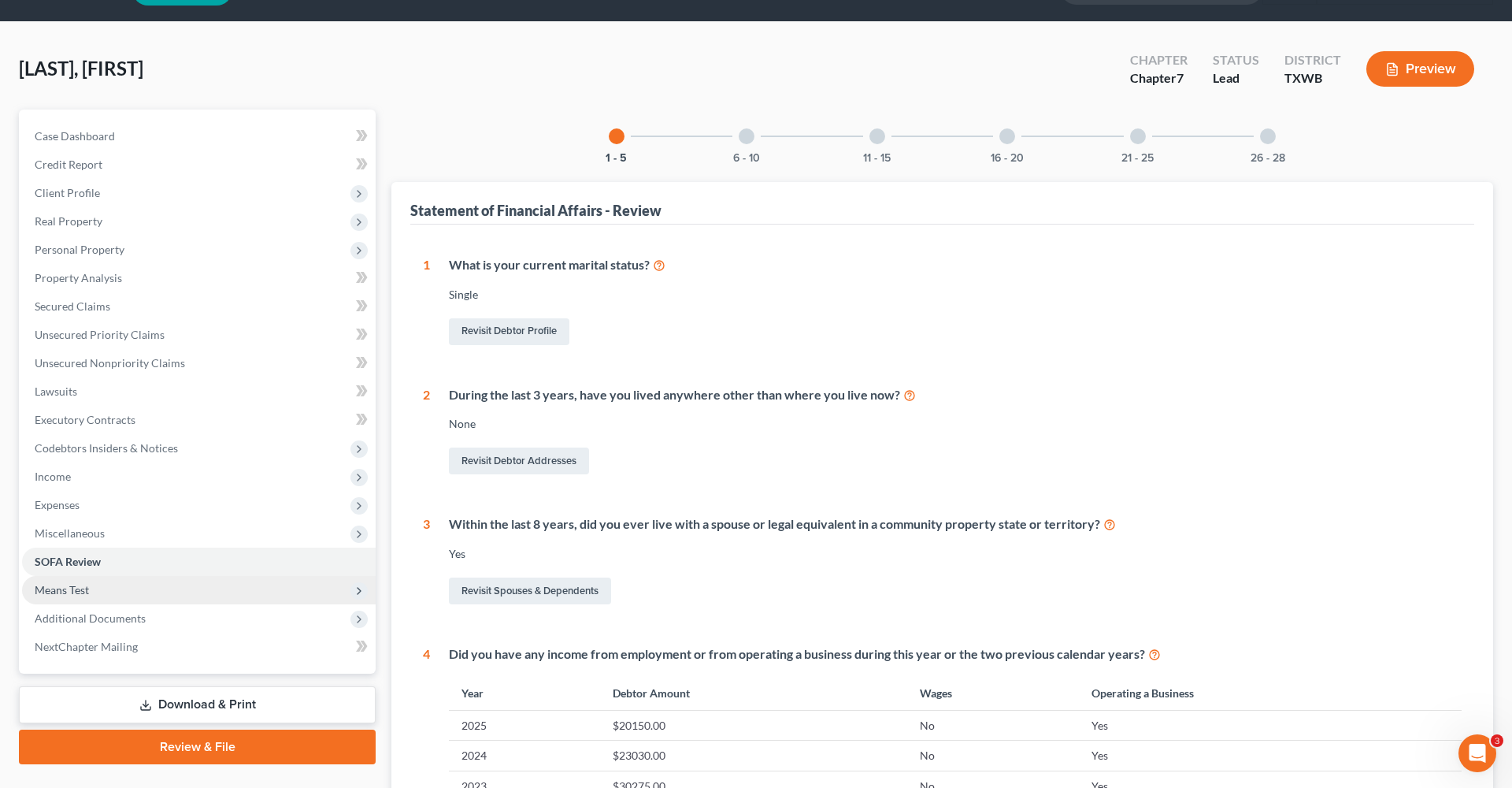 scroll, scrollTop: 45, scrollLeft: 0, axis: vertical 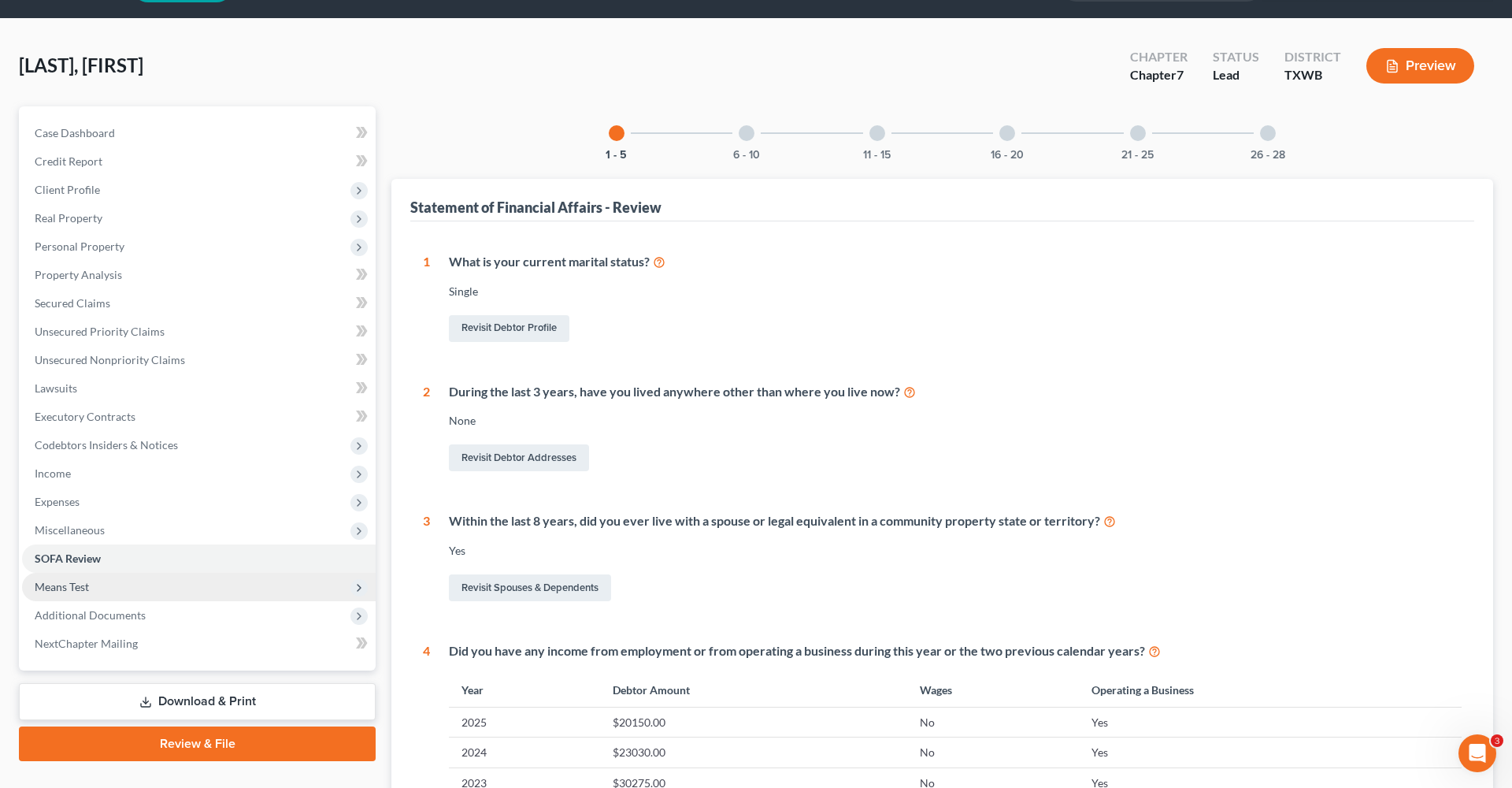 click on "Means Test" at bounding box center [61, 586] 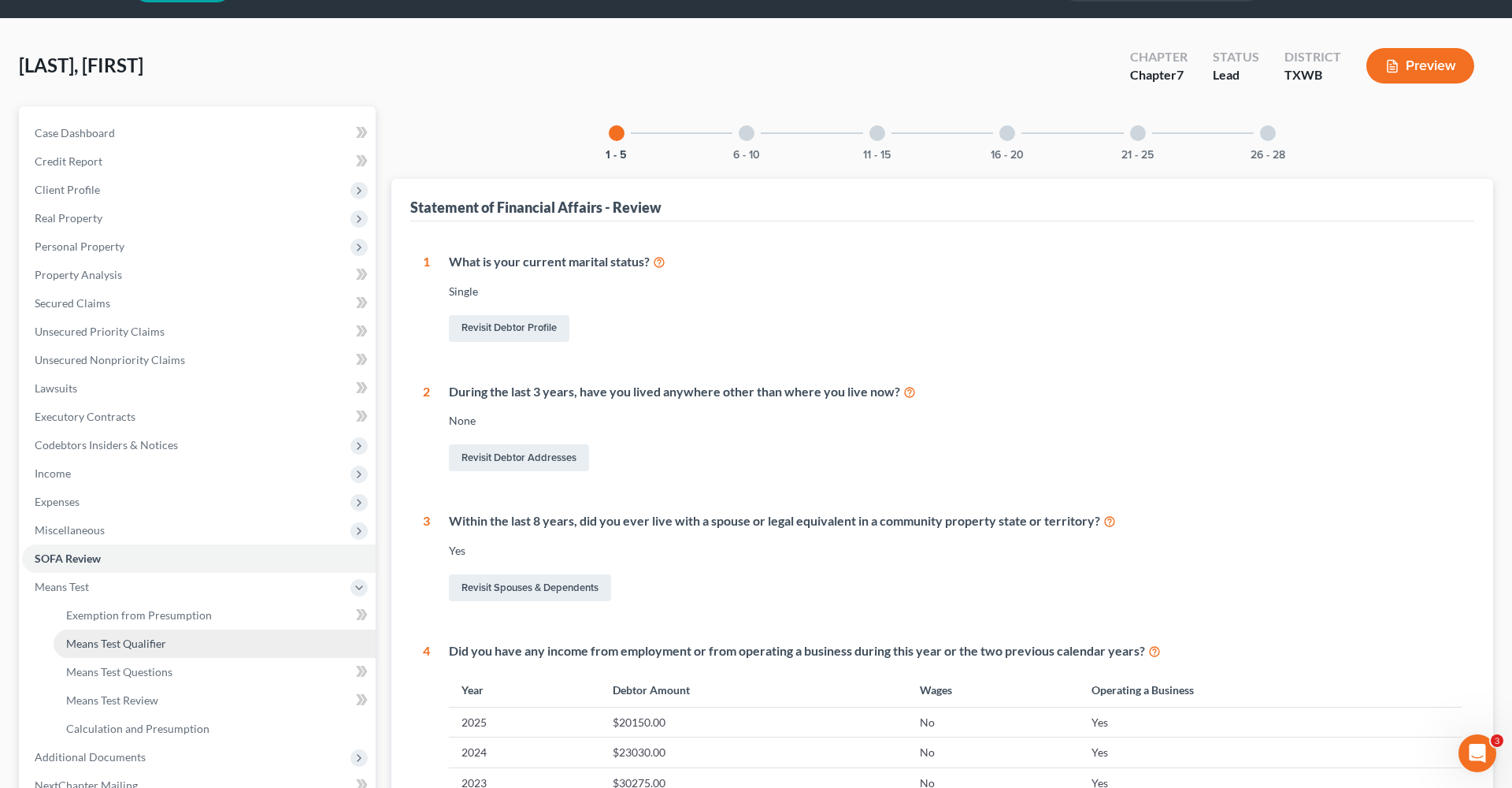 click on "Means Test Qualifier" at bounding box center (116, 643) 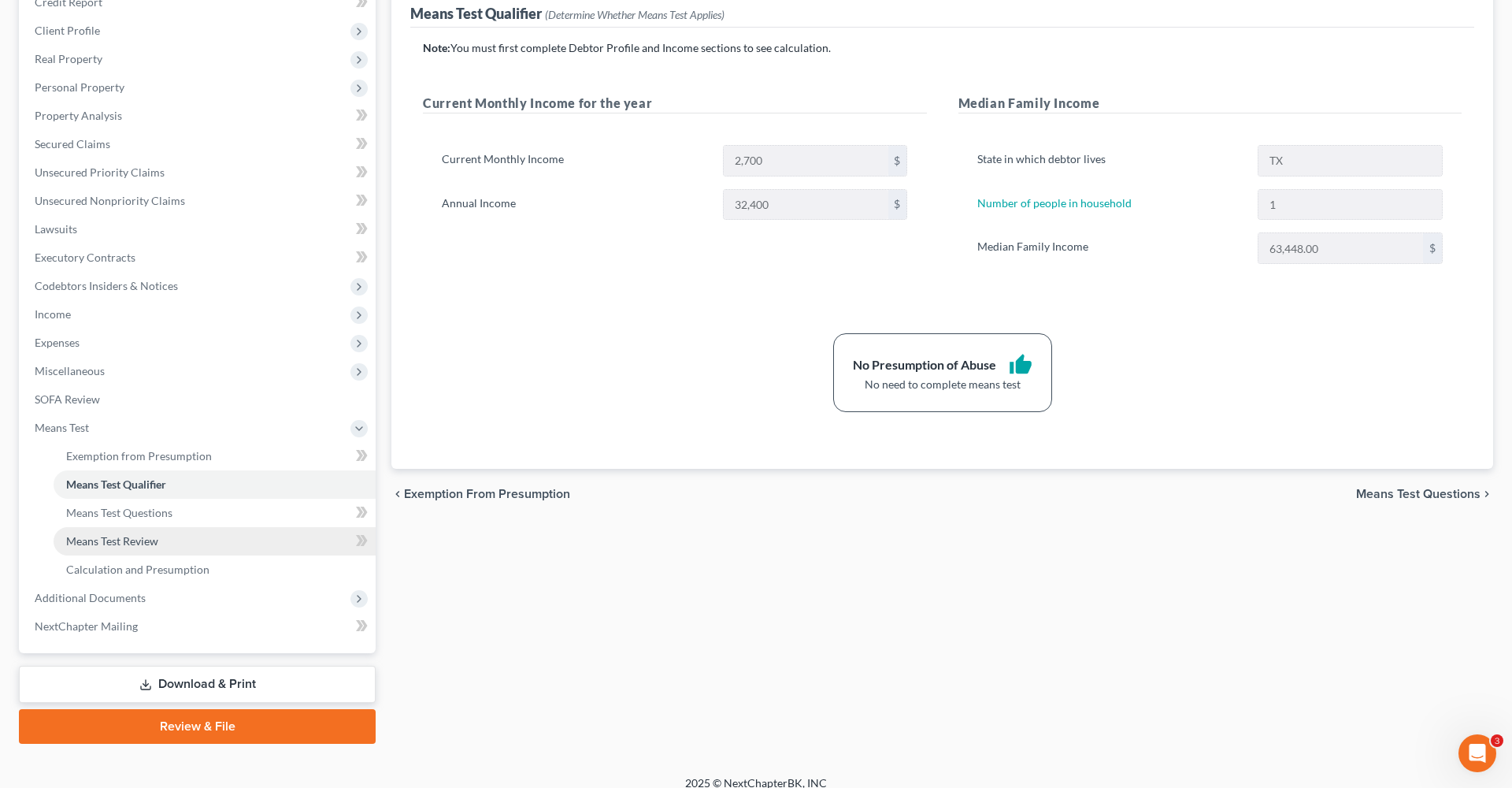 scroll, scrollTop: 218, scrollLeft: 0, axis: vertical 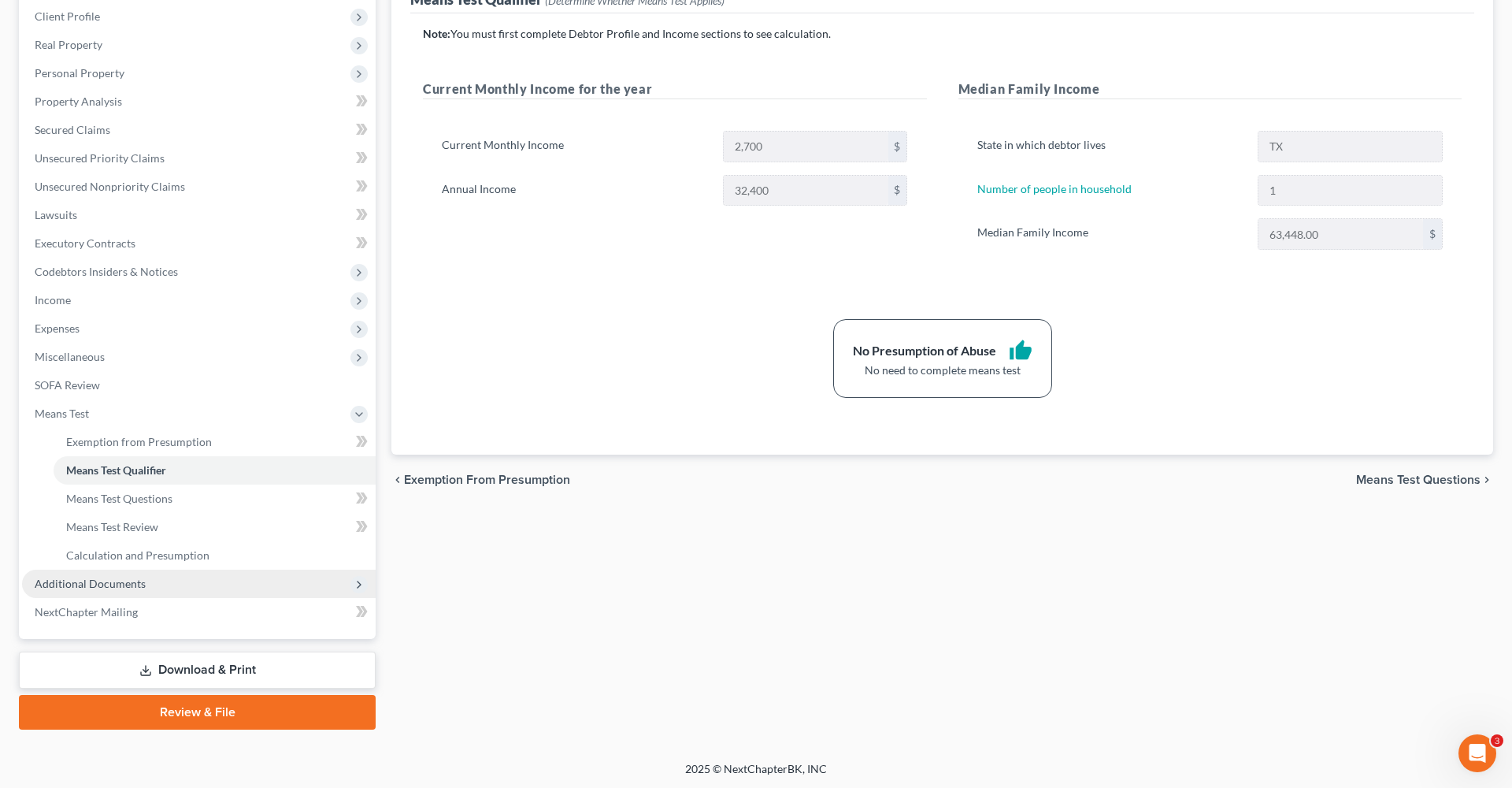 click on "Additional Documents" at bounding box center [90, 583] 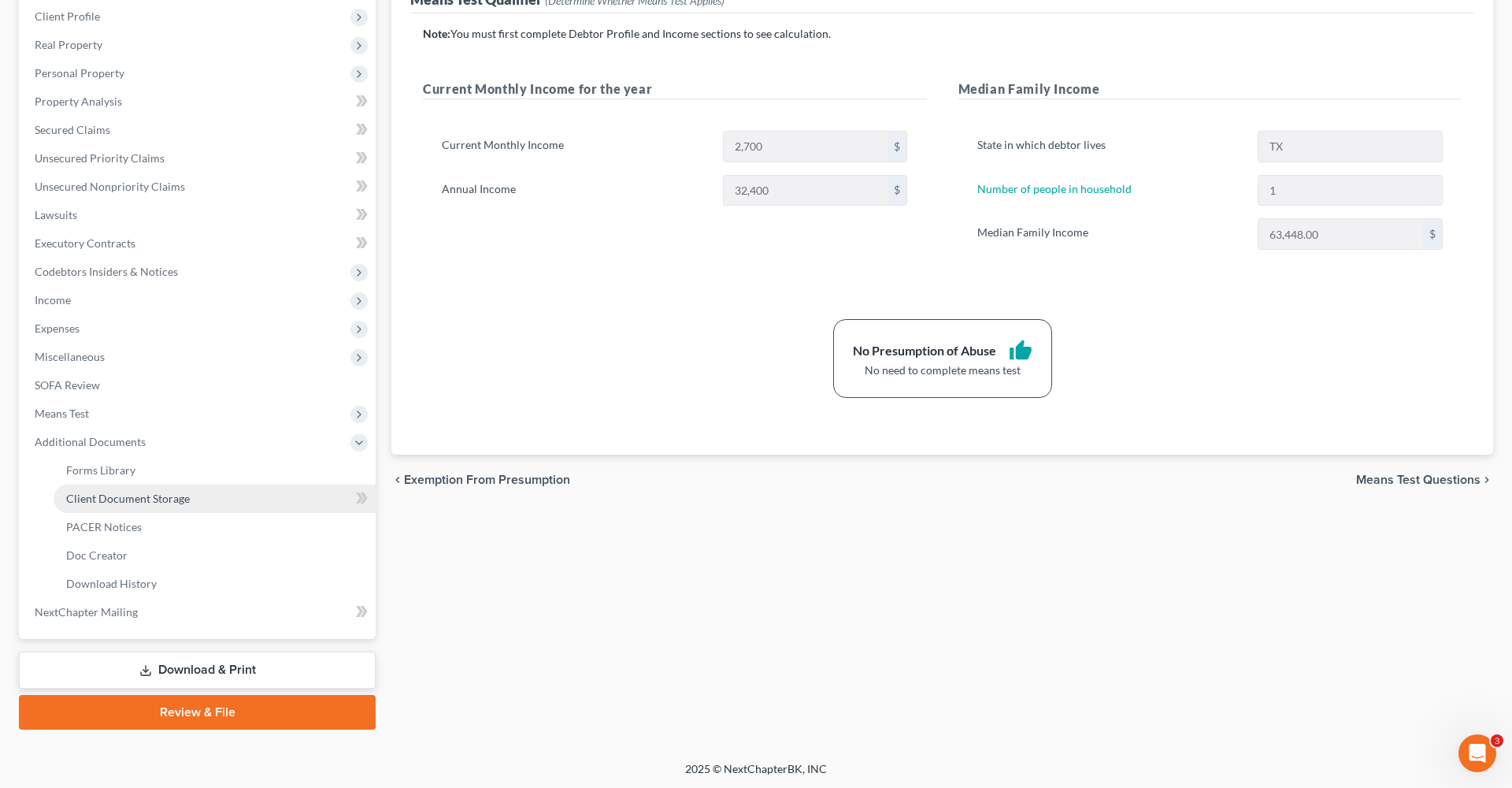 click on "Client Document Storage" at bounding box center (128, 498) 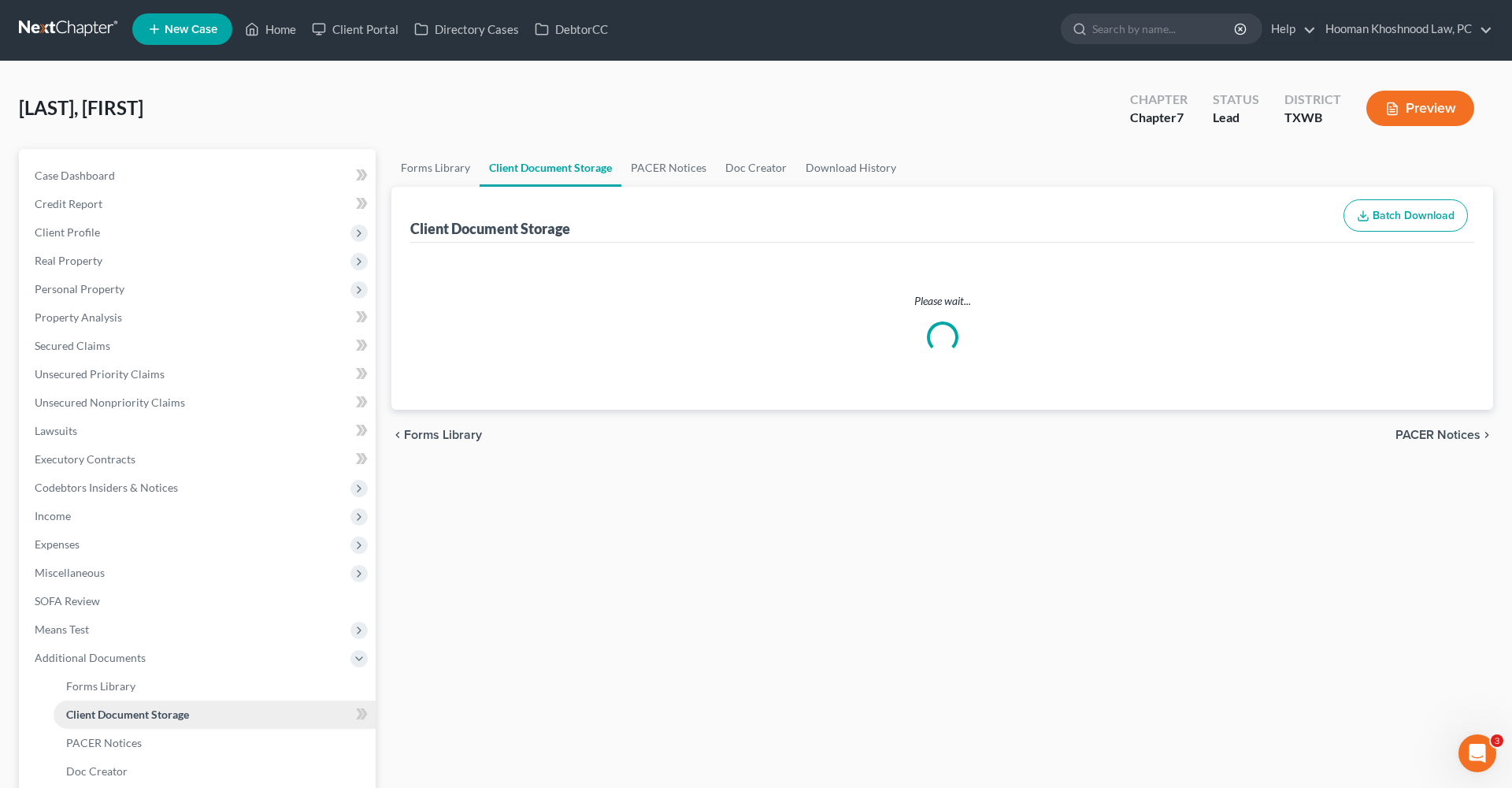 scroll, scrollTop: 0, scrollLeft: 0, axis: both 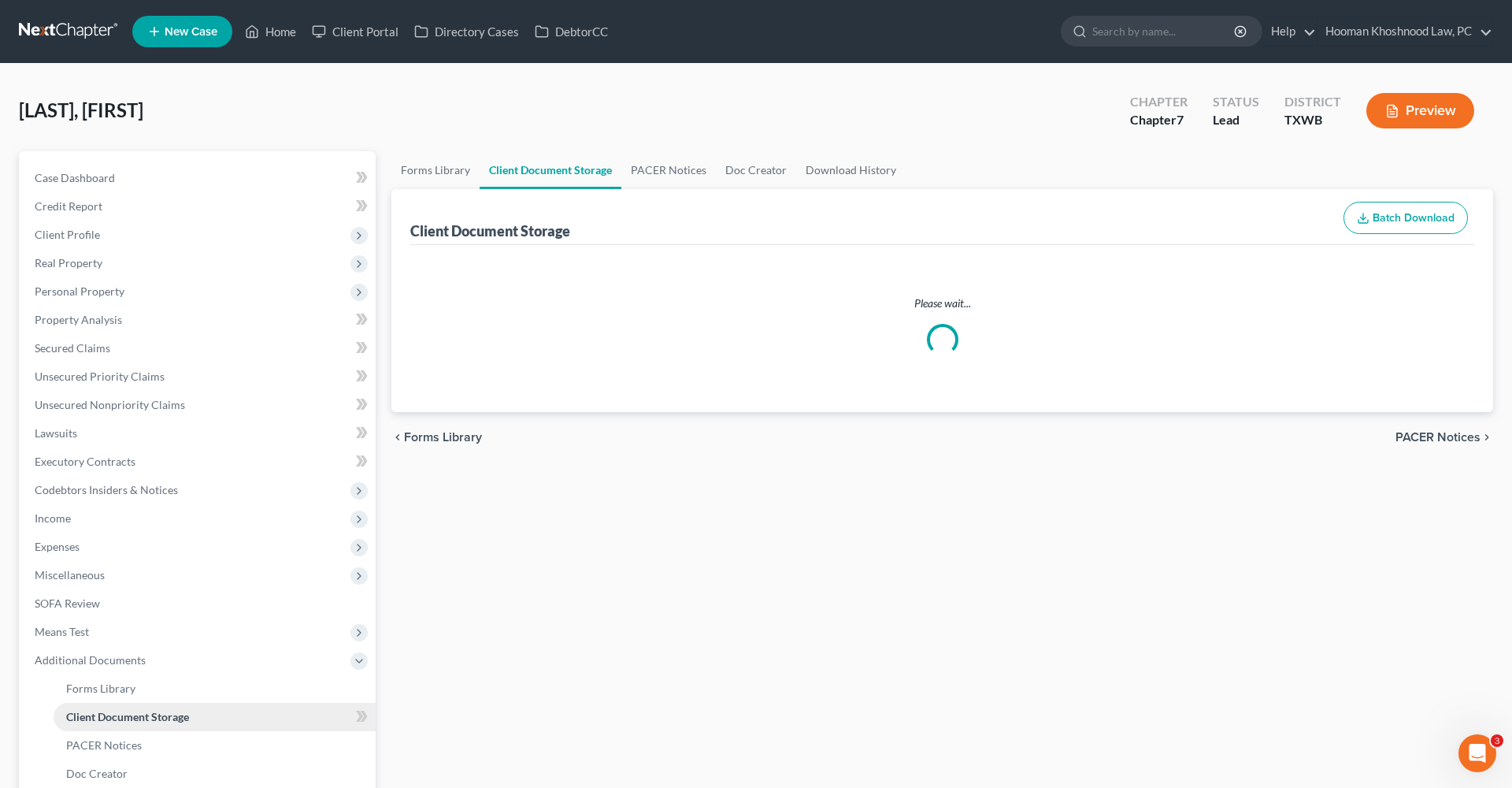 select on "0" 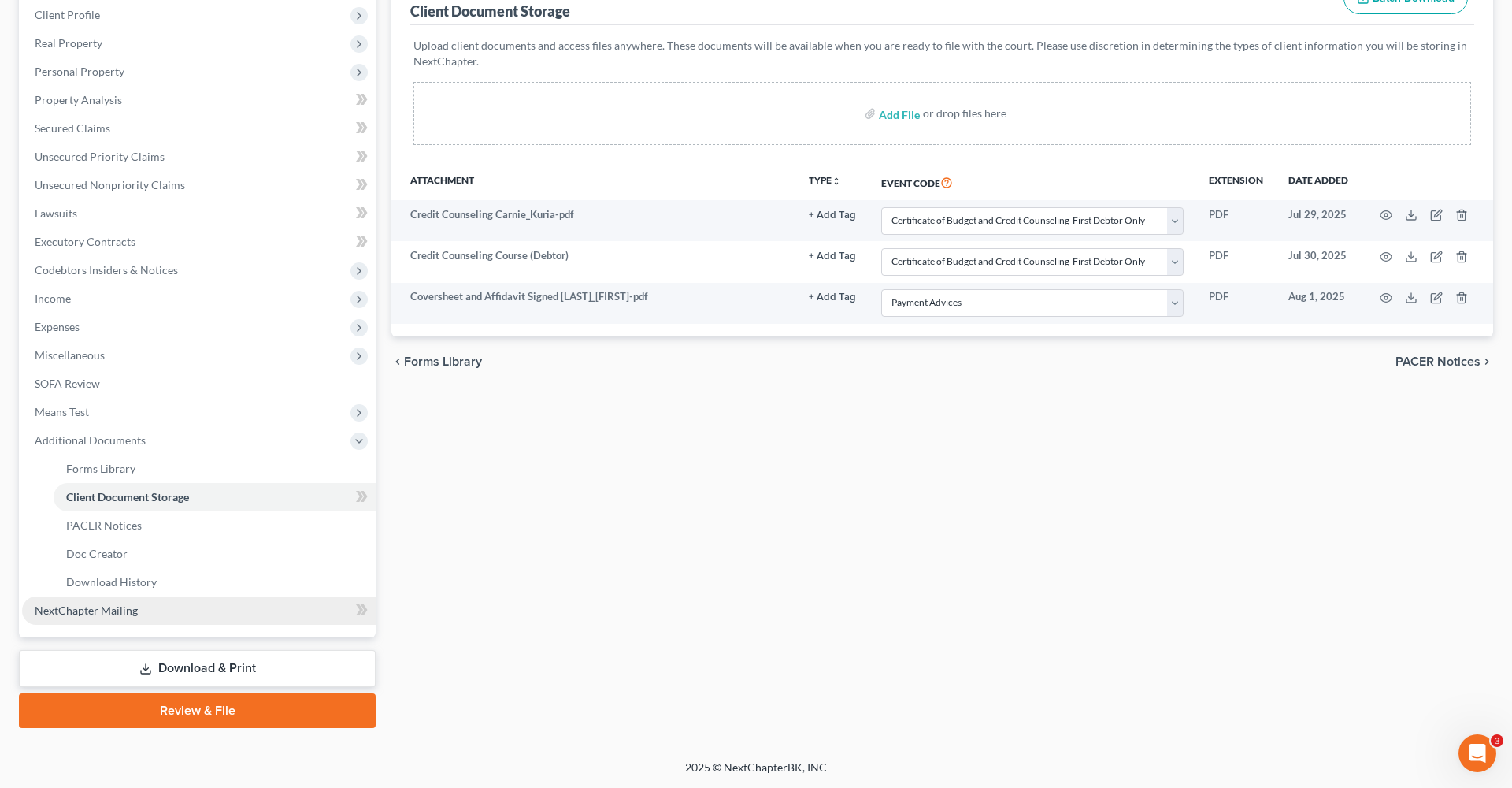 scroll, scrollTop: 220, scrollLeft: 0, axis: vertical 